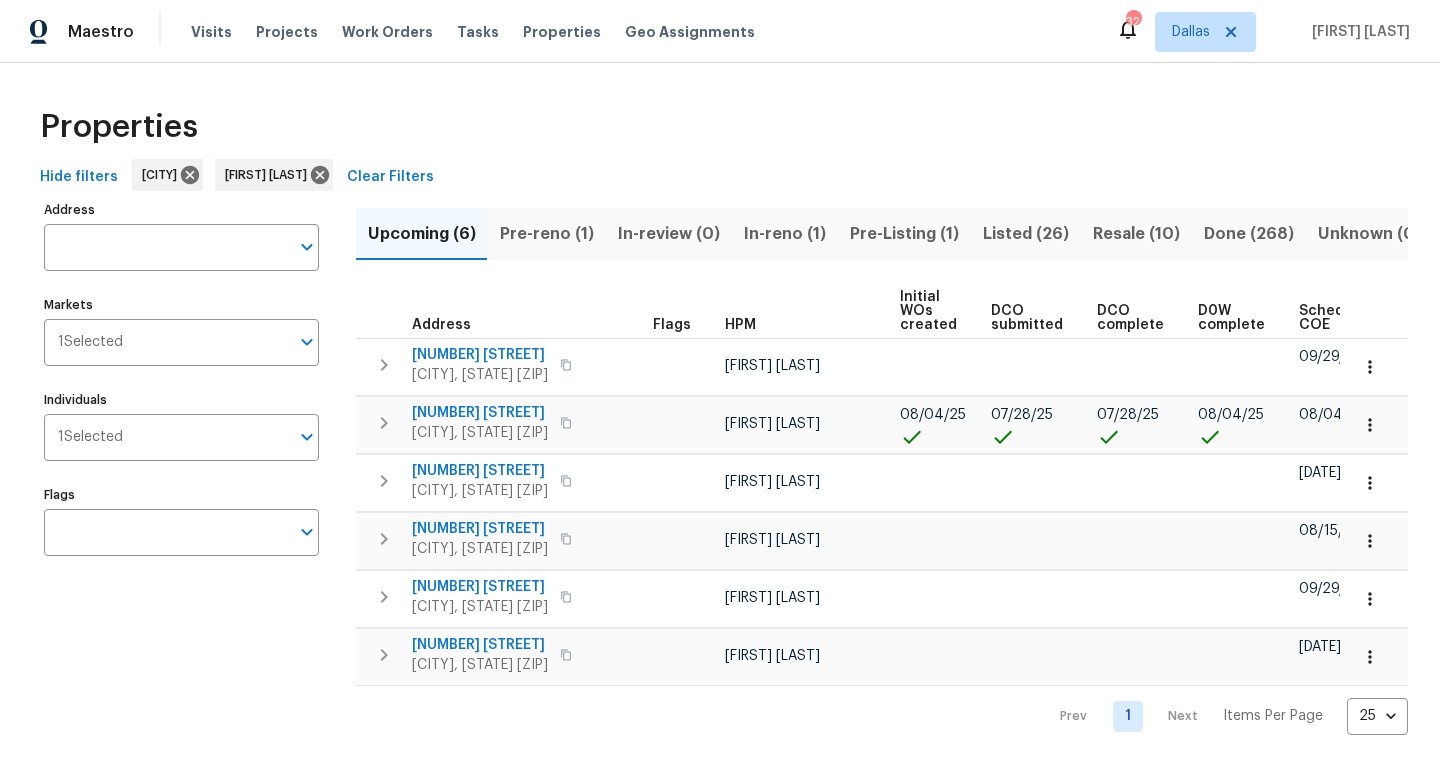 scroll, scrollTop: 0, scrollLeft: 0, axis: both 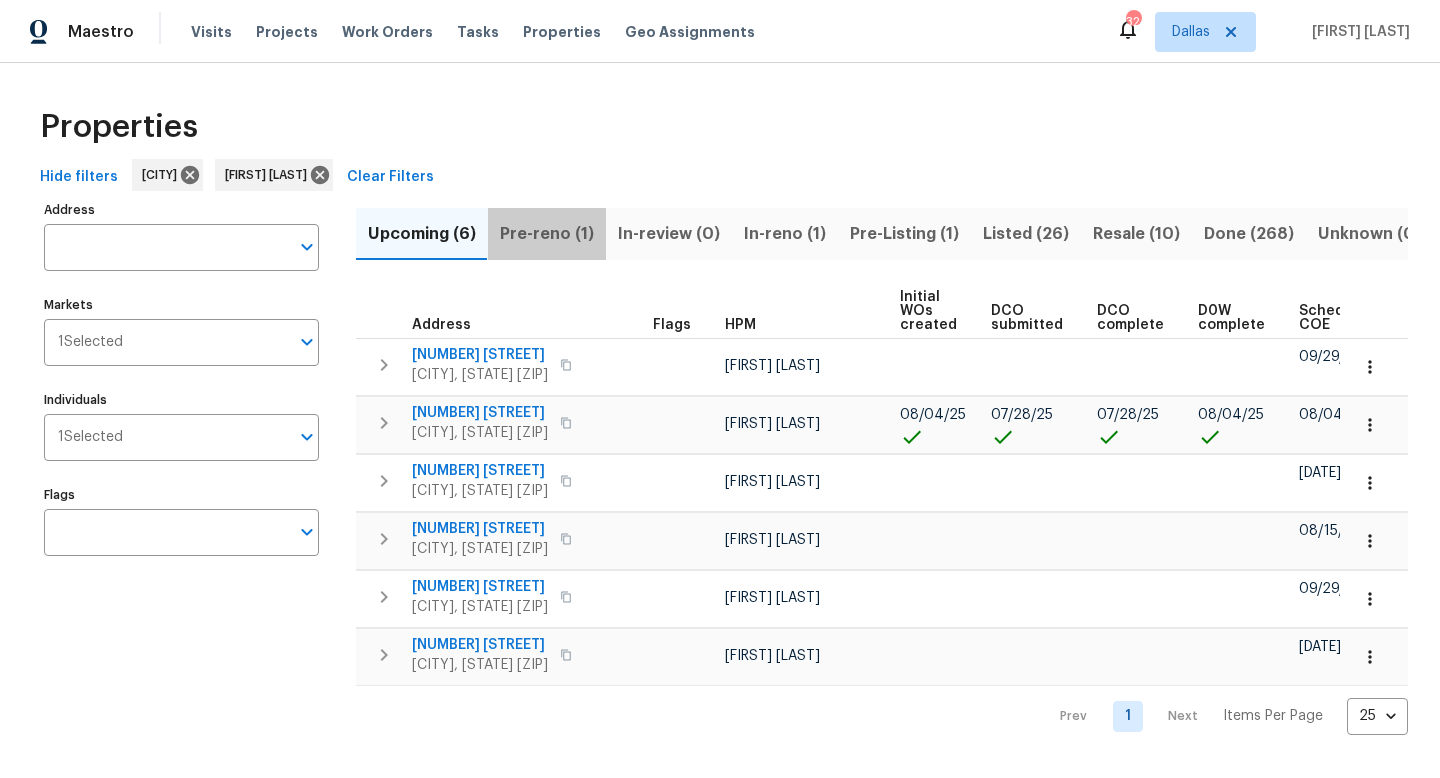 click on "Pre-reno (1)" at bounding box center (547, 234) 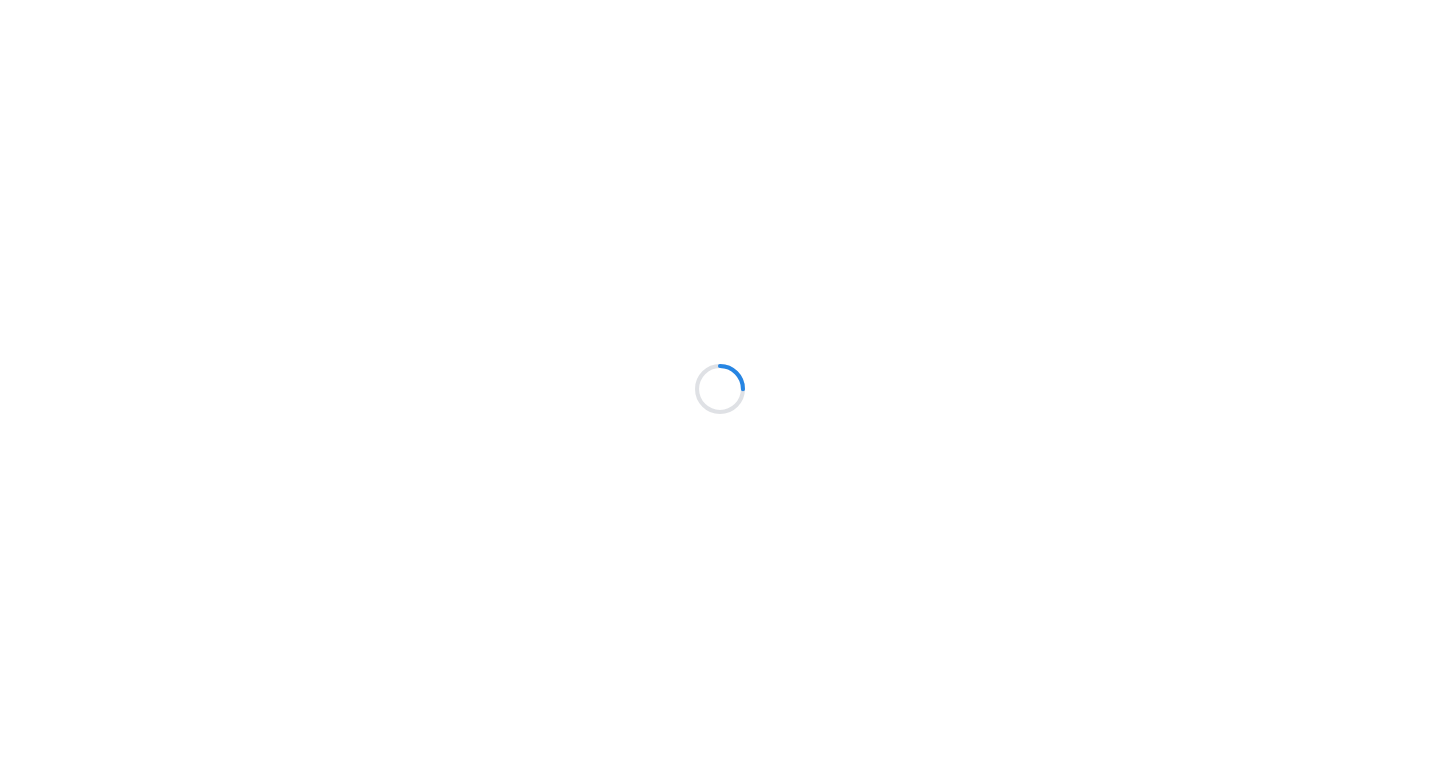 scroll, scrollTop: 0, scrollLeft: 0, axis: both 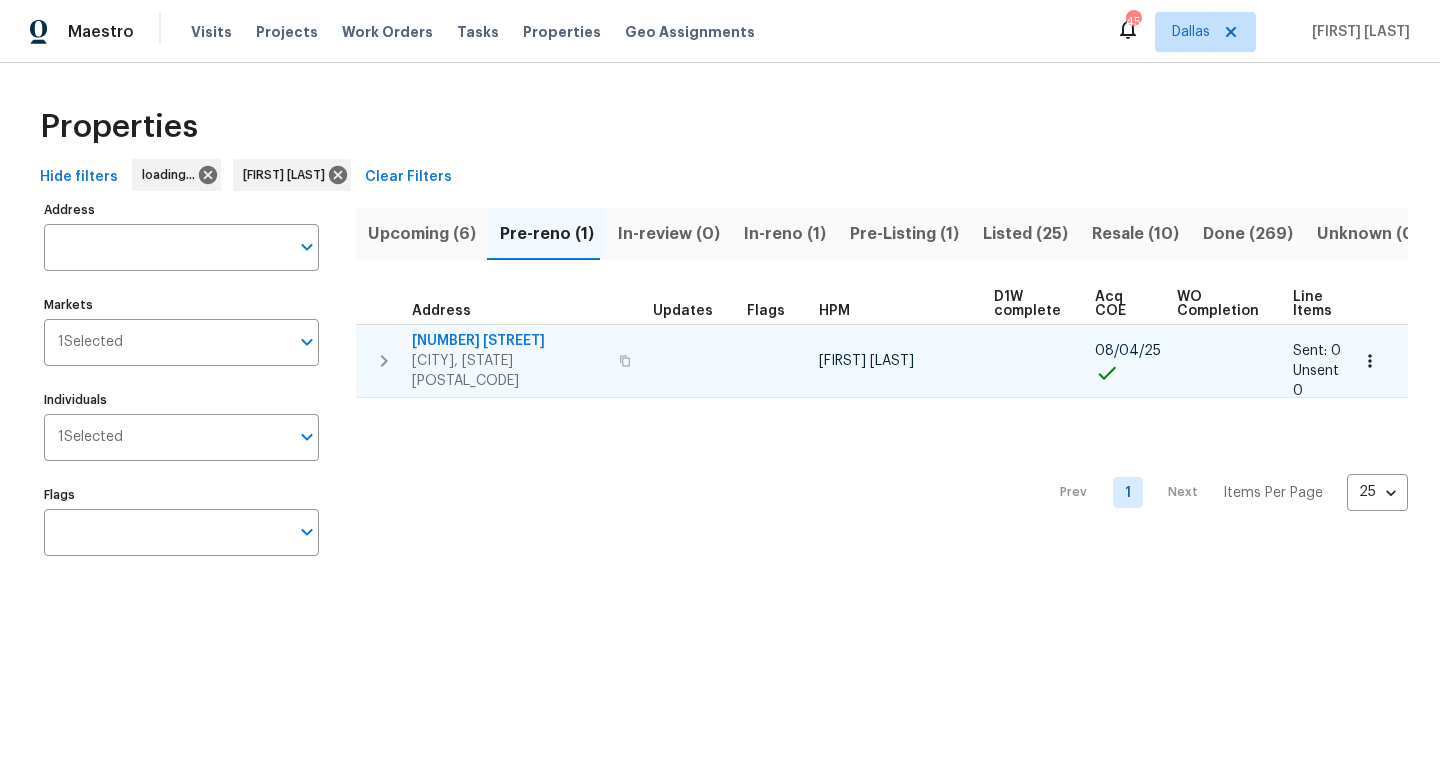 click on "[NUMBER] [STREET]" at bounding box center [509, 341] 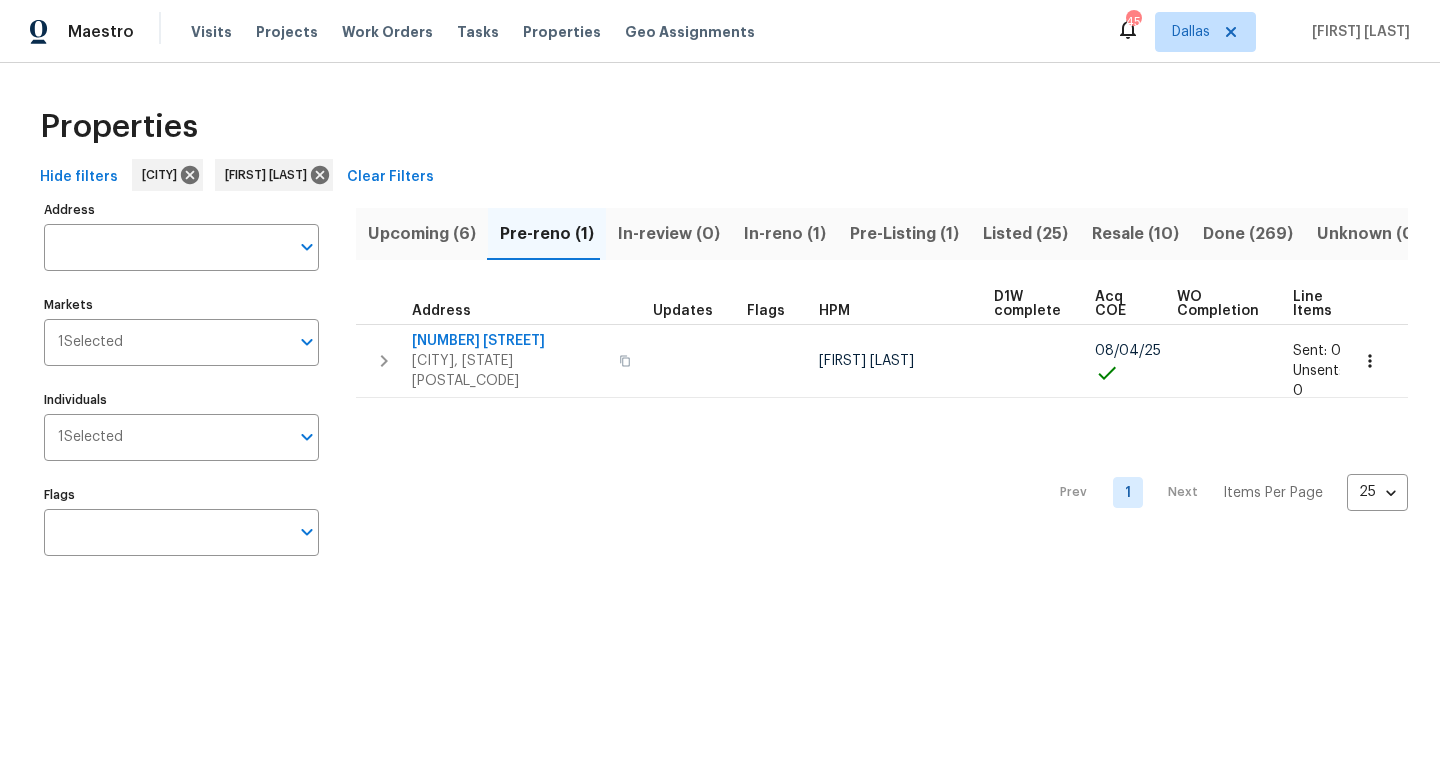 click on "Upcoming (6)" at bounding box center [422, 234] 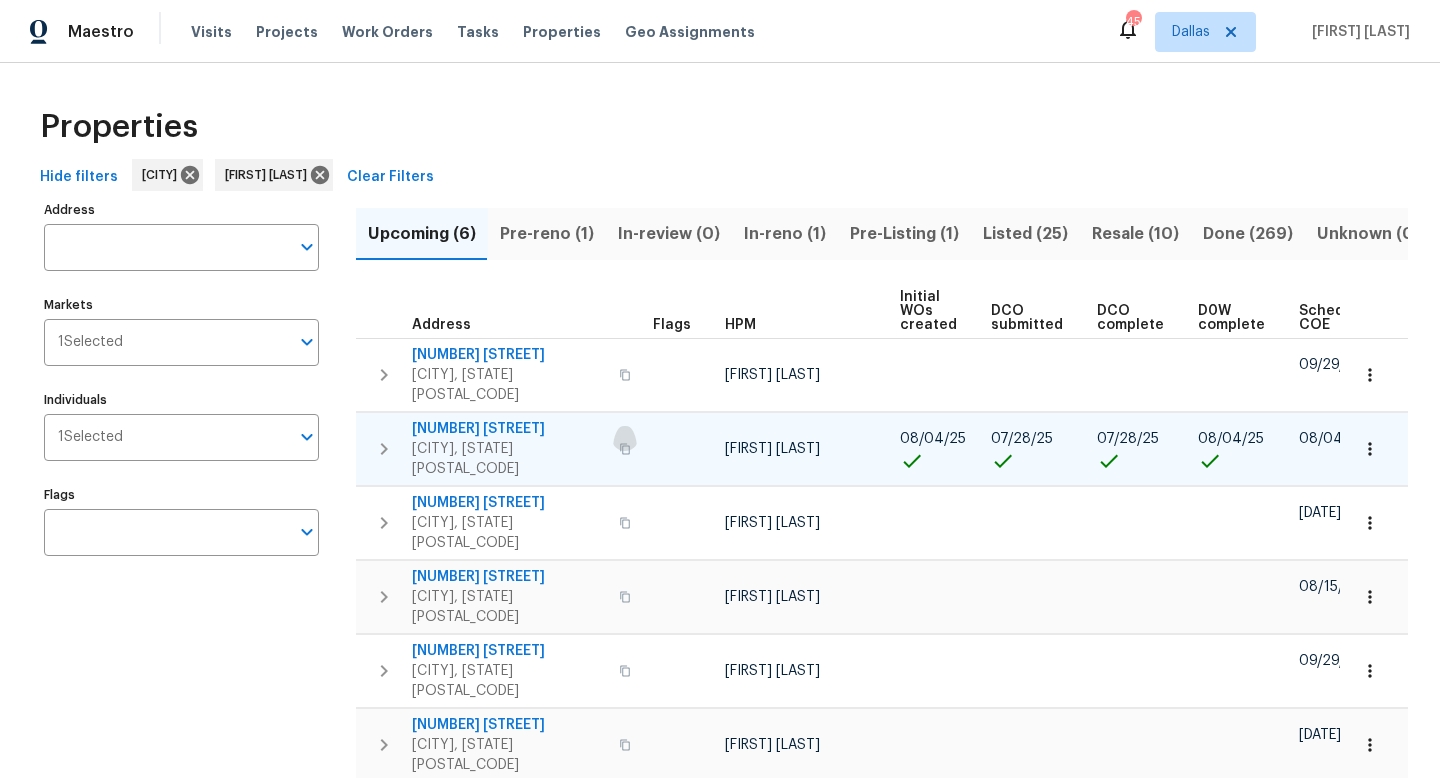 click 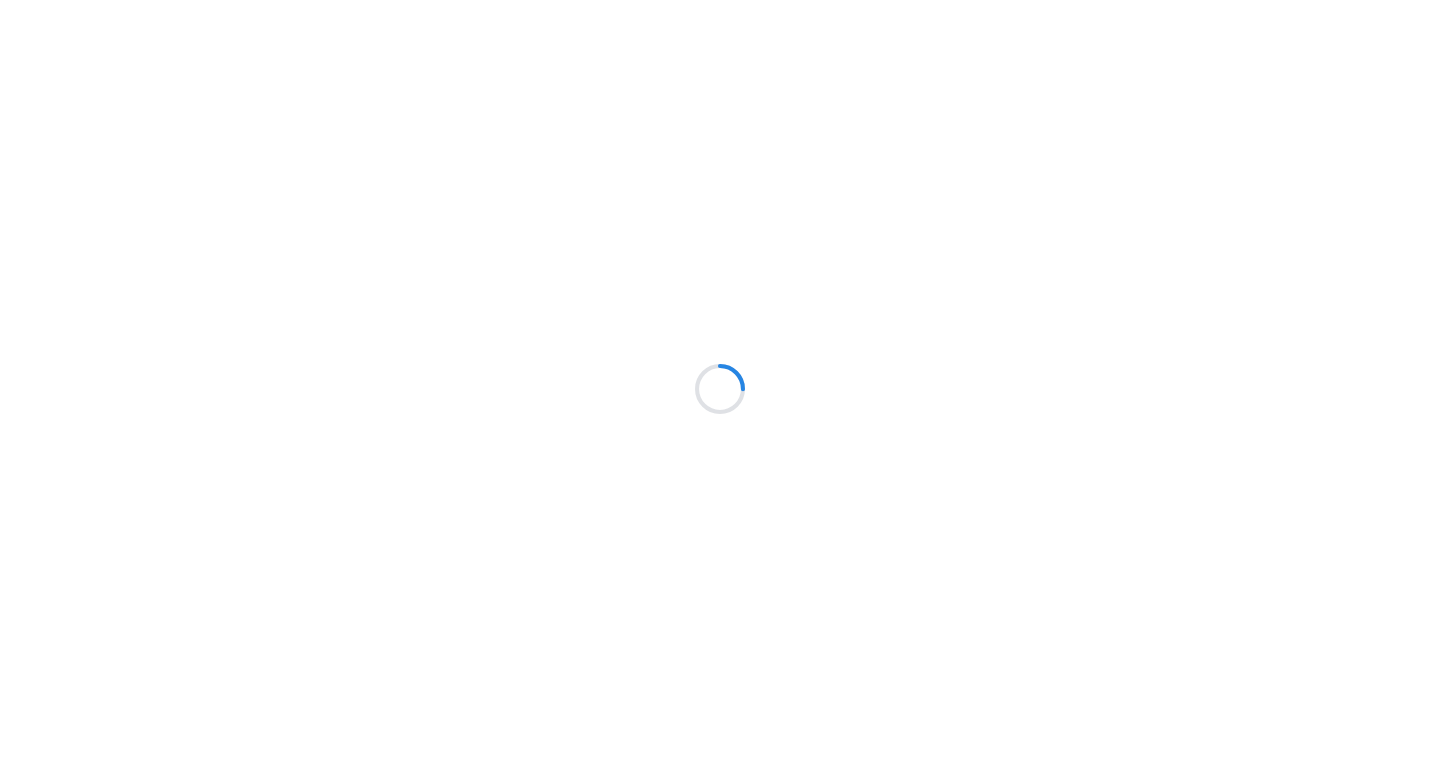 scroll, scrollTop: 0, scrollLeft: 0, axis: both 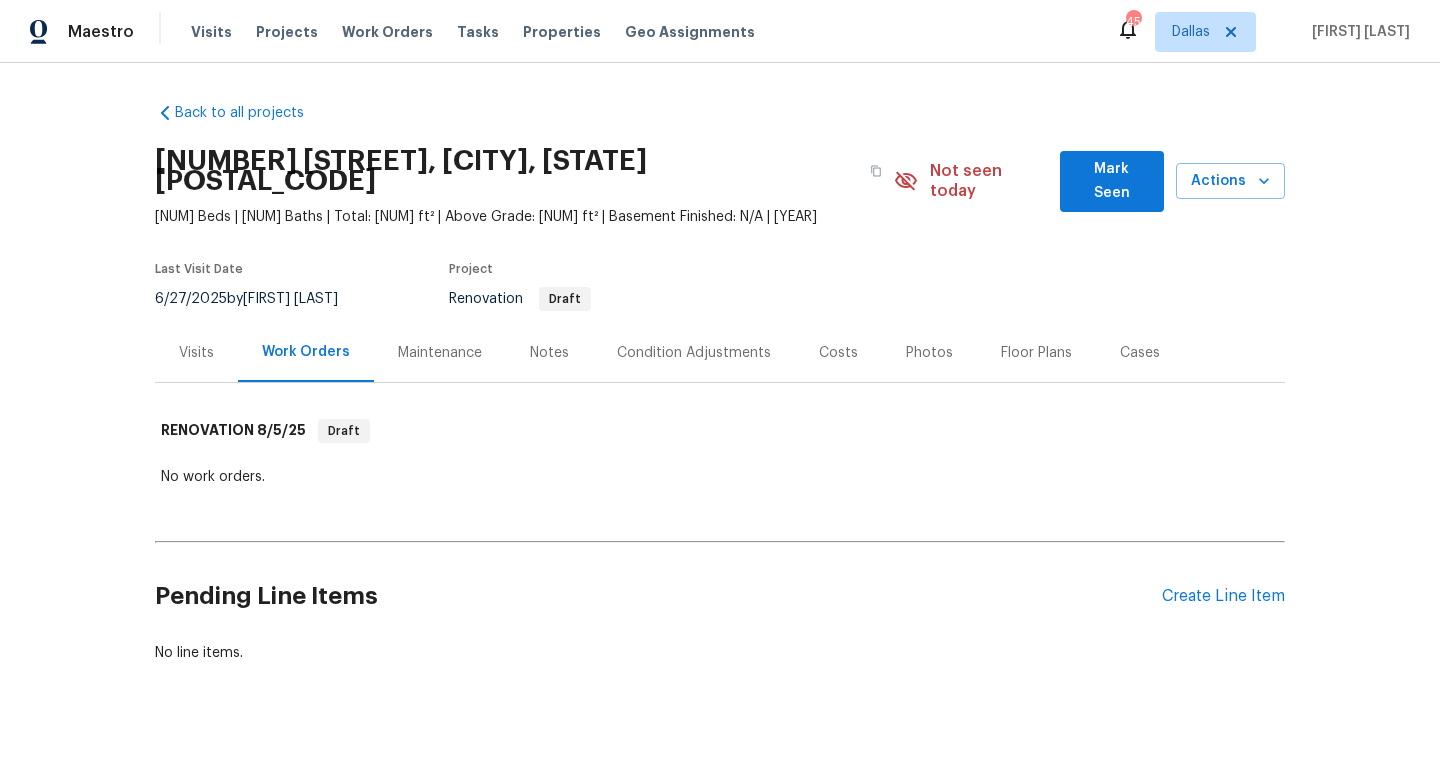 click on "Mark Seen" at bounding box center [1112, 181] 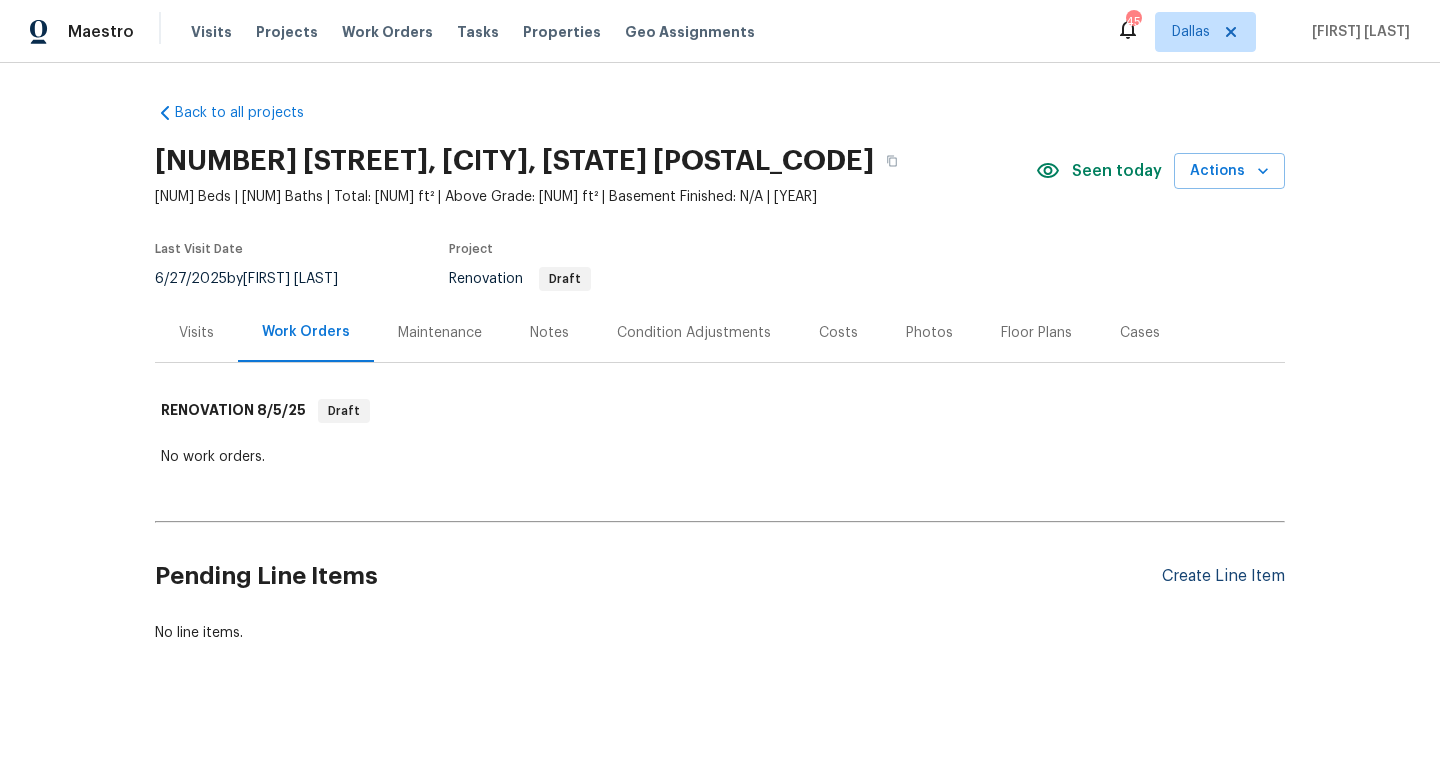 click on "Create Line Item" at bounding box center (1223, 576) 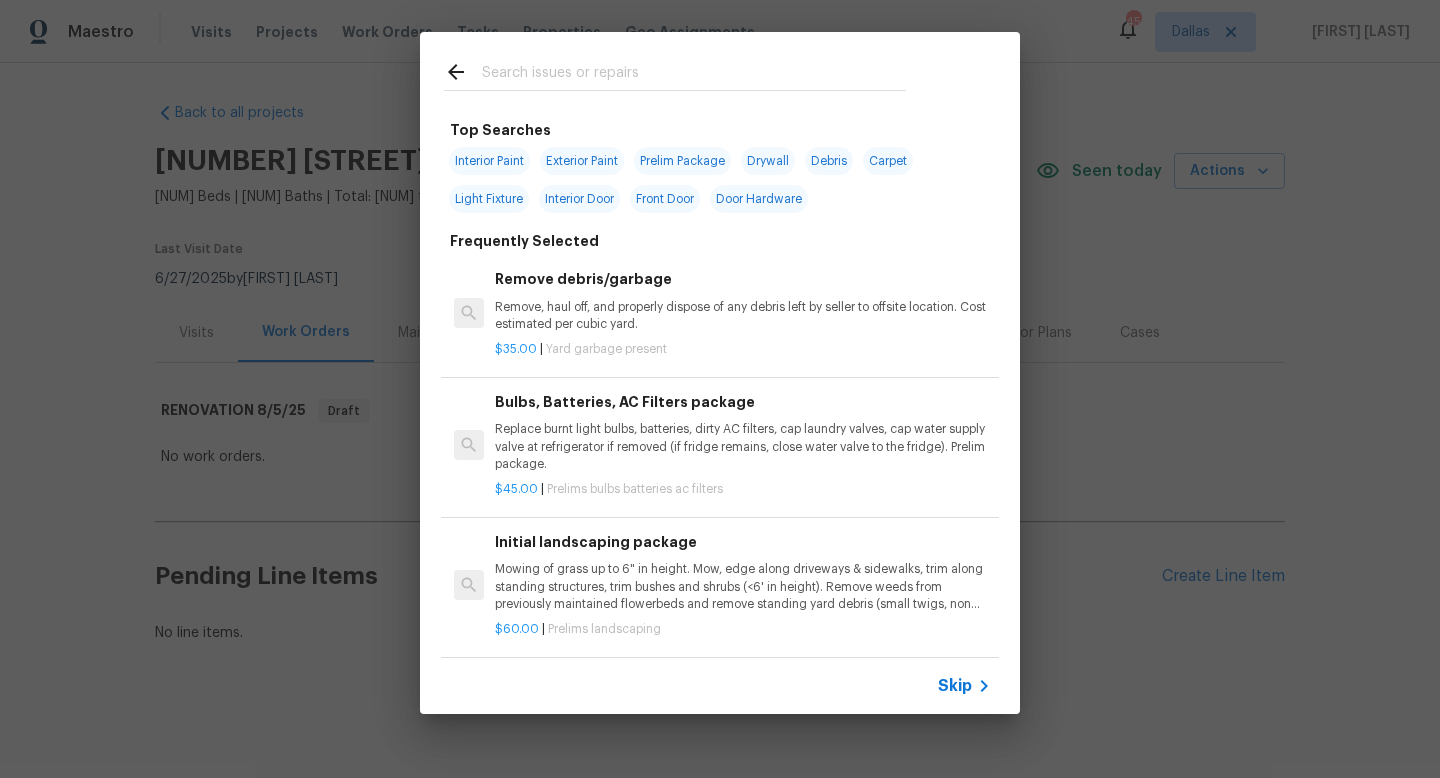click on "Skip" at bounding box center [955, 686] 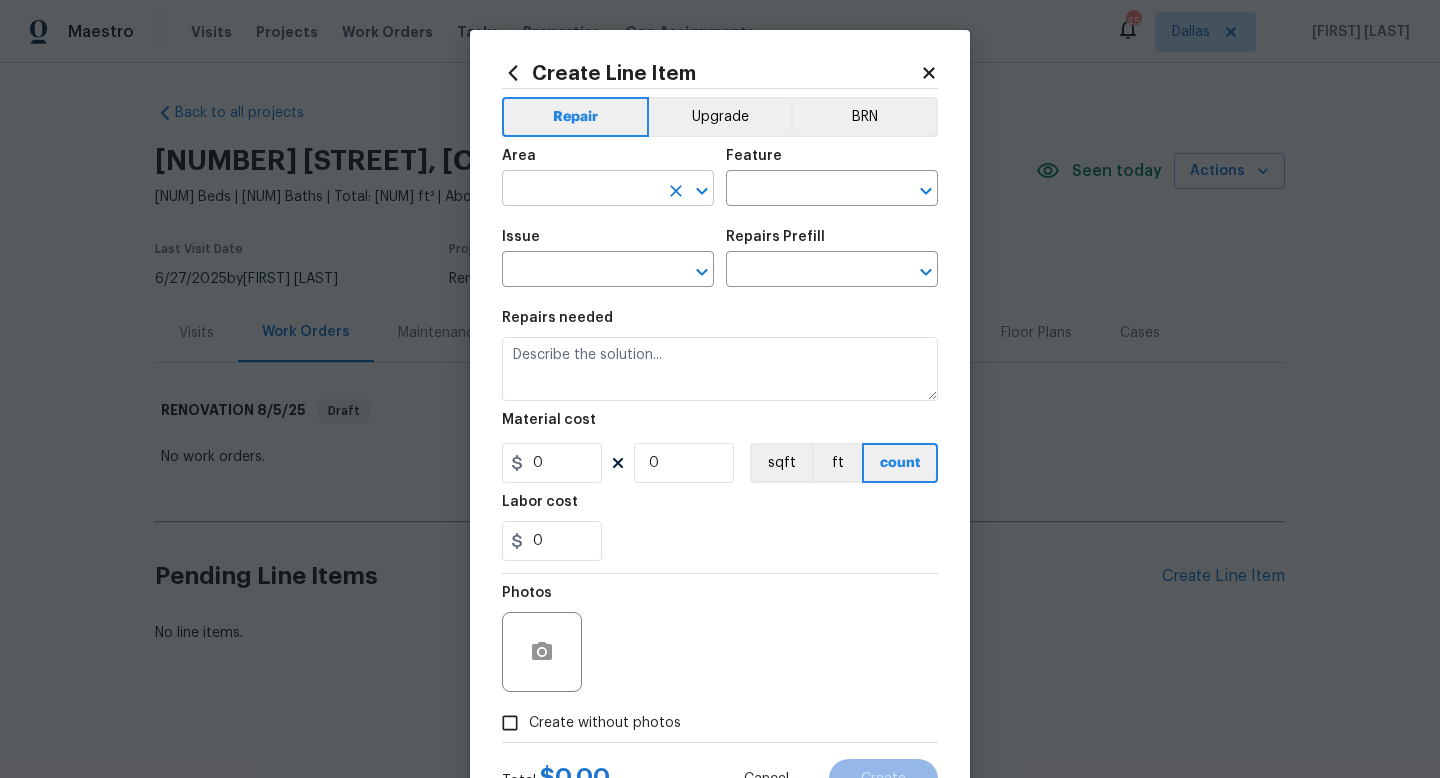 click at bounding box center [580, 190] 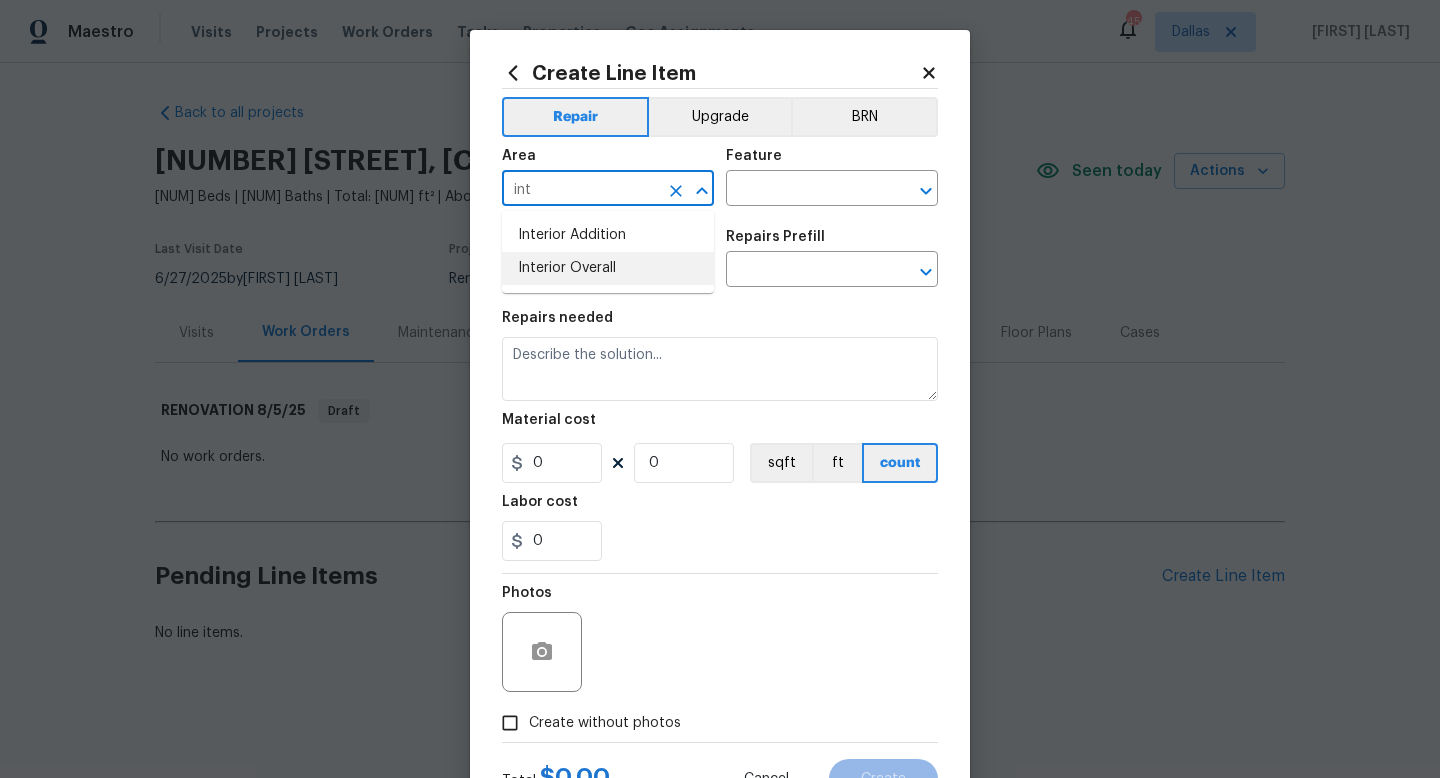 click on "Interior Overall" at bounding box center (608, 268) 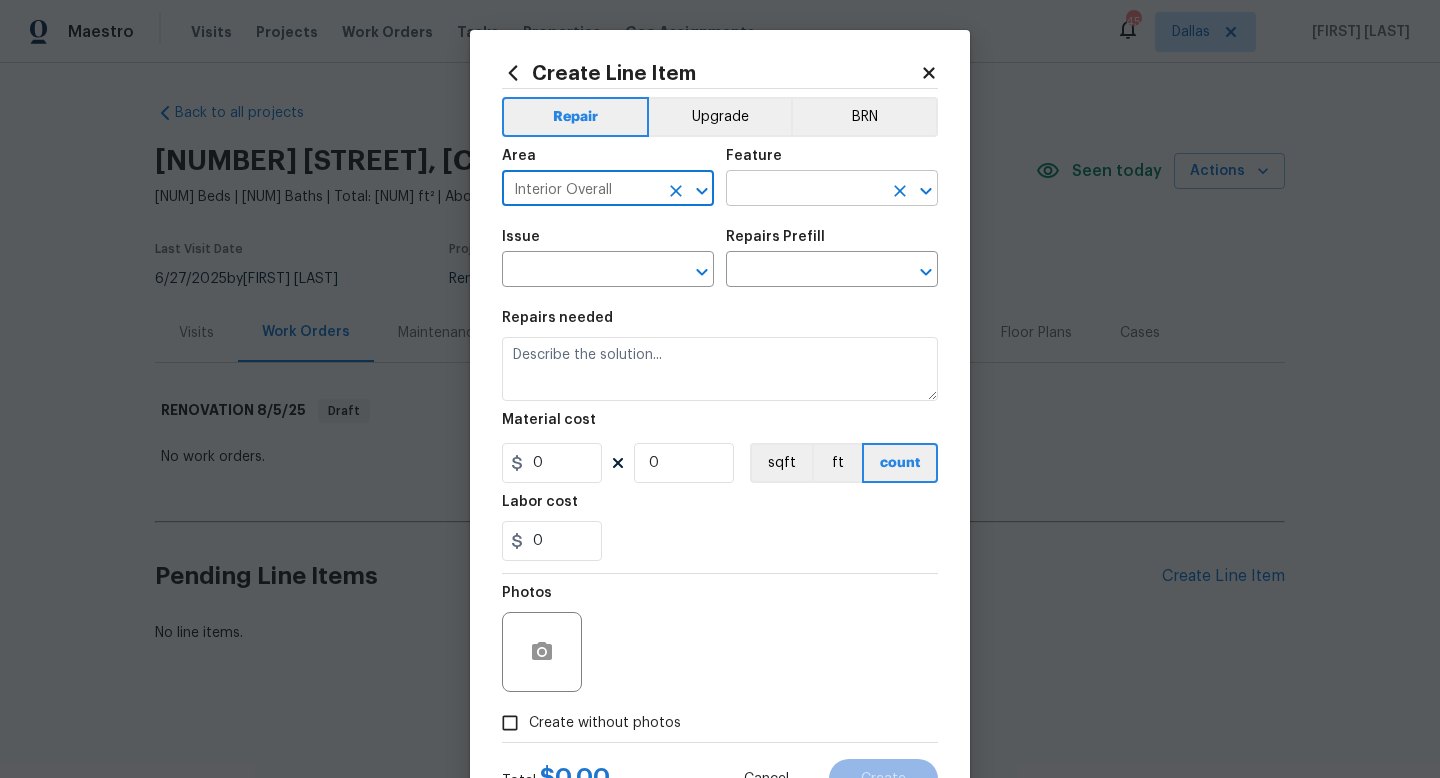 type on "Interior Overall" 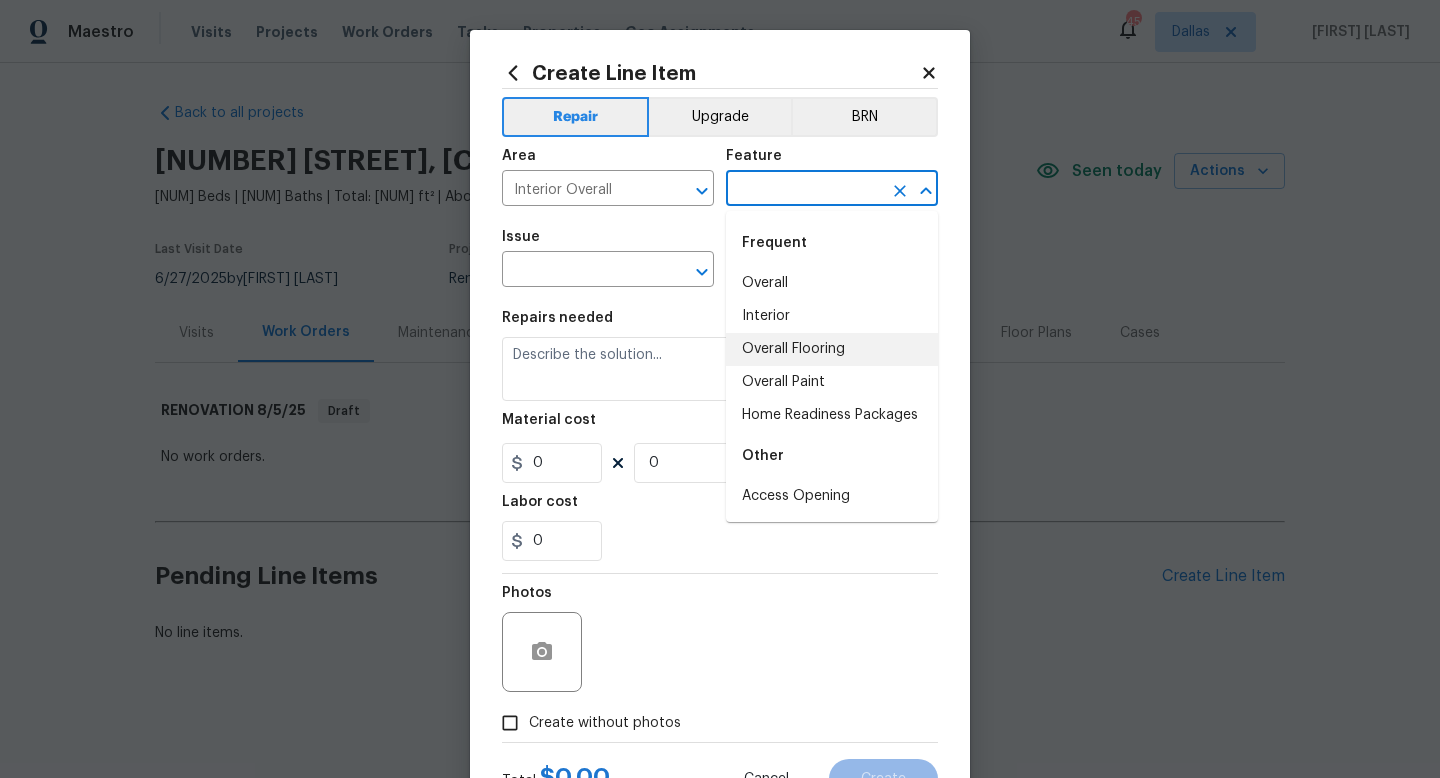 click on "Overall Flooring" at bounding box center (832, 349) 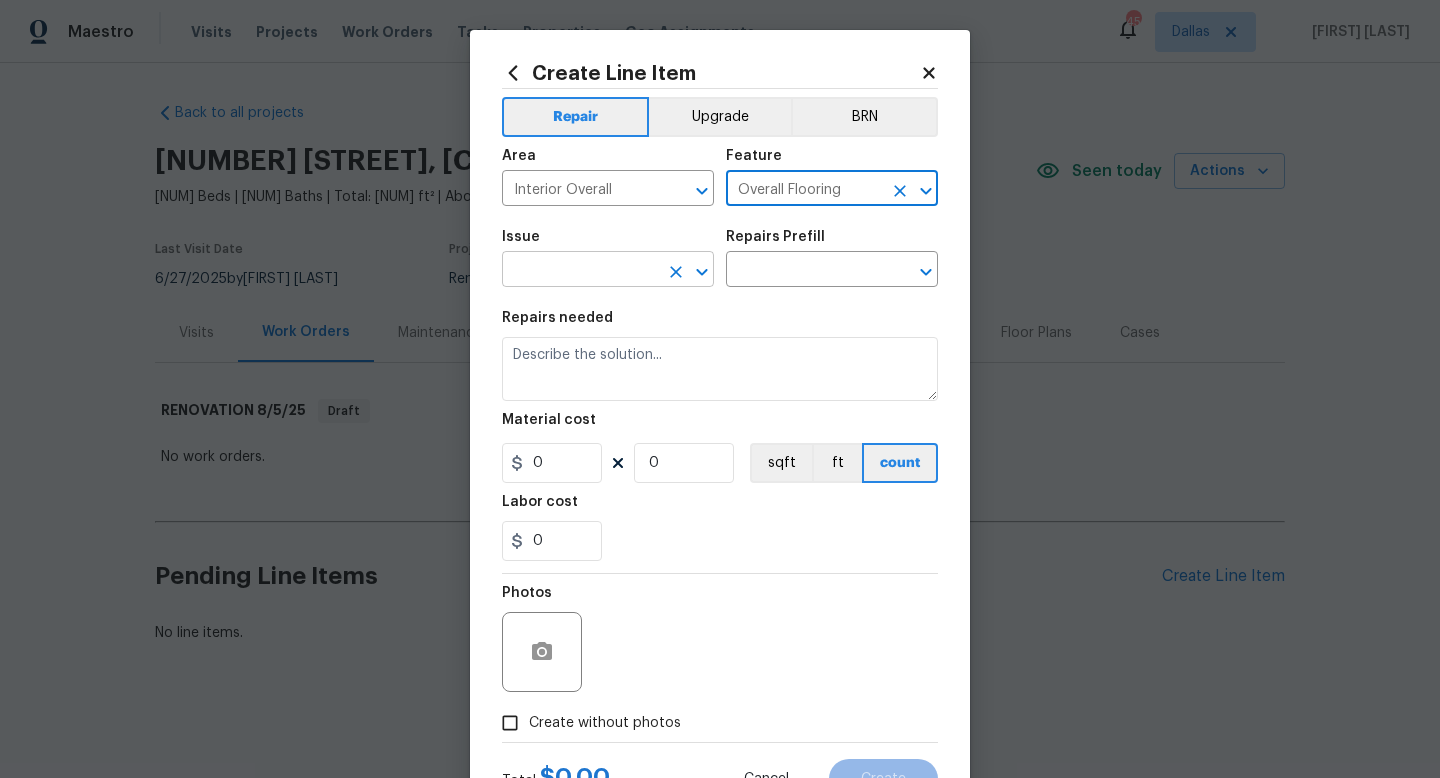 click at bounding box center (580, 271) 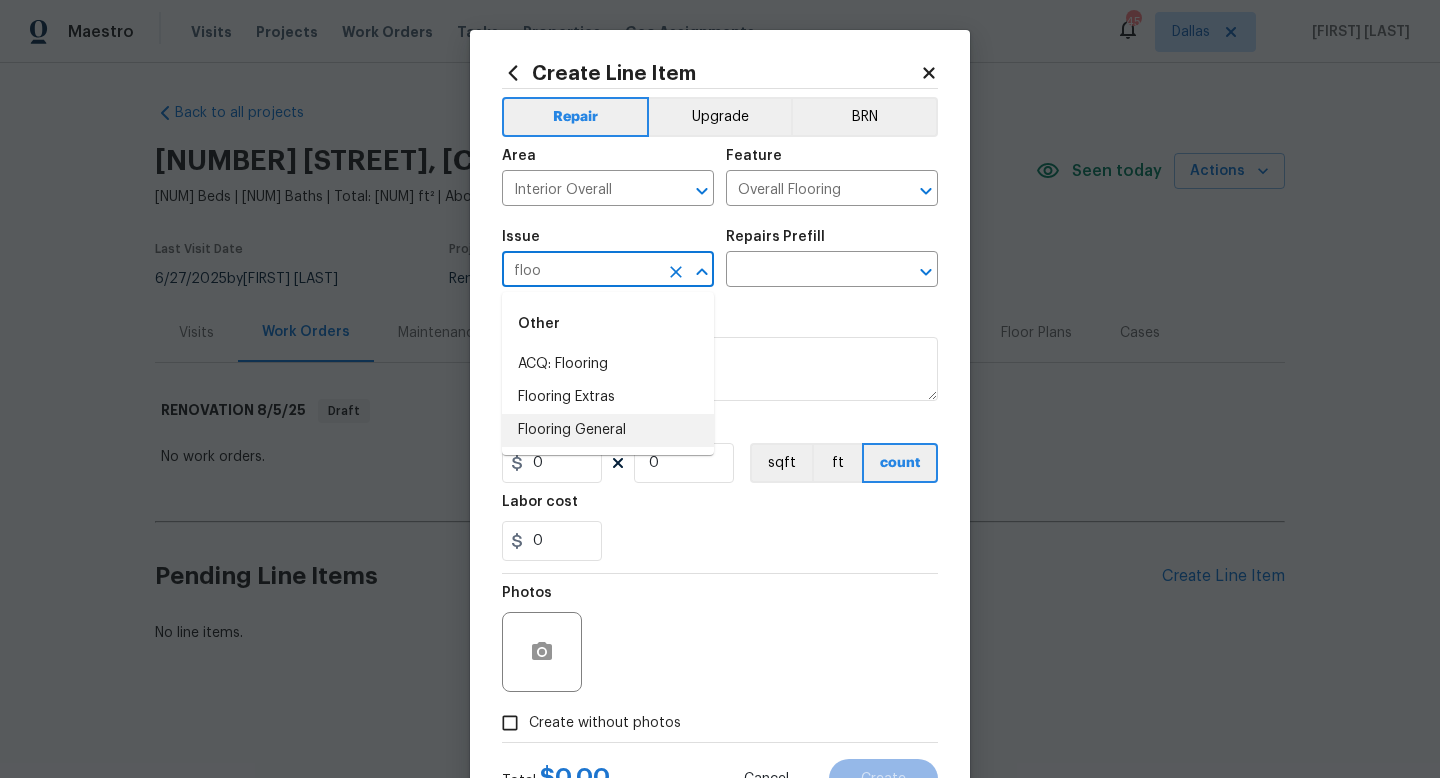 click on "Flooring General" at bounding box center [608, 430] 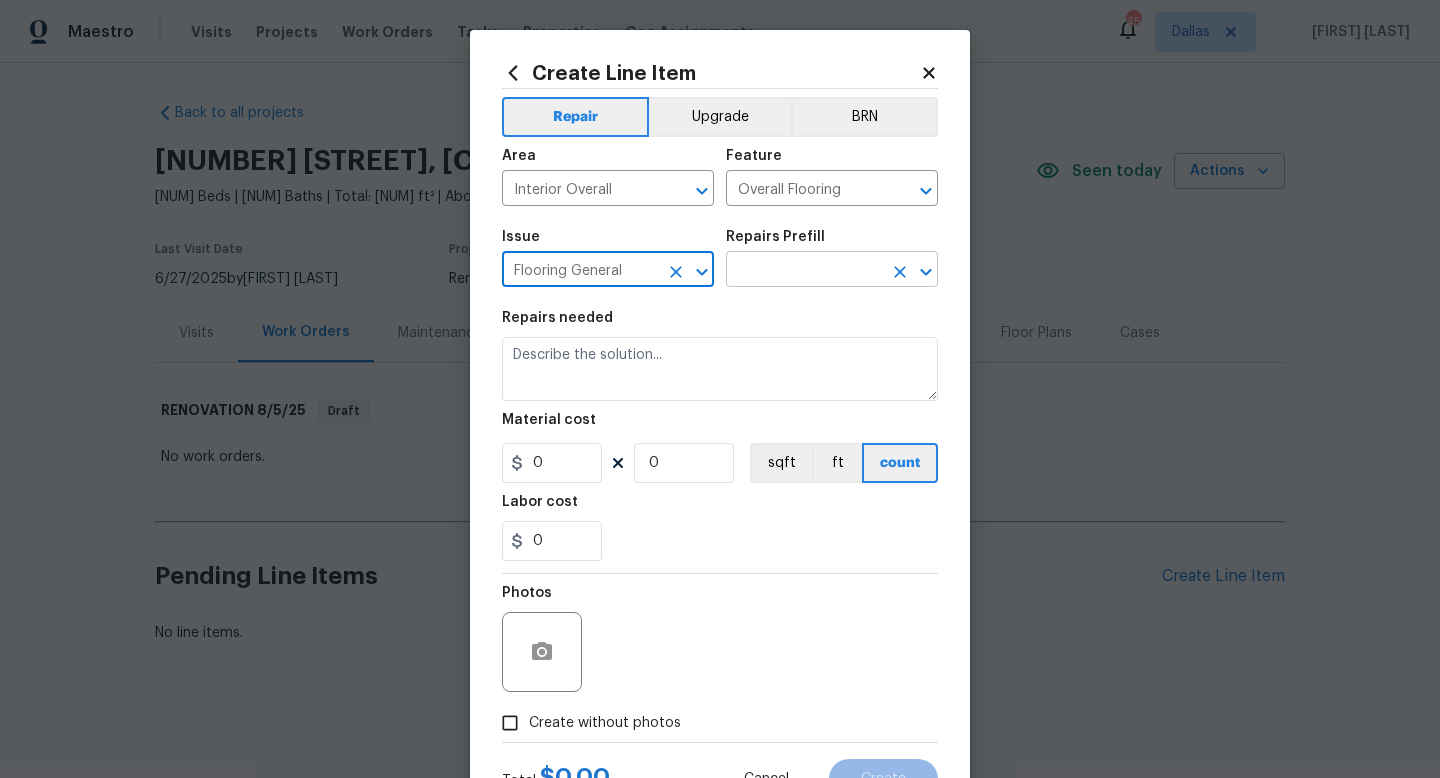 type on "Flooring General" 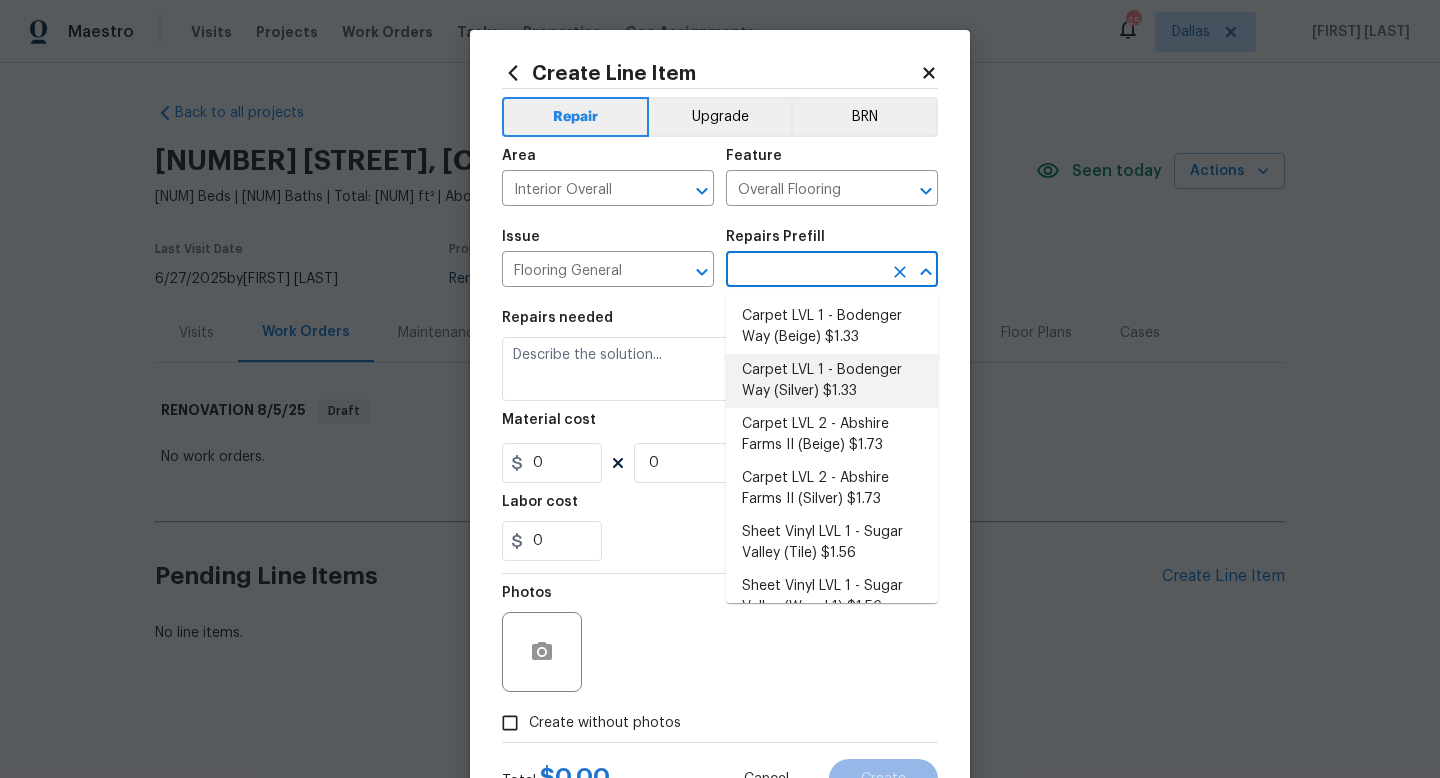 click on "Carpet LVL 1 - Bodenger Way (Silver) $1.33" at bounding box center (832, 381) 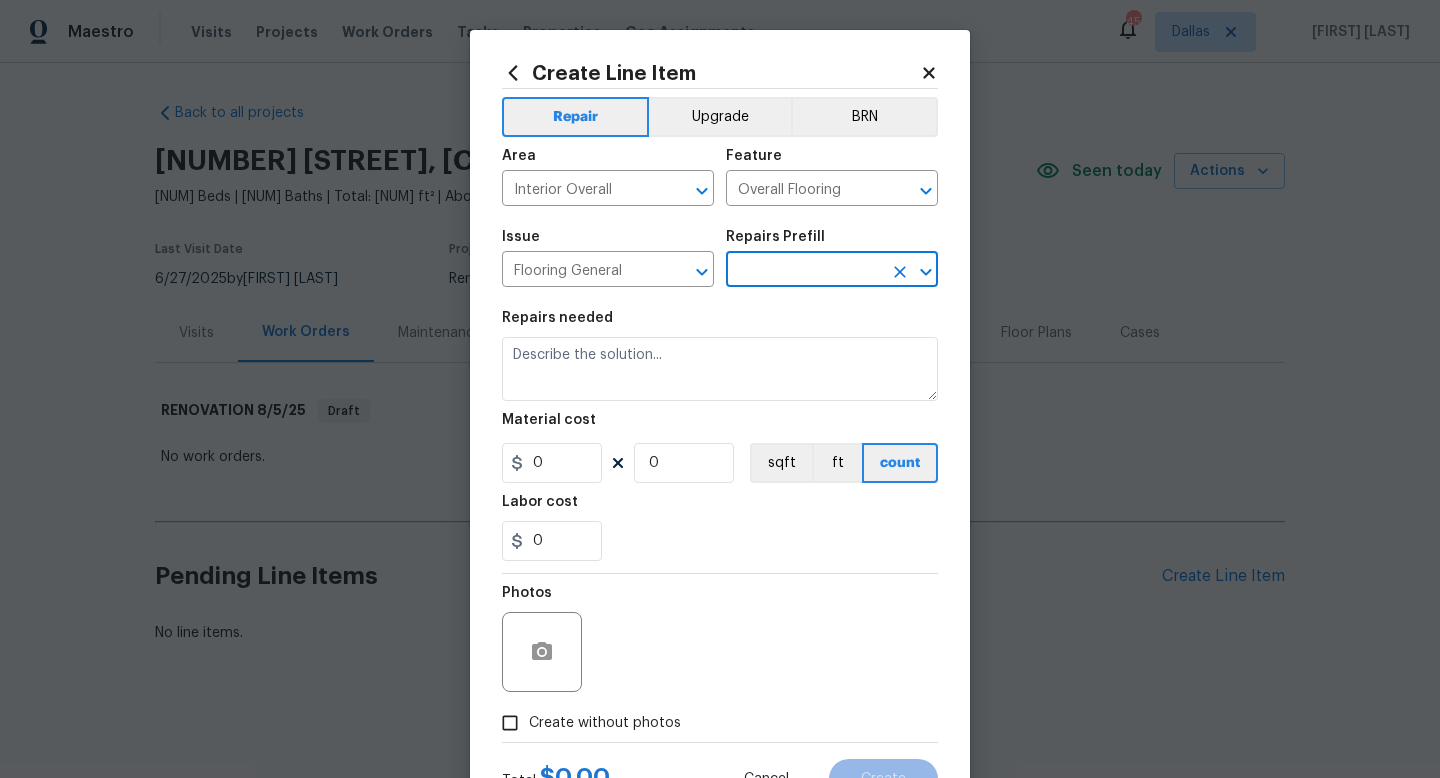 type on "Carpet LVL 1 - Bodenger Way (Silver) $1.33" 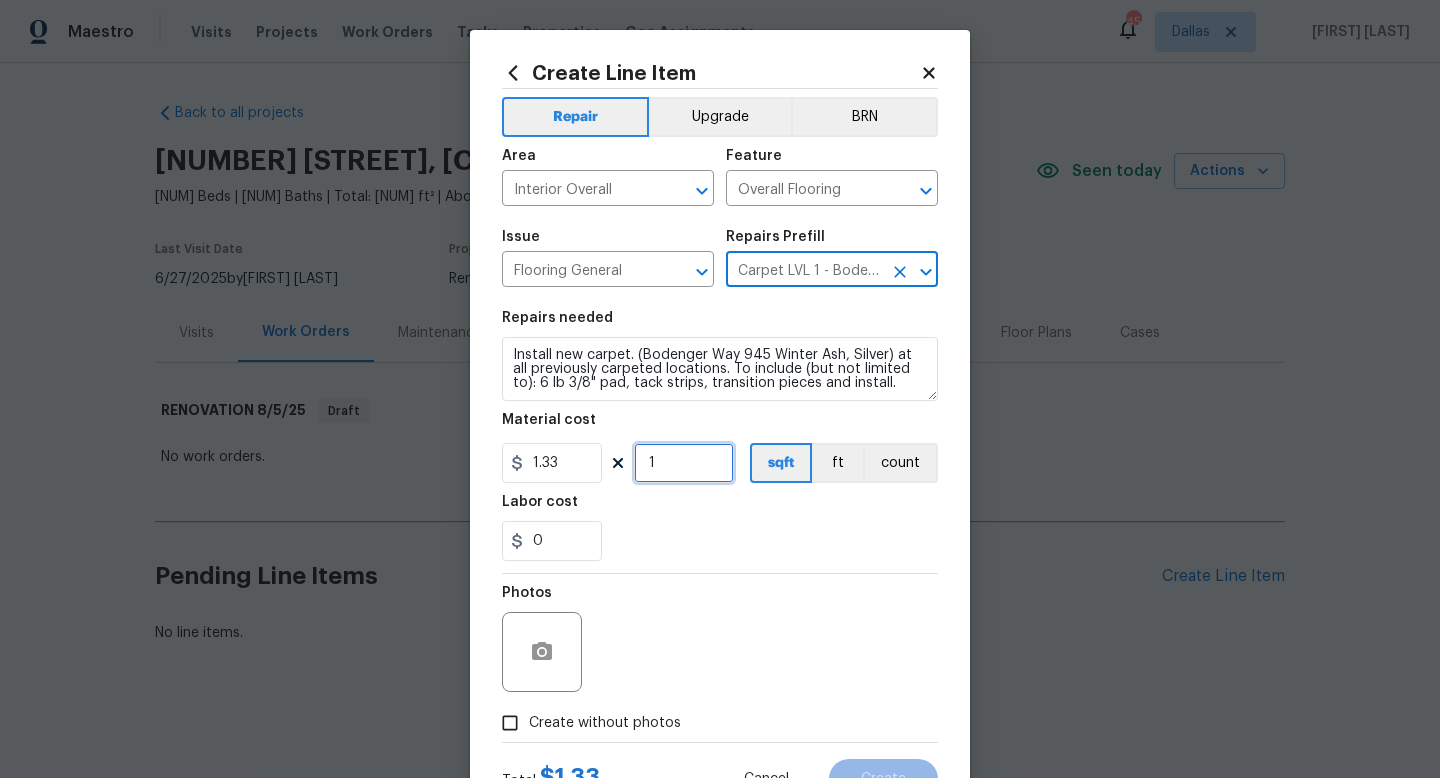click on "1" at bounding box center [684, 463] 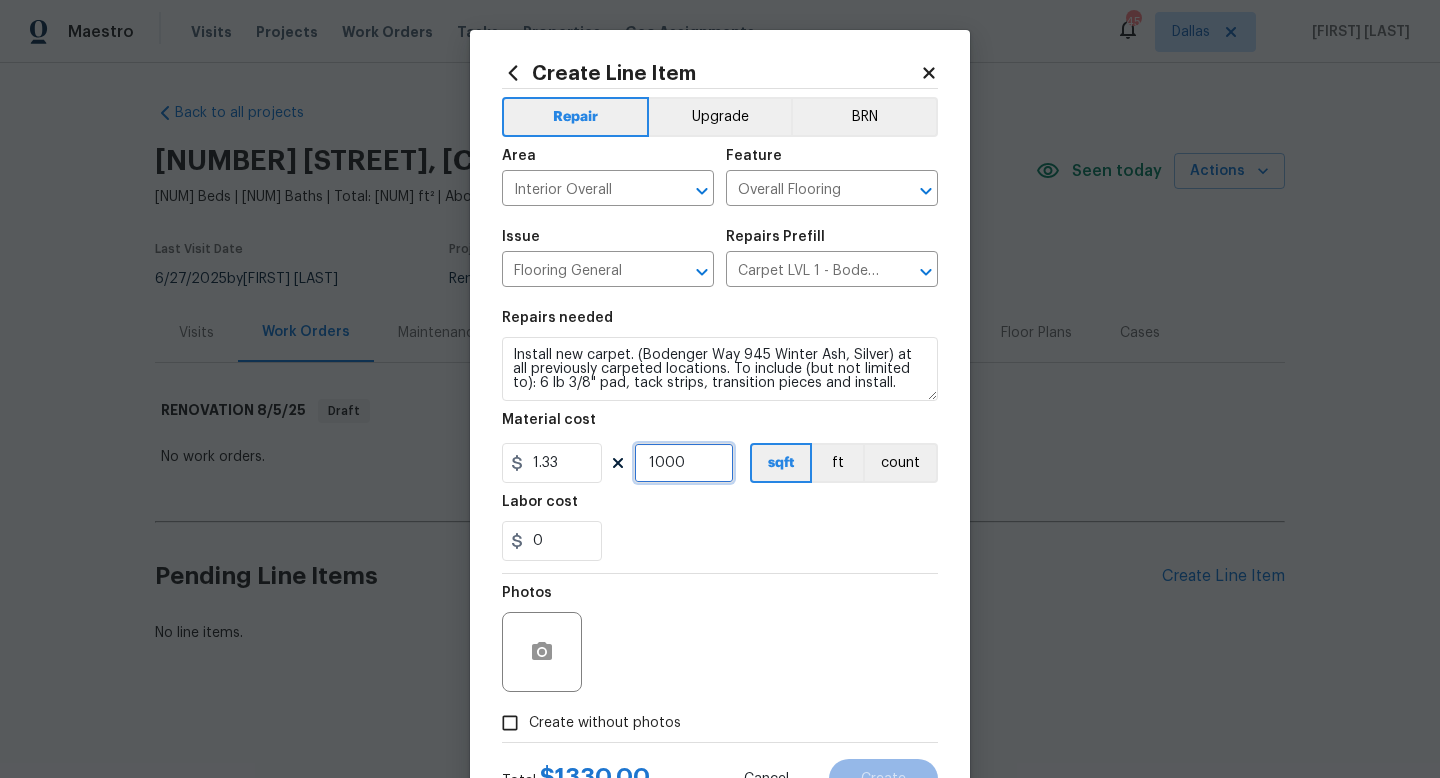 scroll, scrollTop: 84, scrollLeft: 0, axis: vertical 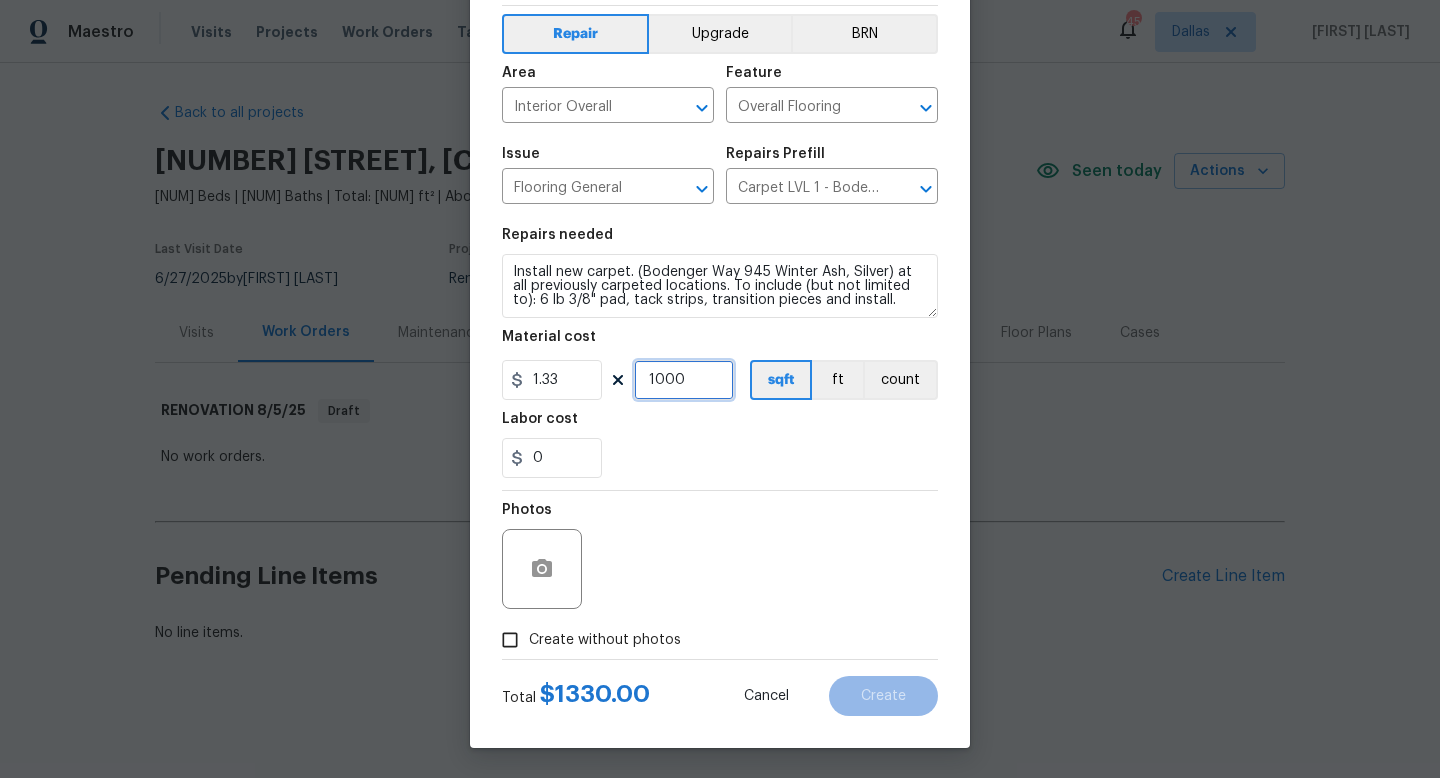type on "1000" 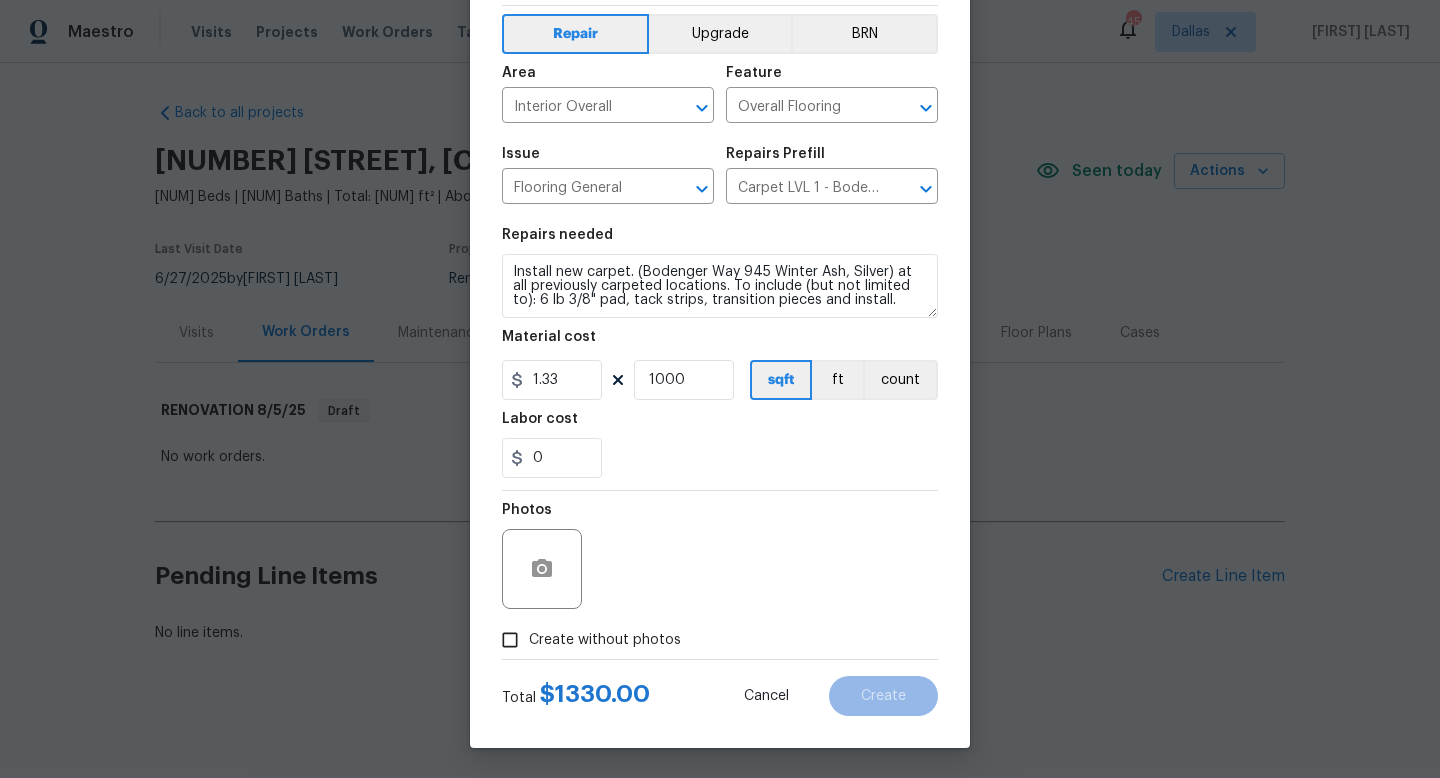 click on "Create without photos" at bounding box center (605, 640) 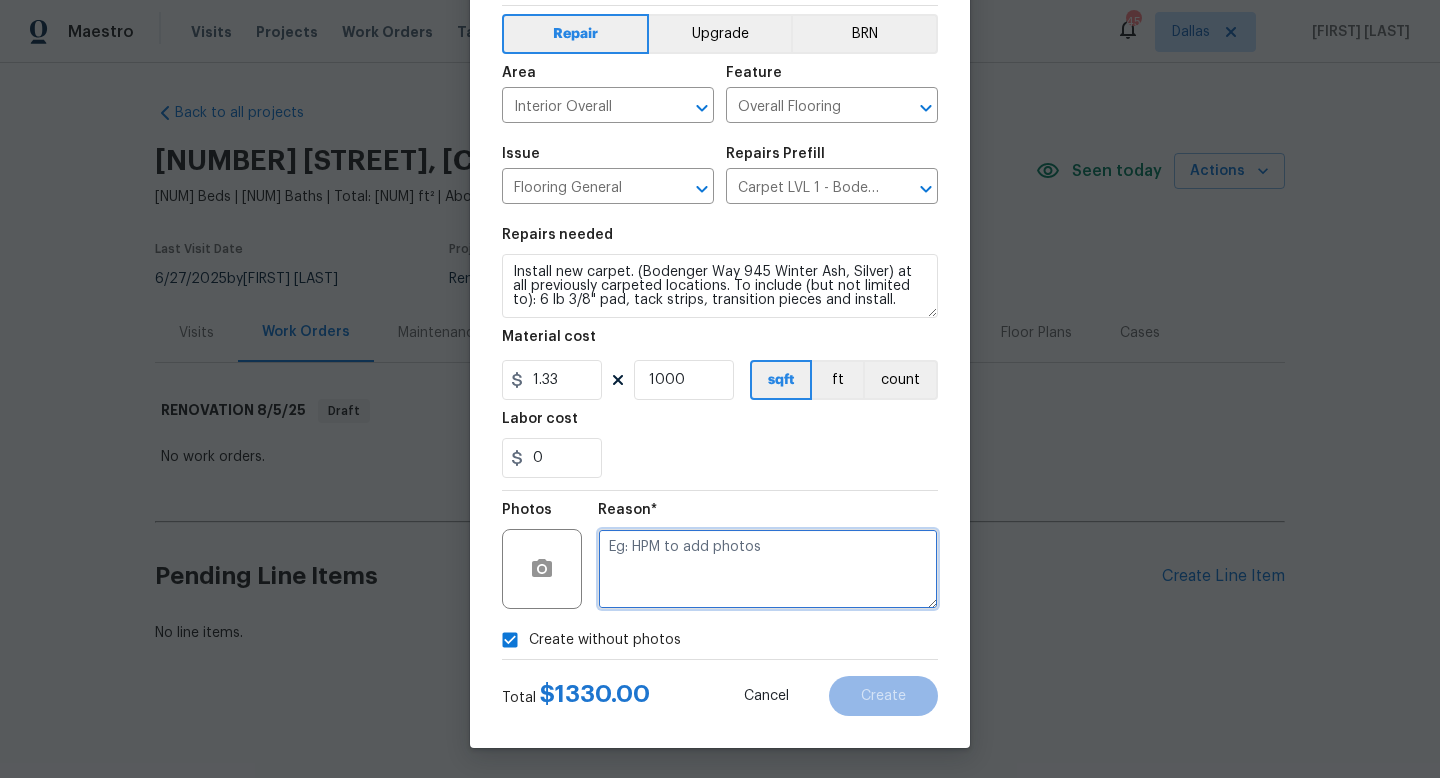 click at bounding box center (768, 569) 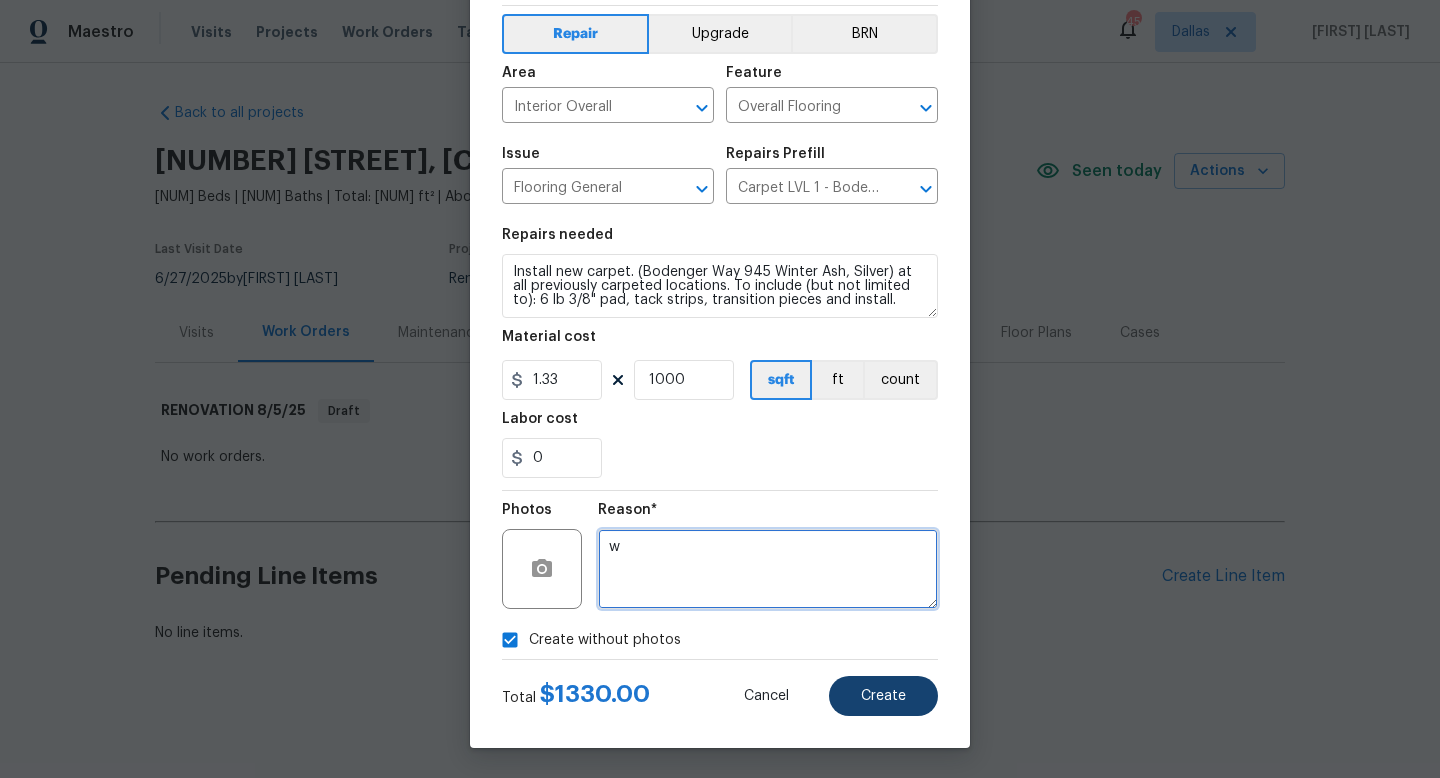 type on "w" 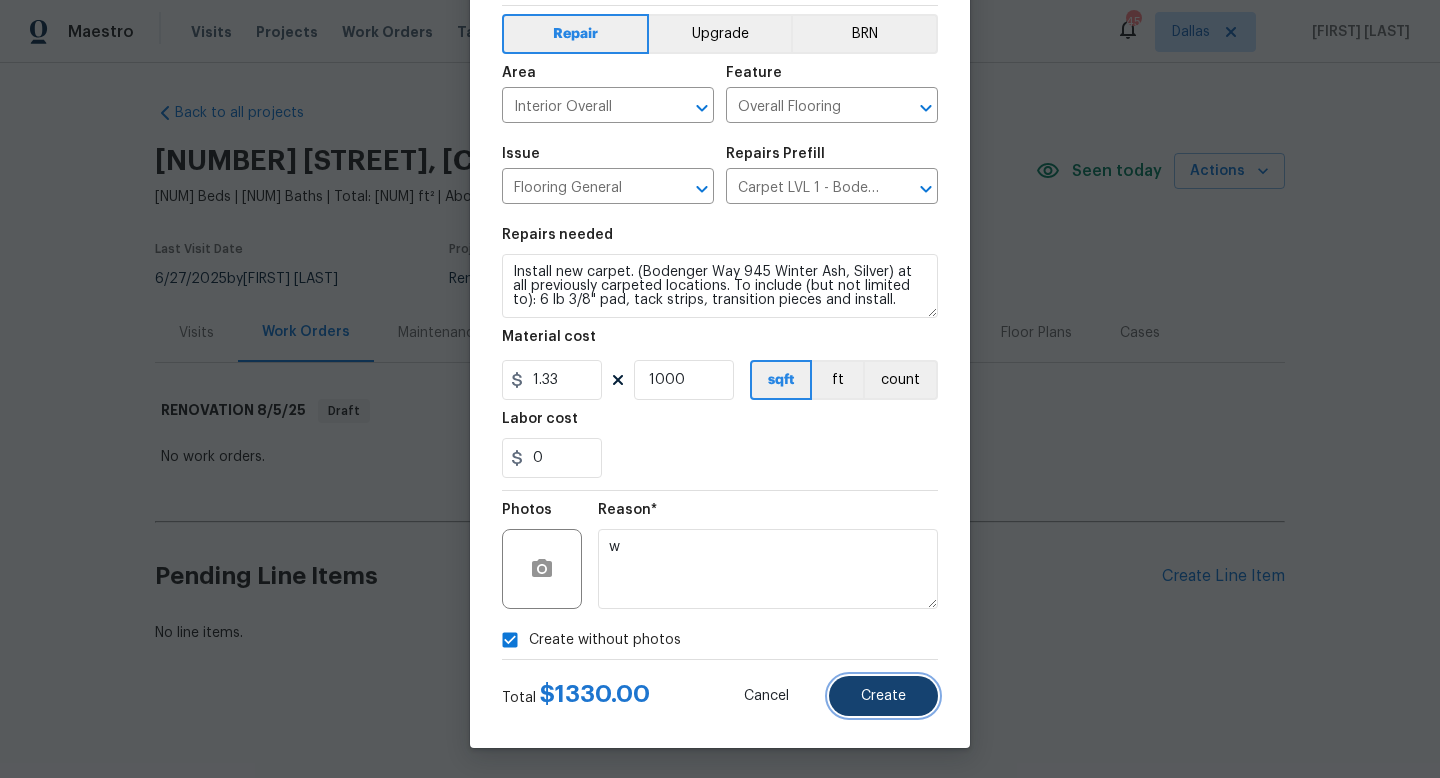 click on "Create" at bounding box center (883, 696) 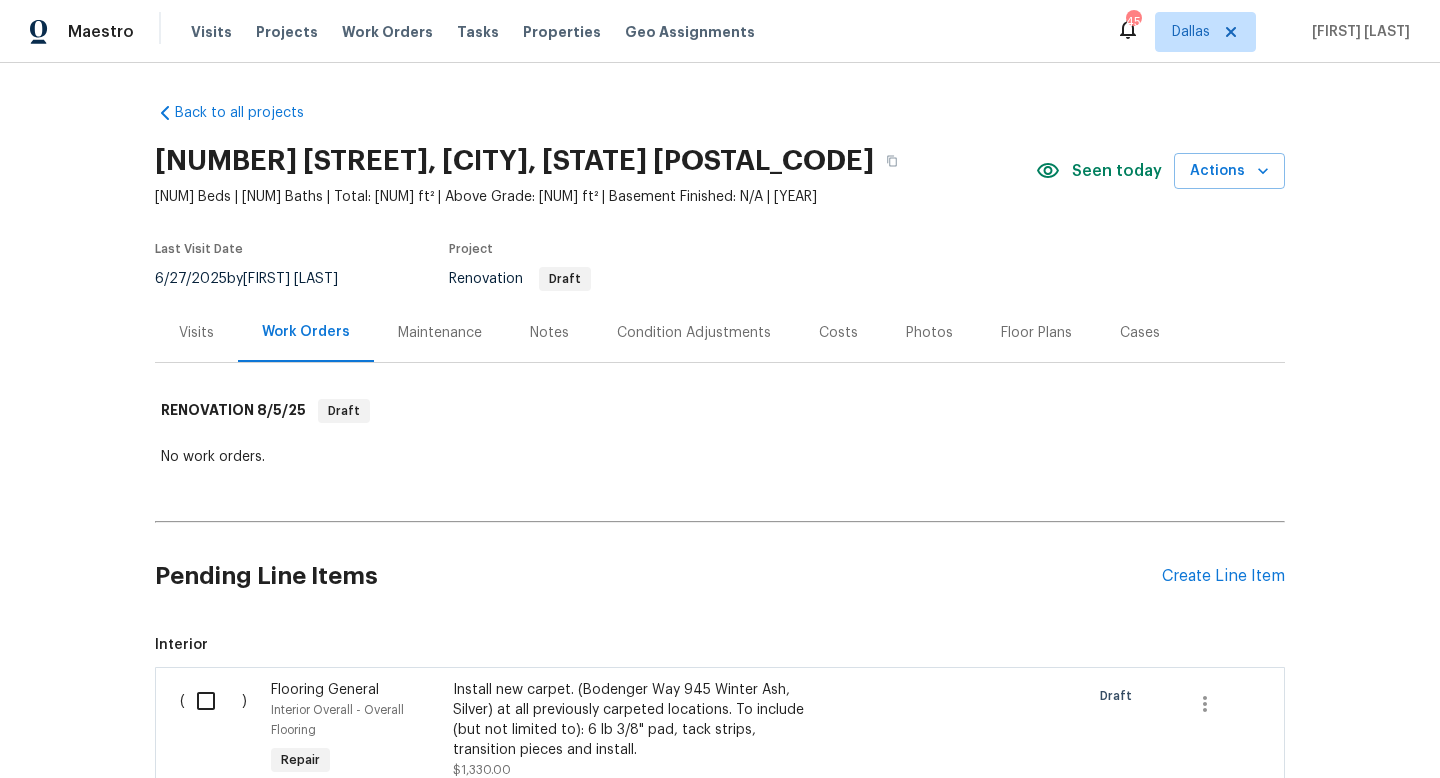 scroll, scrollTop: 270, scrollLeft: 0, axis: vertical 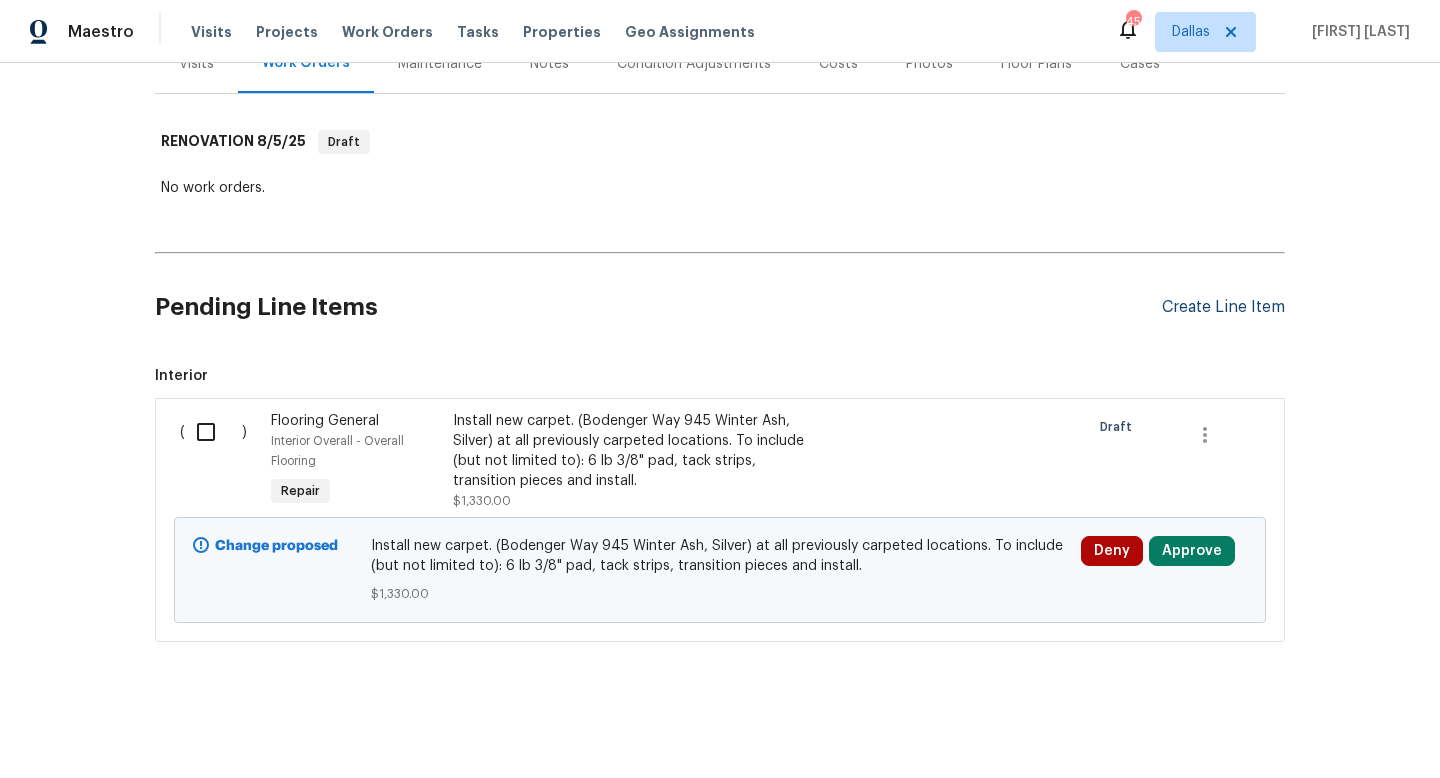 click on "Create Line Item" at bounding box center (1223, 307) 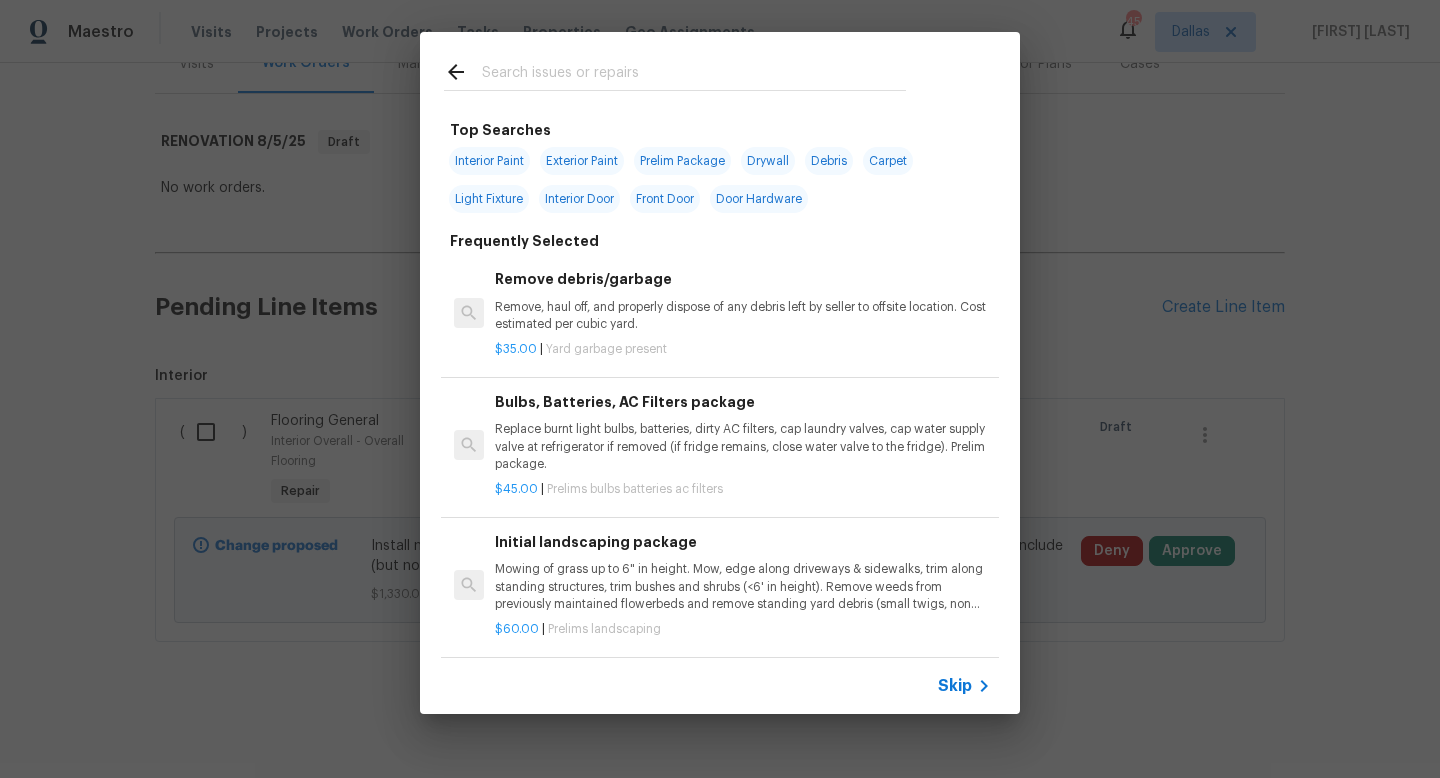 click on "Skip" at bounding box center (955, 686) 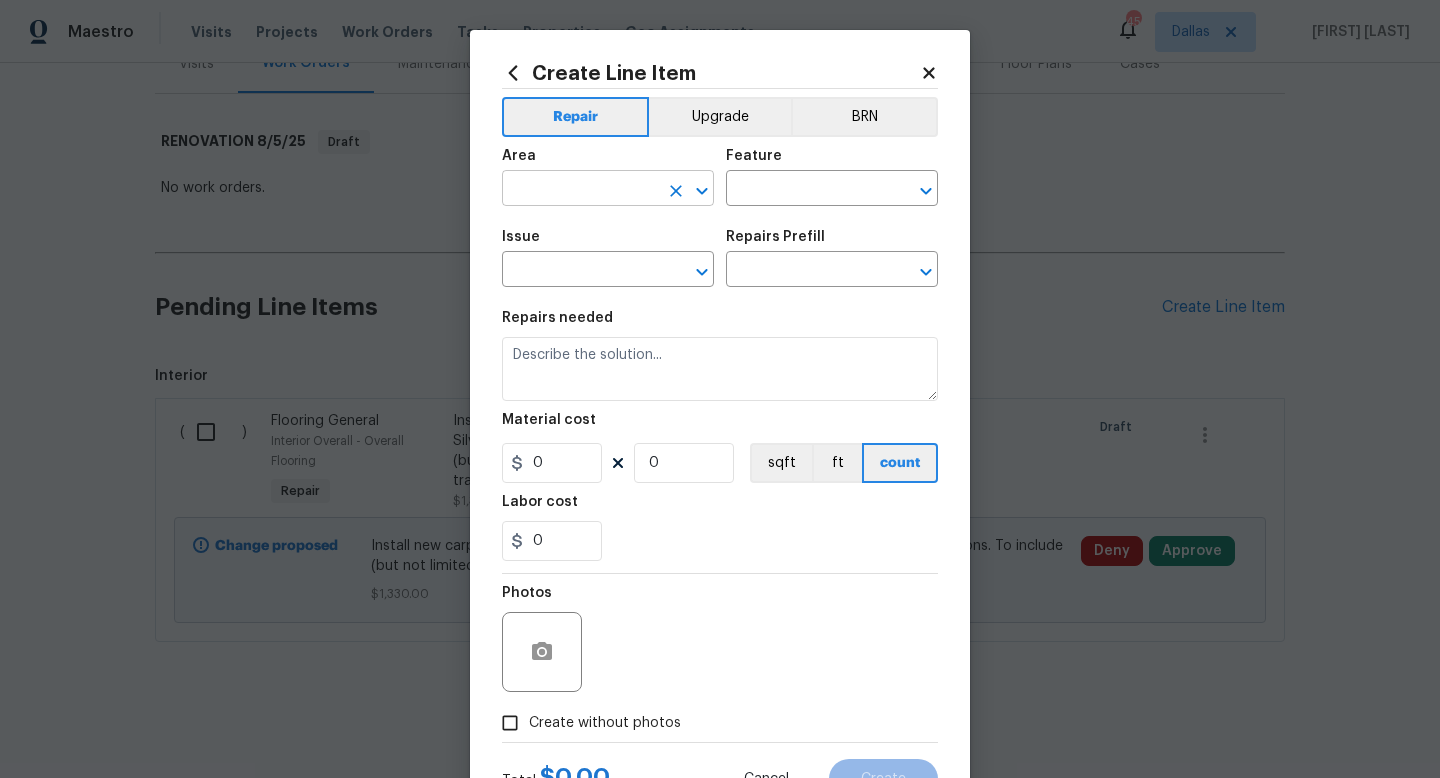 click at bounding box center [580, 190] 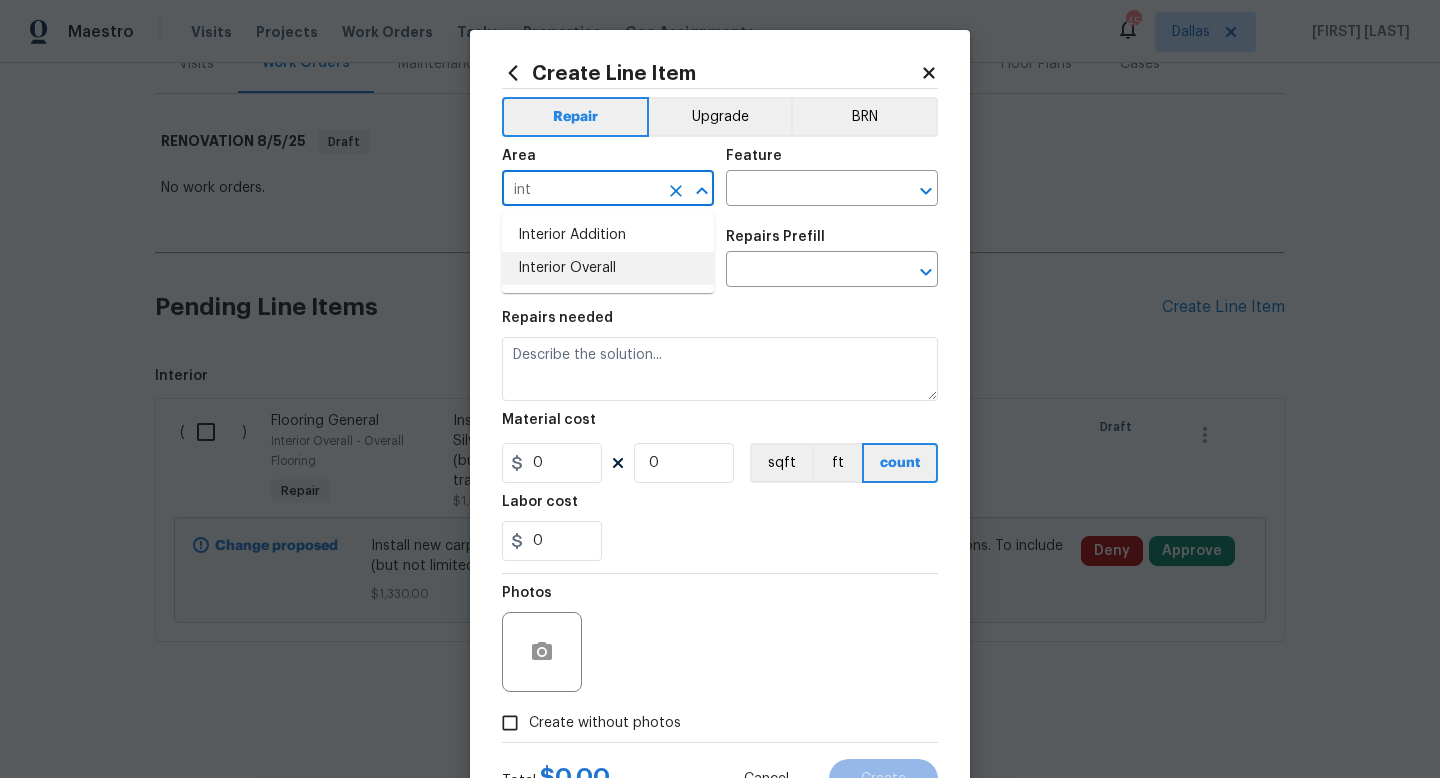 click on "Interior Overall" at bounding box center (608, 268) 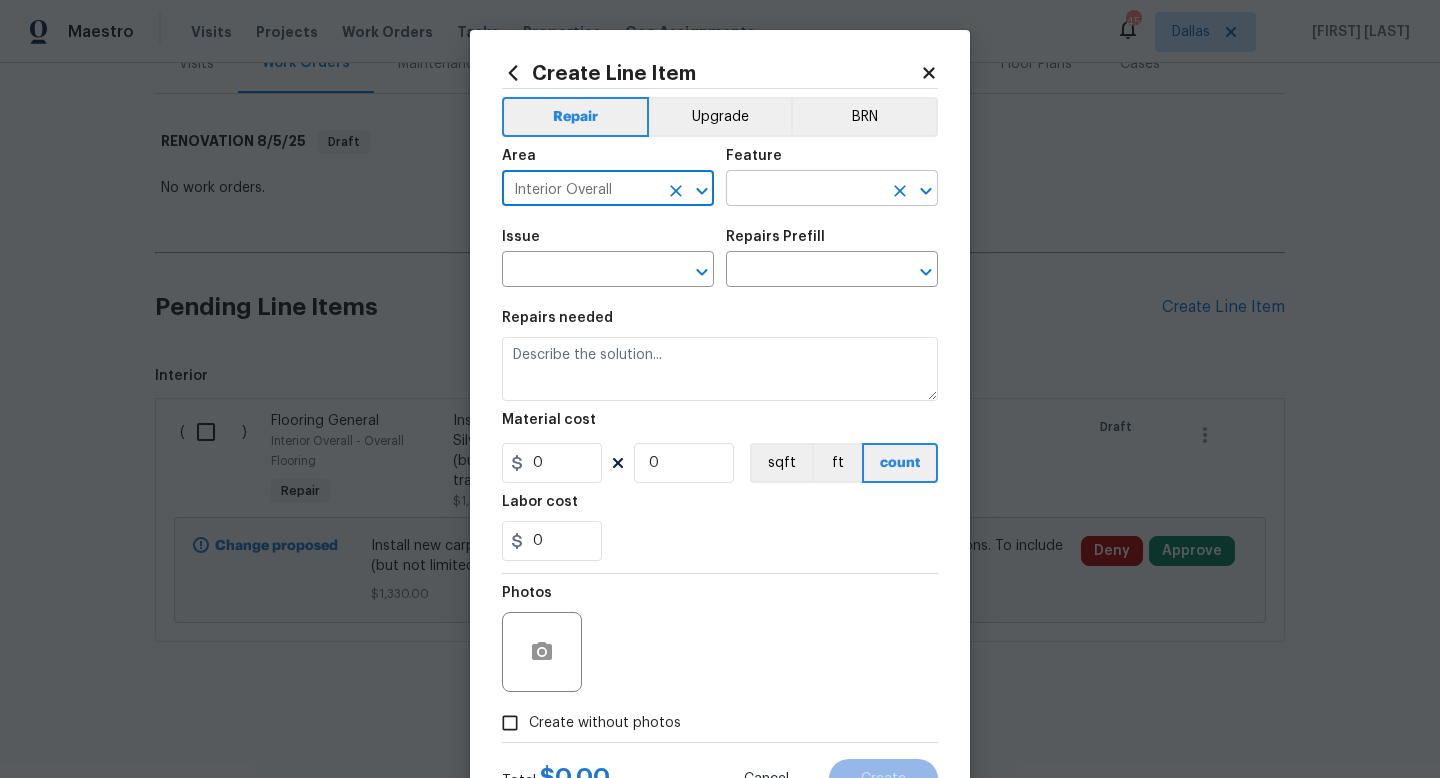 type on "Interior Overall" 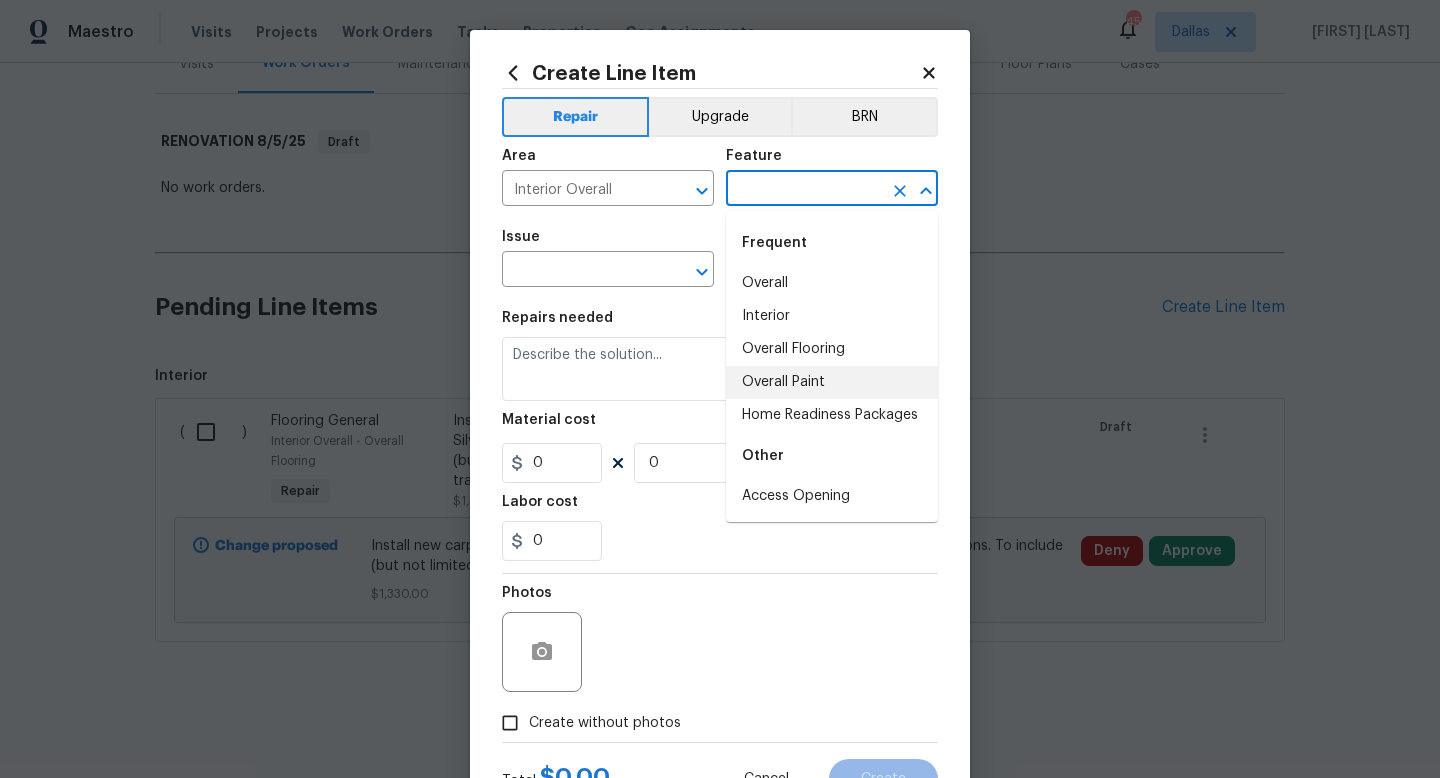 click on "Overall Paint" at bounding box center [832, 382] 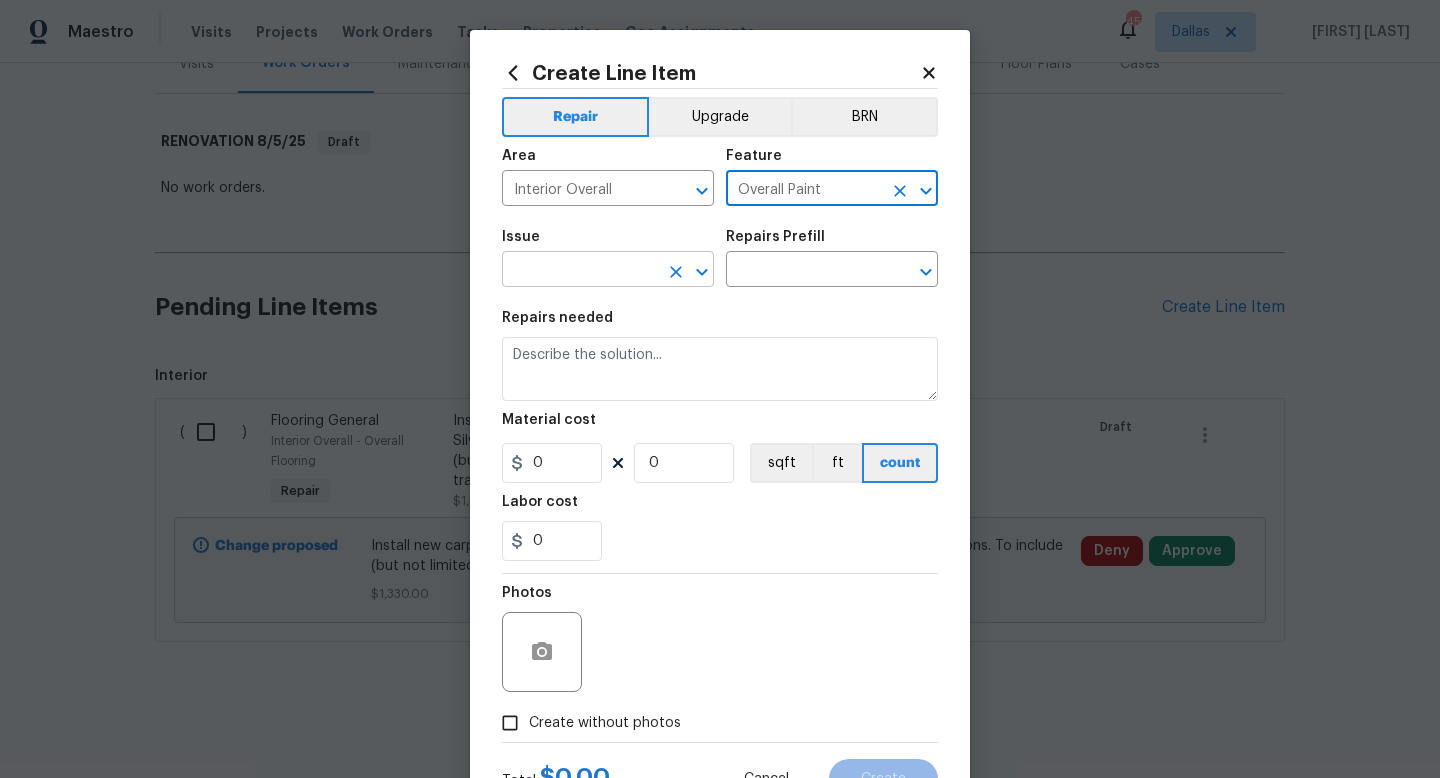 click at bounding box center [580, 271] 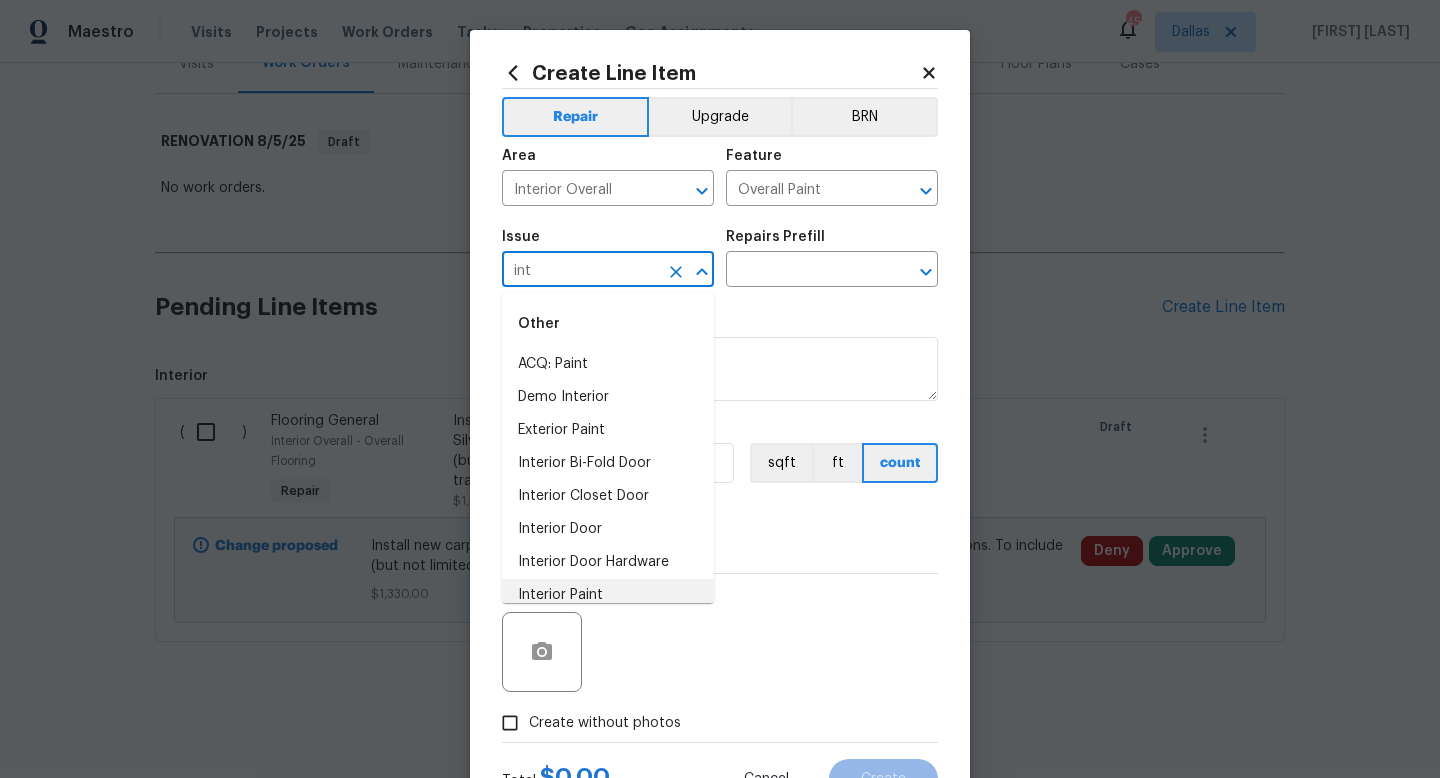 click on "Interior Paint" at bounding box center [608, 595] 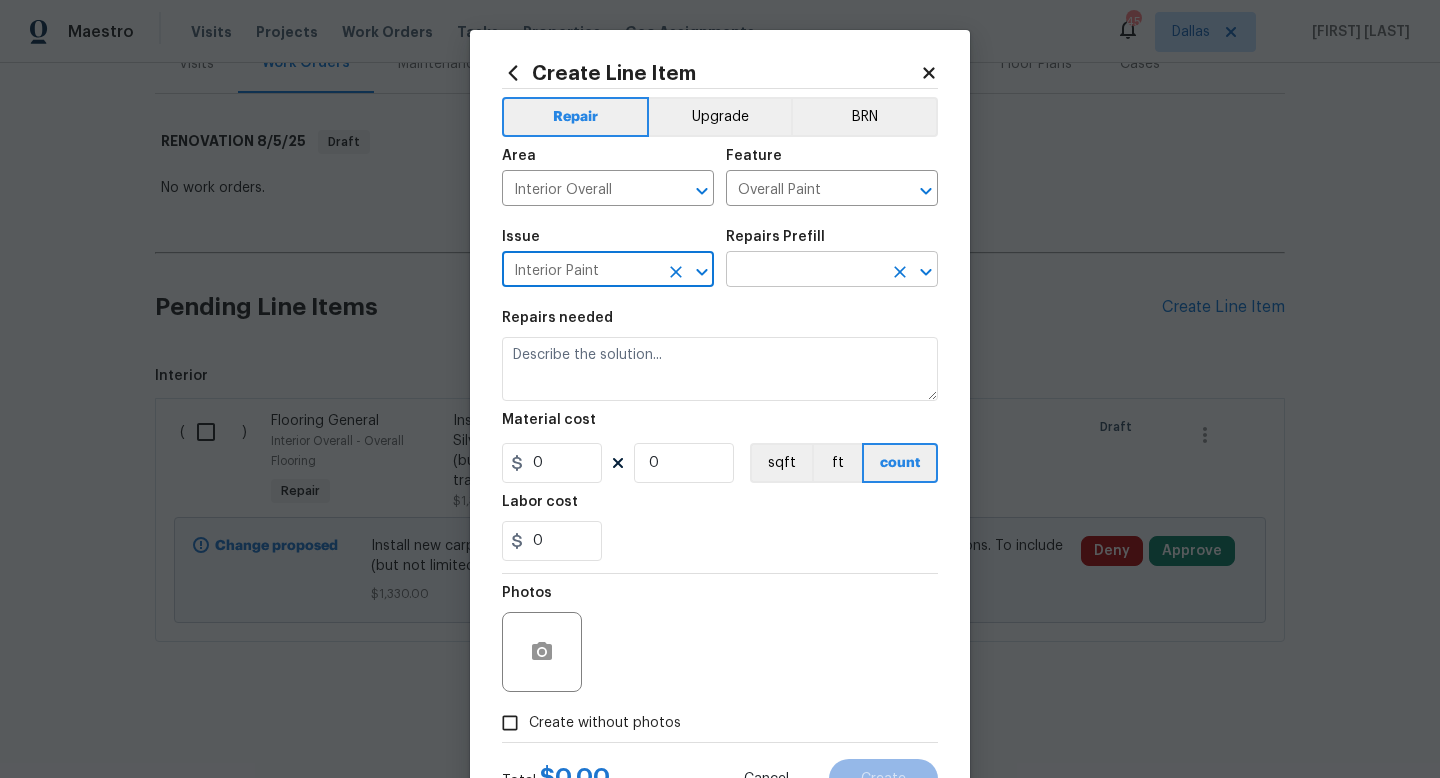 type on "Interior Paint" 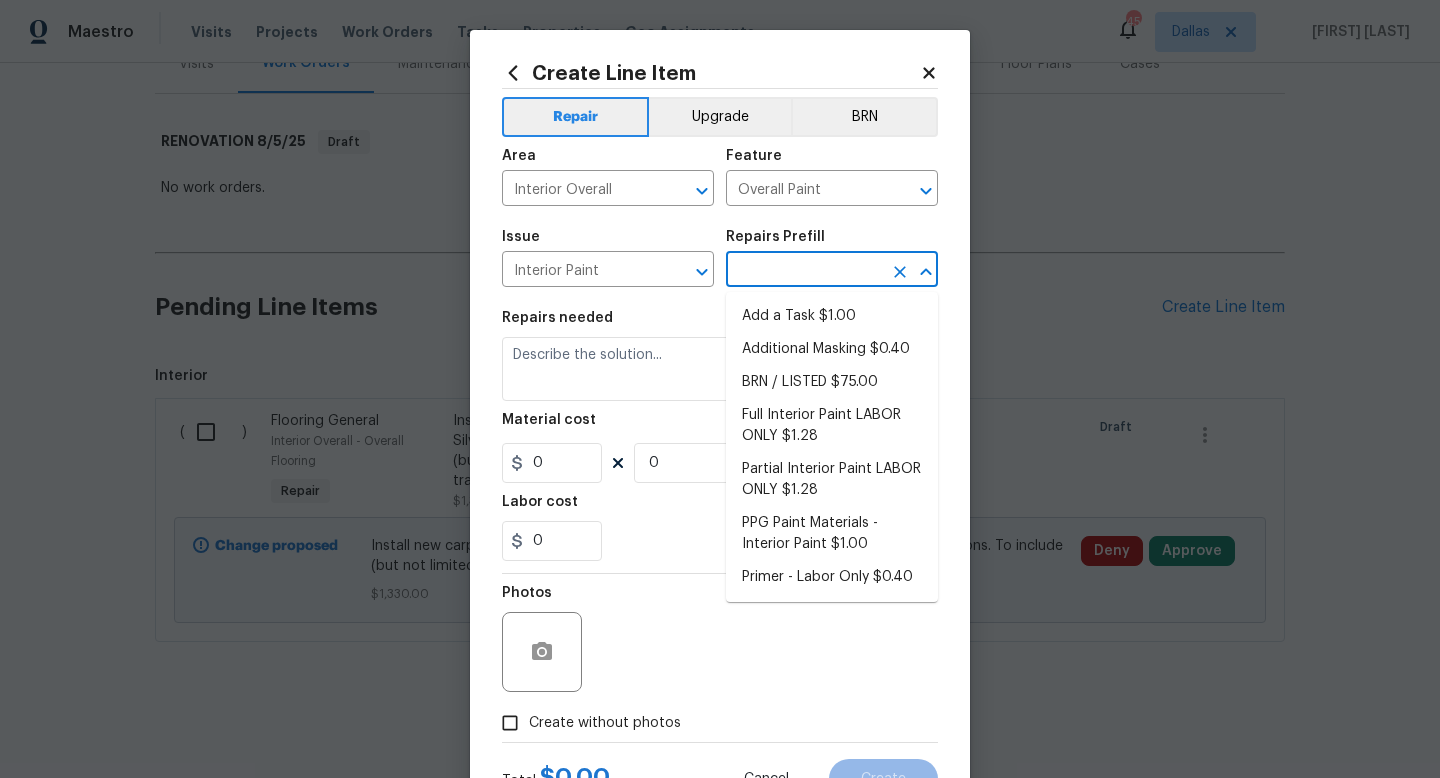 click at bounding box center (804, 271) 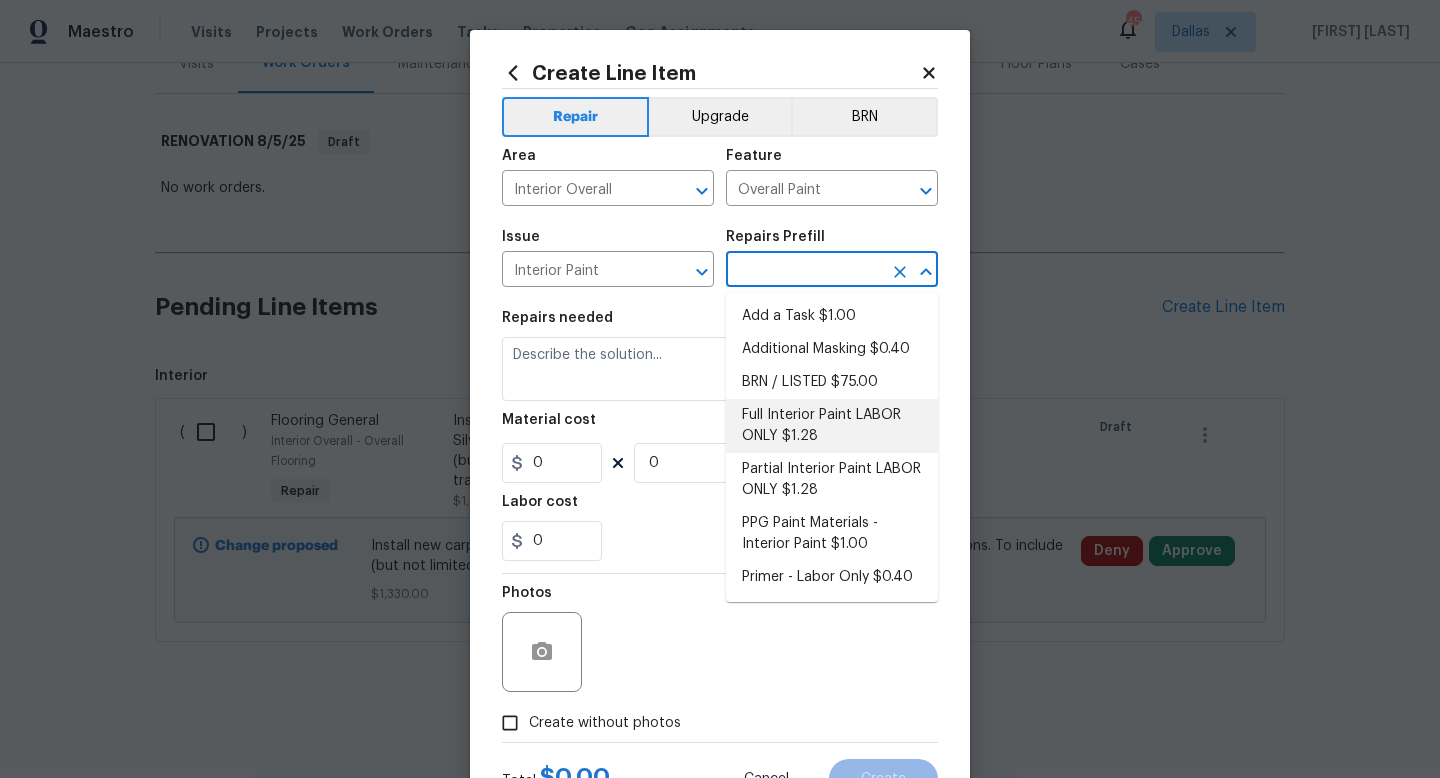click on "Full Interior Paint LABOR ONLY $1.28" at bounding box center [832, 426] 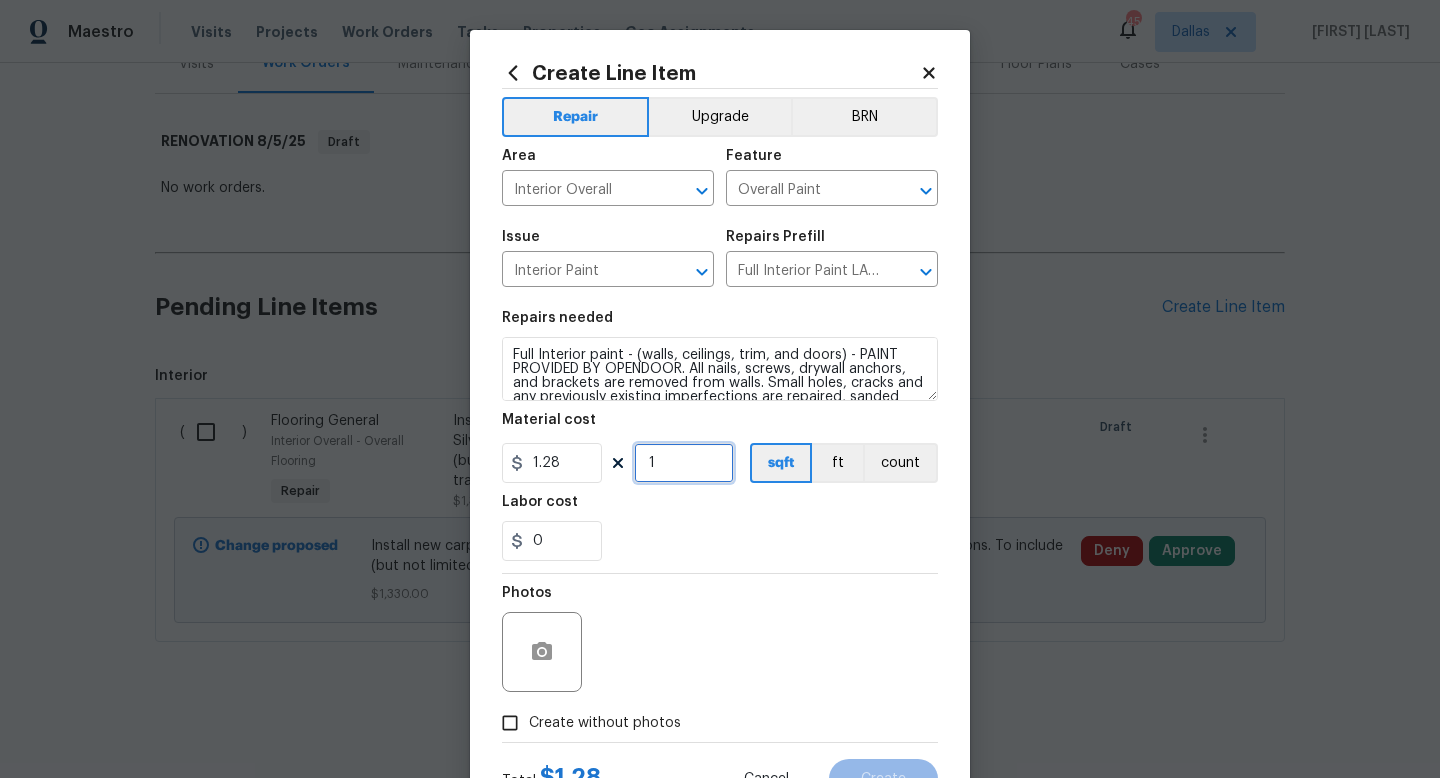 click on "1" at bounding box center (684, 463) 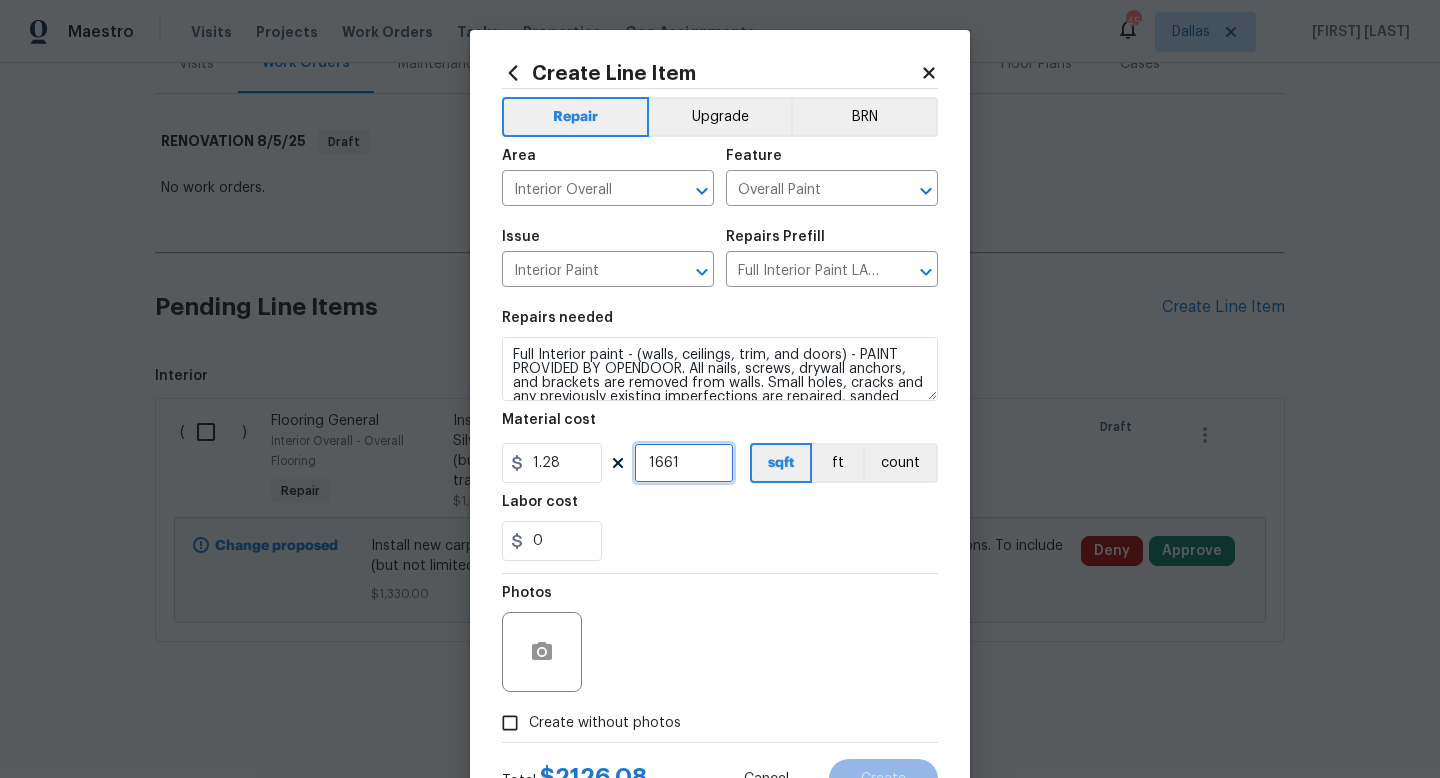 scroll, scrollTop: 84, scrollLeft: 0, axis: vertical 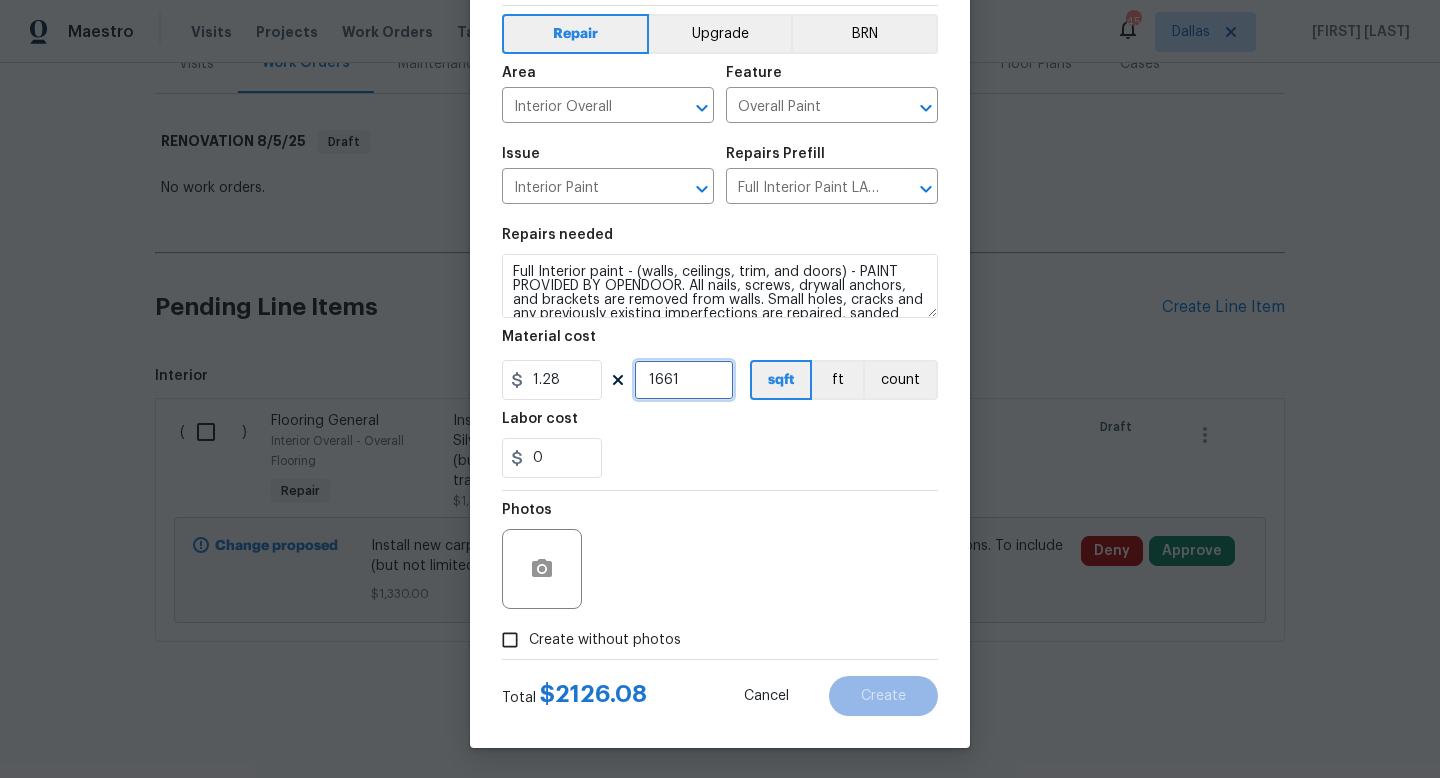 type on "1661" 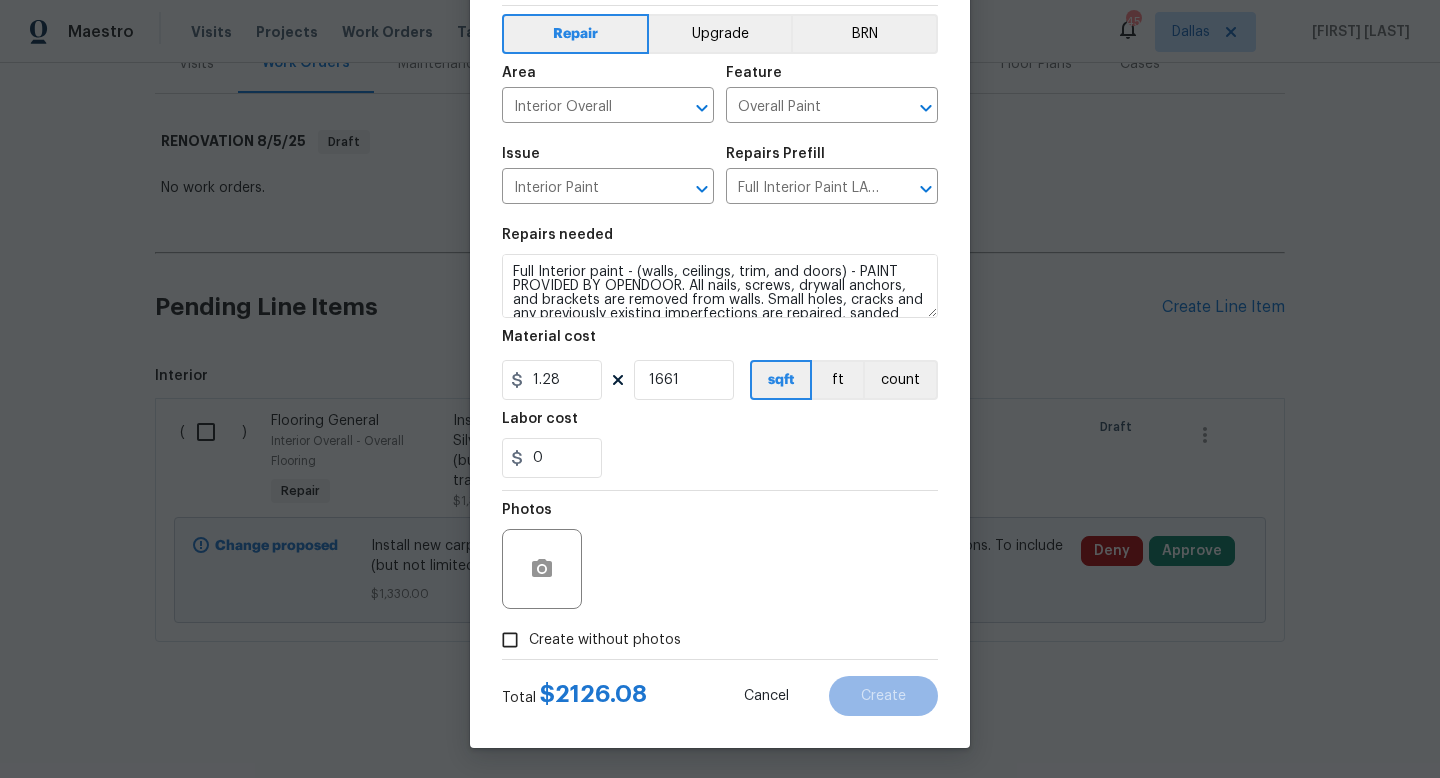 click on "Create without photos" at bounding box center [605, 640] 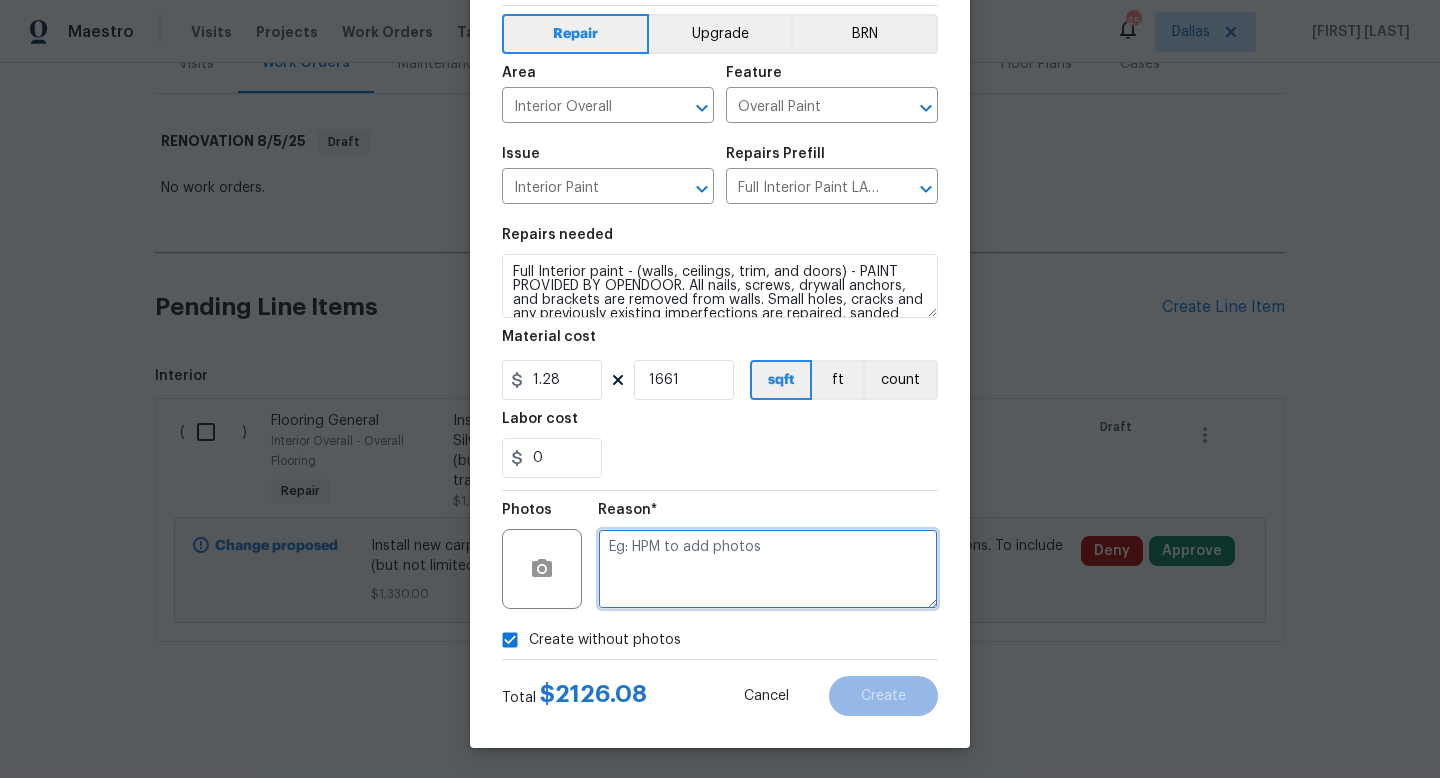 click at bounding box center [768, 569] 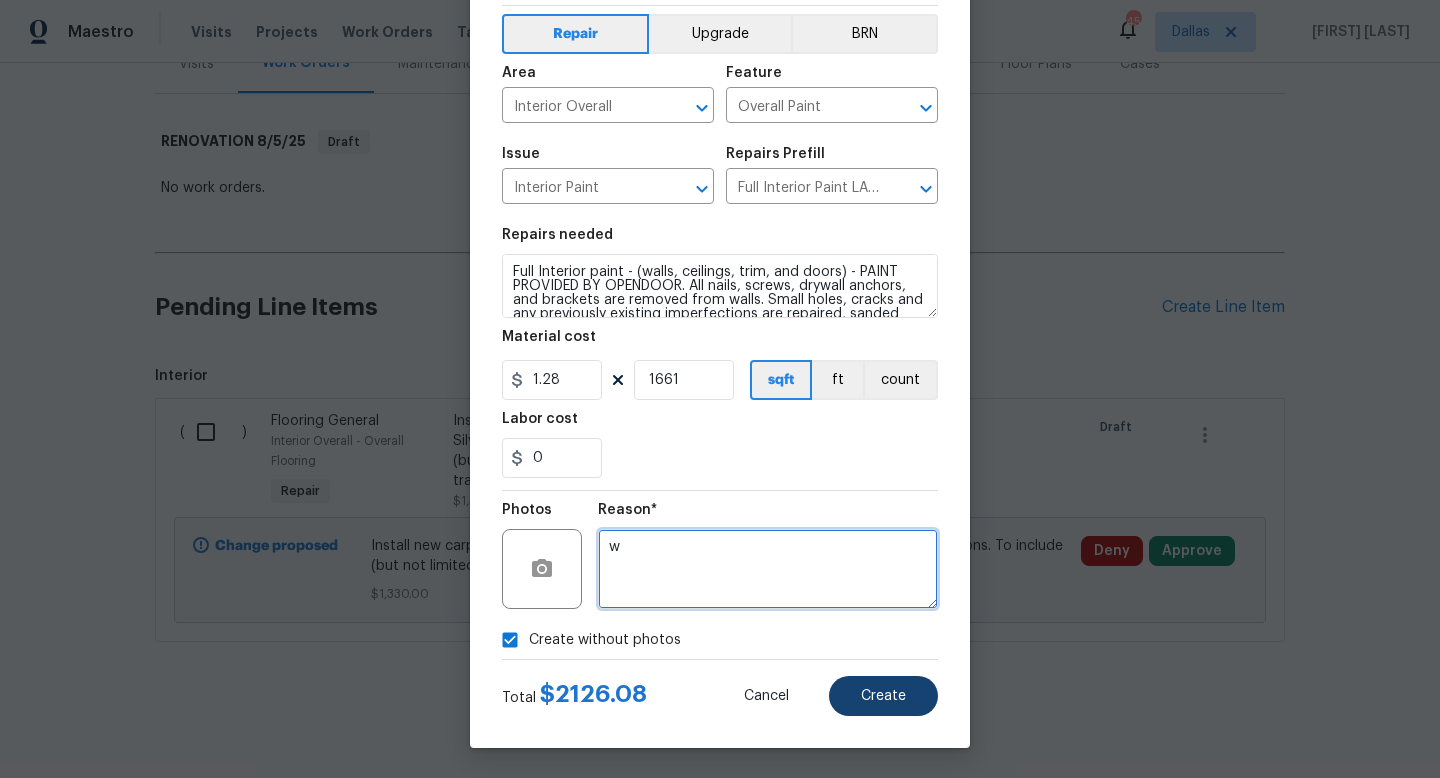 type on "w" 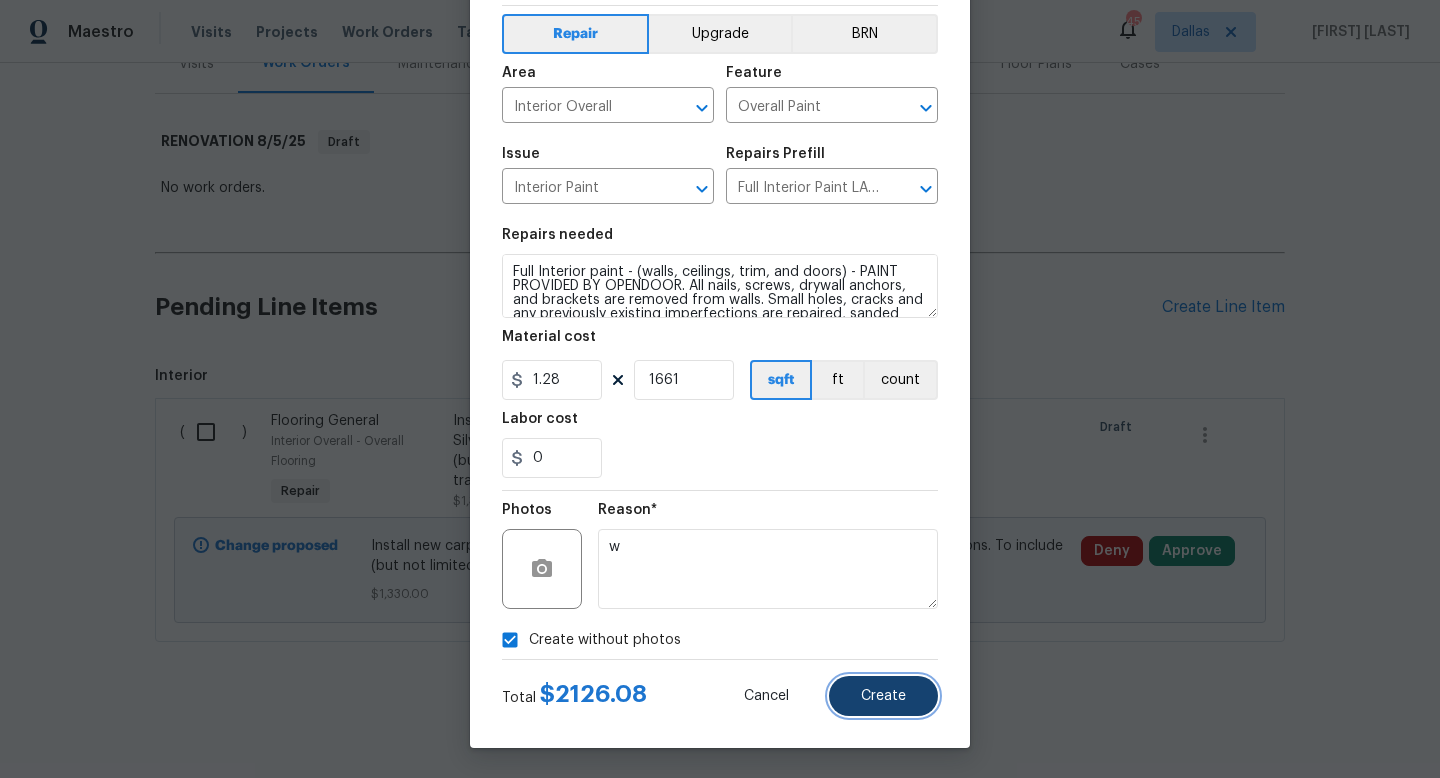 click on "Create" at bounding box center (883, 696) 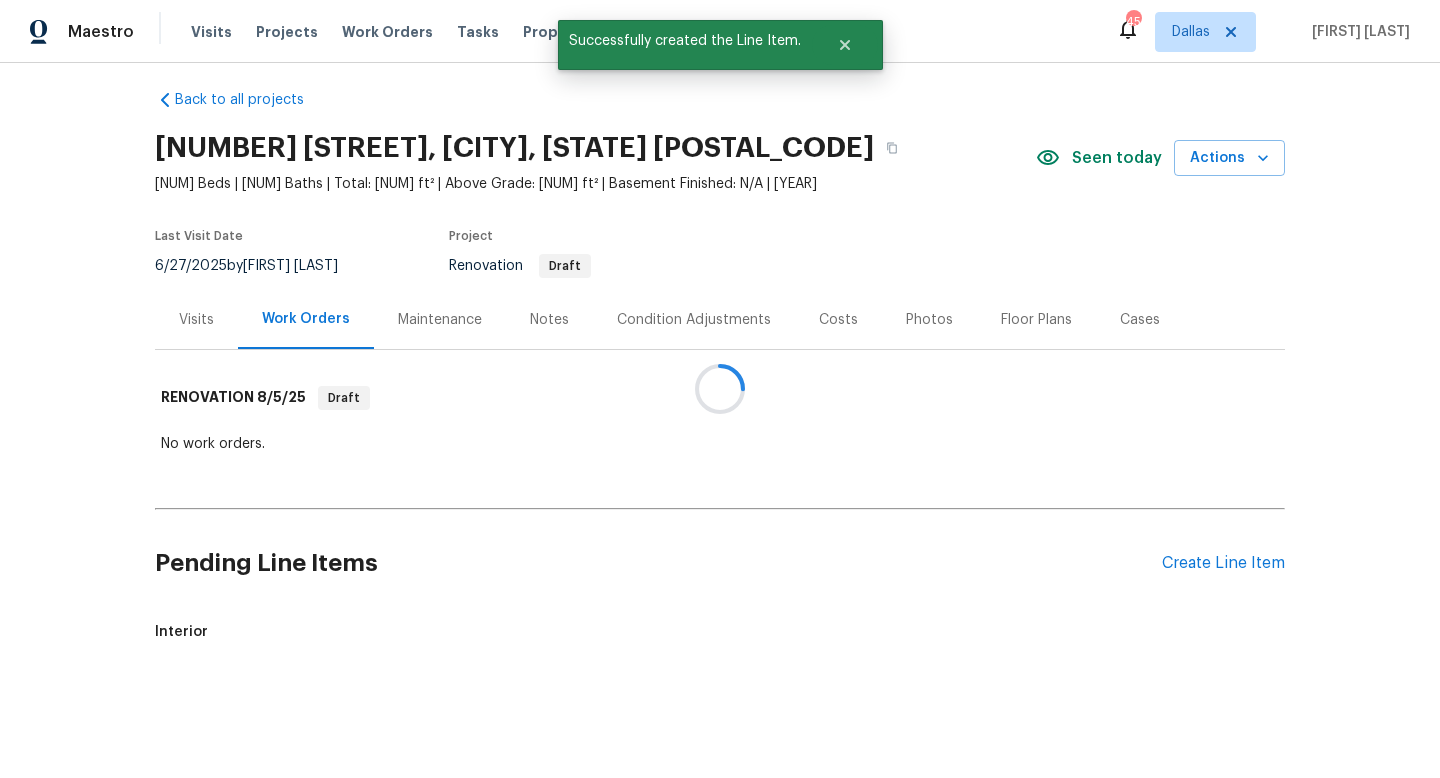 scroll, scrollTop: 270, scrollLeft: 0, axis: vertical 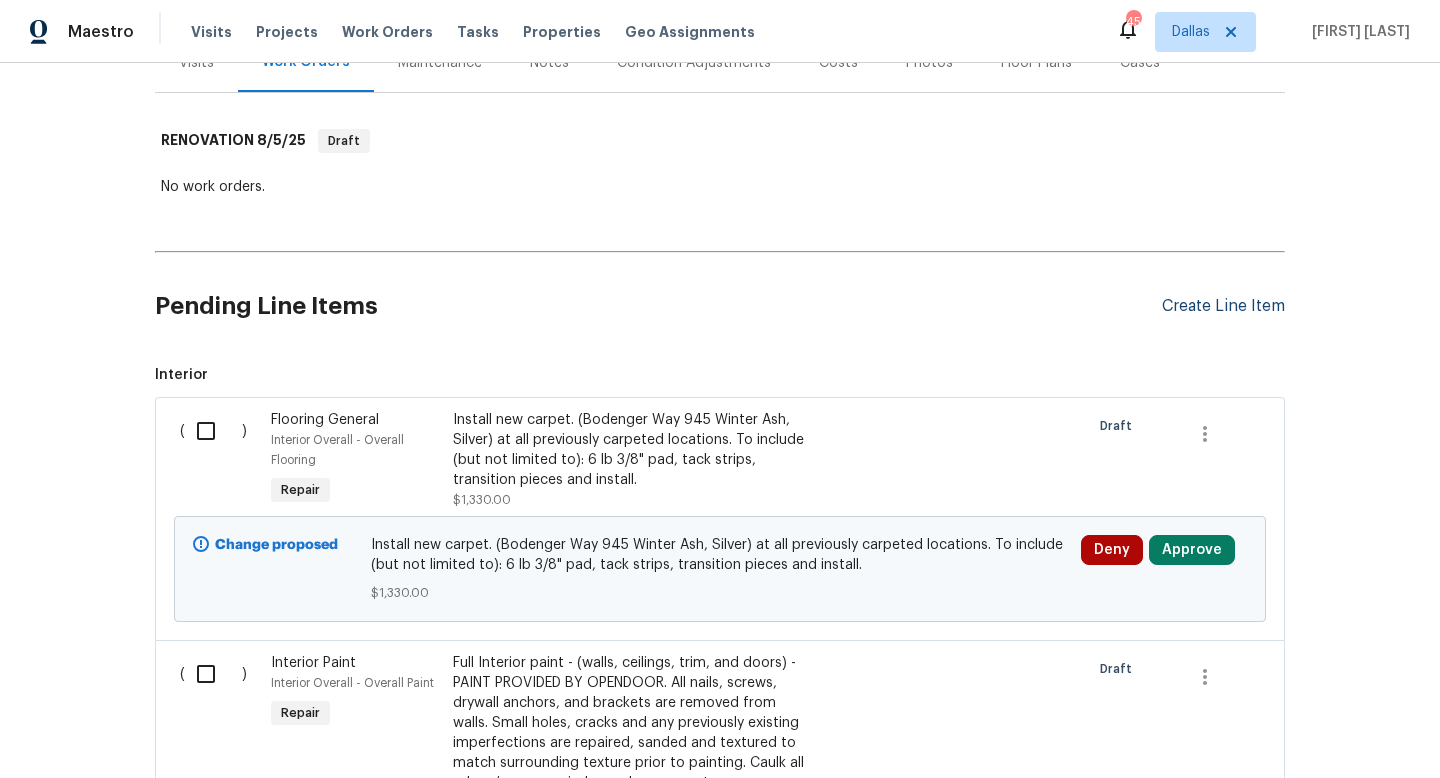 click on "Create Line Item" at bounding box center [1223, 306] 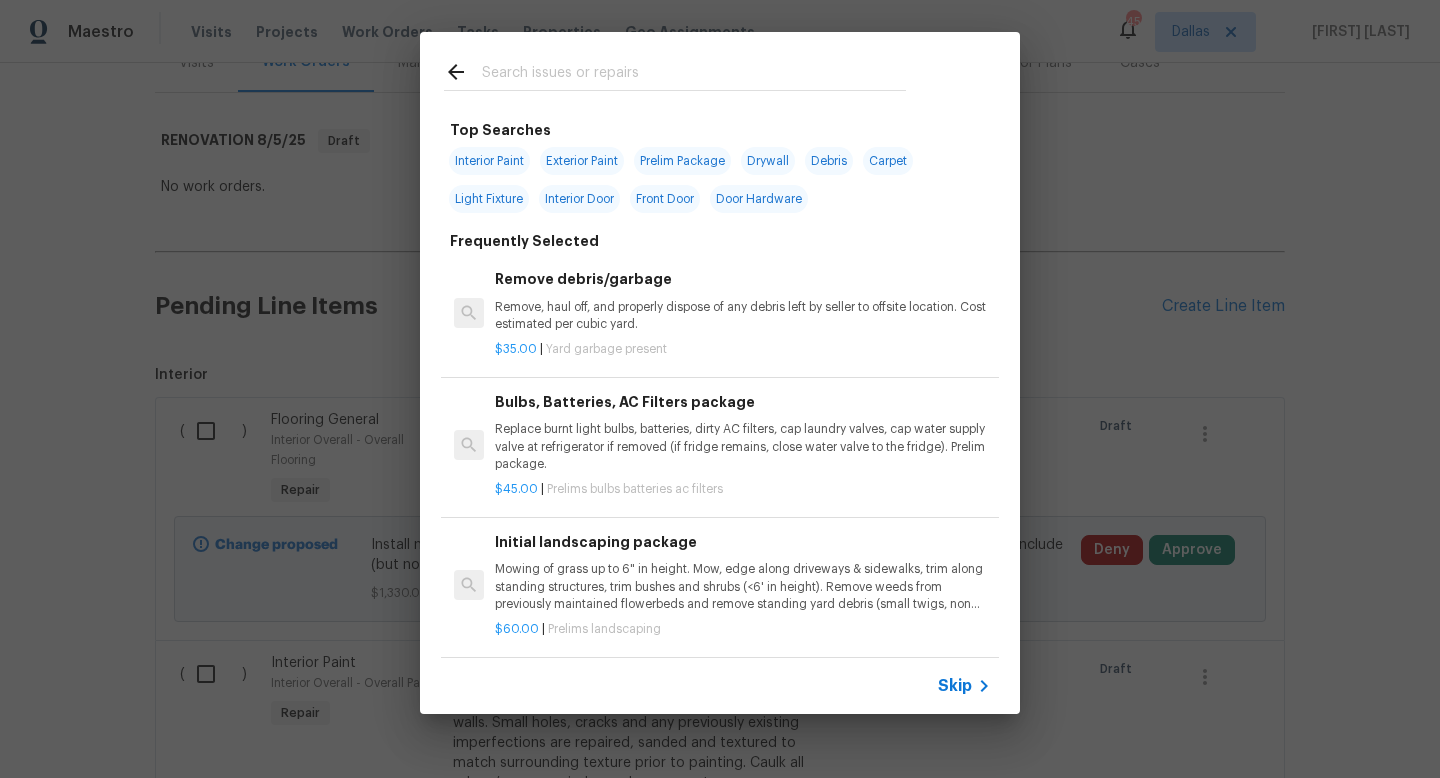 click on "Skip" at bounding box center [955, 686] 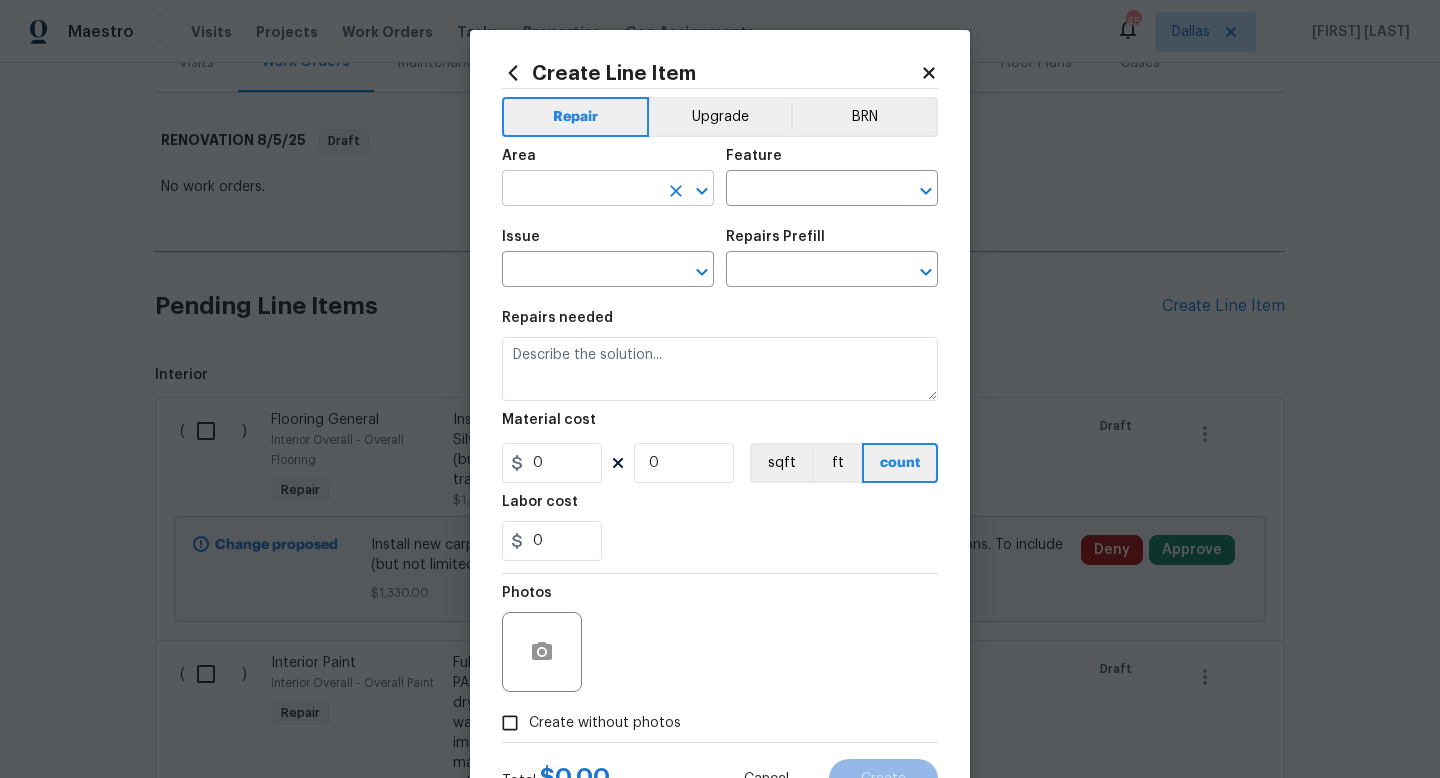 click at bounding box center [580, 190] 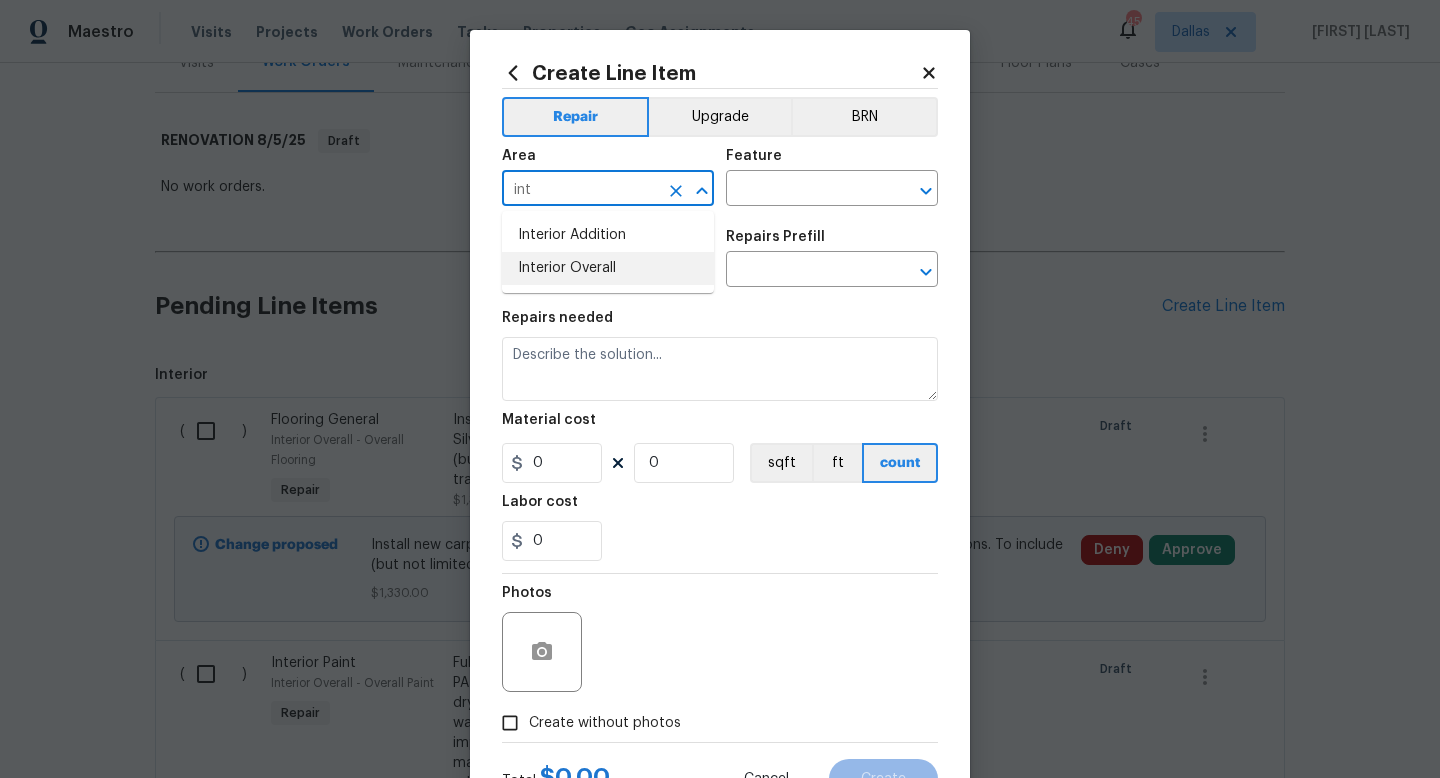 click on "Interior Overall" at bounding box center (608, 268) 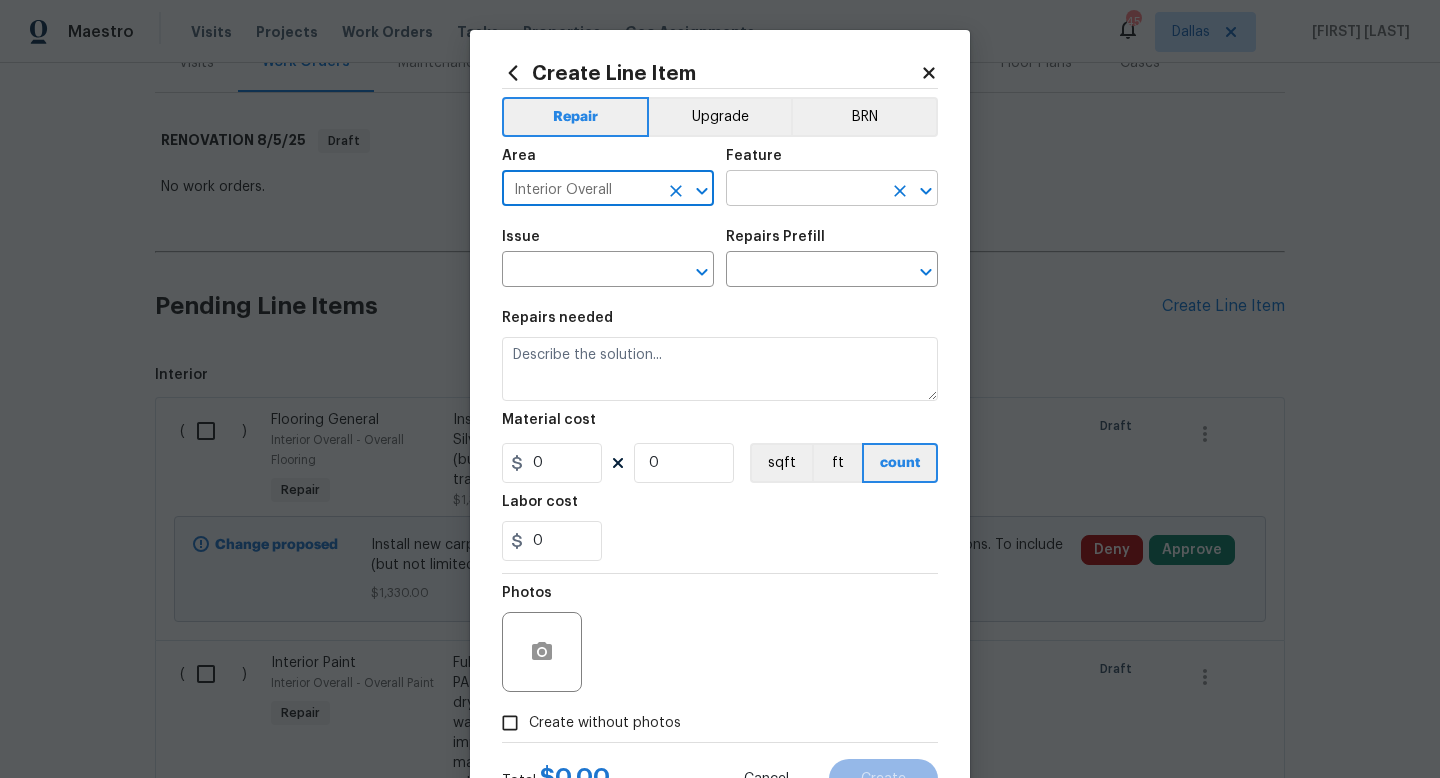 type on "Interior Overall" 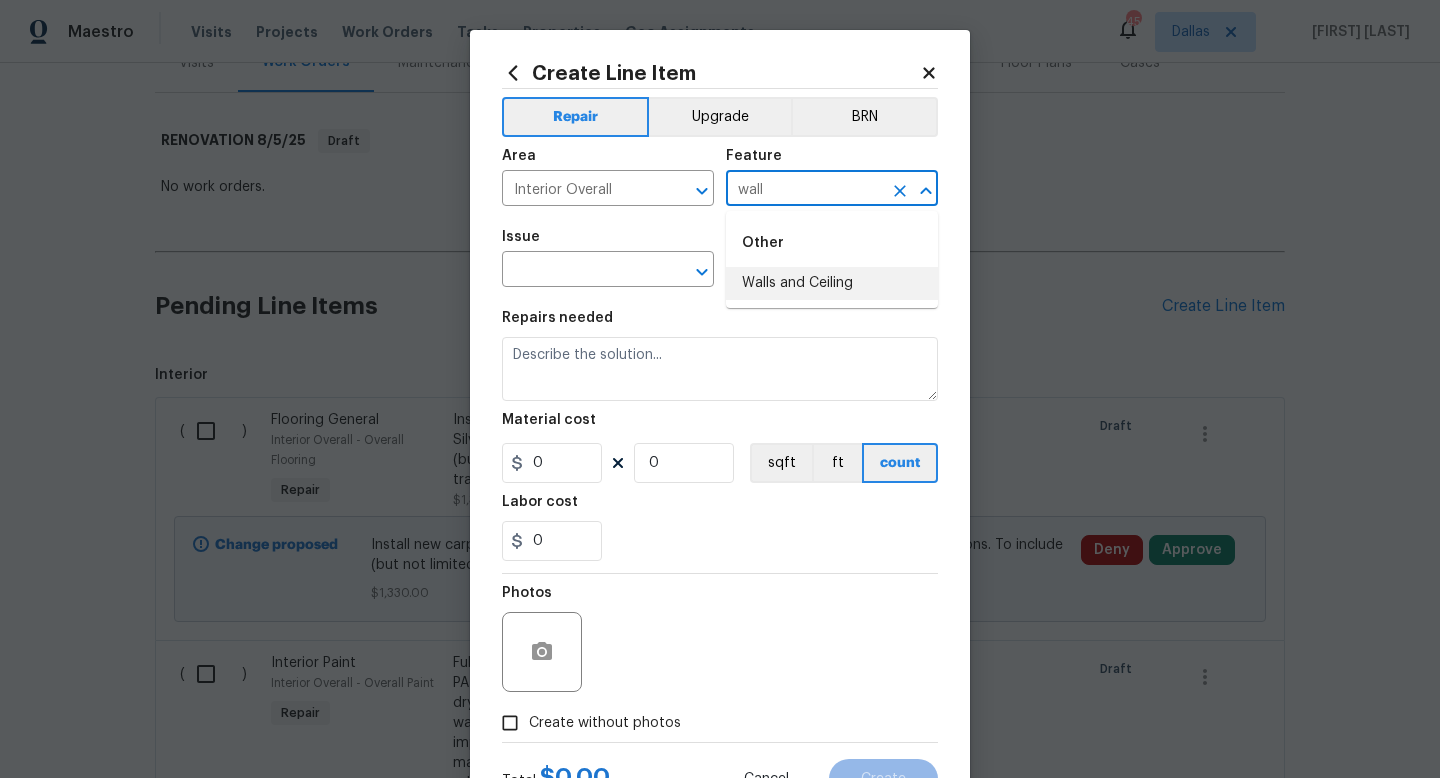 click on "Walls and Ceiling" at bounding box center (832, 283) 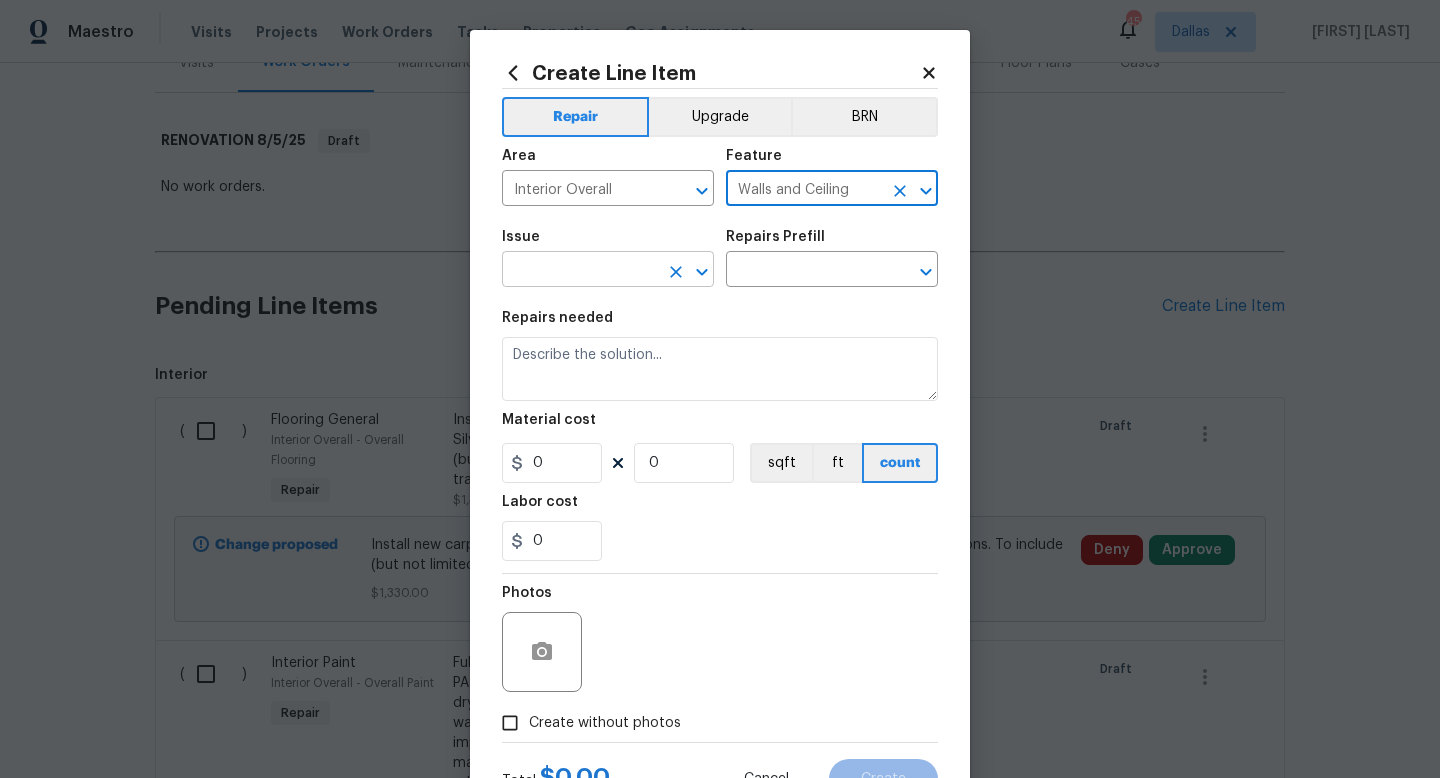 type on "Walls and Ceiling" 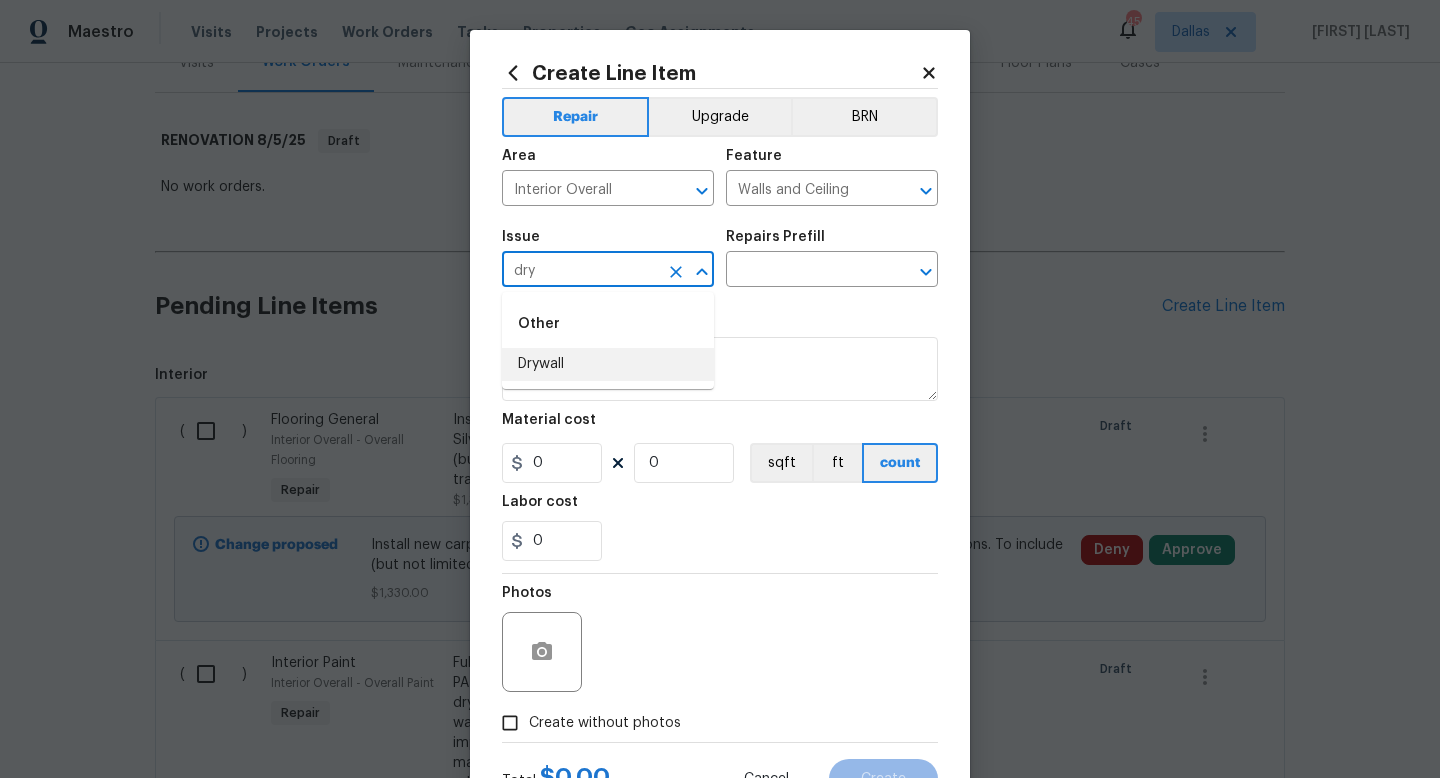 click on "Drywall" at bounding box center [608, 364] 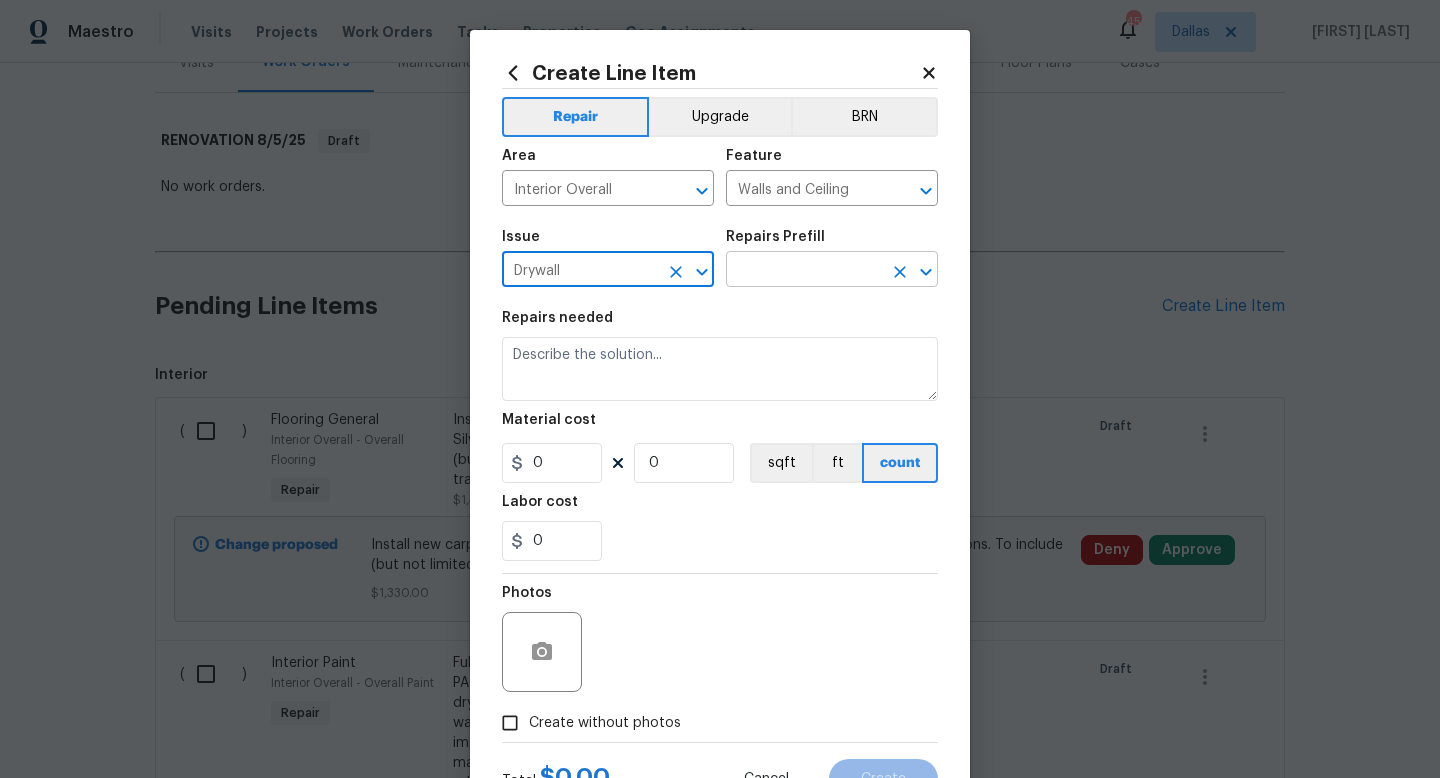 type on "Drywall" 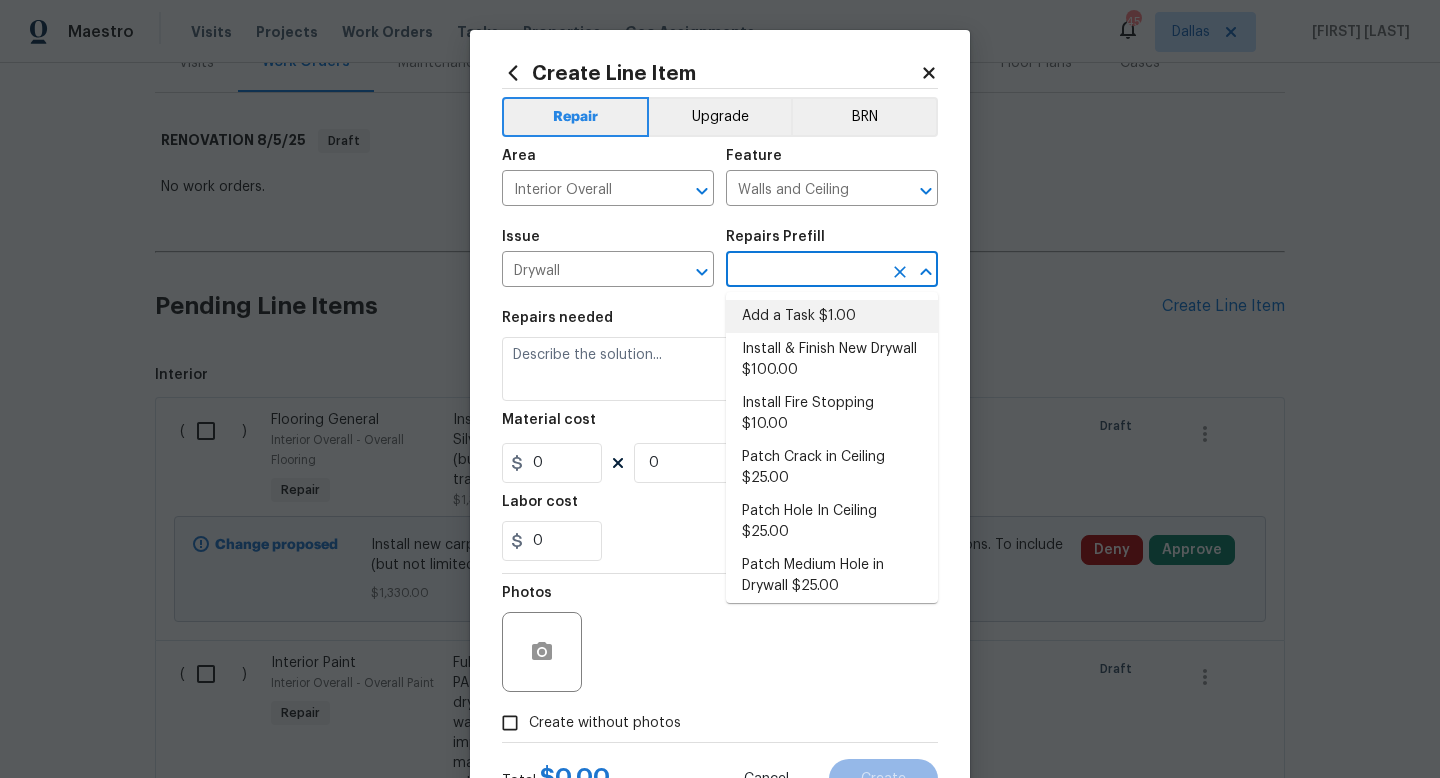 click on "Add a Task $1.00" at bounding box center [832, 316] 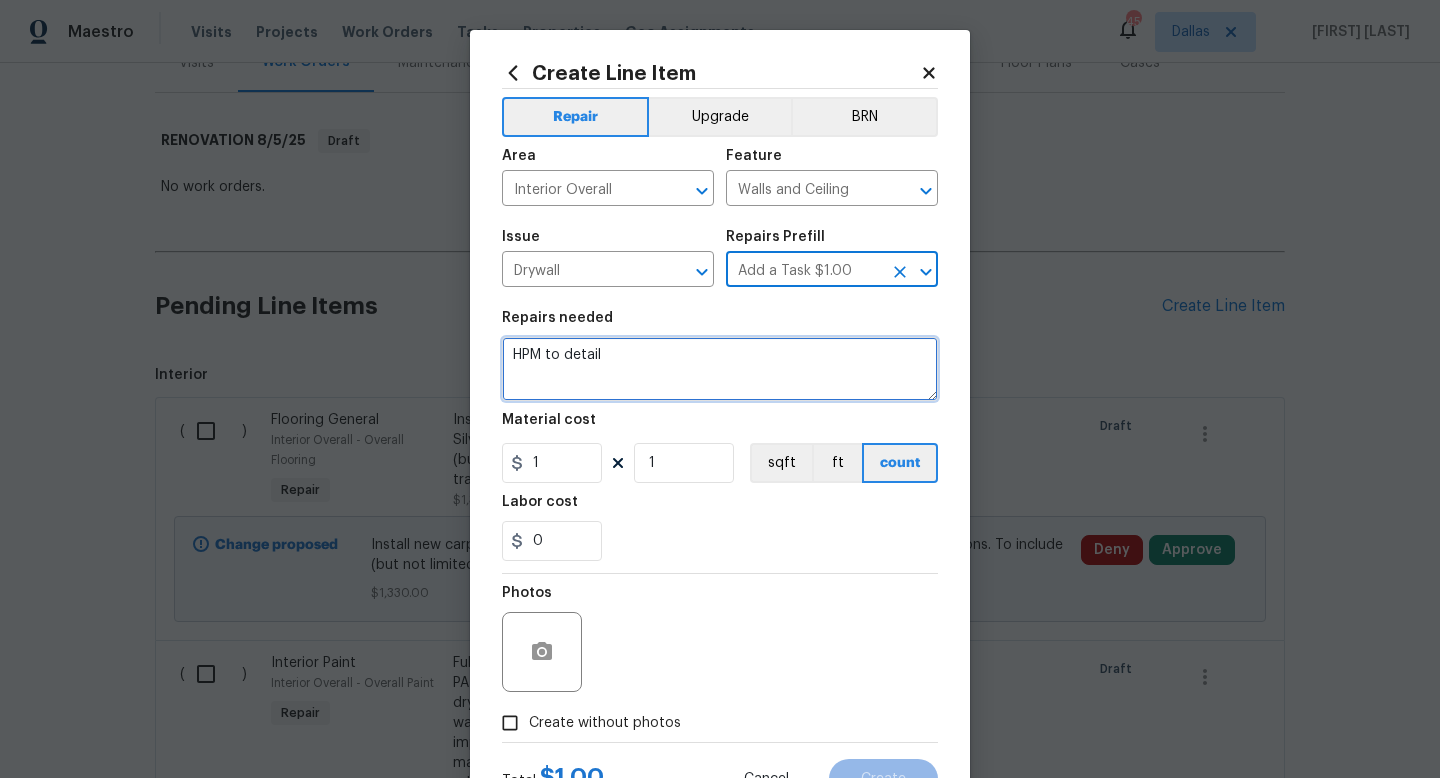 click on "HPM to detail" at bounding box center [720, 369] 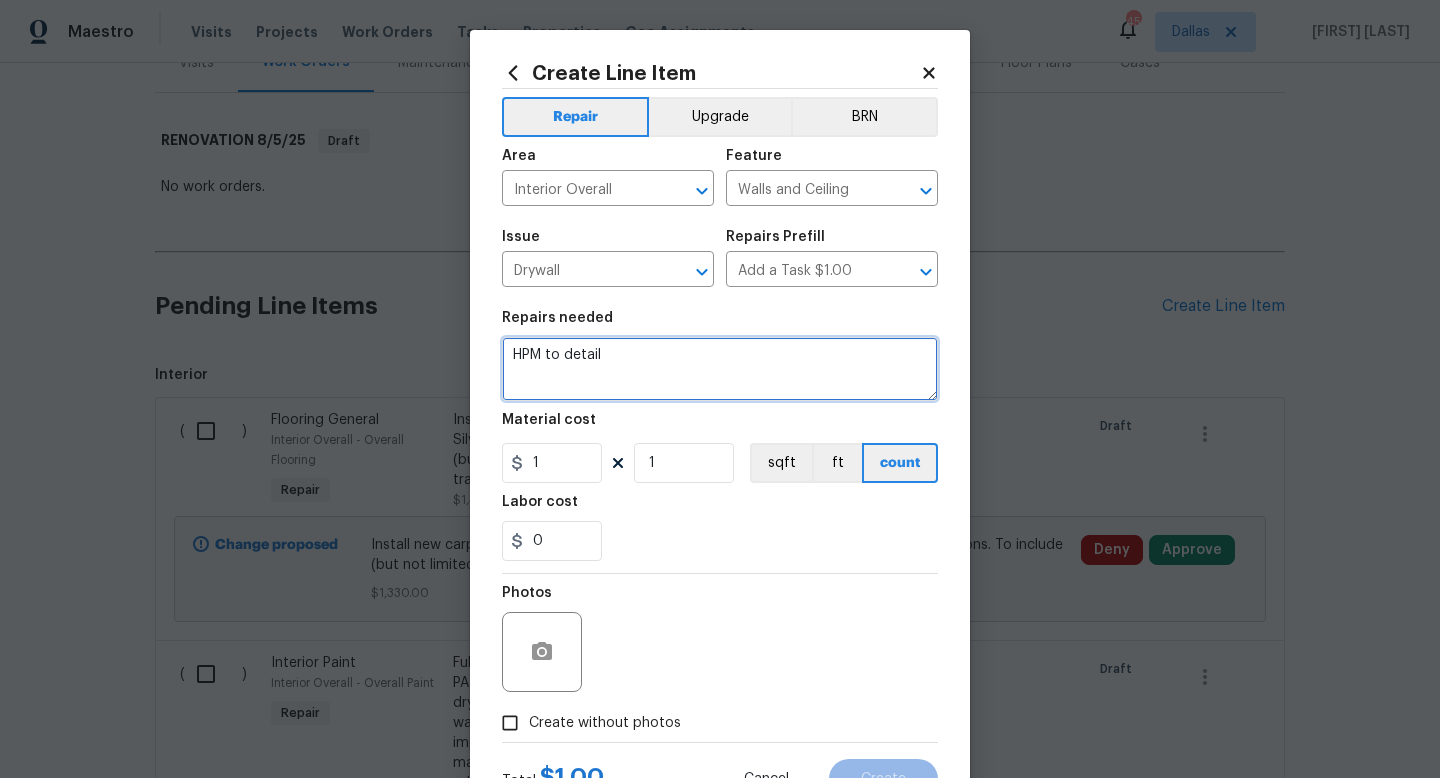 click on "HPM to detail" at bounding box center [720, 369] 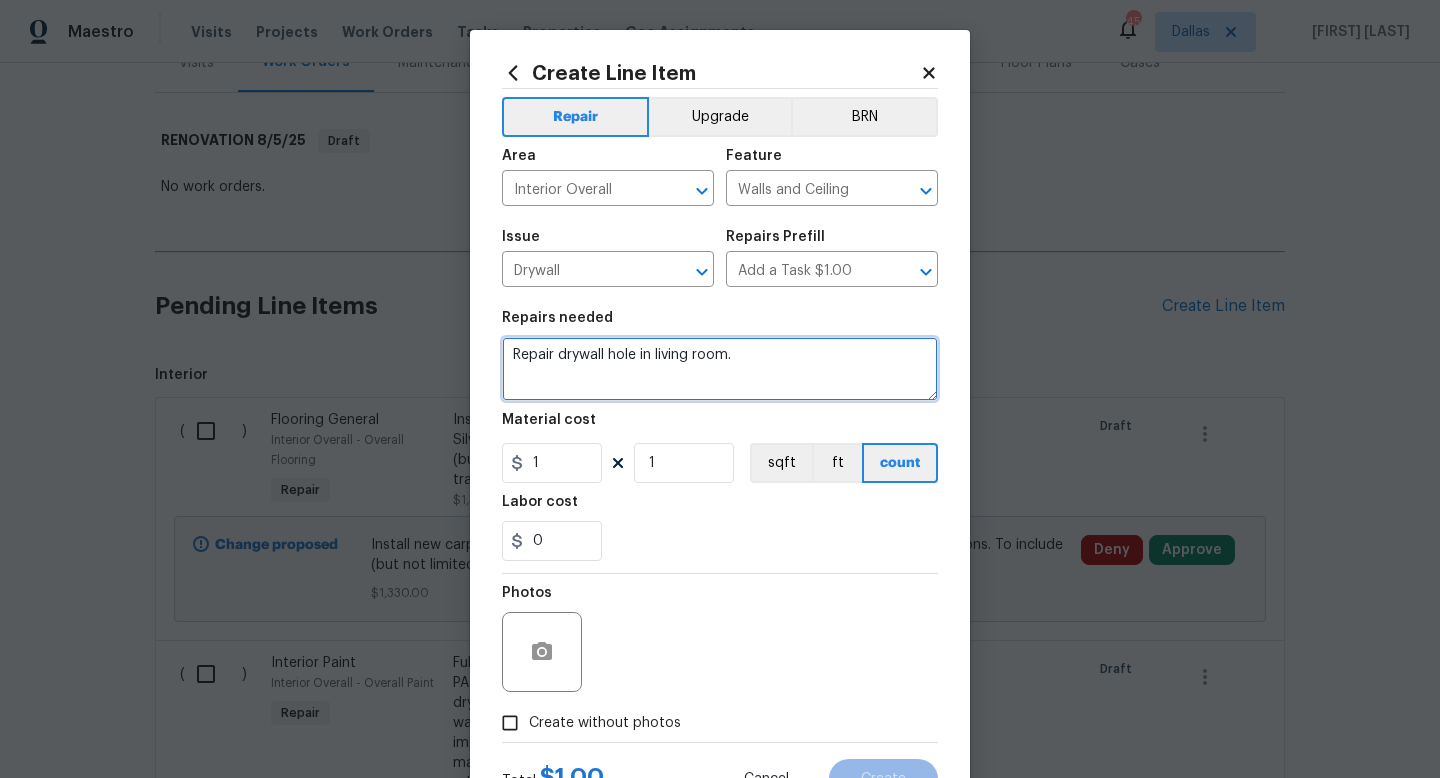 type on "Repair drywall hole in living room." 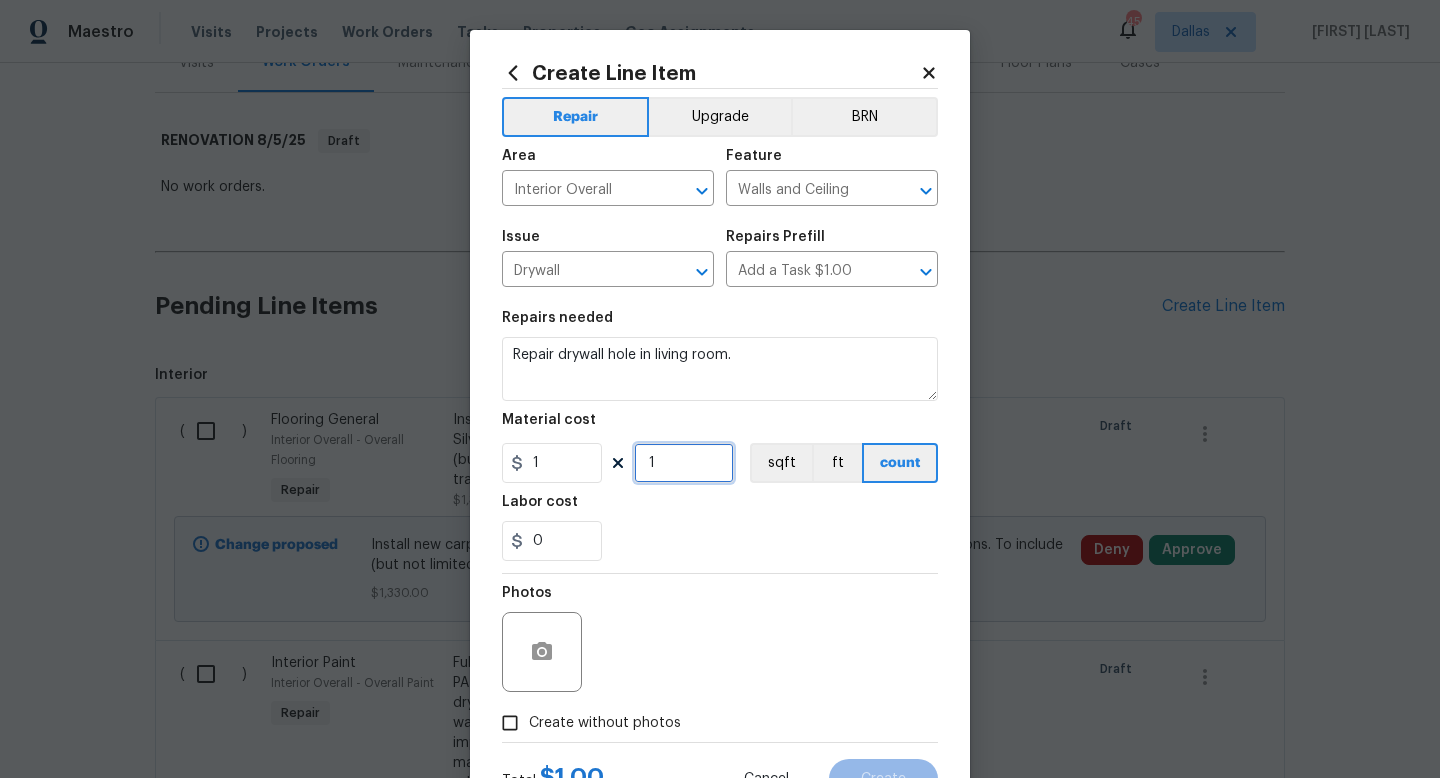 click on "1" at bounding box center [684, 463] 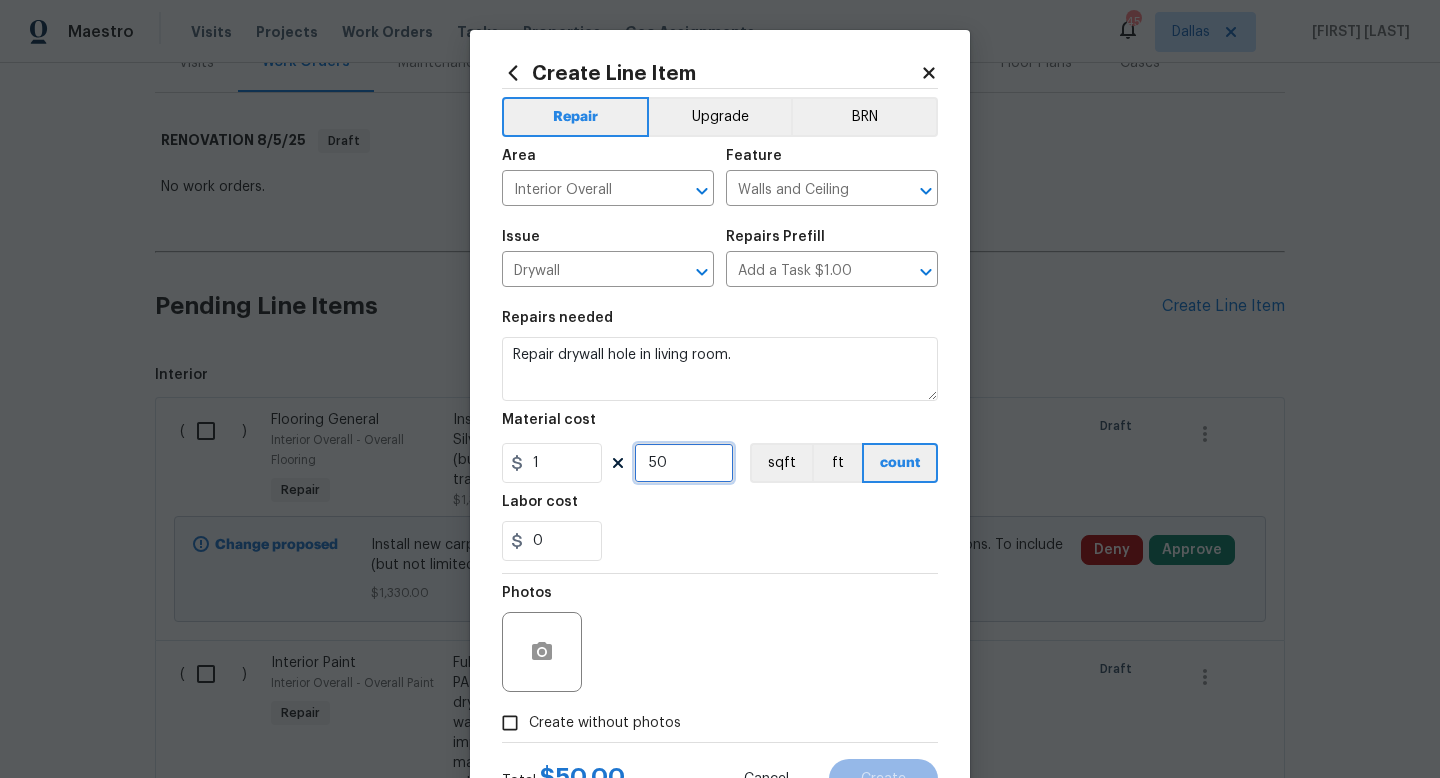 scroll, scrollTop: 84, scrollLeft: 0, axis: vertical 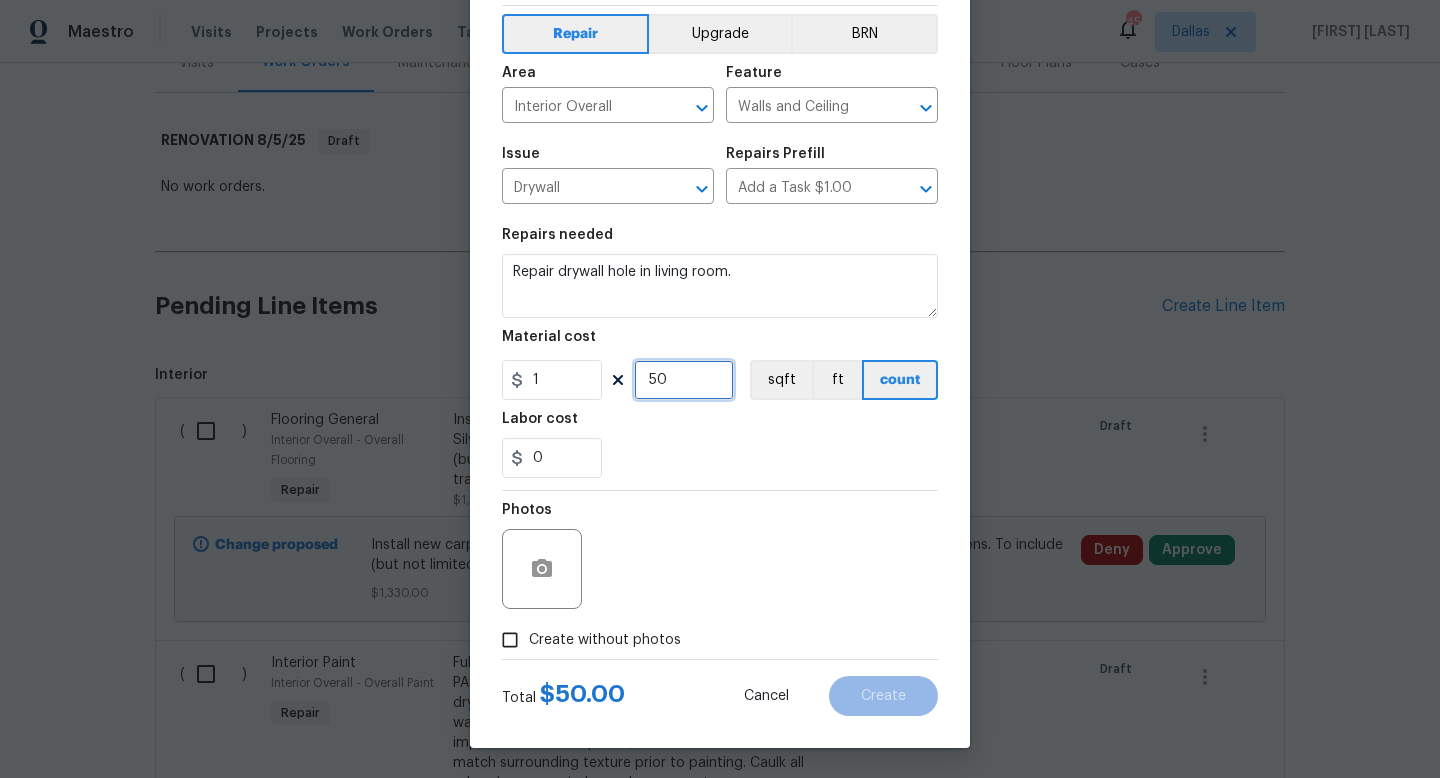 type on "50" 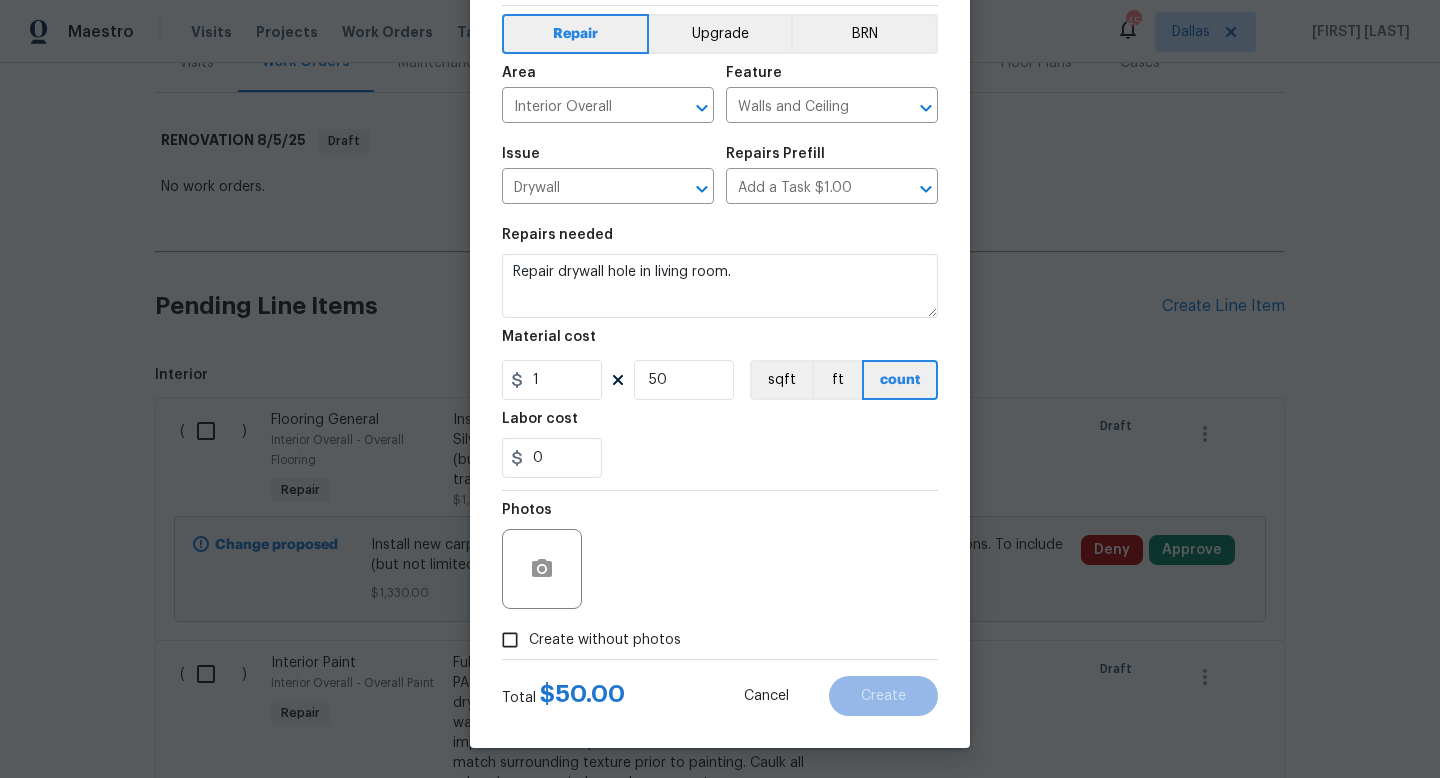 click on "Create without photos" at bounding box center [605, 640] 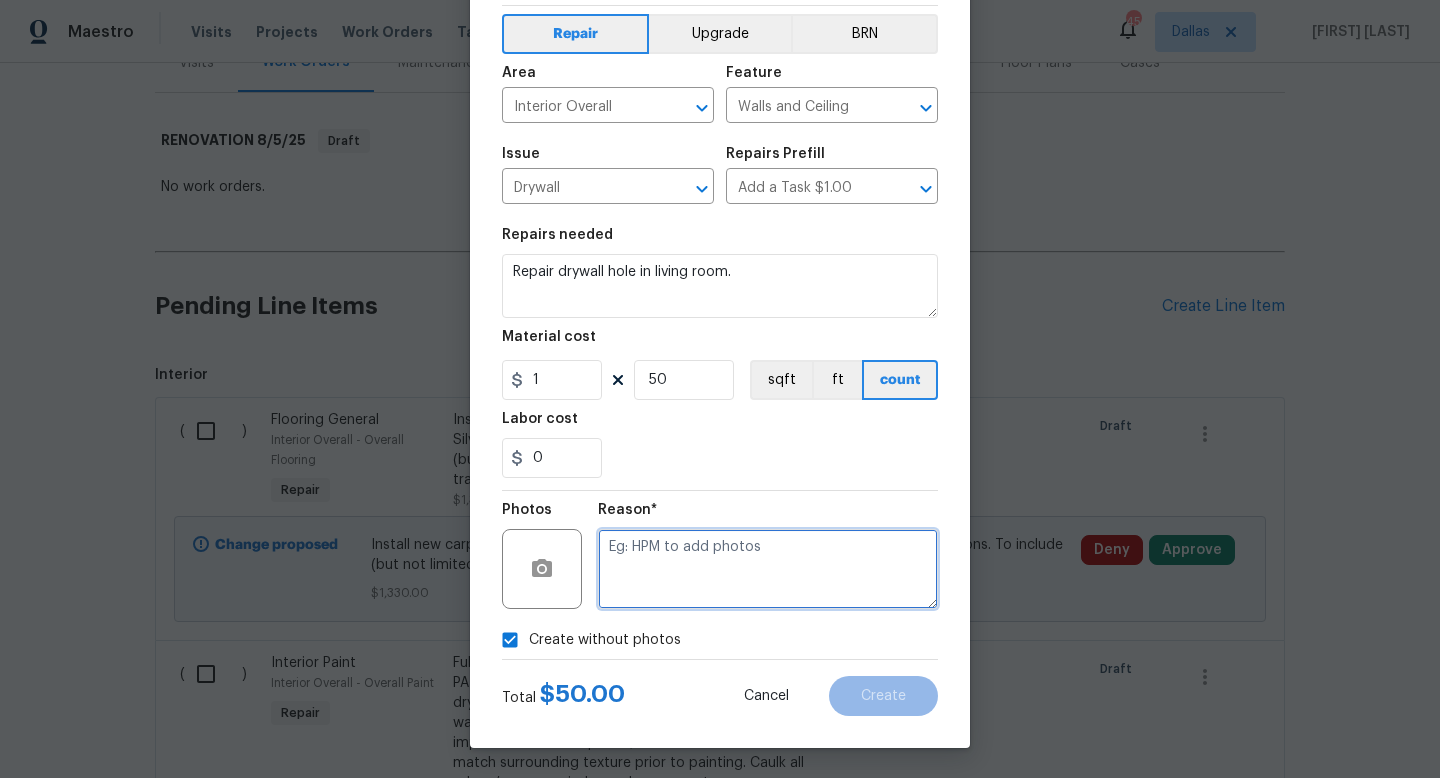 click at bounding box center (768, 569) 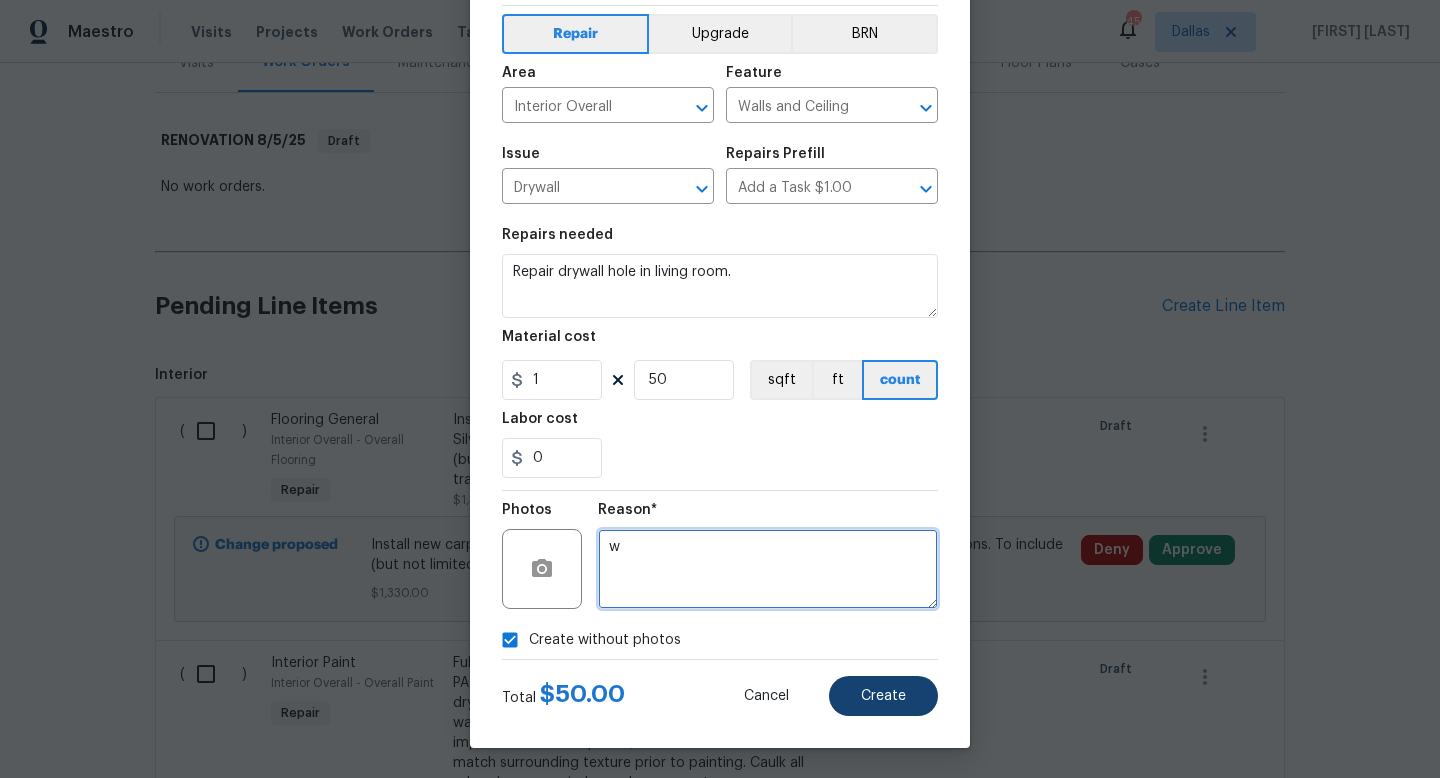 type on "w" 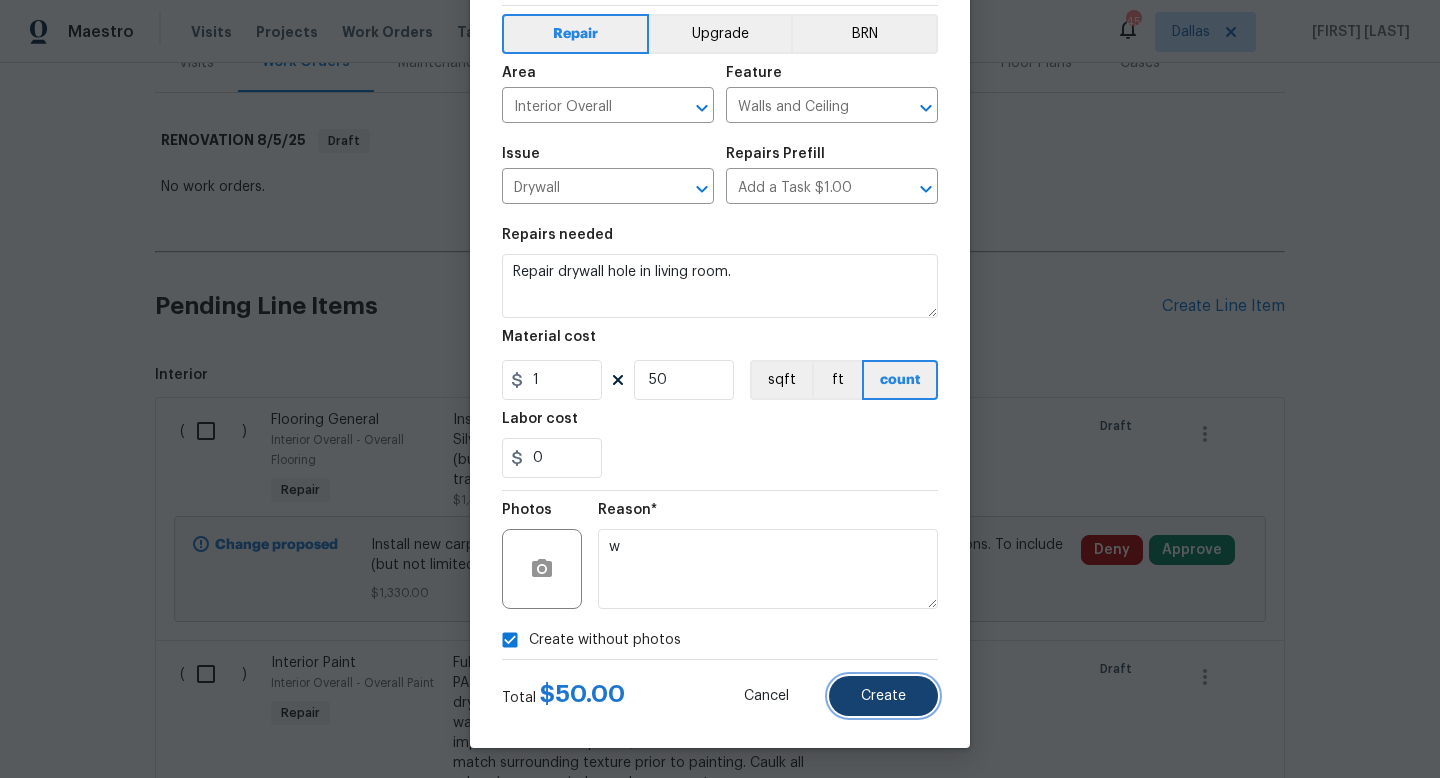 click on "Create" at bounding box center (883, 696) 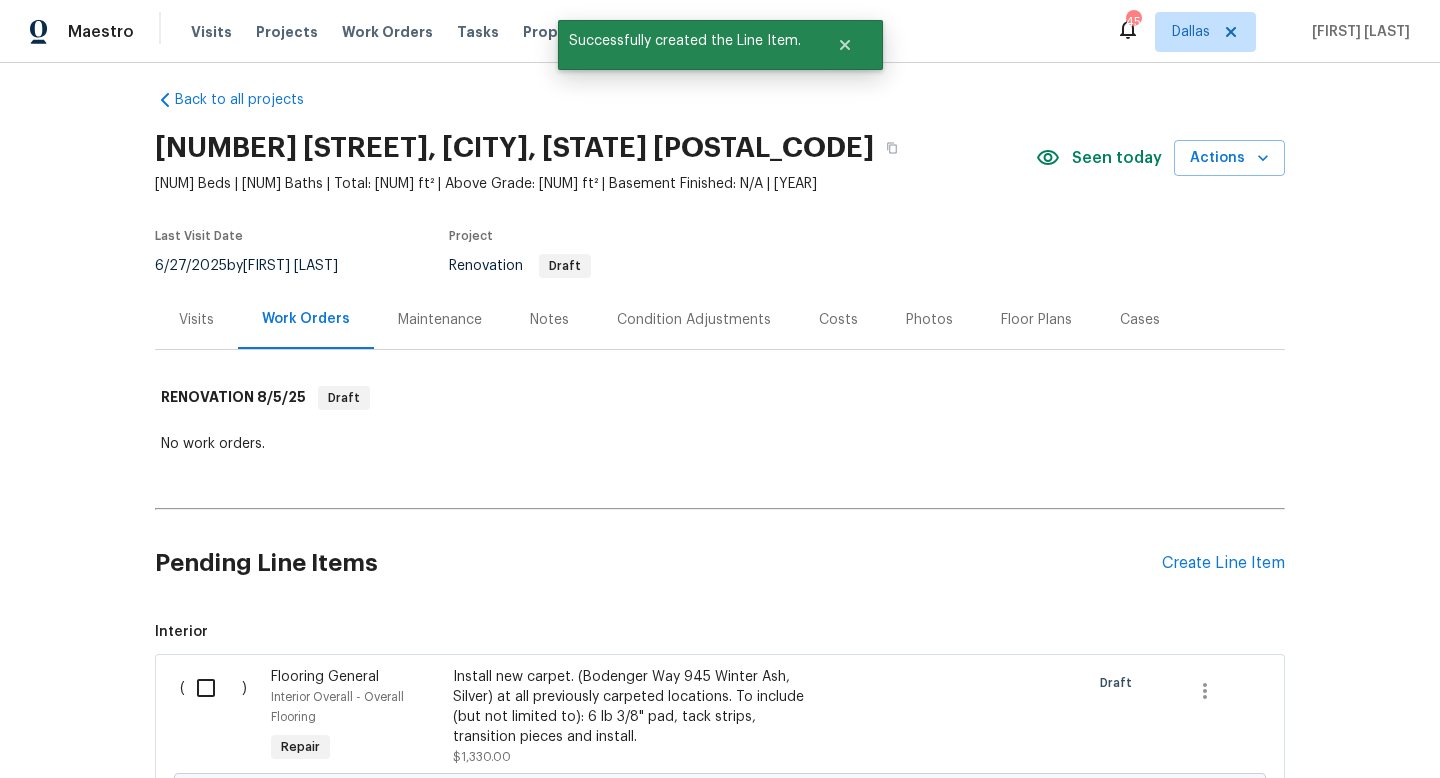 scroll, scrollTop: 270, scrollLeft: 0, axis: vertical 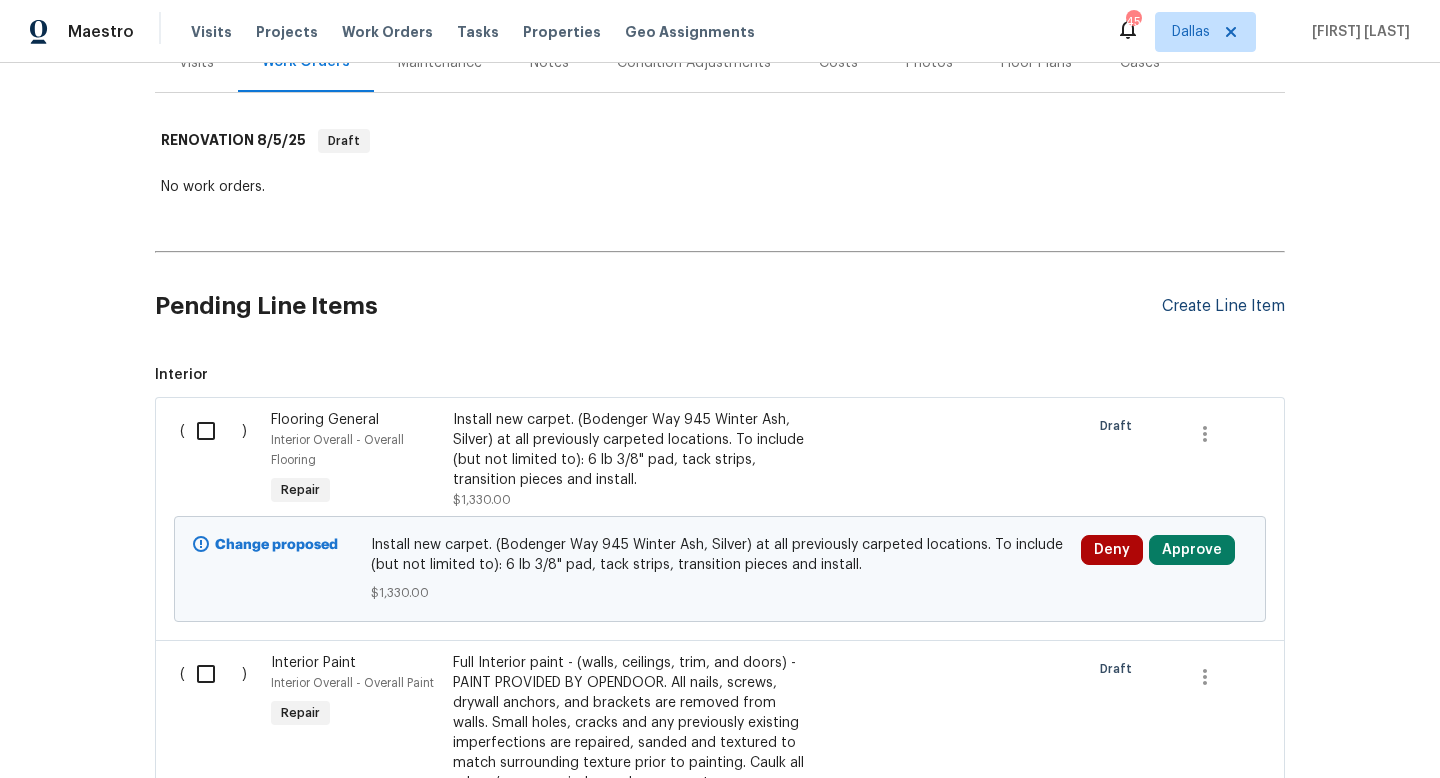 click on "Create Line Item" at bounding box center (1223, 306) 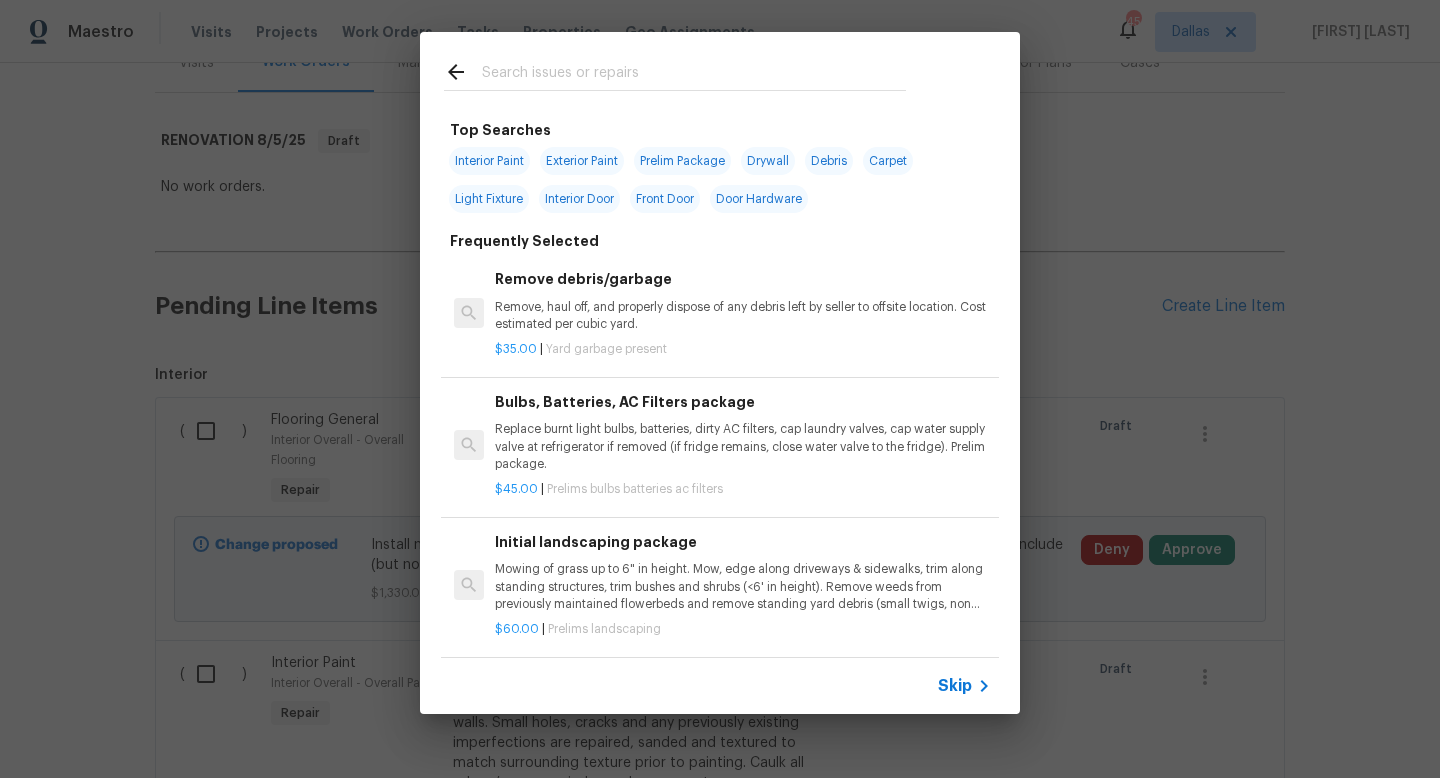 click on "Skip" at bounding box center (955, 686) 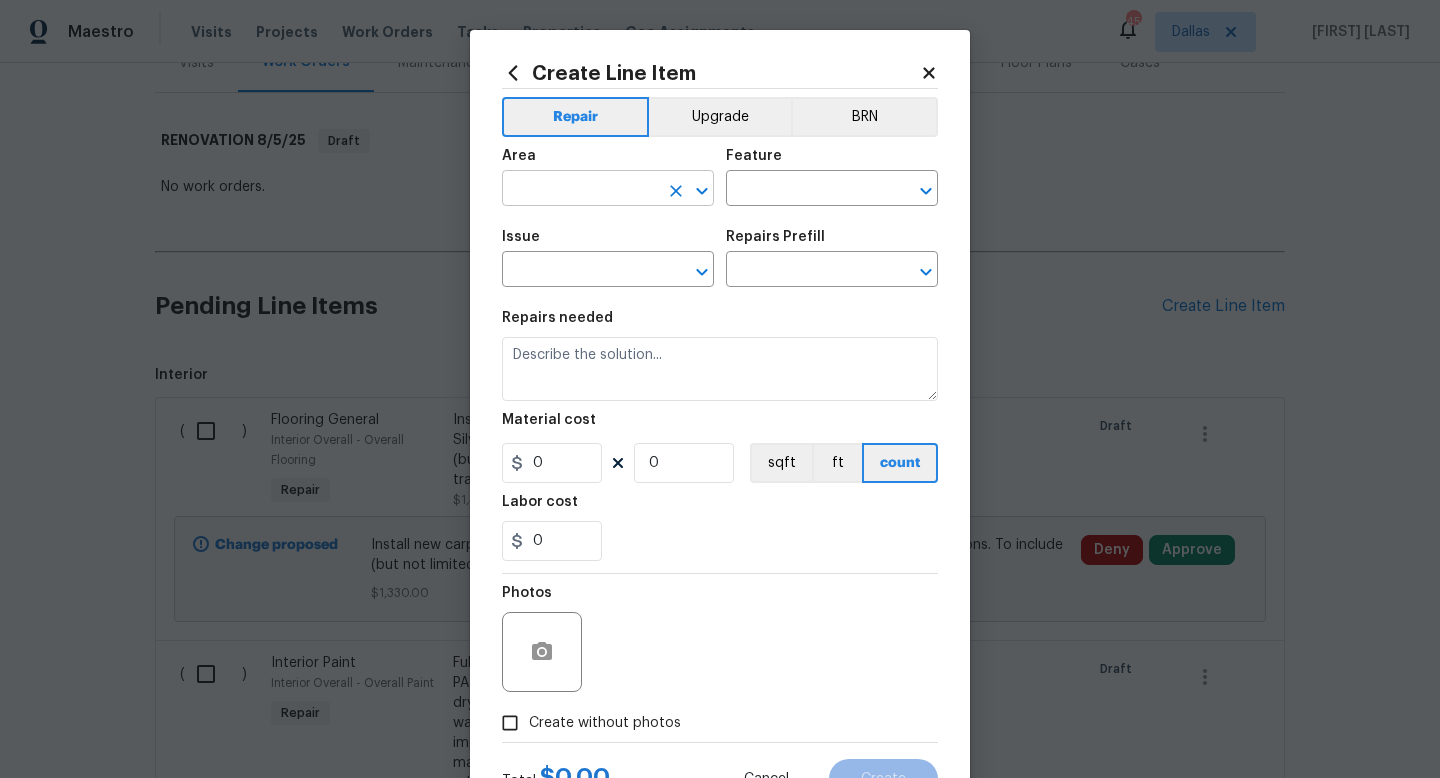 click at bounding box center [580, 190] 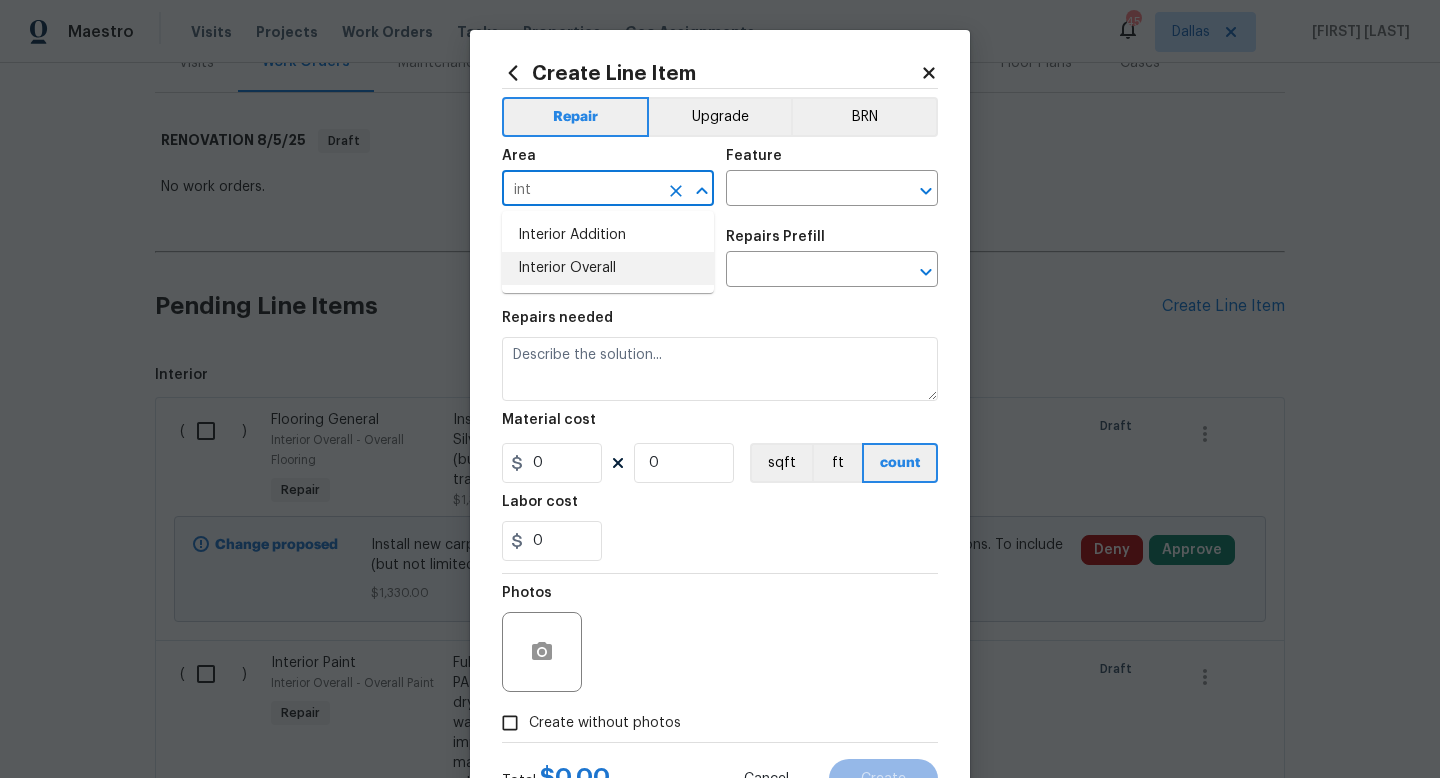 click on "Interior Overall" at bounding box center [608, 268] 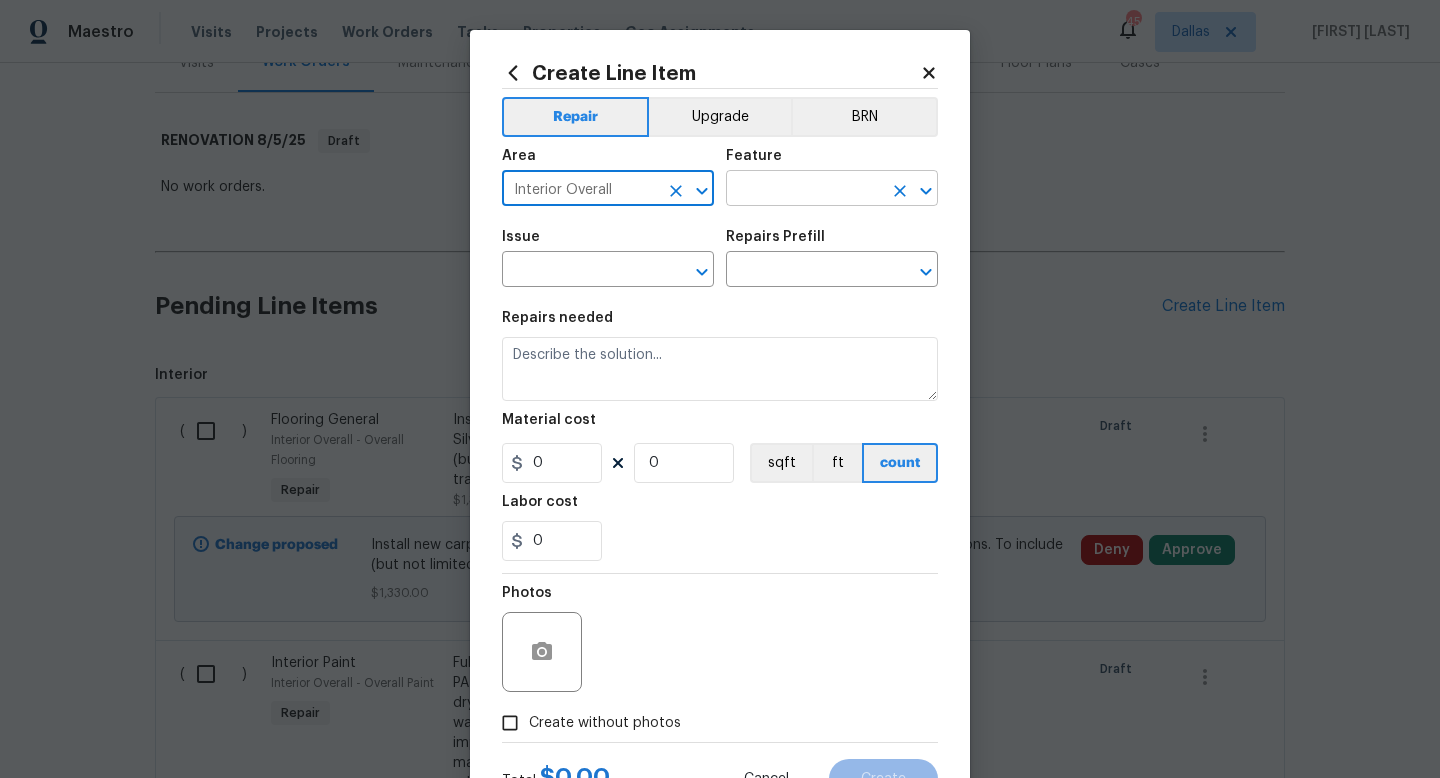type on "Interior Overall" 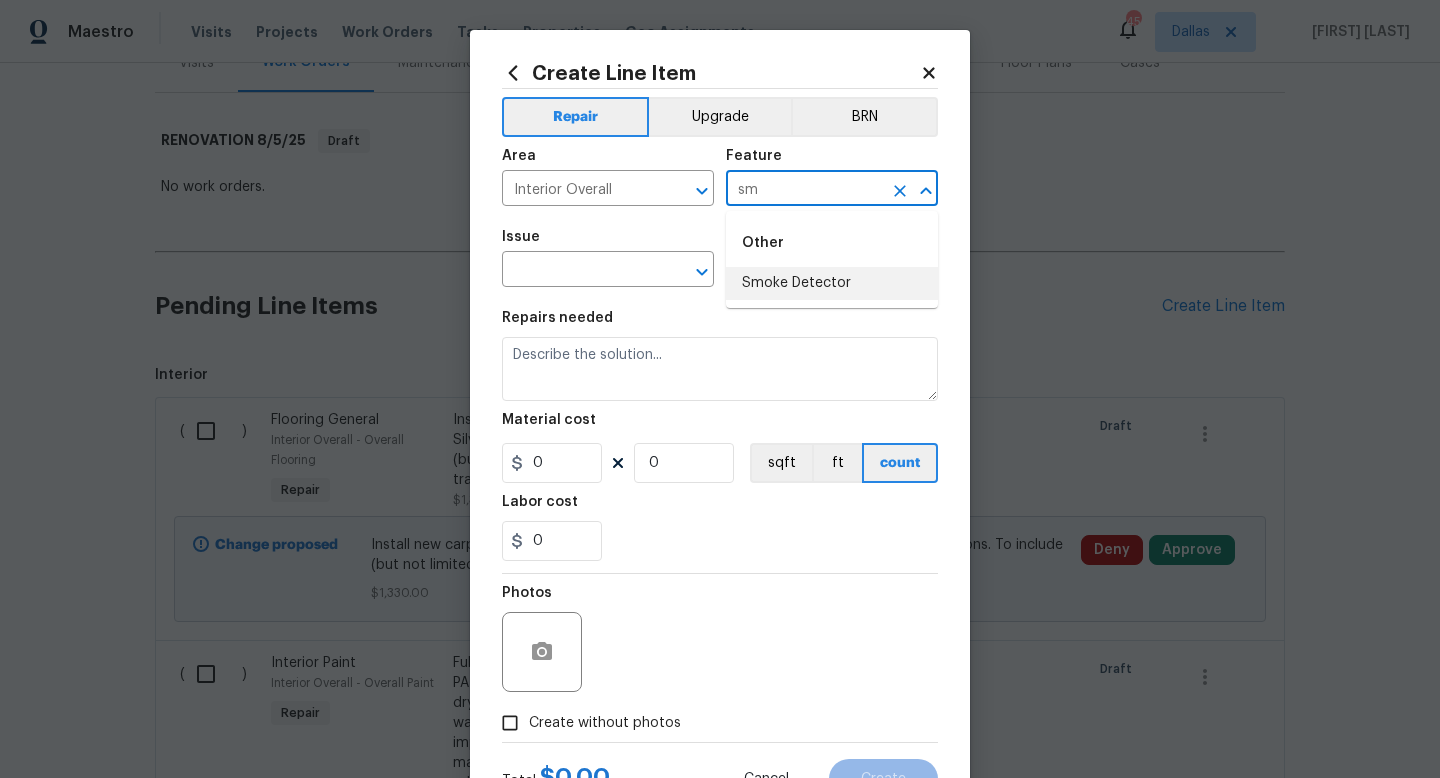 click on "Smoke Detector" at bounding box center (832, 283) 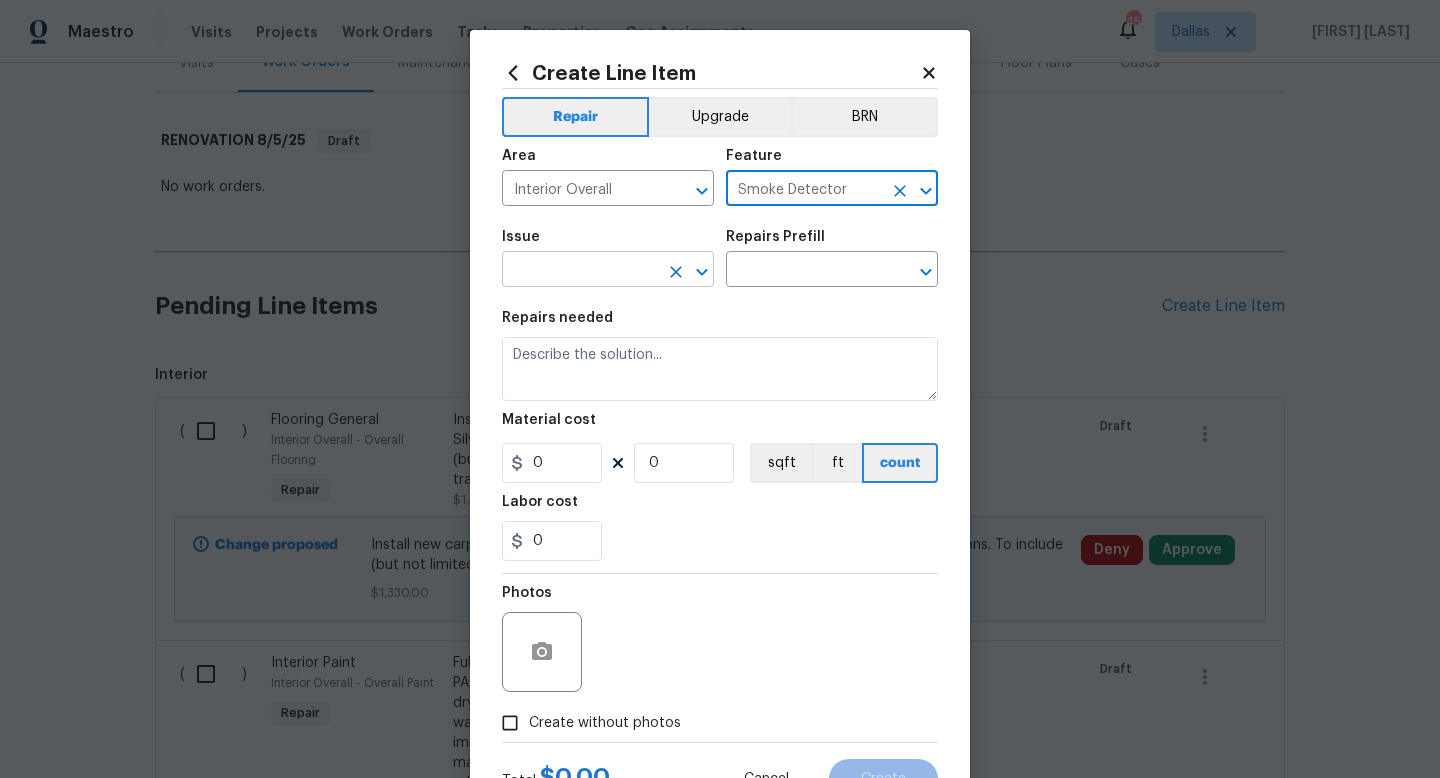 type on "Smoke Detector" 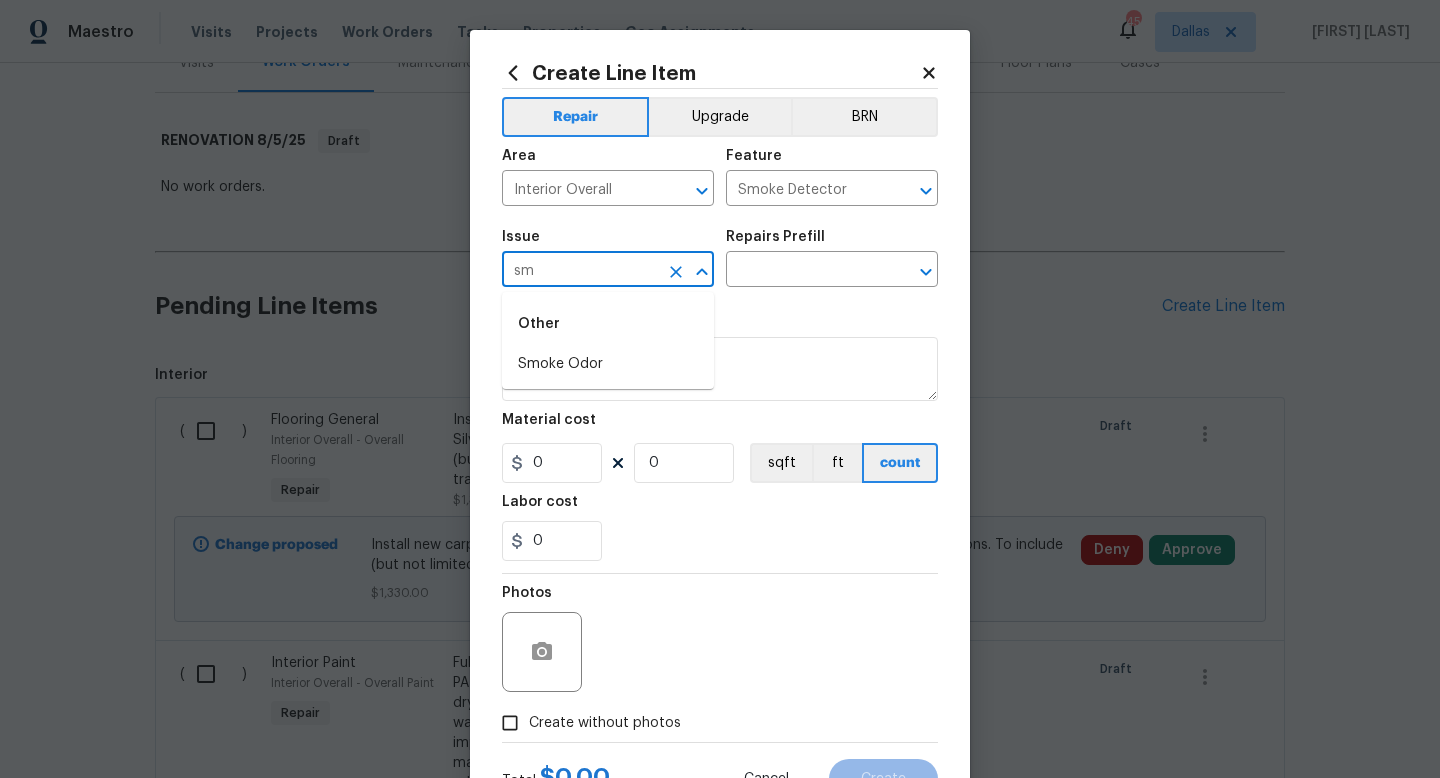 type on "s" 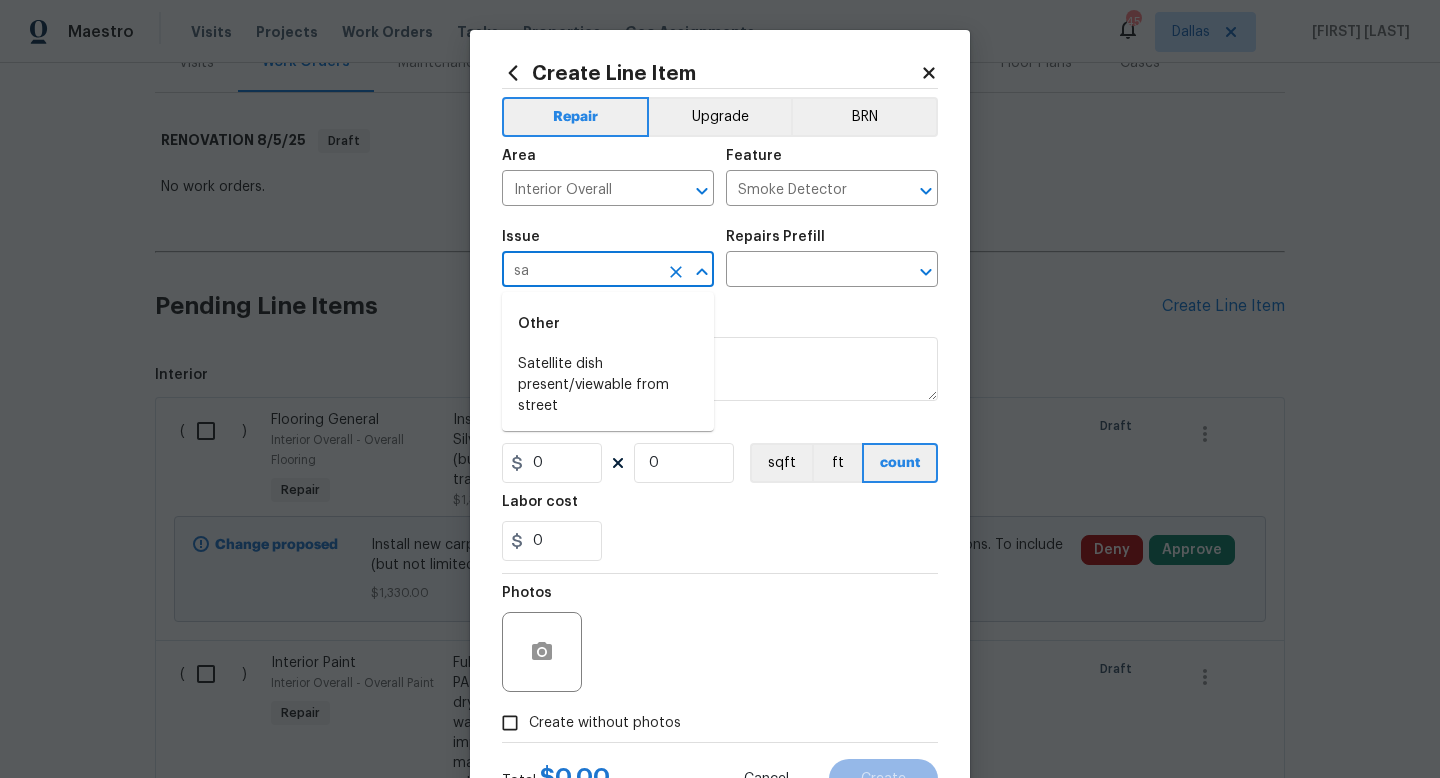 type on "s" 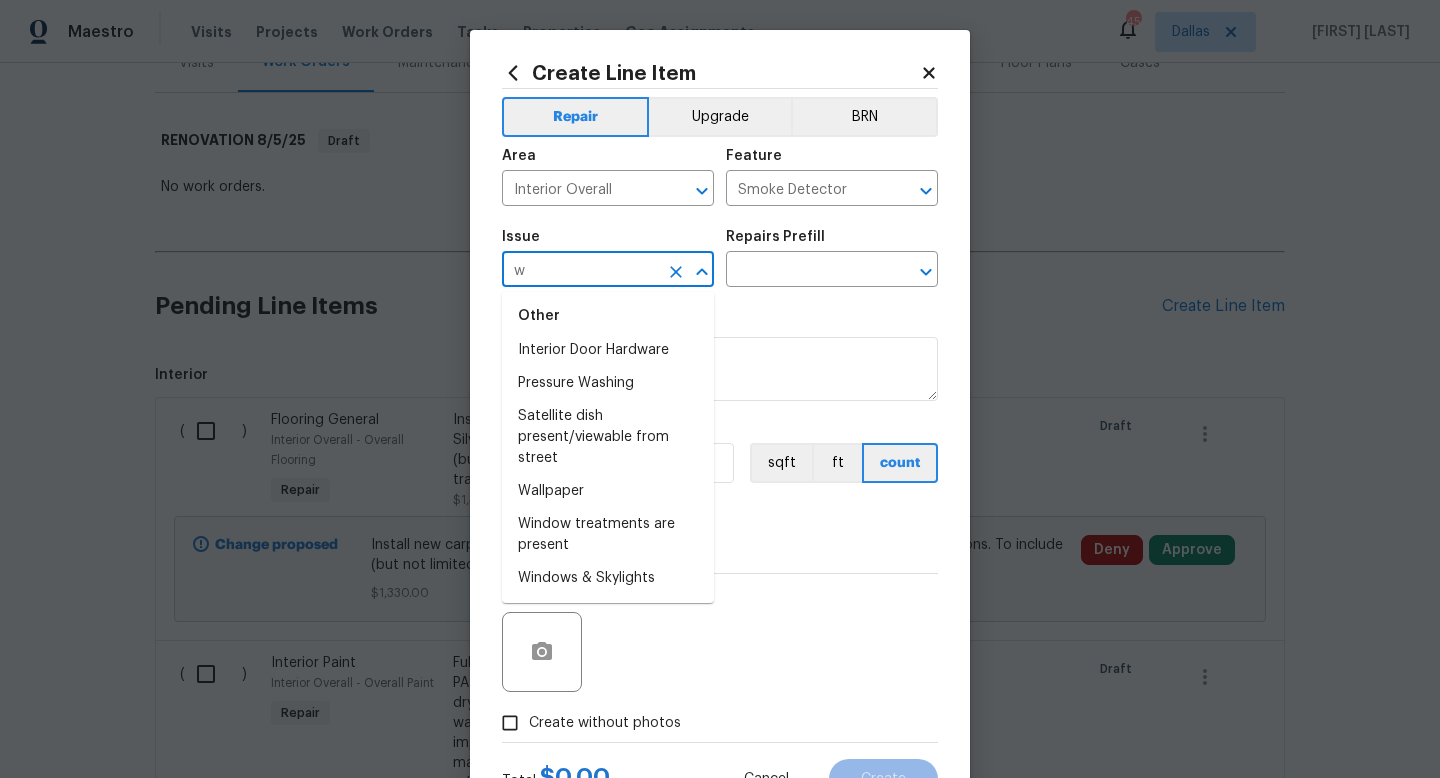 scroll, scrollTop: 0, scrollLeft: 0, axis: both 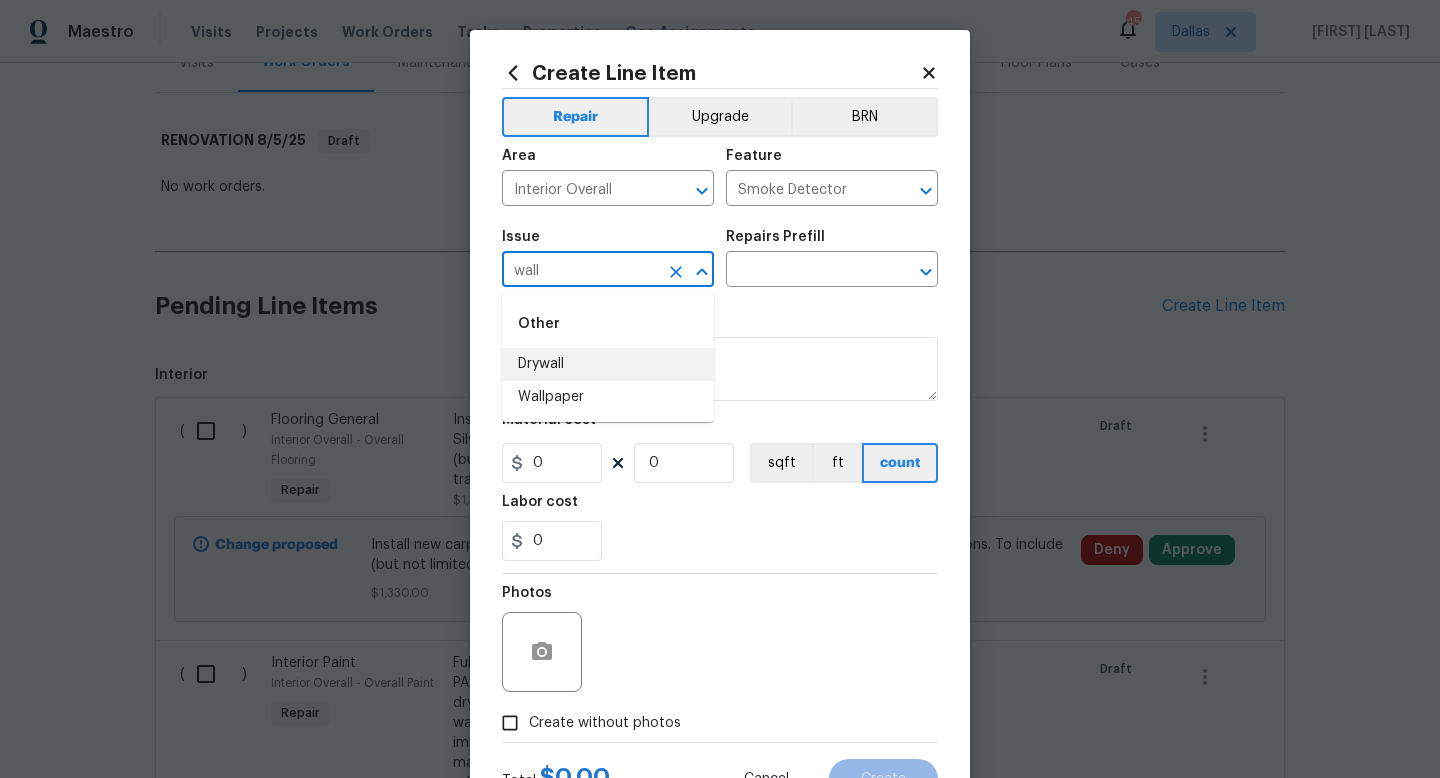 click on "Drywall" at bounding box center [608, 364] 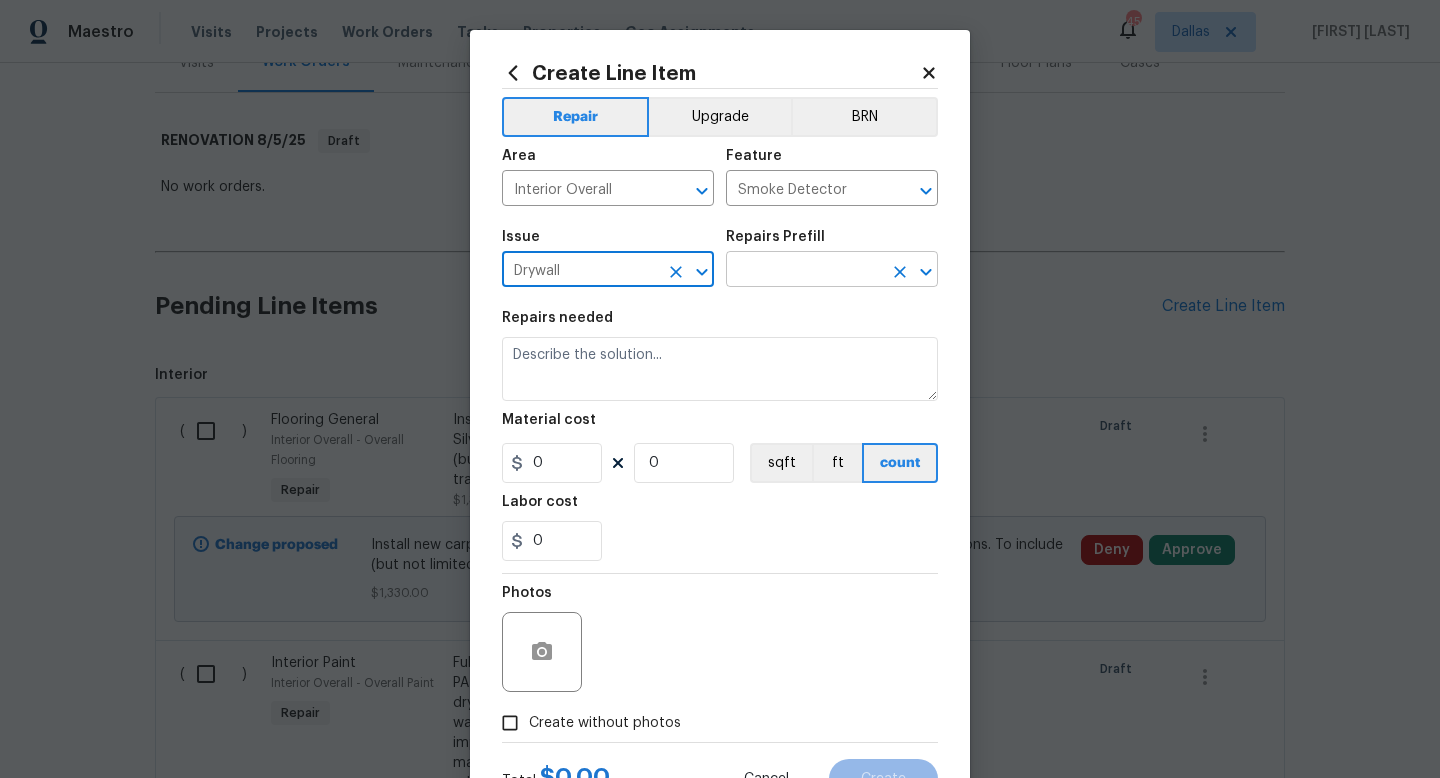 type on "Drywall" 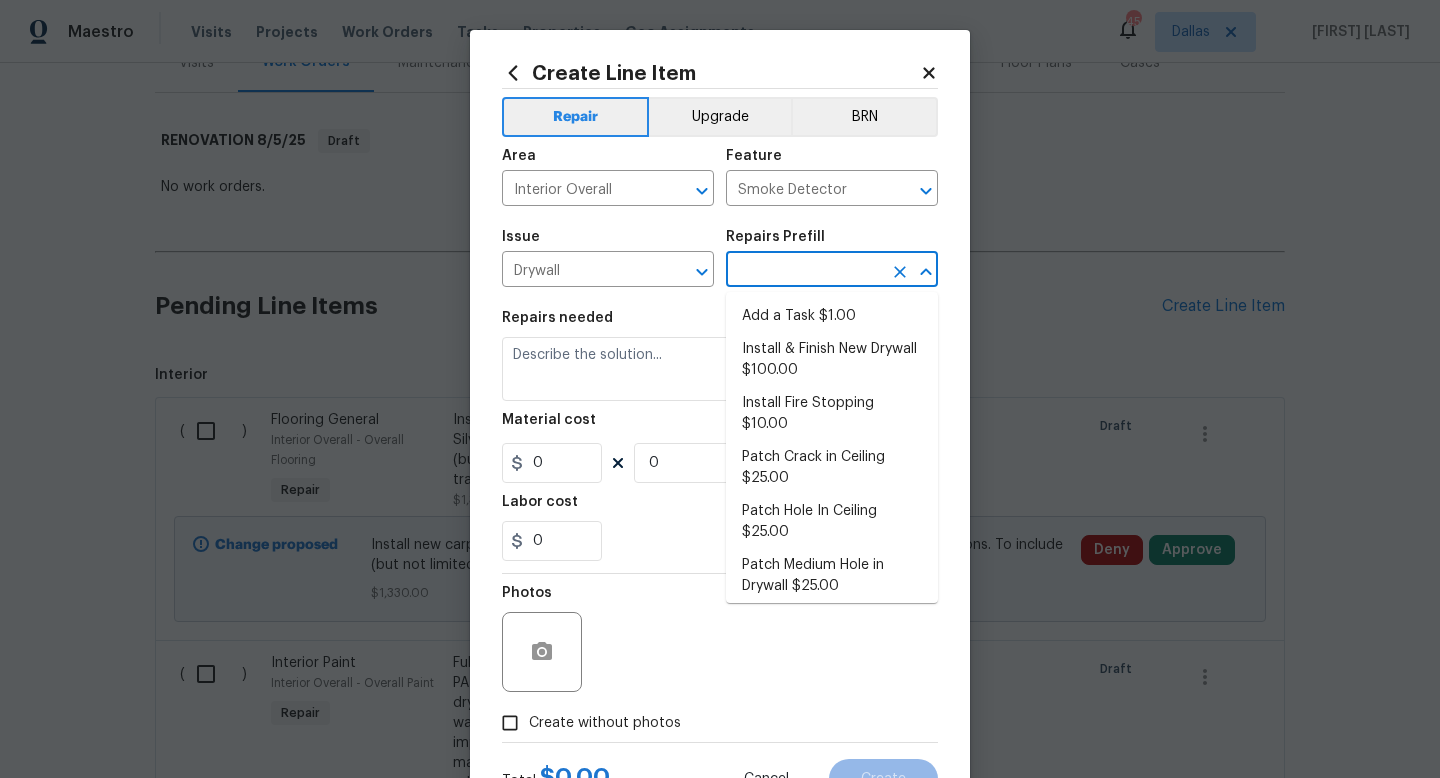 click at bounding box center (804, 271) 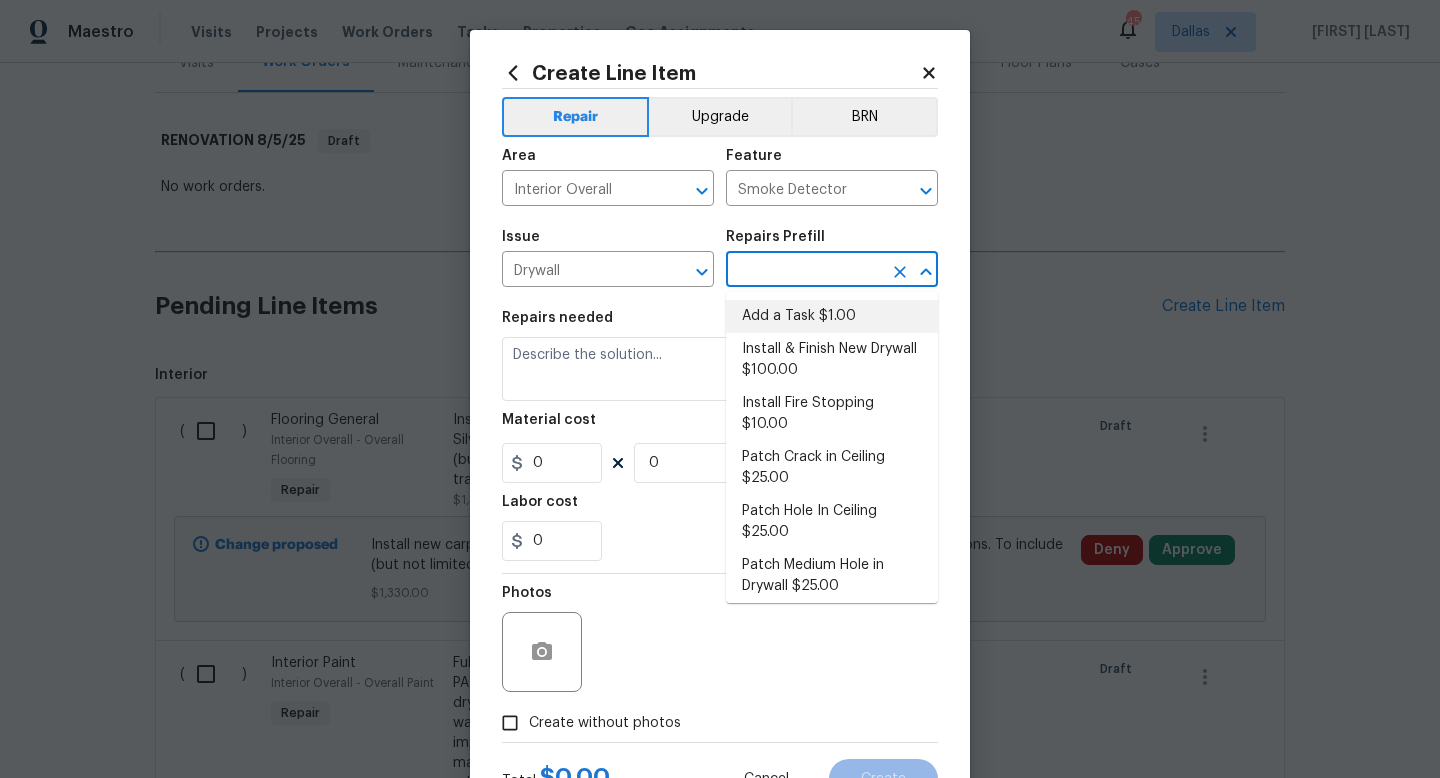 click on "Add a Task $1.00" at bounding box center (832, 316) 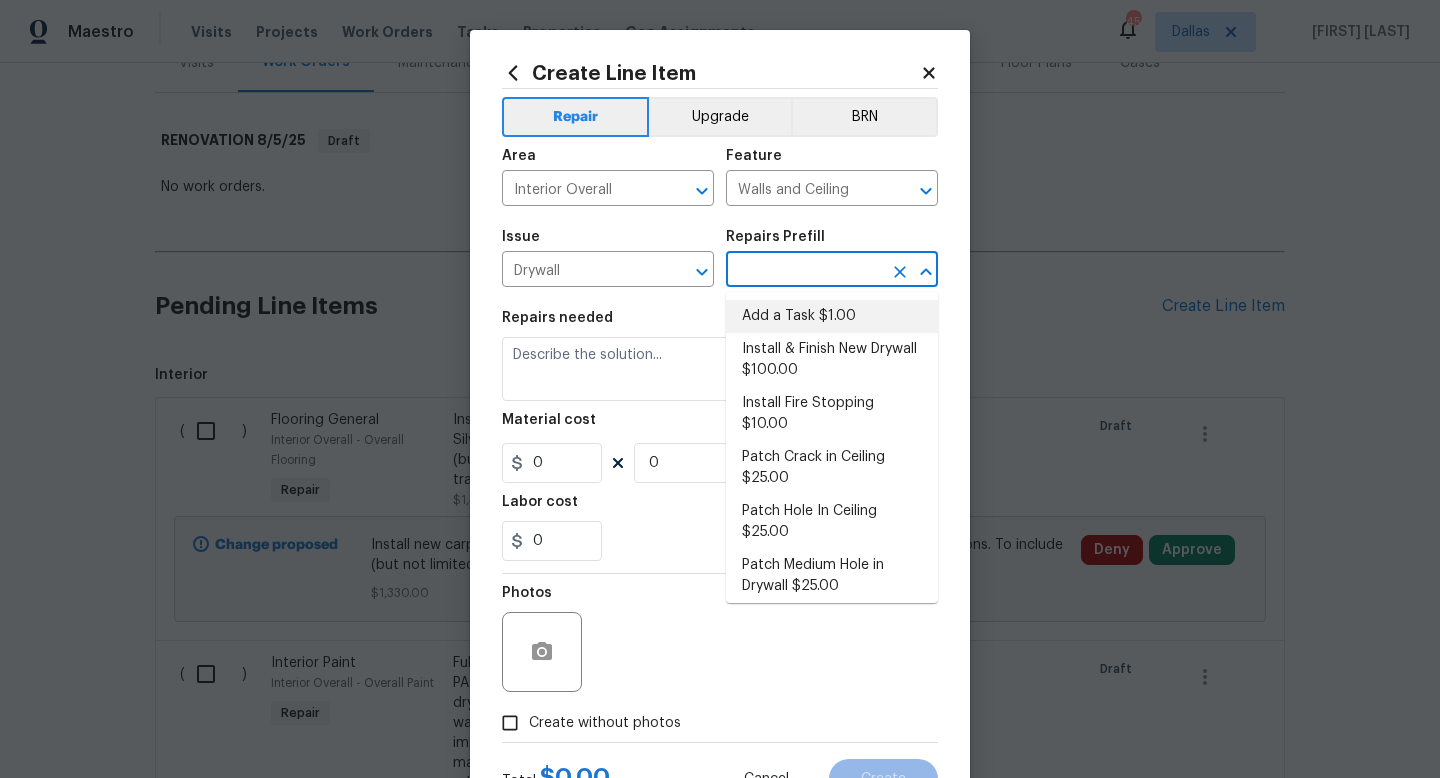 type on "Add a Task $1.00" 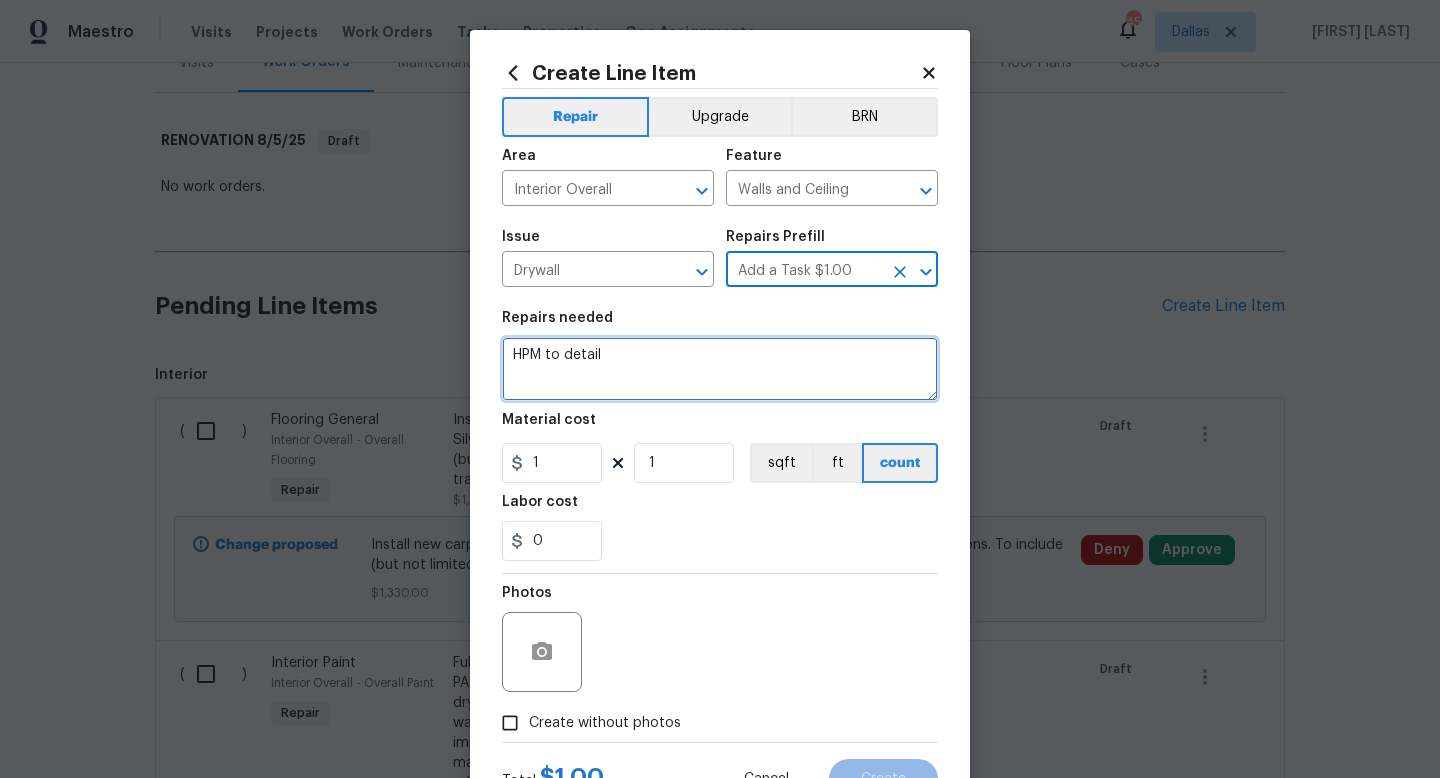 click on "HPM to detail" at bounding box center (720, 369) 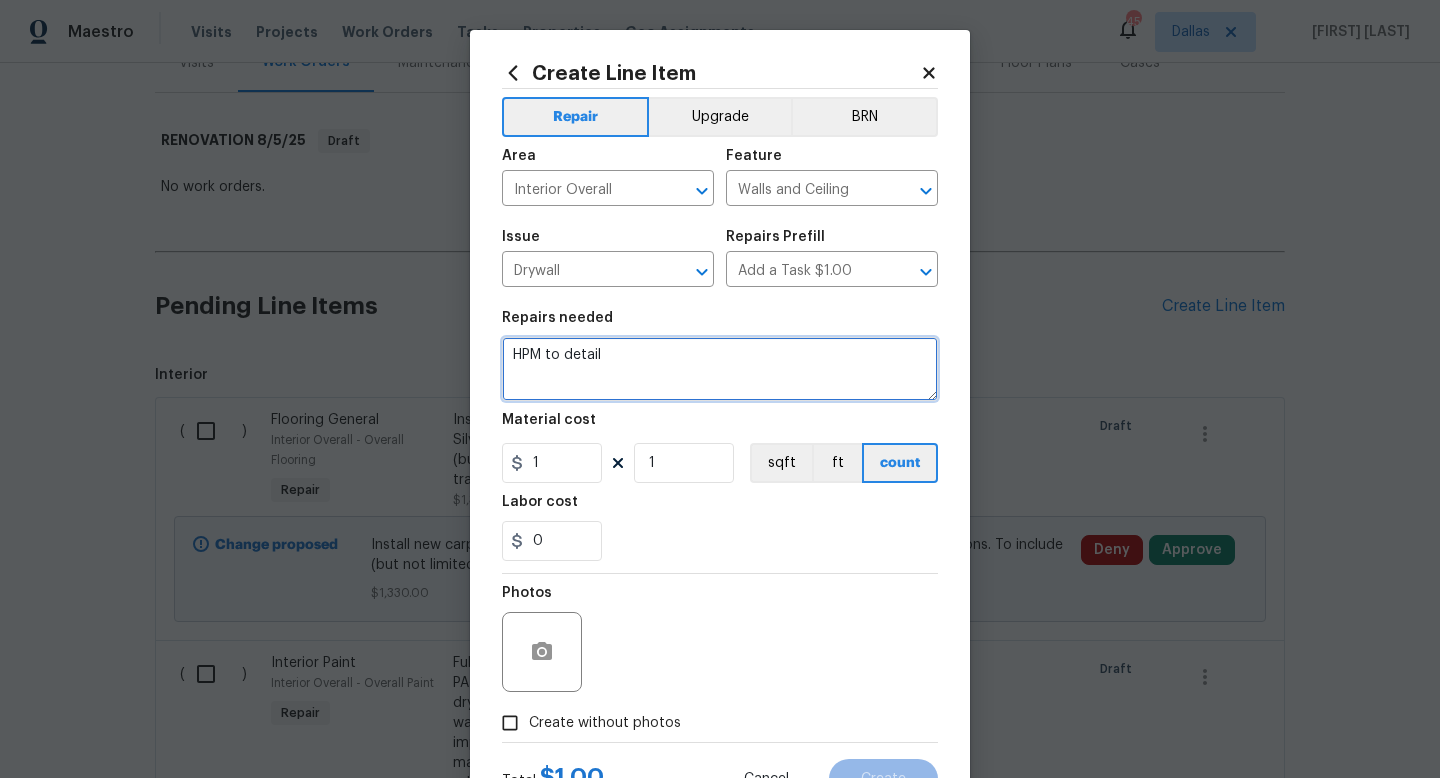 click on "HPM to detail" at bounding box center [720, 369] 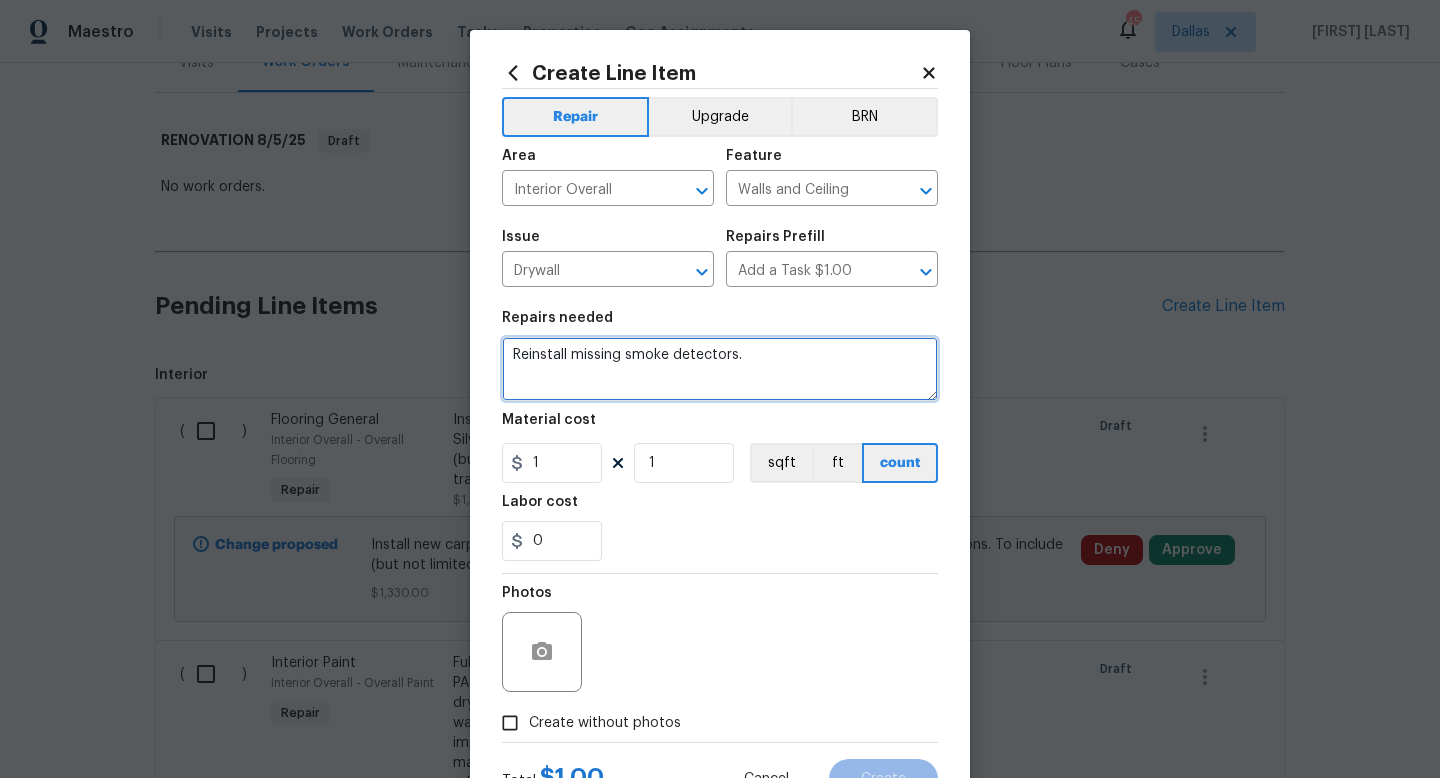 type on "Reinstall missing smoke detectors." 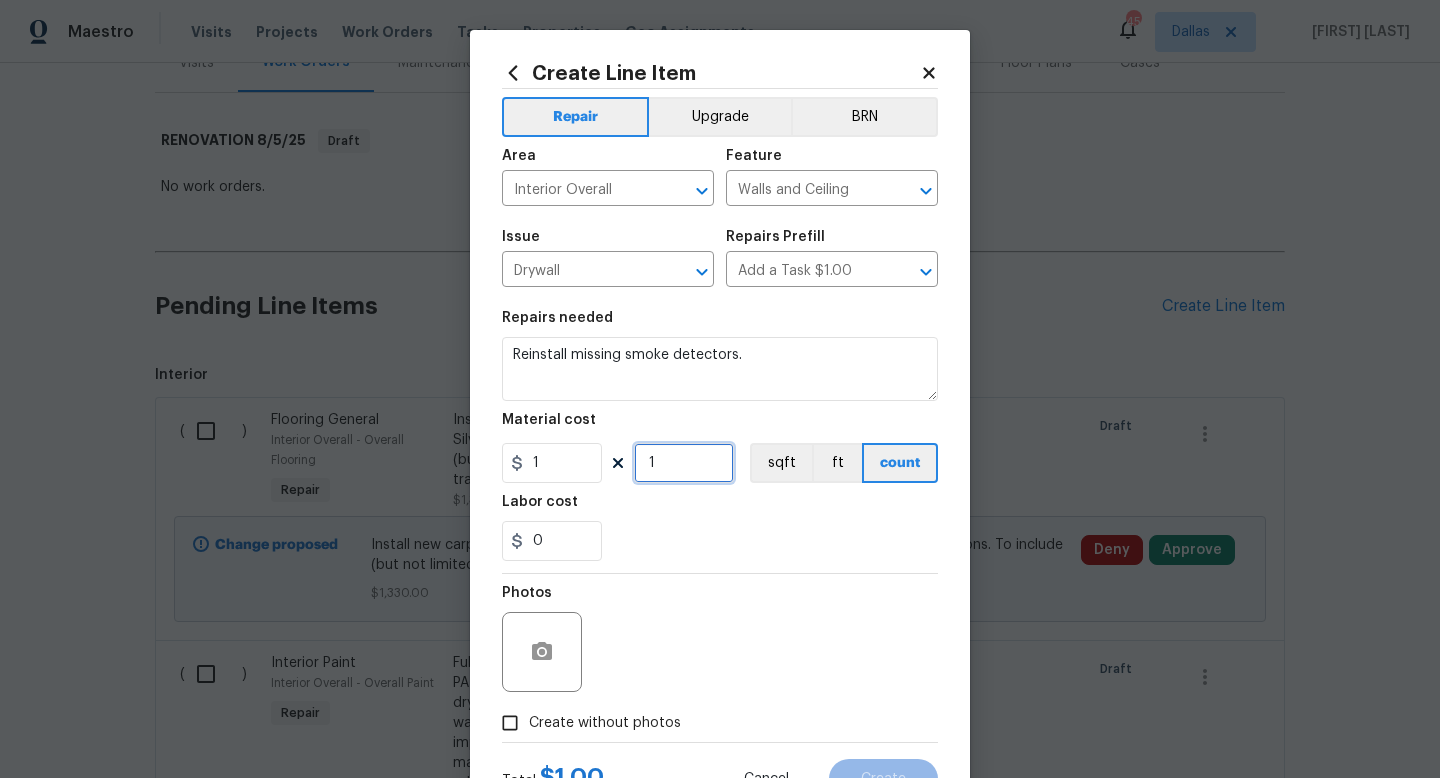 click on "1" at bounding box center (684, 463) 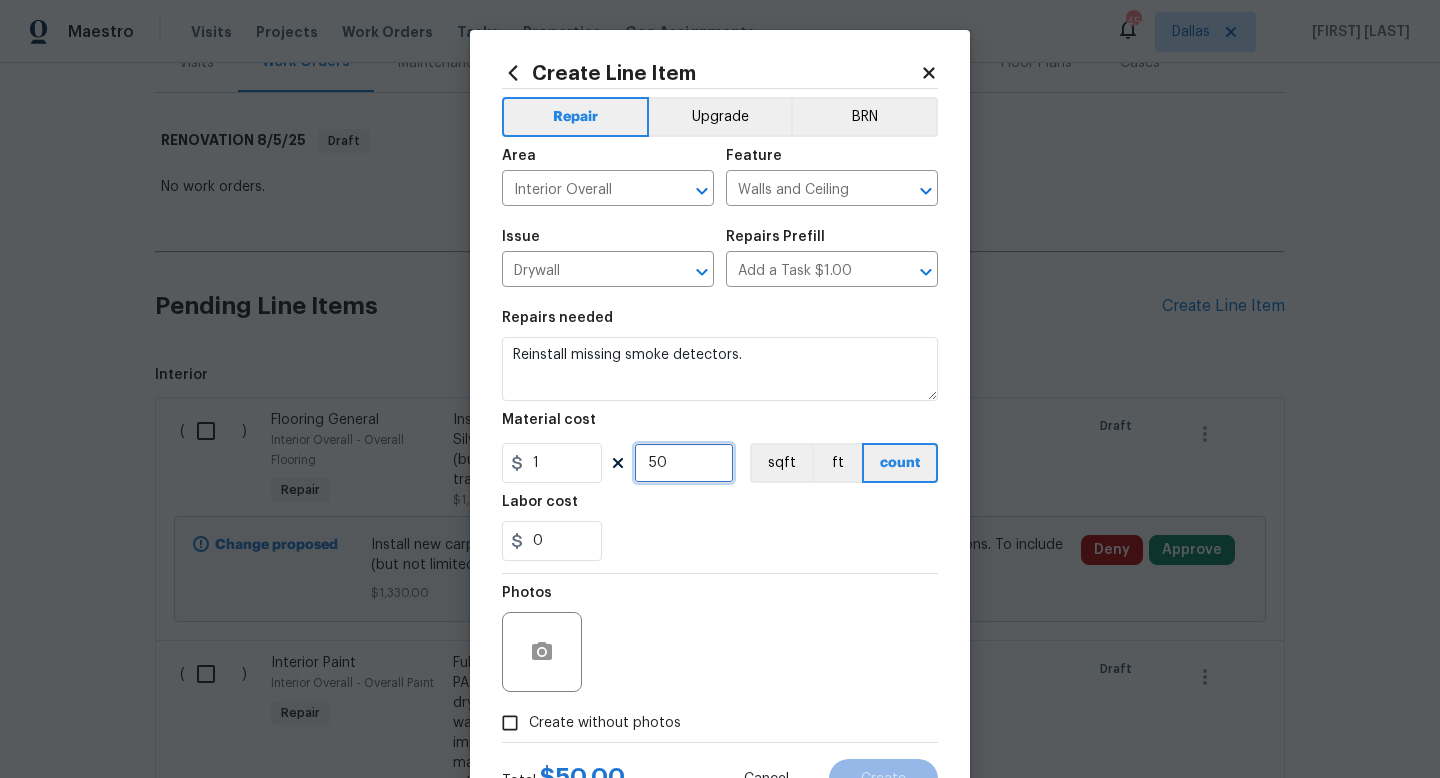 scroll, scrollTop: 84, scrollLeft: 0, axis: vertical 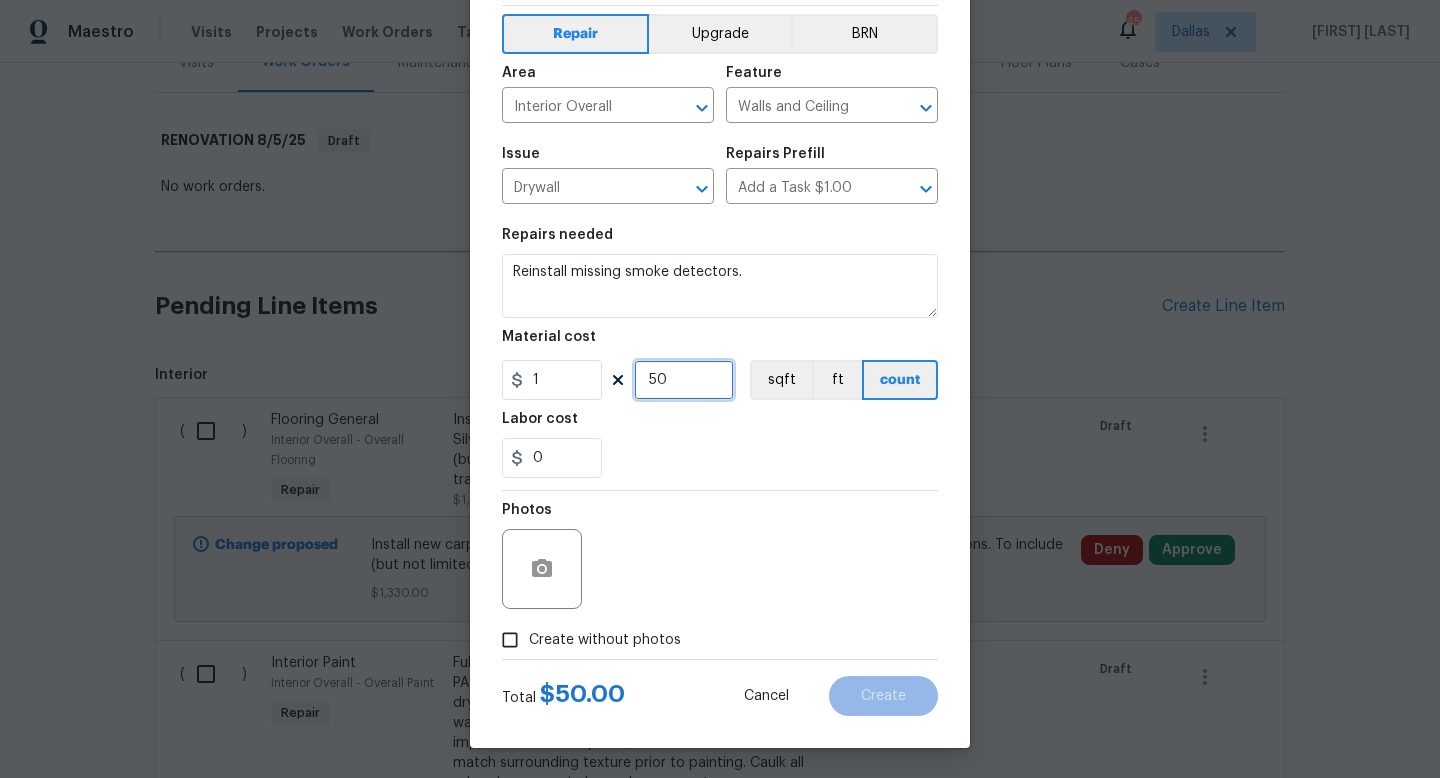 type on "50" 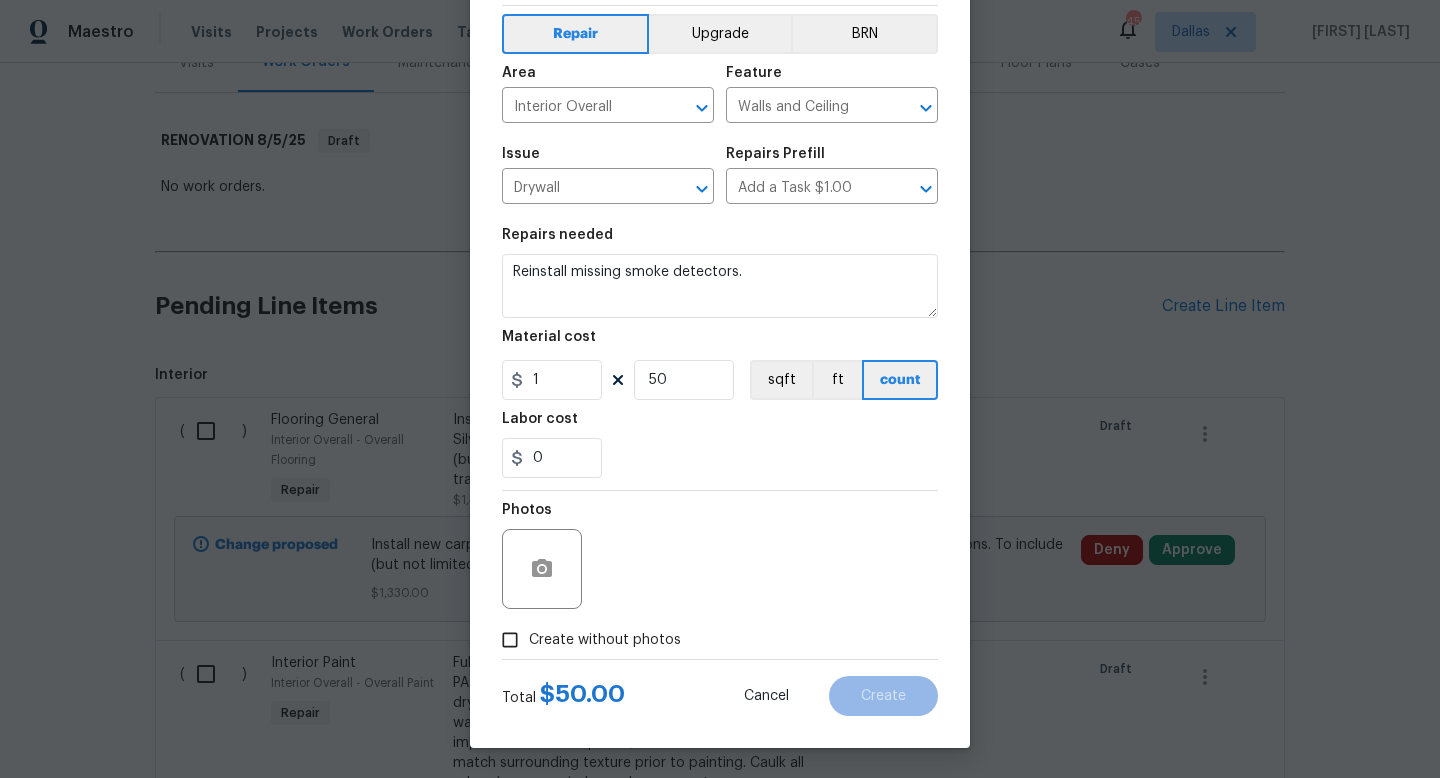 click on "Create without photos" at bounding box center [605, 640] 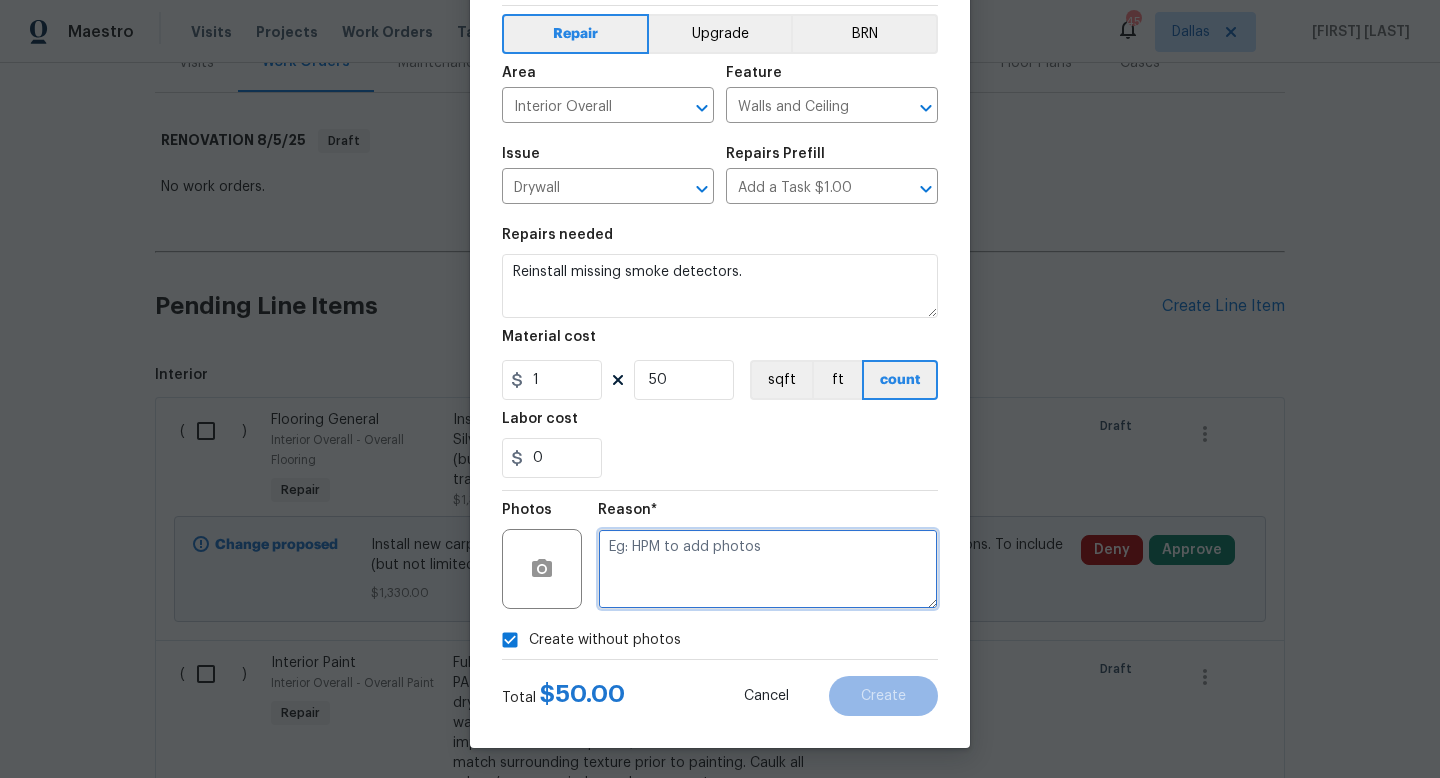 click at bounding box center [768, 569] 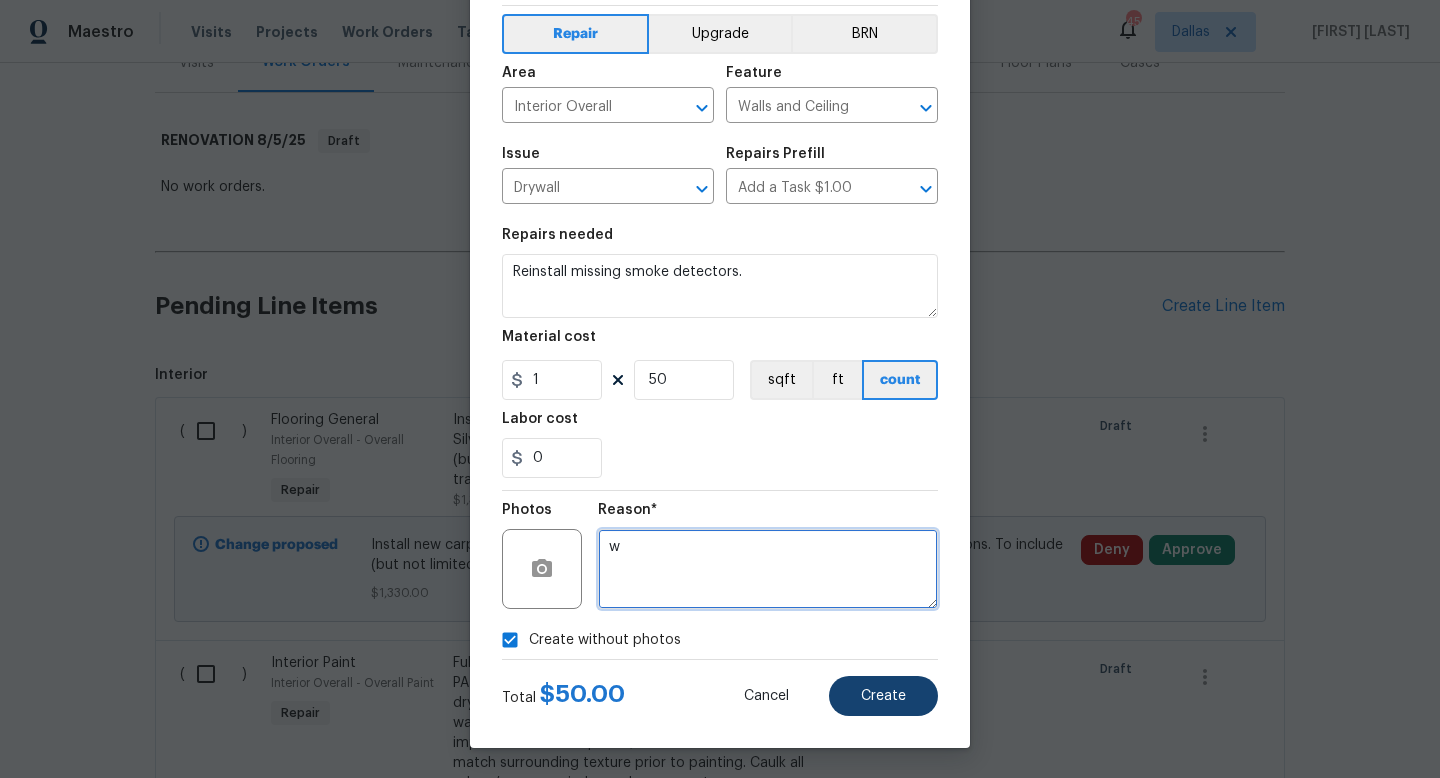 type on "w" 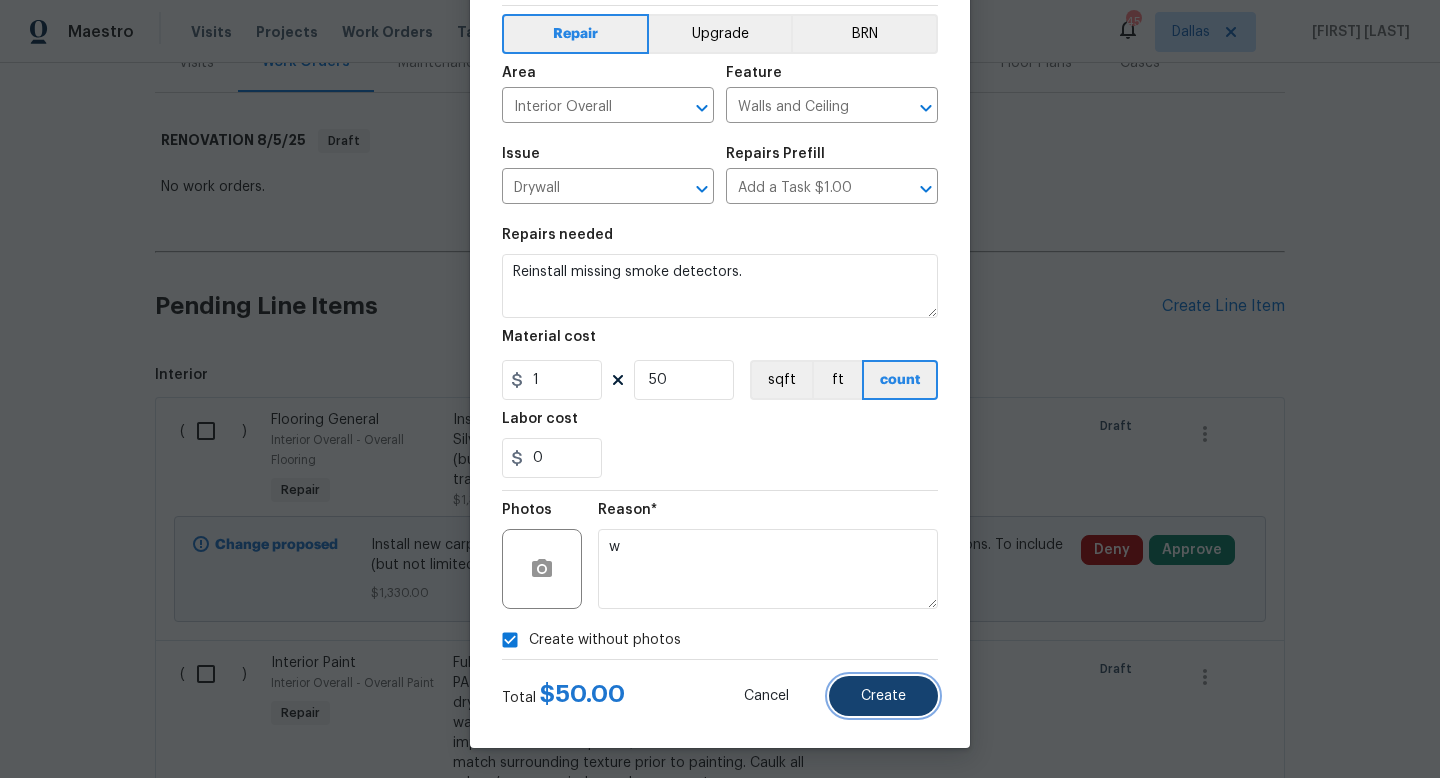 click on "Create" at bounding box center (883, 696) 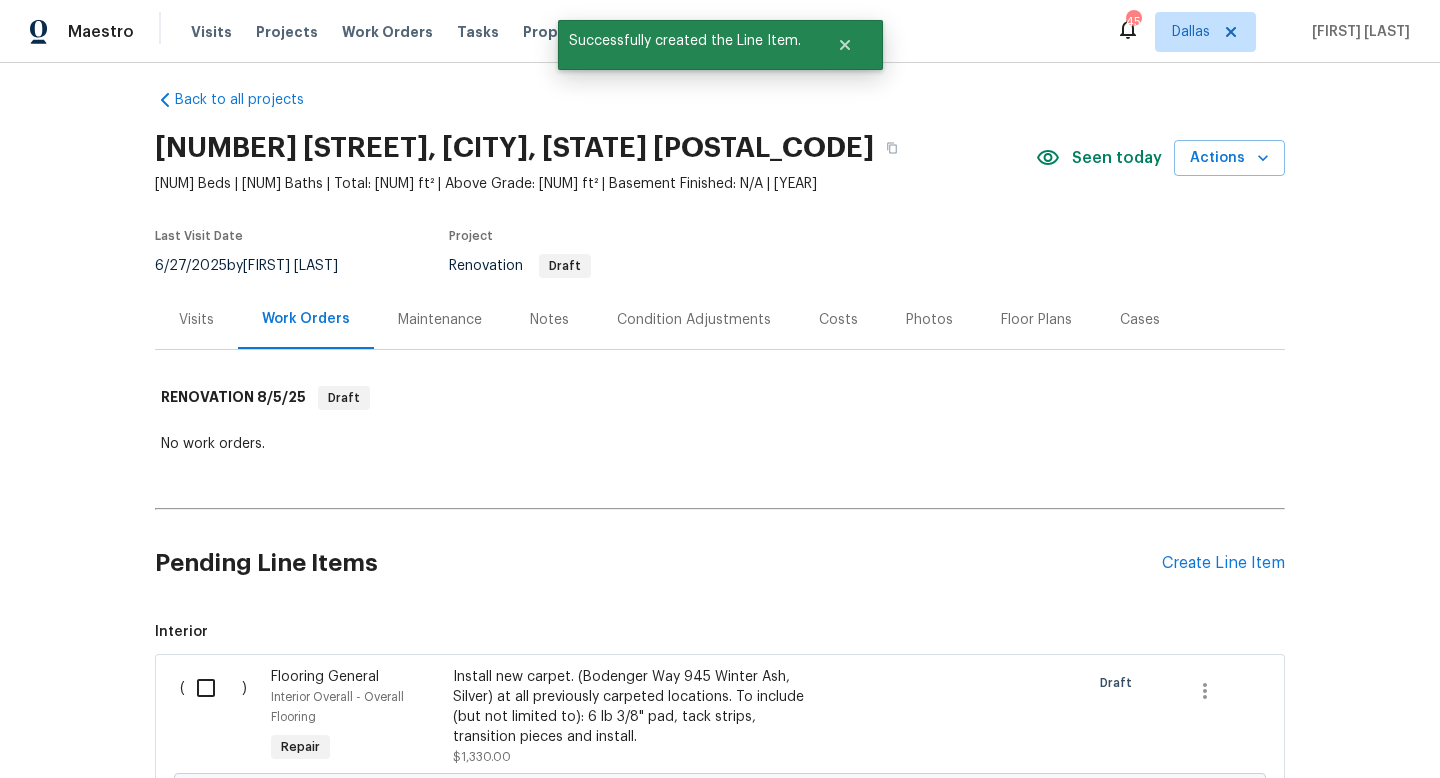 scroll, scrollTop: 270, scrollLeft: 0, axis: vertical 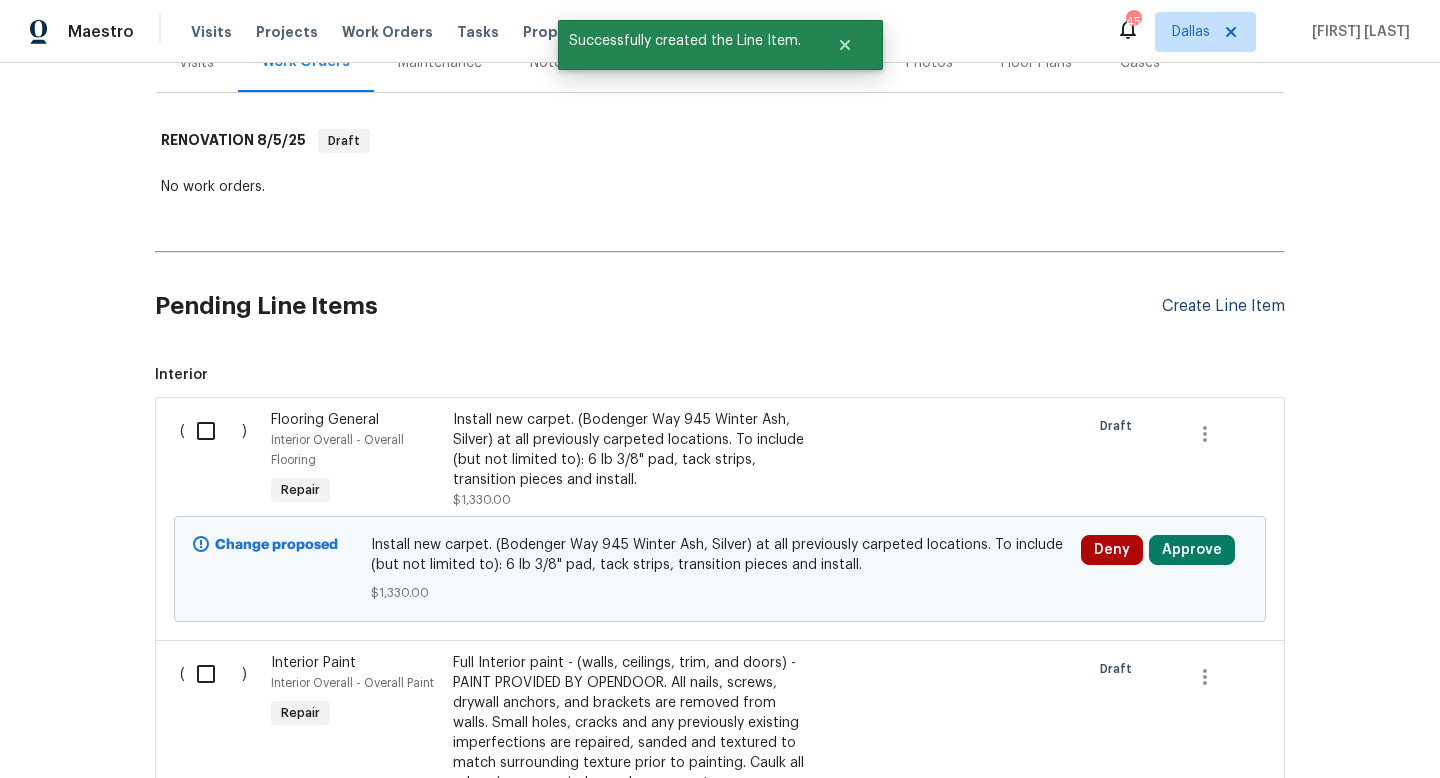 click on "Create Line Item" at bounding box center [1223, 306] 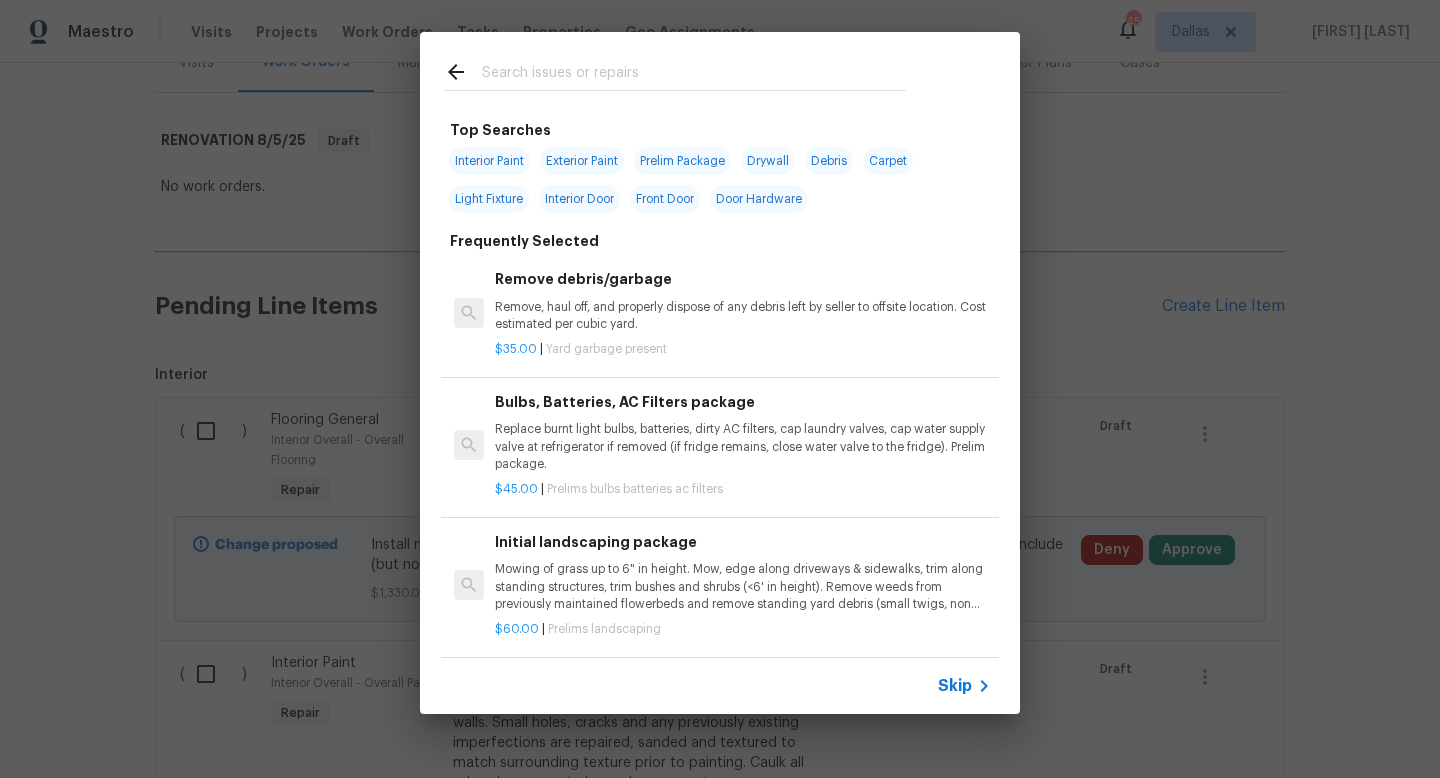 click on "Skip" at bounding box center (955, 686) 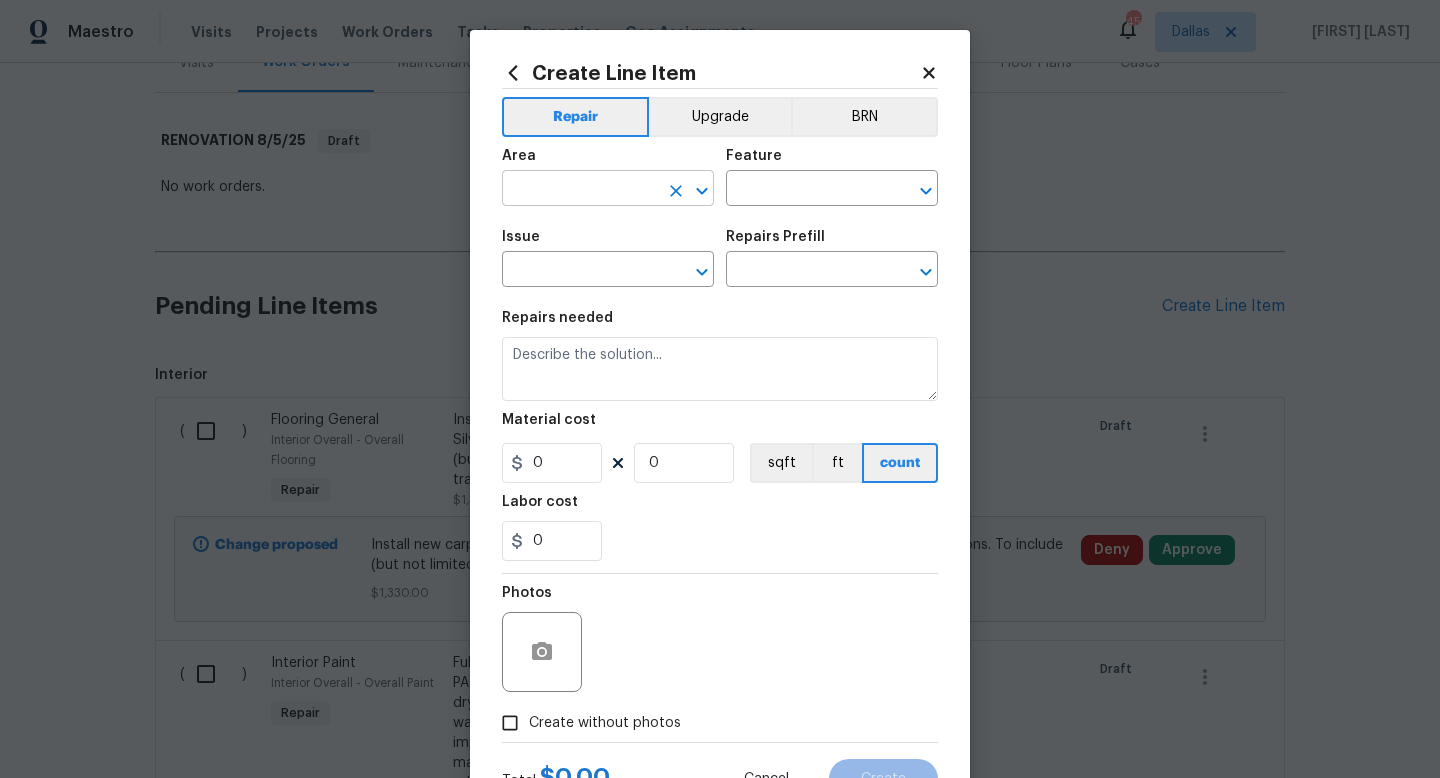 click at bounding box center [580, 190] 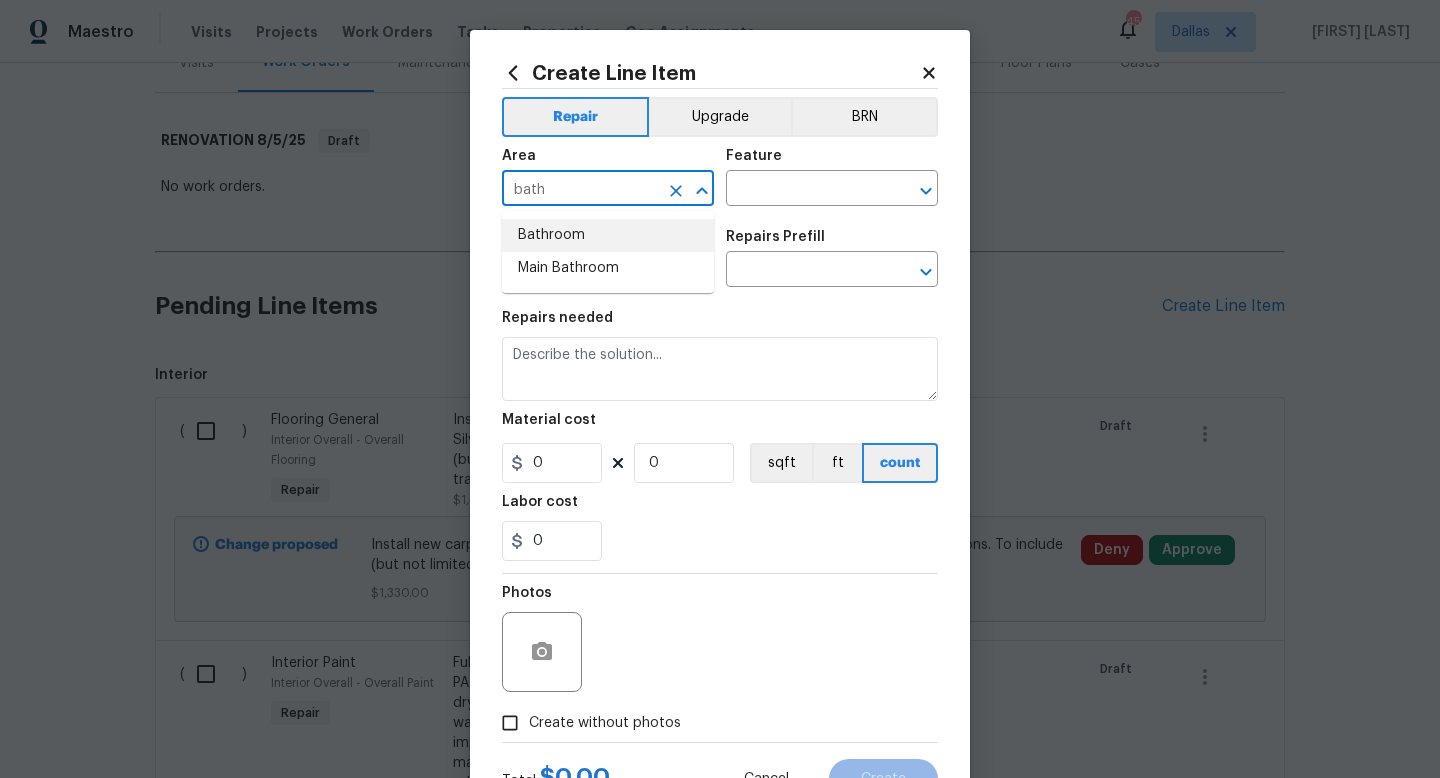 click on "Bathroom" at bounding box center [608, 235] 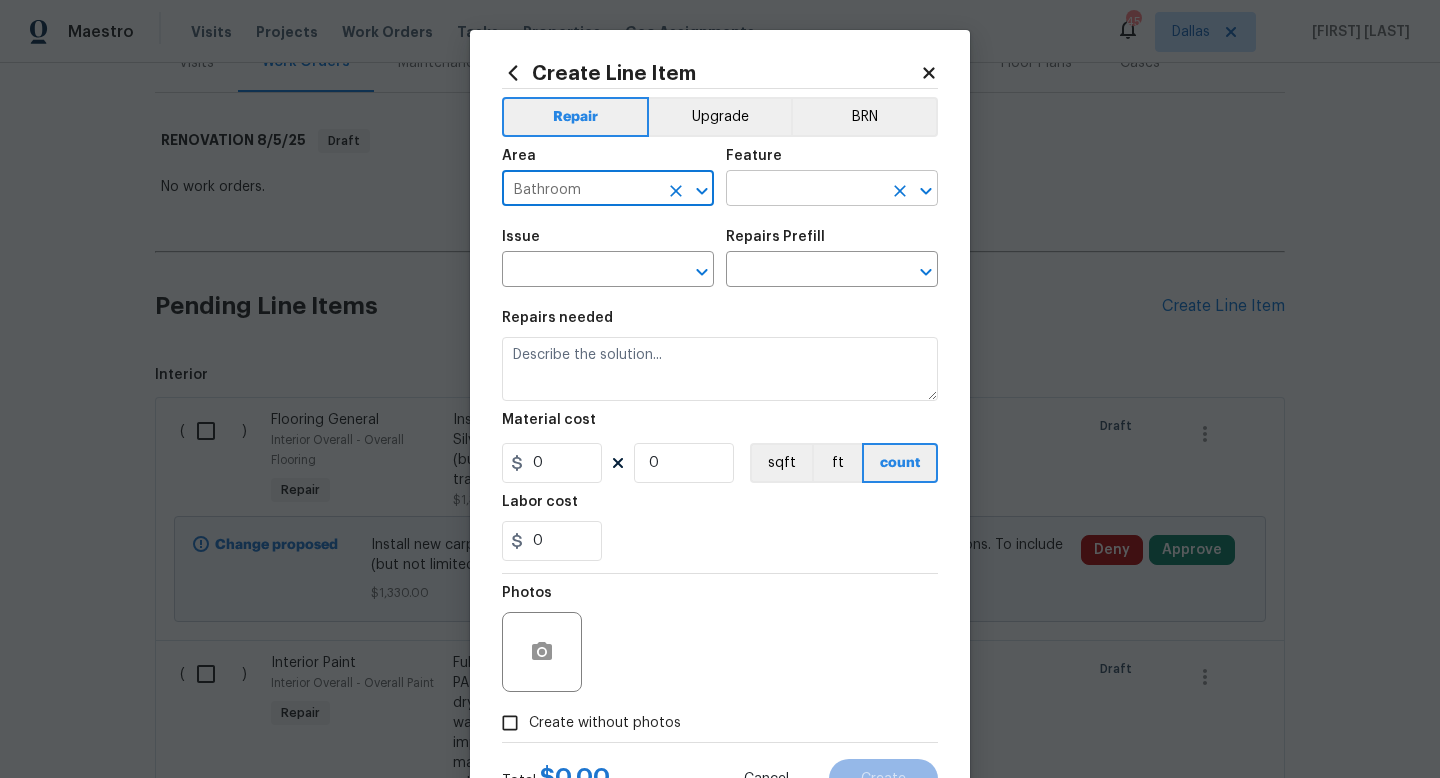 type on "Bathroom" 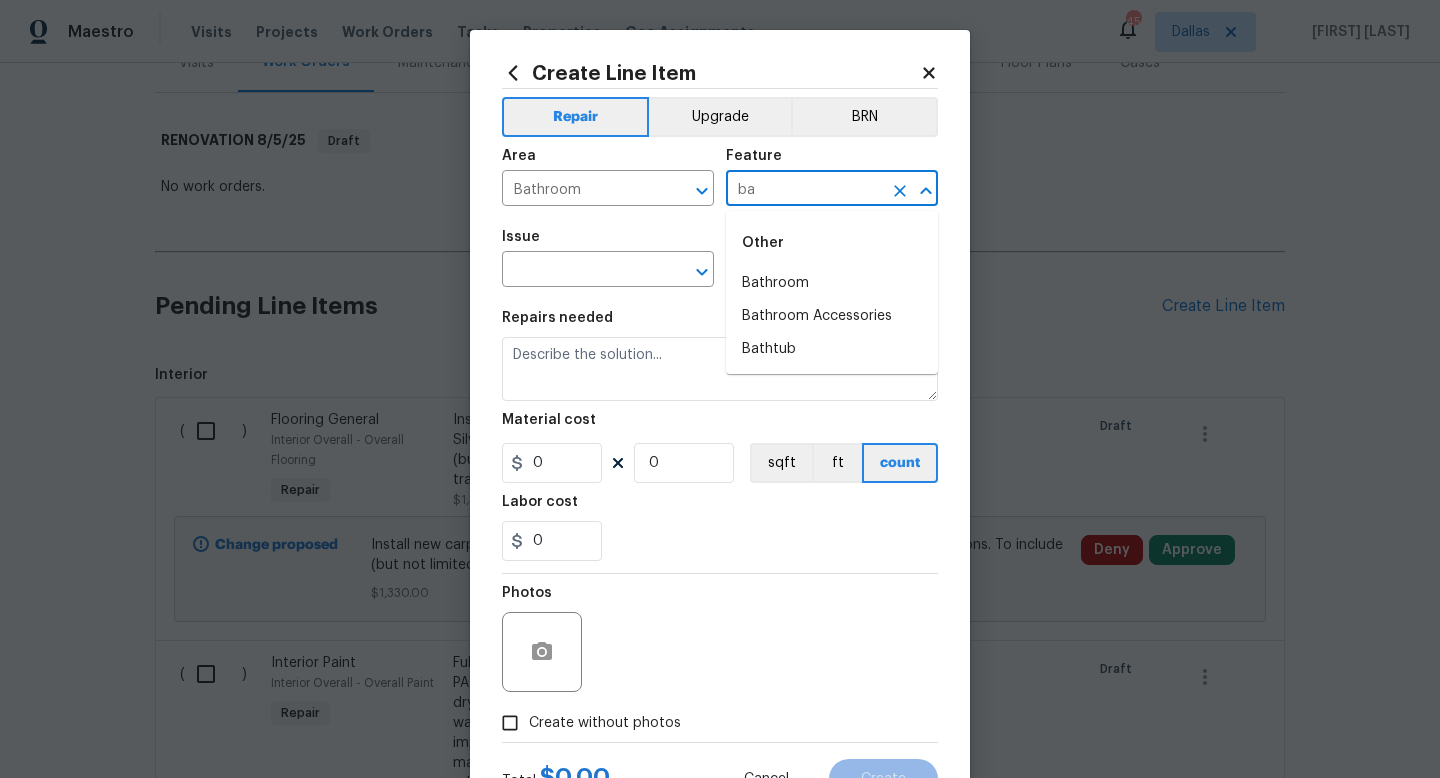 type on "b" 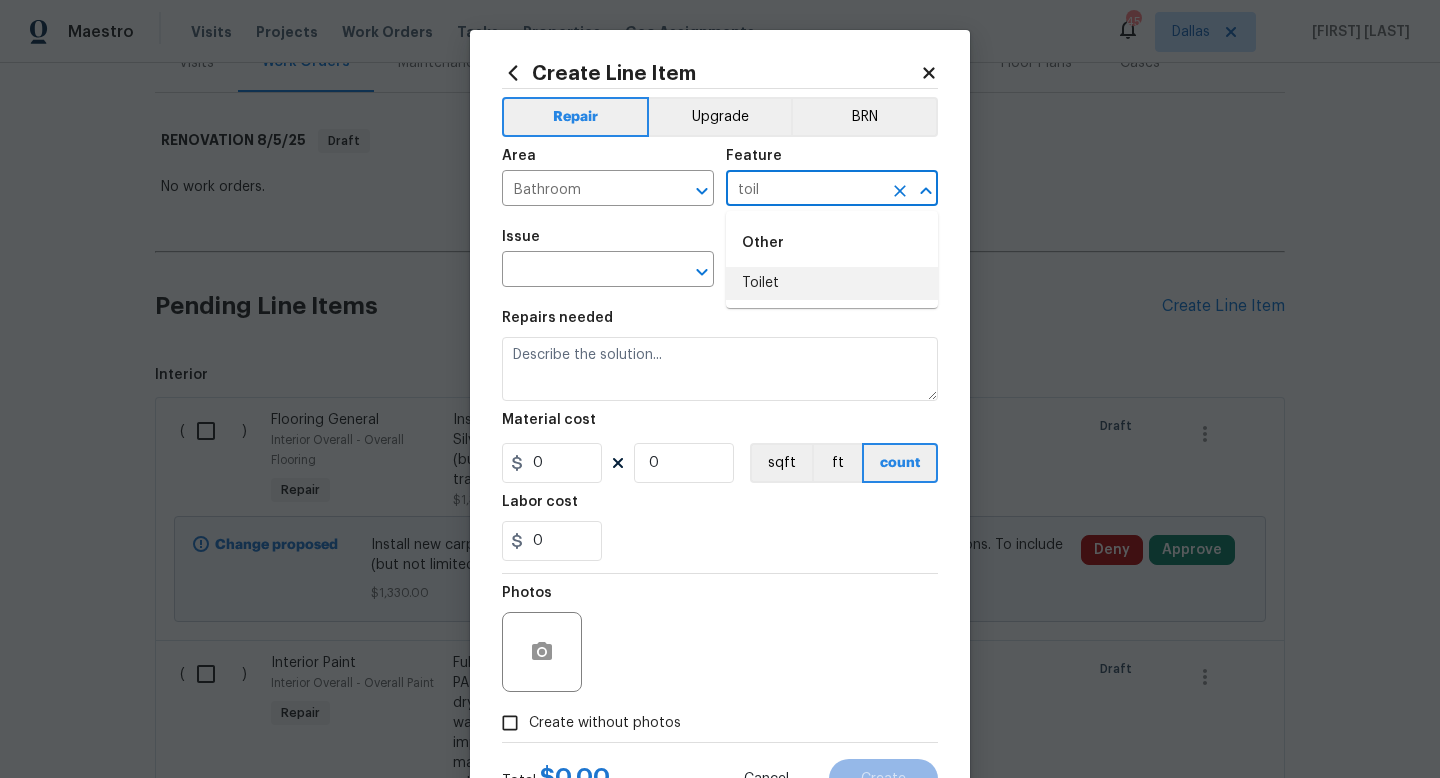 click on "Toilet" at bounding box center (832, 283) 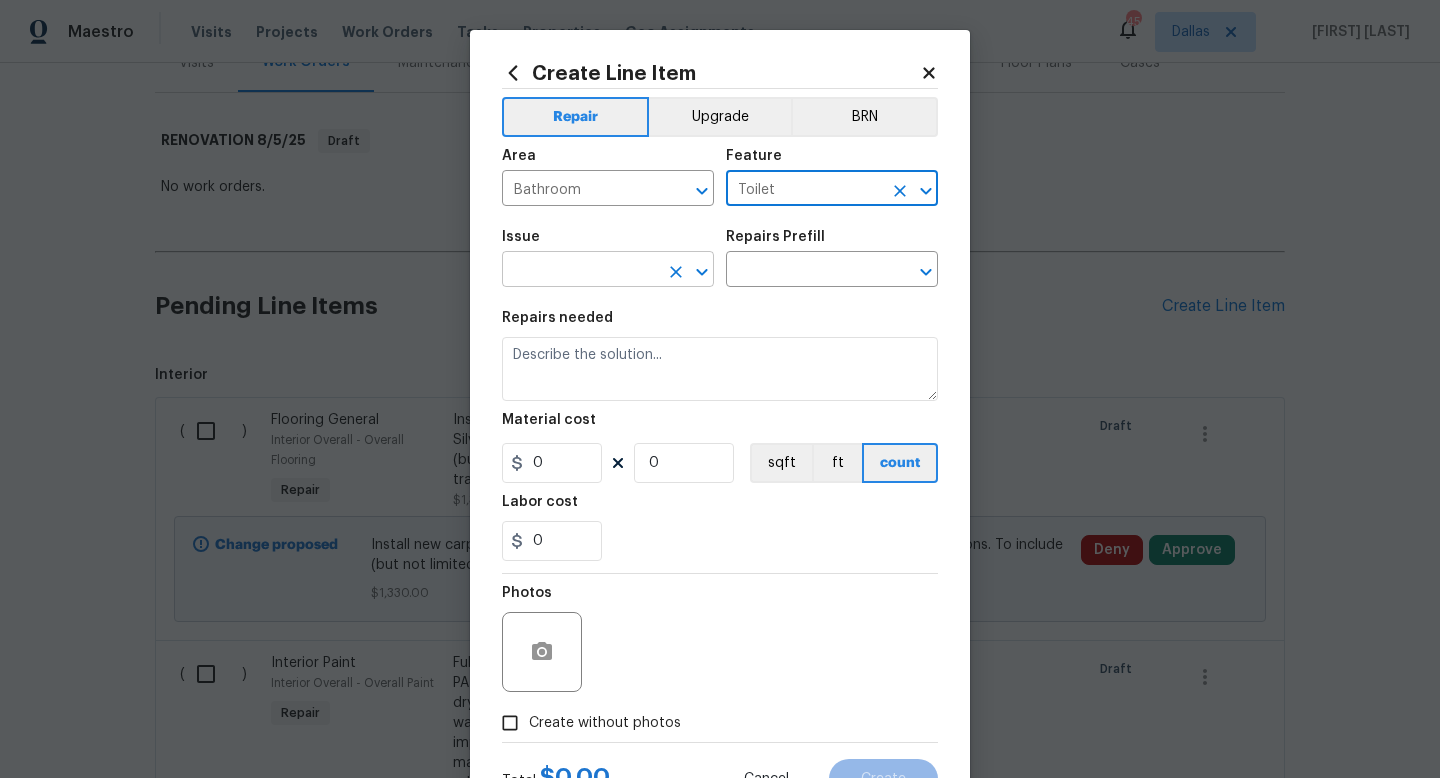 type on "Toilet" 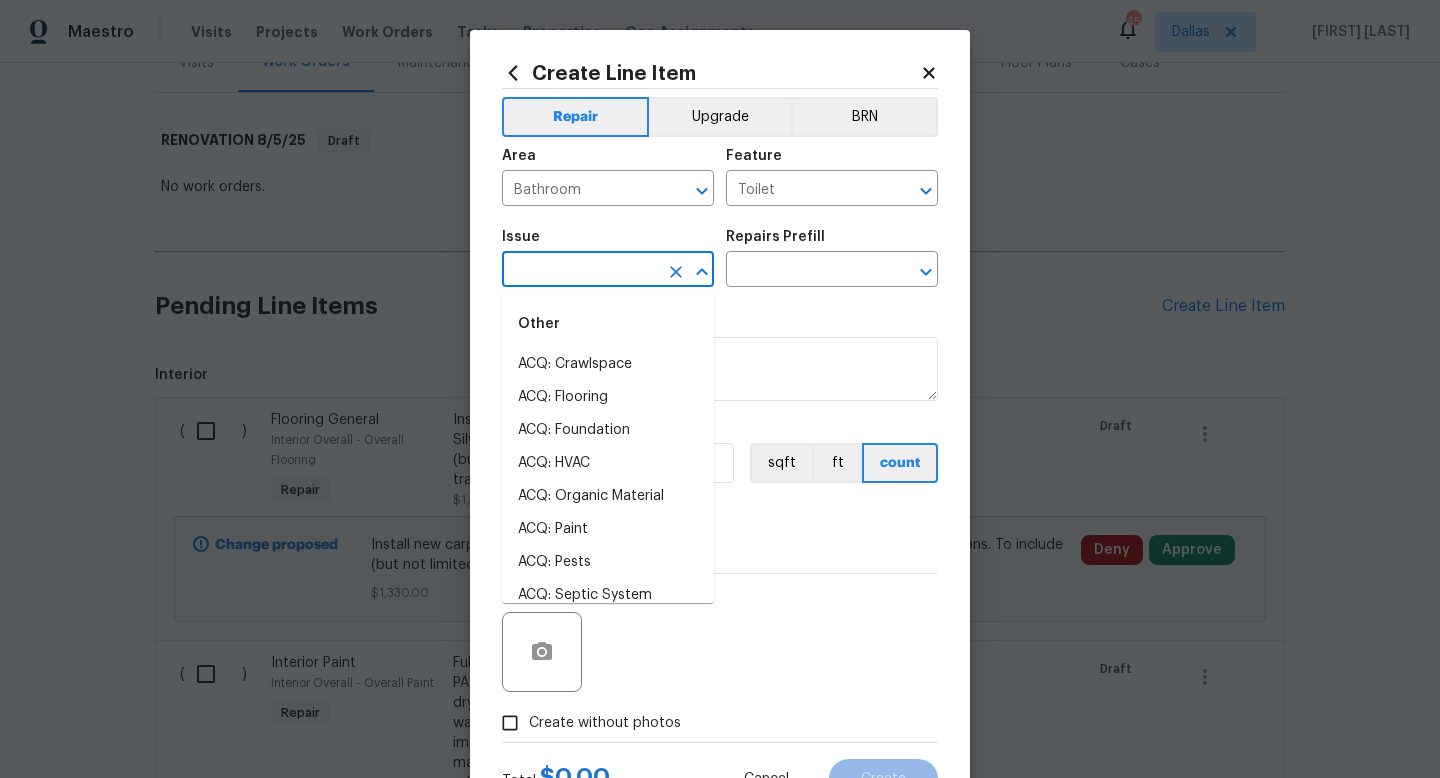 click at bounding box center (580, 271) 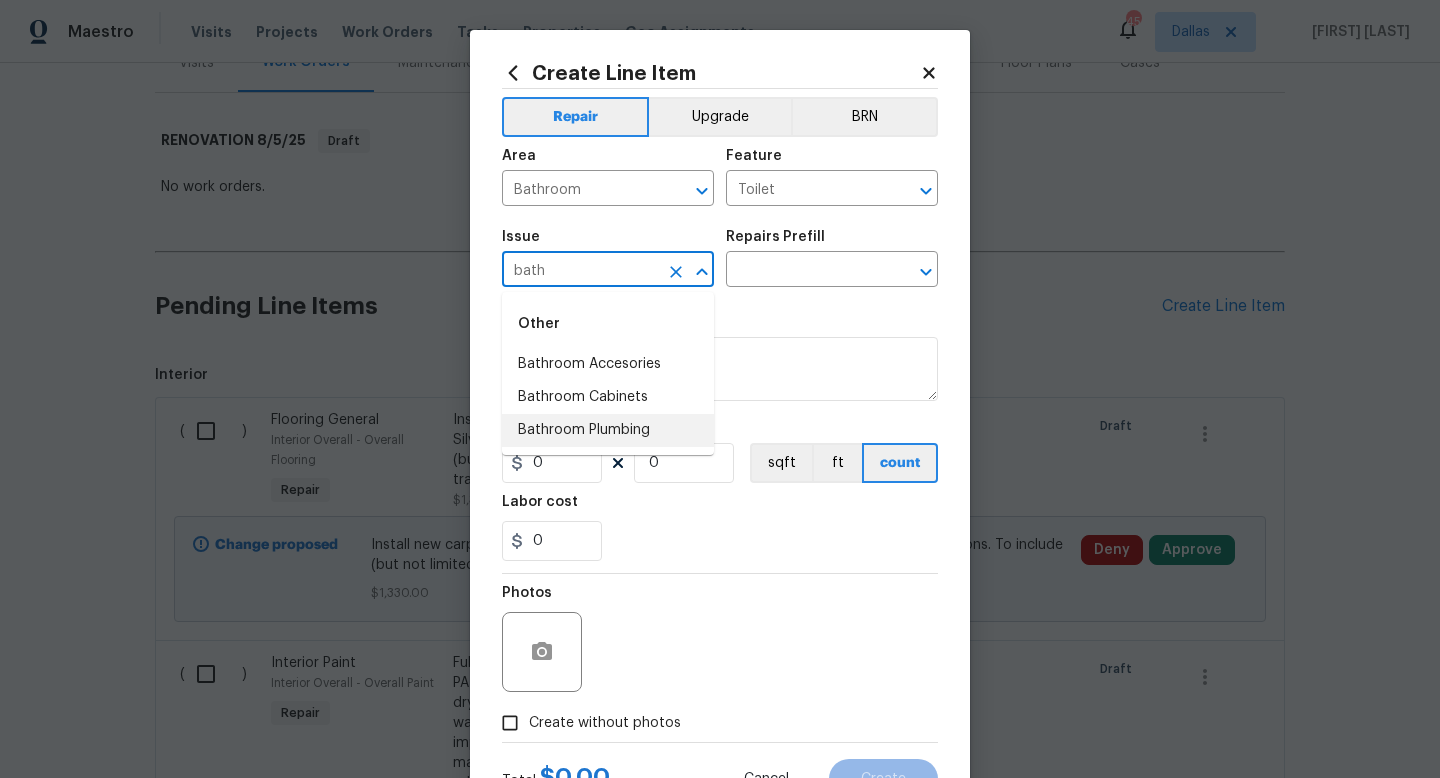 click on "Bathroom Plumbing" at bounding box center (608, 430) 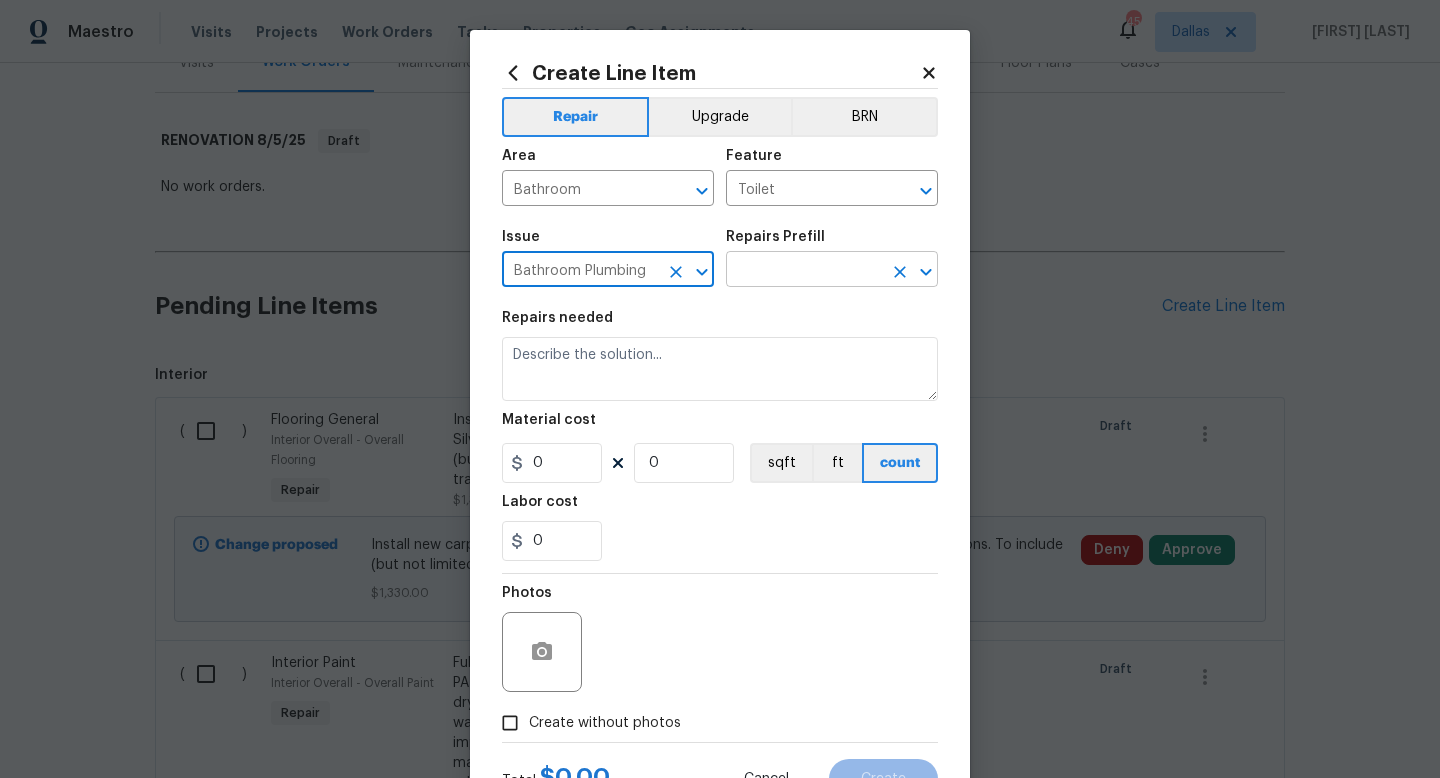 type on "Bathroom Plumbing" 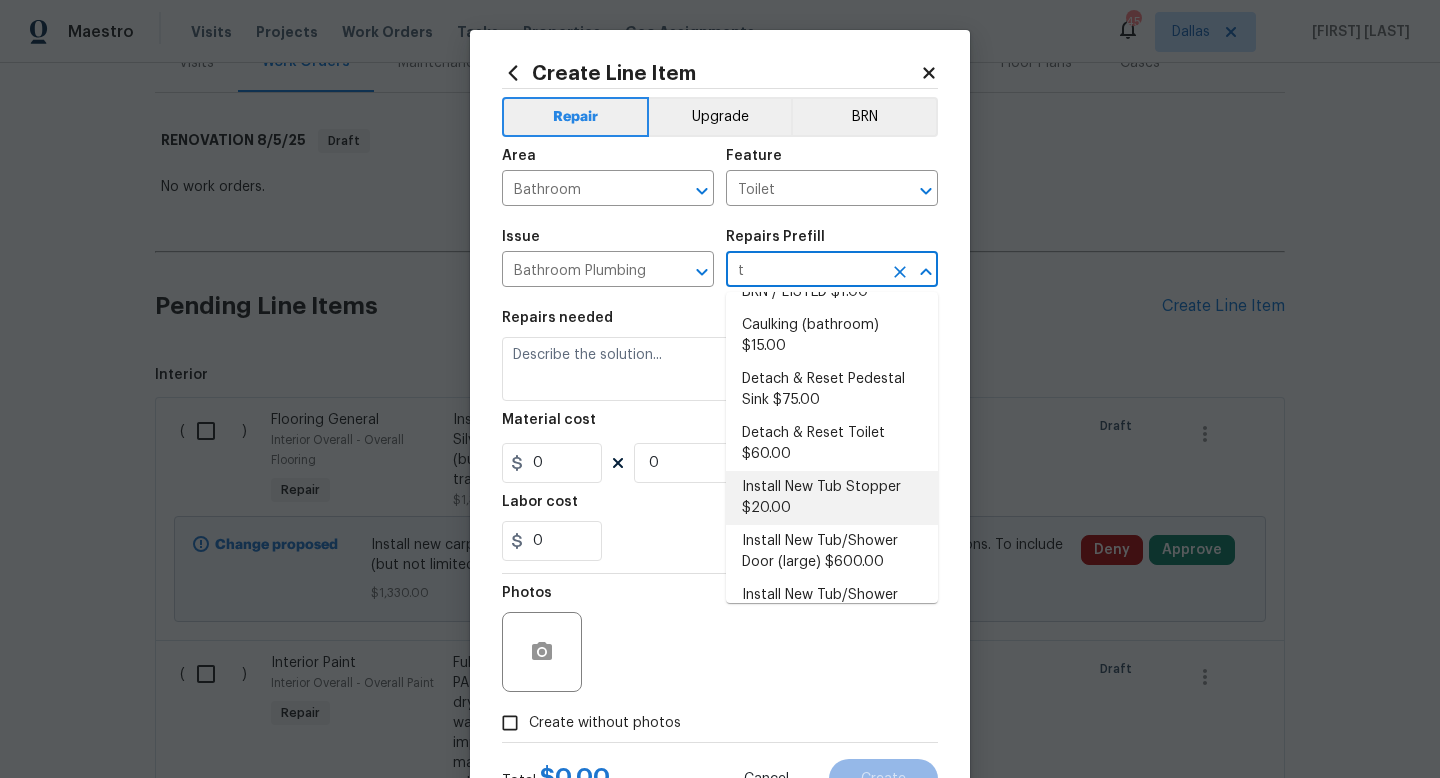 scroll, scrollTop: 0, scrollLeft: 0, axis: both 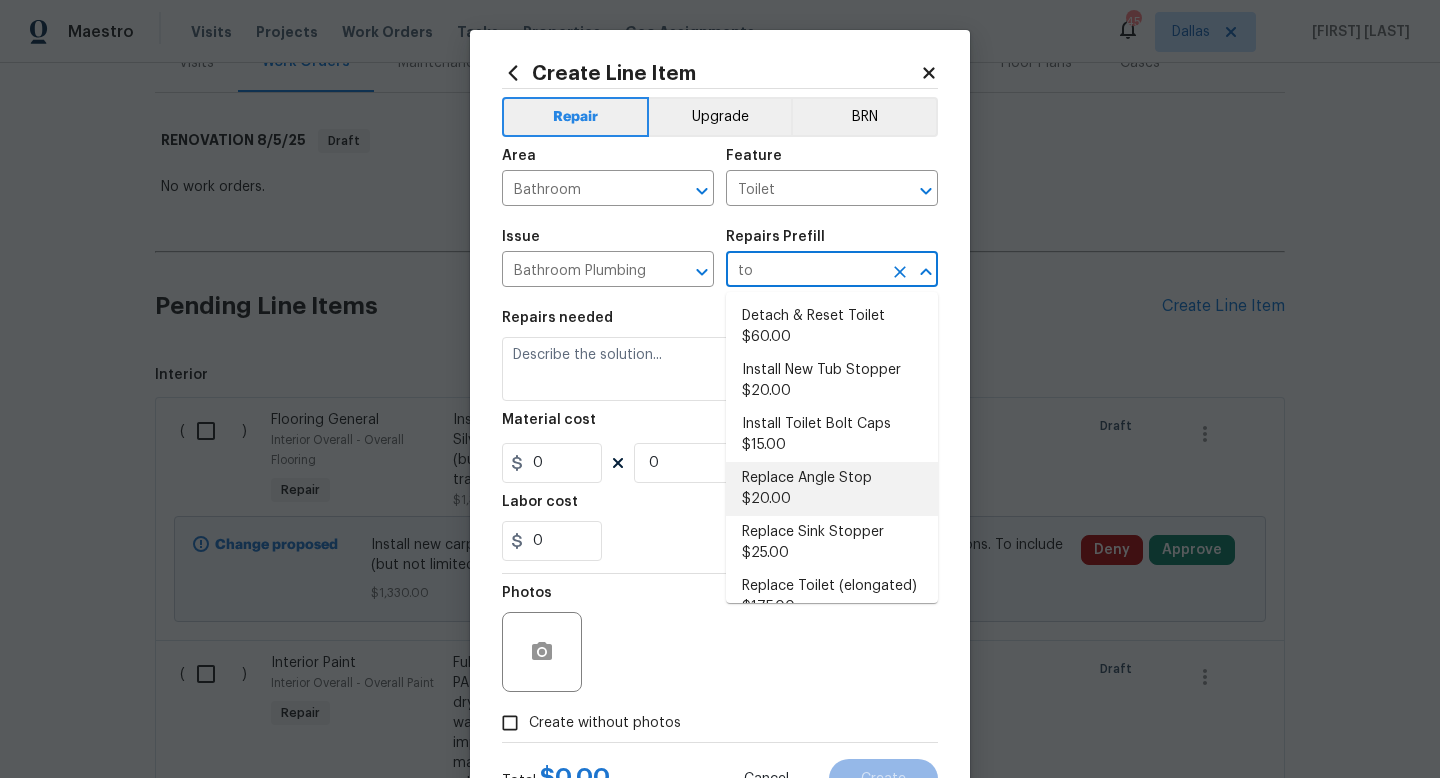 type on "toi" 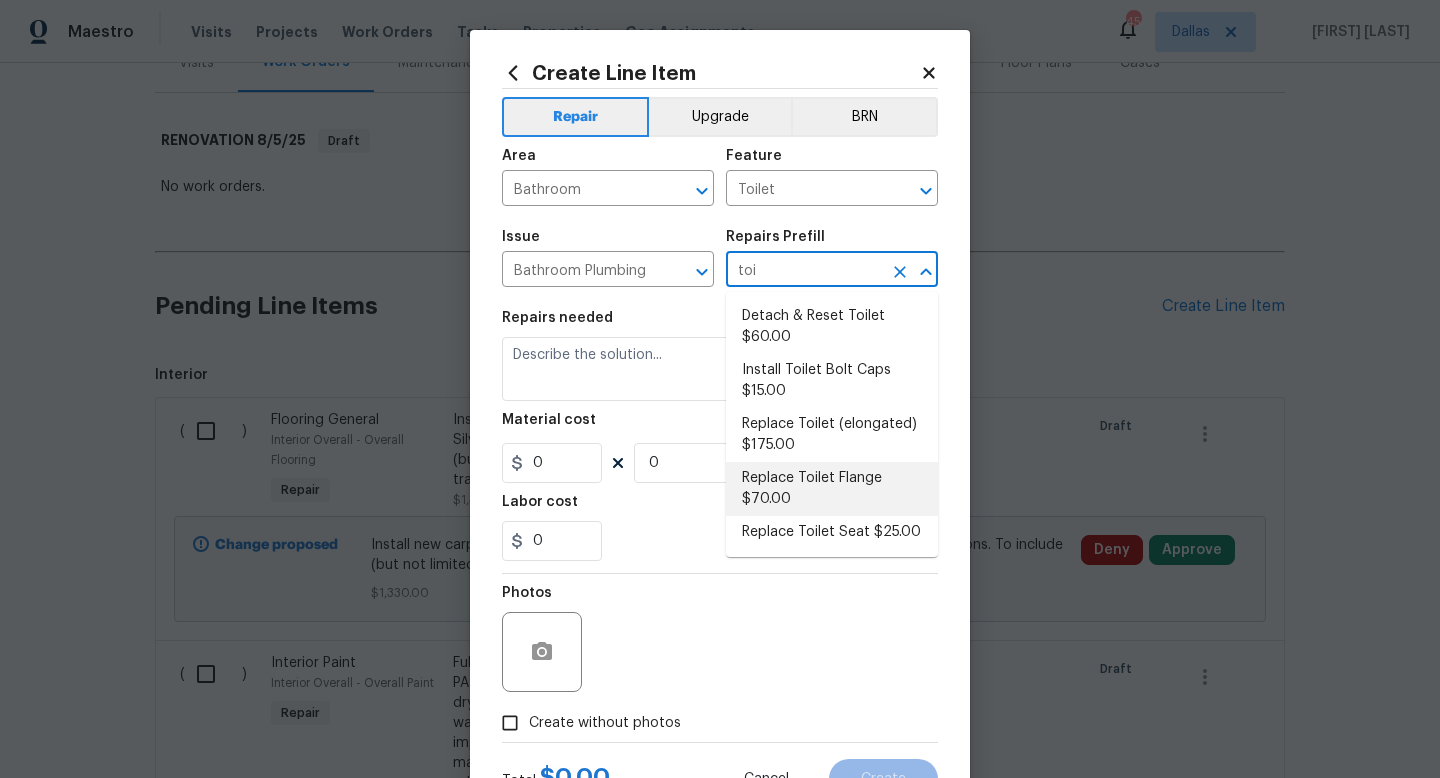 click on "Replace Toilet Flange $70.00" at bounding box center [832, 489] 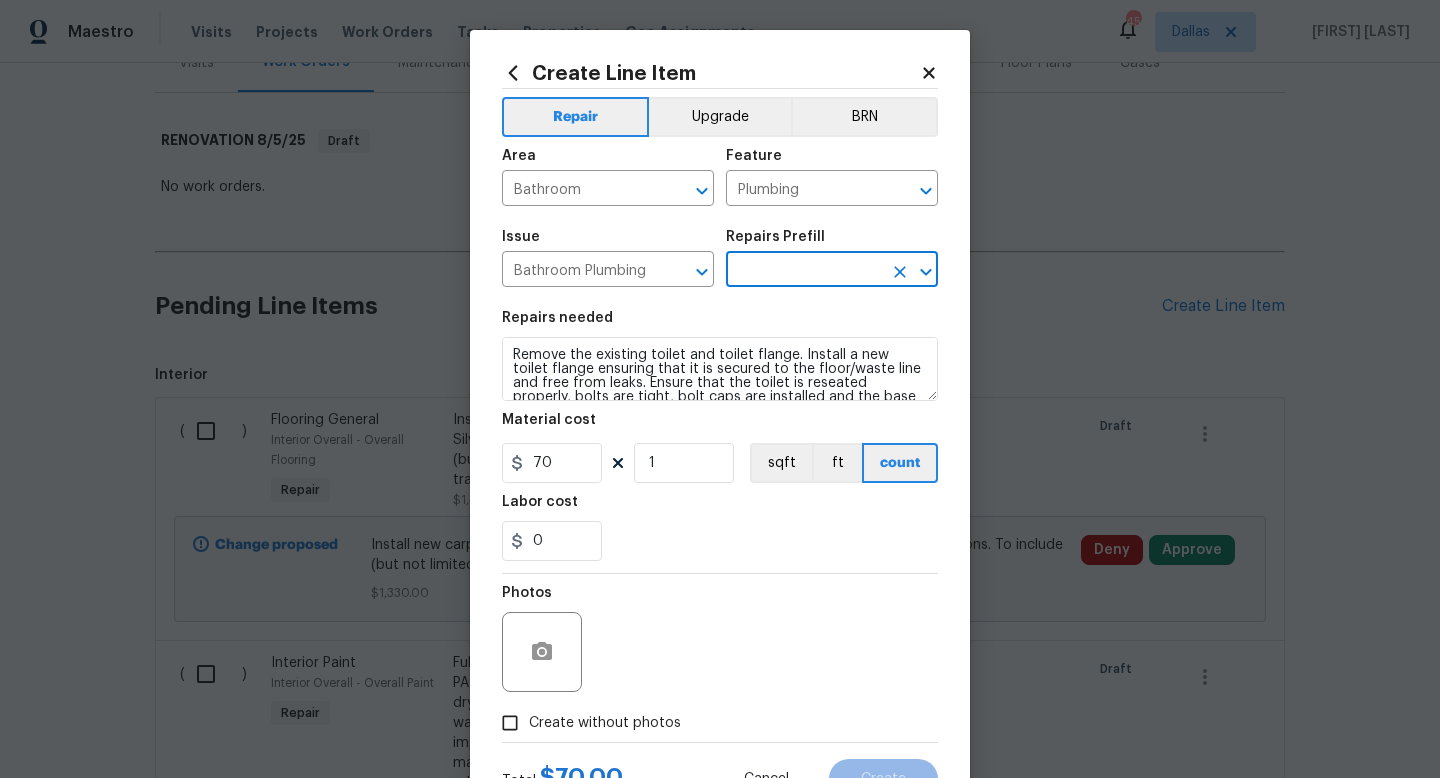 type on "Replace Toilet Flange $70.00" 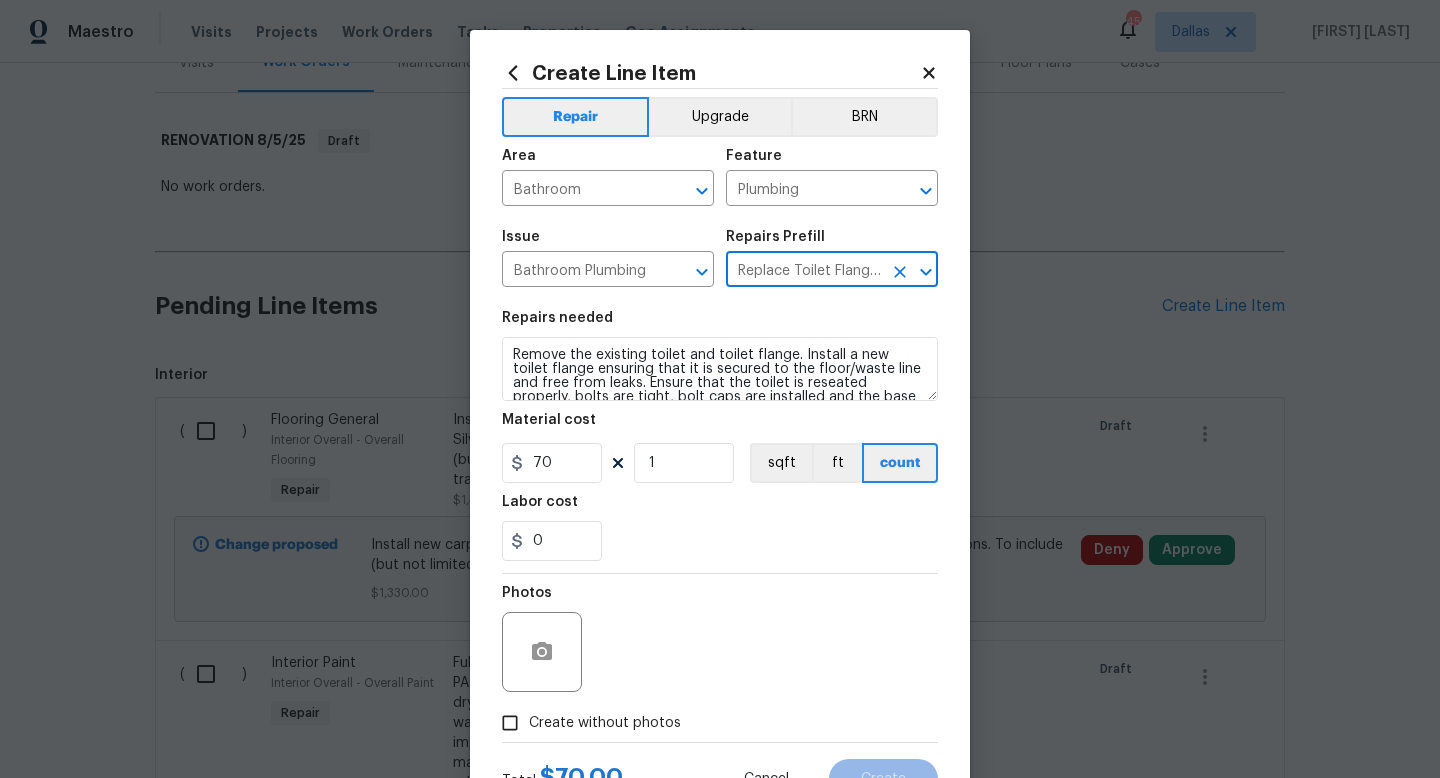 type on "Replace Toilet Flange $70.00" 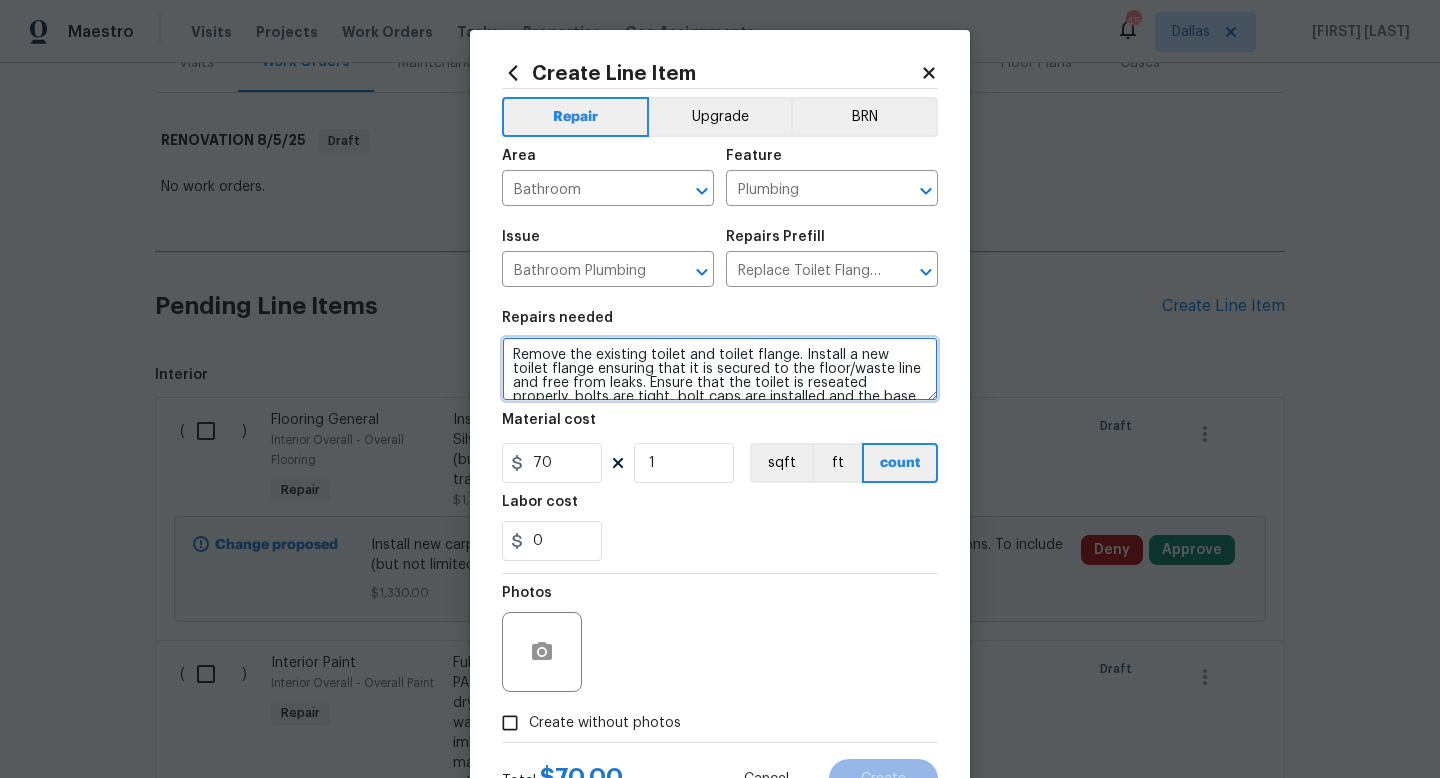 click on "Remove the existing toilet and toilet flange. Install a new toilet flange ensuring that it is secured to the floor/waste line and free from leaks. Ensure that the toilet is reseated properly, bolts are tight, bolt caps are installed and the base of the toilet is sealed to the floor with a siliconized caulking. Haul away and dispose of all debris properly." at bounding box center [720, 369] 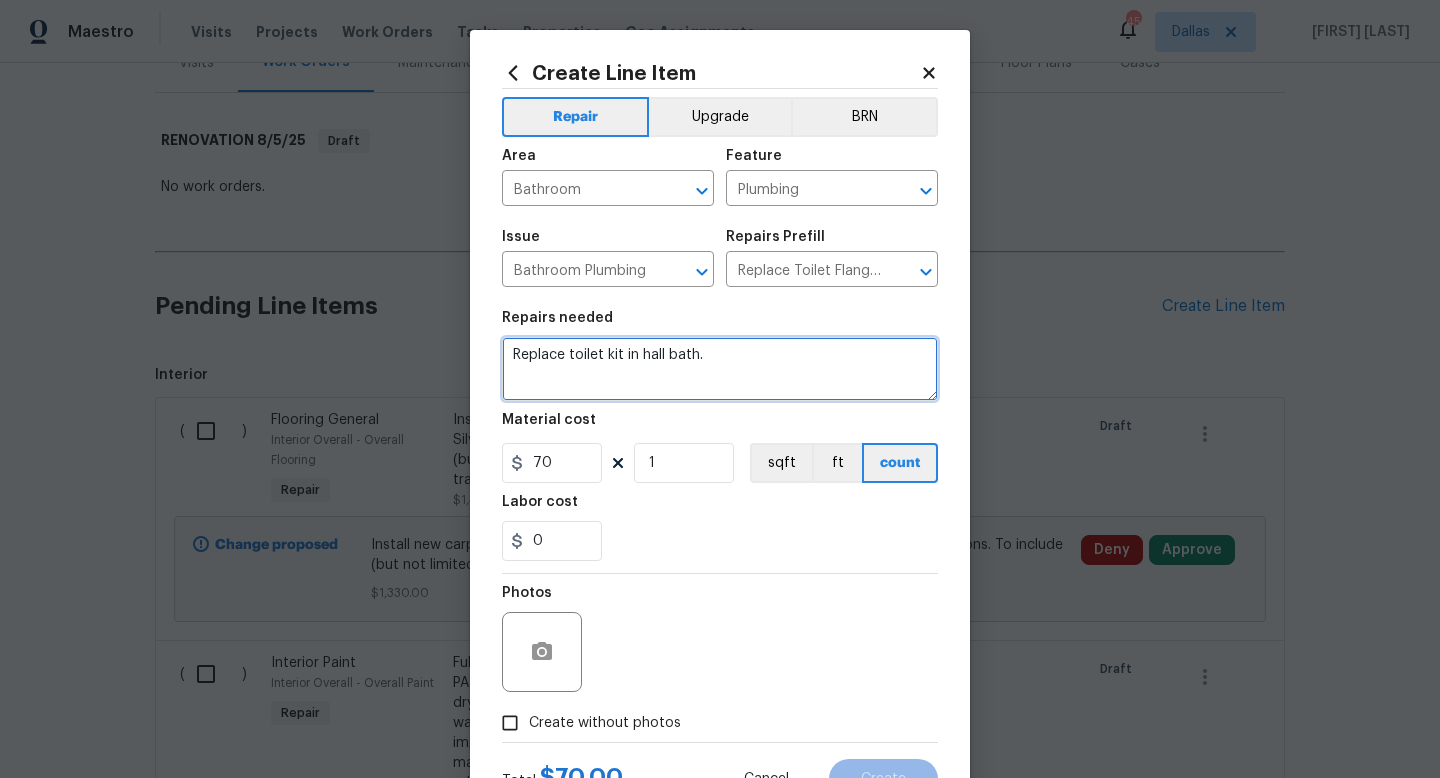 scroll, scrollTop: 84, scrollLeft: 0, axis: vertical 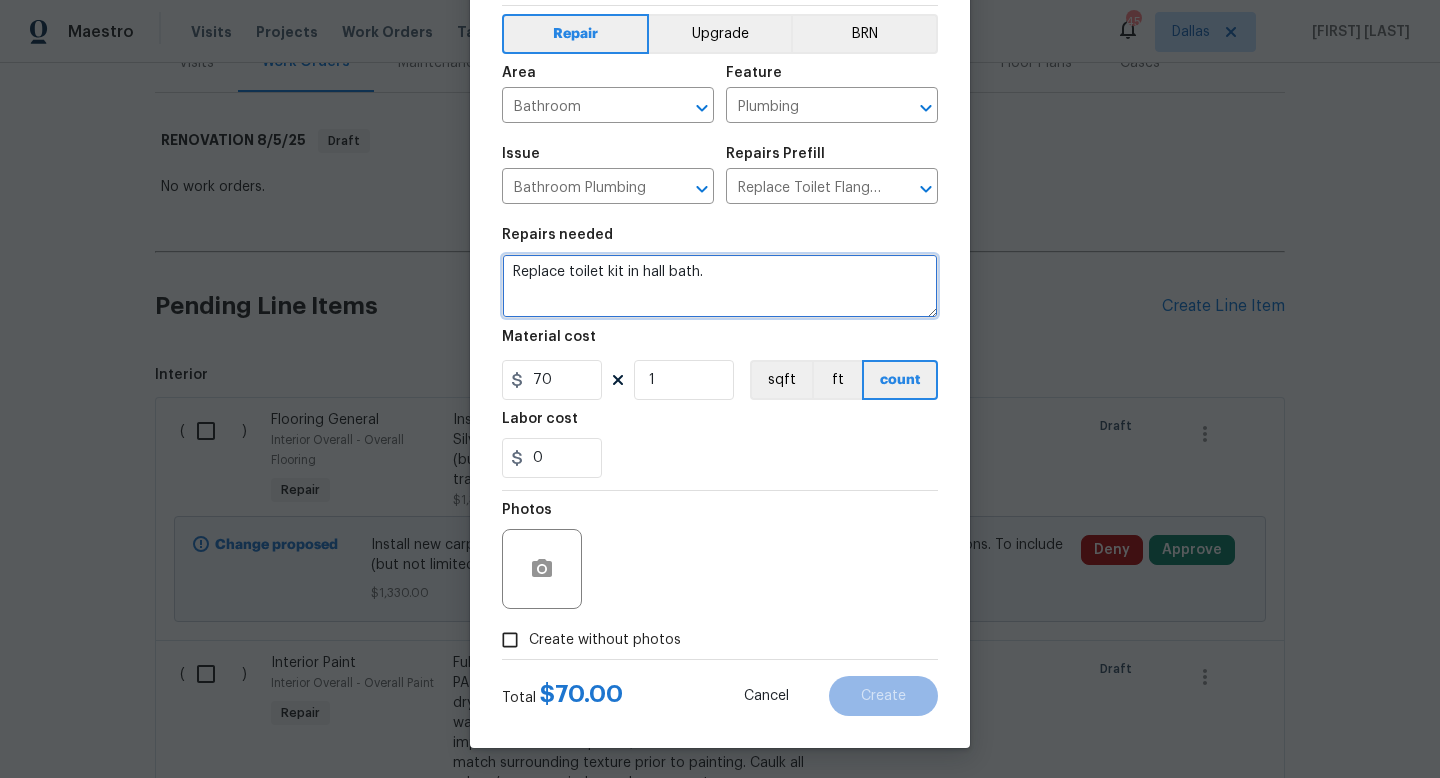 type on "Replace toilet kit in hall bath." 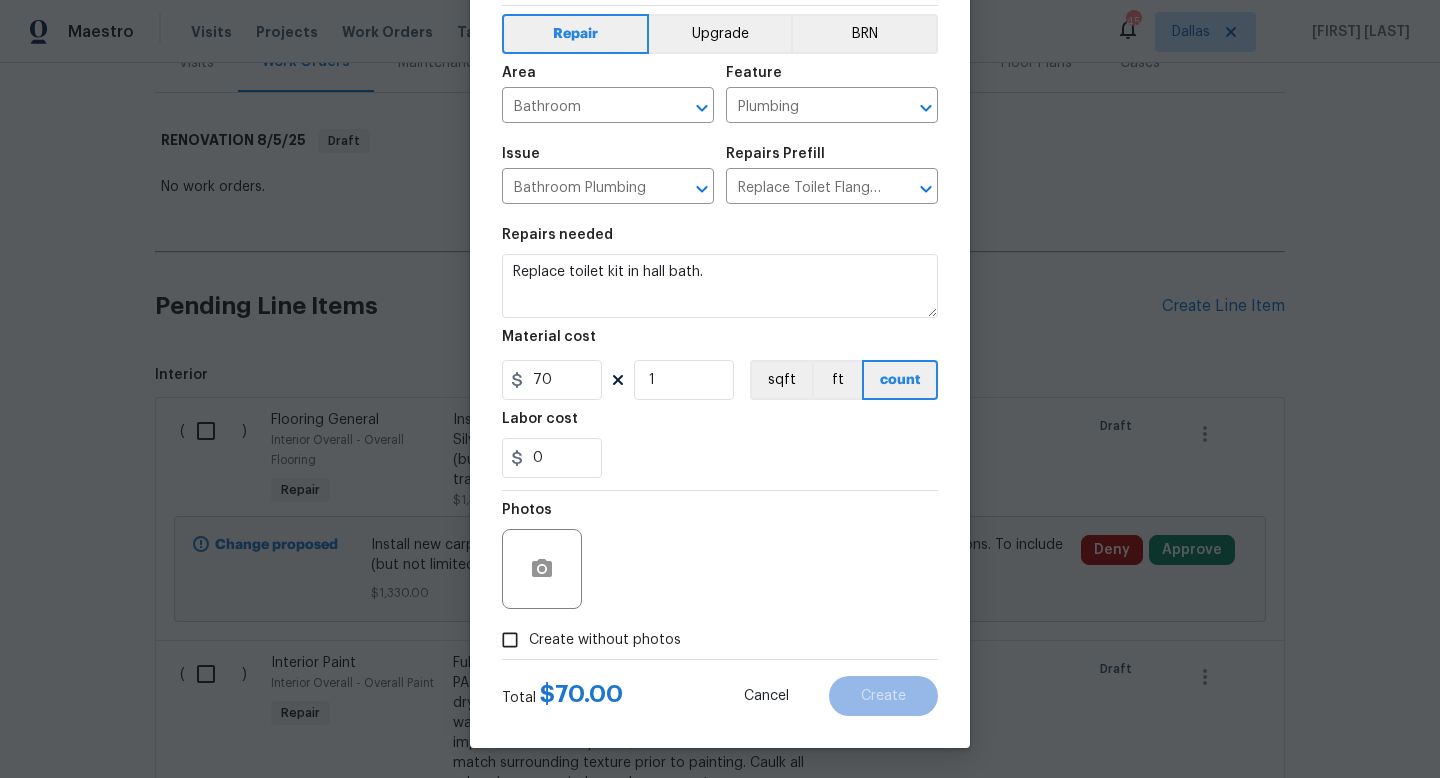 click on "Create without photos" at bounding box center (605, 640) 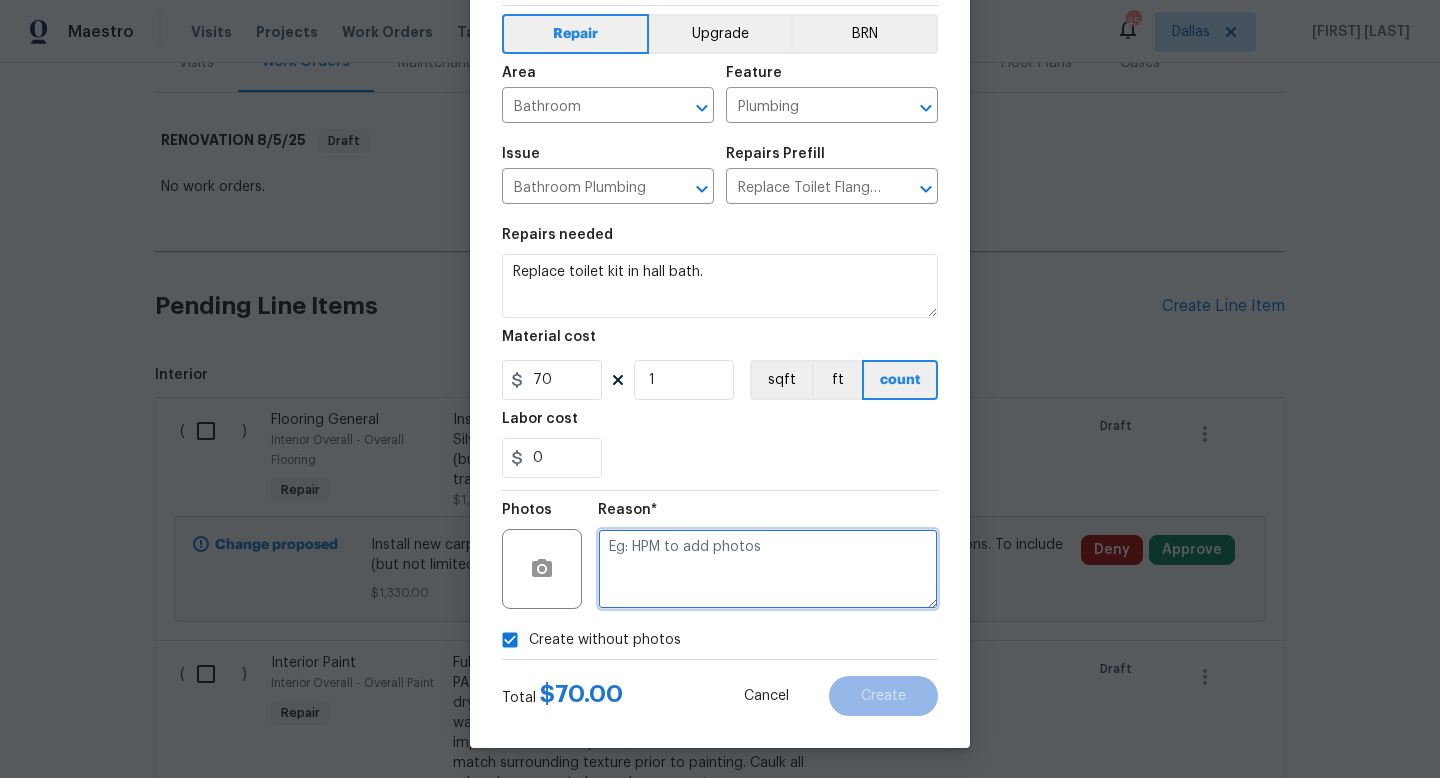 click at bounding box center [768, 569] 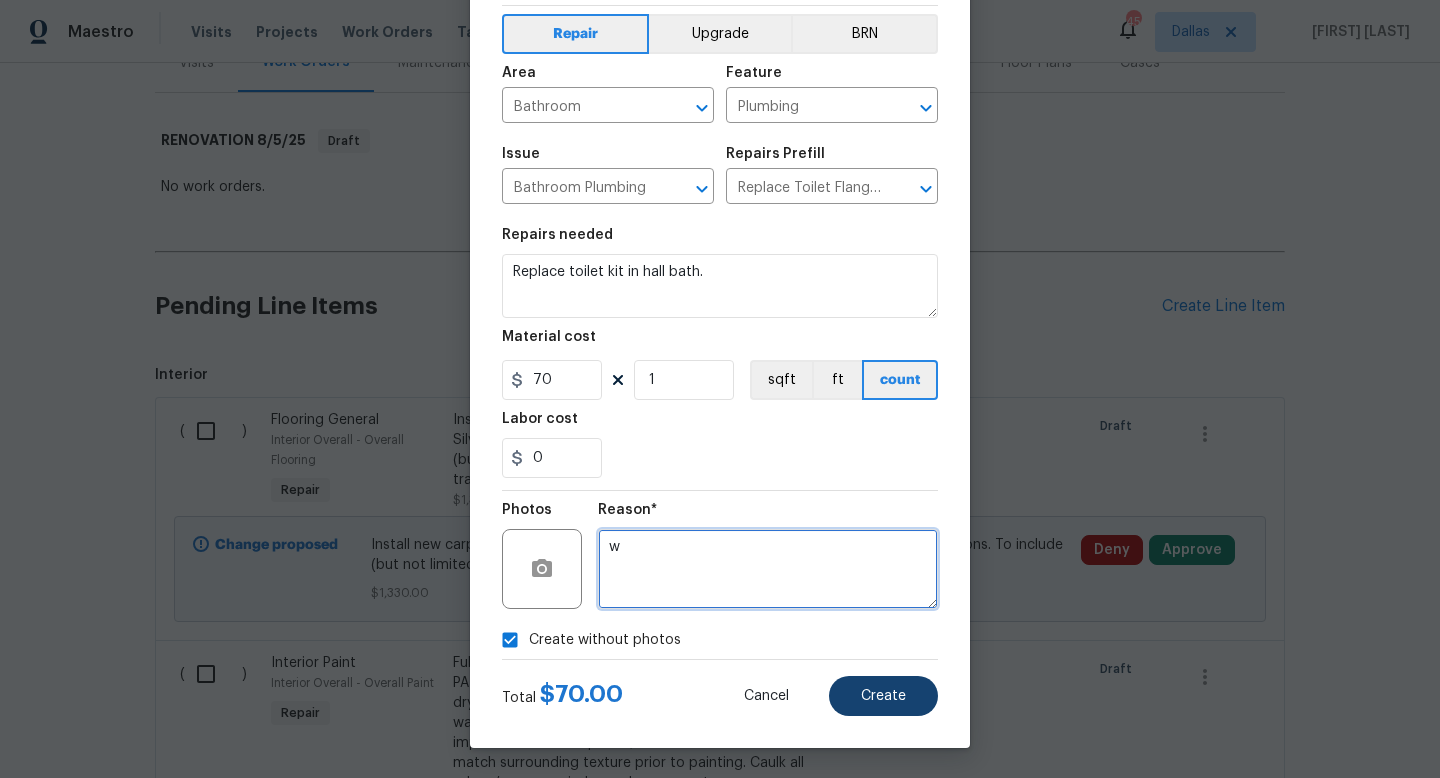 type on "w" 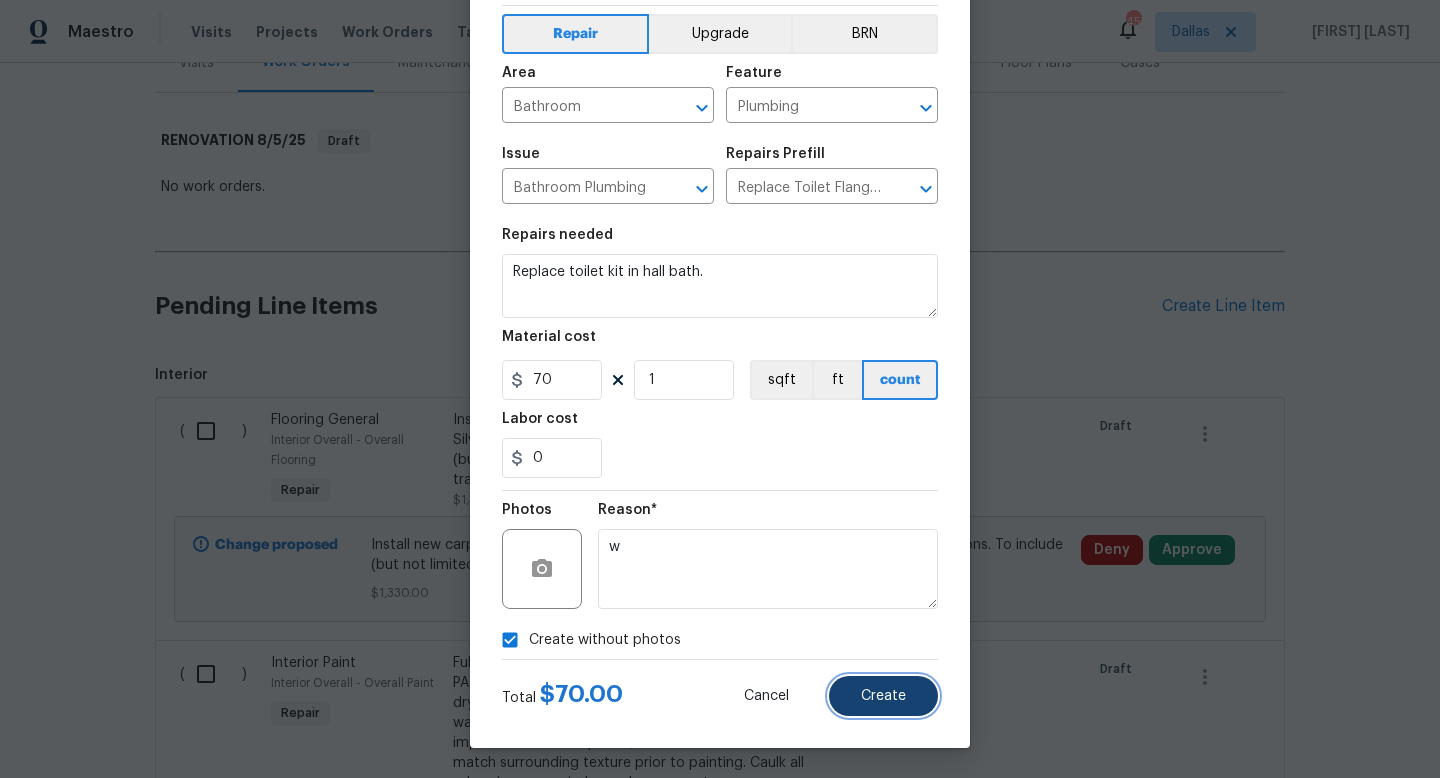 click on "Create" at bounding box center (883, 696) 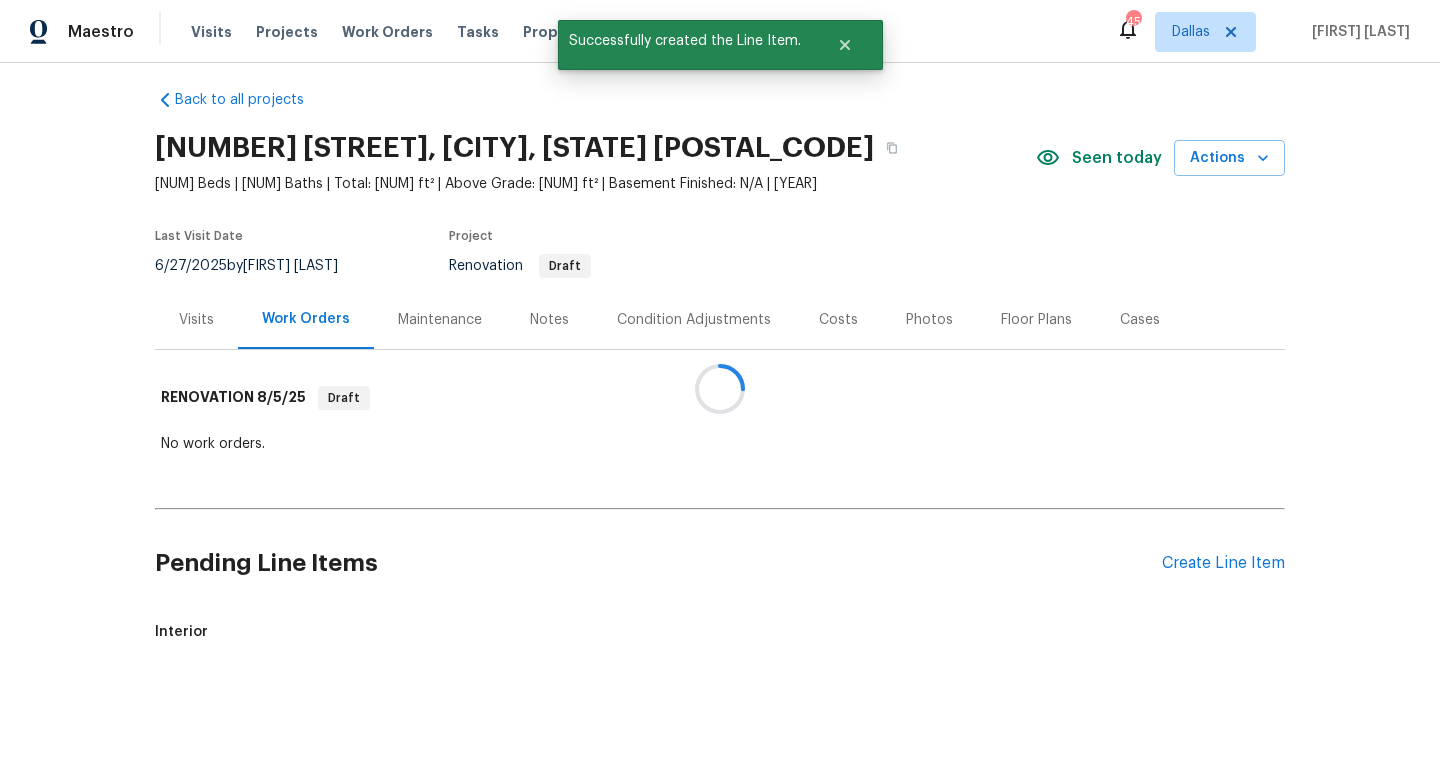 scroll, scrollTop: 270, scrollLeft: 0, axis: vertical 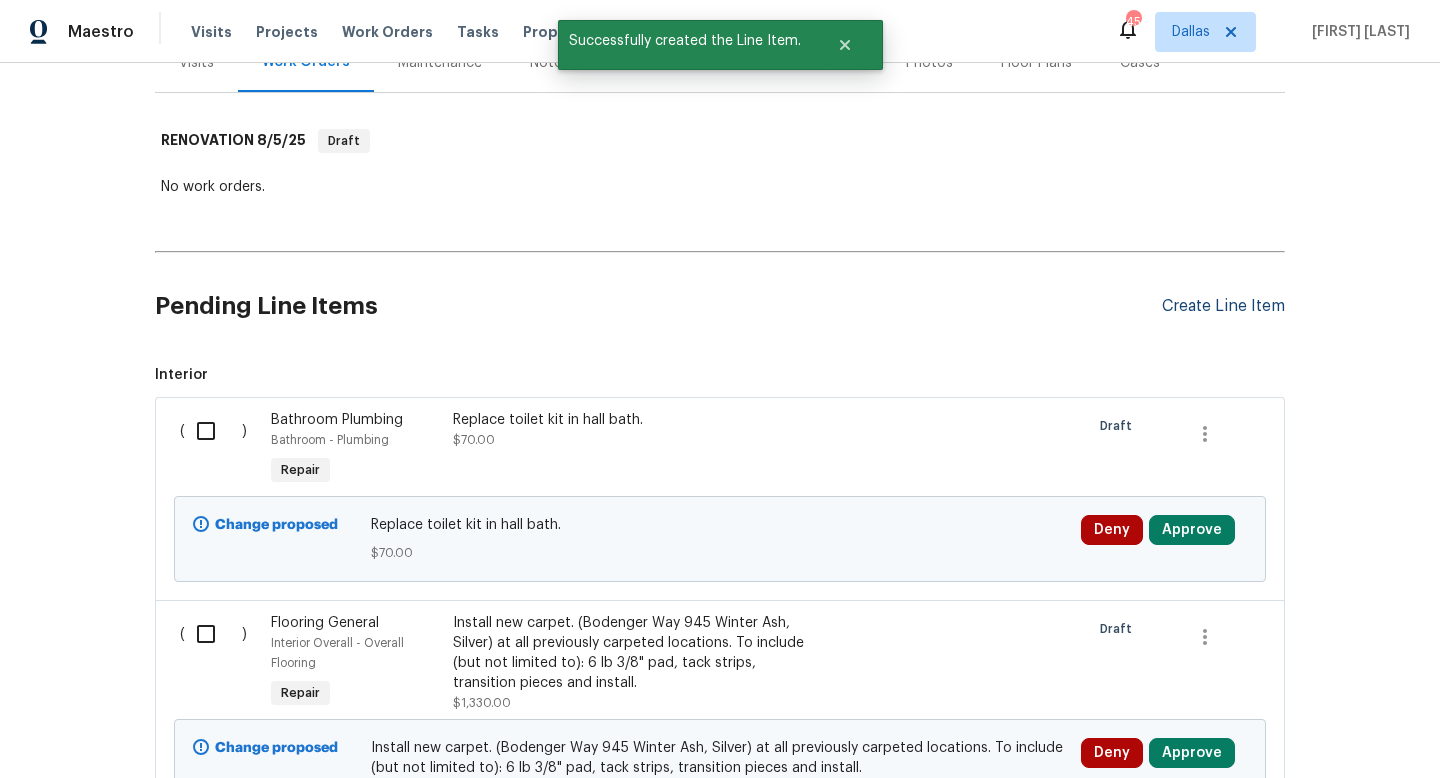 click on "Create Line Item" at bounding box center [1223, 306] 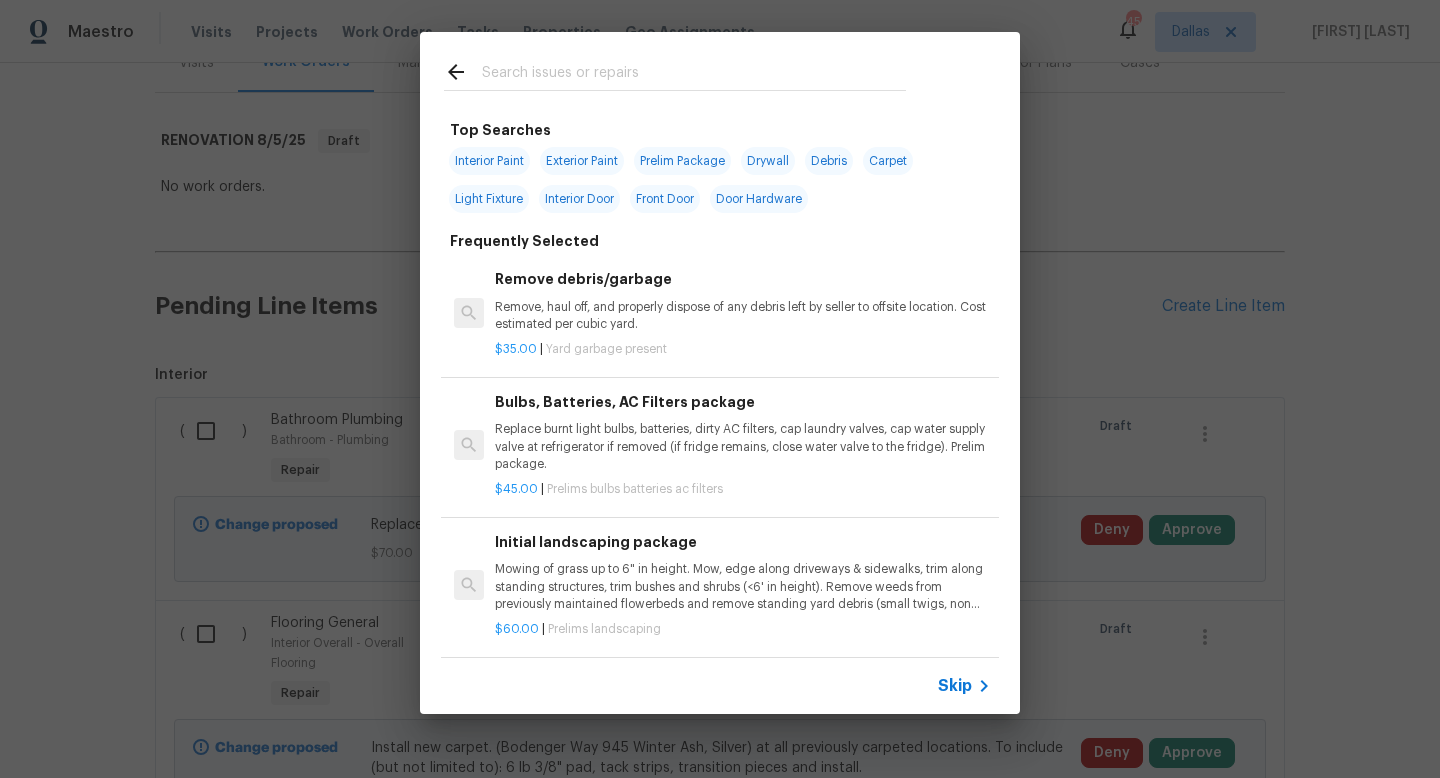 click on "Skip" at bounding box center (955, 686) 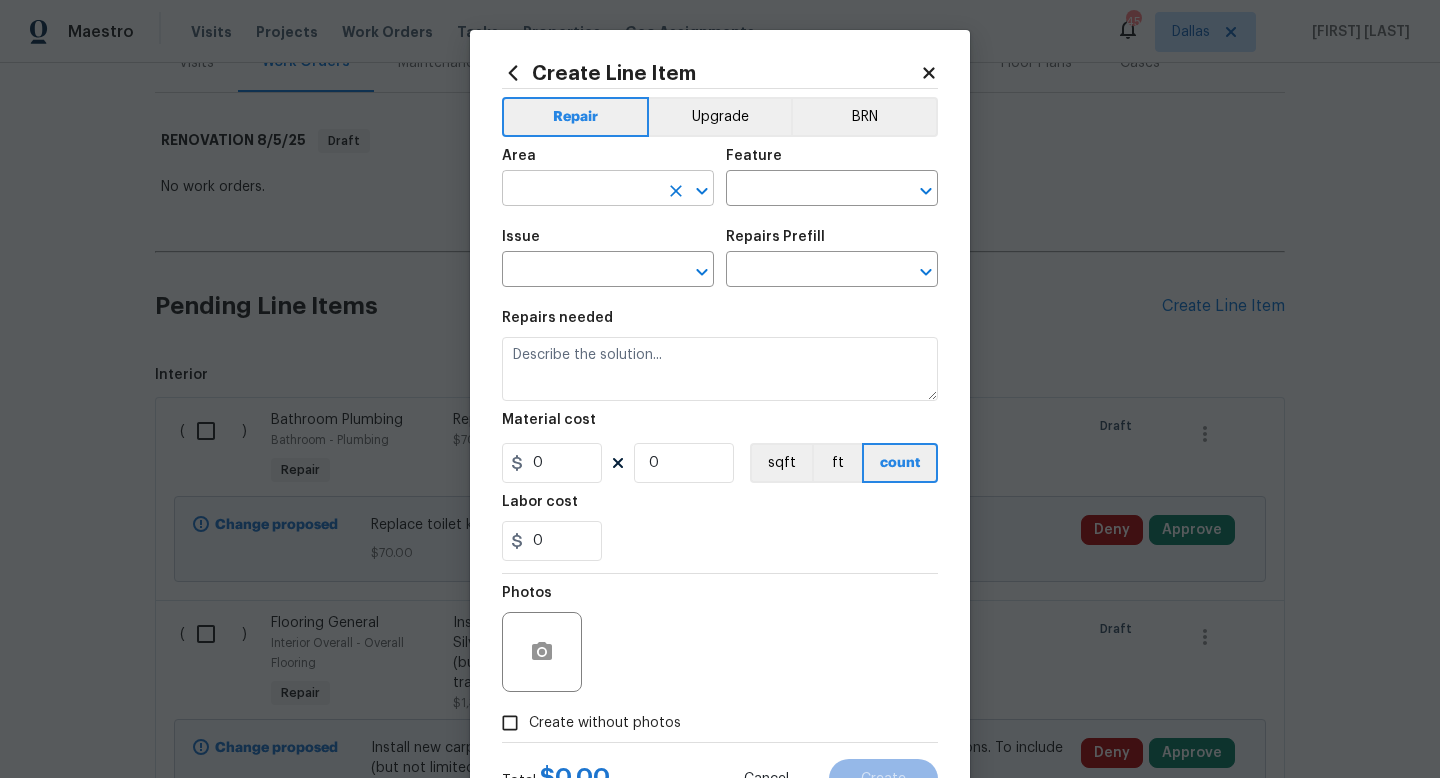 click at bounding box center (580, 190) 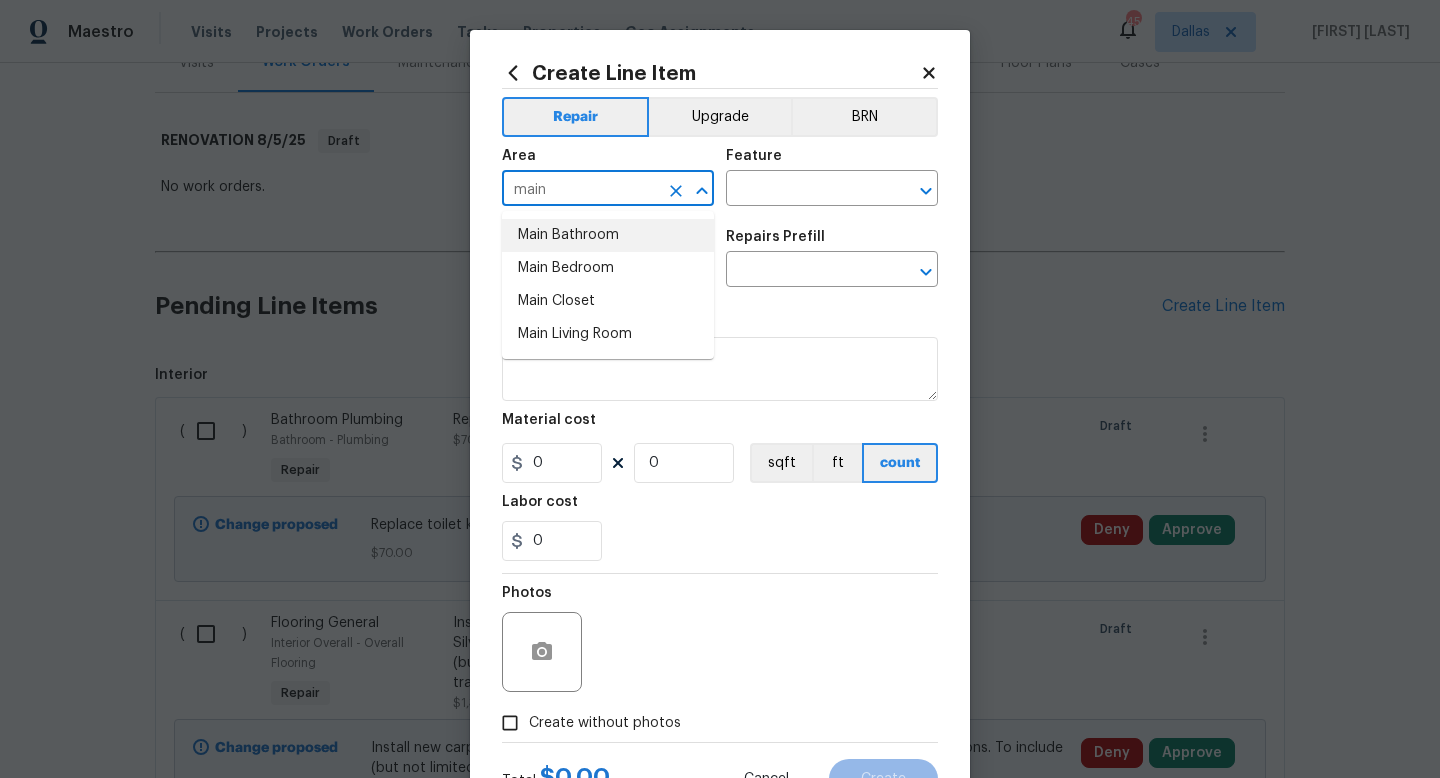 click on "Main Bathroom" at bounding box center (608, 235) 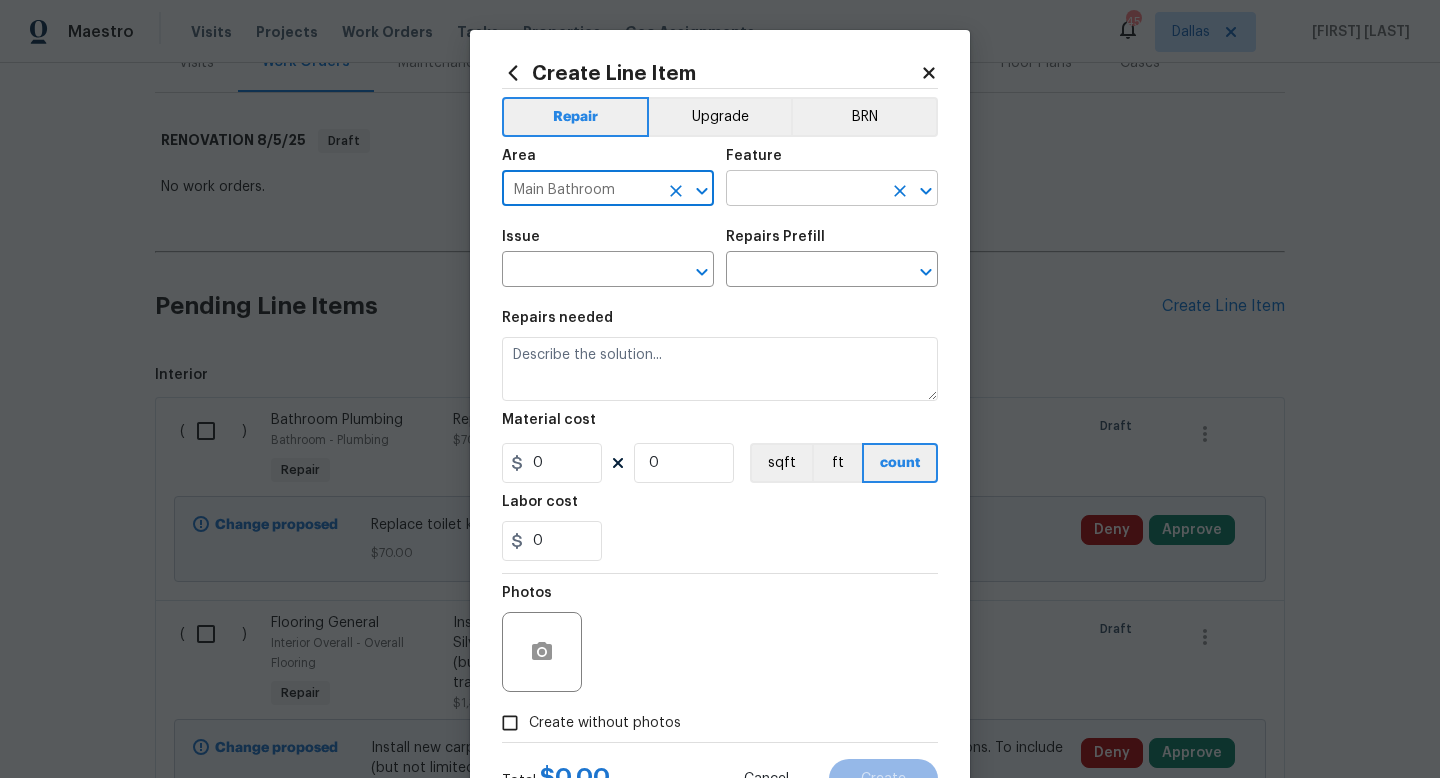 type on "Main Bathroom" 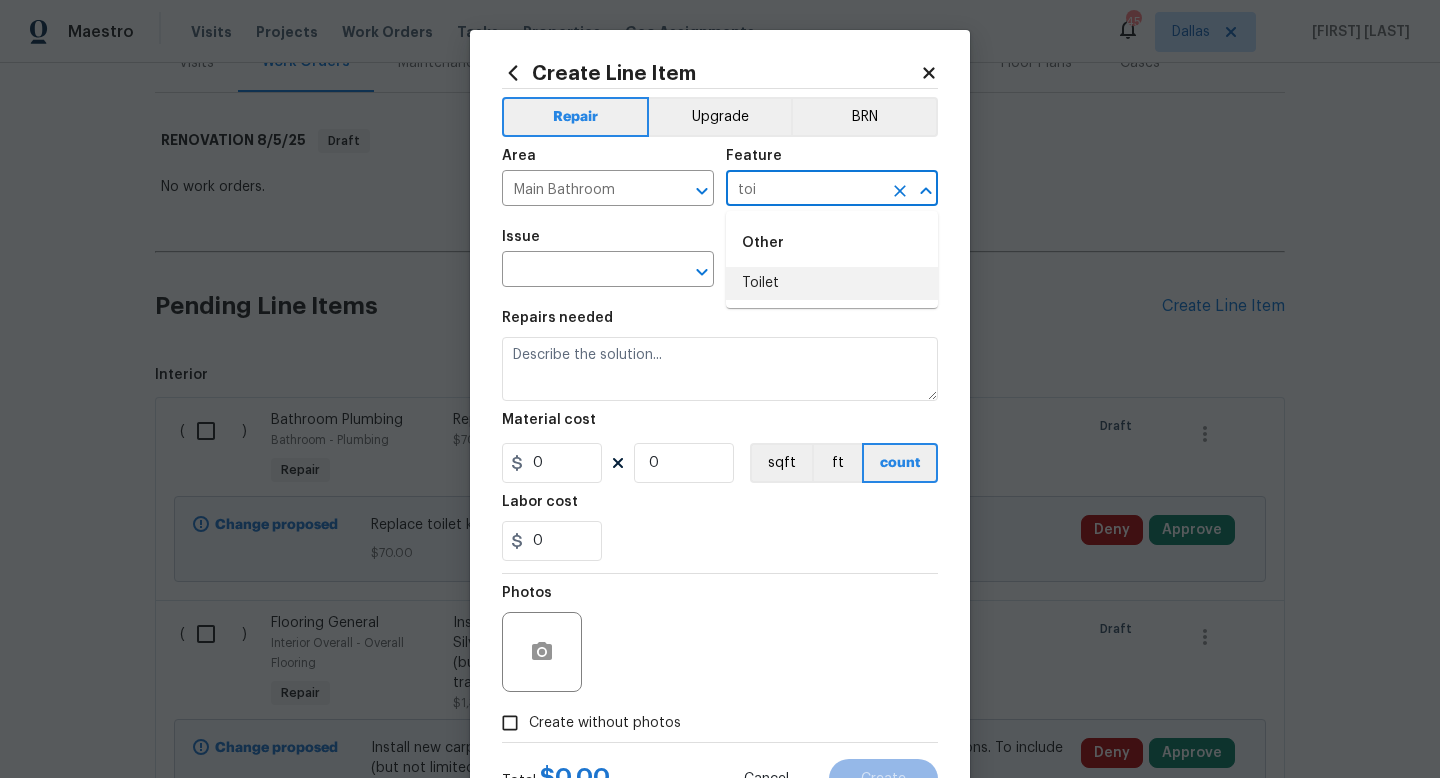 click on "Toilet" at bounding box center [832, 283] 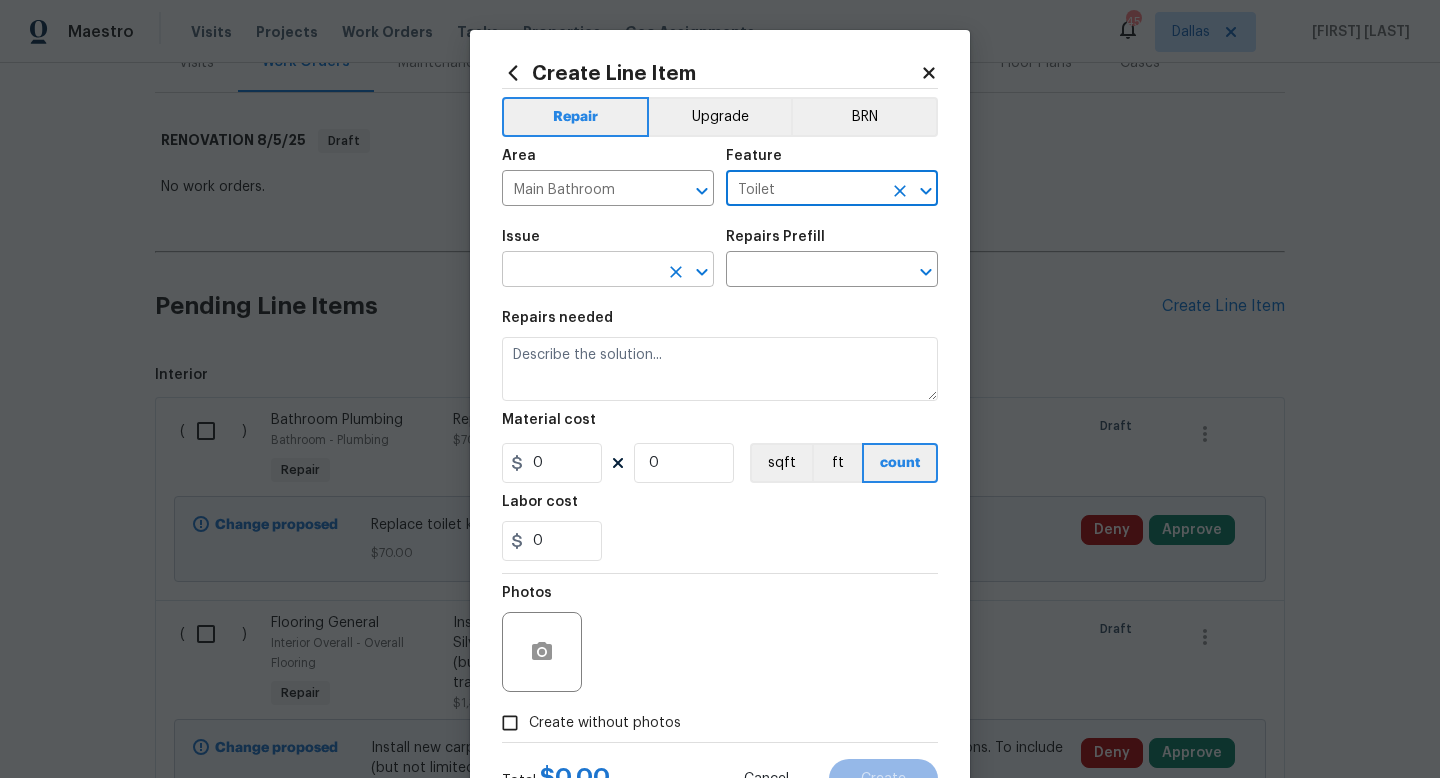 type on "Toilet" 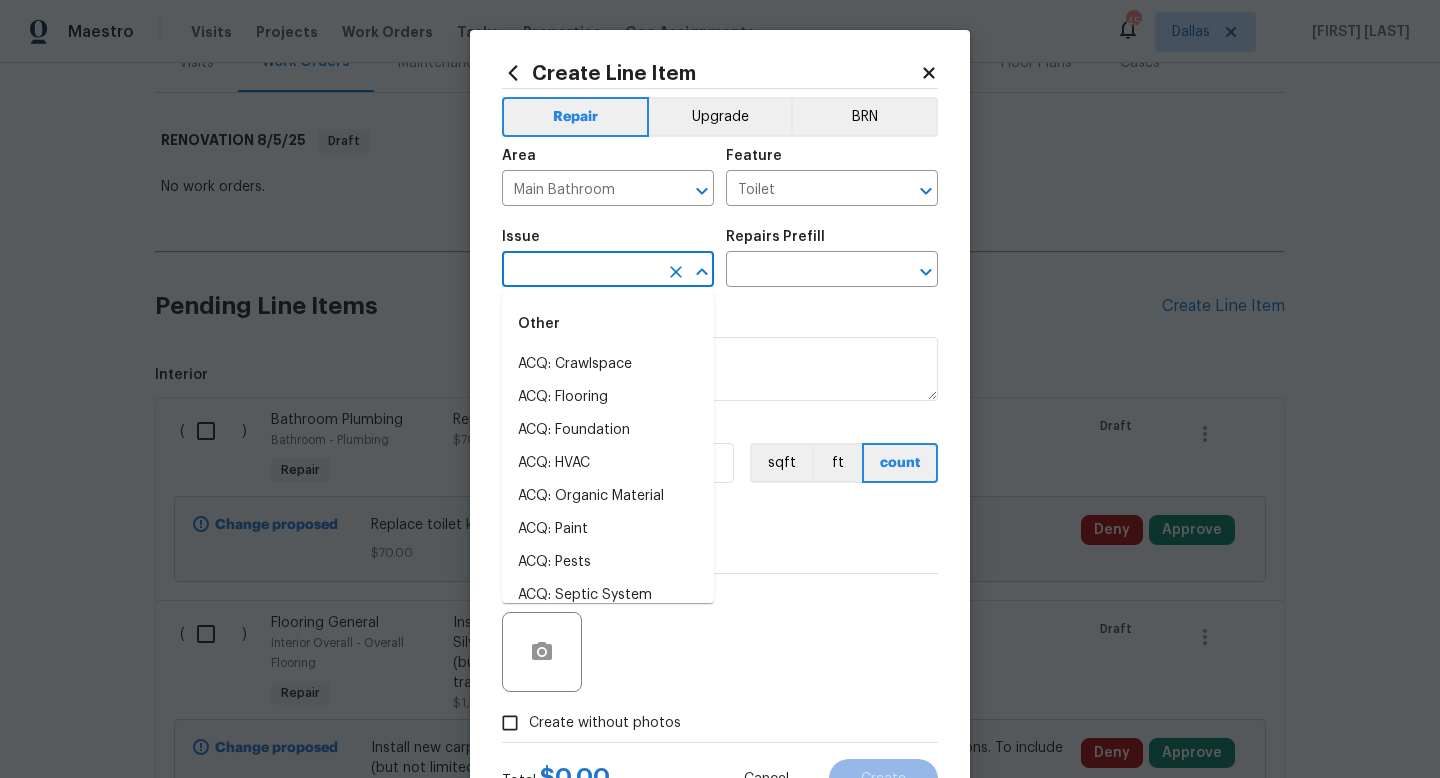 click at bounding box center (580, 271) 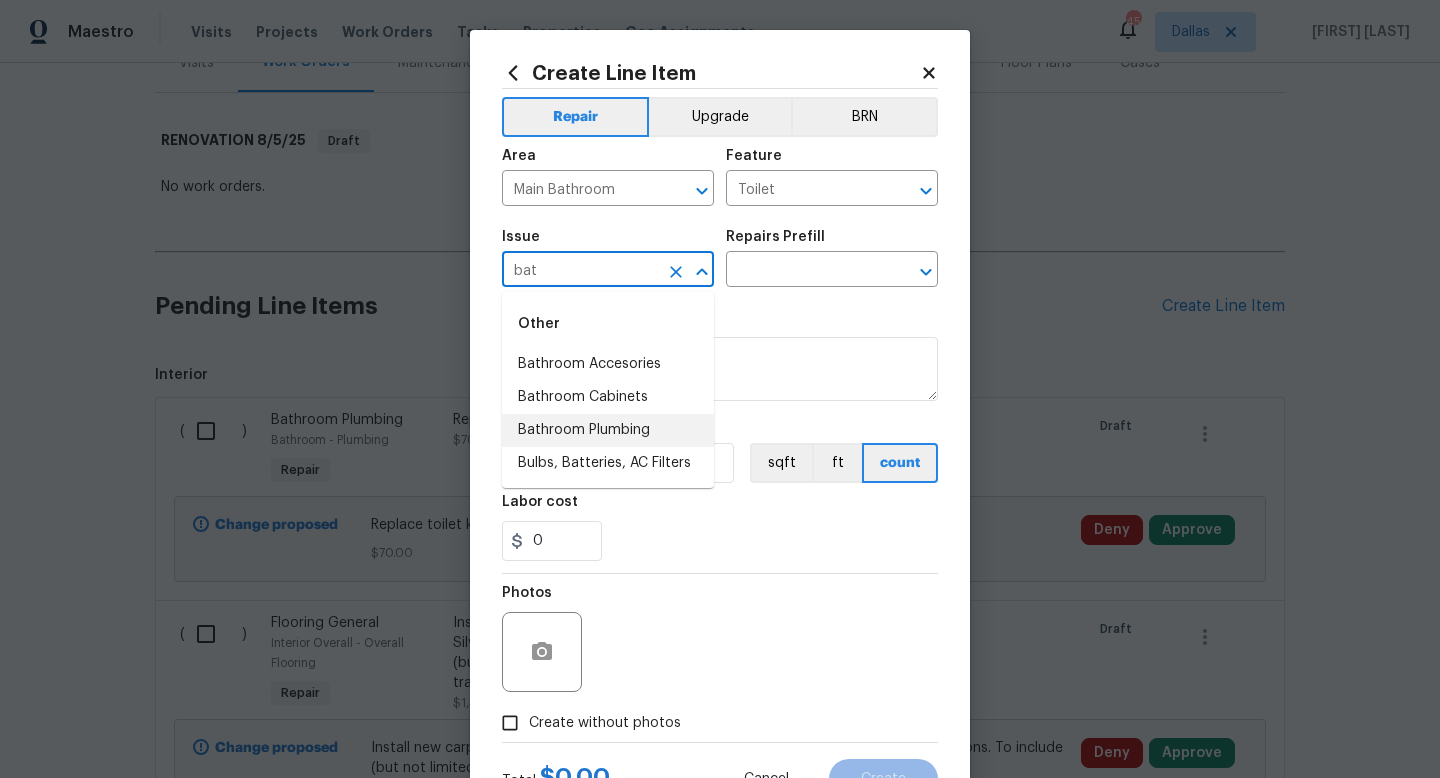 click on "Bathroom Plumbing" at bounding box center [608, 430] 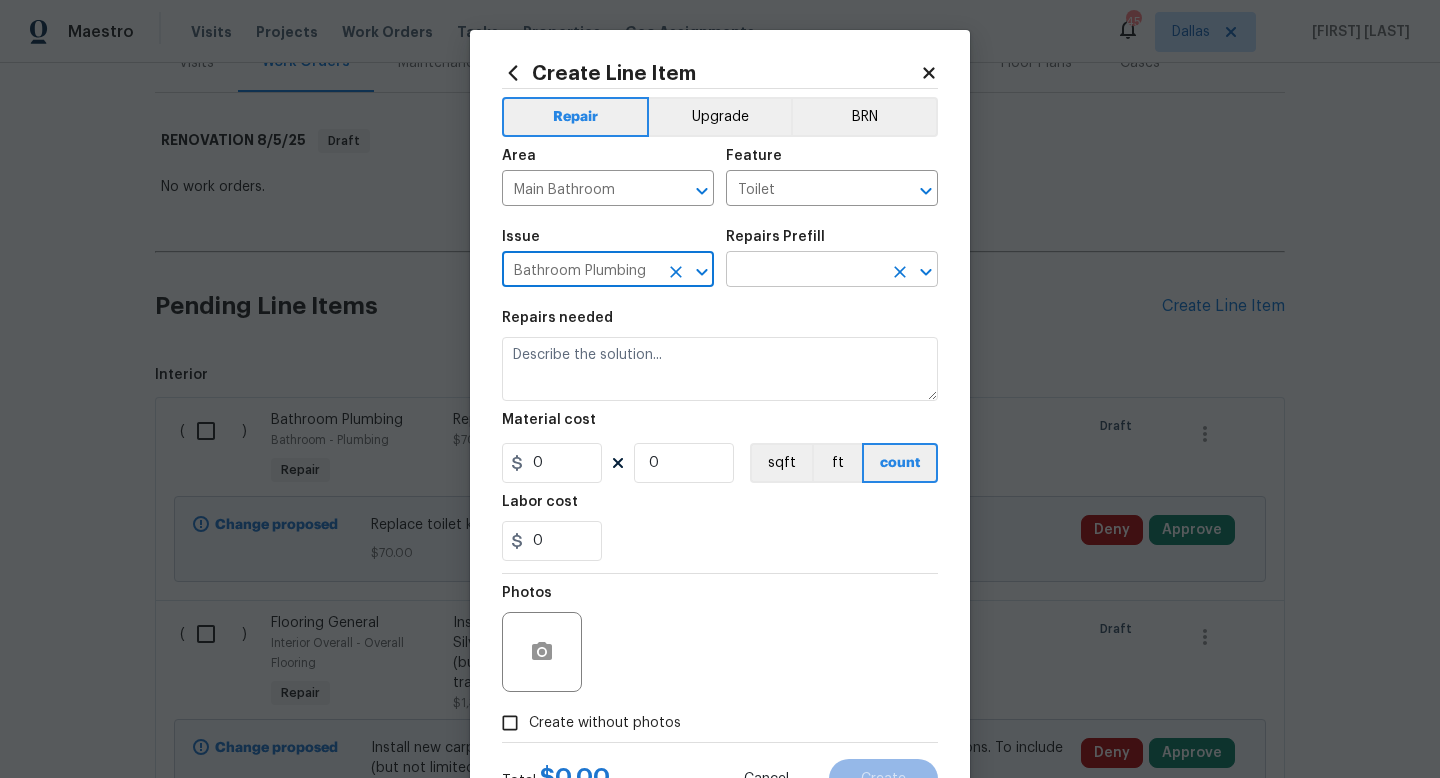 type on "Bathroom Plumbing" 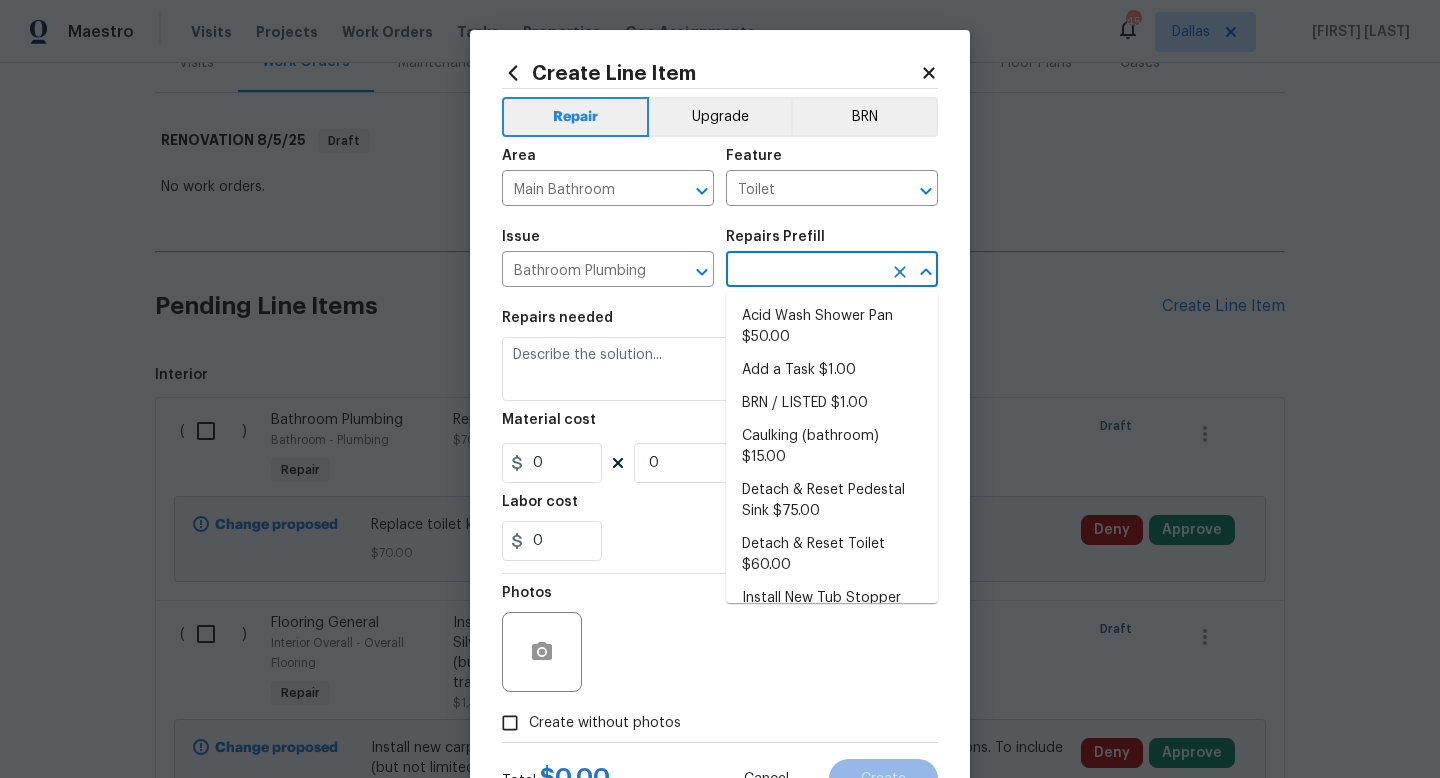click at bounding box center [804, 271] 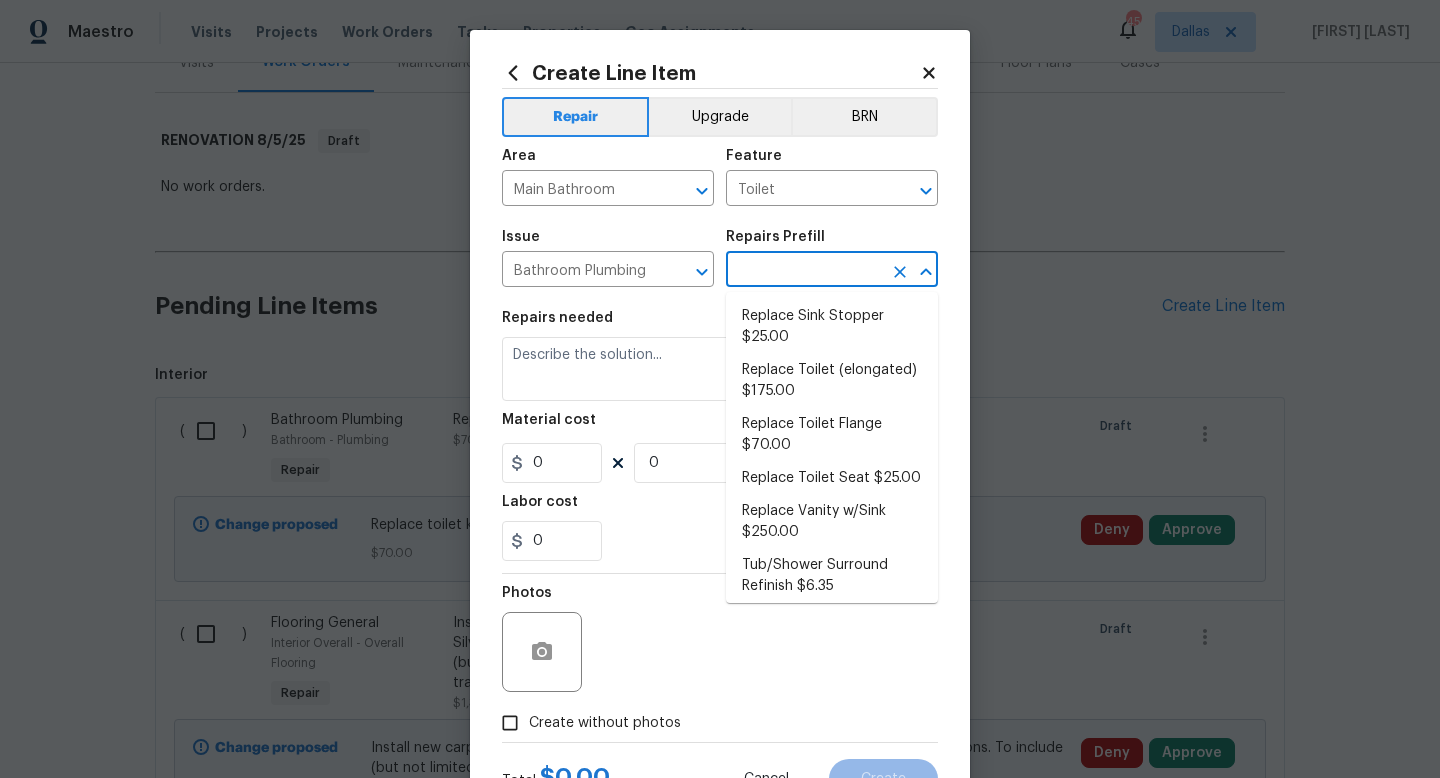 scroll, scrollTop: 1000, scrollLeft: 0, axis: vertical 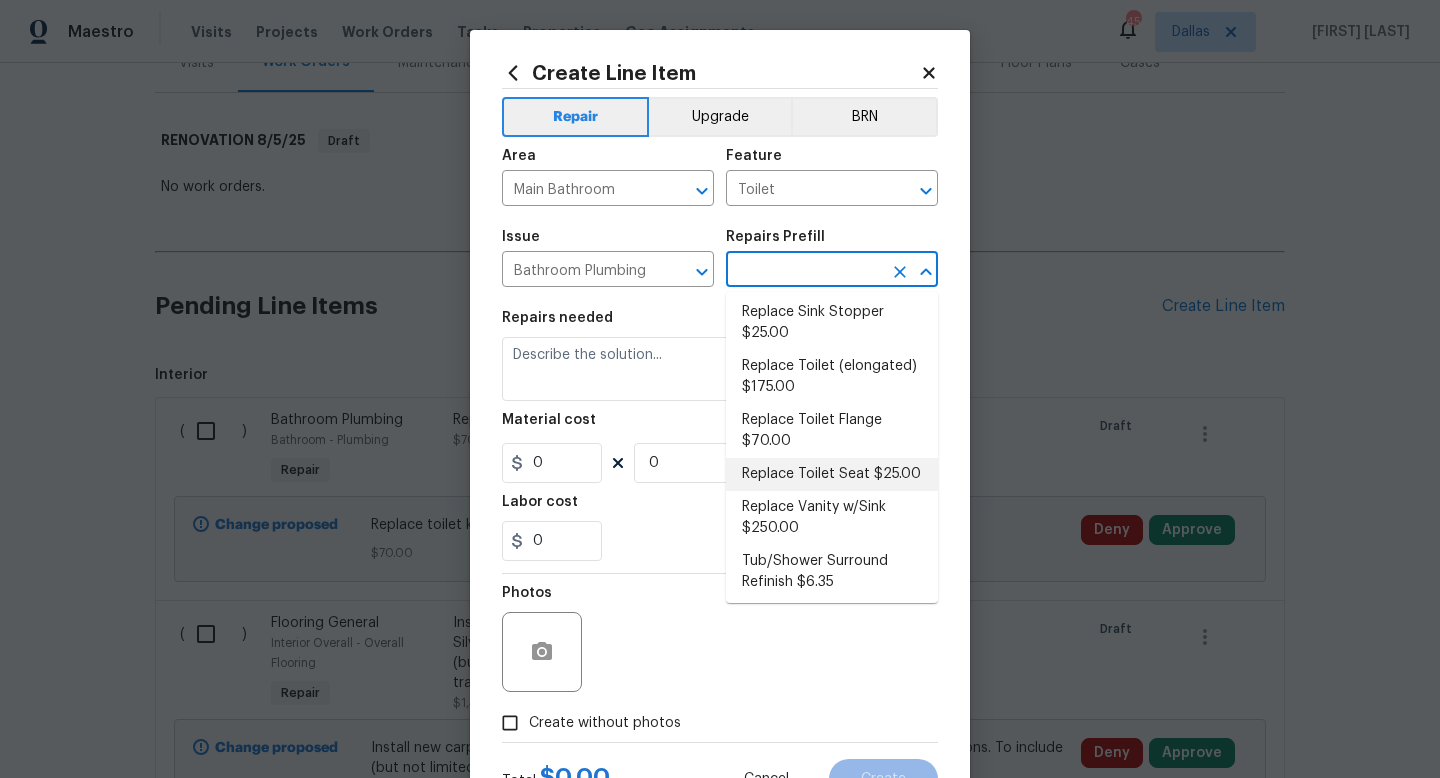 click on "Replace Toilet Seat $25.00" at bounding box center (832, 474) 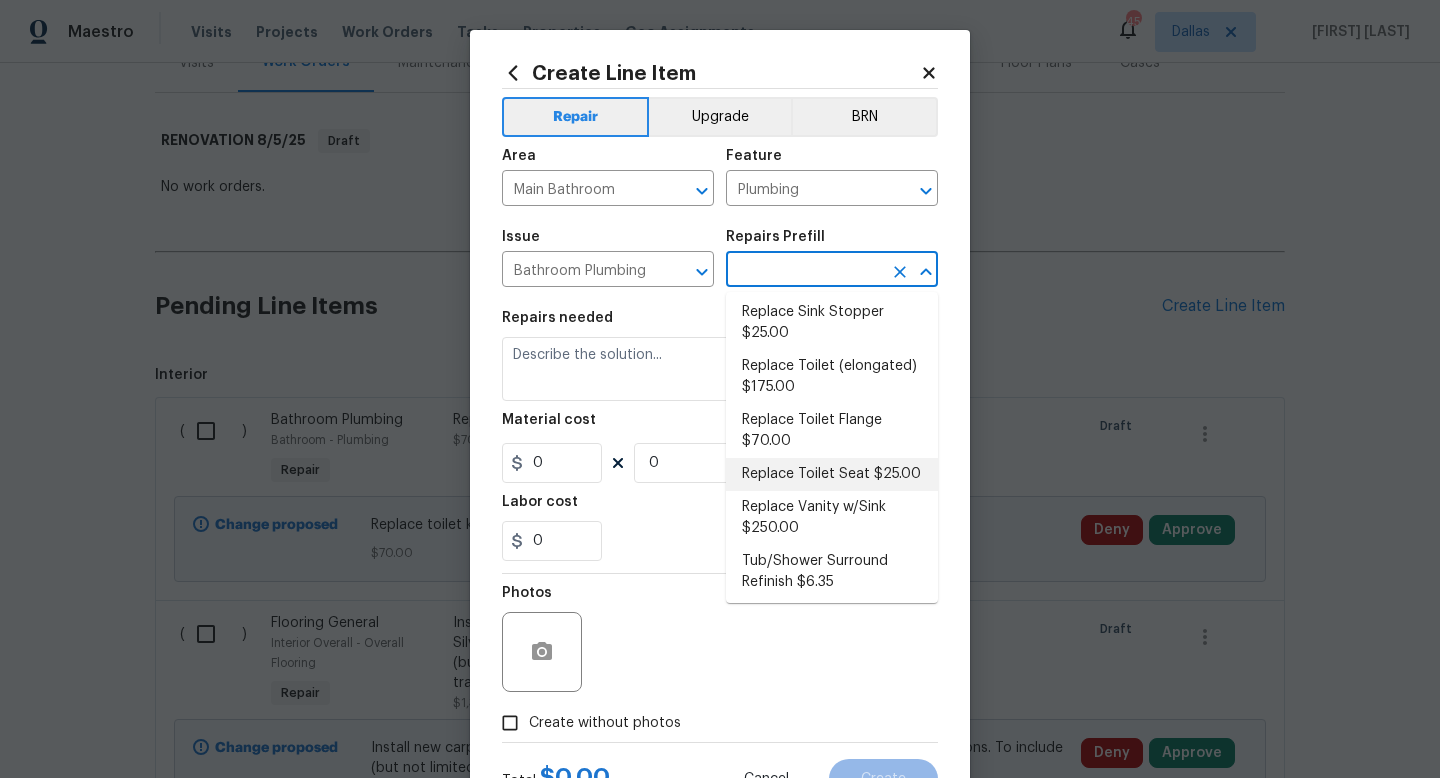 type on "Replace Toilet Seat $25.00" 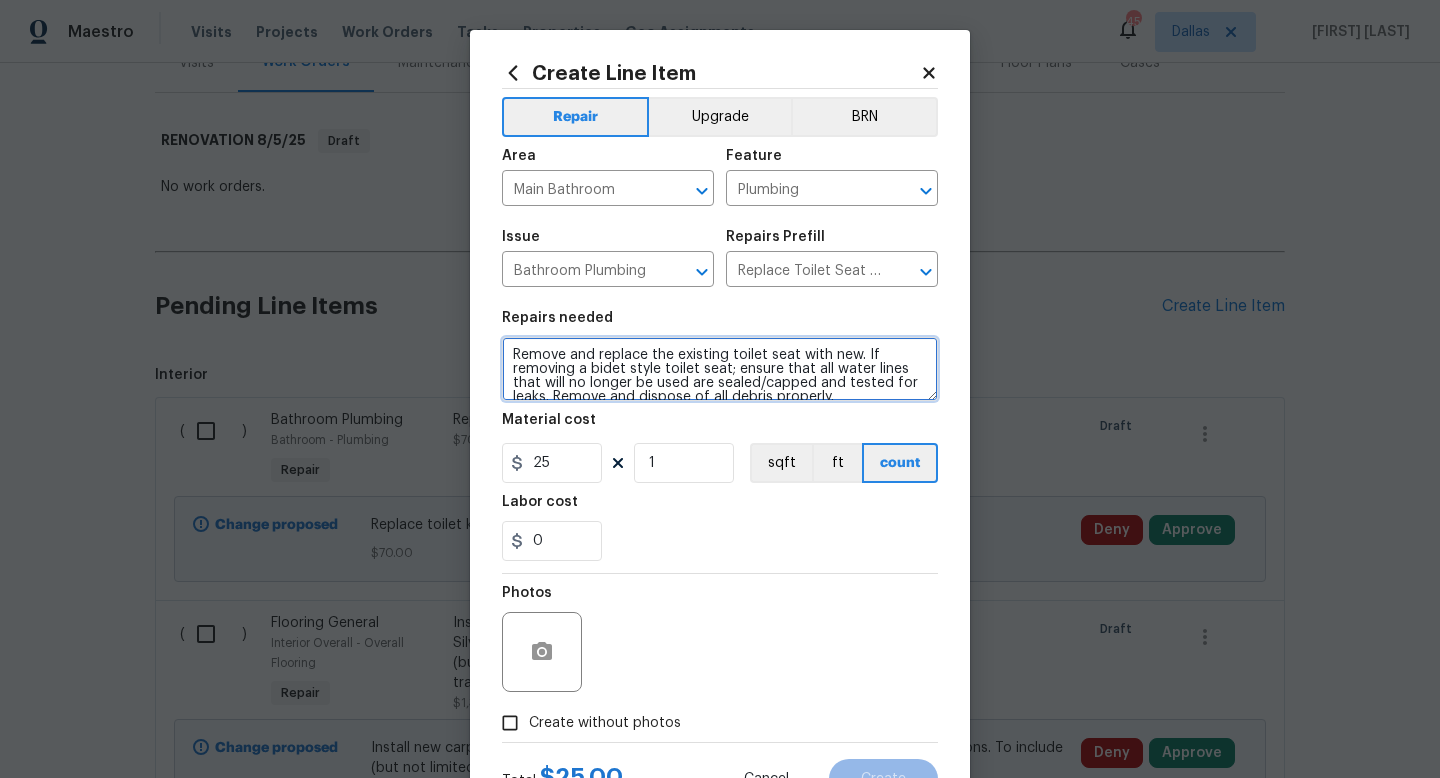 click on "Remove and replace the existing toilet seat with new. If removing a bidet style toilet seat; ensure that all water lines that will no longer be used are sealed/capped and tested for leaks. Remove and dispose of all debris properly." at bounding box center (720, 369) 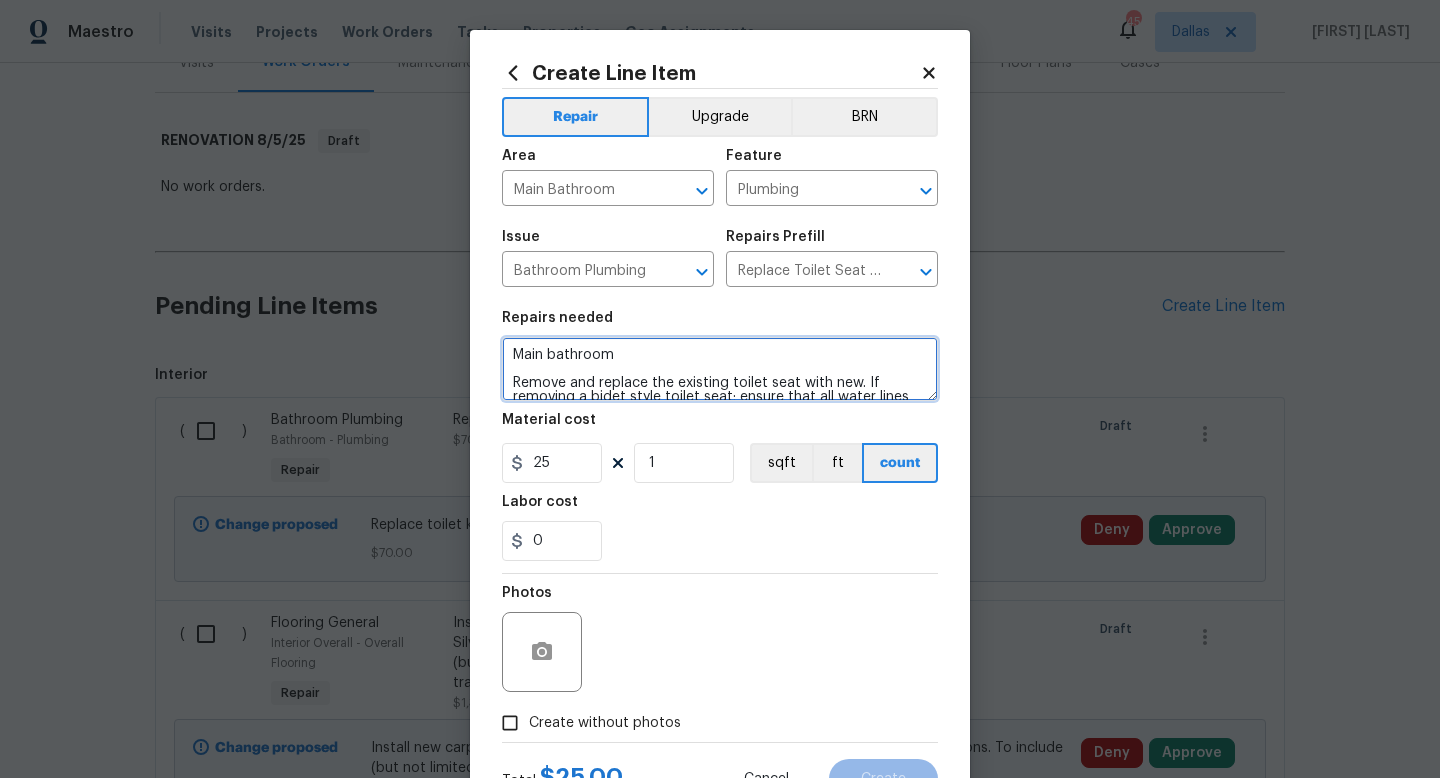 scroll, scrollTop: 84, scrollLeft: 0, axis: vertical 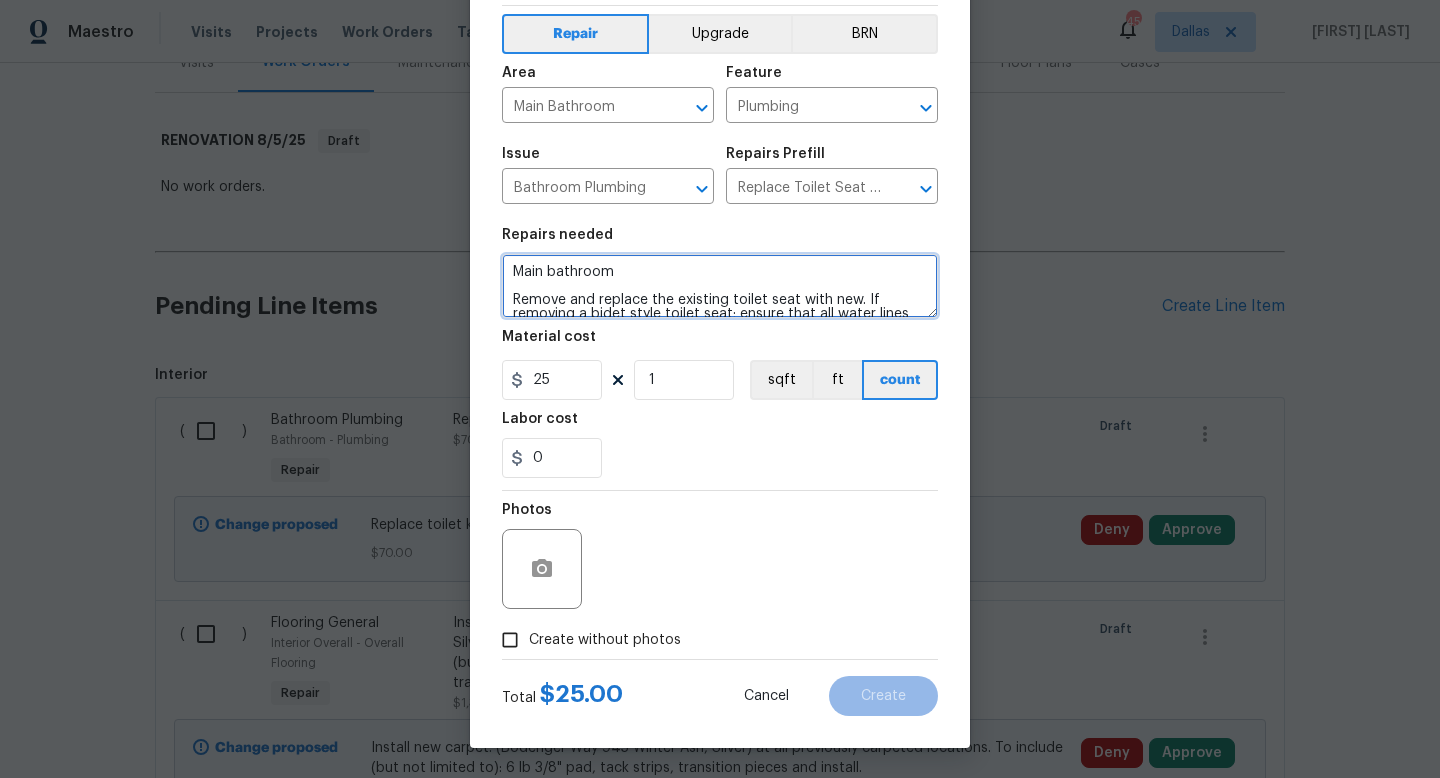 type on "Main bathroom
Remove and replace the existing toilet seat with new. If removing a bidet style toilet seat; ensure that all water lines that will no longer be used are sealed/capped and tested for leaks. Remove and dispose of all debris properly." 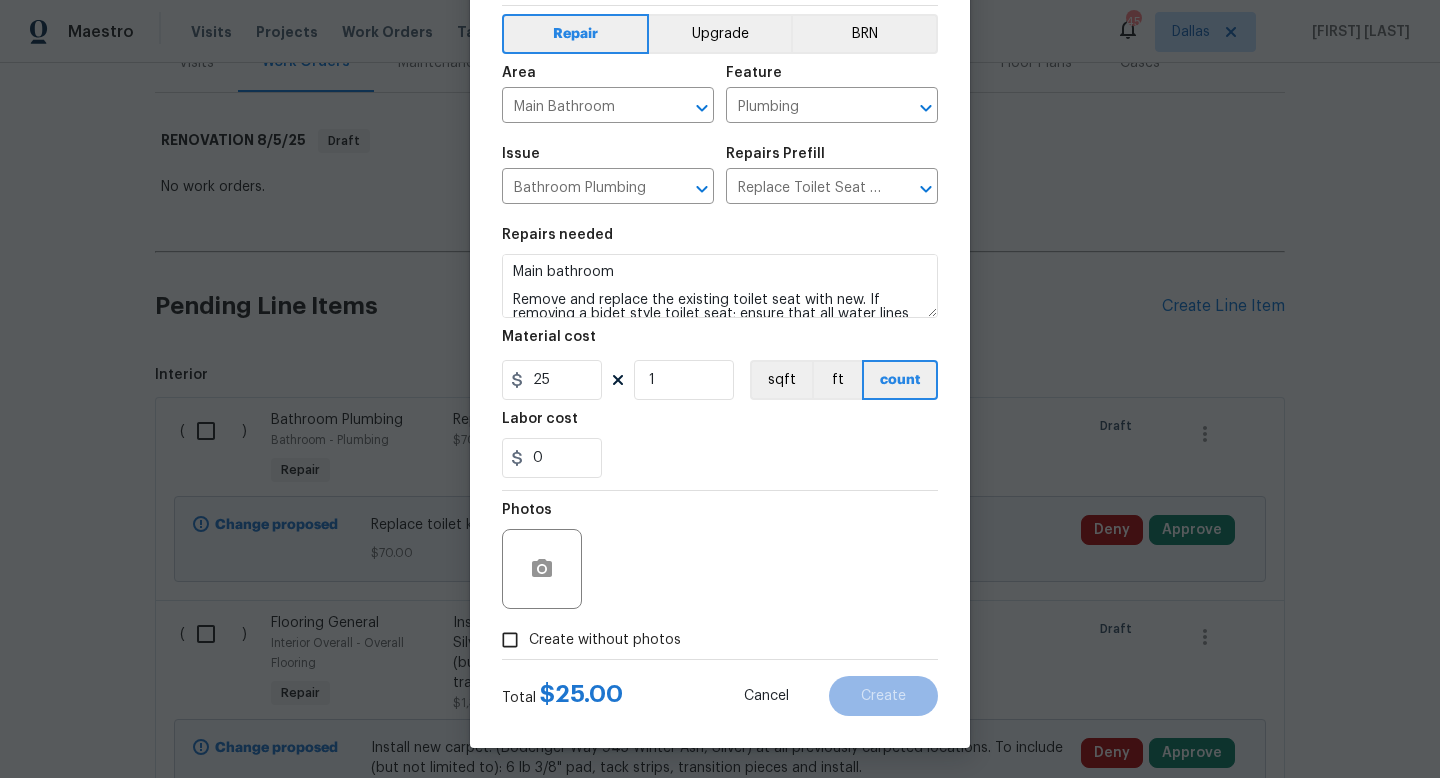 click on "Create without photos" at bounding box center [605, 640] 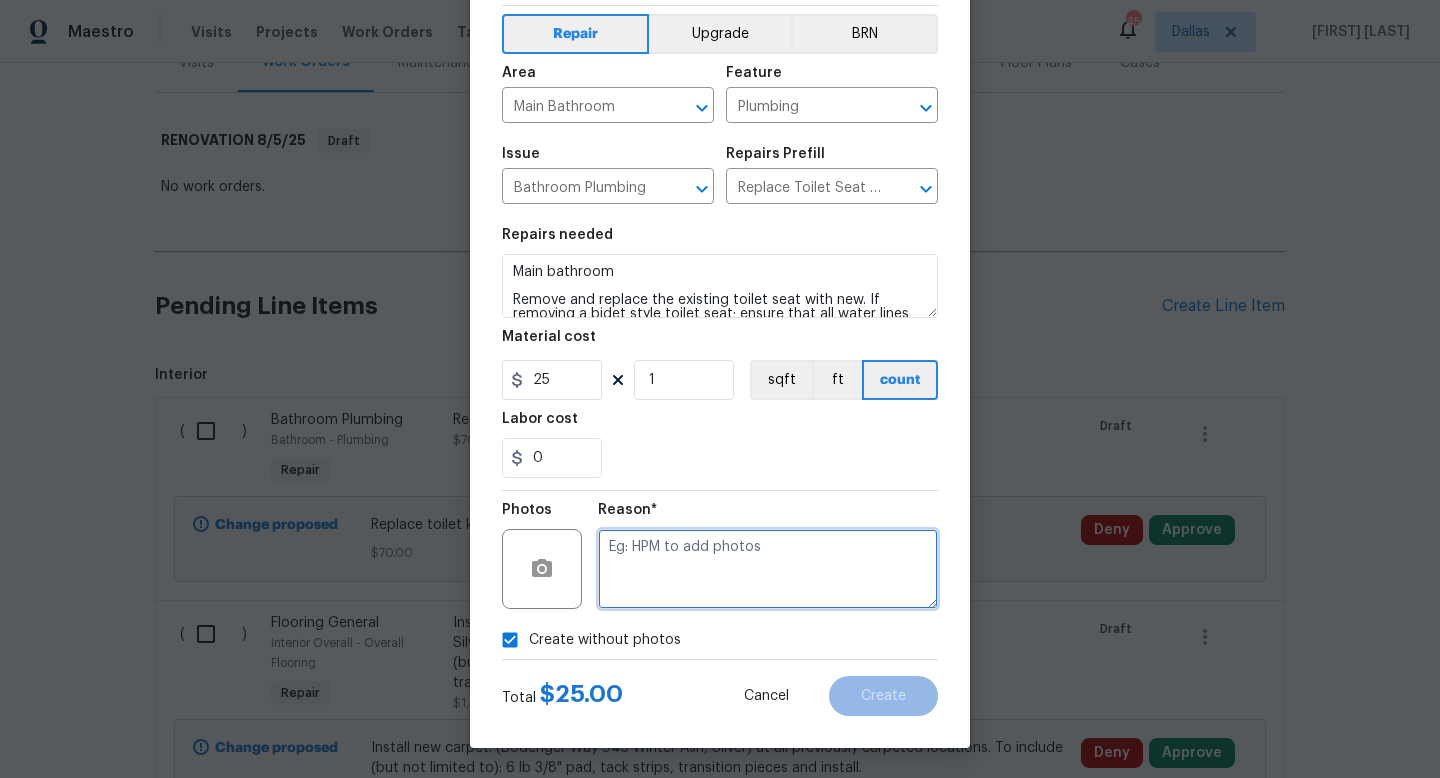 click at bounding box center (768, 569) 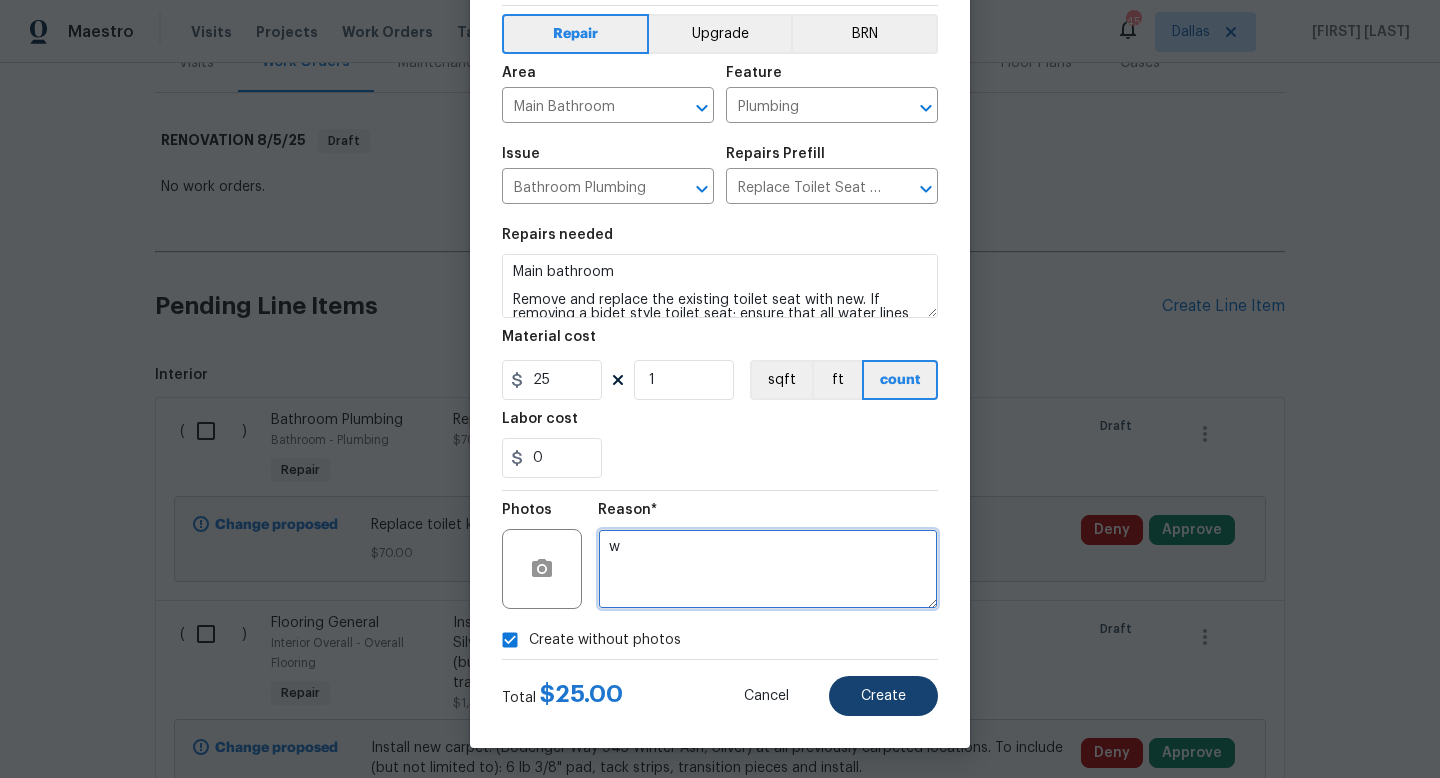 type on "w" 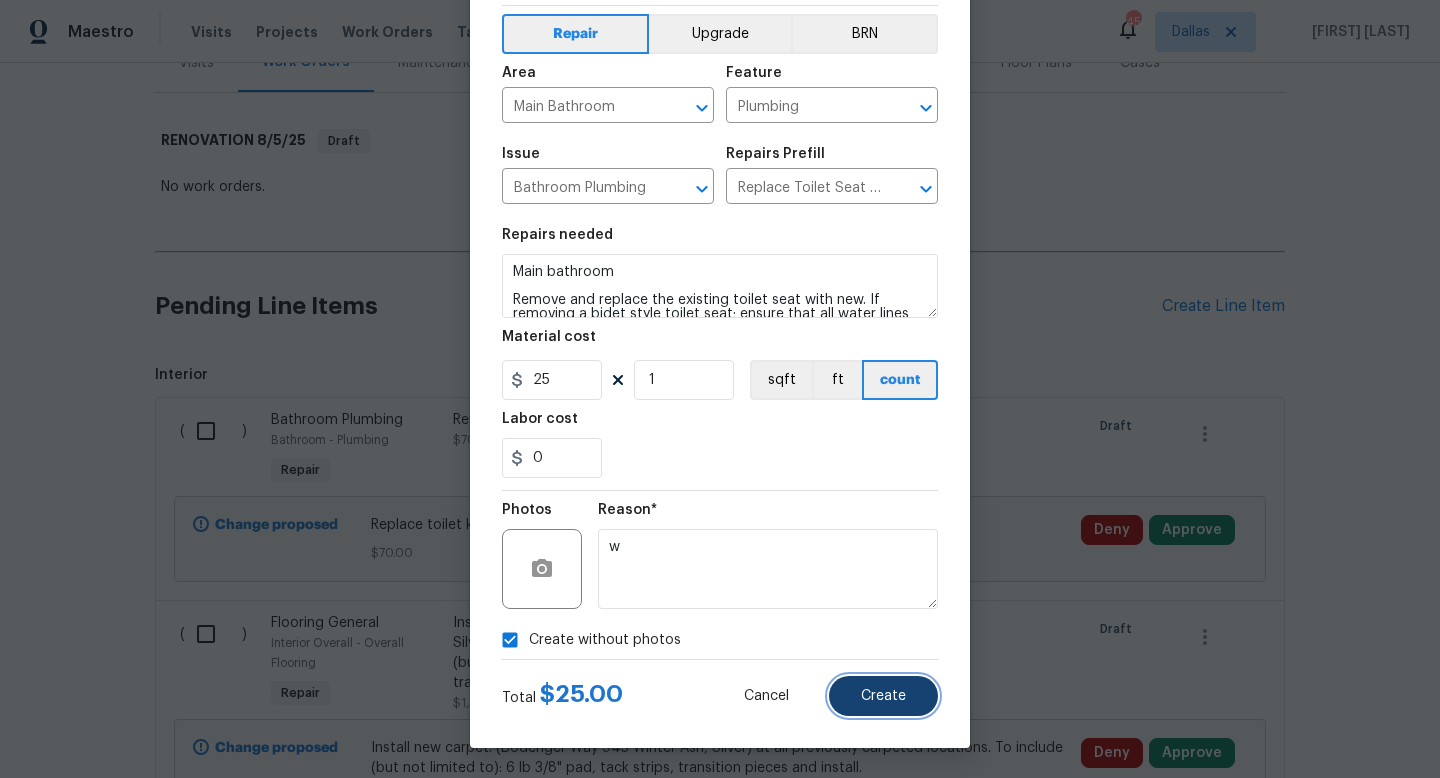 click on "Create" at bounding box center [883, 696] 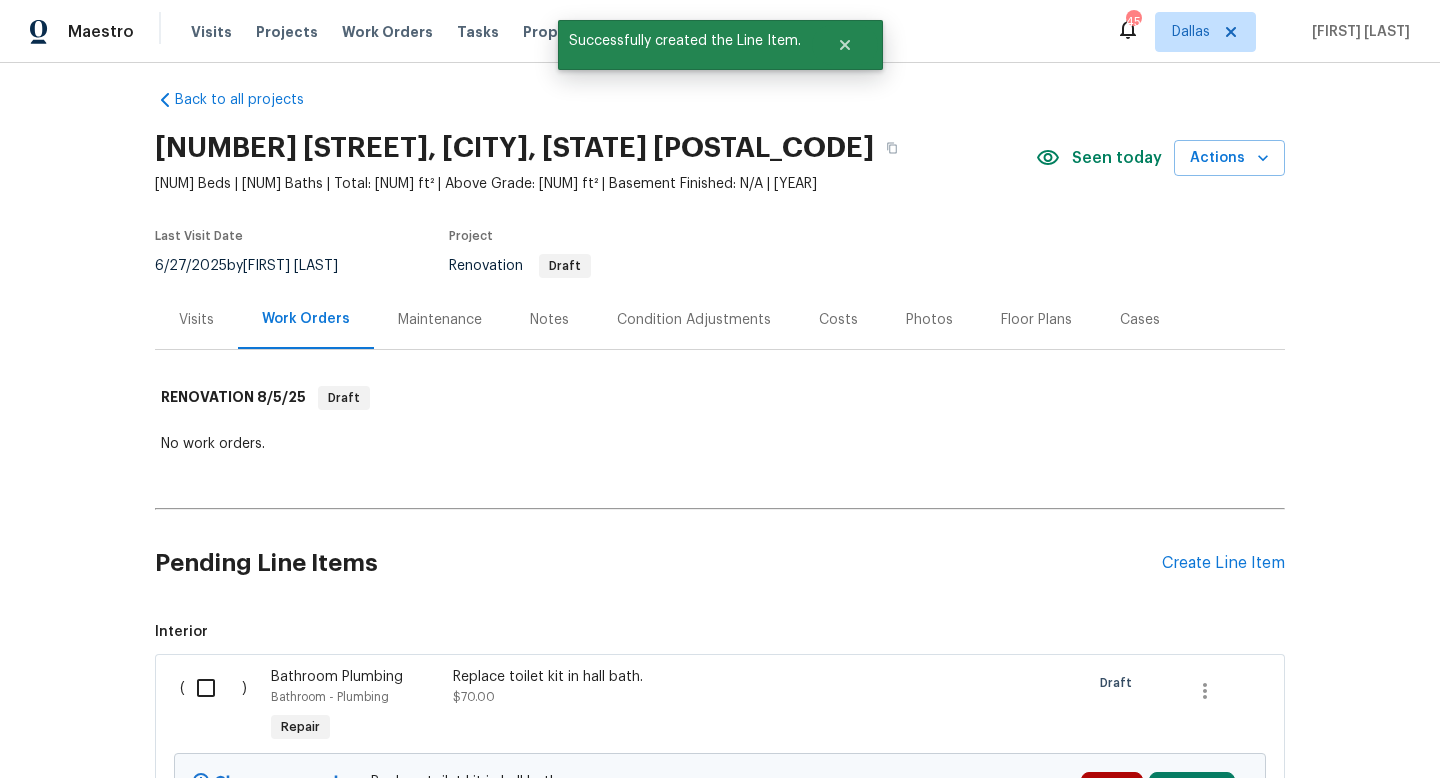 scroll, scrollTop: 270, scrollLeft: 0, axis: vertical 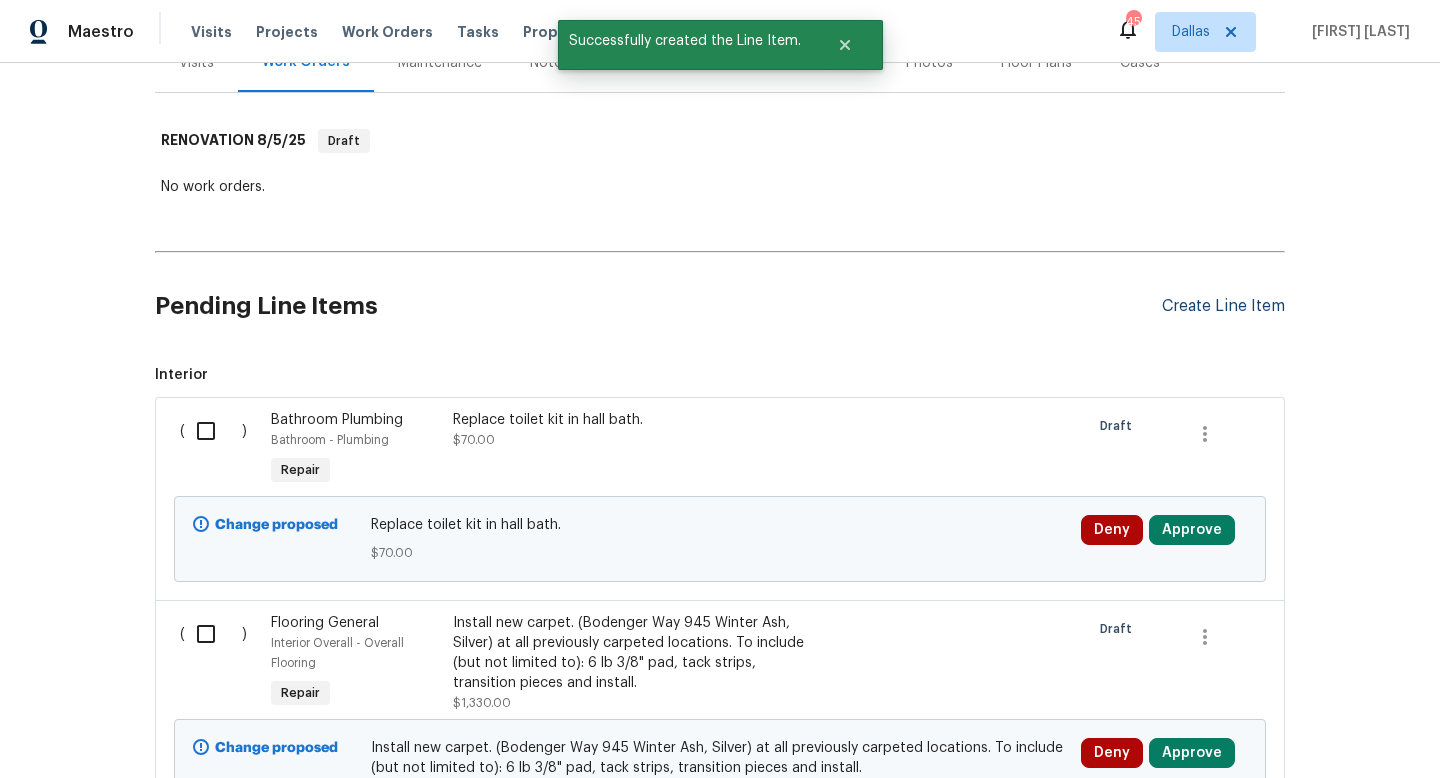 click on "Create Line Item" at bounding box center (1223, 306) 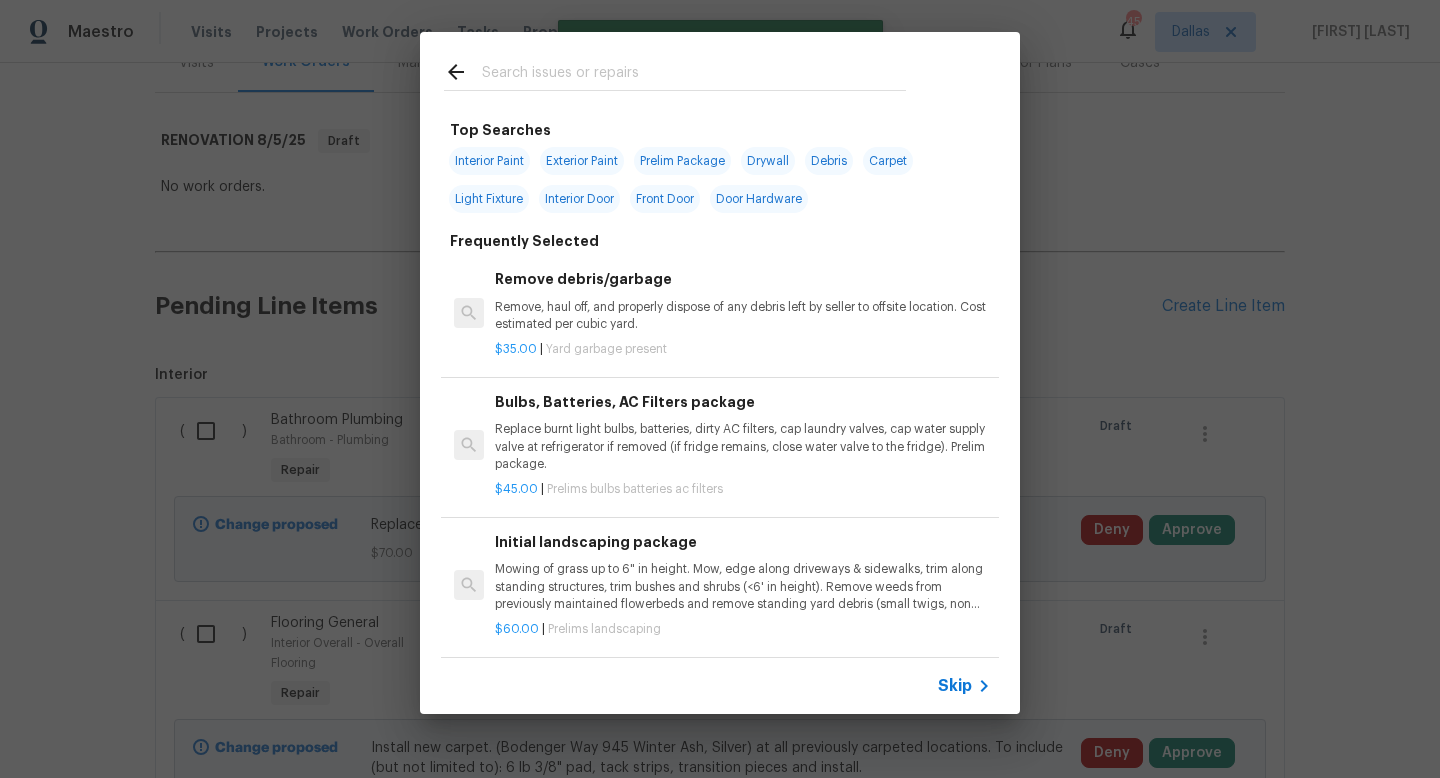 click at bounding box center [694, 75] 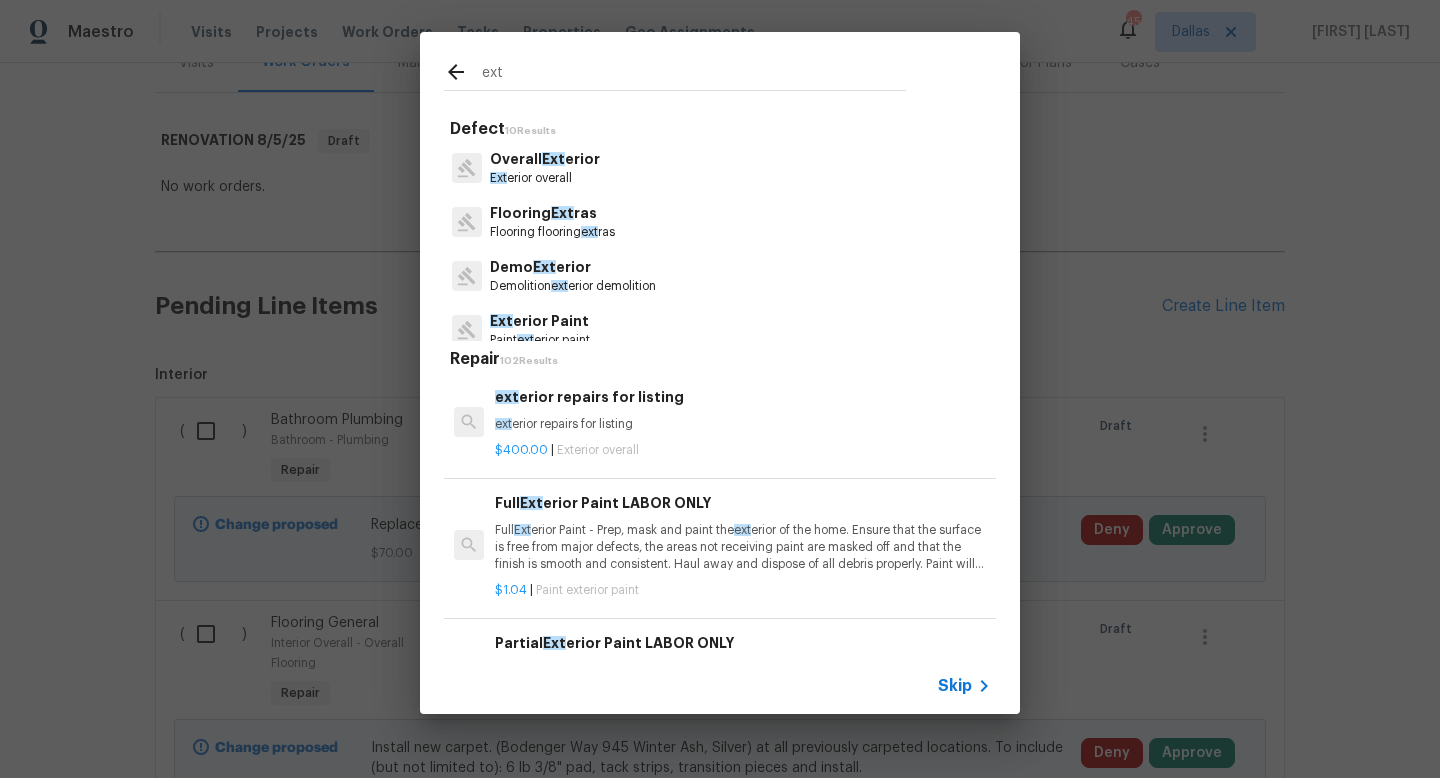 type on "ext" 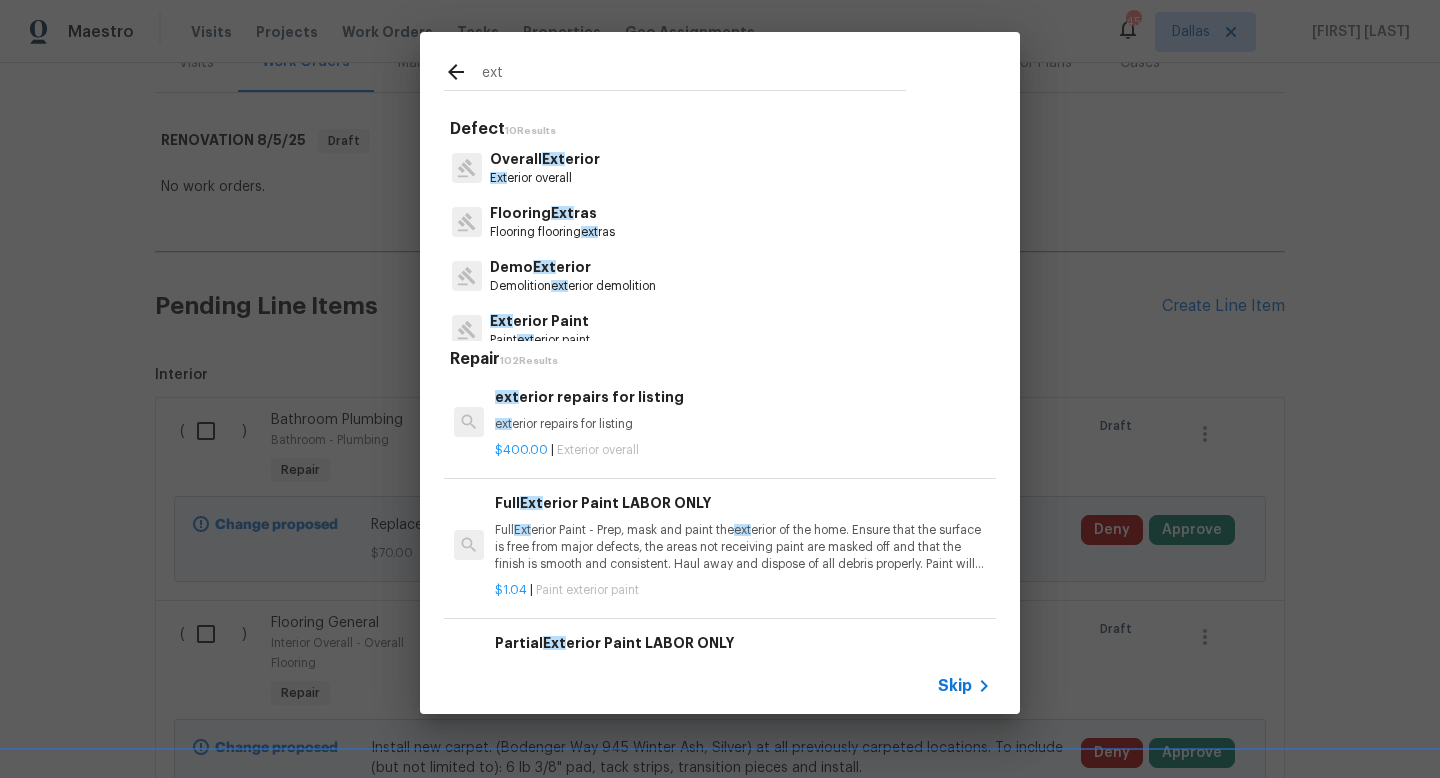 click on "Overall  Ext erior" at bounding box center (545, 159) 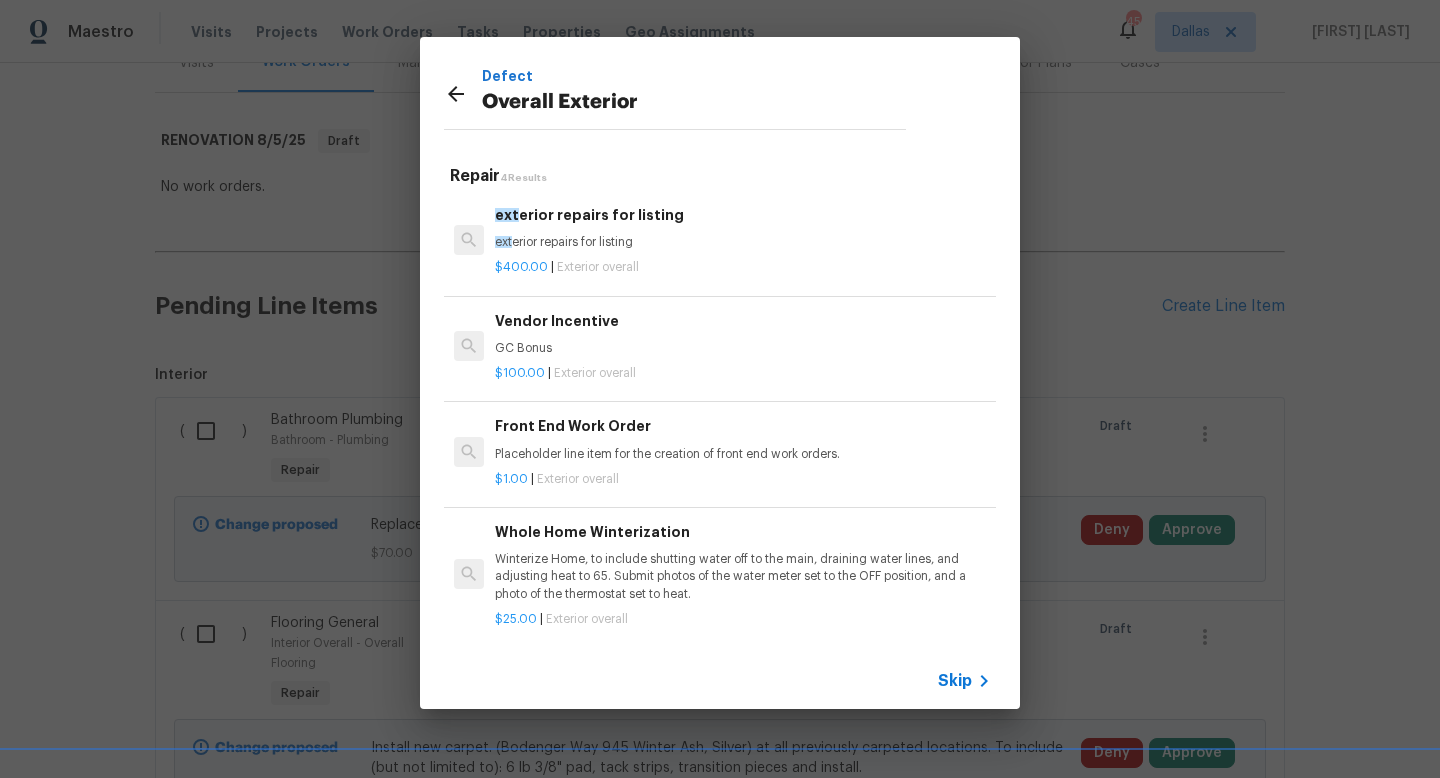 click on "Skip" at bounding box center (955, 681) 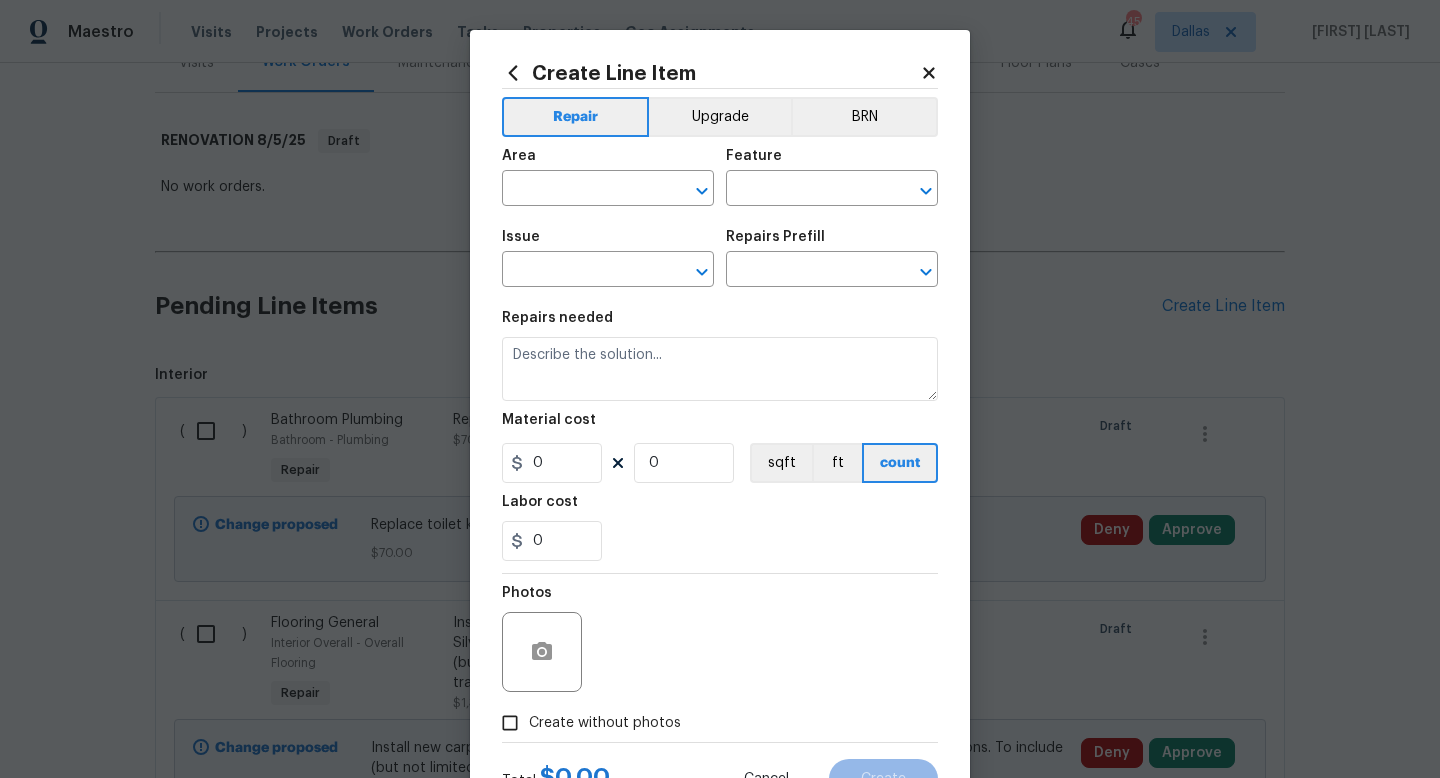 click on "Area" at bounding box center (608, 162) 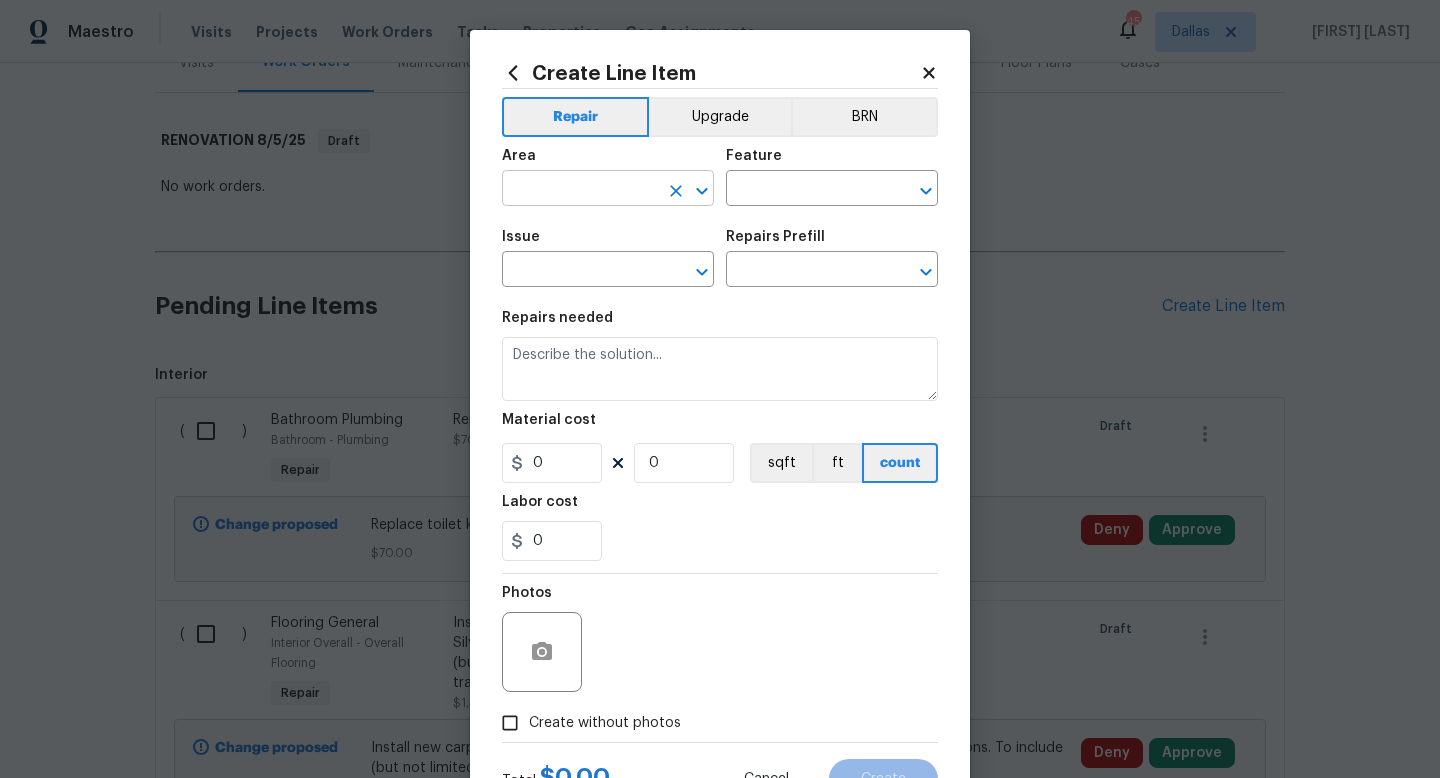 click at bounding box center (580, 190) 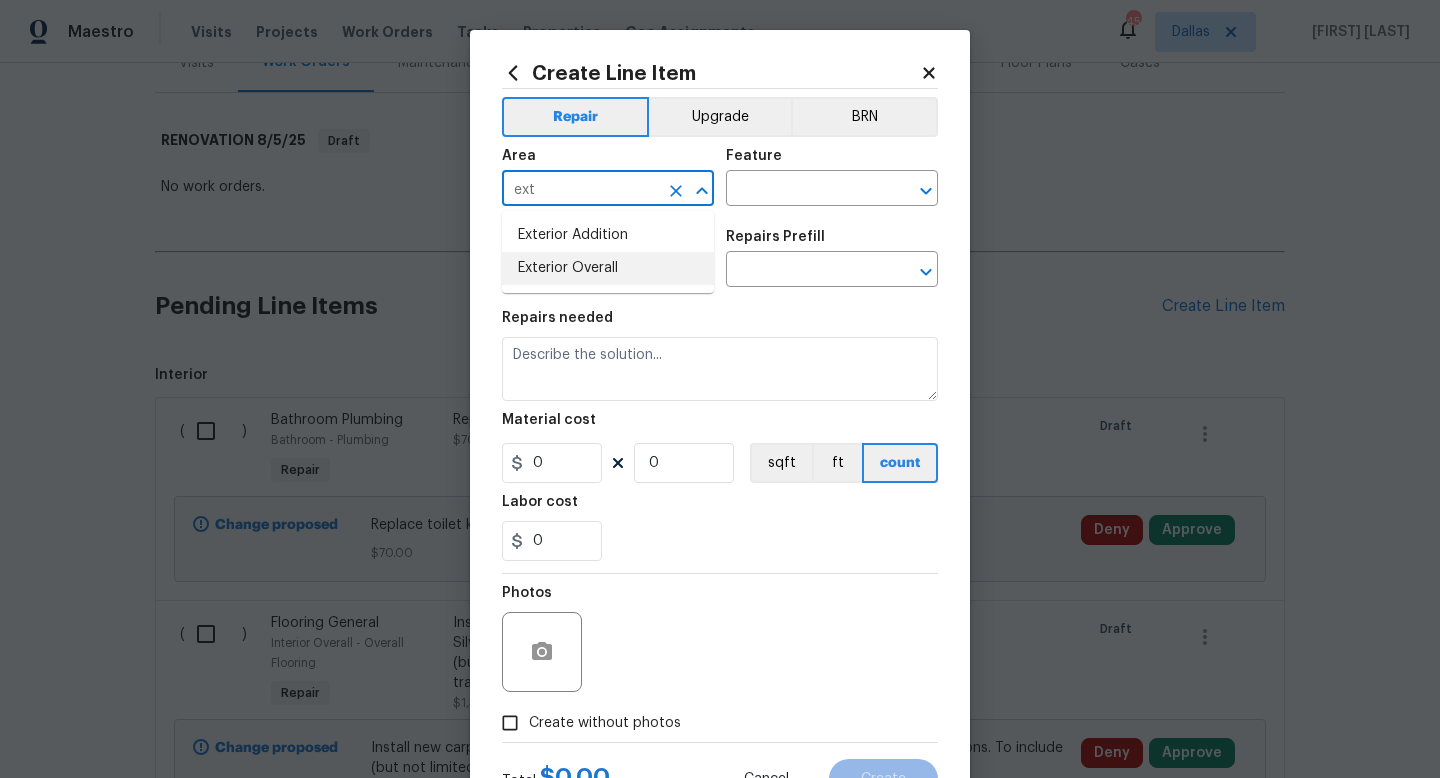 click on "Exterior Overall" at bounding box center [608, 268] 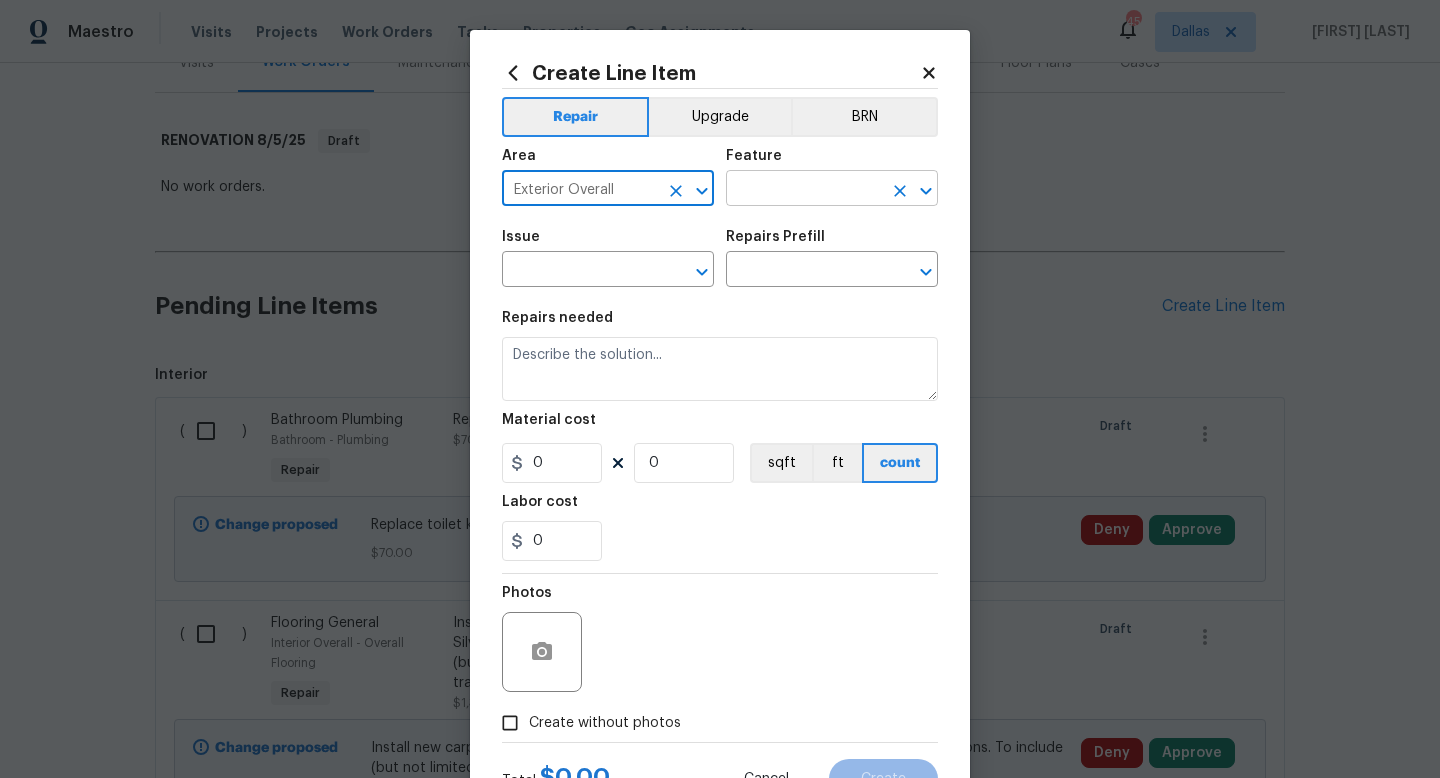 type on "Exterior Overall" 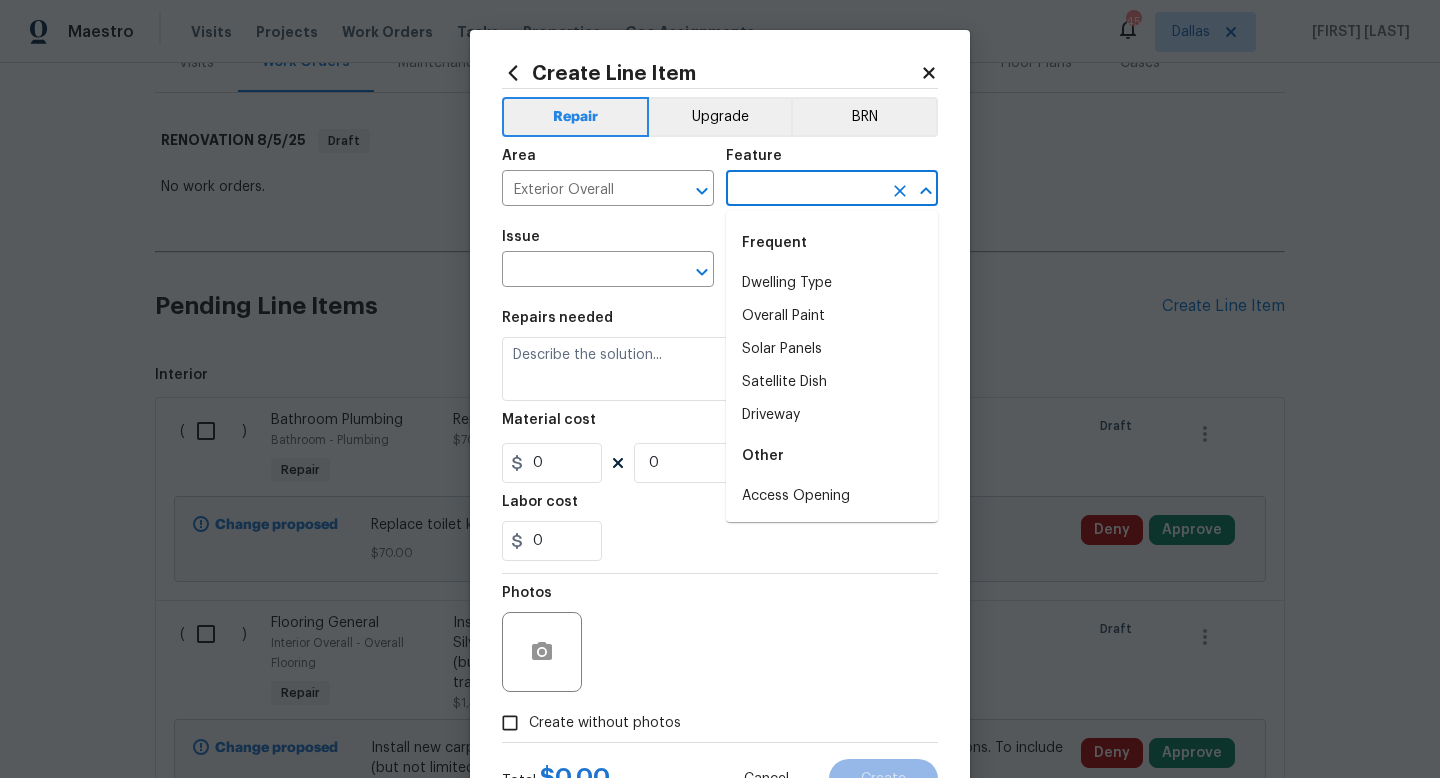 click at bounding box center [804, 190] 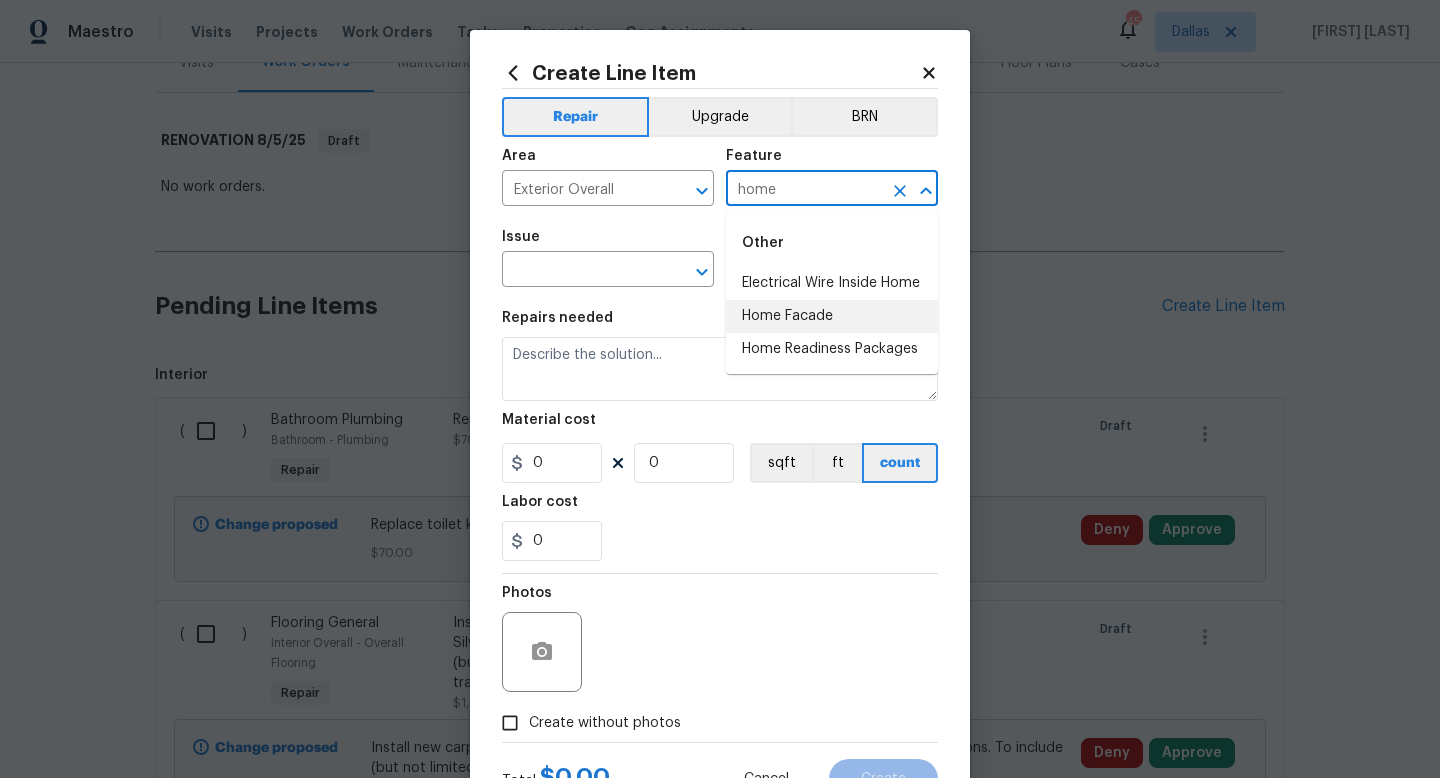 click on "Home Facade" at bounding box center (832, 316) 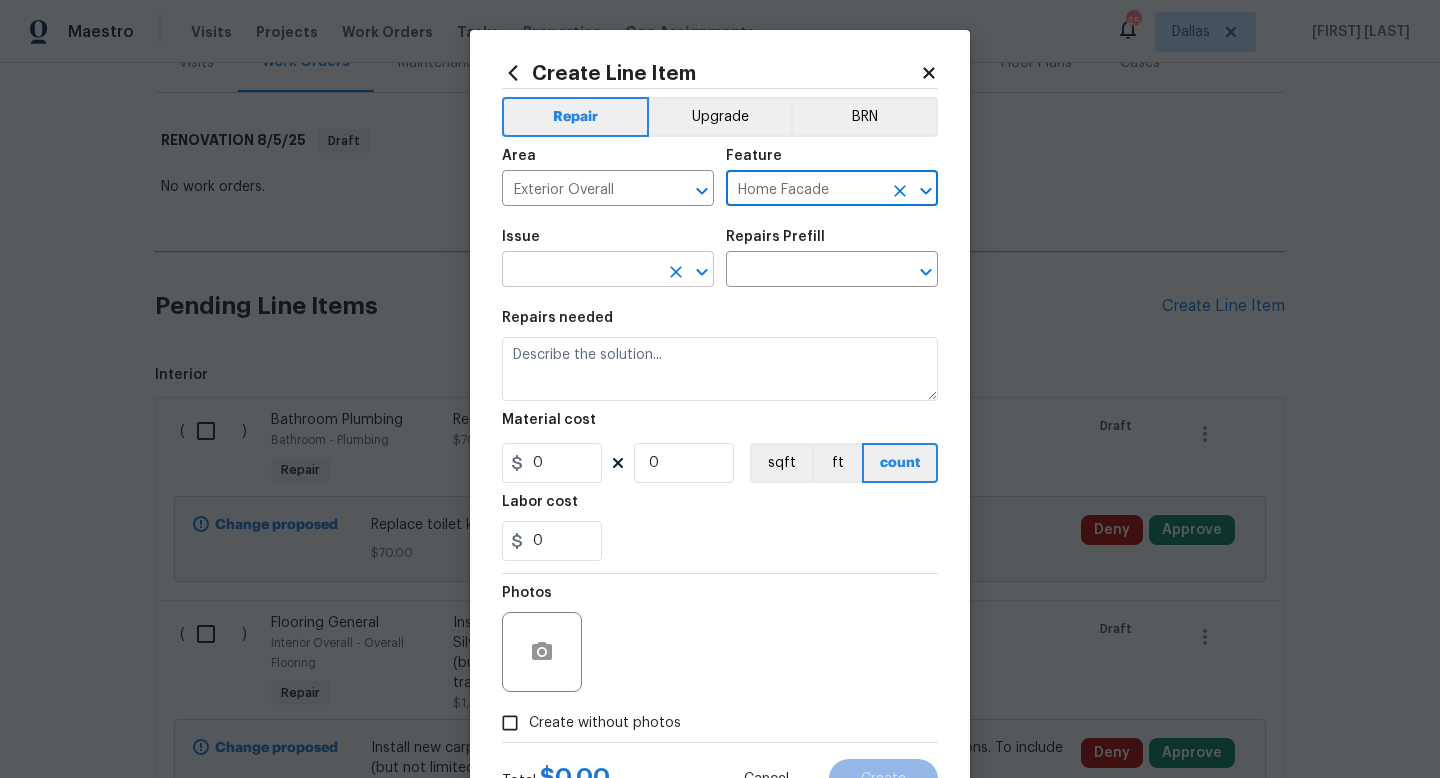 type on "Home Facade" 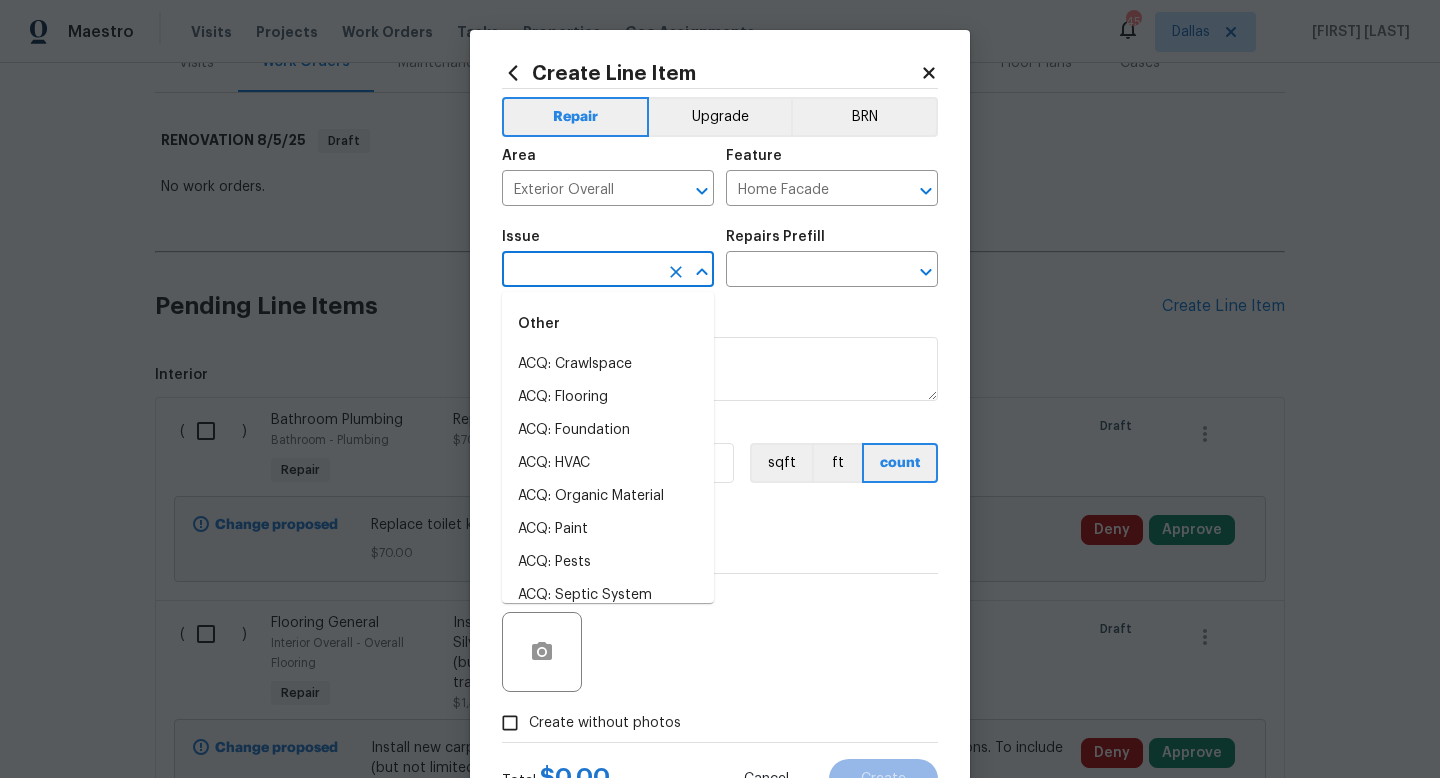 click at bounding box center [580, 271] 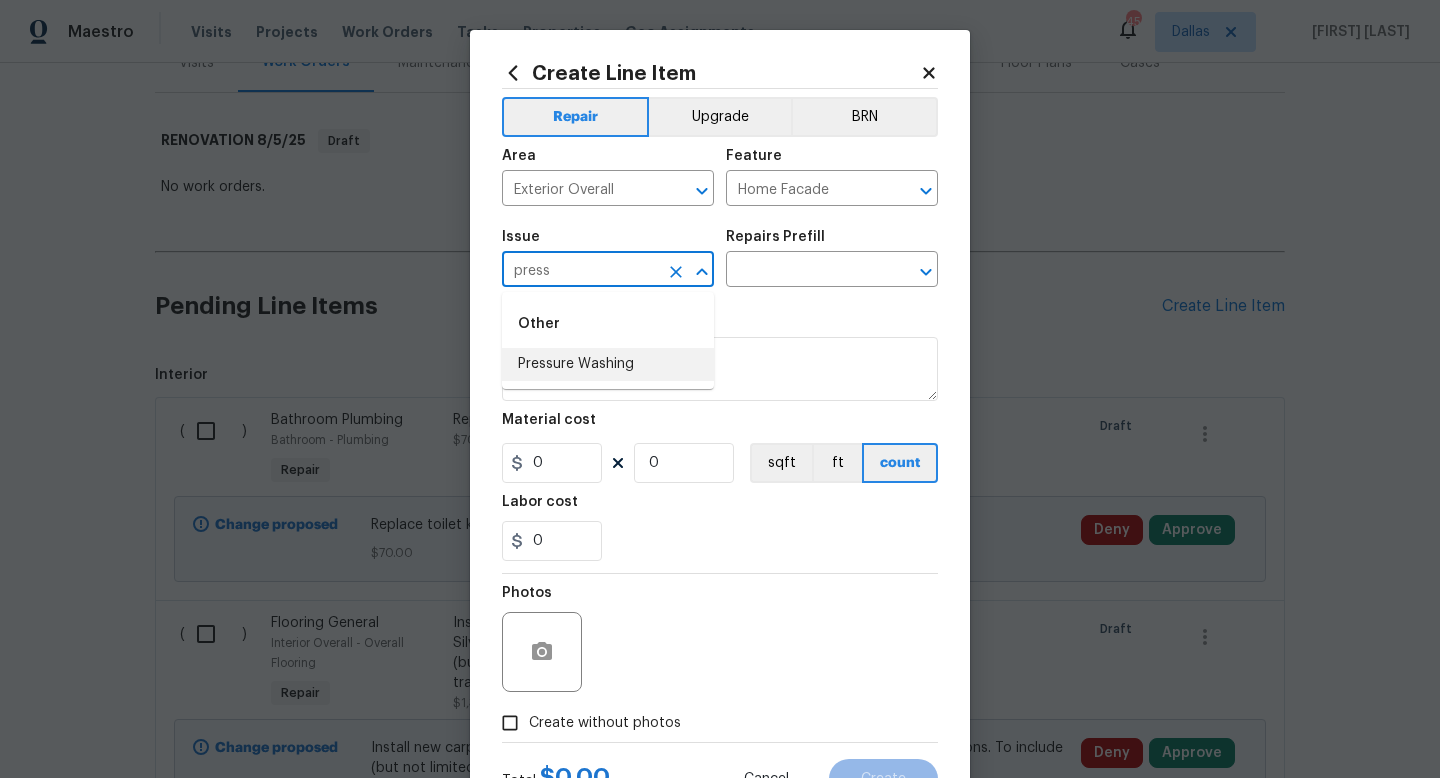 click on "Pressure Washing" at bounding box center (608, 364) 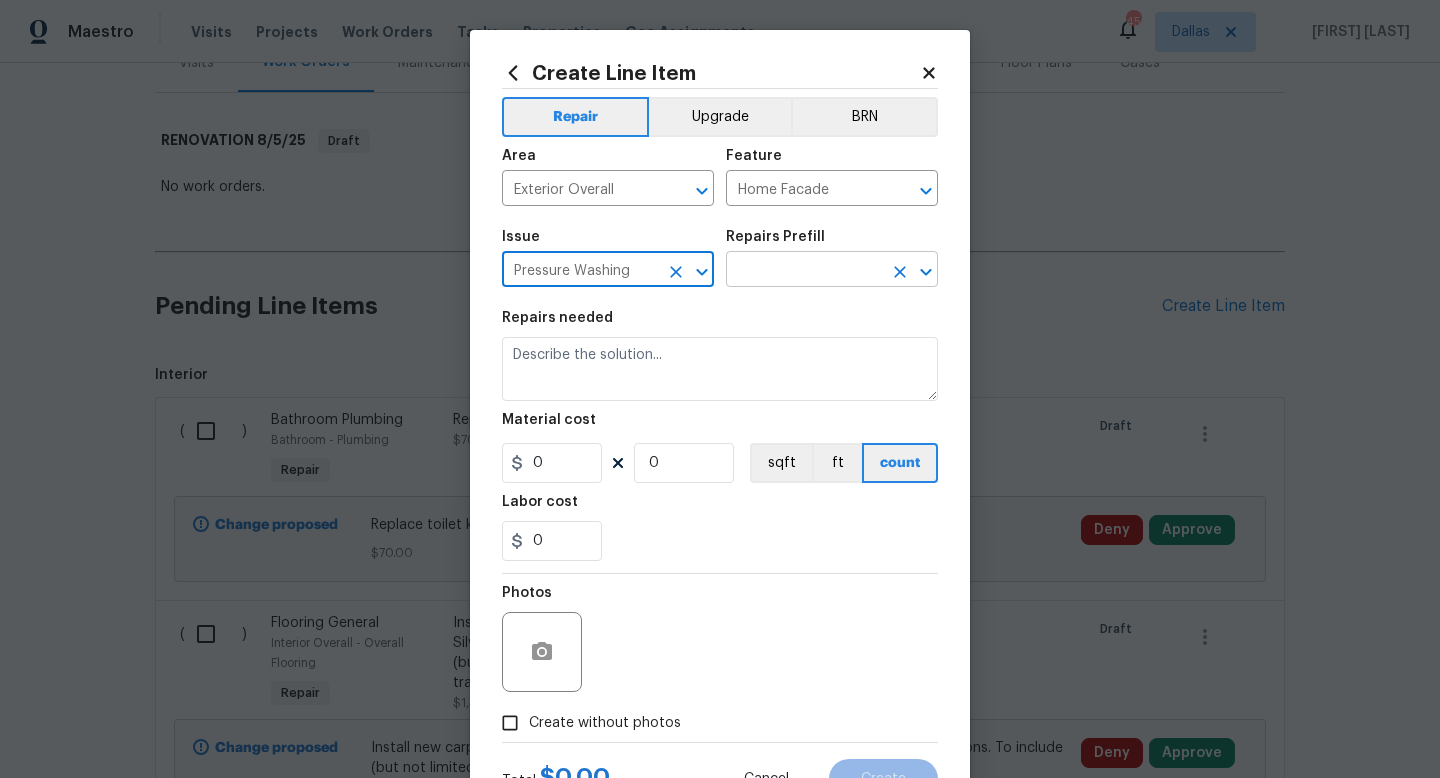 type on "Pressure Washing" 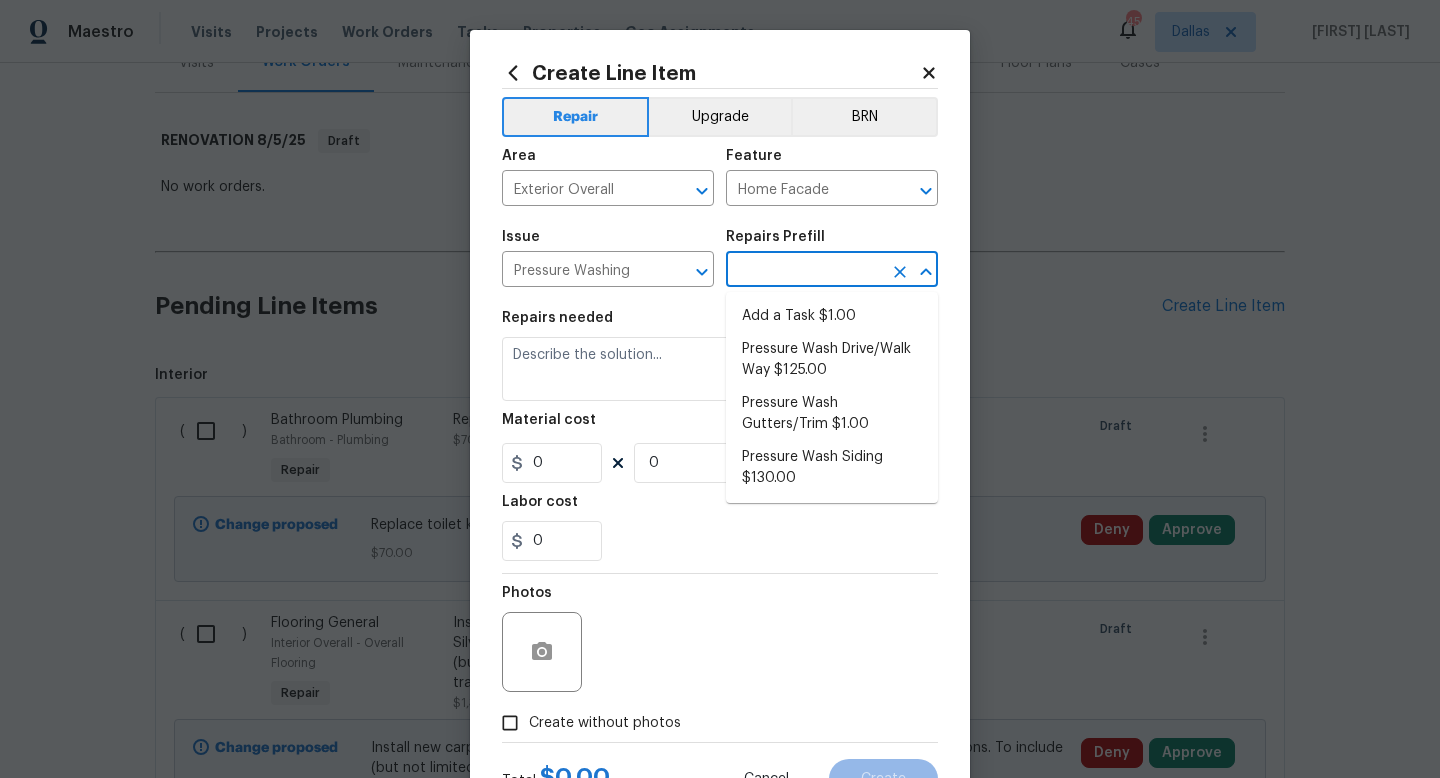 click at bounding box center (804, 271) 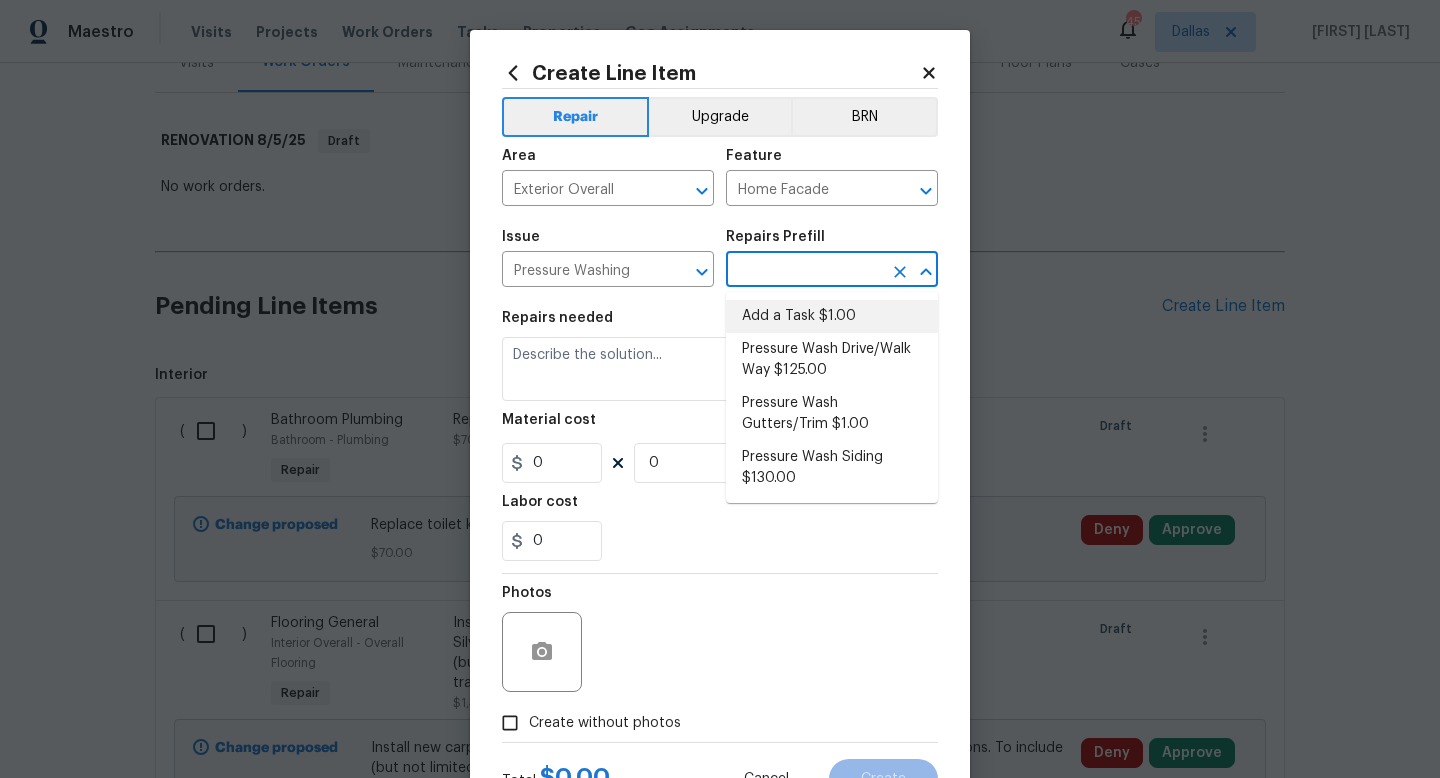 click on "Add a Task $1.00" at bounding box center [832, 316] 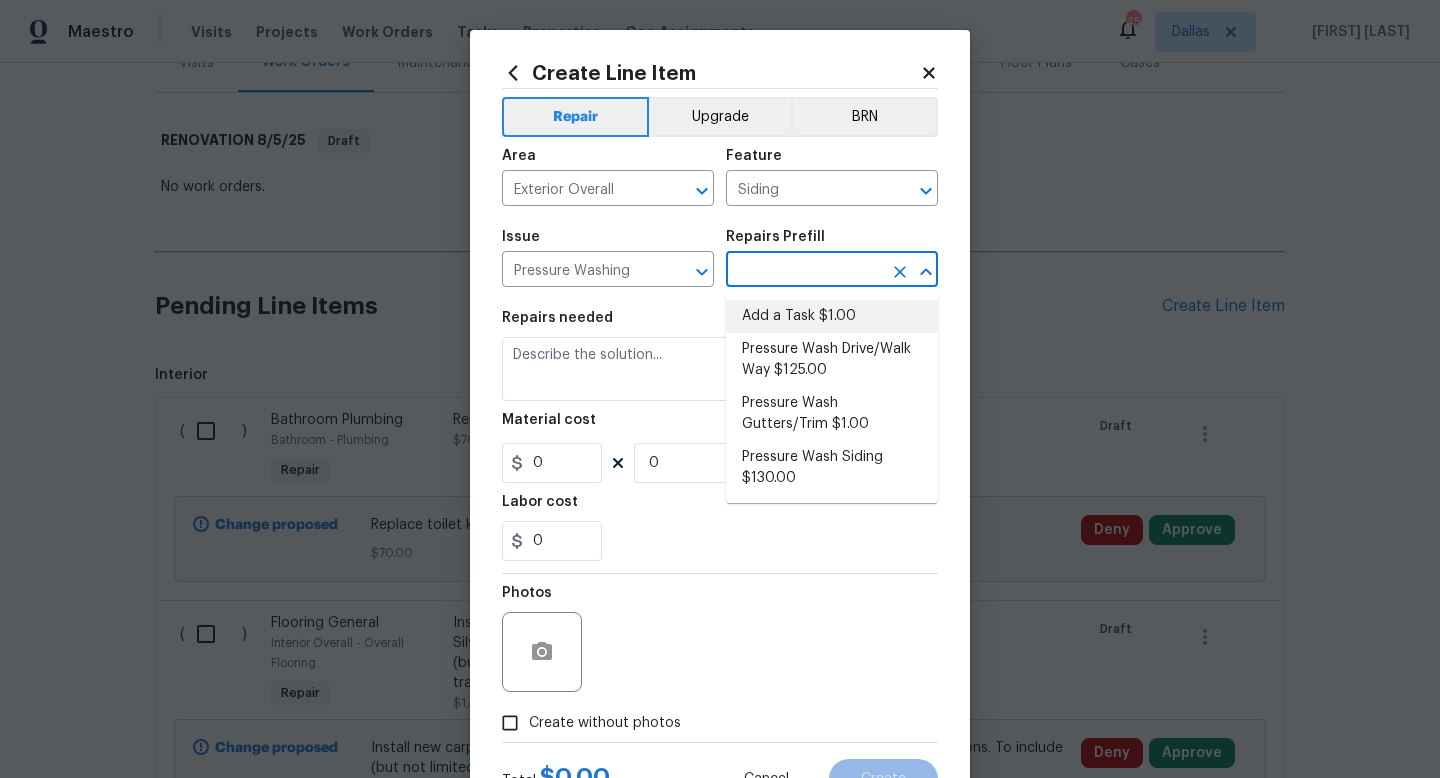 type on "Add a Task $1.00" 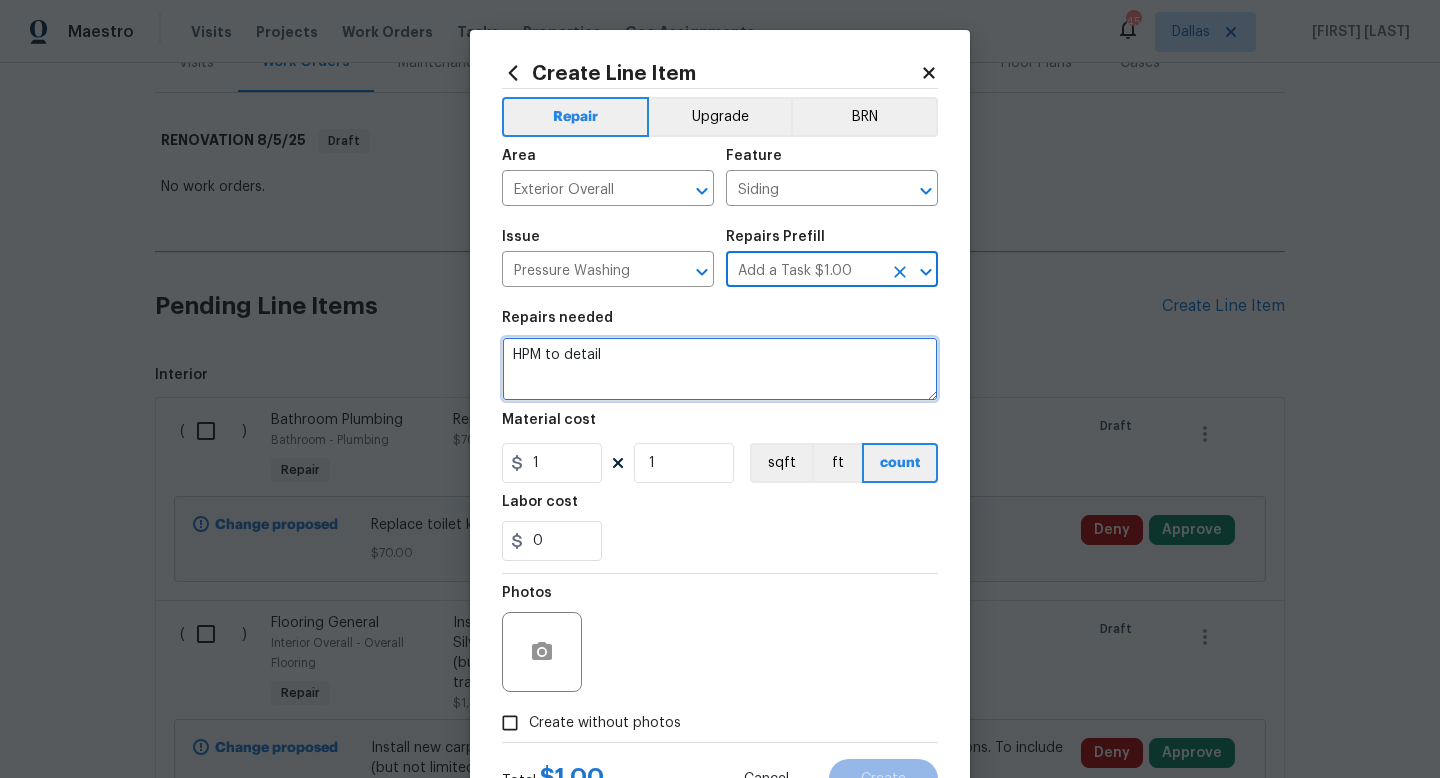 click on "HPM to detail" at bounding box center [720, 369] 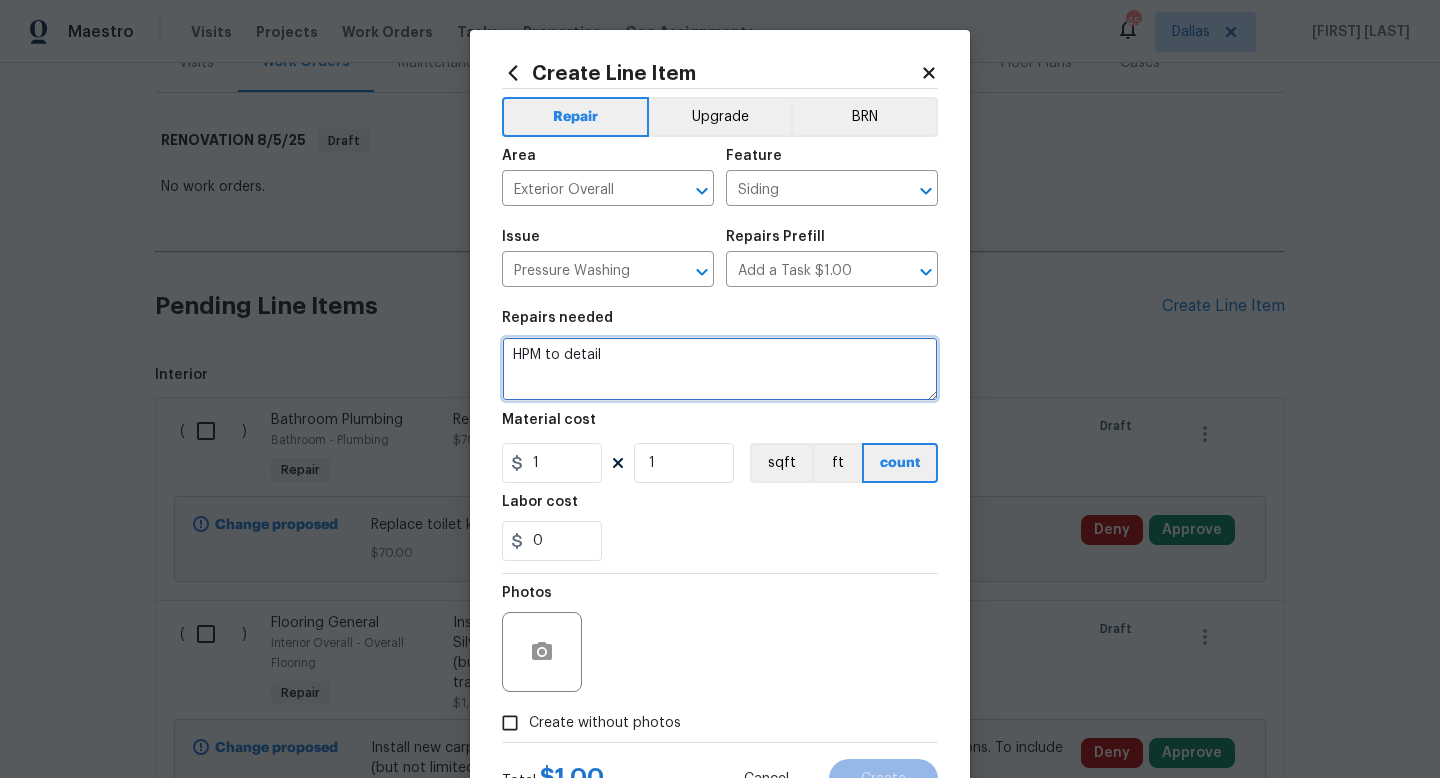 click on "HPM to detail" at bounding box center [720, 369] 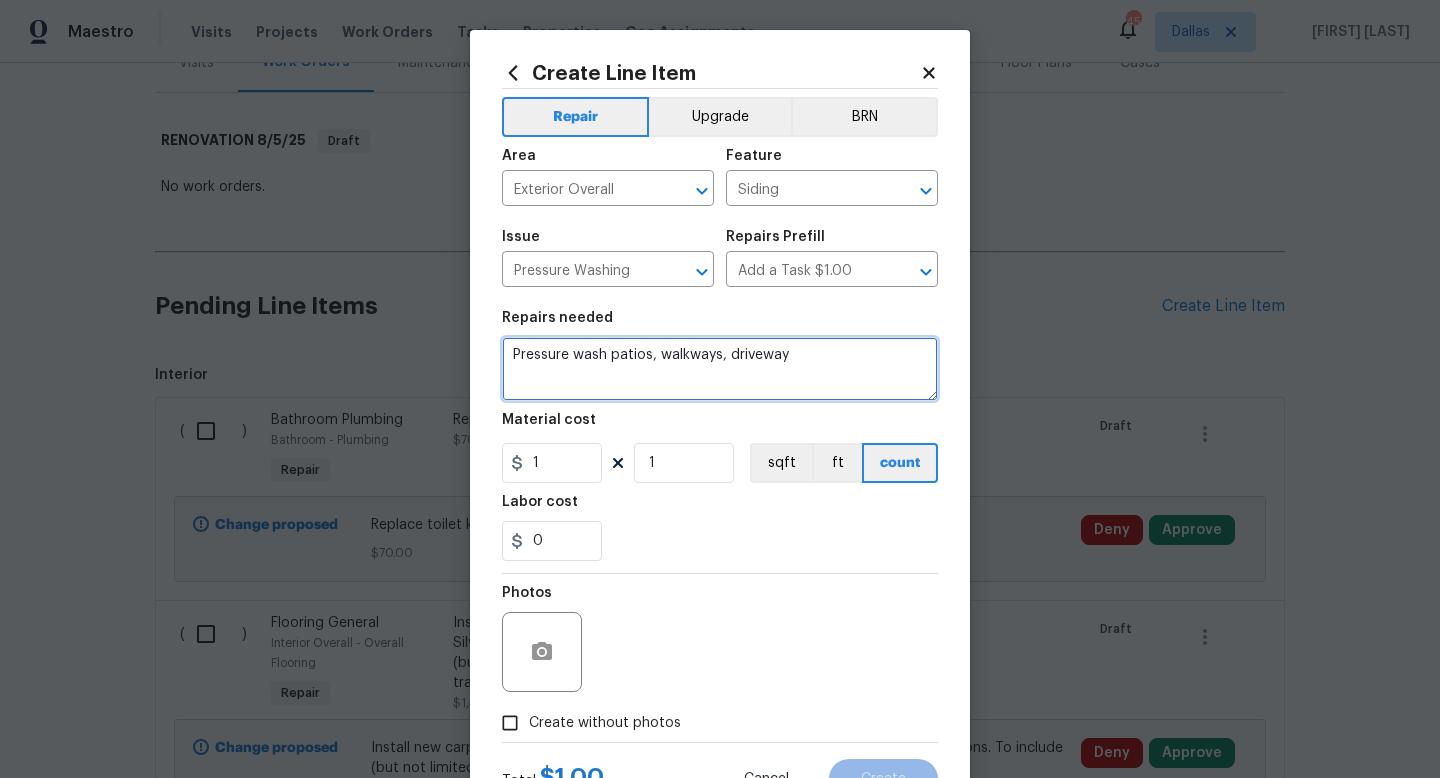 type on "Pressure wash patios, walkways, driveway" 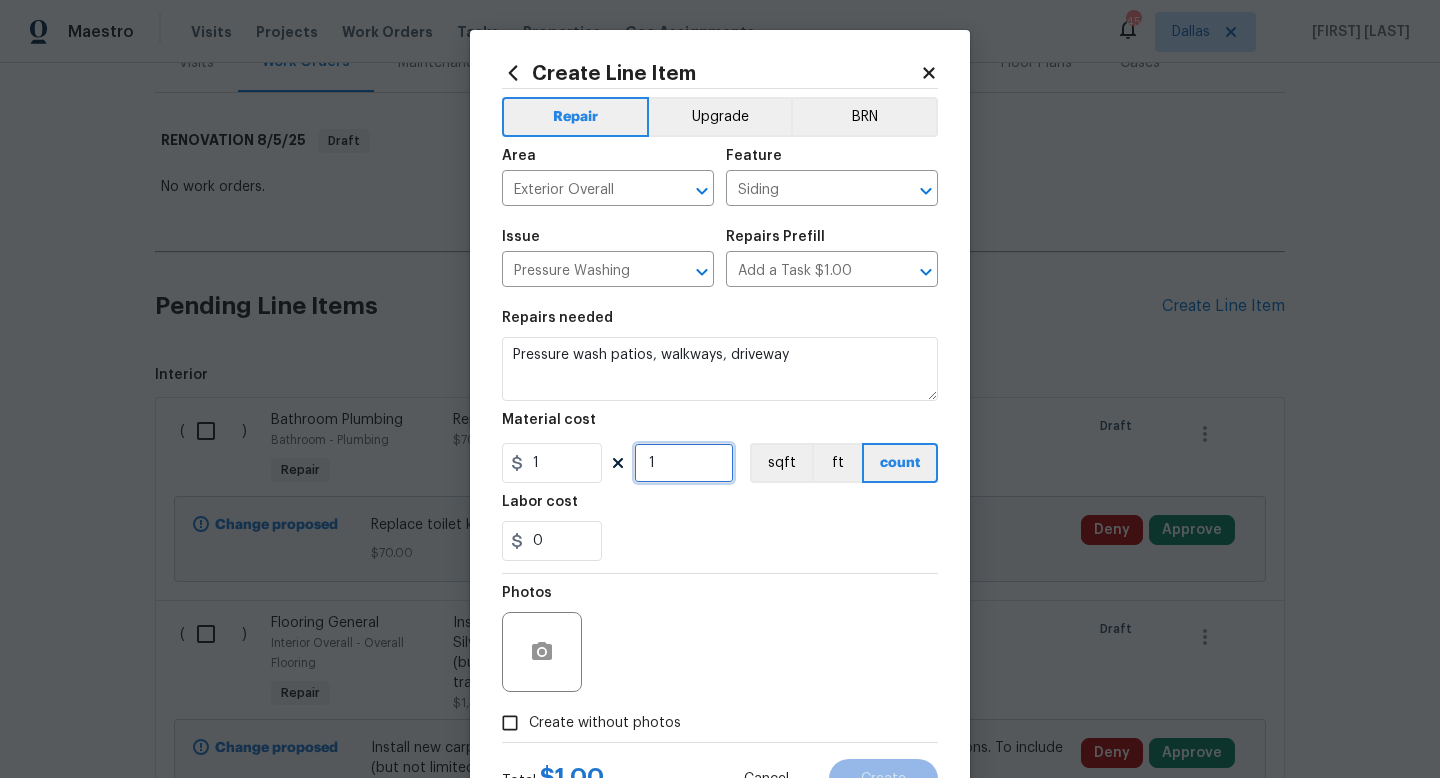 click on "1" at bounding box center [684, 463] 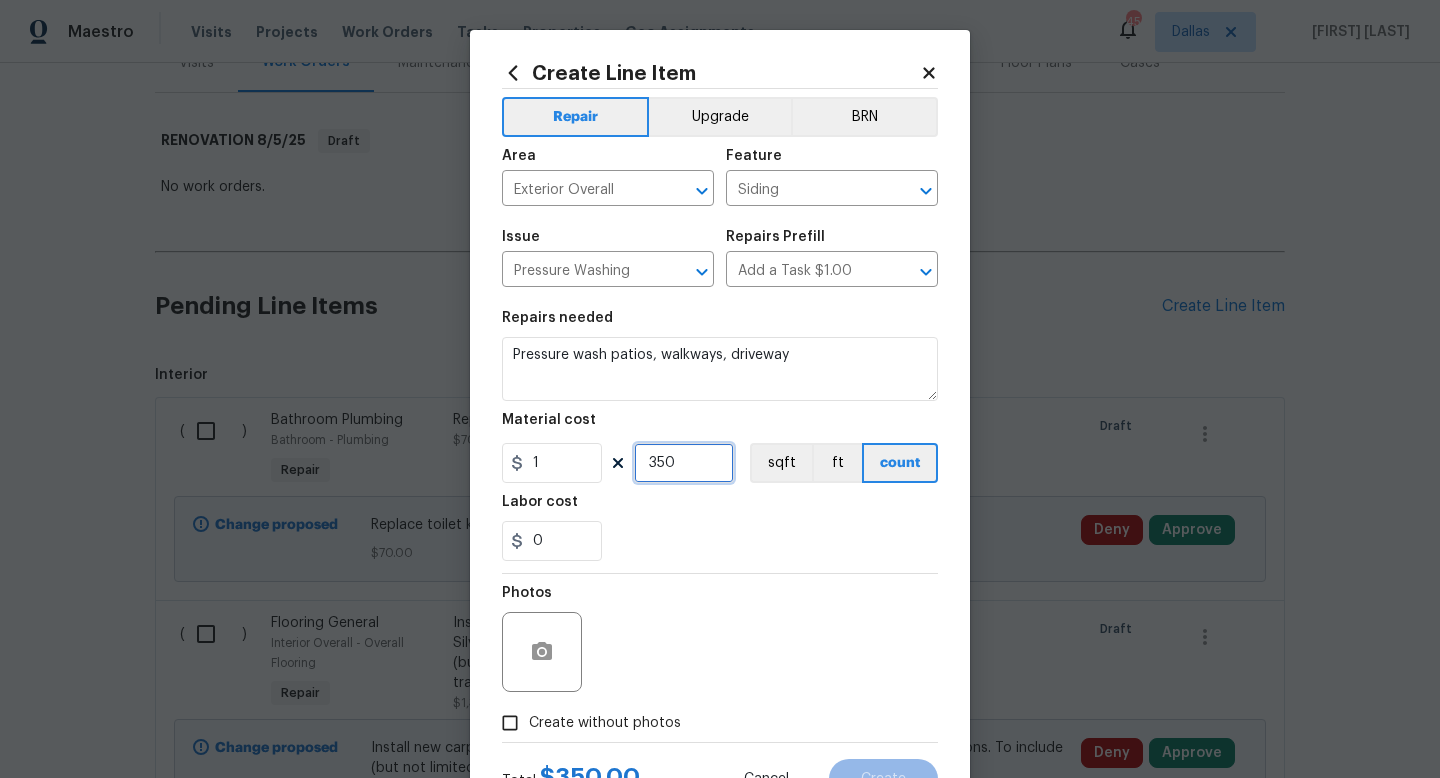 scroll, scrollTop: 84, scrollLeft: 0, axis: vertical 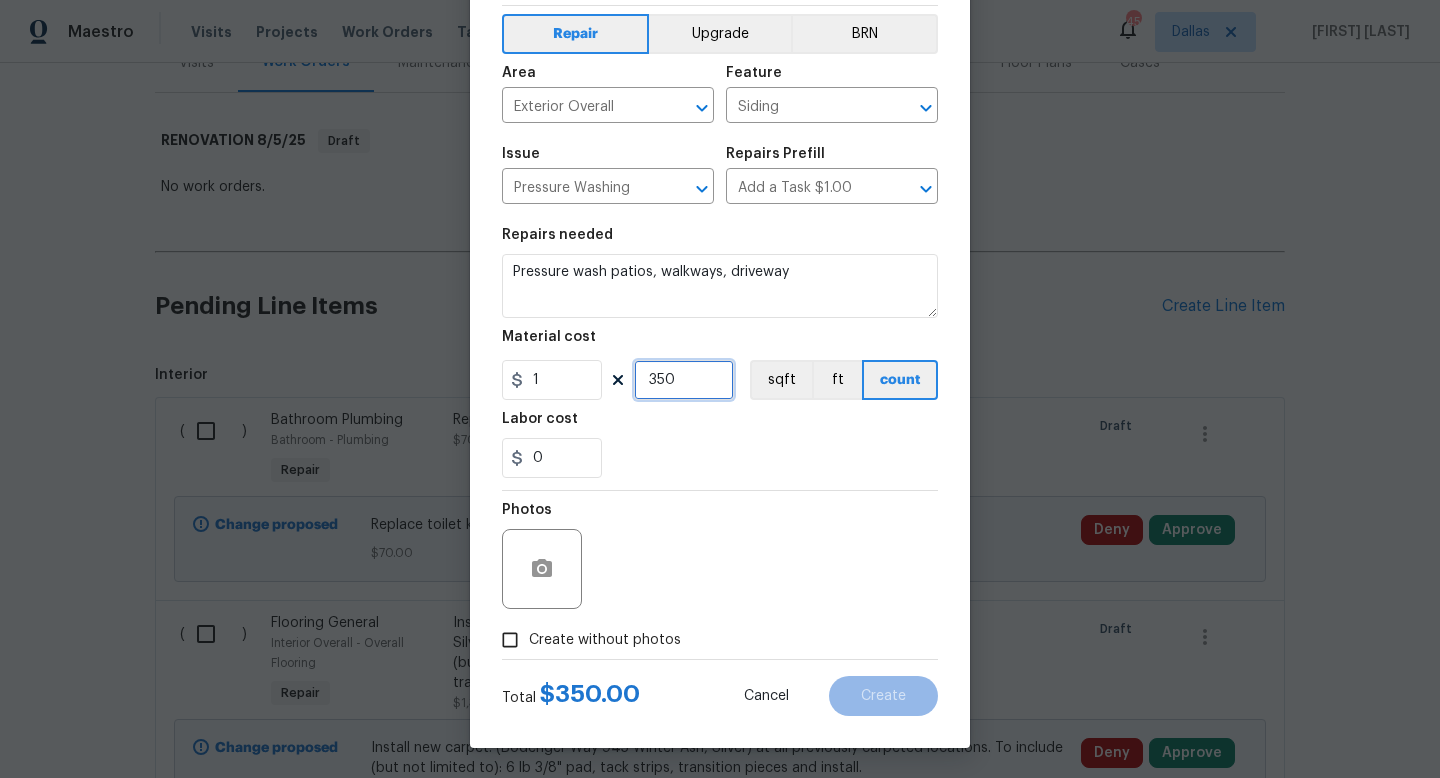 type on "350" 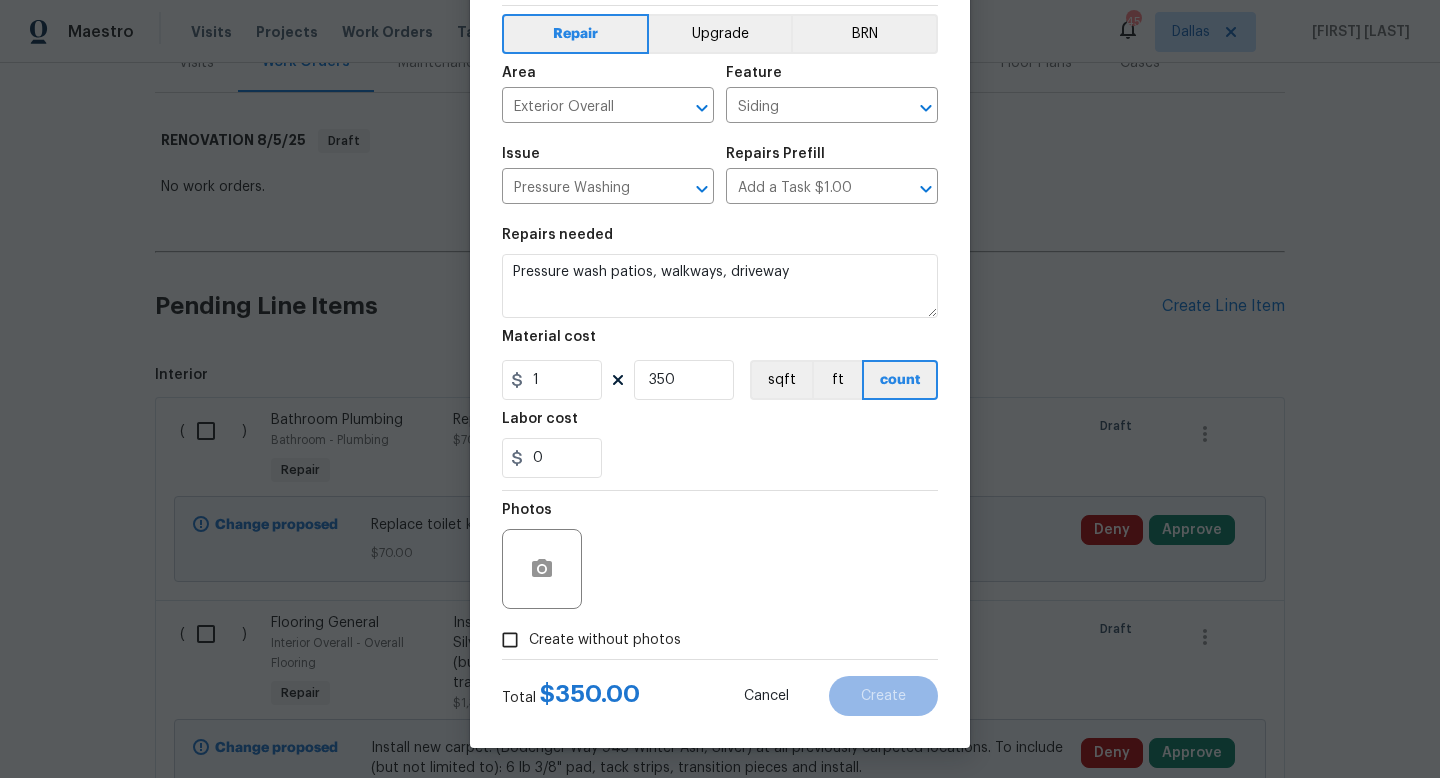 click on "Create without photos" at bounding box center (605, 640) 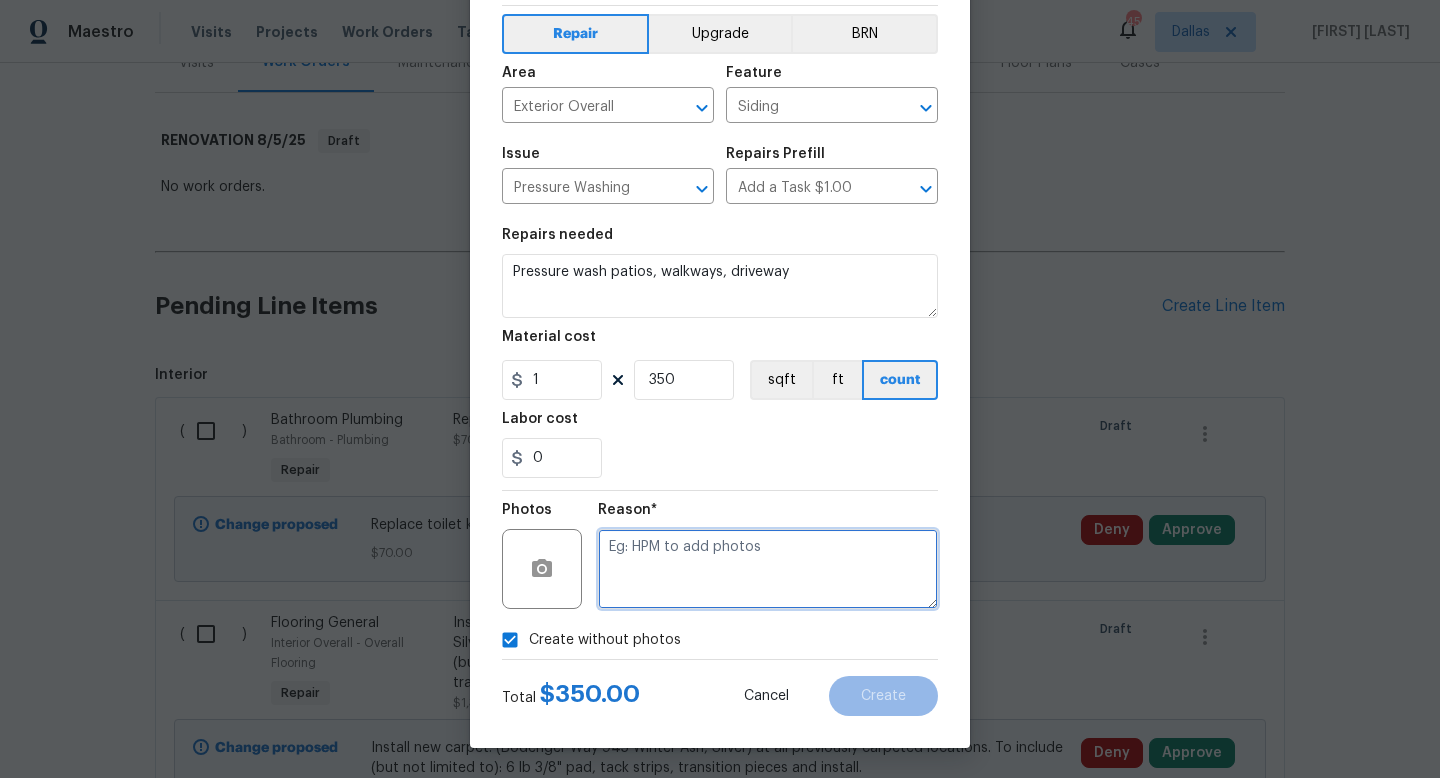 click at bounding box center (768, 569) 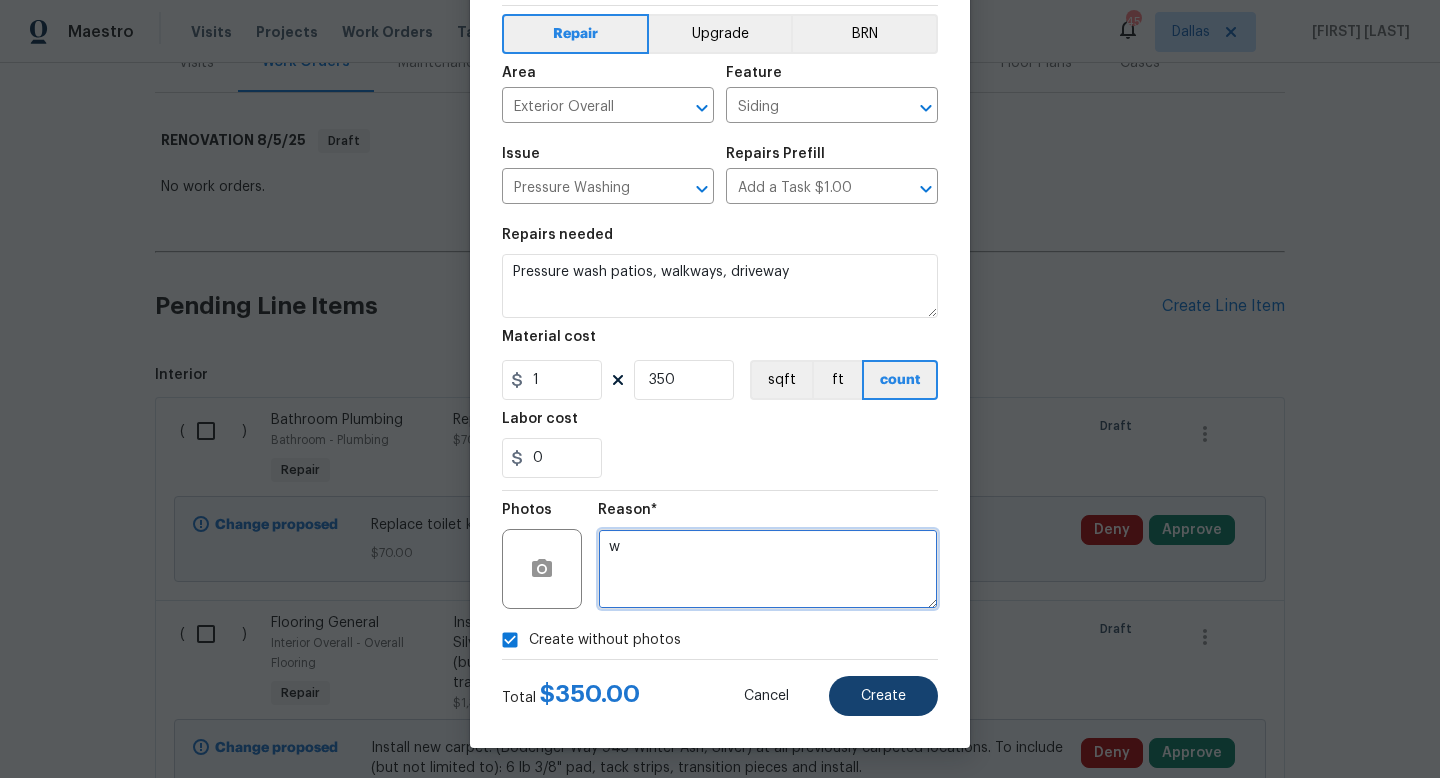 type on "w" 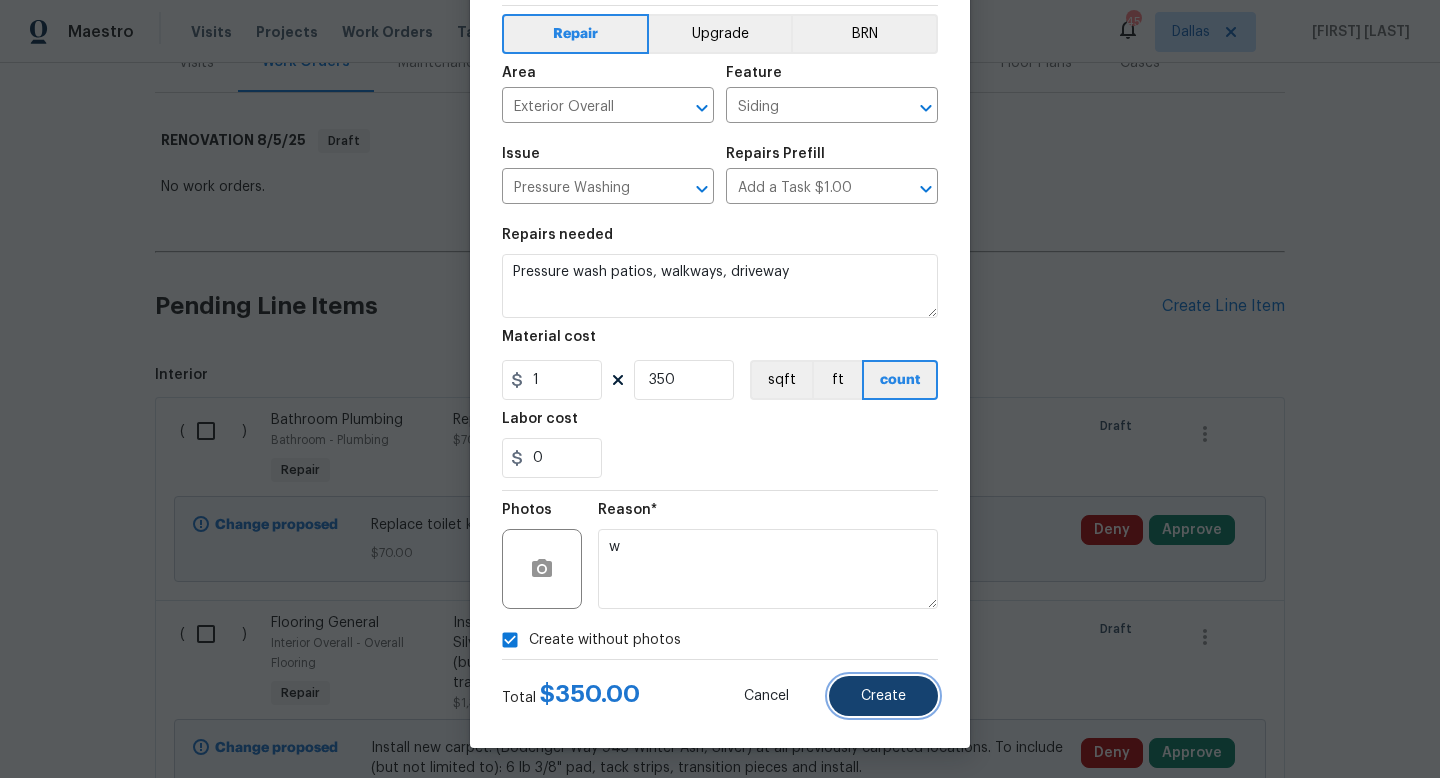 click on "Create" at bounding box center [883, 696] 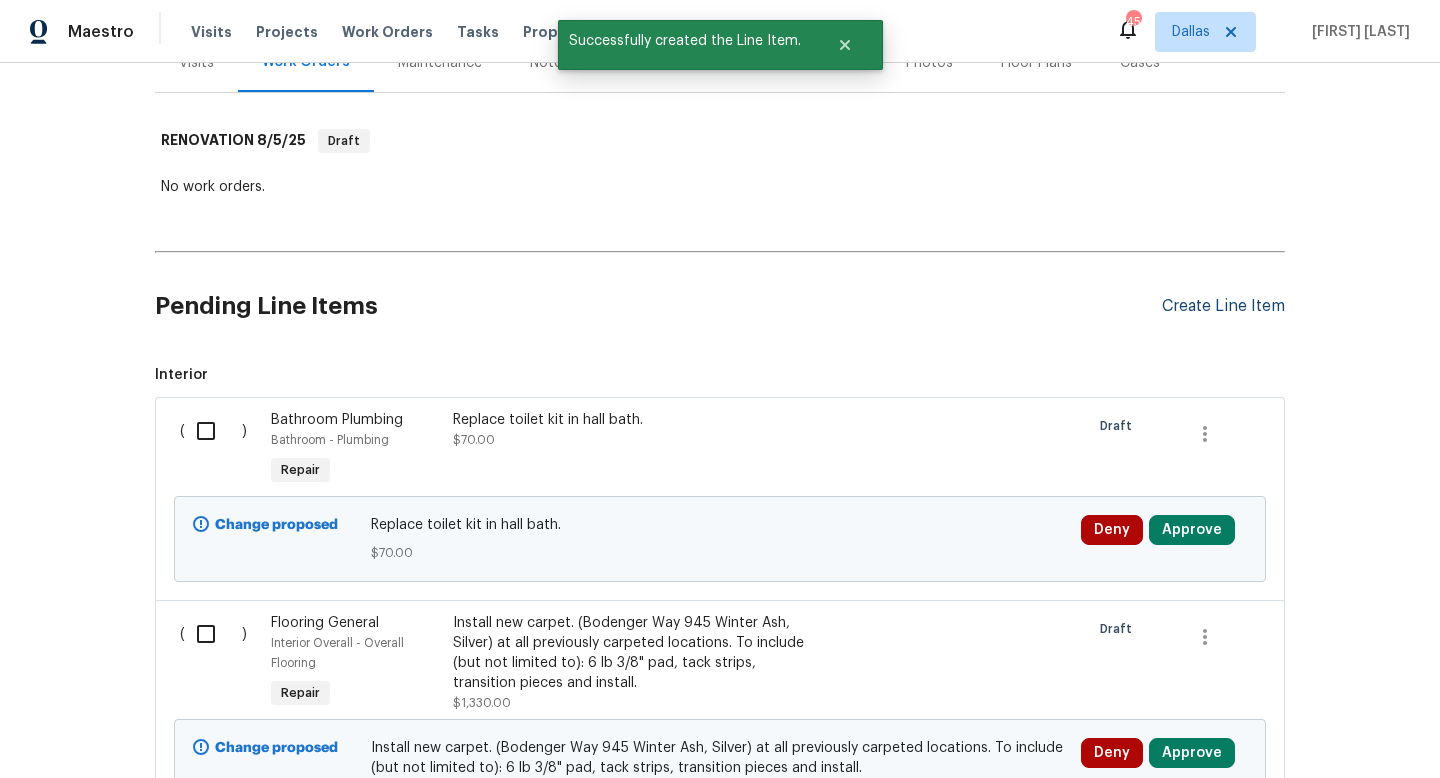 click on "Create Line Item" at bounding box center [1223, 306] 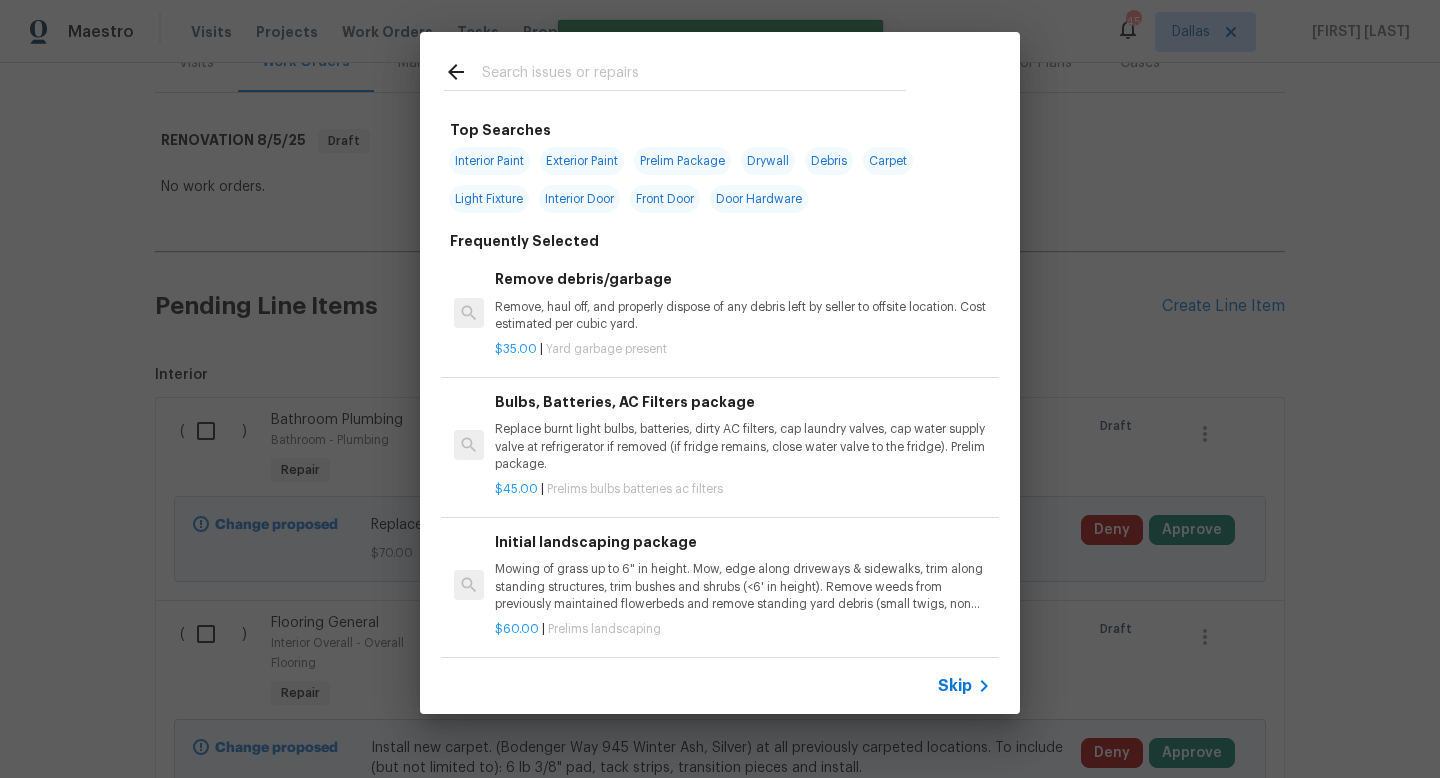 click 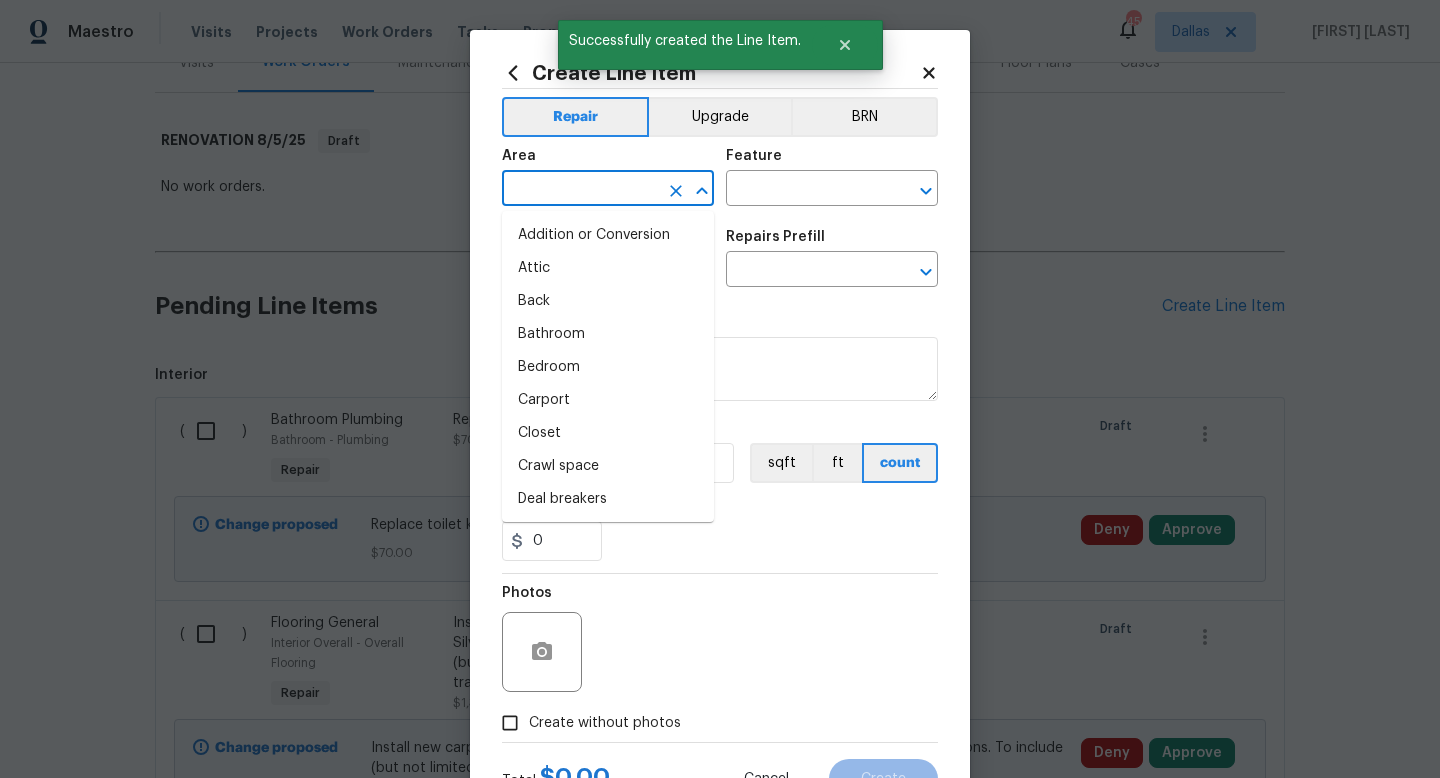 click at bounding box center [580, 190] 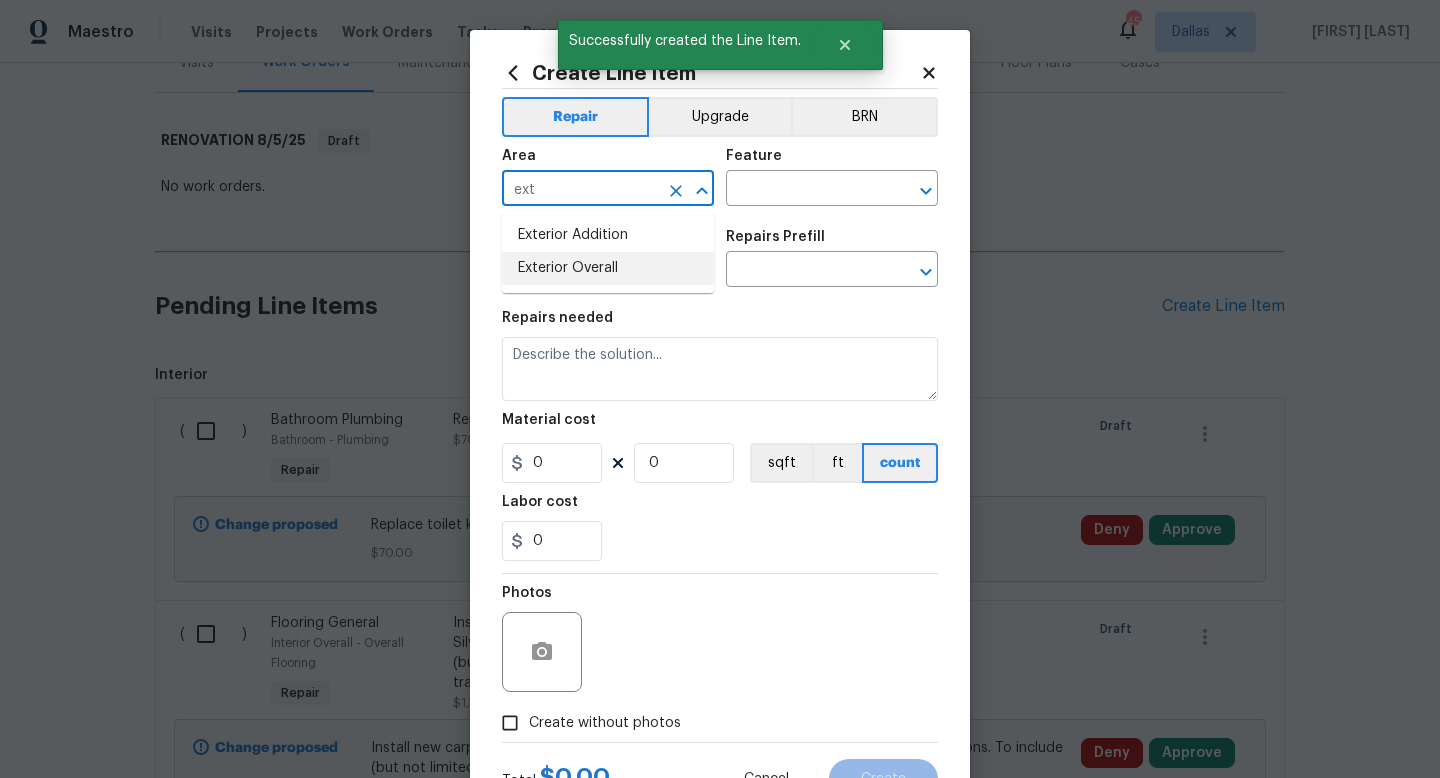 click on "Exterior Overall" at bounding box center (608, 268) 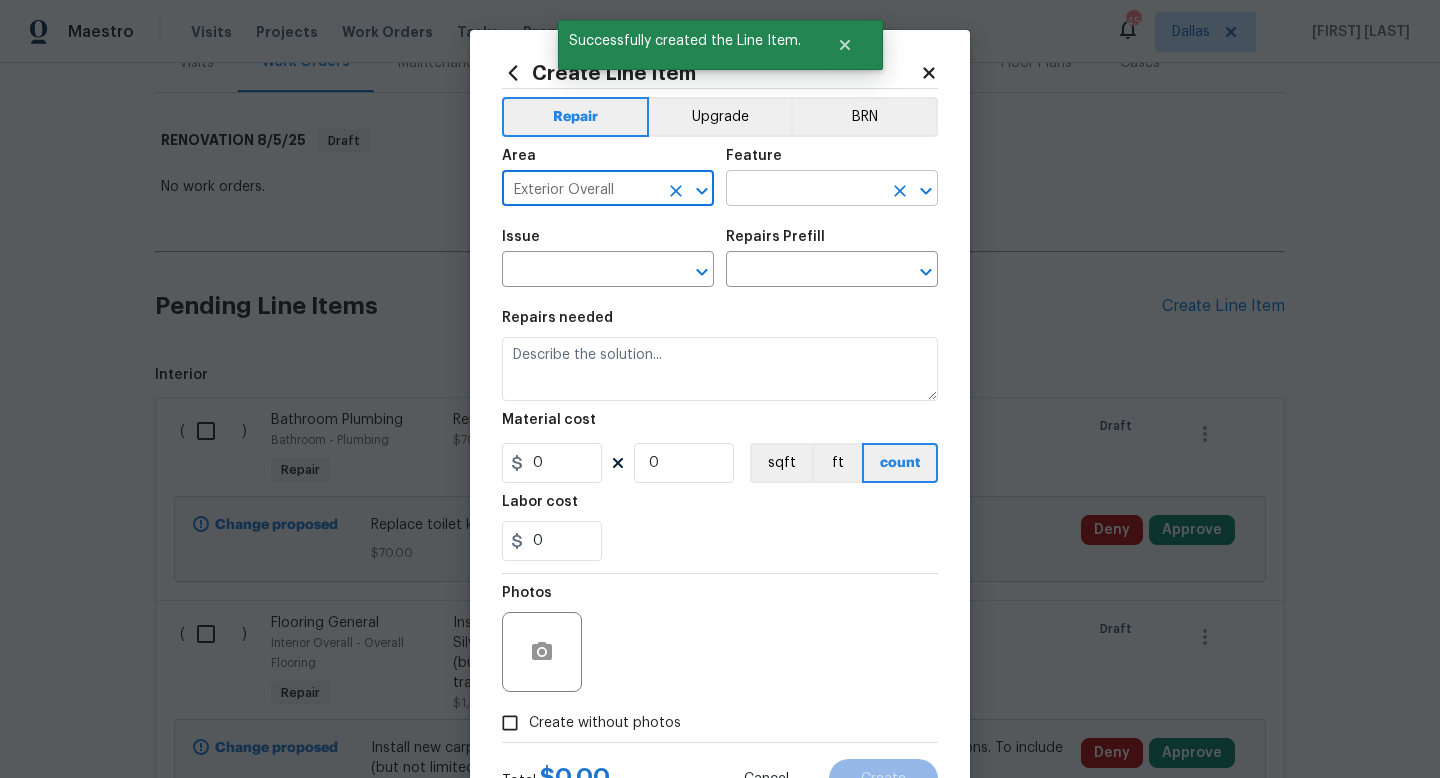 type on "Exterior Overall" 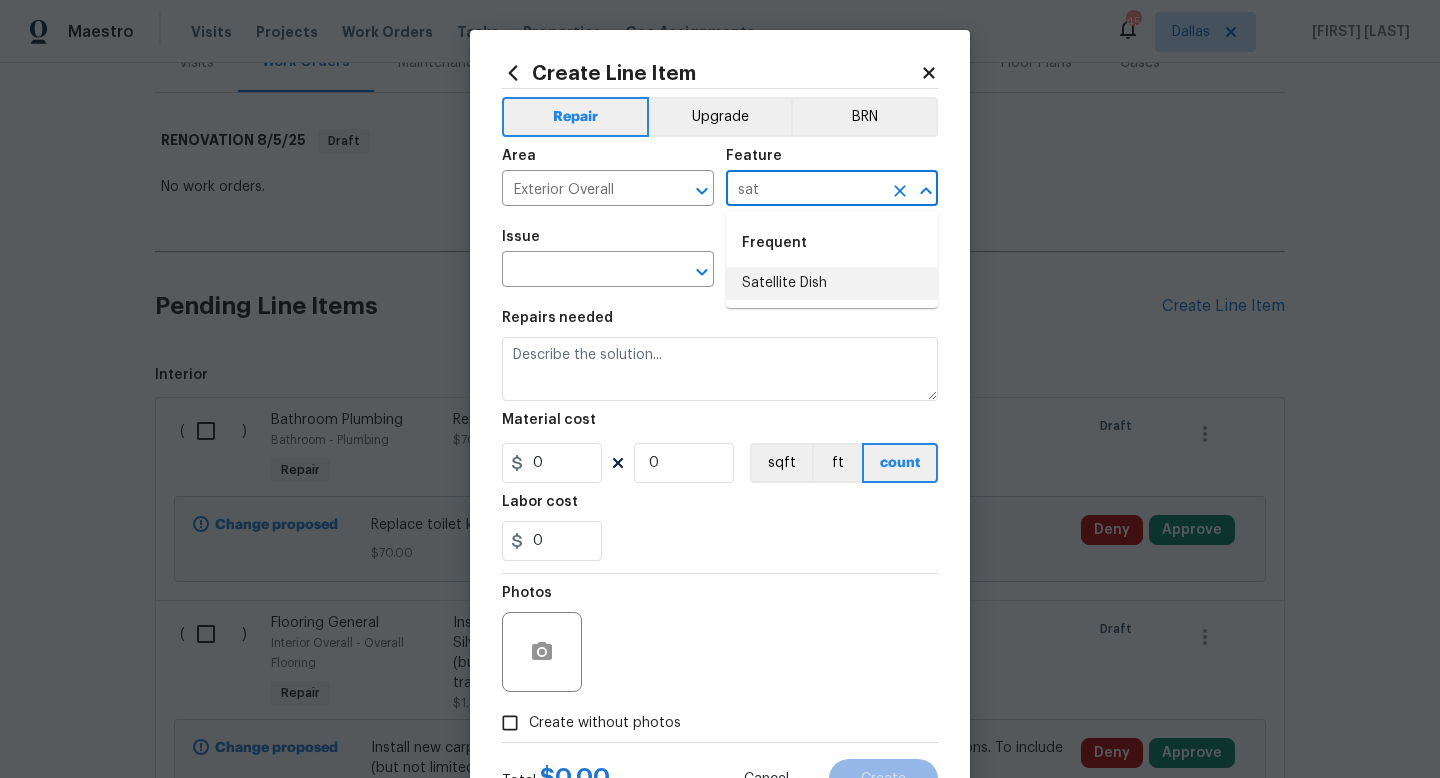 click on "Satellite Dish" at bounding box center [832, 283] 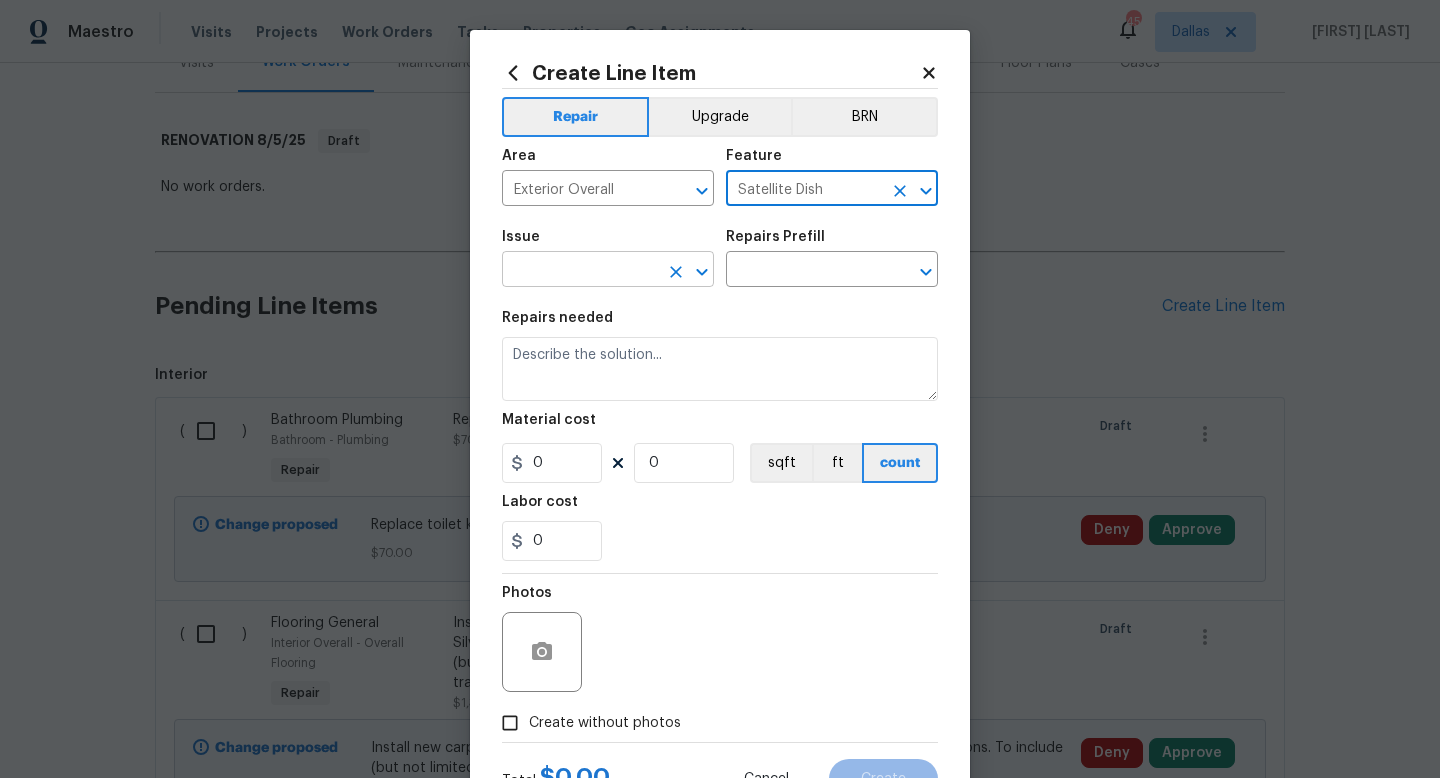 type on "Satellite Dish" 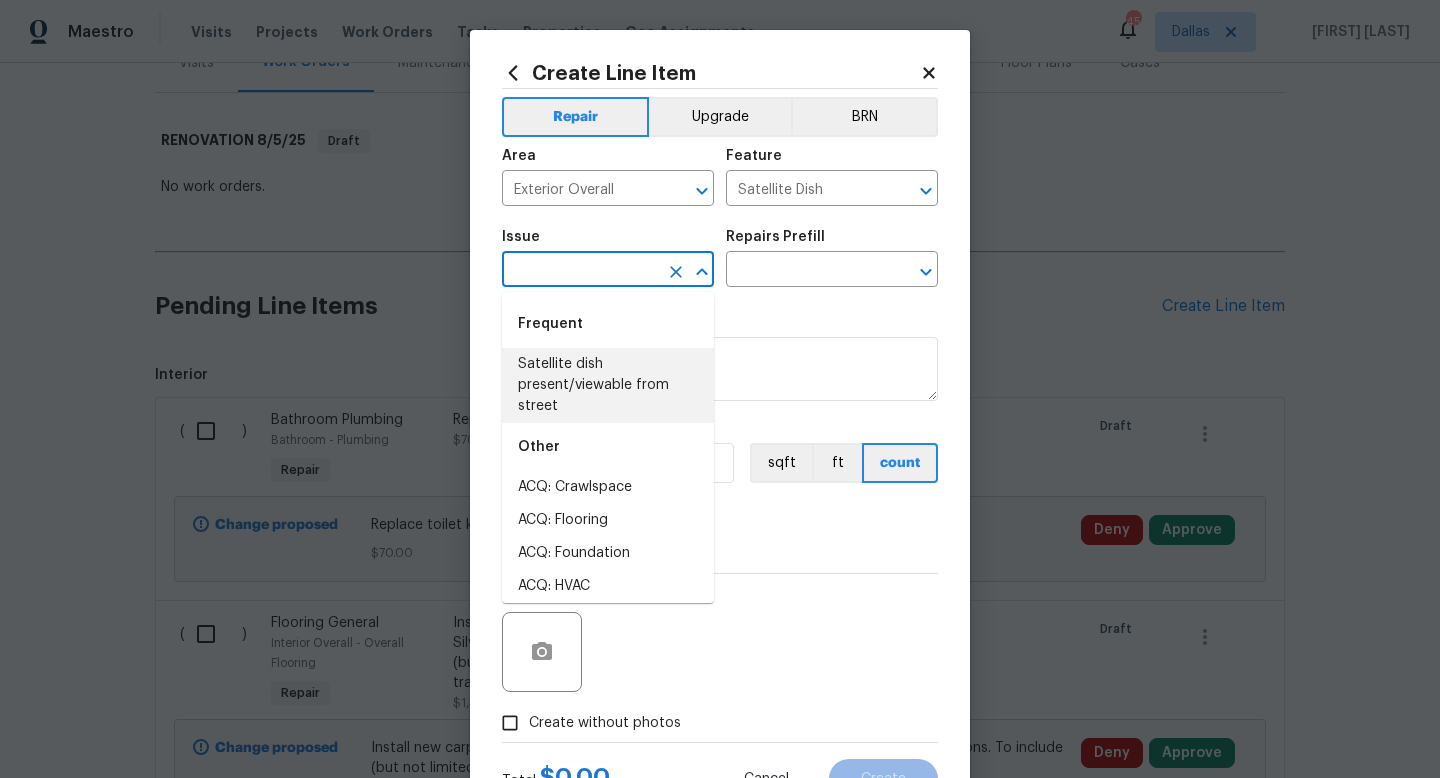 click on "Satellite dish present/viewable from street" at bounding box center [608, 385] 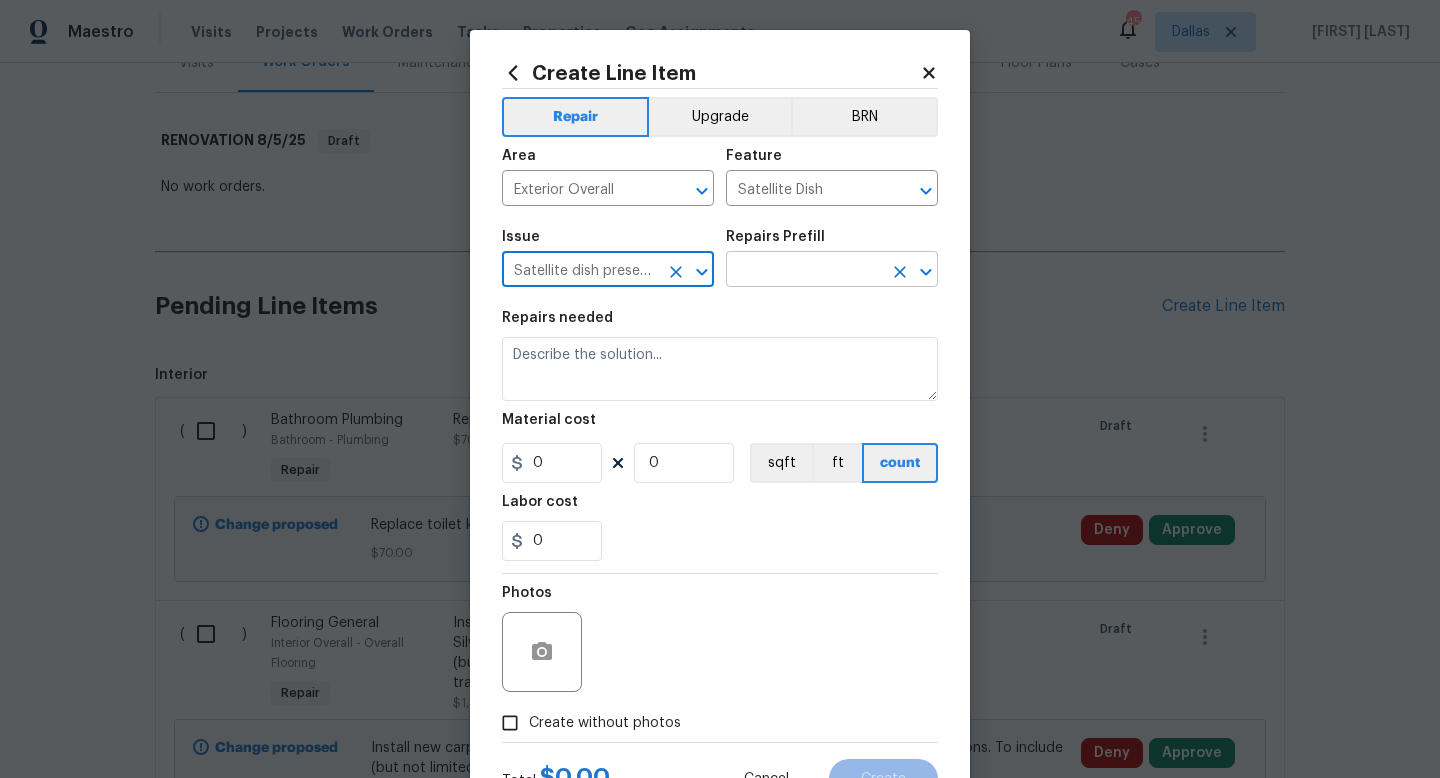 click at bounding box center (804, 271) 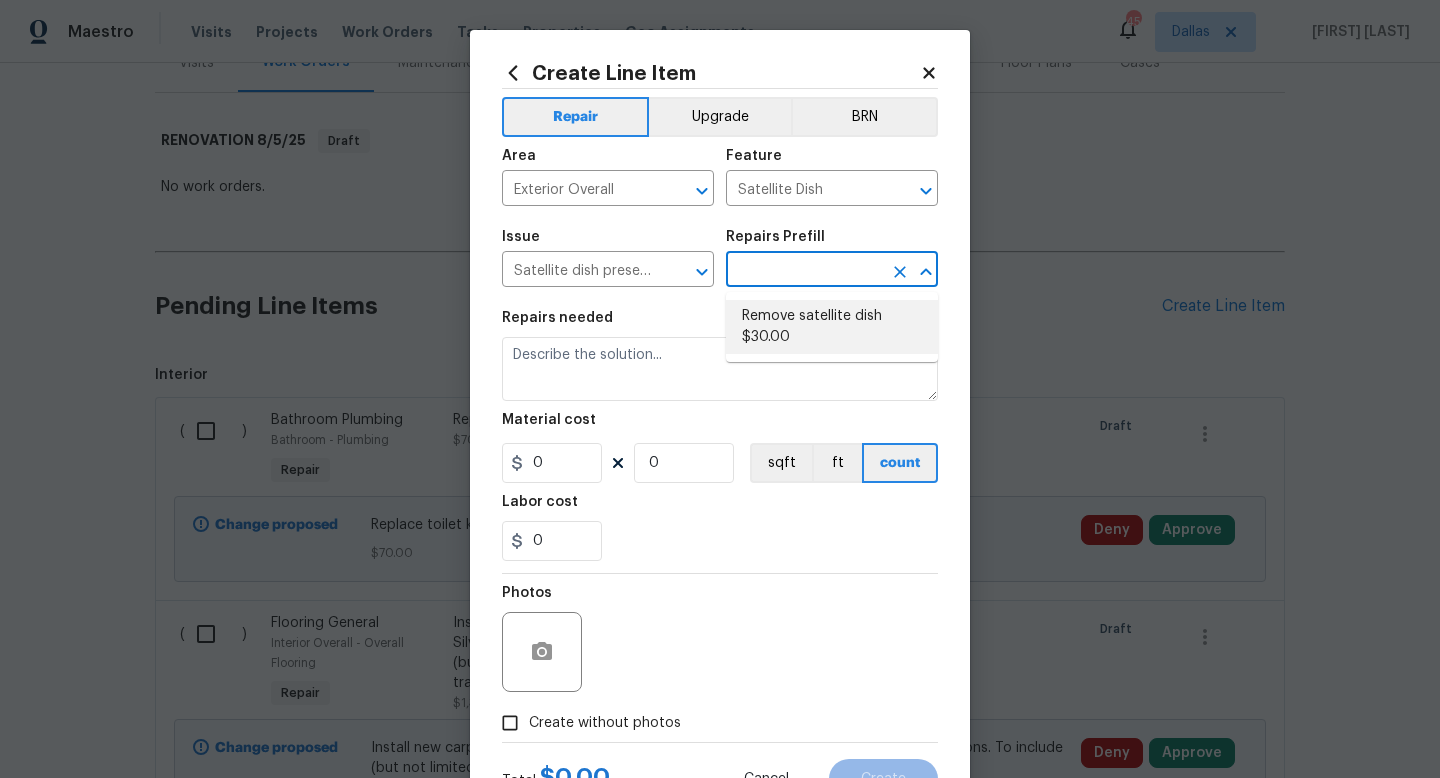 click on "Remove satellite dish $30.00" at bounding box center (832, 327) 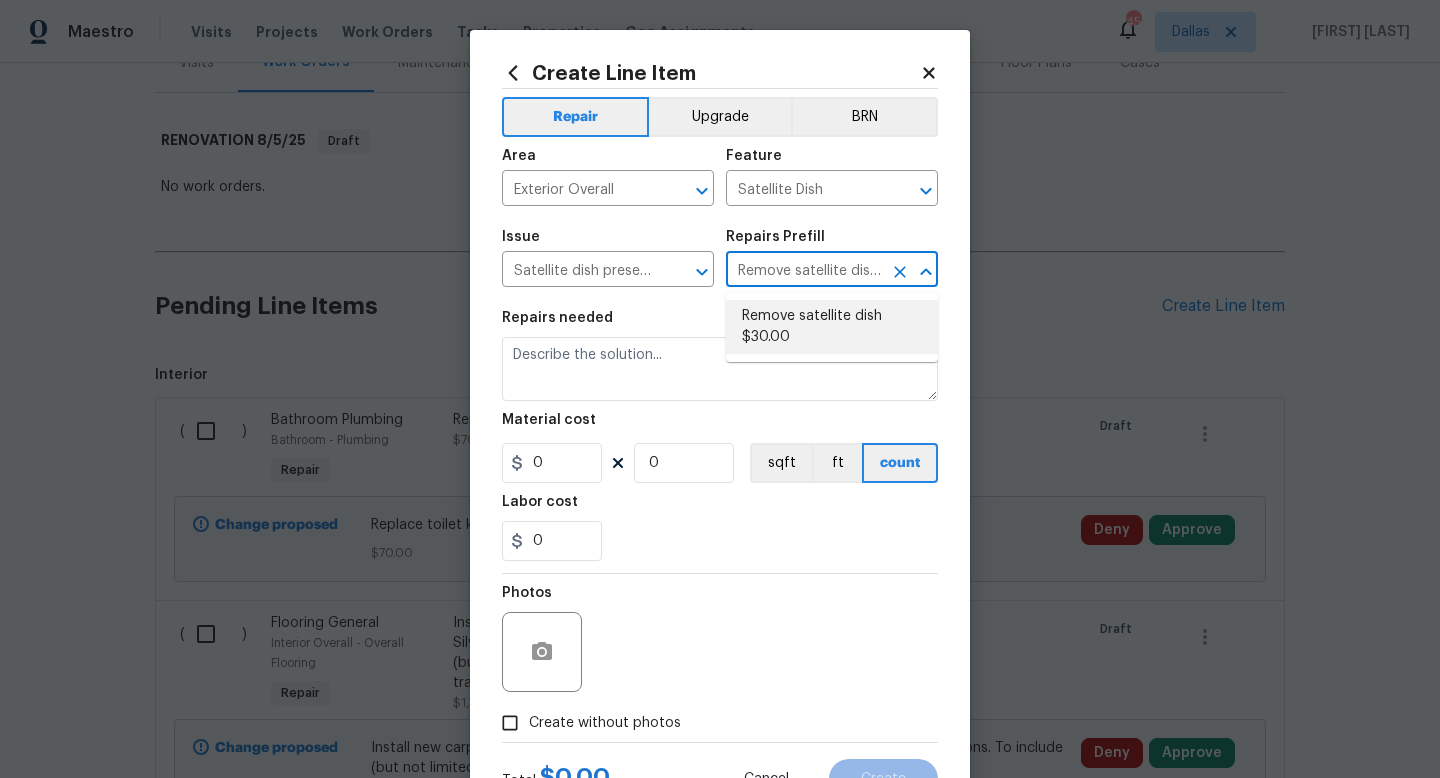 type on "Remove satellite dish, J mount, and all associated wiring/cabling. Leave bracket attached to the roof." 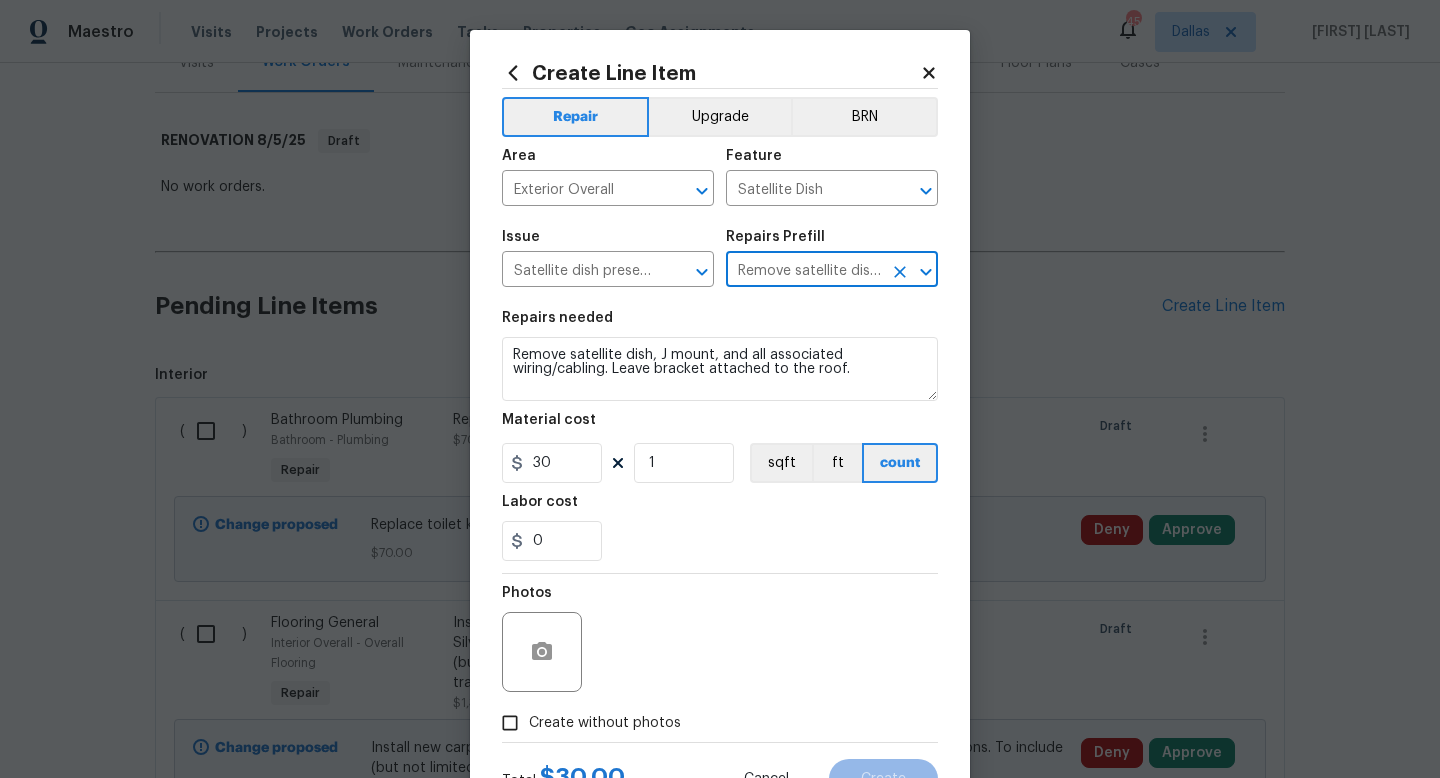 scroll, scrollTop: 84, scrollLeft: 0, axis: vertical 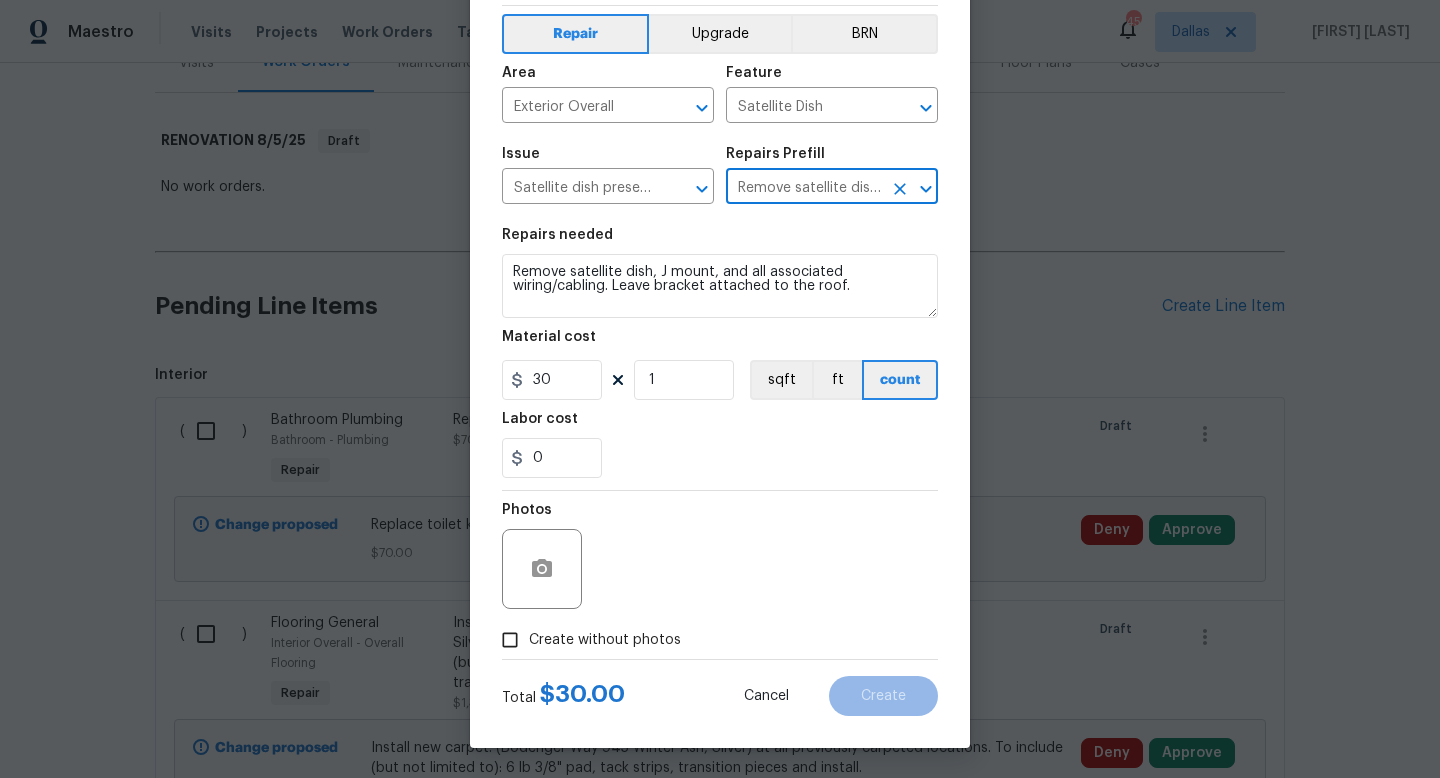 click on "Create without photos" at bounding box center [605, 640] 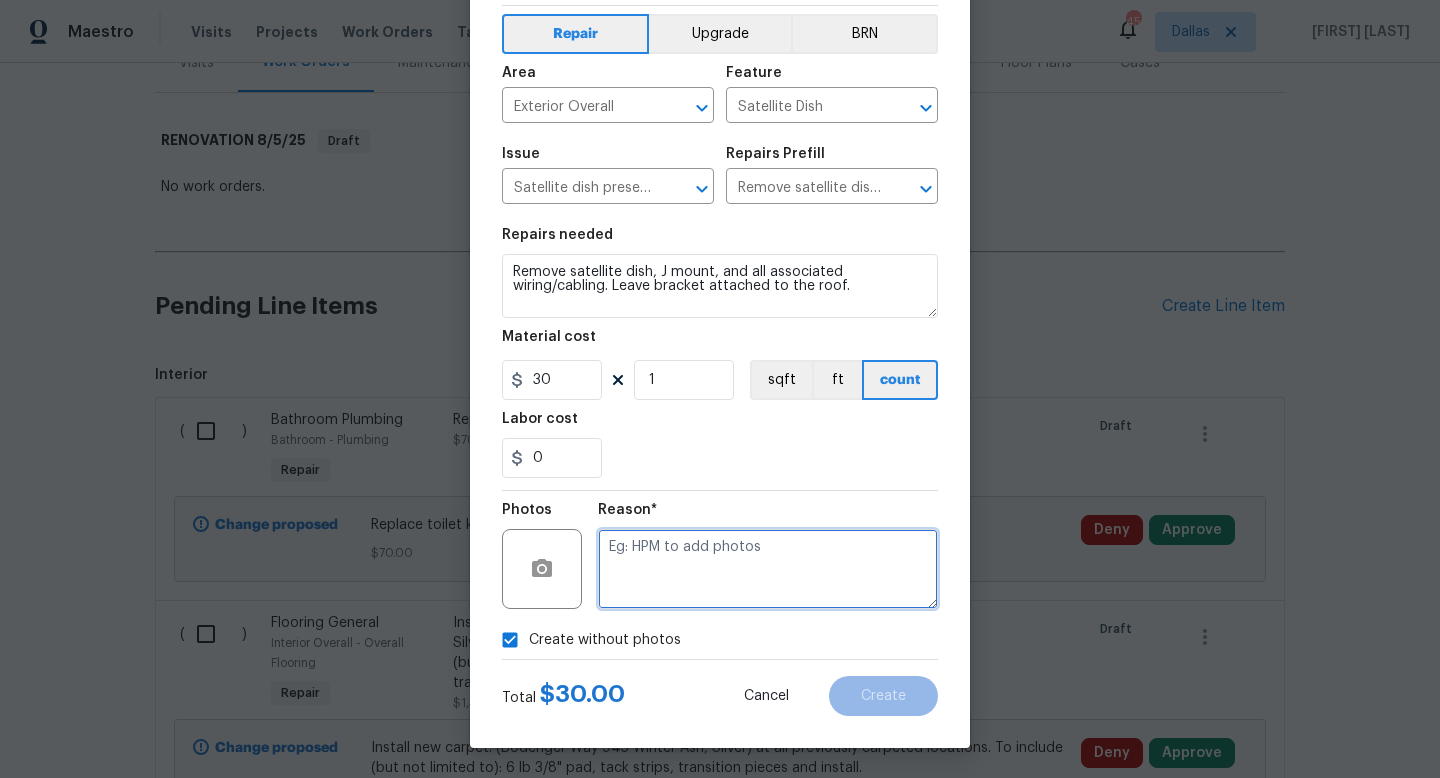 click at bounding box center [768, 569] 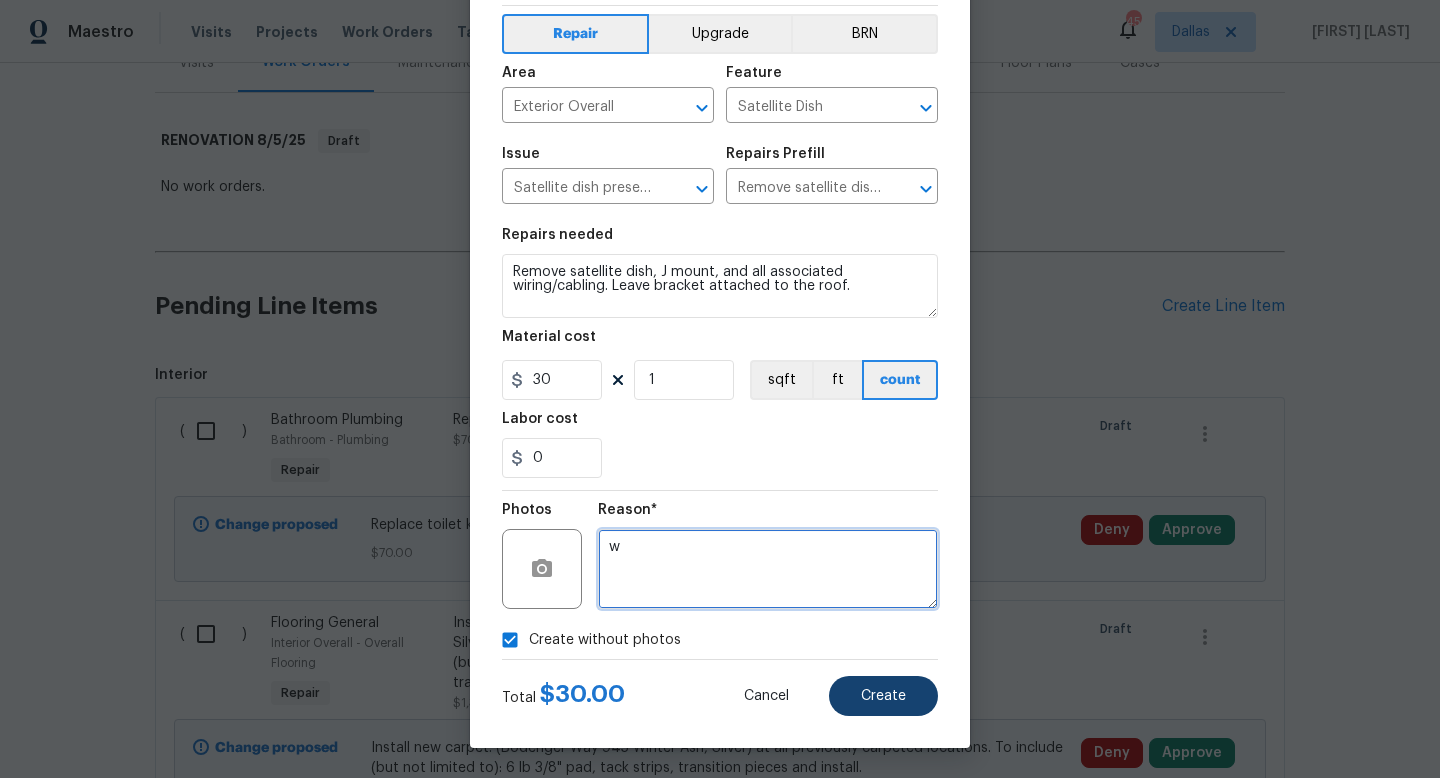 type on "w" 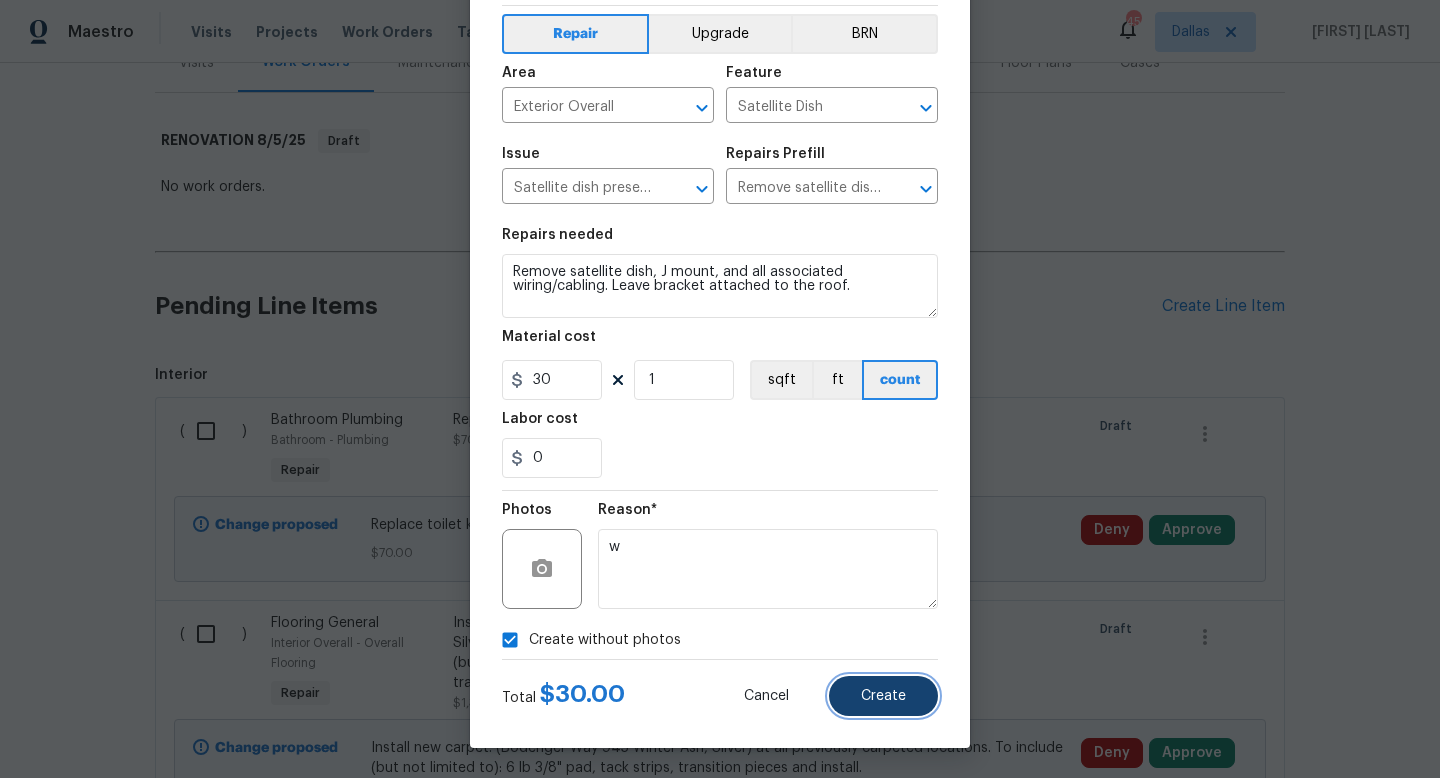 click on "Create" at bounding box center [883, 696] 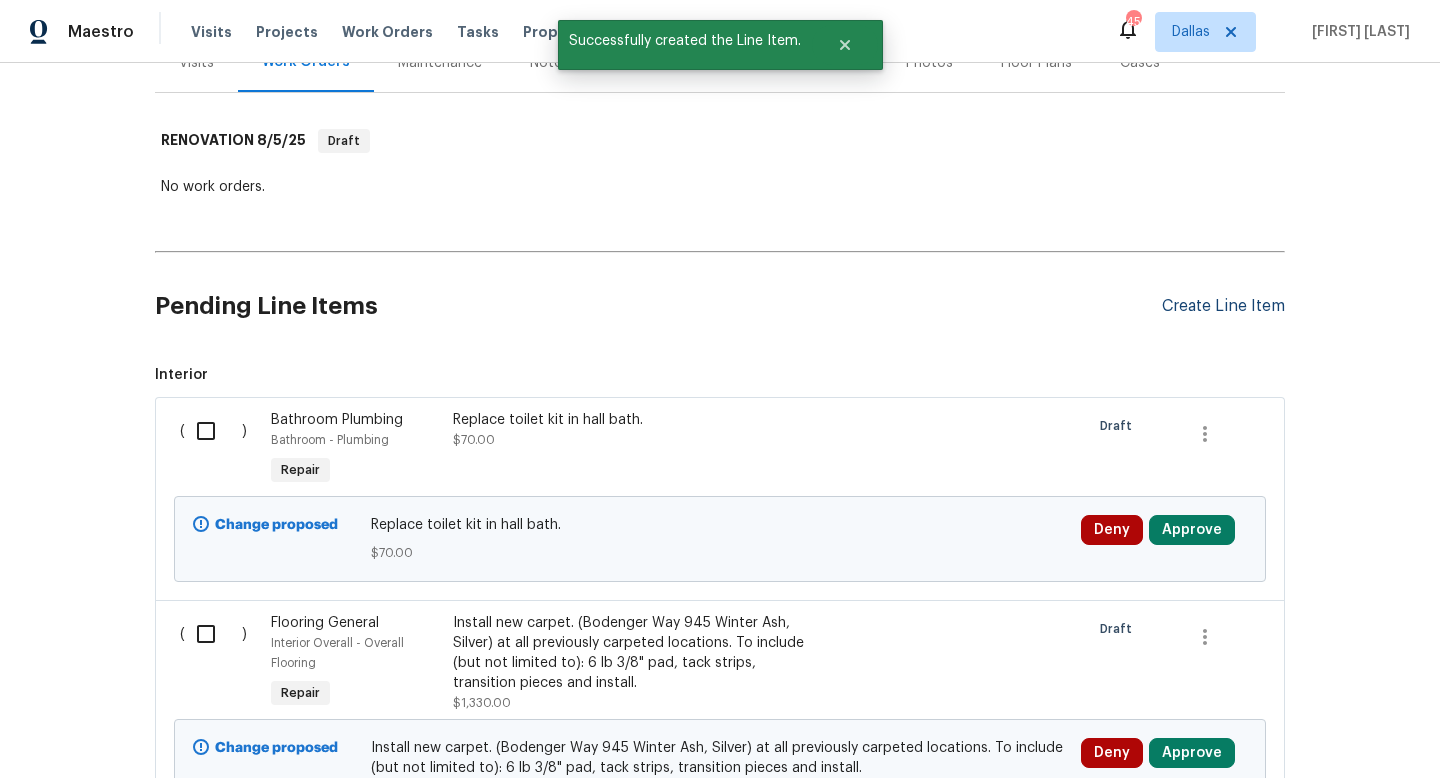 click on "Create Line Item" at bounding box center [1223, 306] 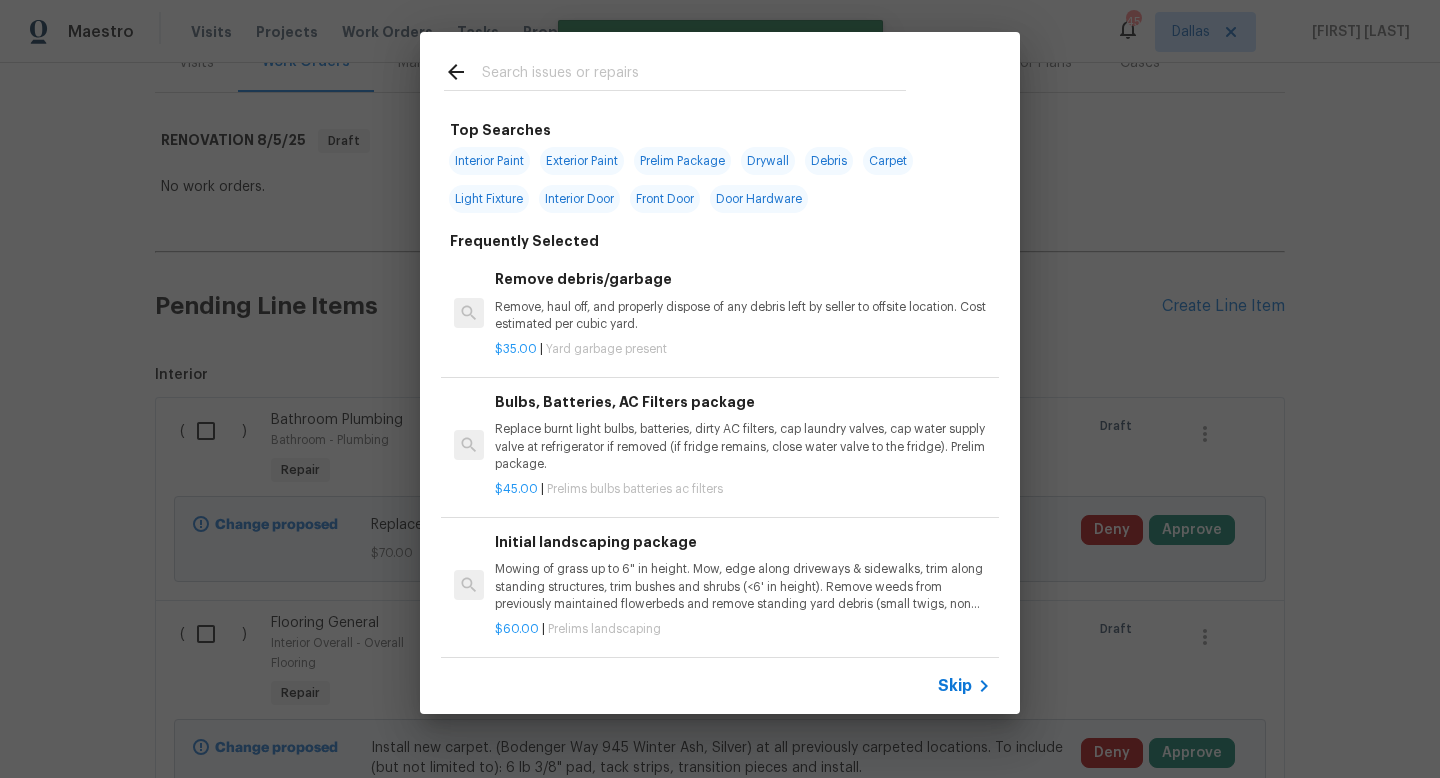 click on "Skip" at bounding box center [955, 686] 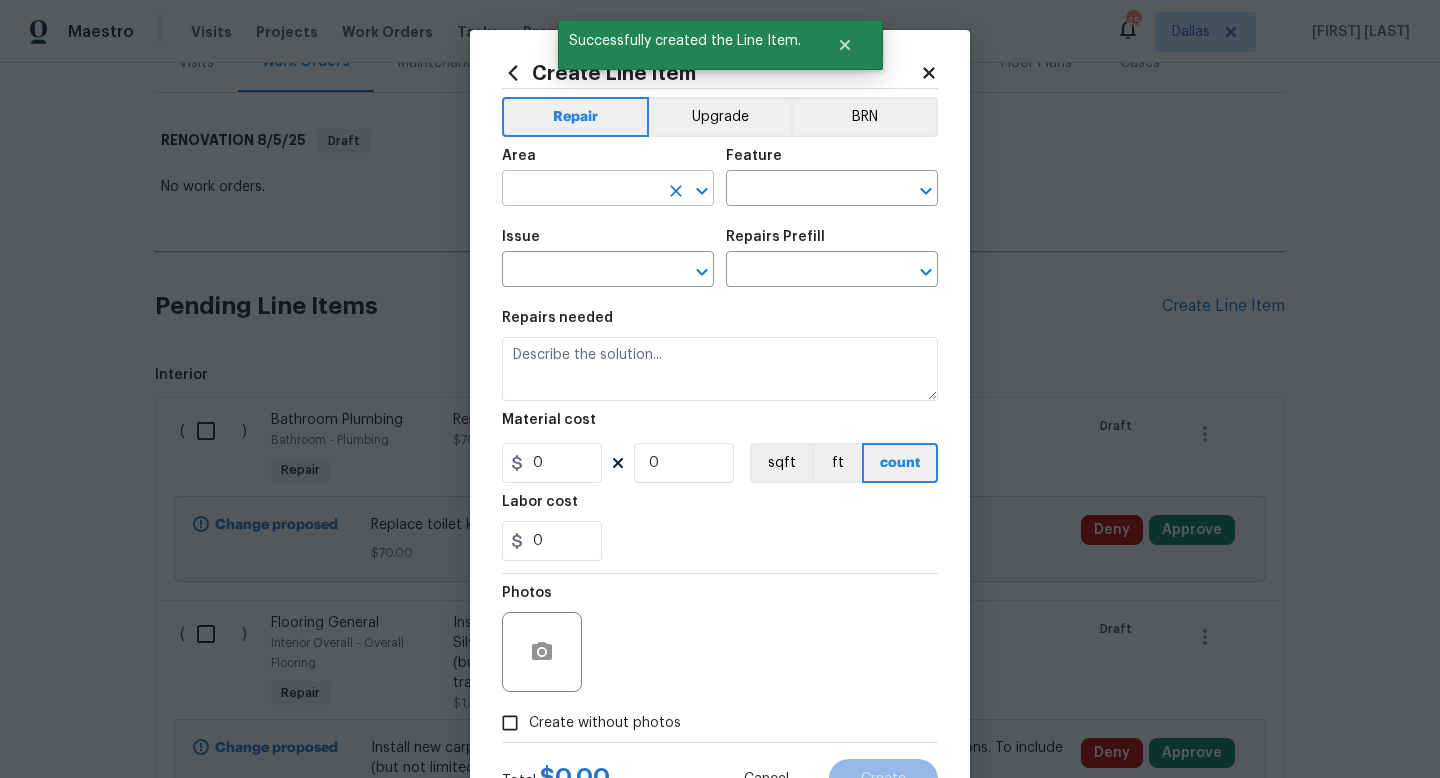 click at bounding box center [580, 190] 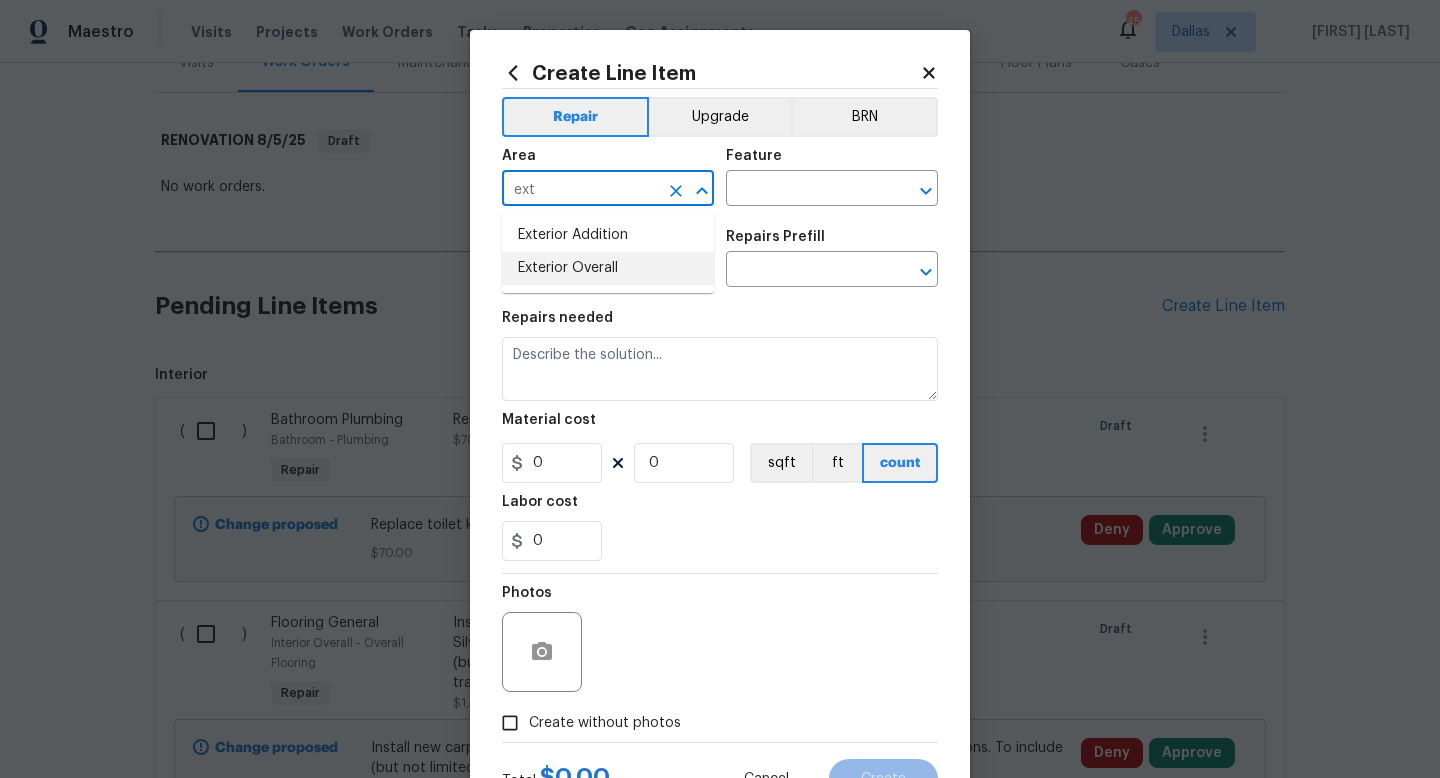click on "Exterior Overall" at bounding box center [608, 268] 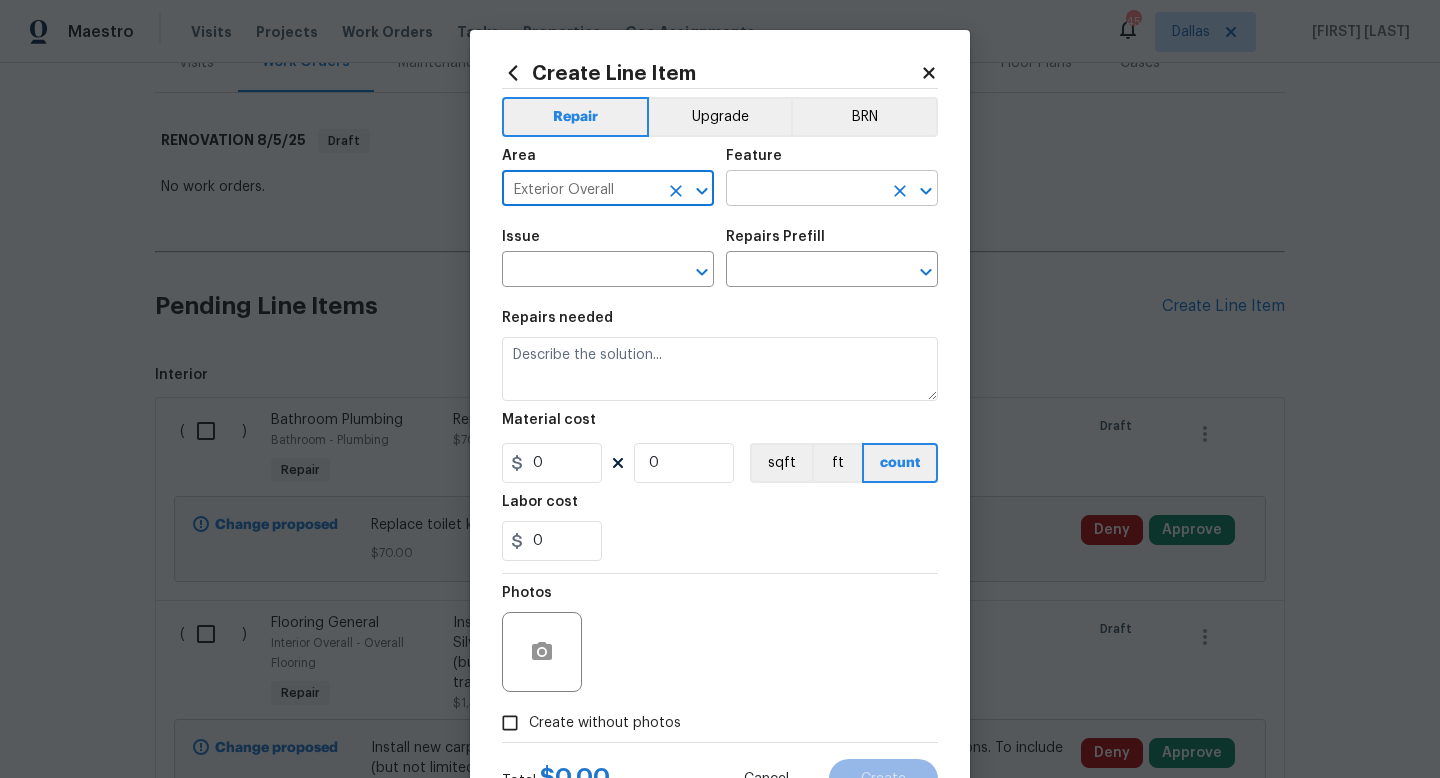 type on "Exterior Overall" 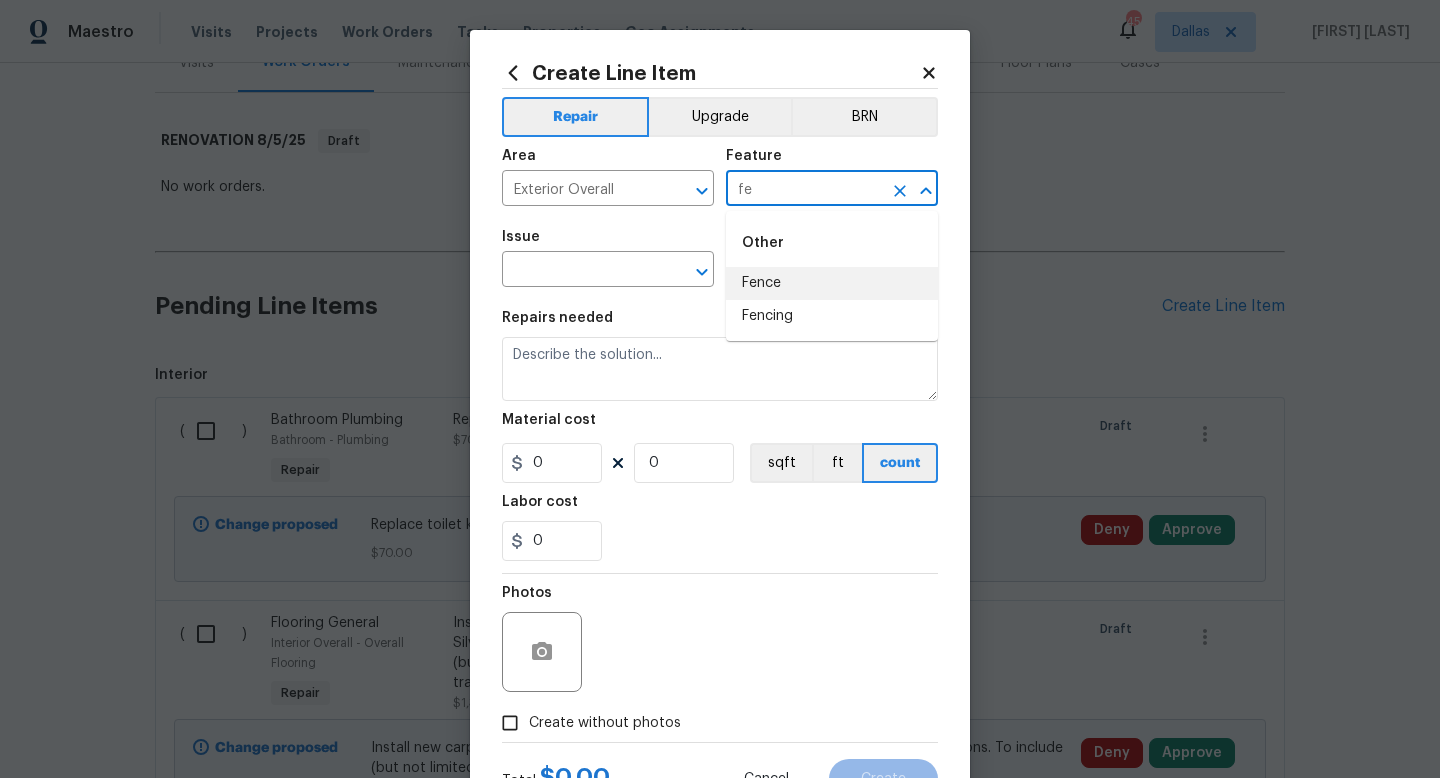 click on "Fence" at bounding box center [832, 283] 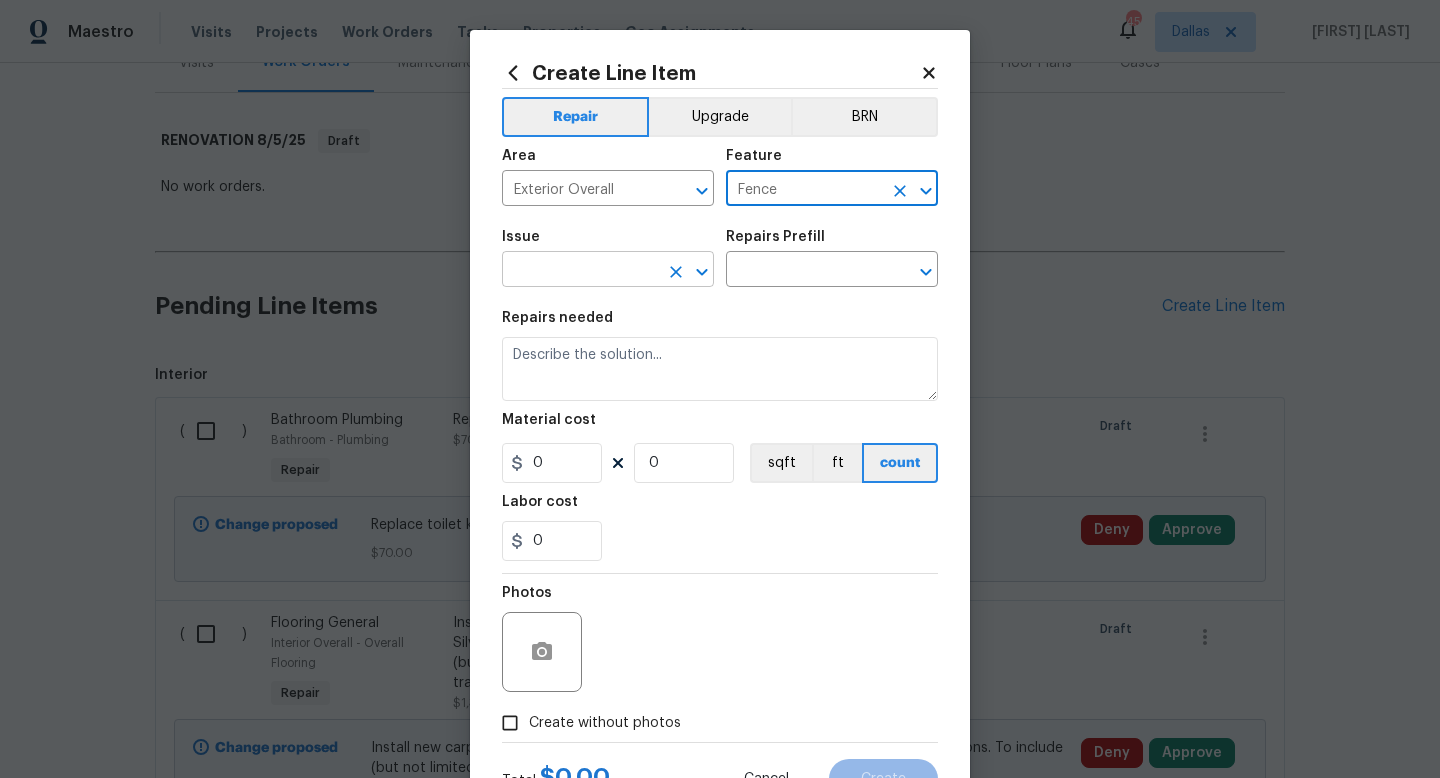 type on "Fence" 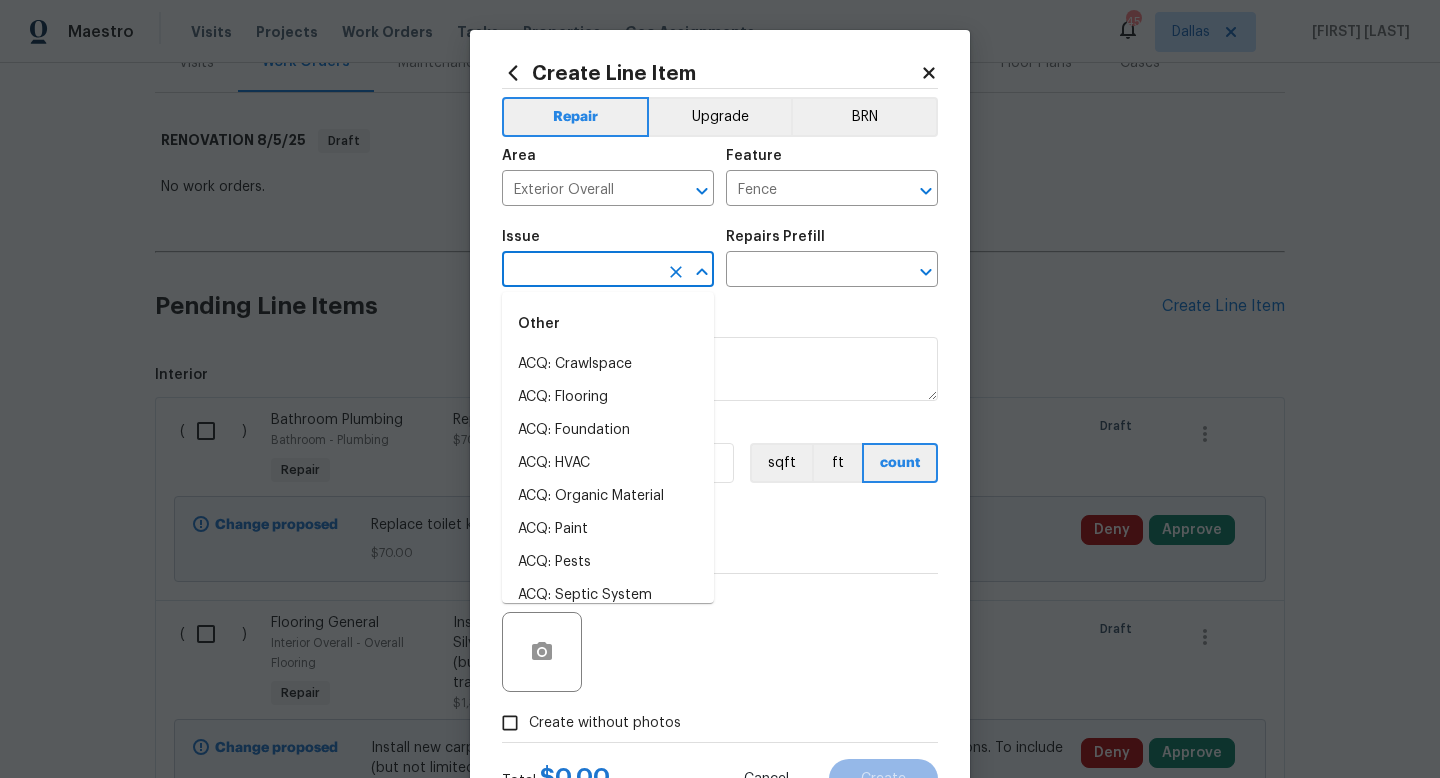 click at bounding box center [580, 271] 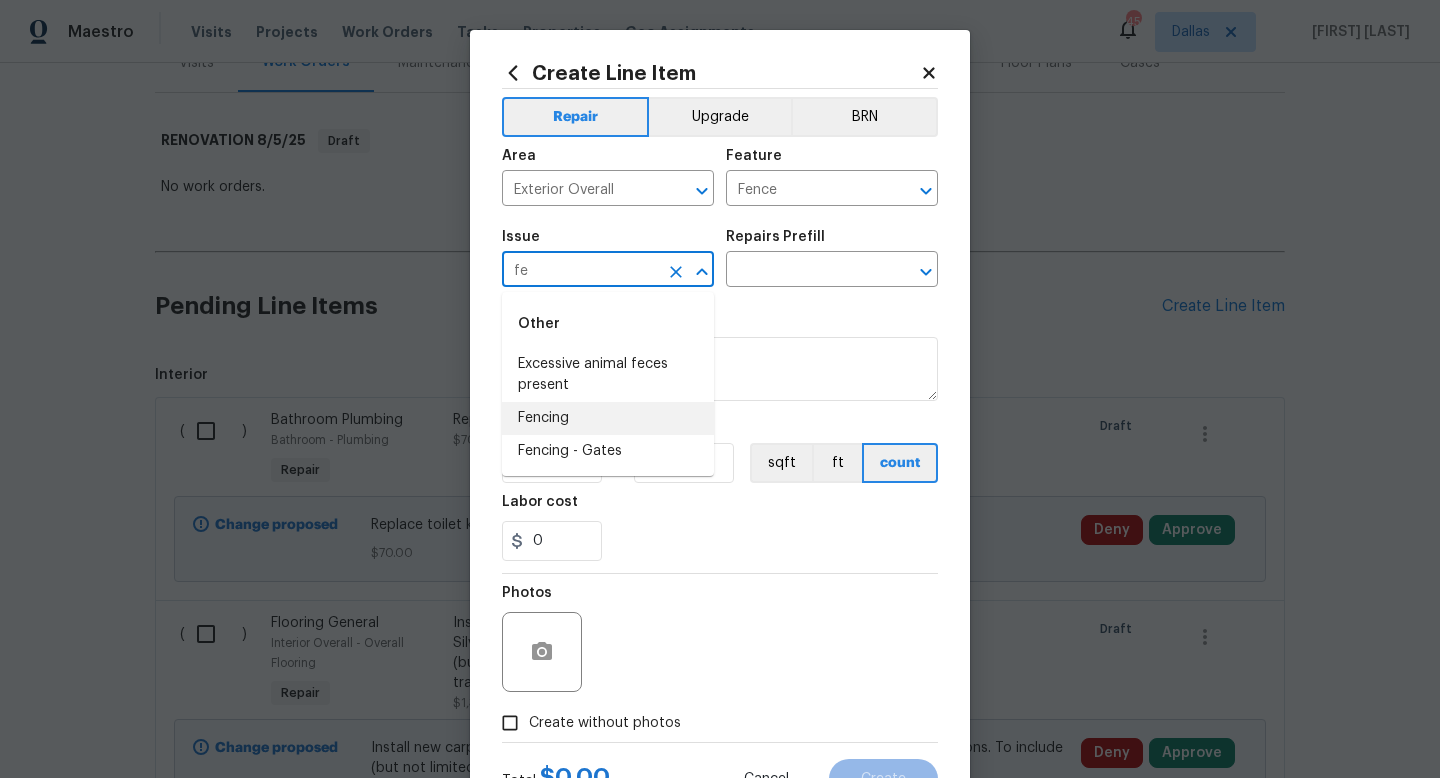 click on "Fencing" at bounding box center [608, 418] 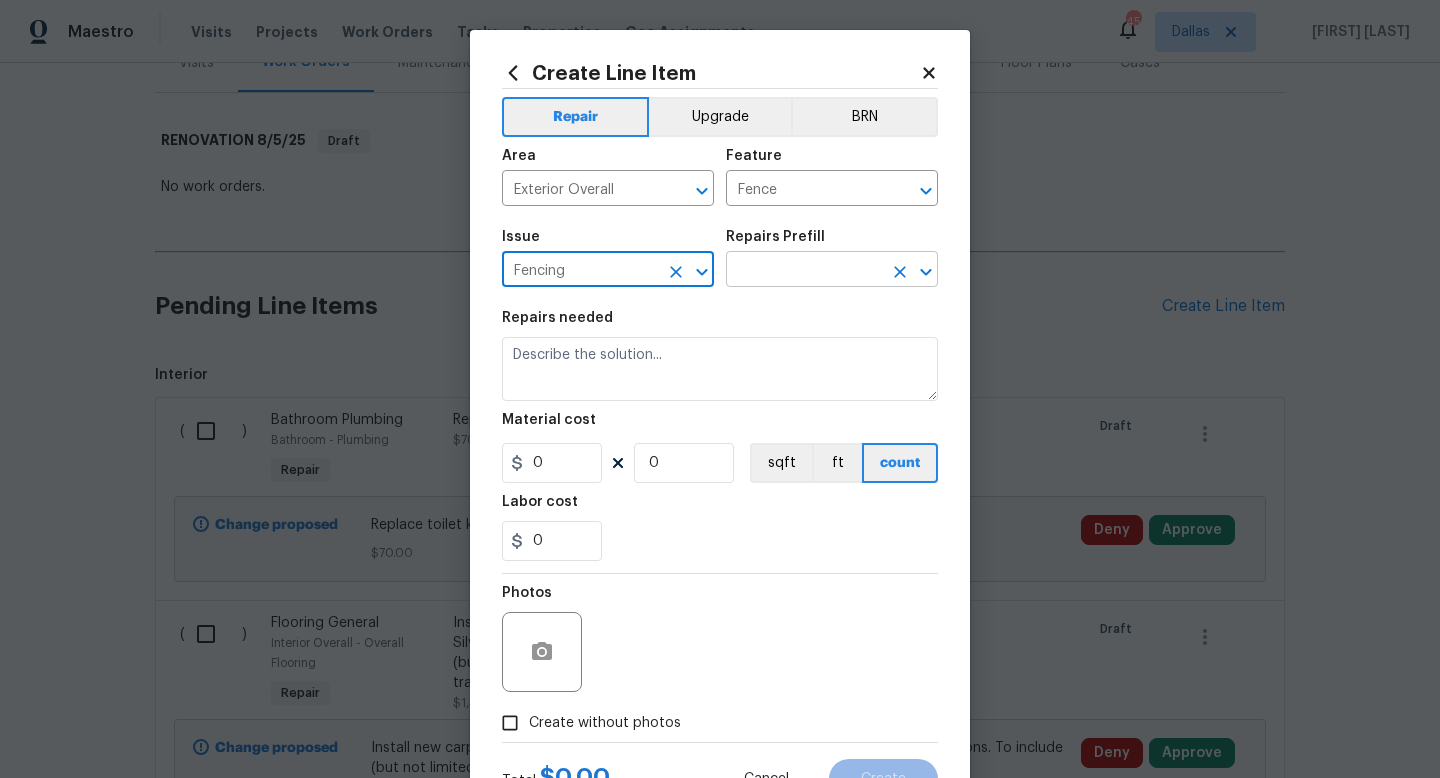 type on "Fencing" 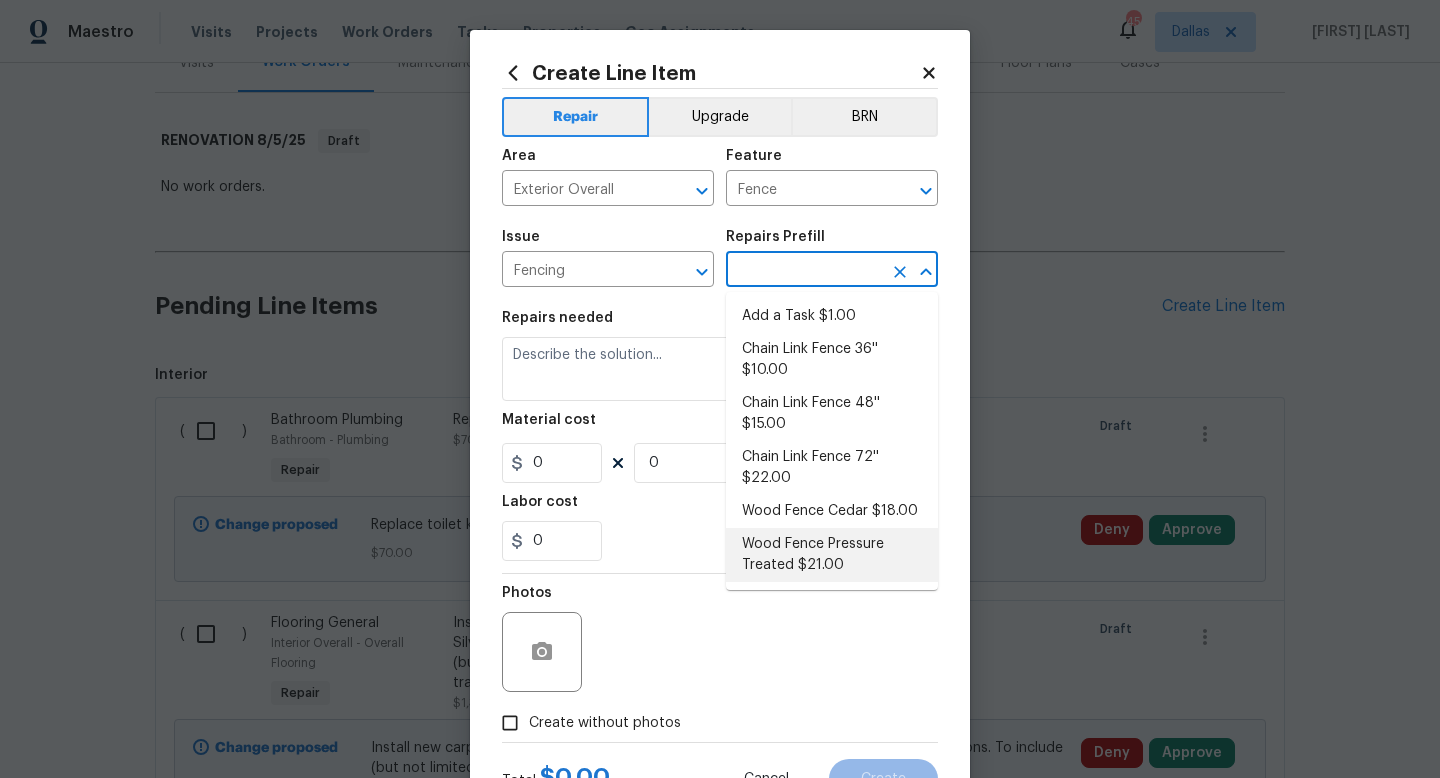 click on "Wood Fence Pressure Treated $21.00" at bounding box center [832, 555] 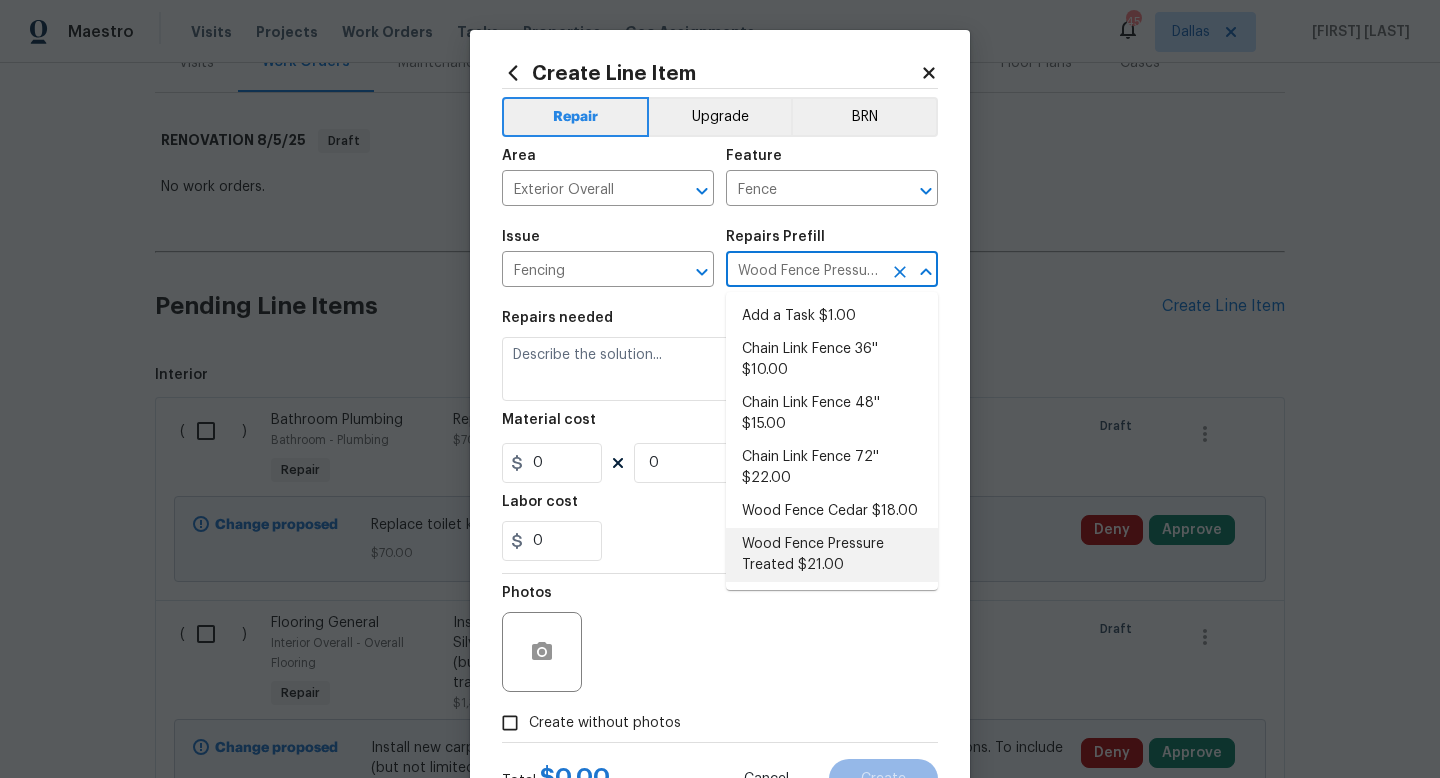 type on "Prep the work area and install a new solid board pressure treated fence. Ensure that all of the new posts are level & plumb, all rails are level with the proper brackets/fasteners and that all new fence boards are attached securely to the rail. Clean up, haul away and dispose of all debris properly." 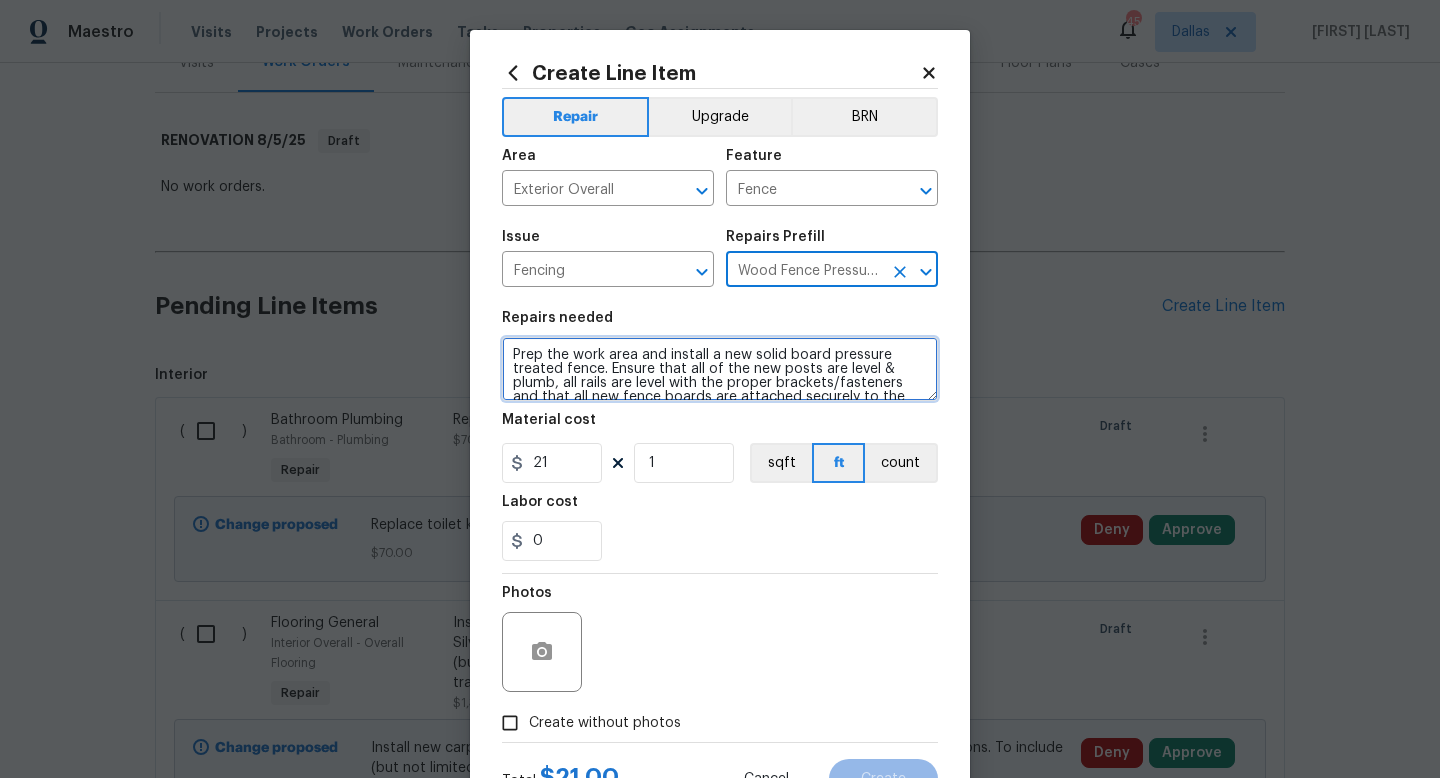 click on "Prep the work area and install a new solid board pressure treated fence. Ensure that all of the new posts are level & plumb, all rails are level with the proper brackets/fasteners and that all new fence boards are attached securely to the rail. Clean up, haul away and dispose of all debris properly." at bounding box center (720, 369) 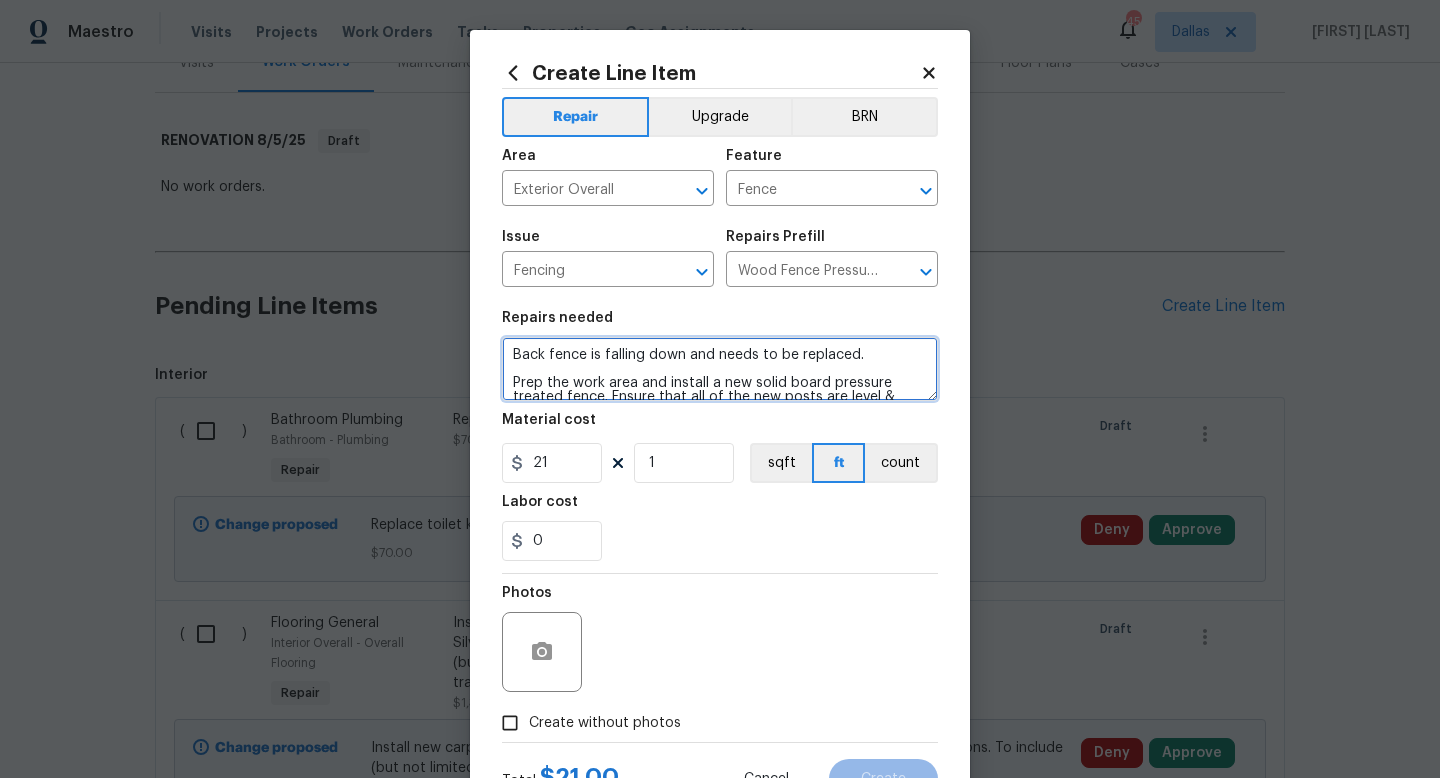 type on "Back fence is falling down and needs to be replaced.
Prep the work area and install a new solid board pressure treated fence. Ensure that all of the new posts are level & plumb, all rails are level with the proper brackets/fasteners and that all new fence boards are attached securely to the rail. Clean up, haul away and dispose of all debris properly." 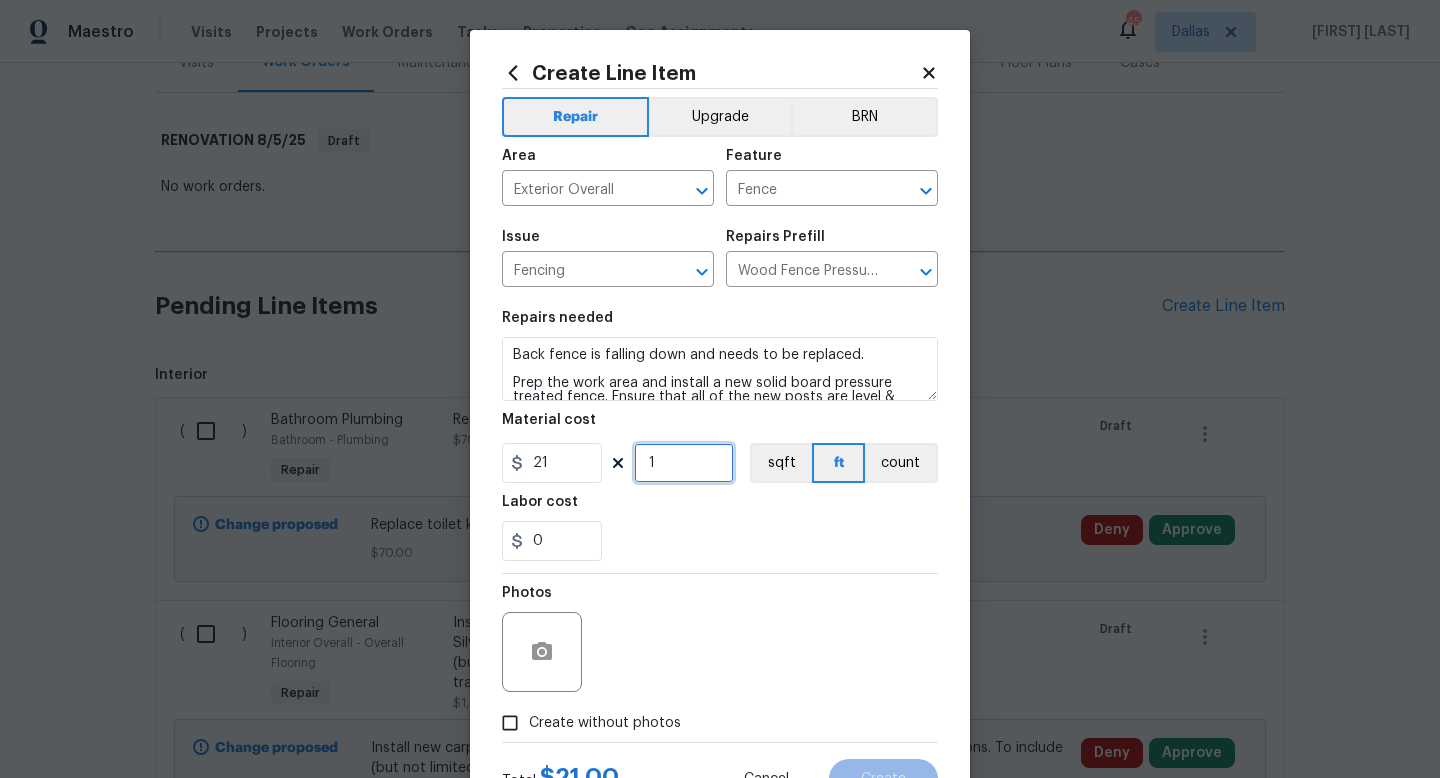 click on "1" at bounding box center (684, 463) 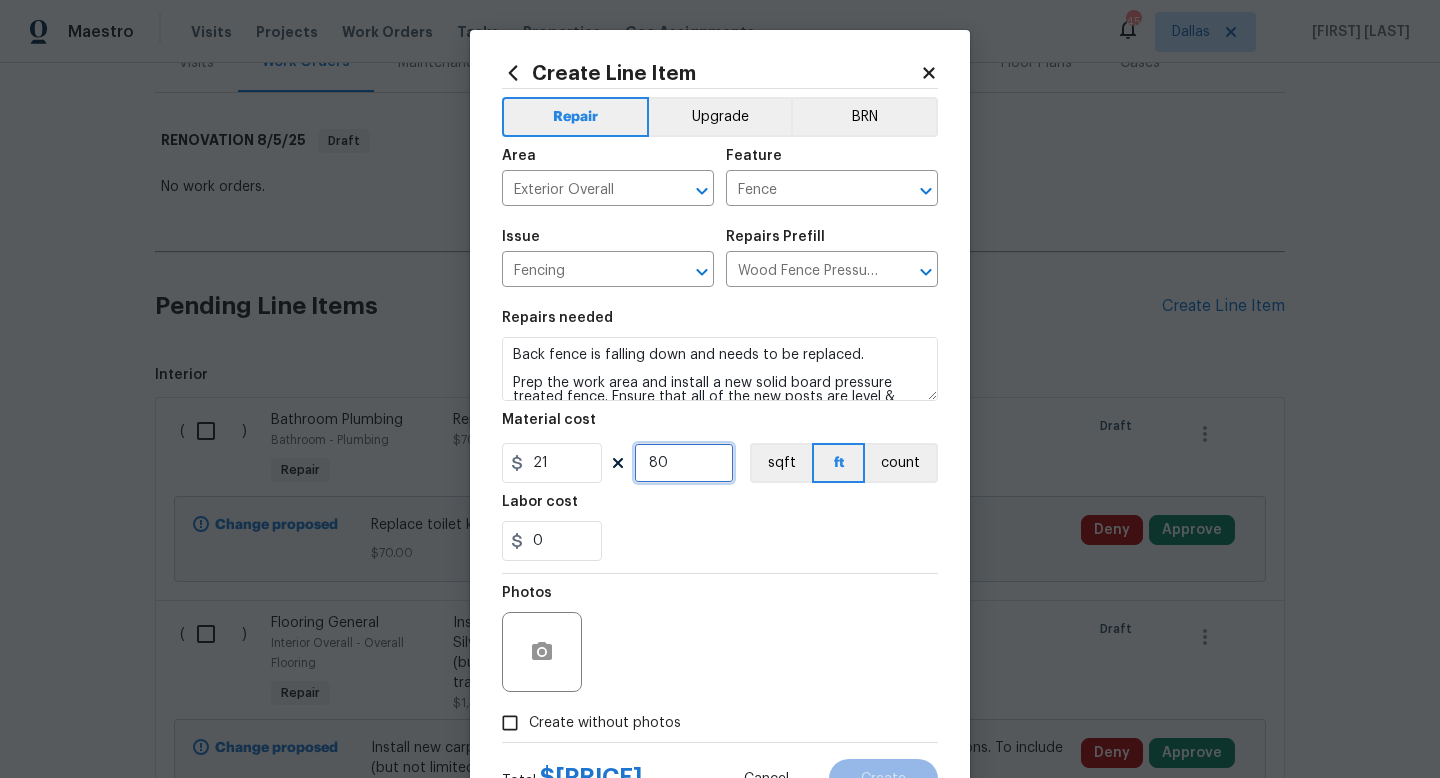 scroll, scrollTop: 84, scrollLeft: 0, axis: vertical 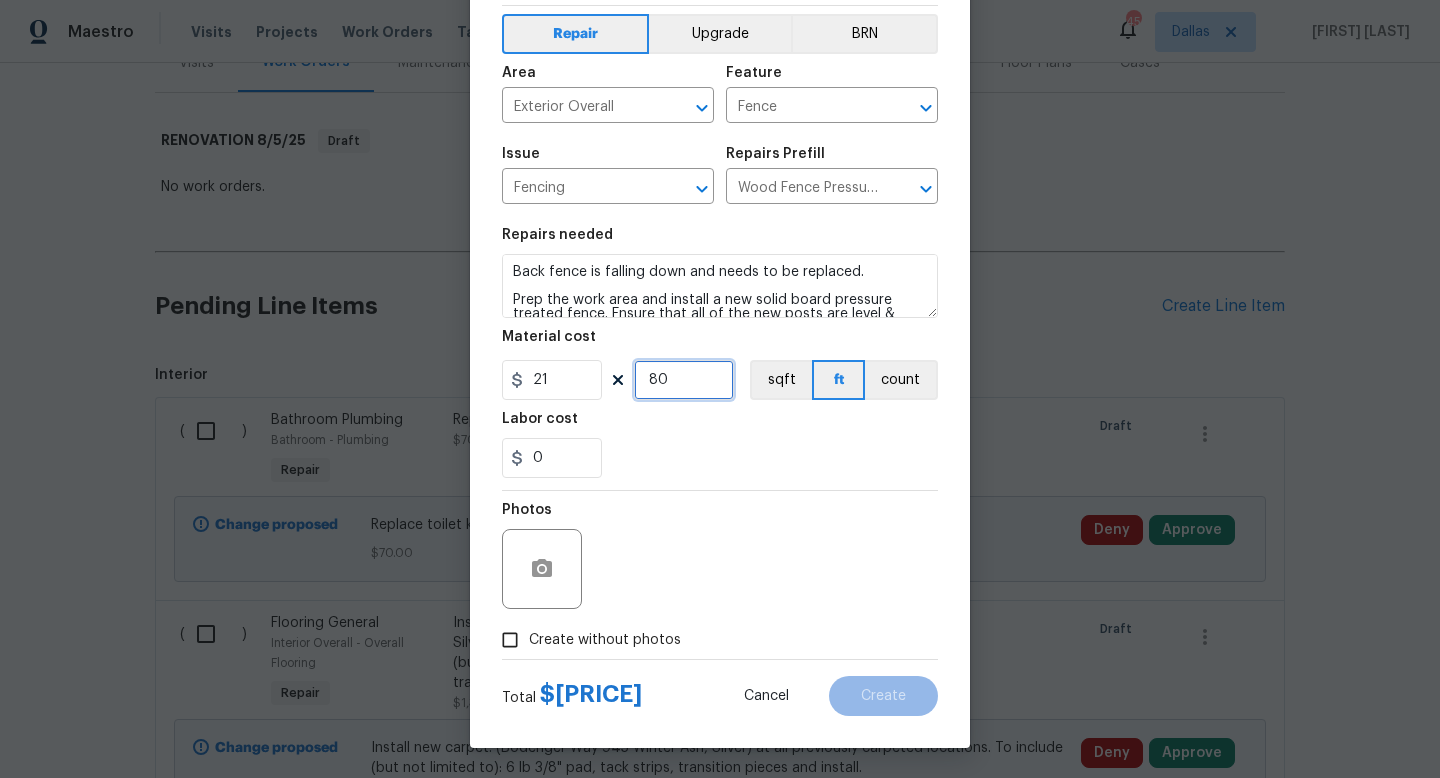 type on "80" 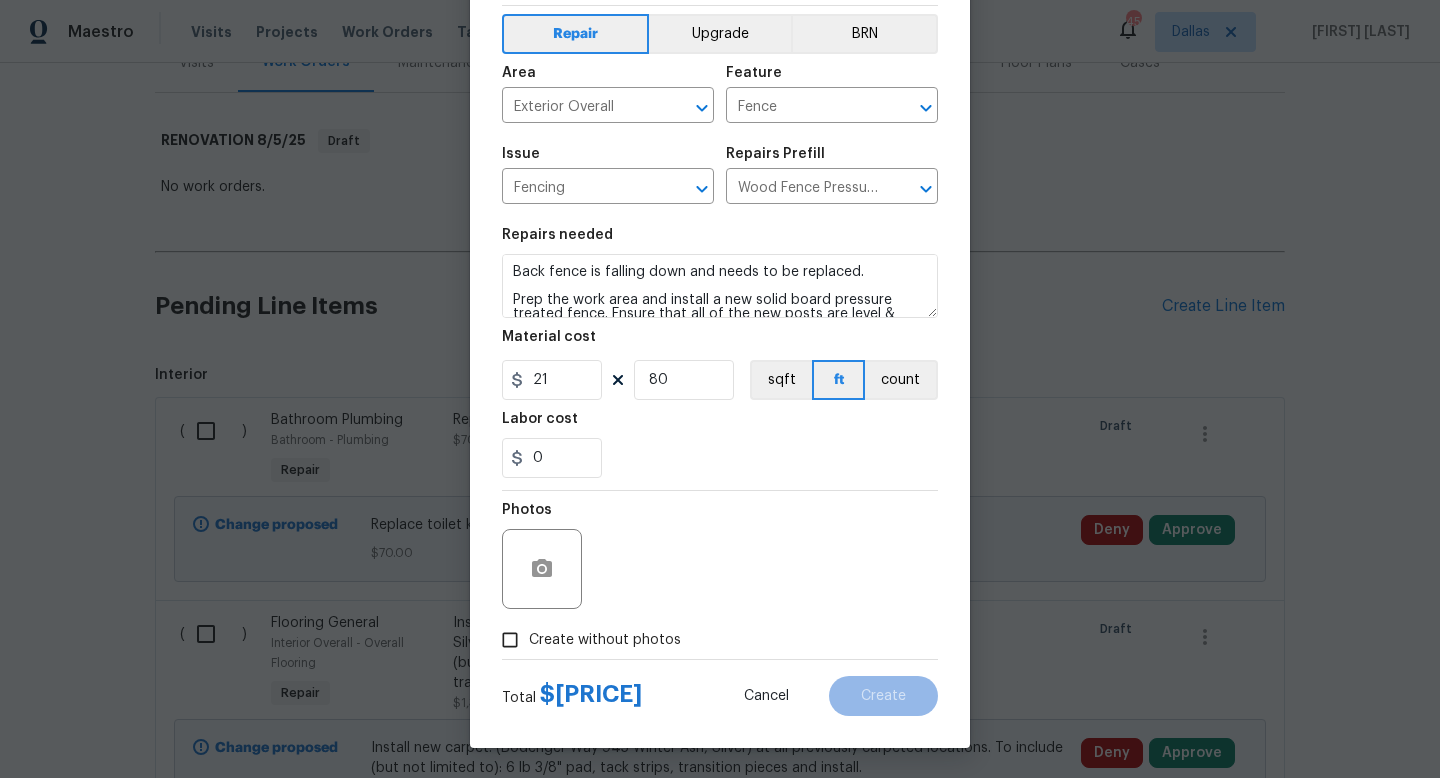 click on "Create without photos" at bounding box center [605, 640] 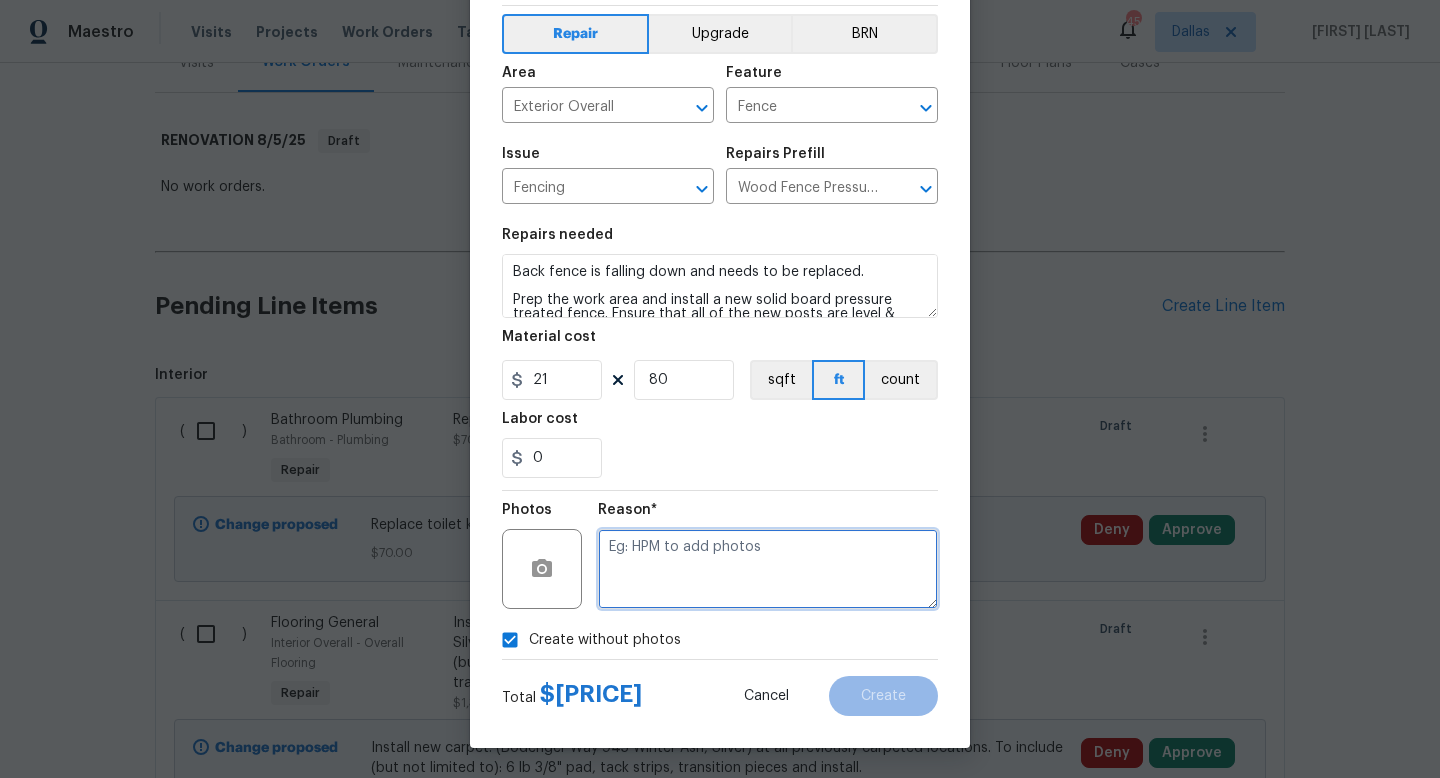 click at bounding box center [768, 569] 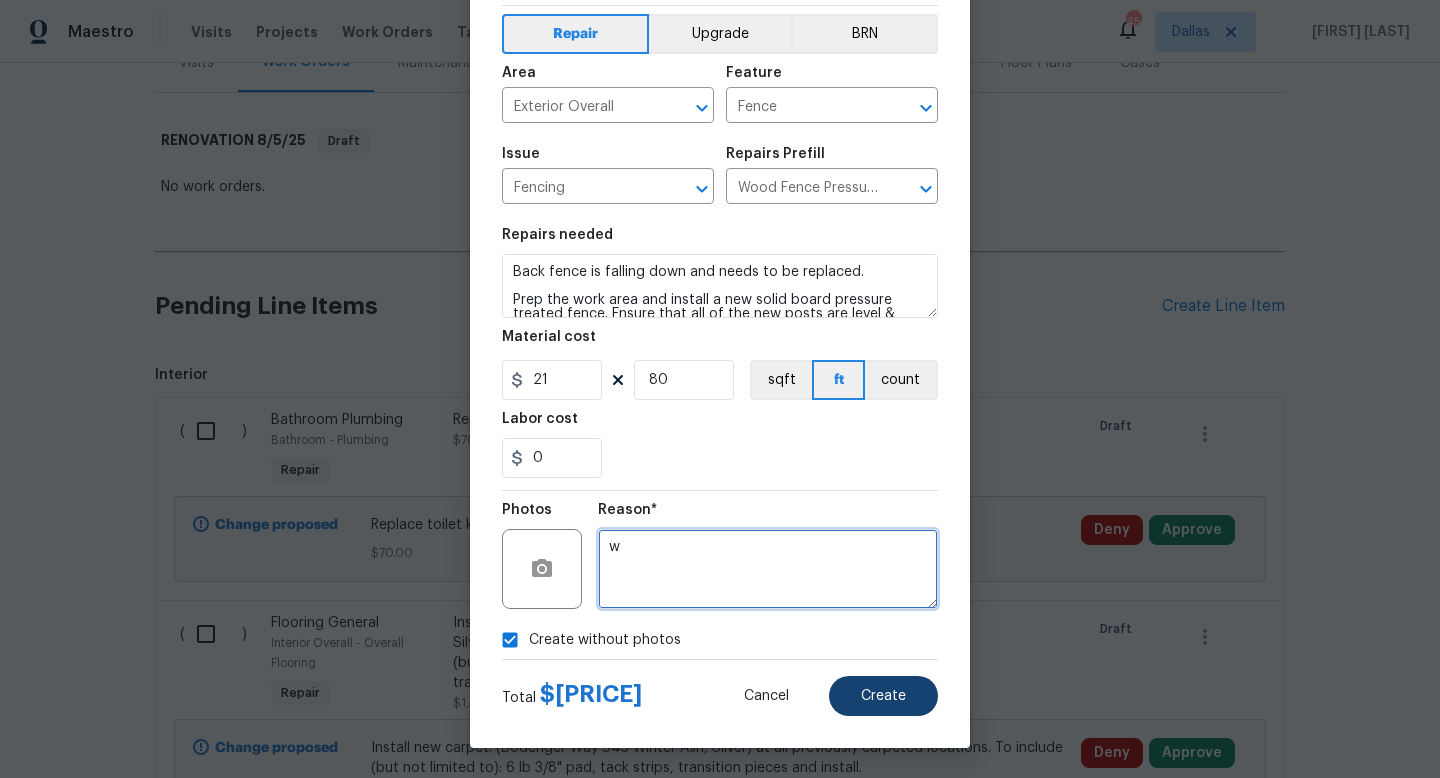 type on "w" 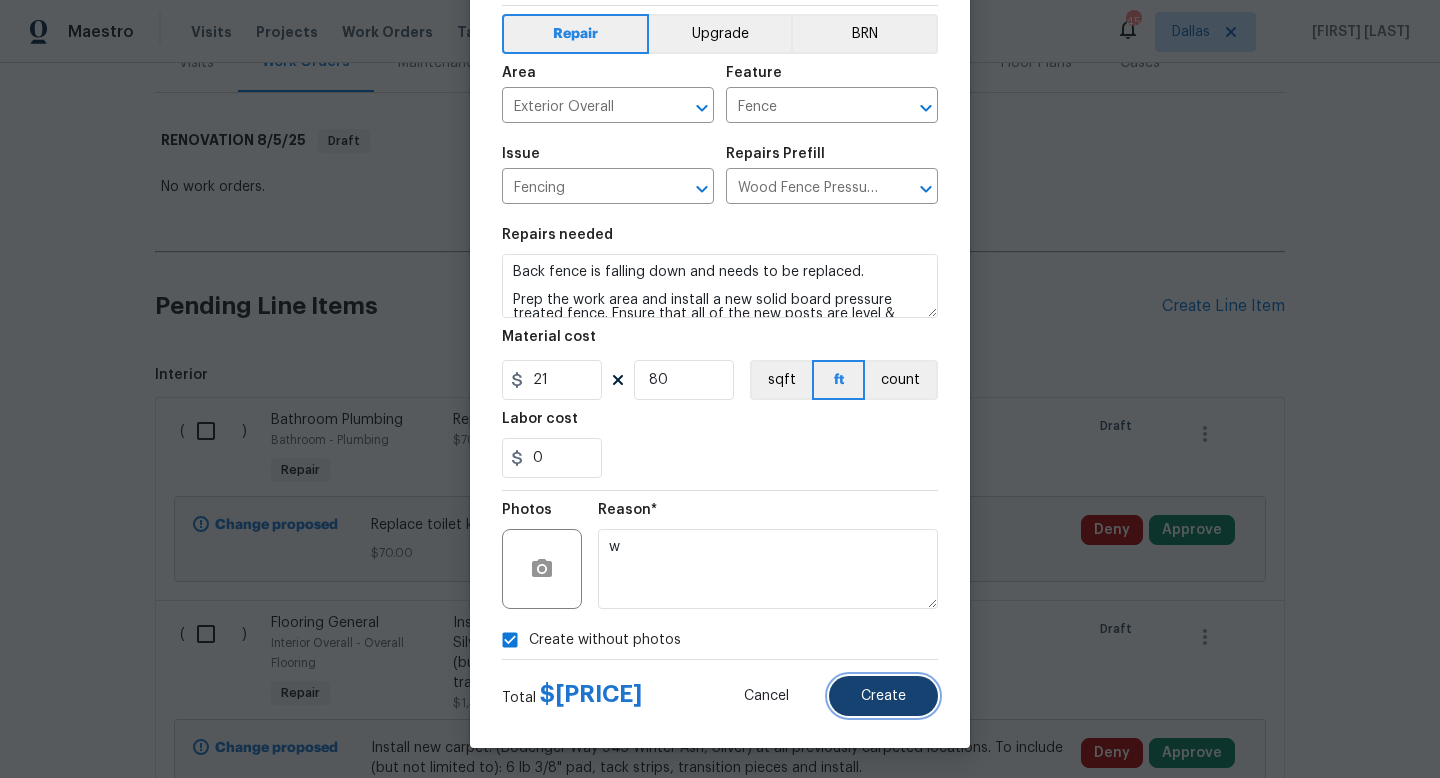 click on "Create" at bounding box center (883, 696) 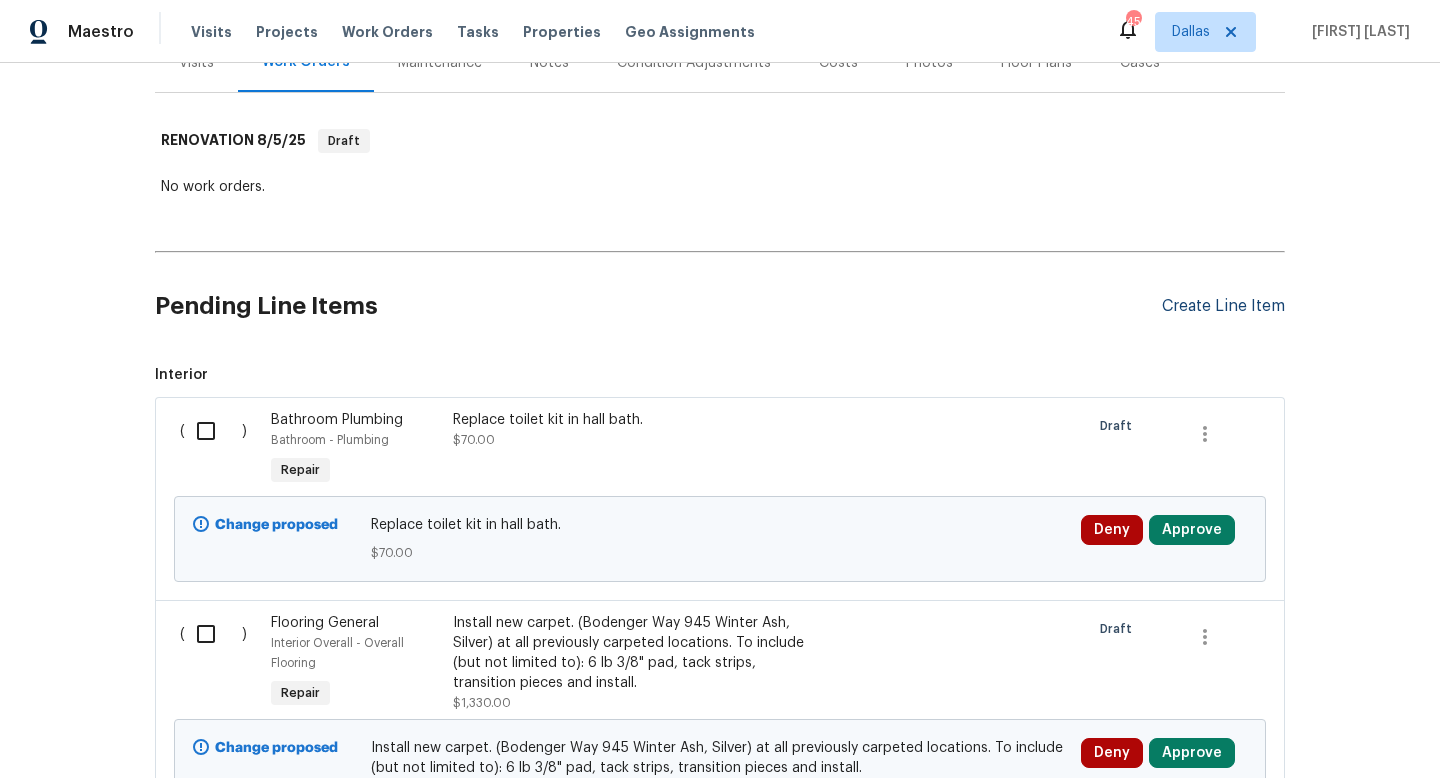 click on "Create Line Item" at bounding box center (1223, 306) 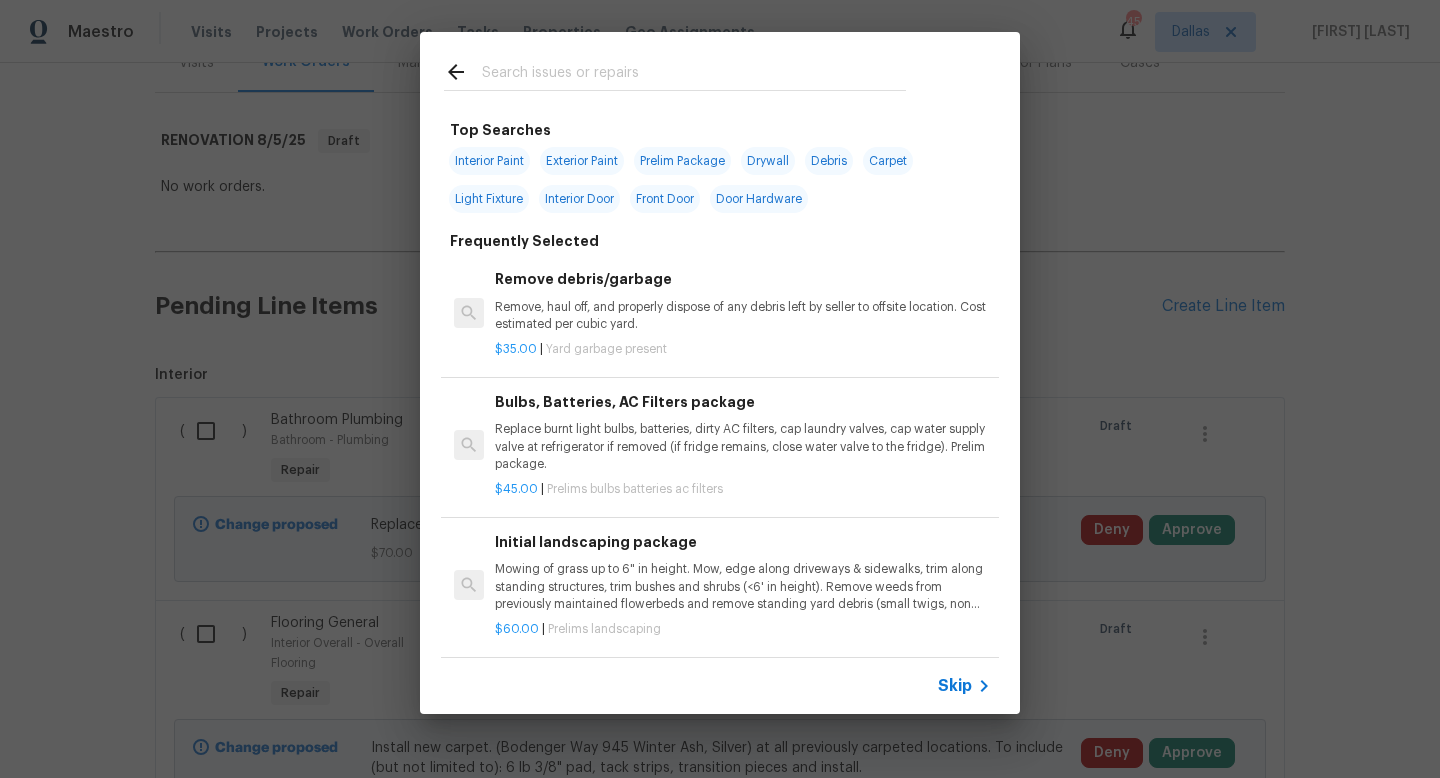 click on "Skip" at bounding box center (955, 686) 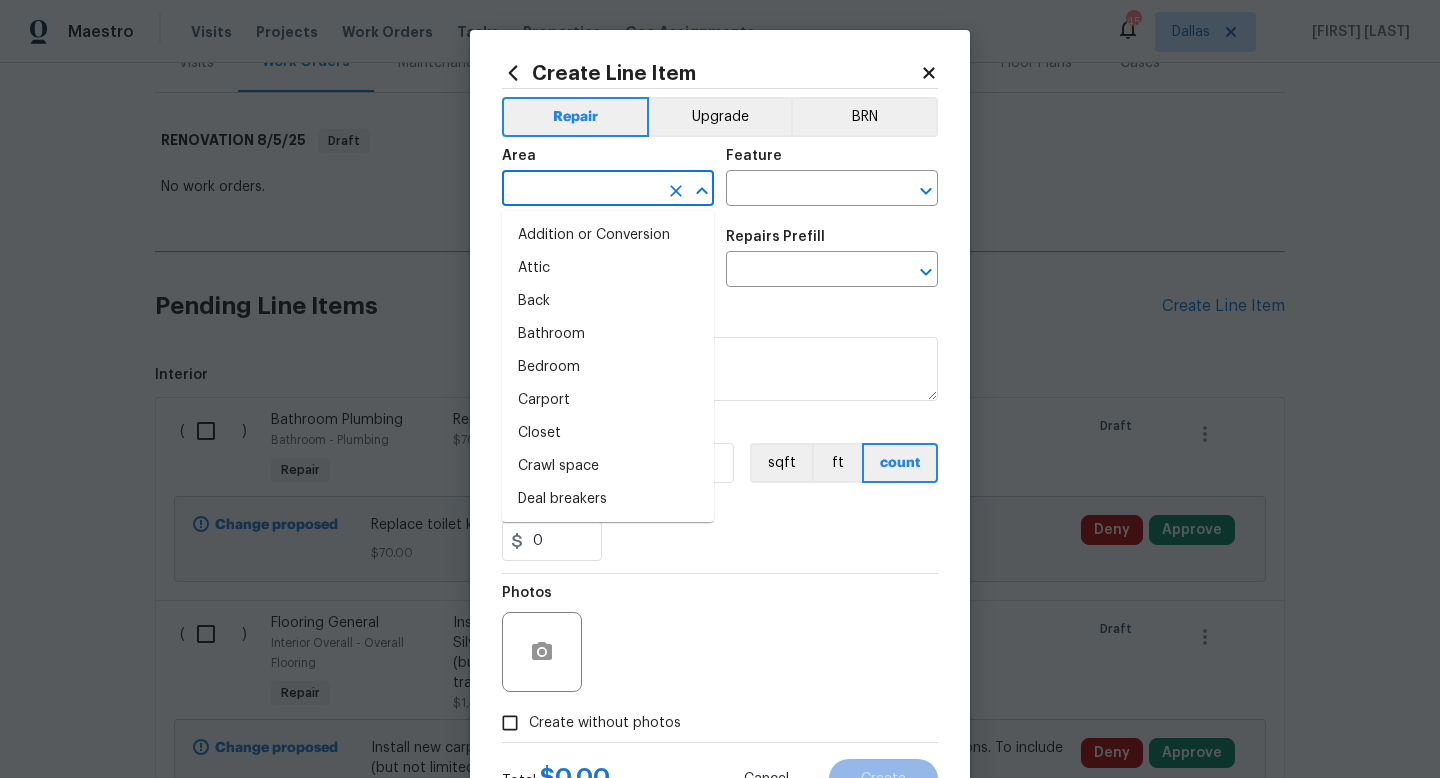 click at bounding box center [580, 190] 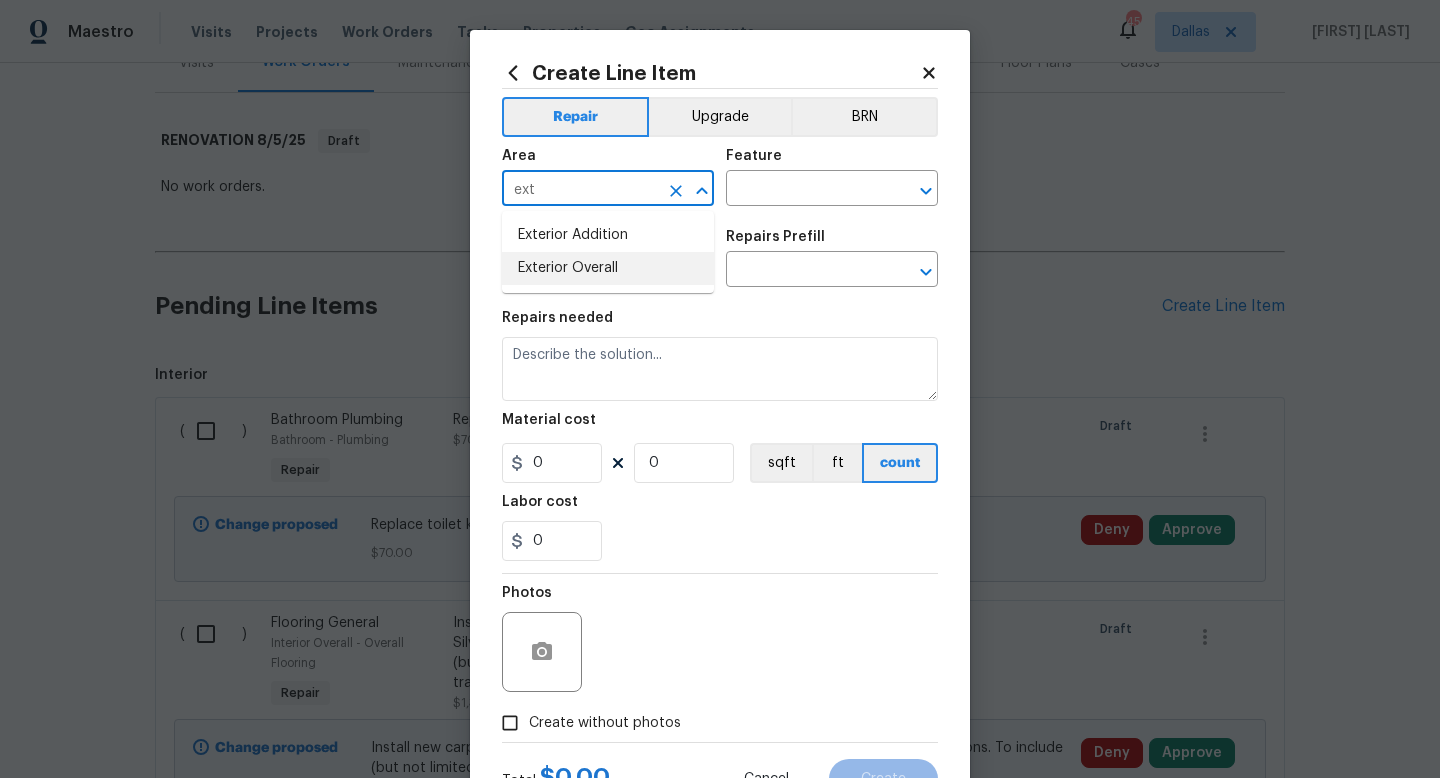 click on "Exterior Overall" at bounding box center (608, 268) 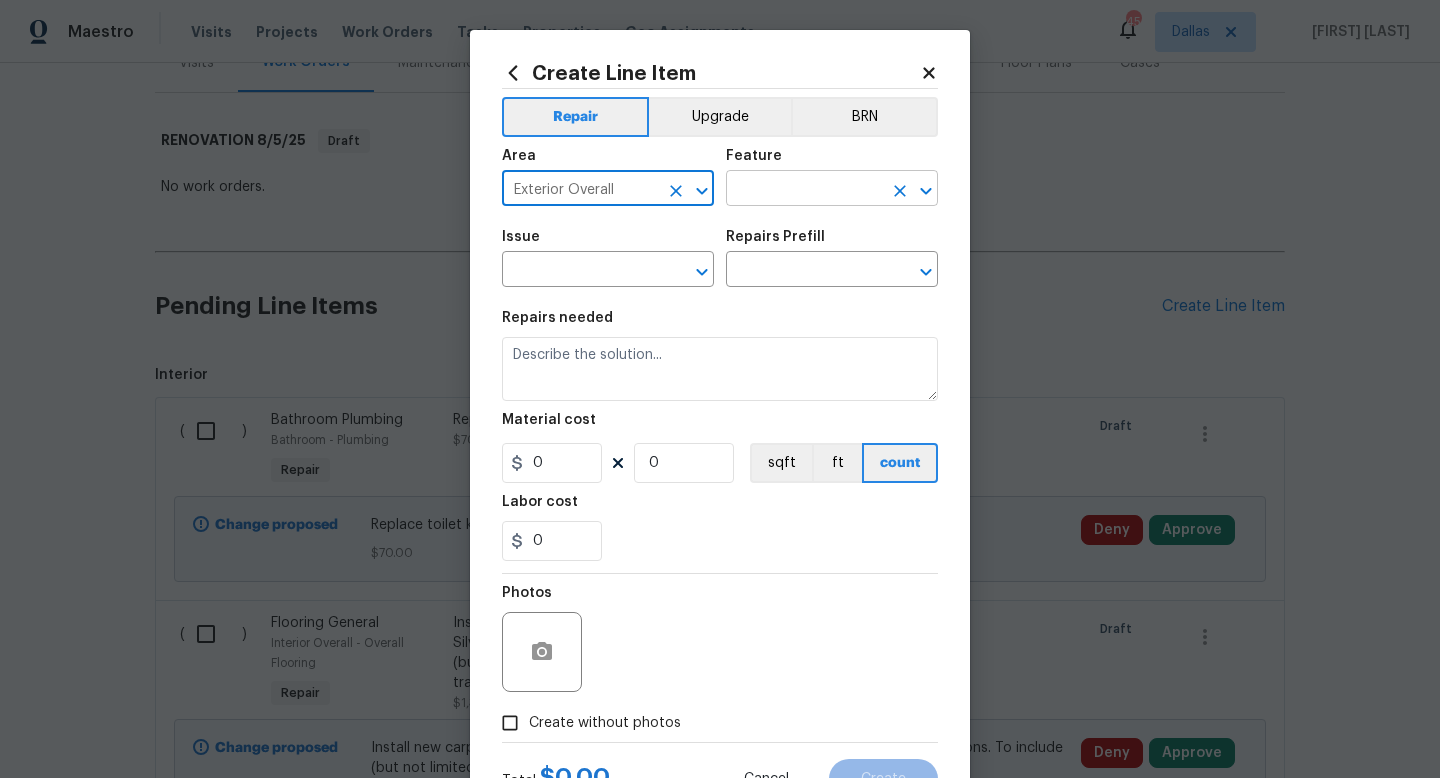 type on "Exterior Overall" 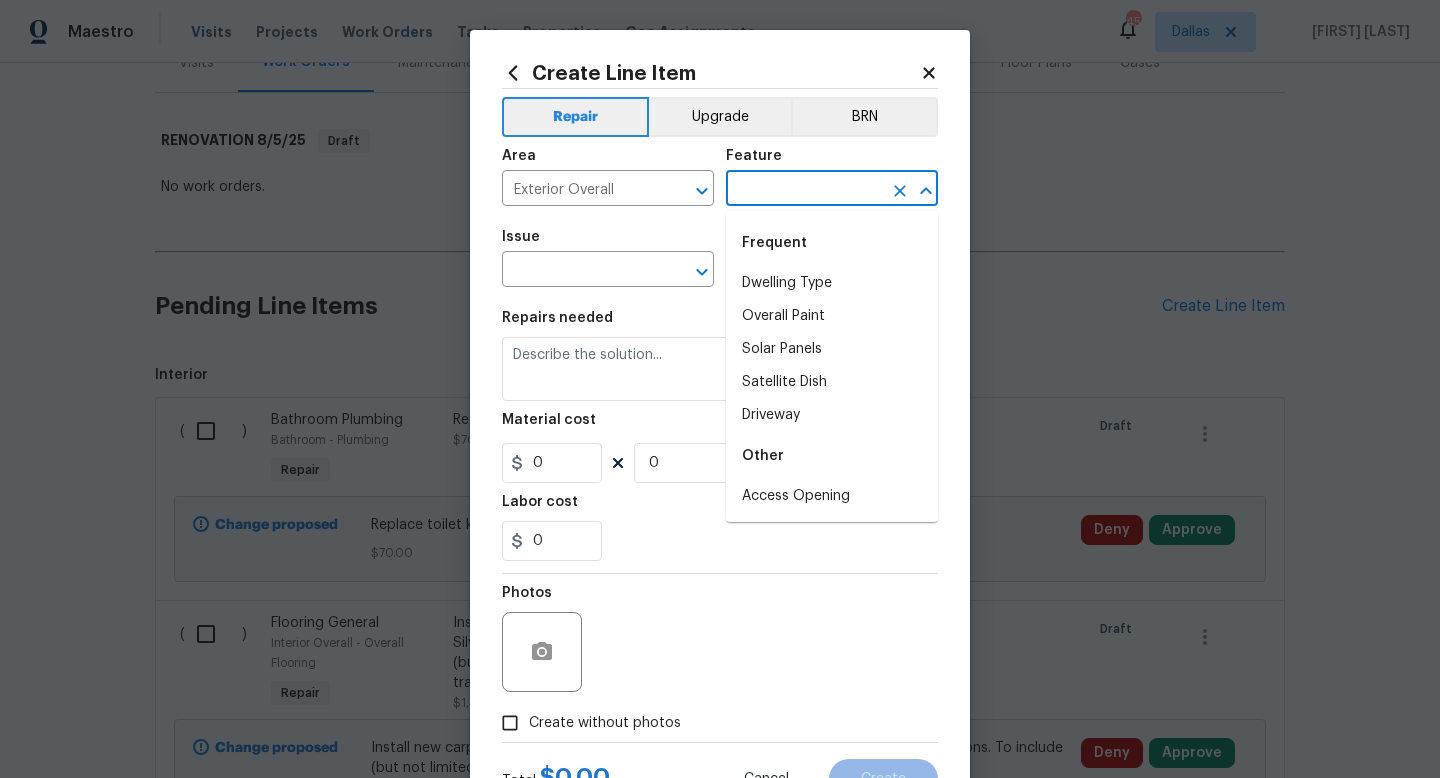 click at bounding box center [804, 190] 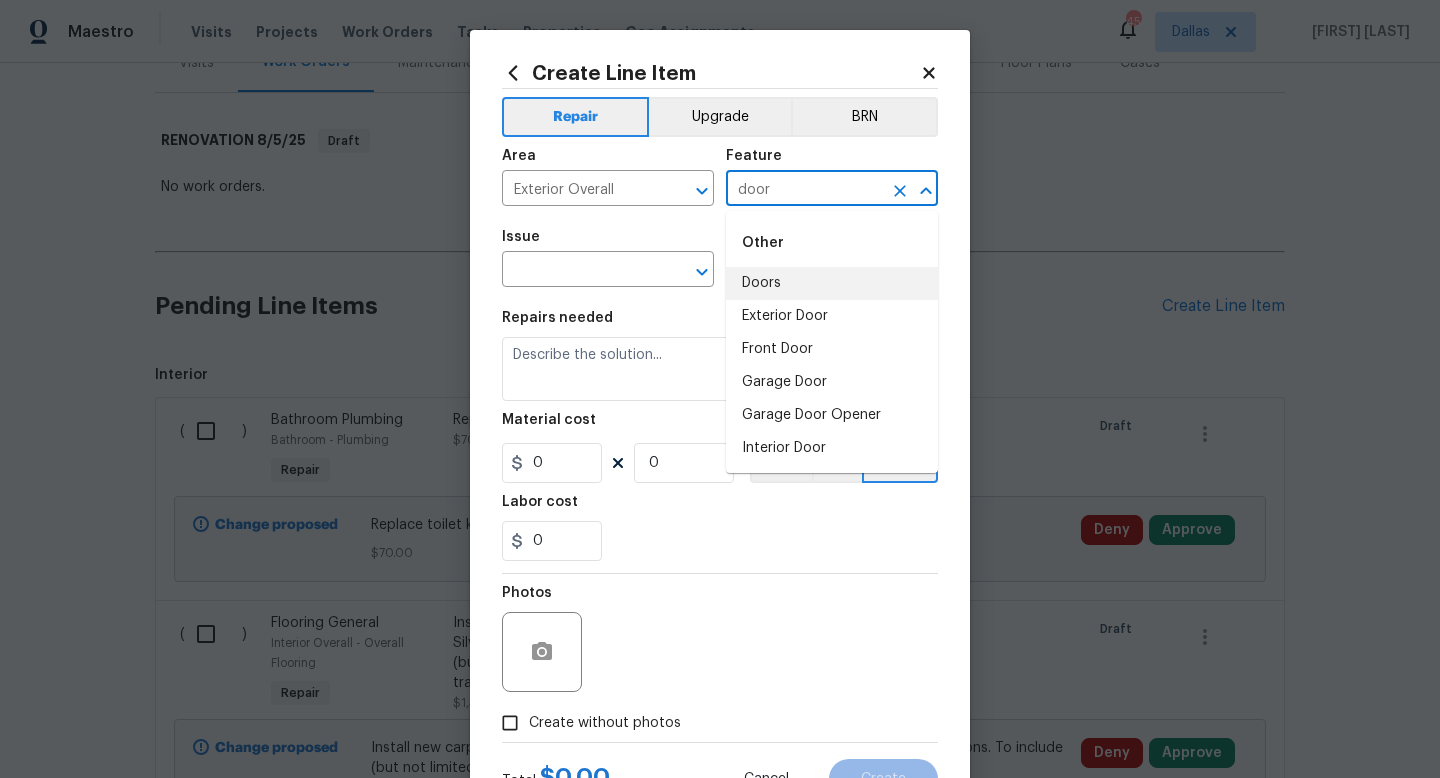 click on "Doors" at bounding box center [832, 283] 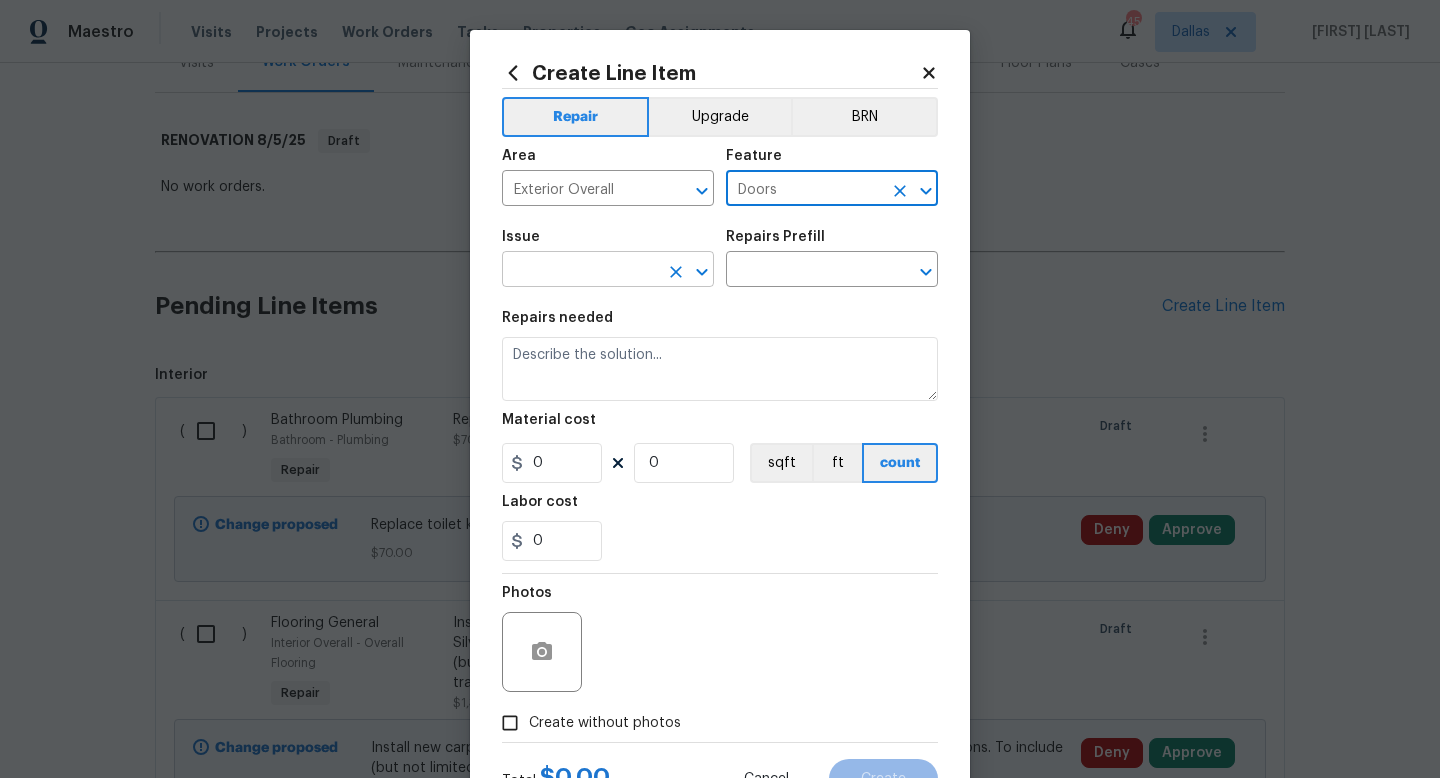 type on "Doors" 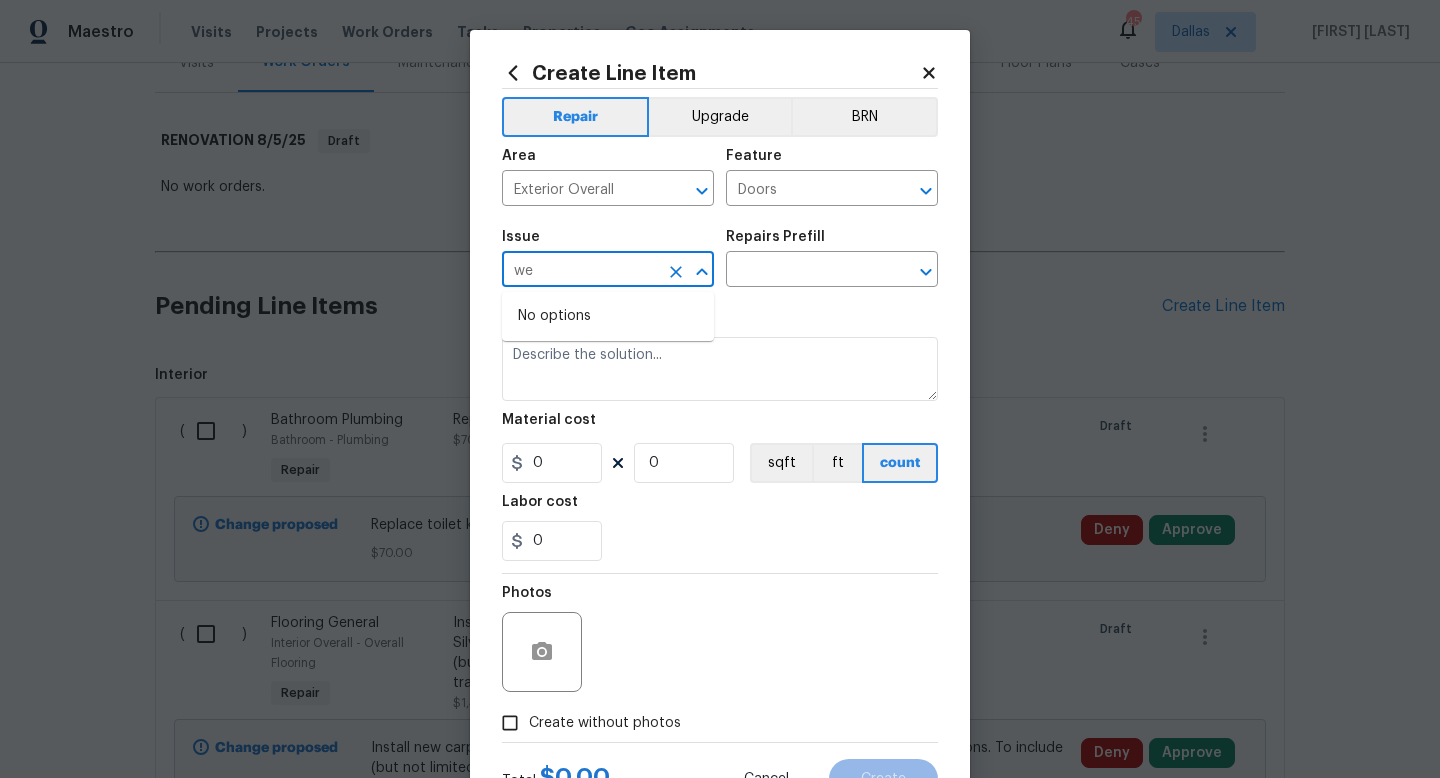 type on "w" 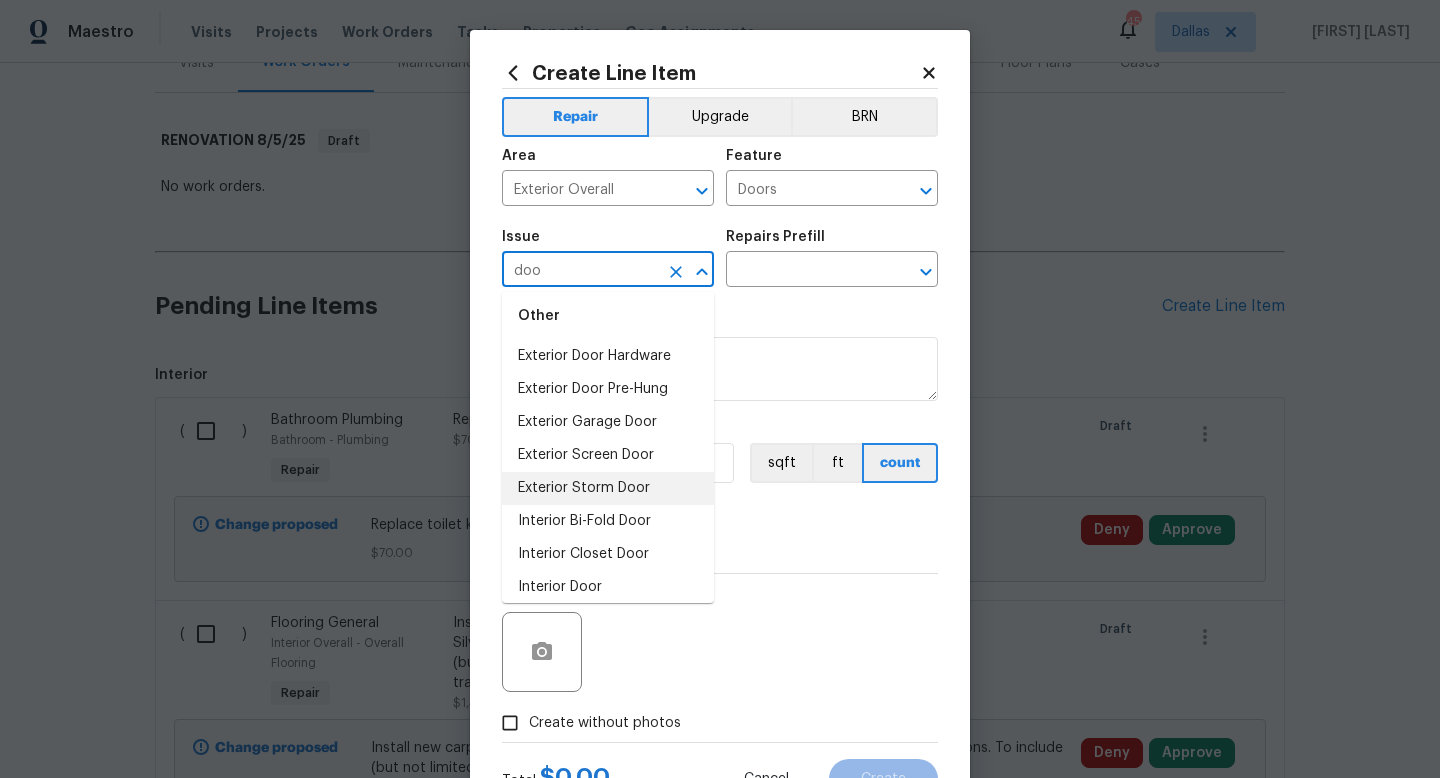 scroll, scrollTop: 39, scrollLeft: 0, axis: vertical 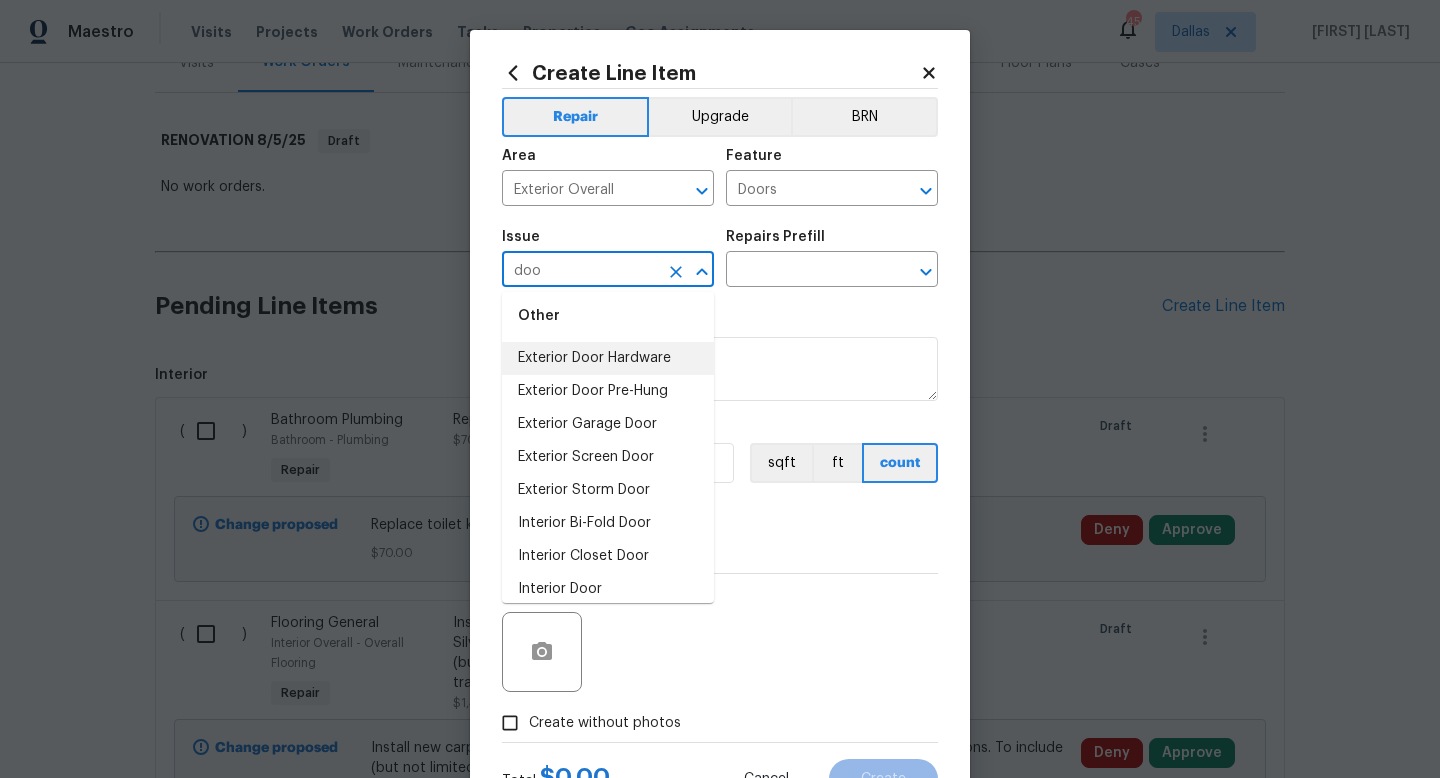 click on "Exterior Door Hardware" at bounding box center (608, 358) 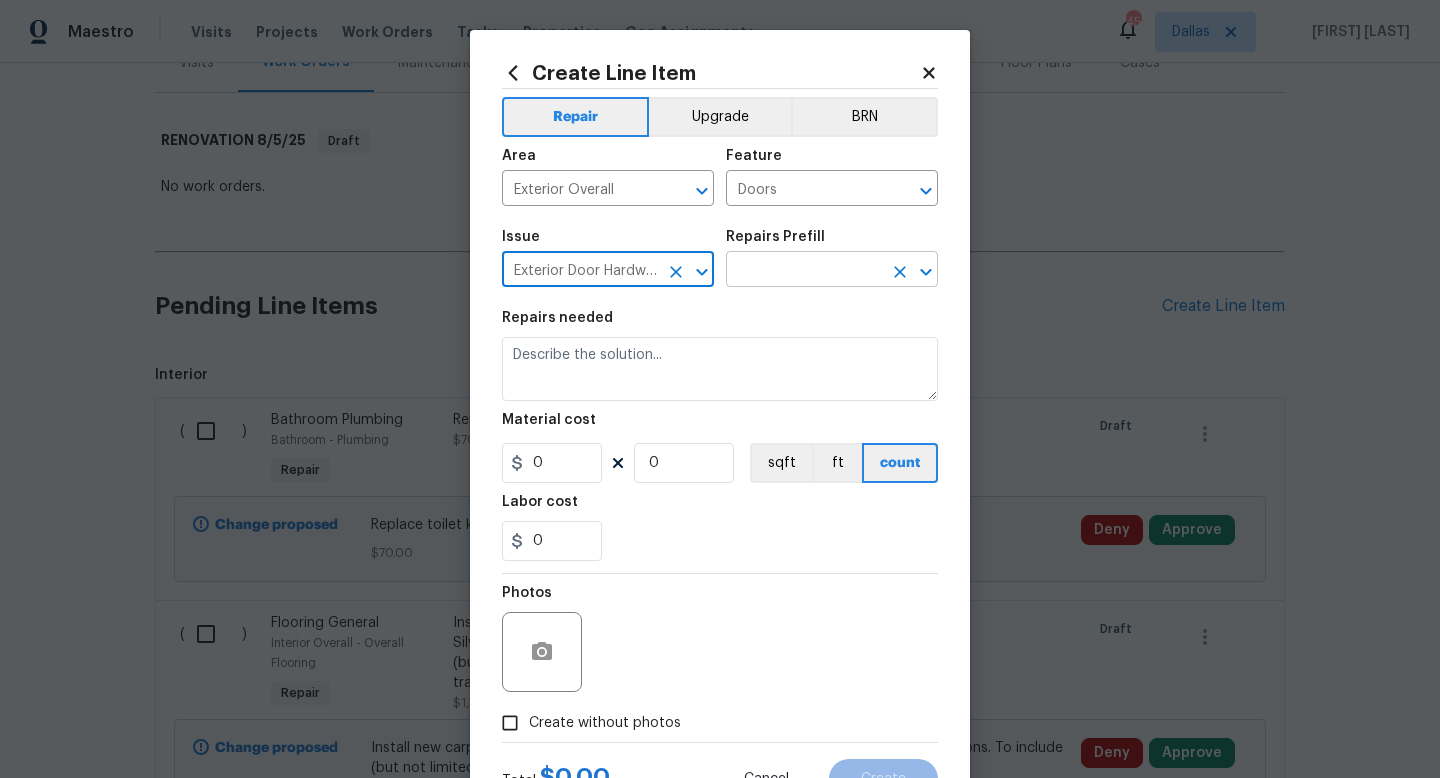 type on "Exterior Door Hardware" 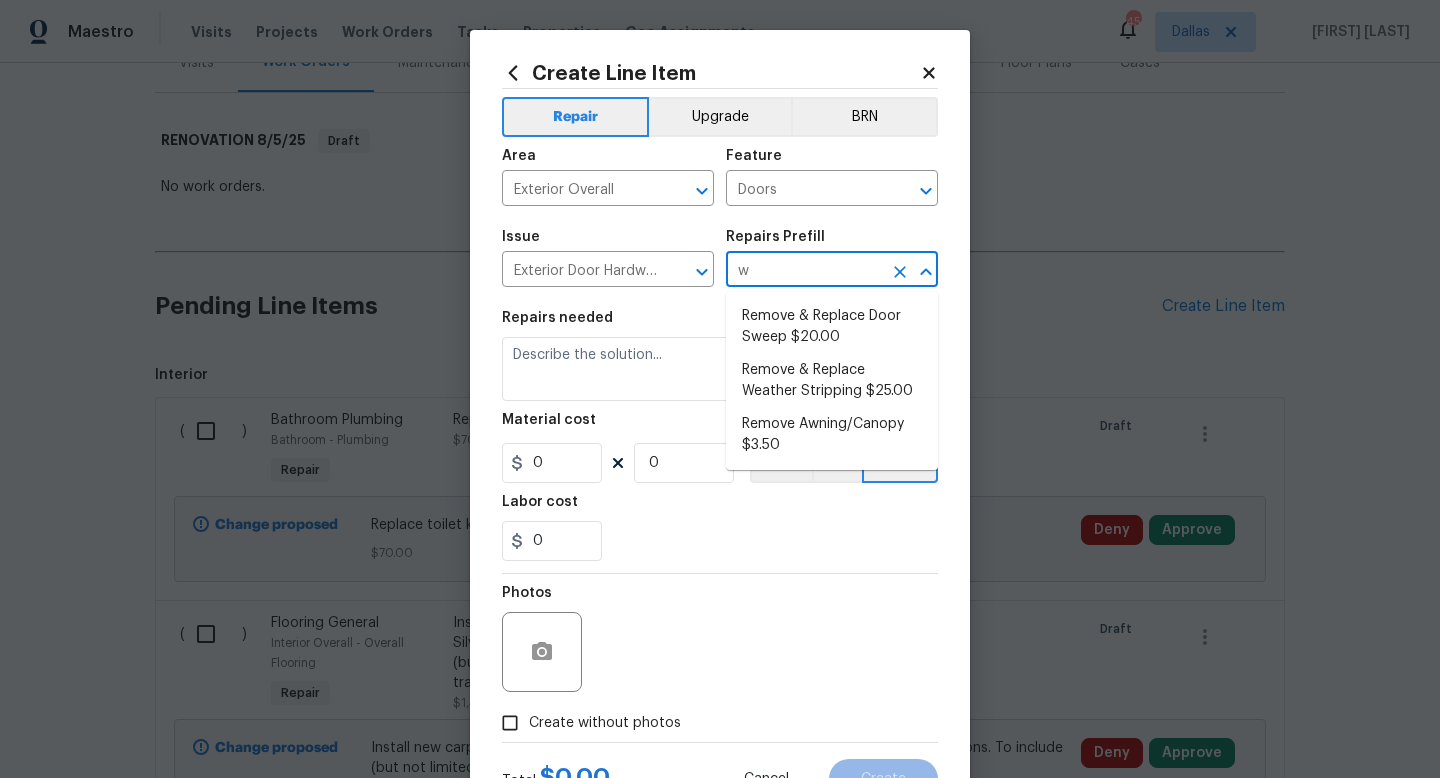 type on "we" 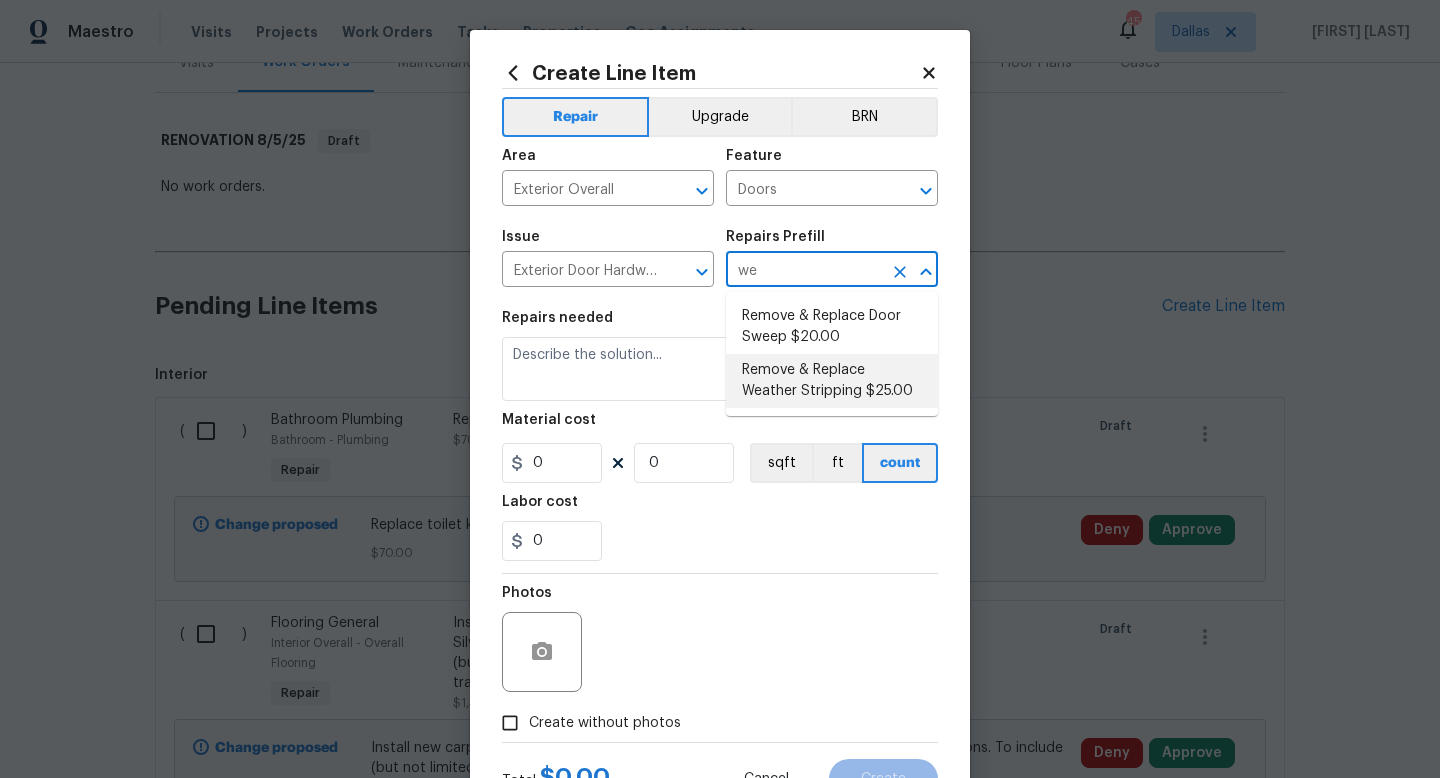 click on "Remove & Replace Weather Stripping $25.00" at bounding box center (832, 381) 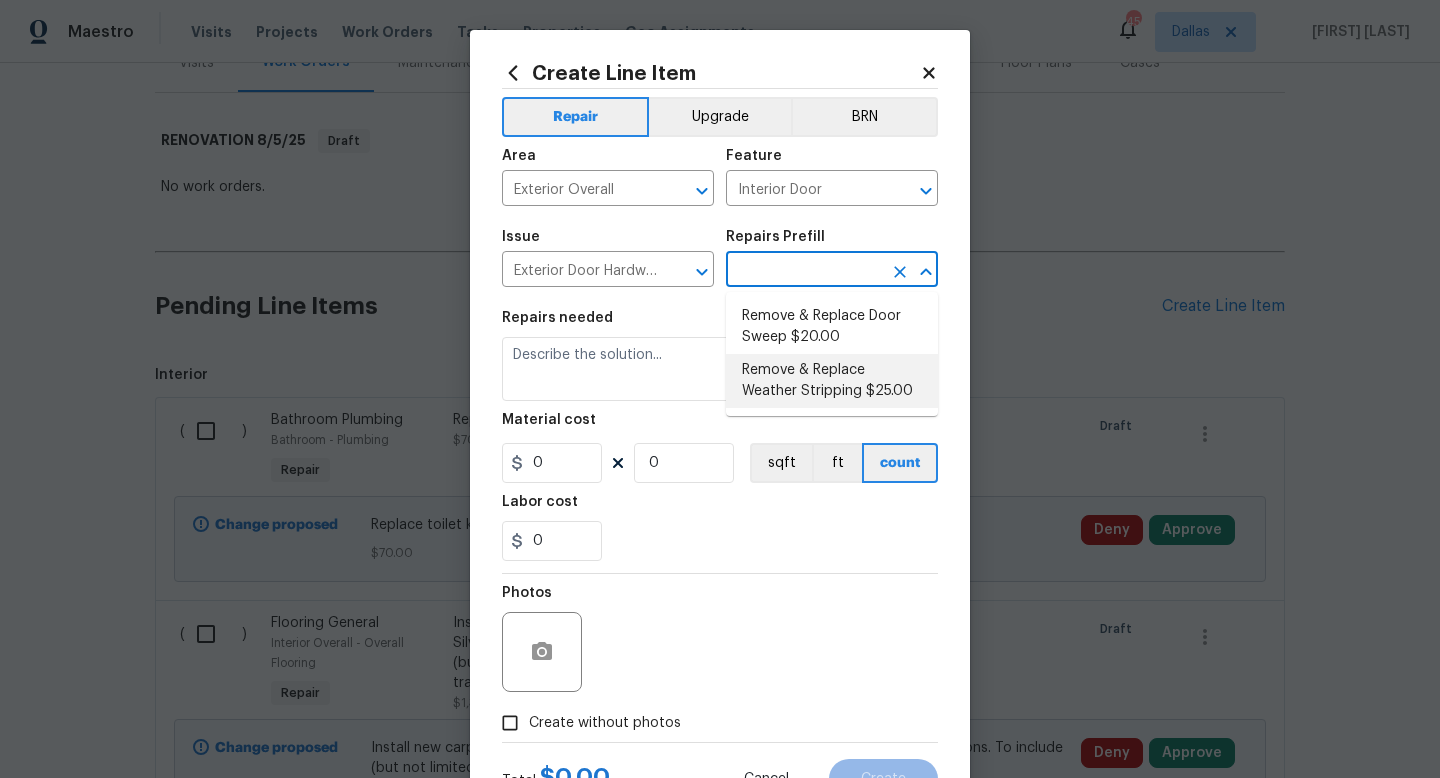 type on "Remove & Replace Weather Stripping $25.00" 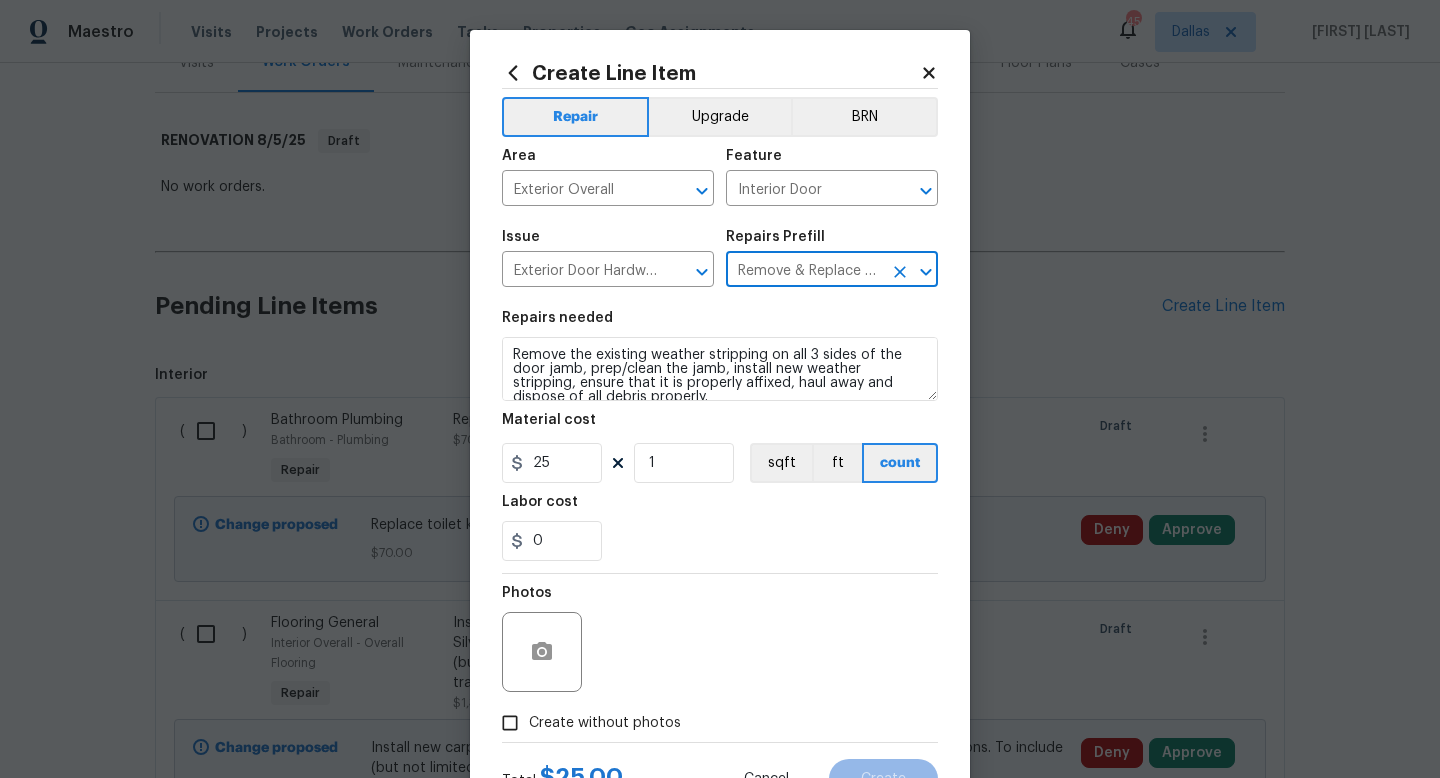 type on "Remove & Replace Weather Stripping $25.00" 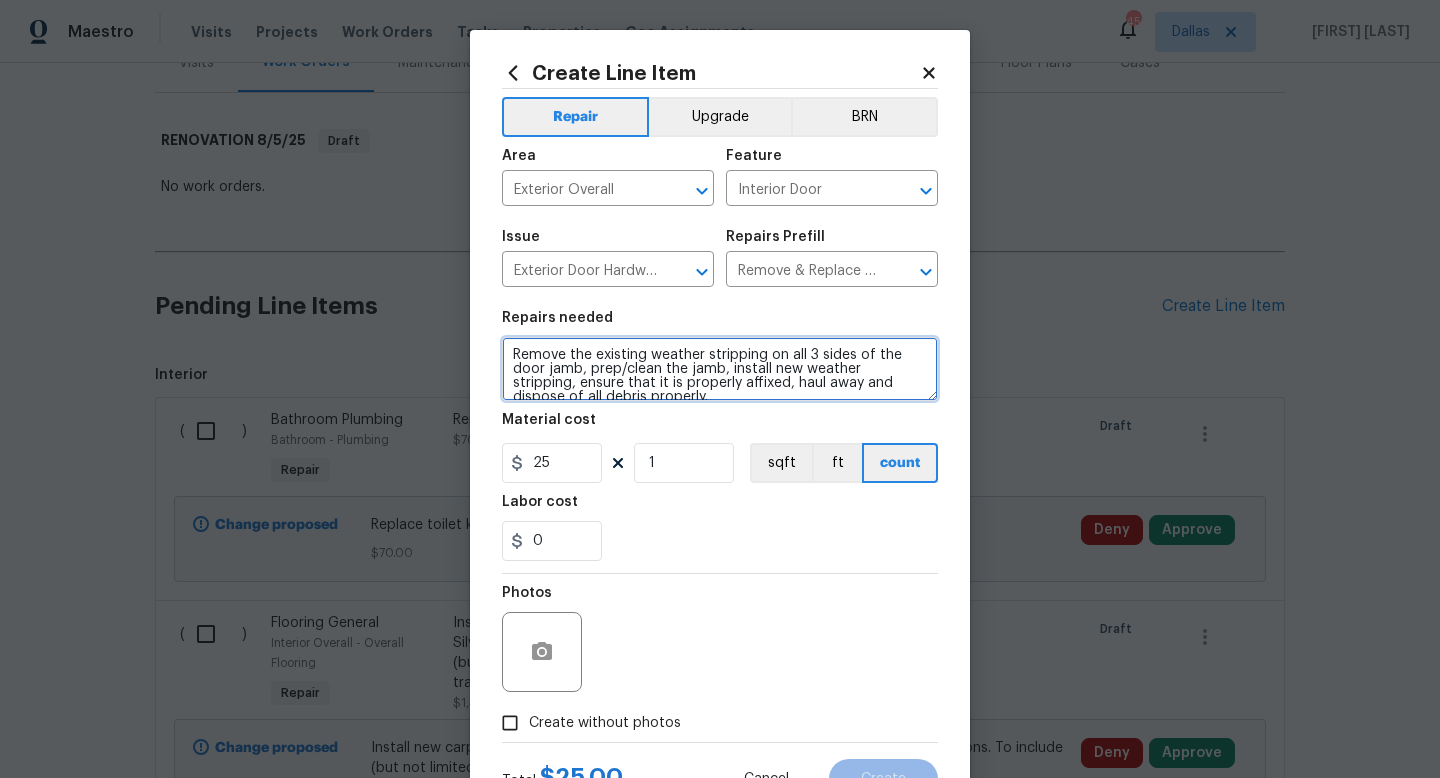 click on "Remove the existing weather stripping on all 3 sides of the door jamb, prep/clean the jamb, install new weather stripping, ensure that it is properly affixed, haul away and dispose of all debris properly." at bounding box center [720, 369] 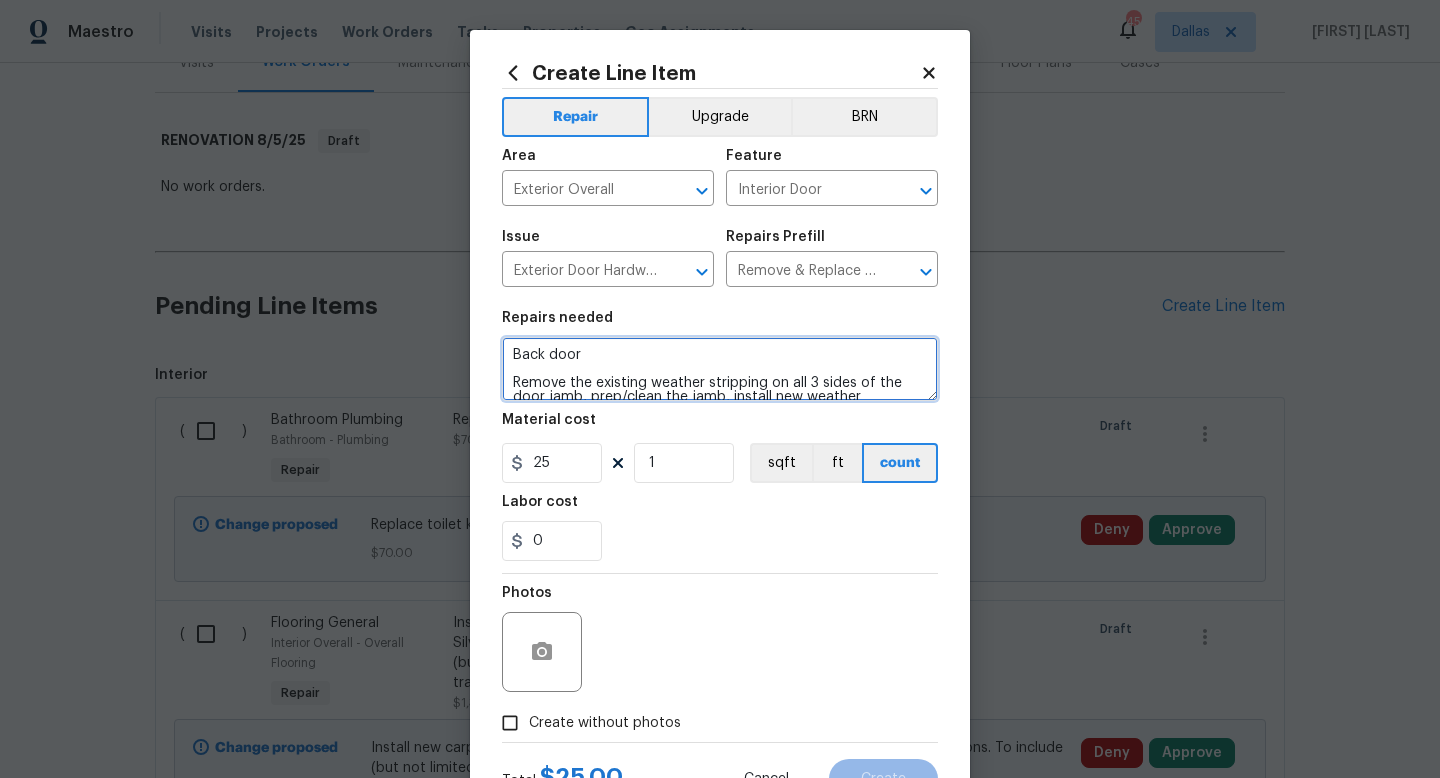 scroll, scrollTop: 84, scrollLeft: 0, axis: vertical 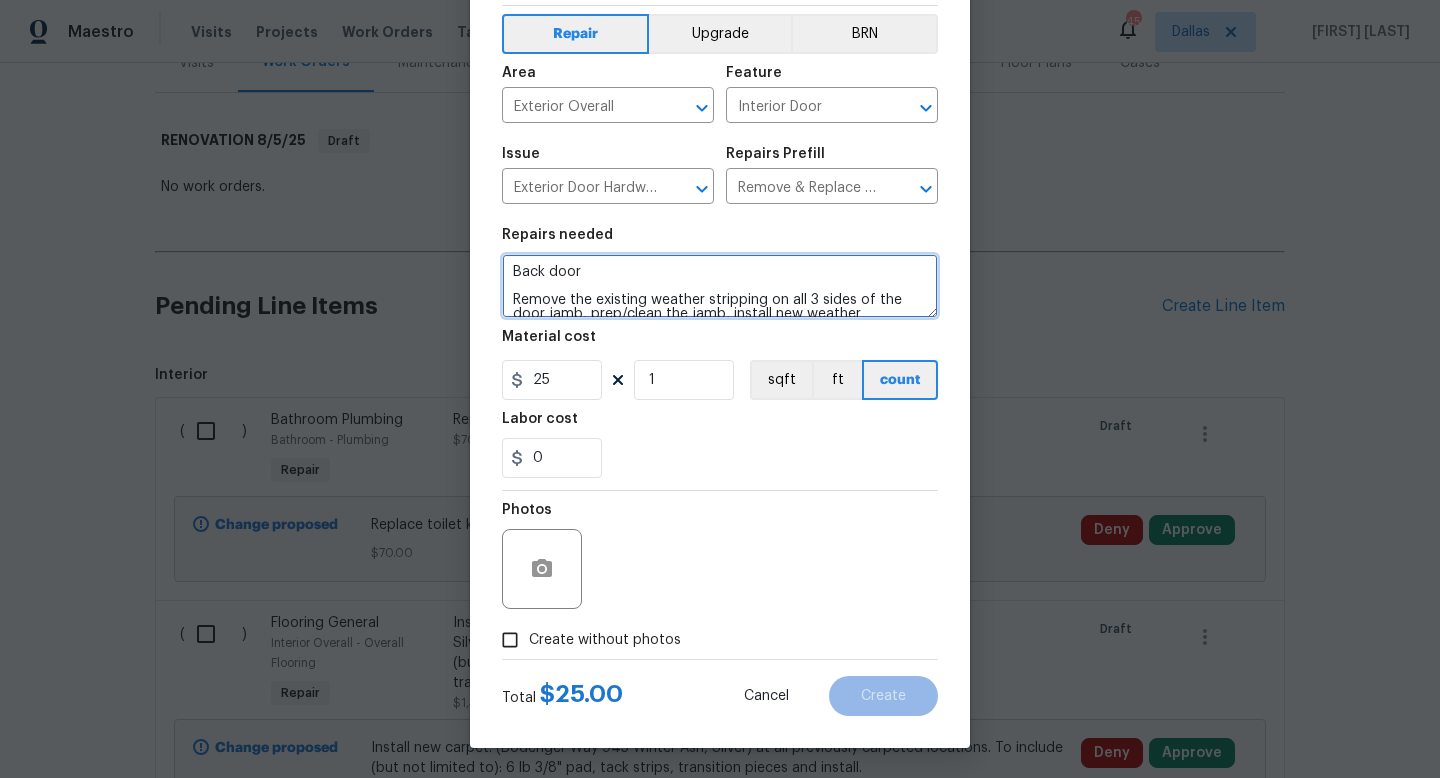 type on "Back door
Remove the existing weather stripping on all 3 sides of the door jamb, prep/clean the jamb, install new weather stripping, ensure that it is properly affixed, haul away and dispose of all debris properly." 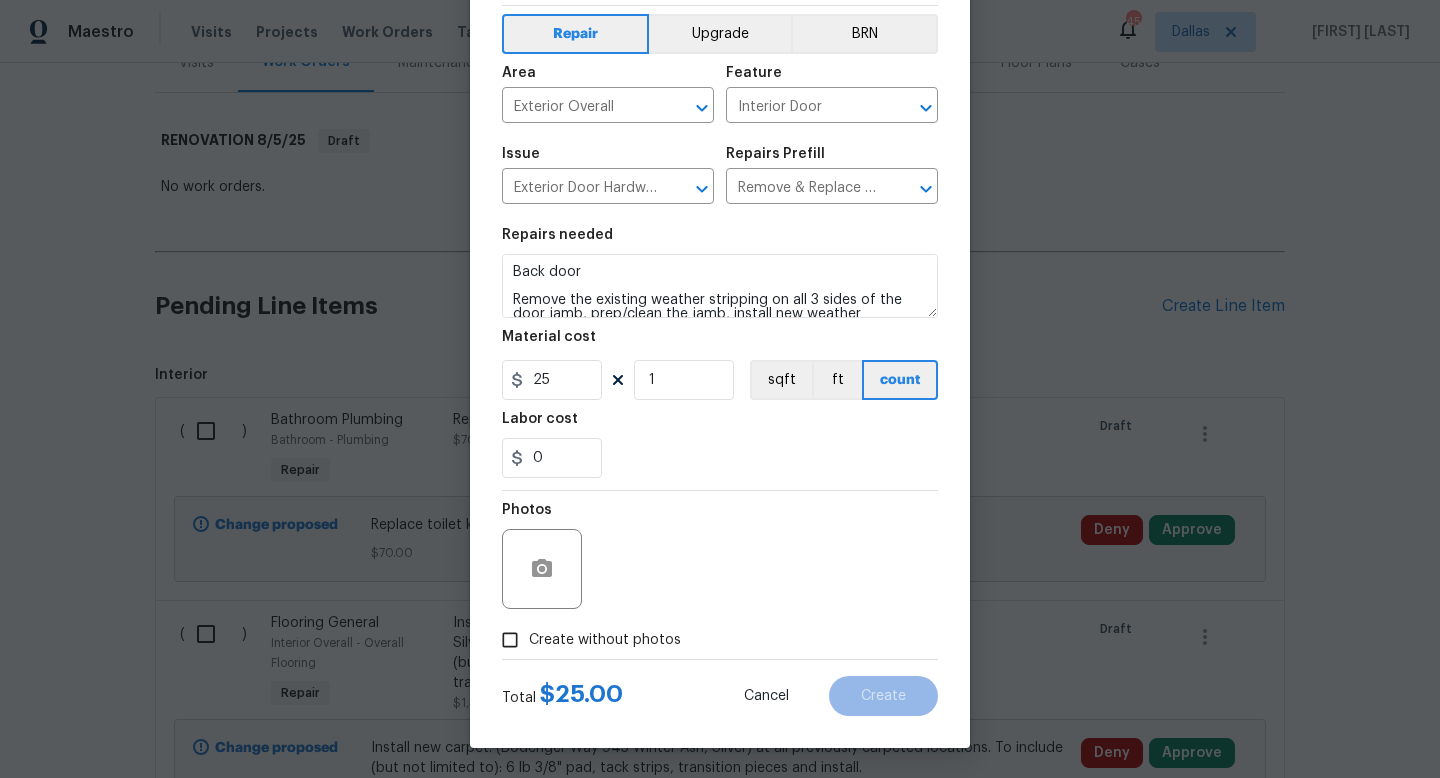 click on "Create without photos" at bounding box center (605, 640) 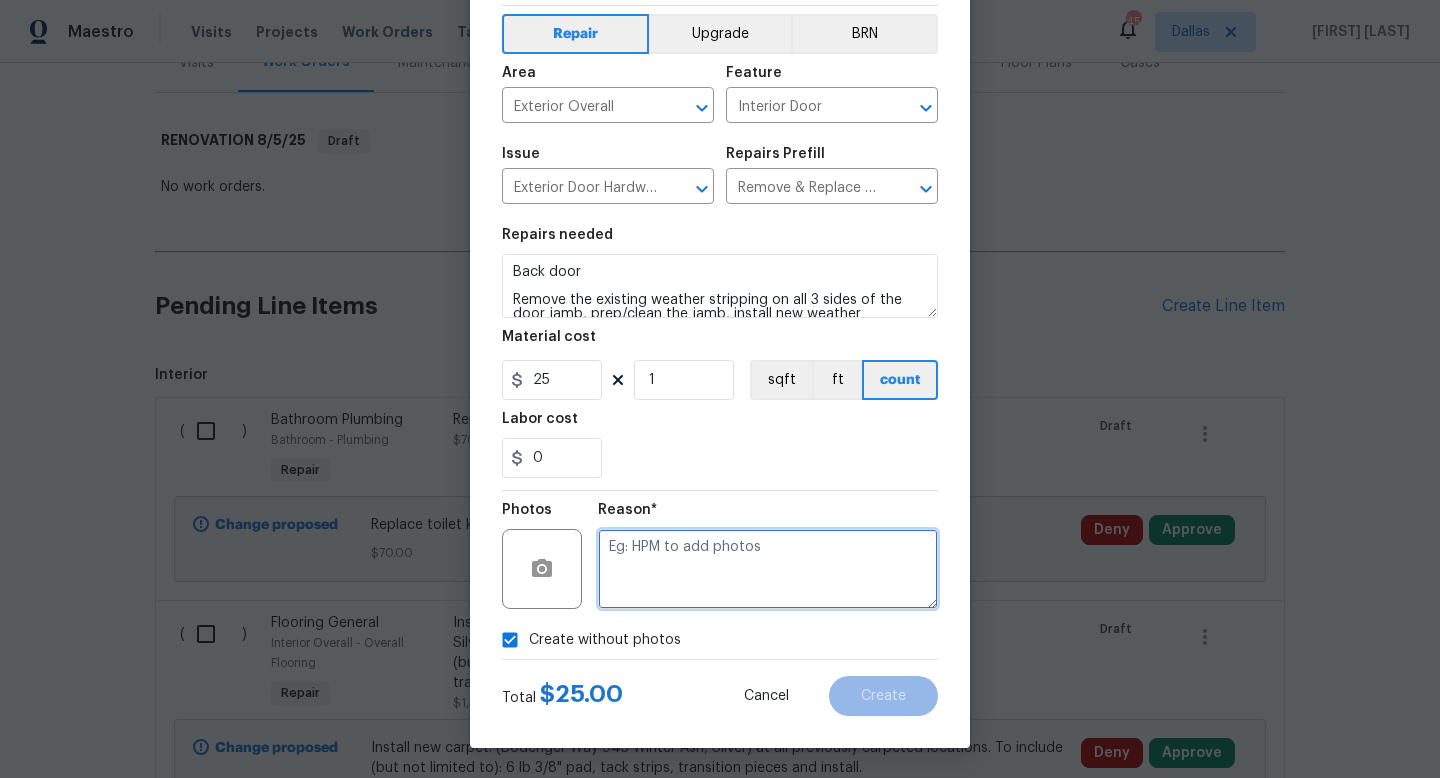 click at bounding box center [768, 569] 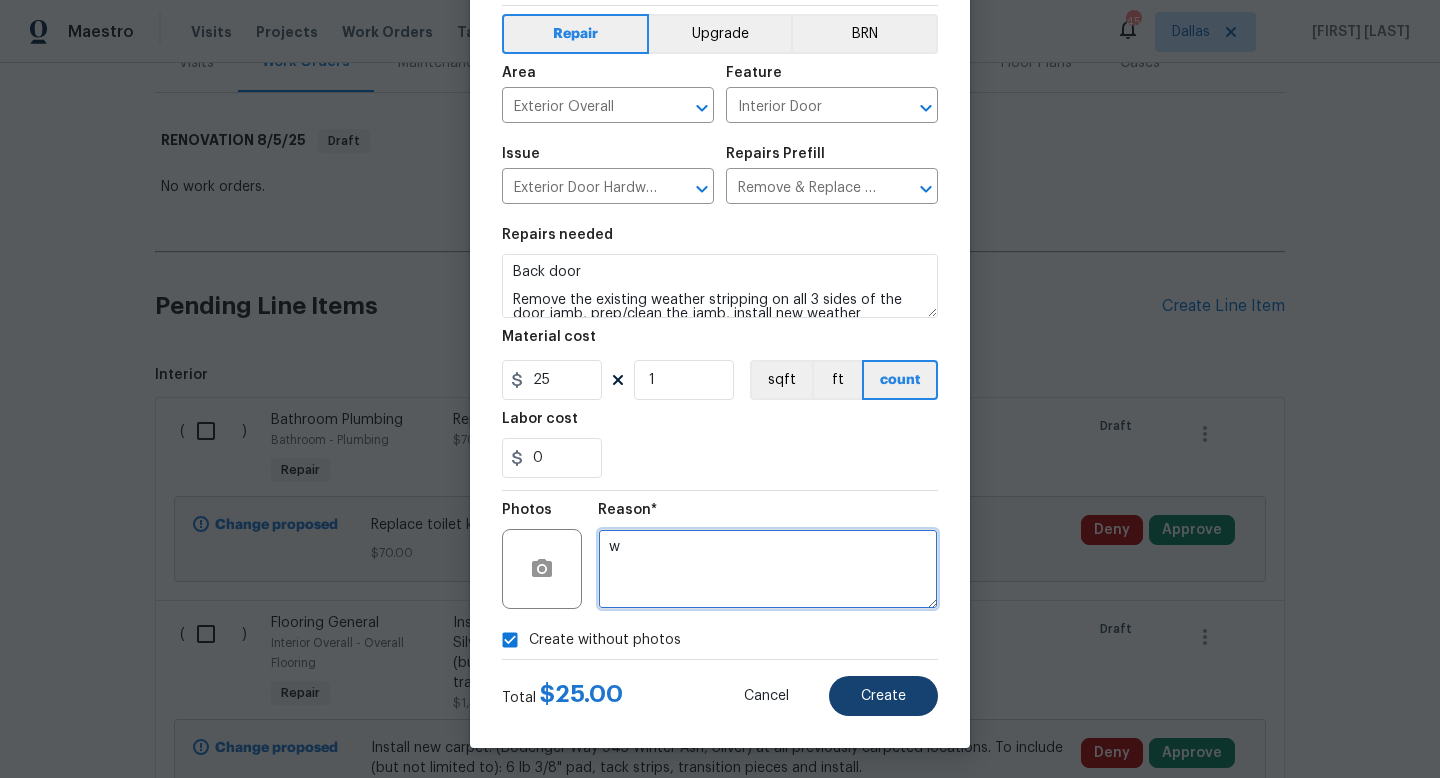 type on "w" 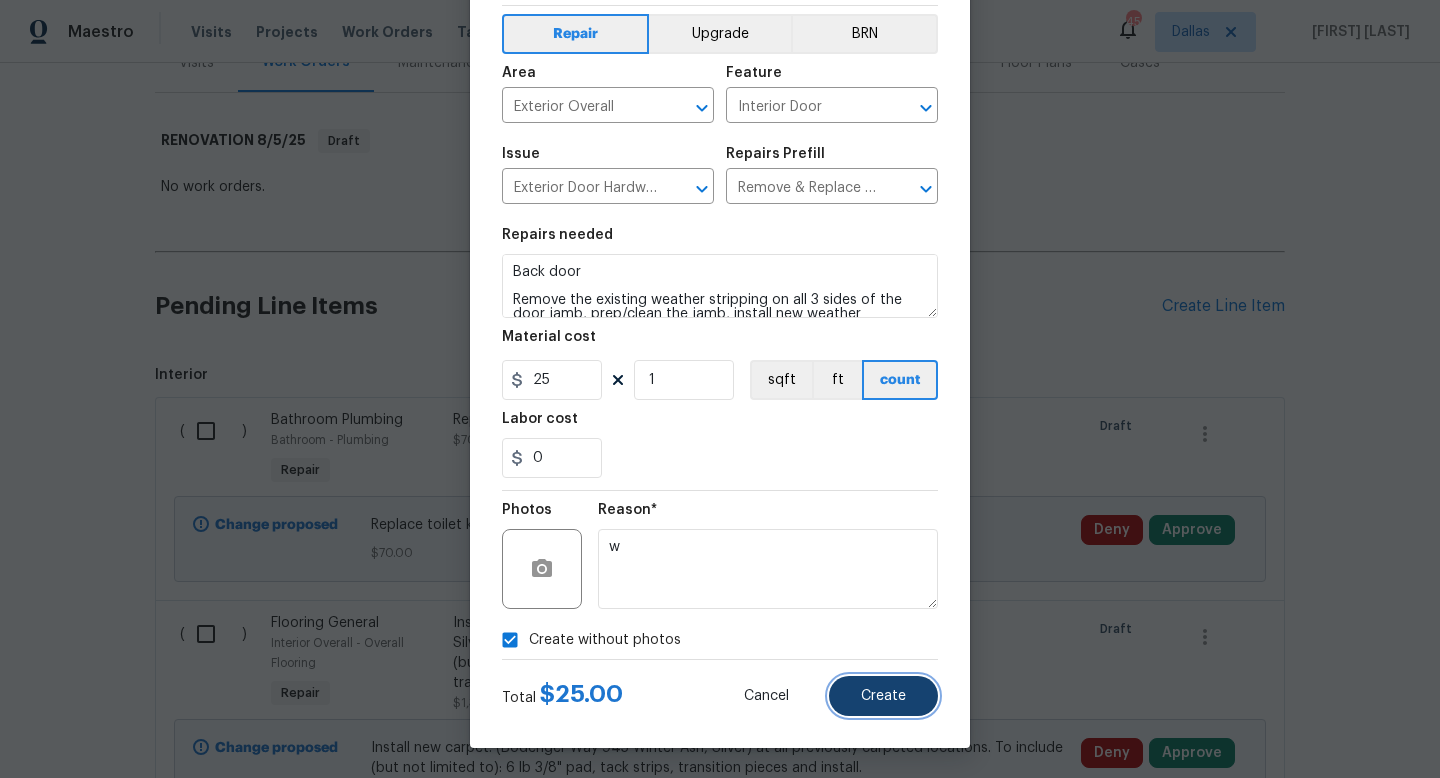 click on "Create" at bounding box center (883, 696) 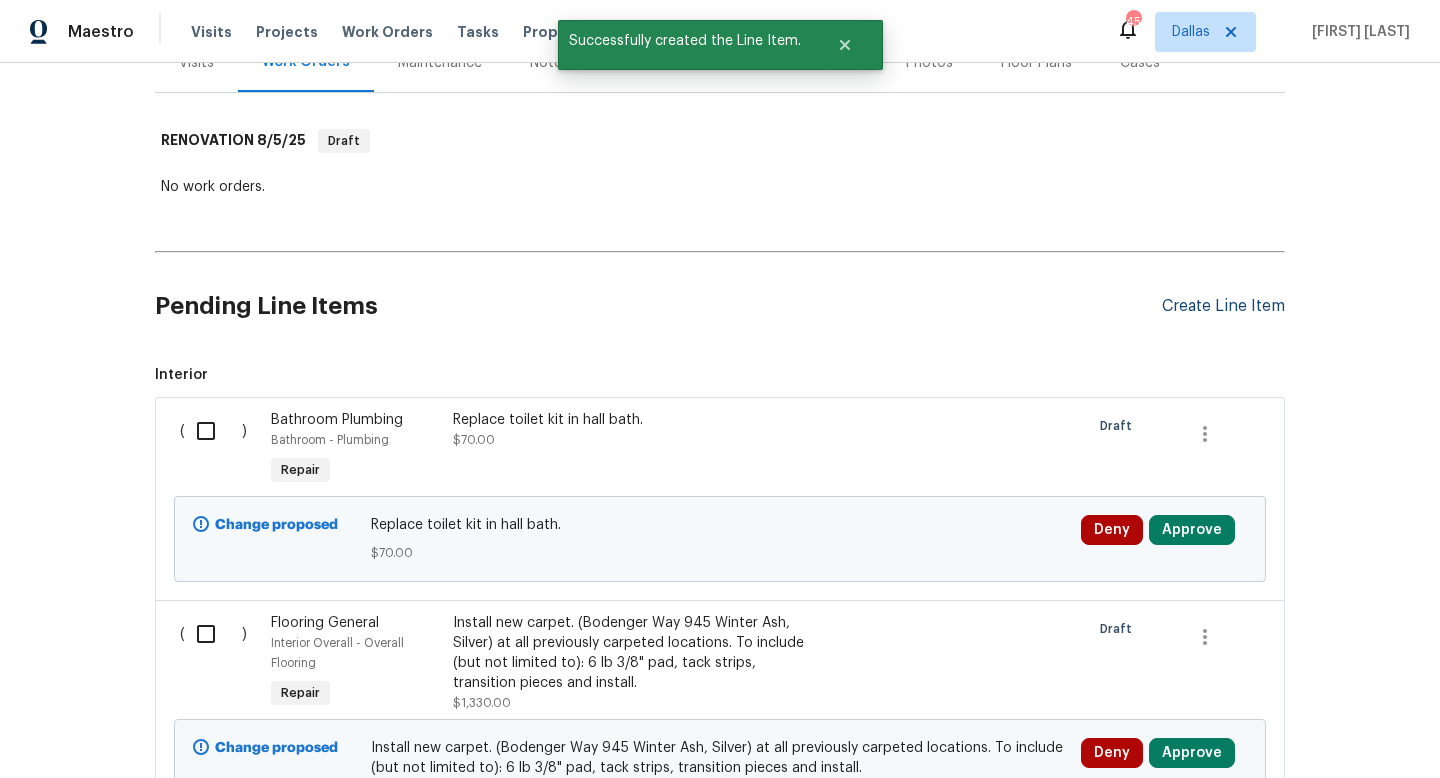 click on "Create Line Item" at bounding box center [1223, 306] 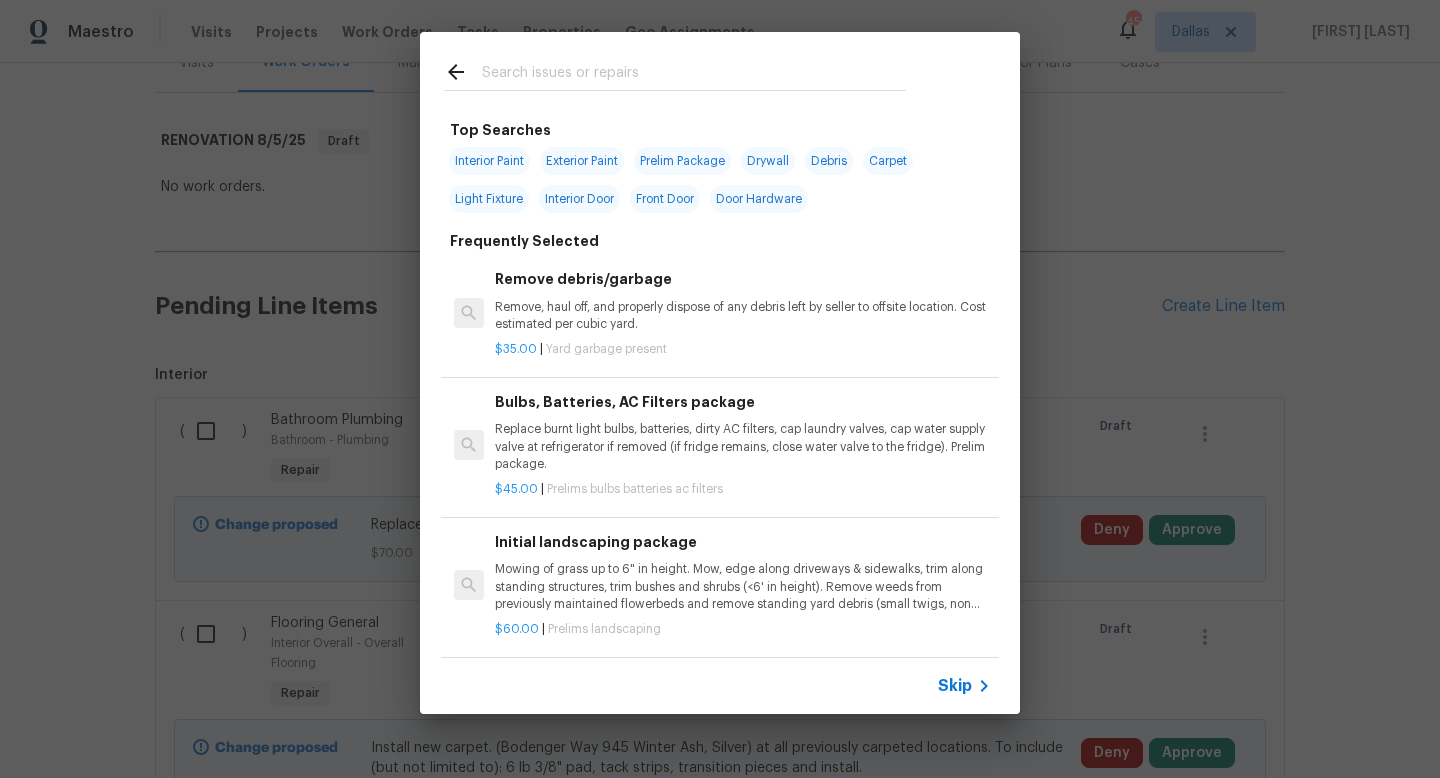 click on "Skip" at bounding box center (955, 686) 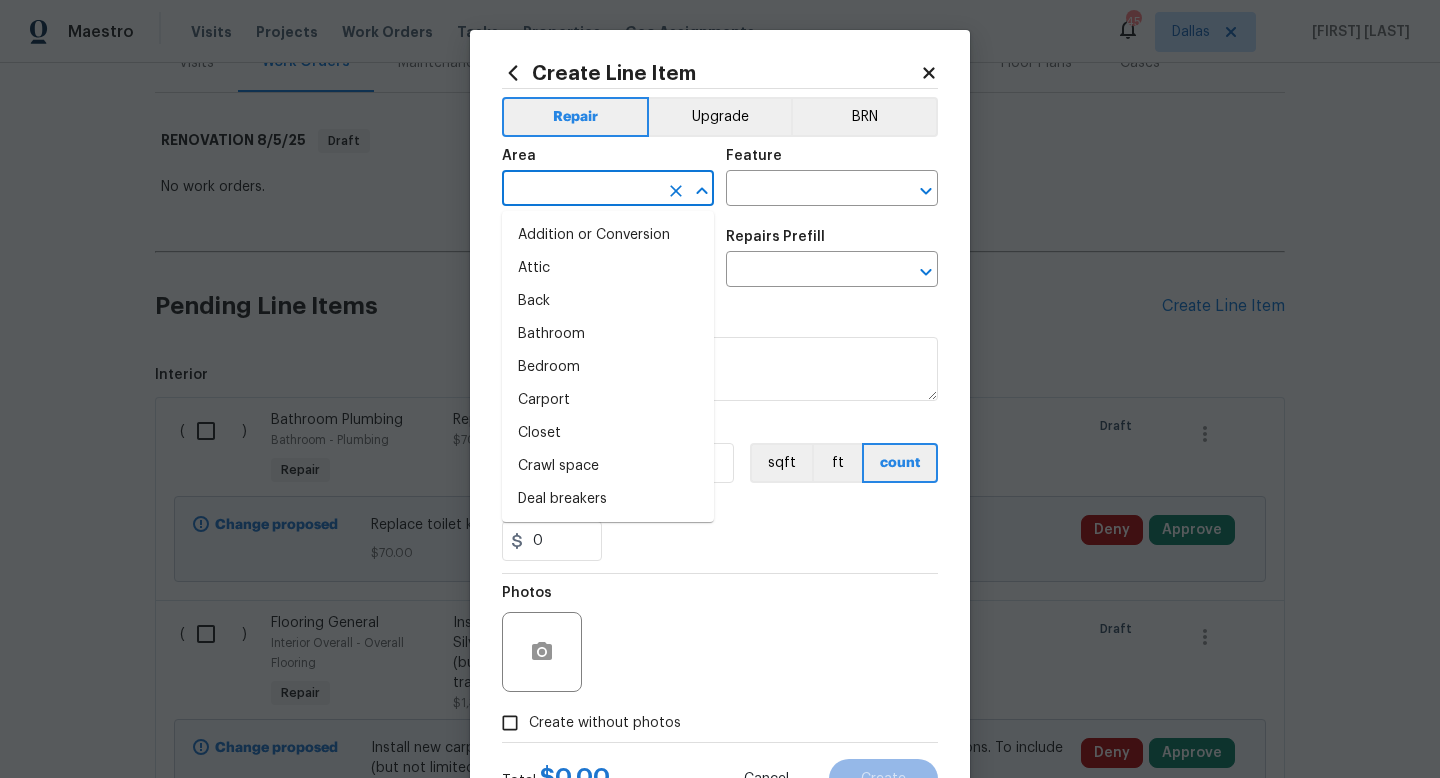 click at bounding box center [580, 190] 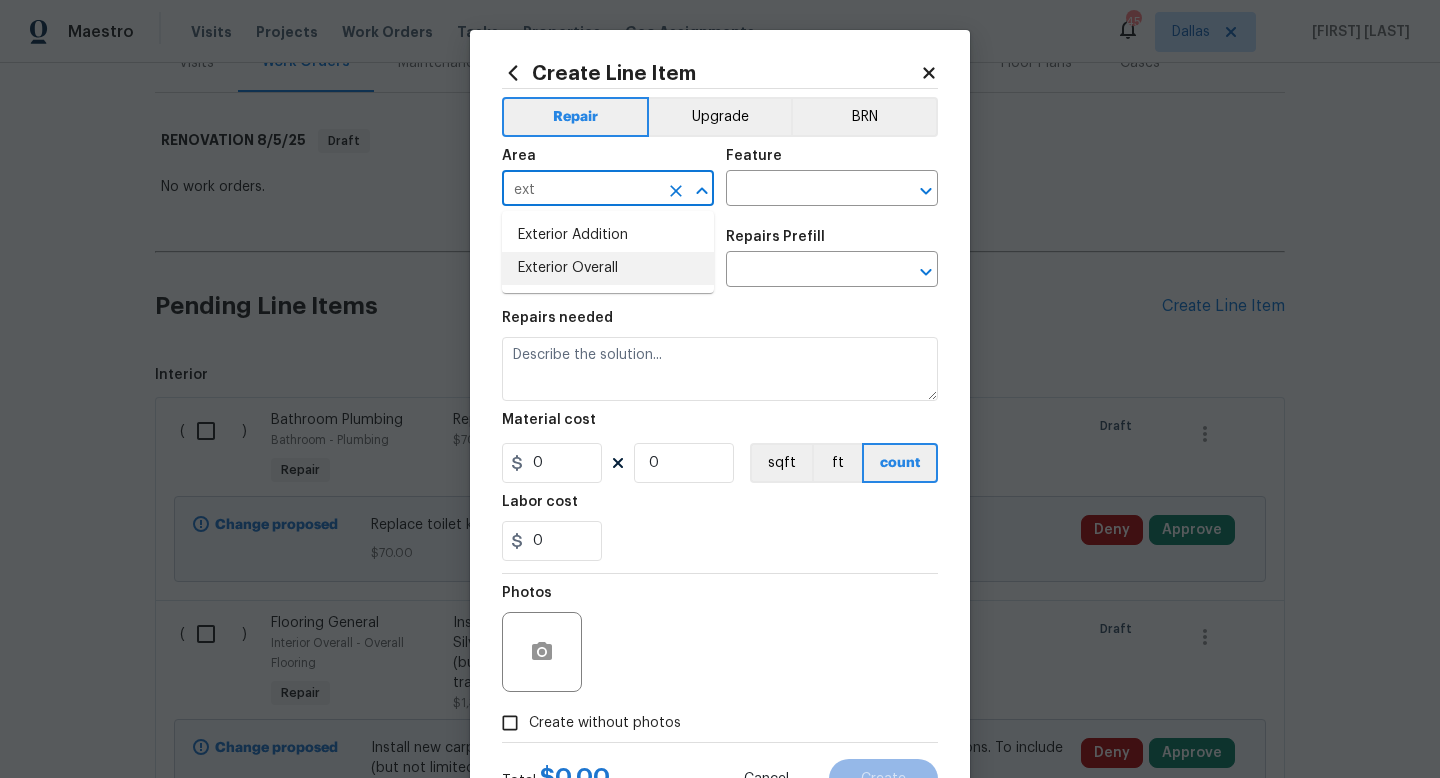 click on "Exterior Overall" at bounding box center (608, 268) 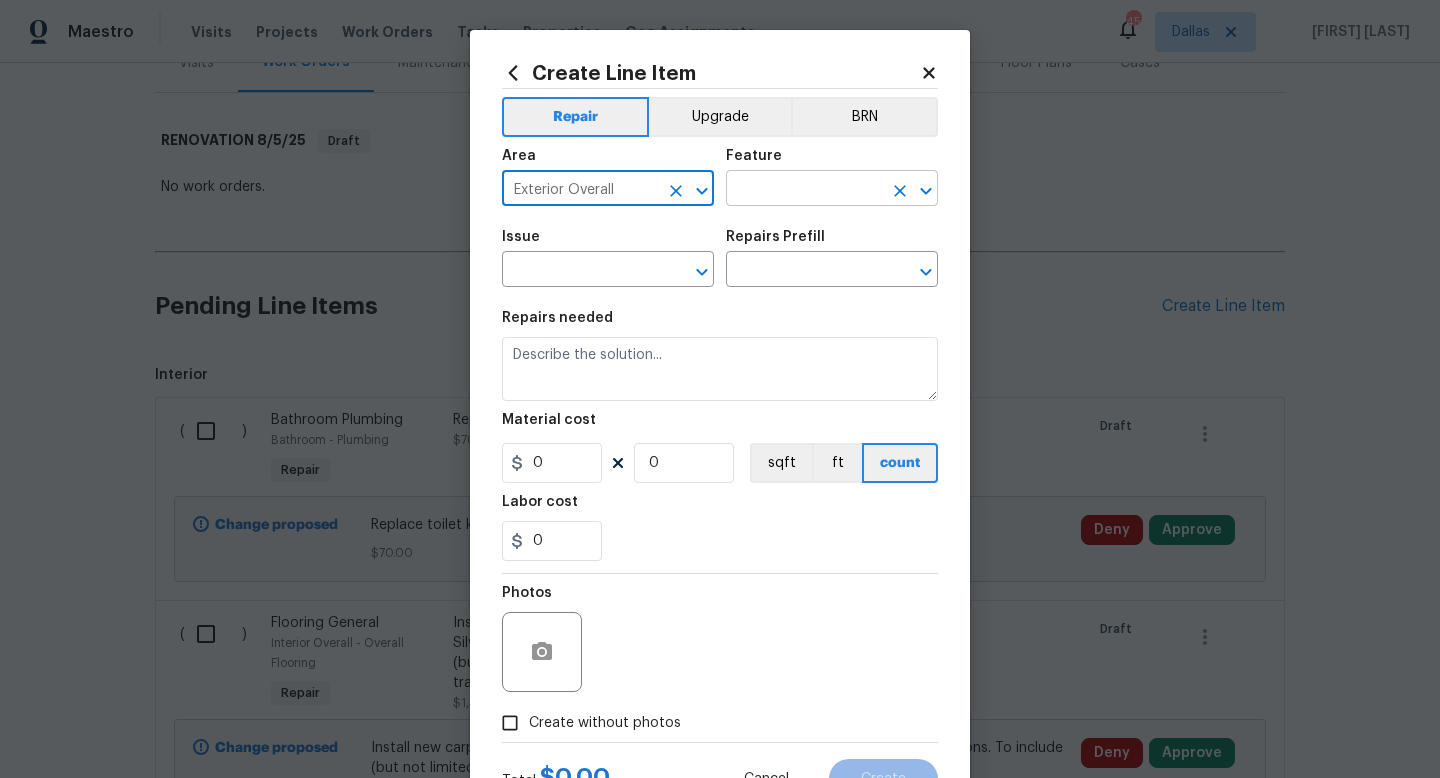type on "Exterior Overall" 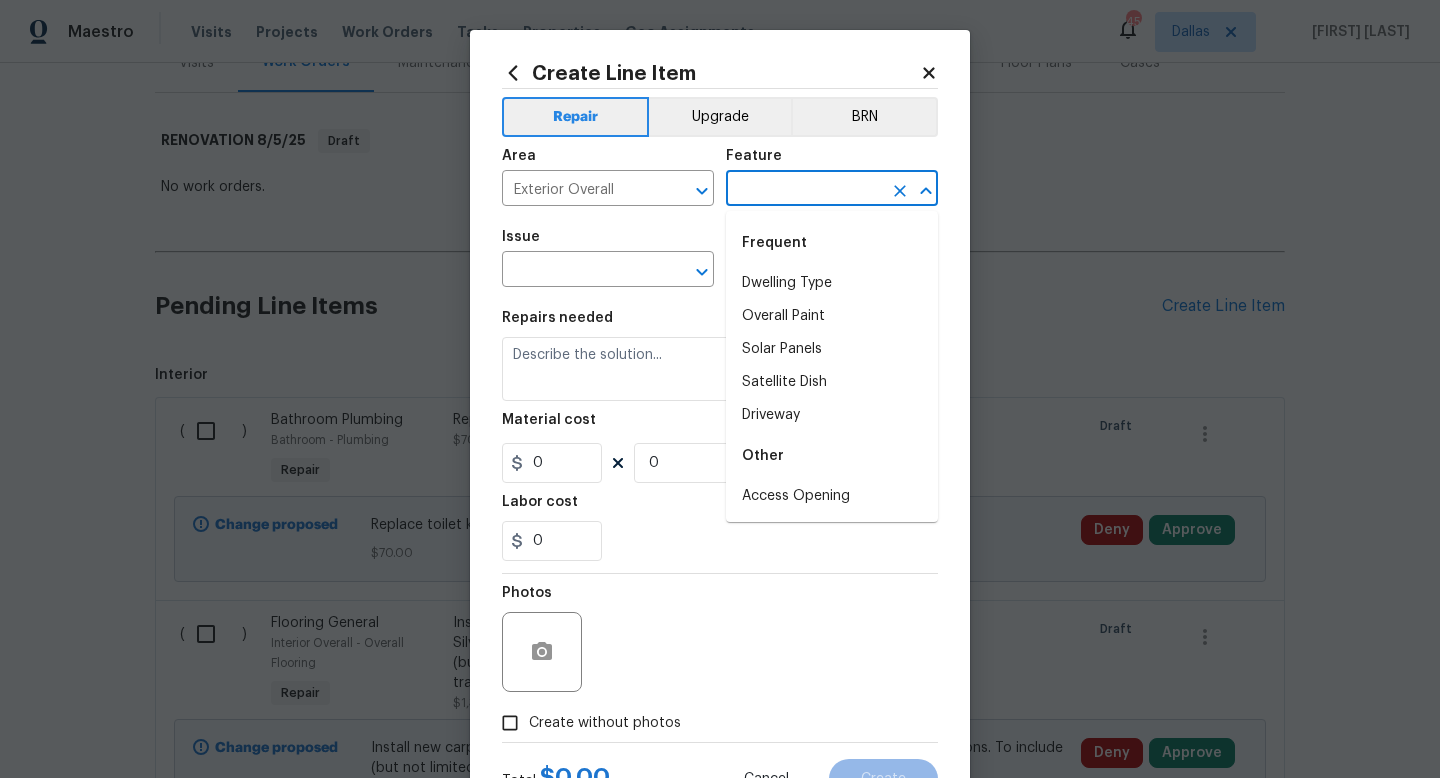 click at bounding box center [804, 190] 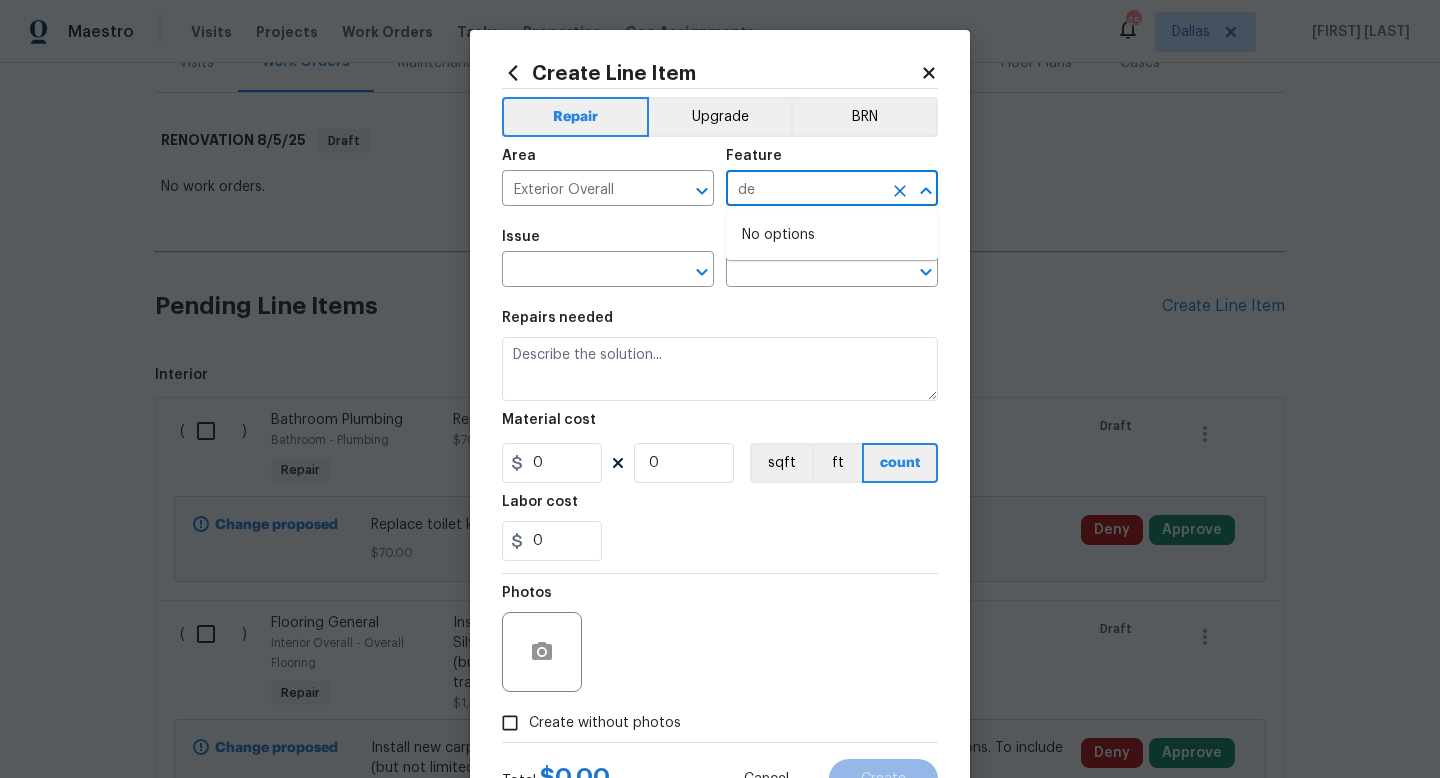 type on "d" 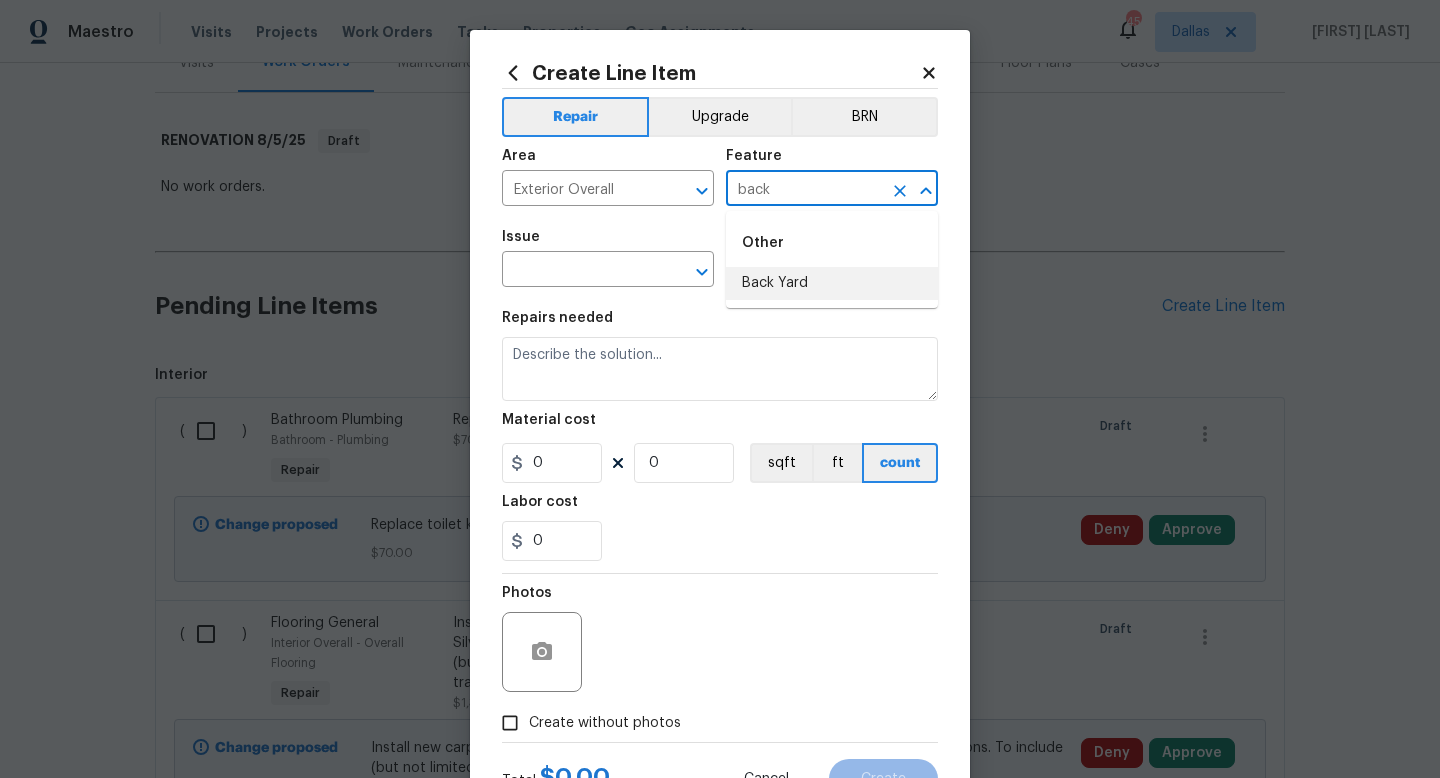 click on "Back Yard" at bounding box center (832, 283) 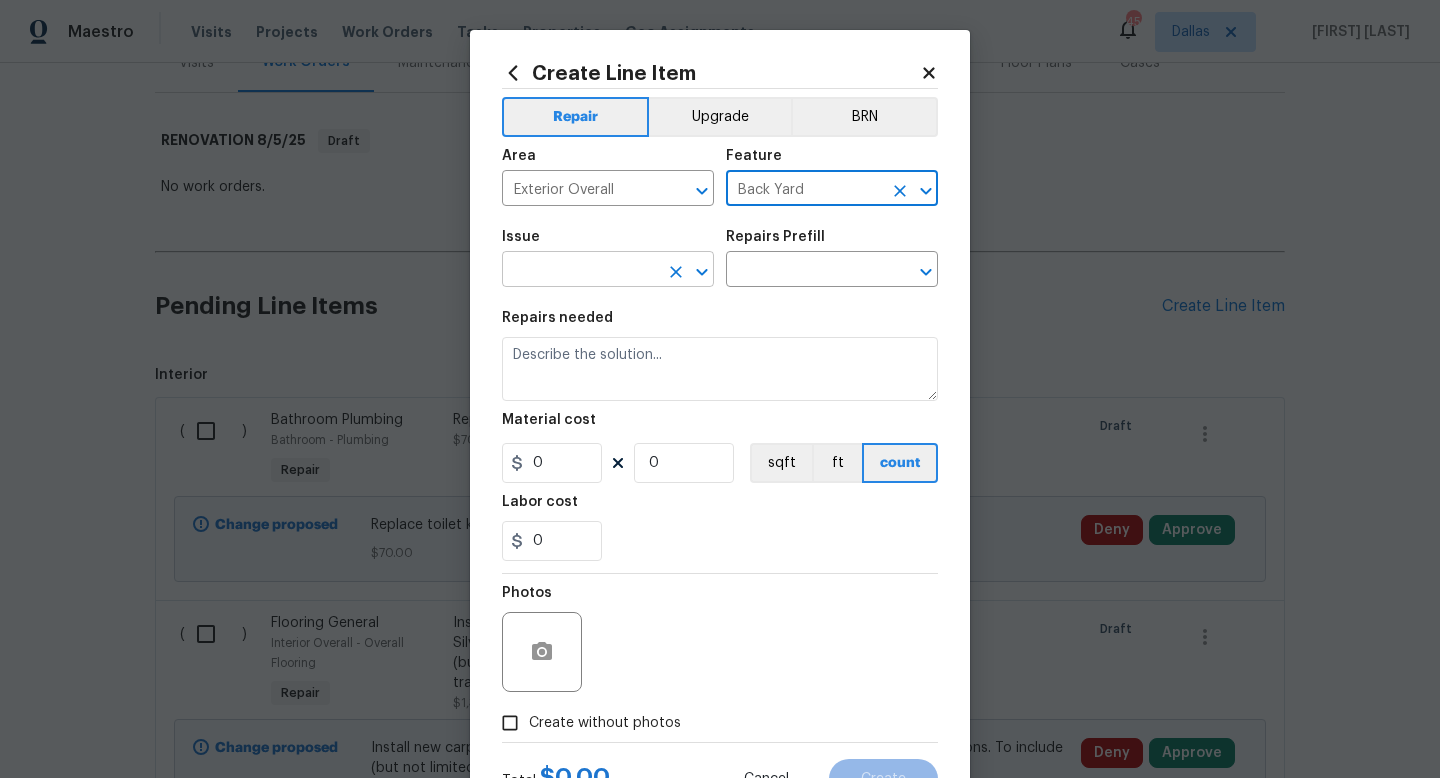 type on "Back Yard" 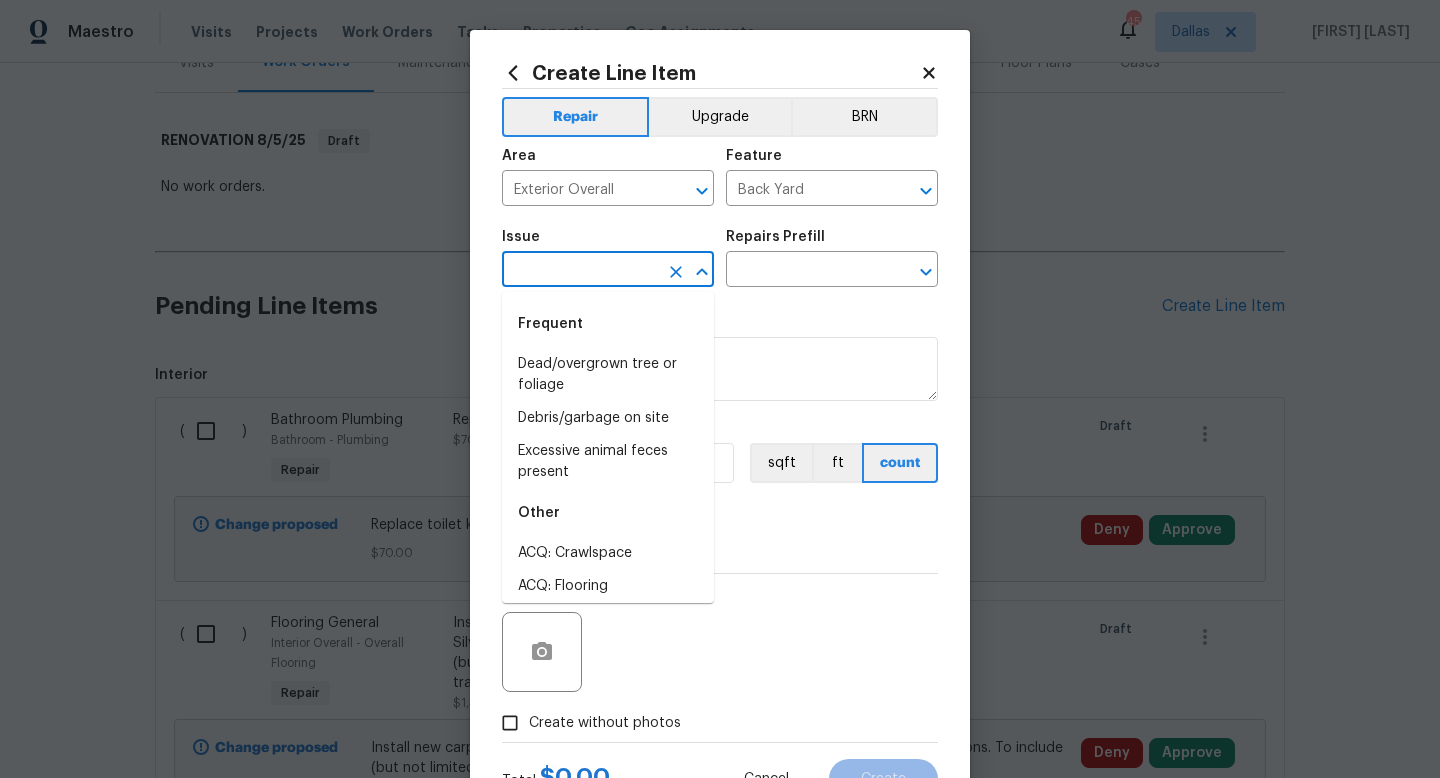 click at bounding box center (580, 271) 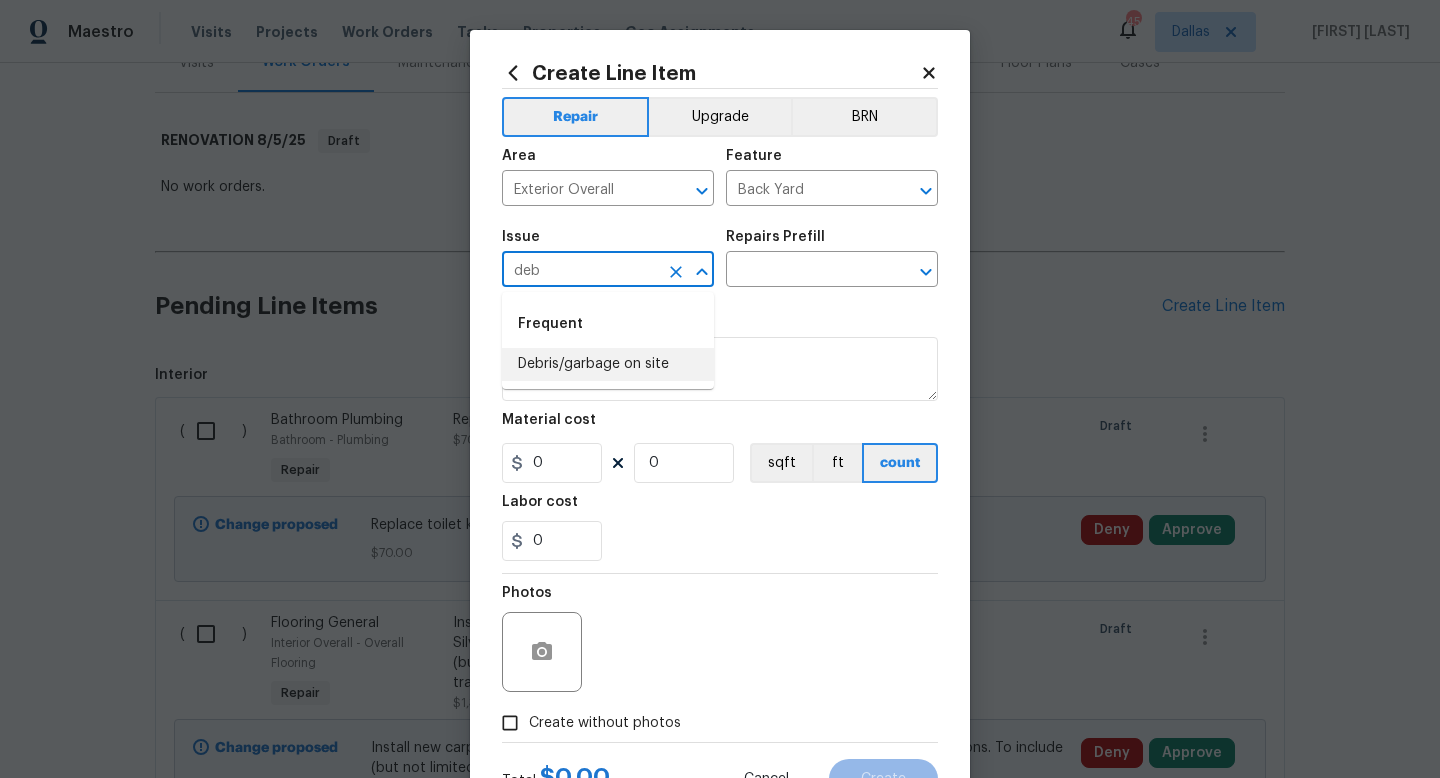 click on "Debris/garbage on site" at bounding box center [608, 364] 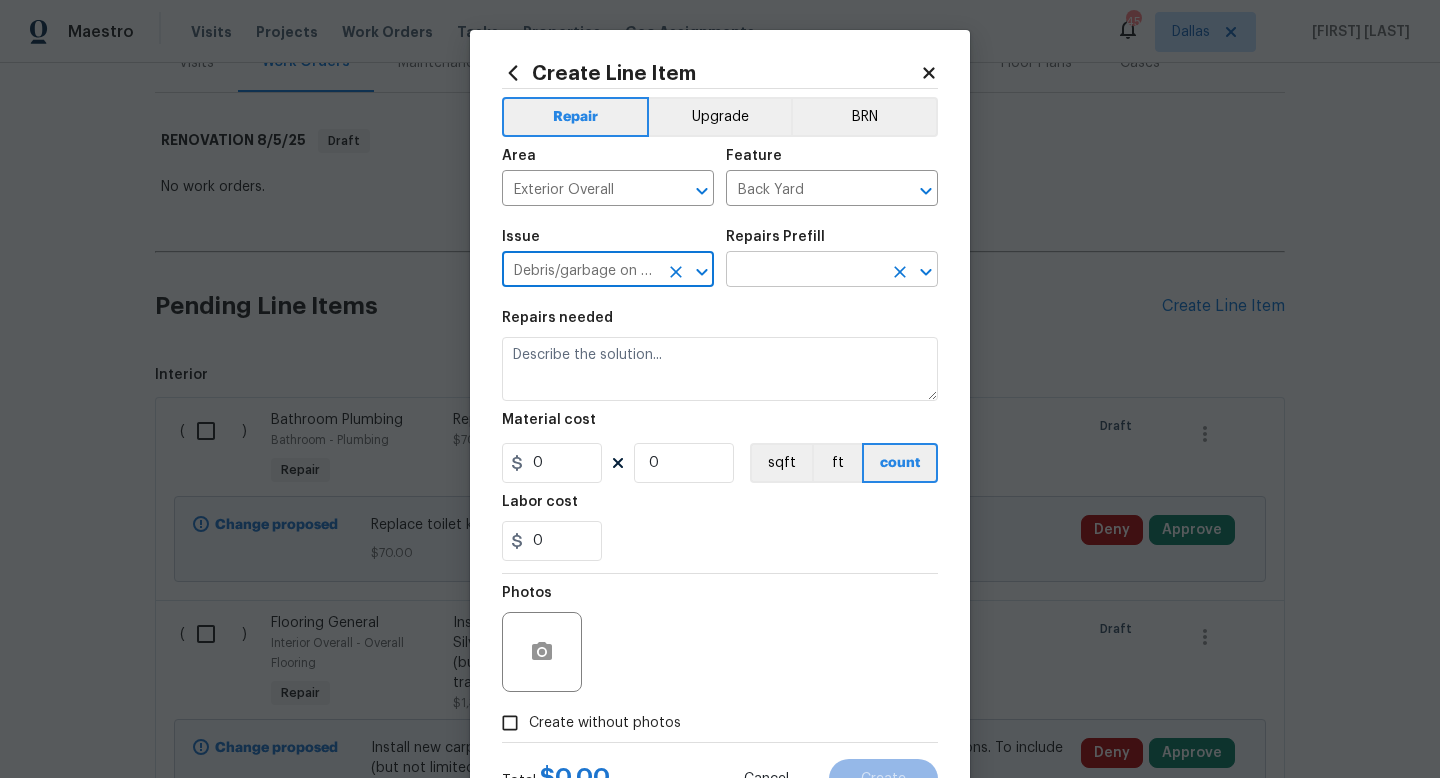 type on "Debris/garbage on site" 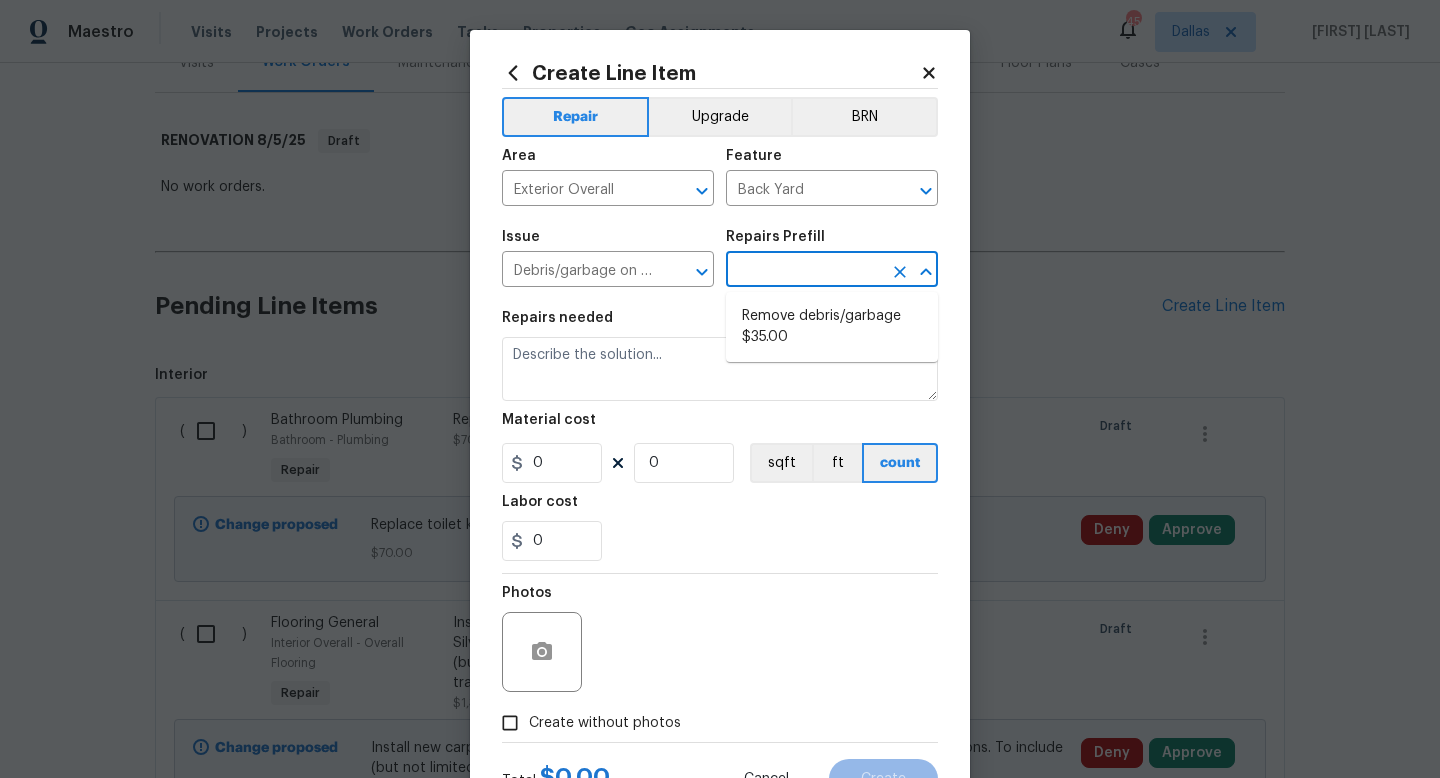 click at bounding box center (804, 271) 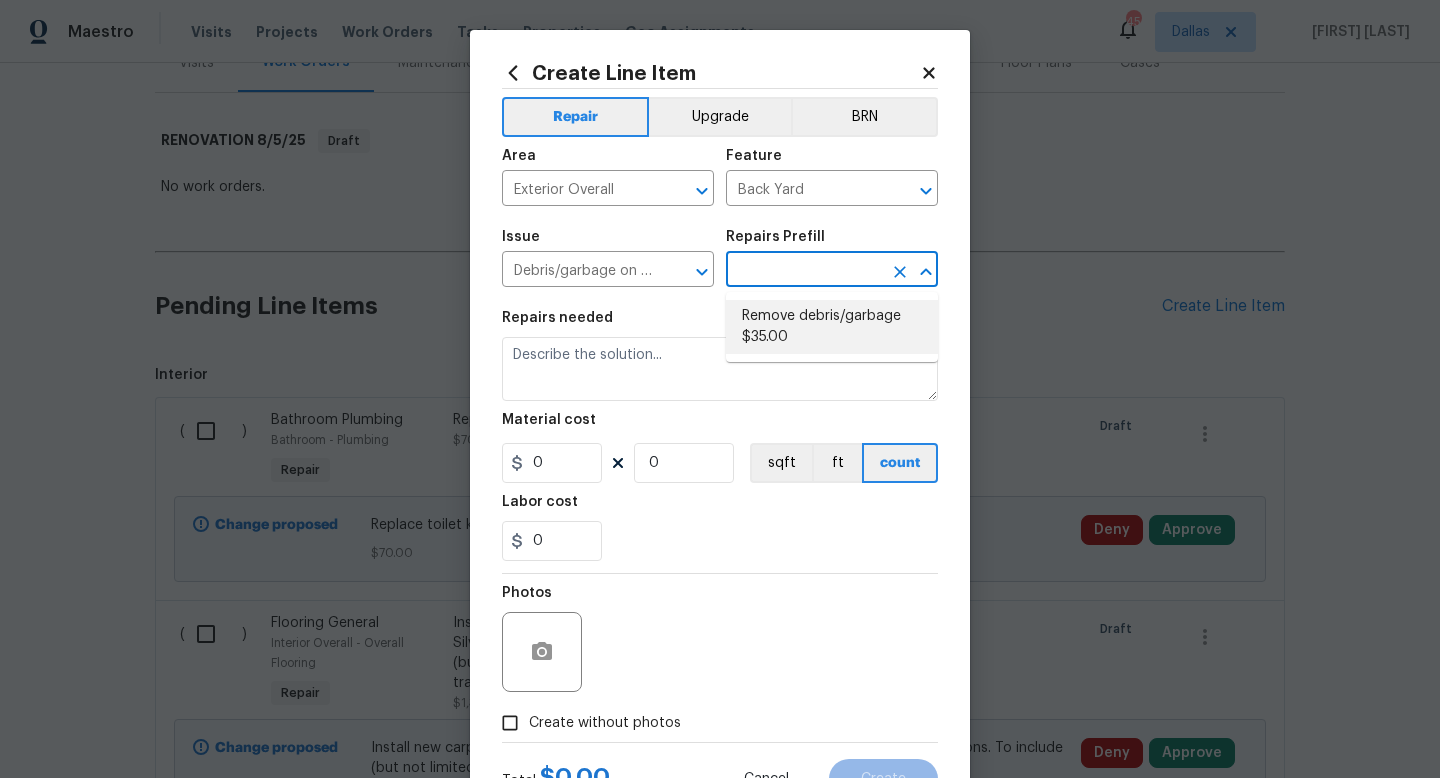 click on "Remove debris/garbage $35.00" at bounding box center [832, 327] 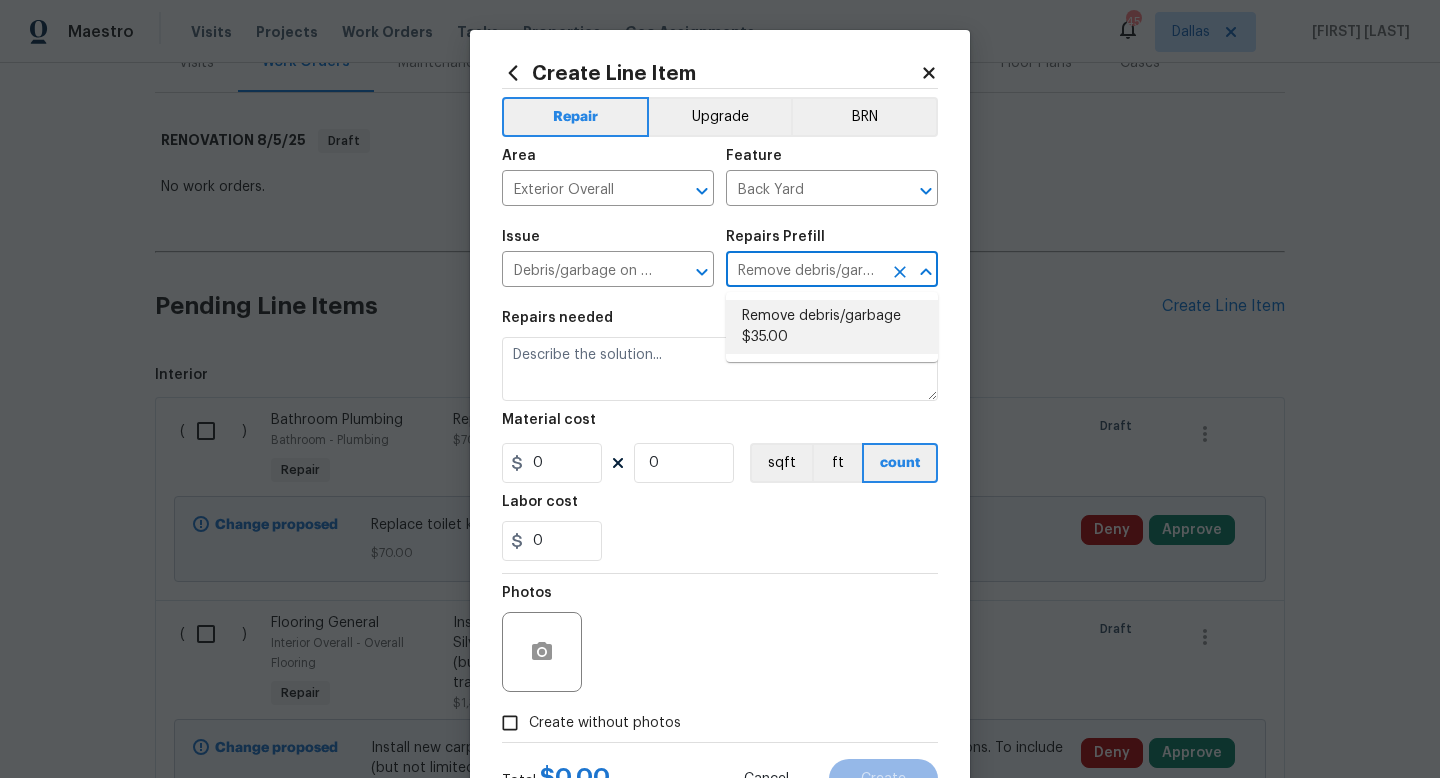 type on "Remove, haul off, and properly dispose of any debris left by seller to offsite location. Cost estimated per cubic yard." 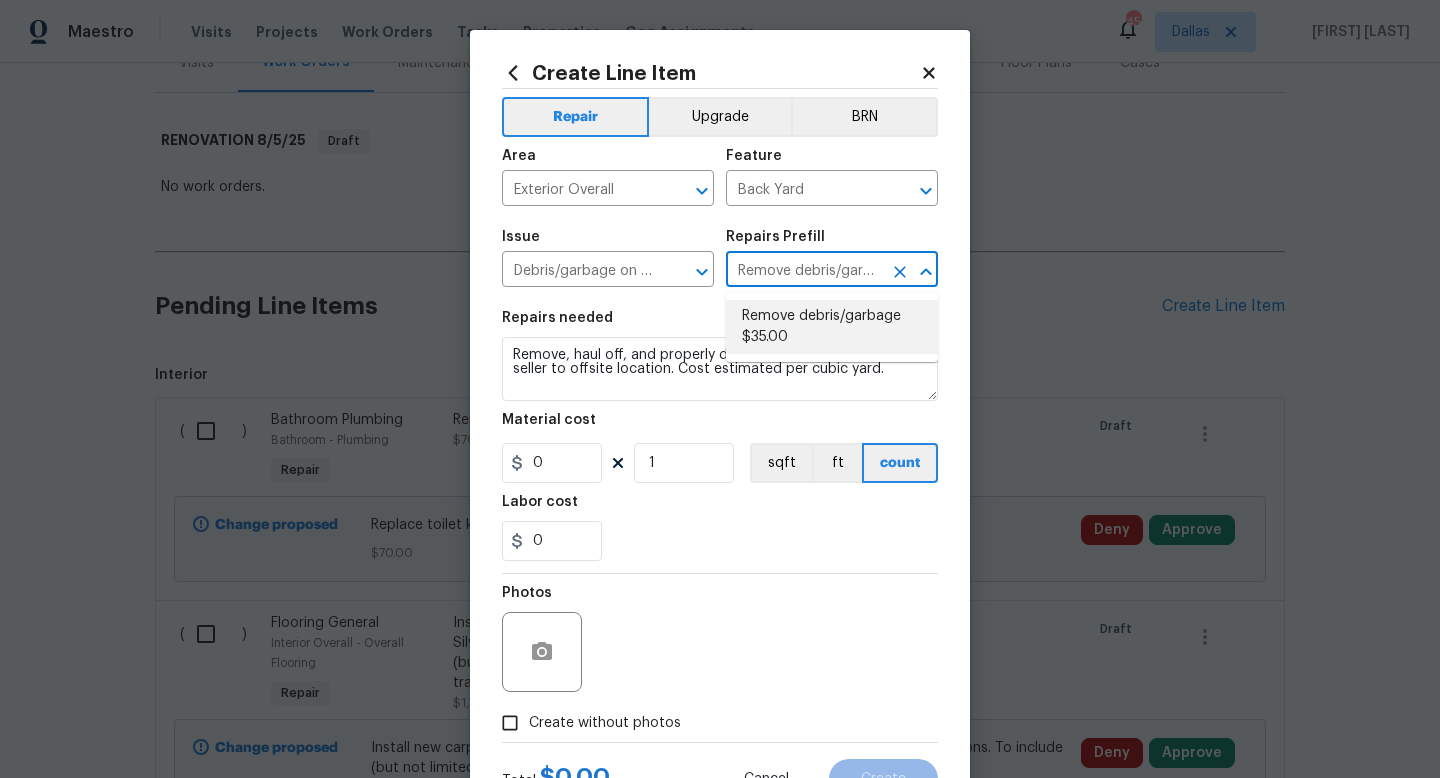 type on "35" 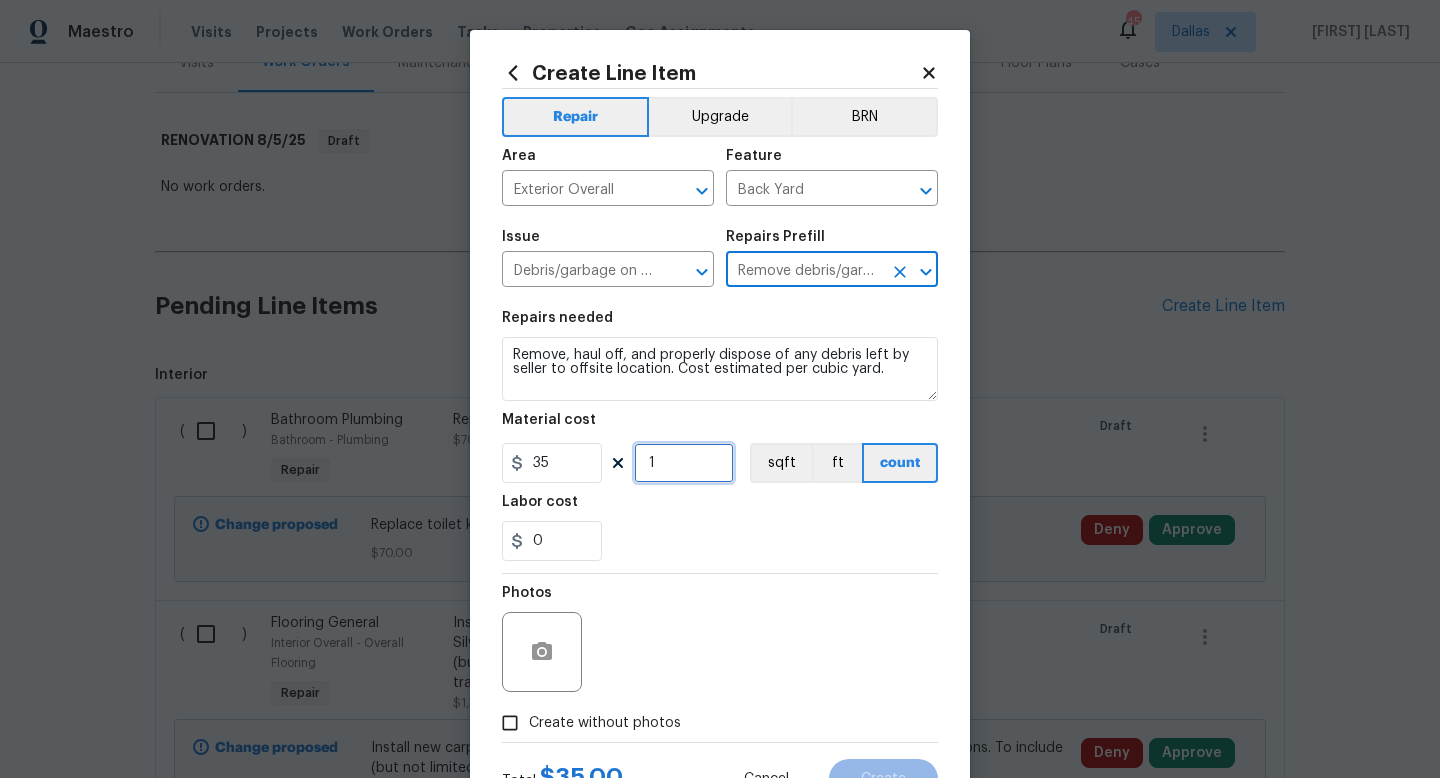 click on "1" at bounding box center (684, 463) 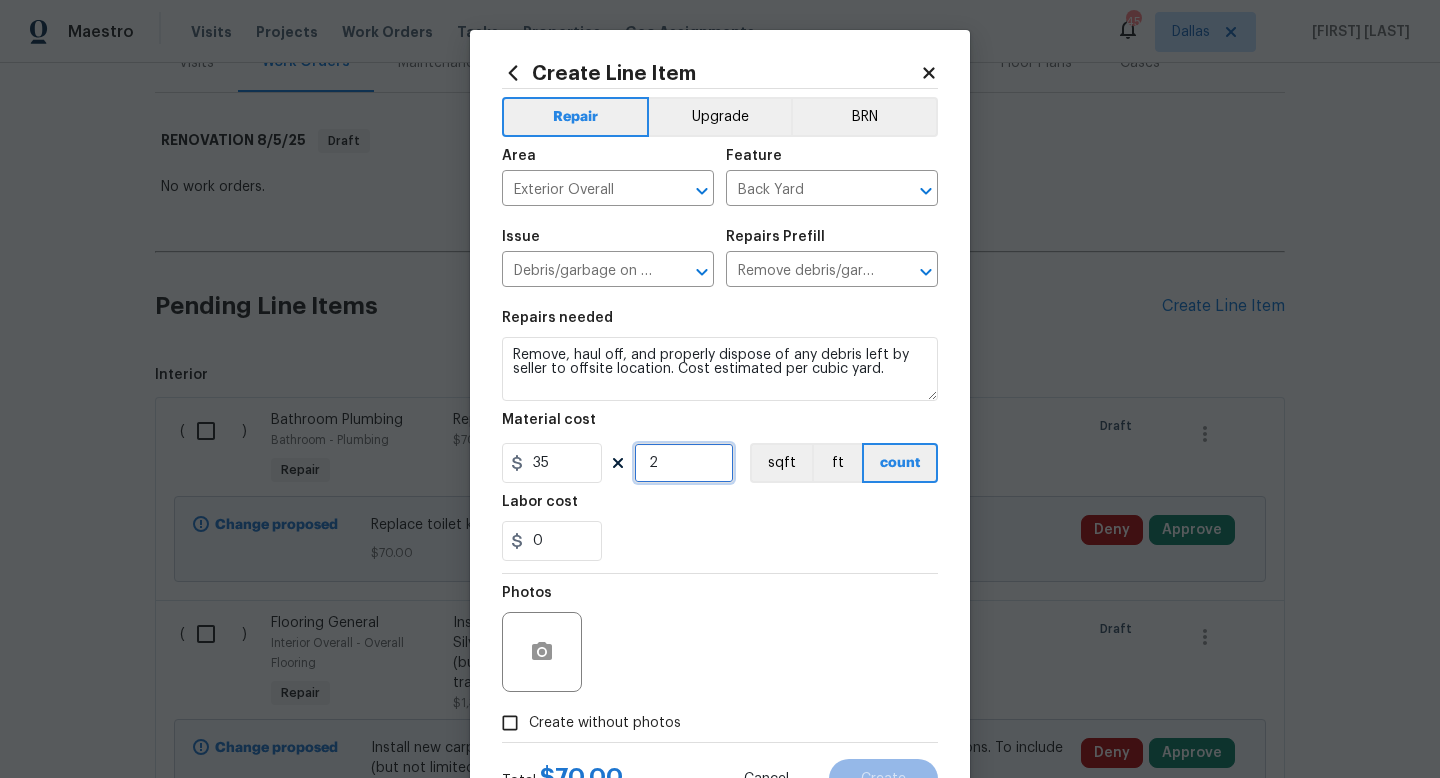scroll, scrollTop: 84, scrollLeft: 0, axis: vertical 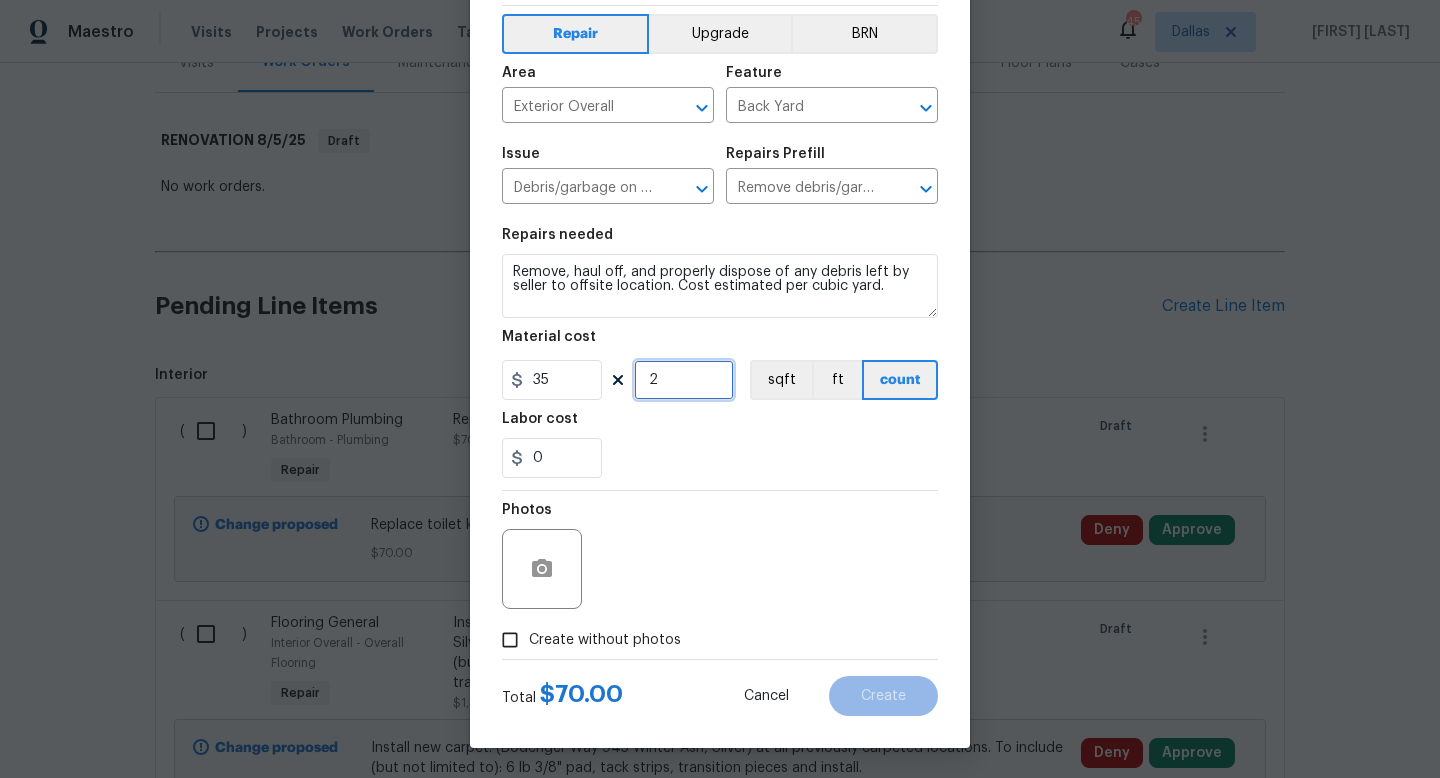 type on "2" 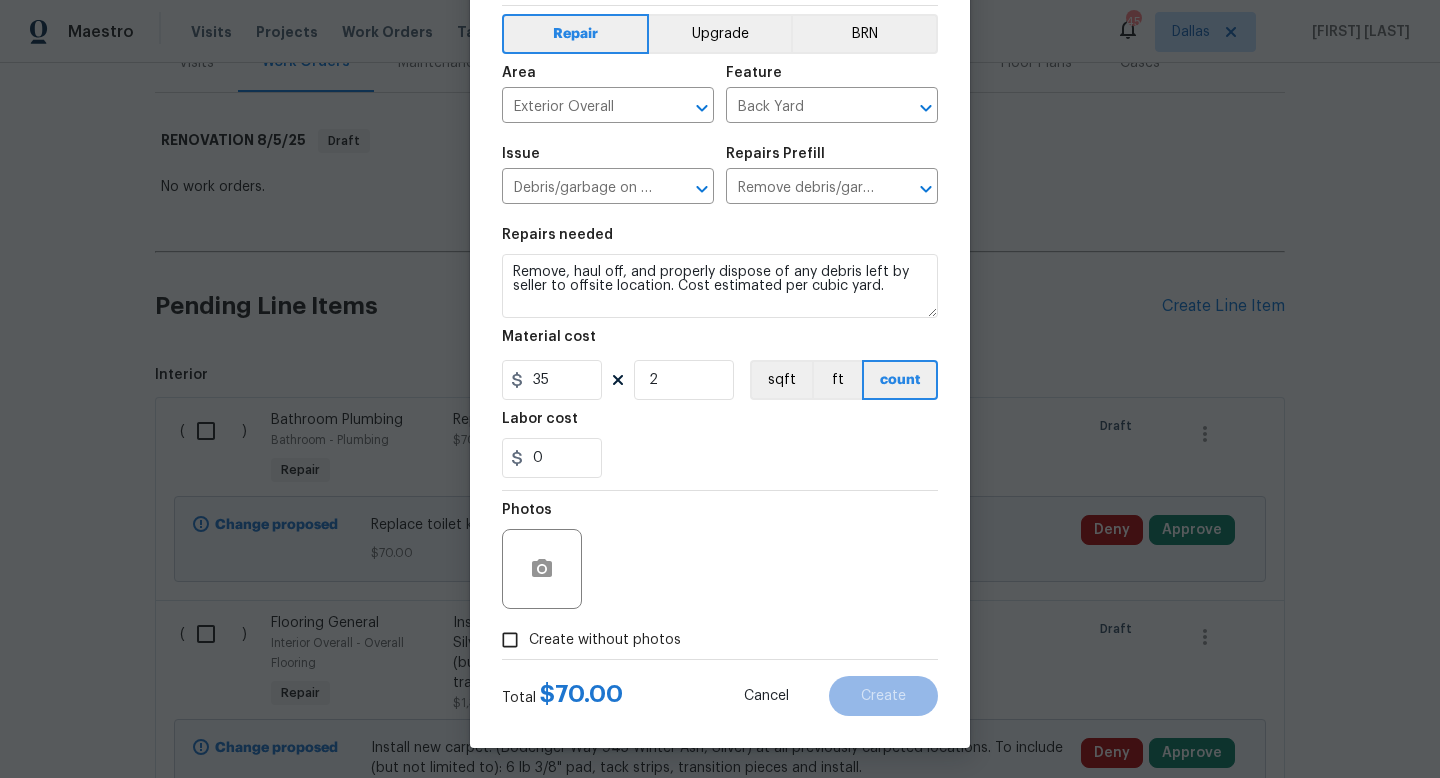 click on "Create without photos" at bounding box center [605, 640] 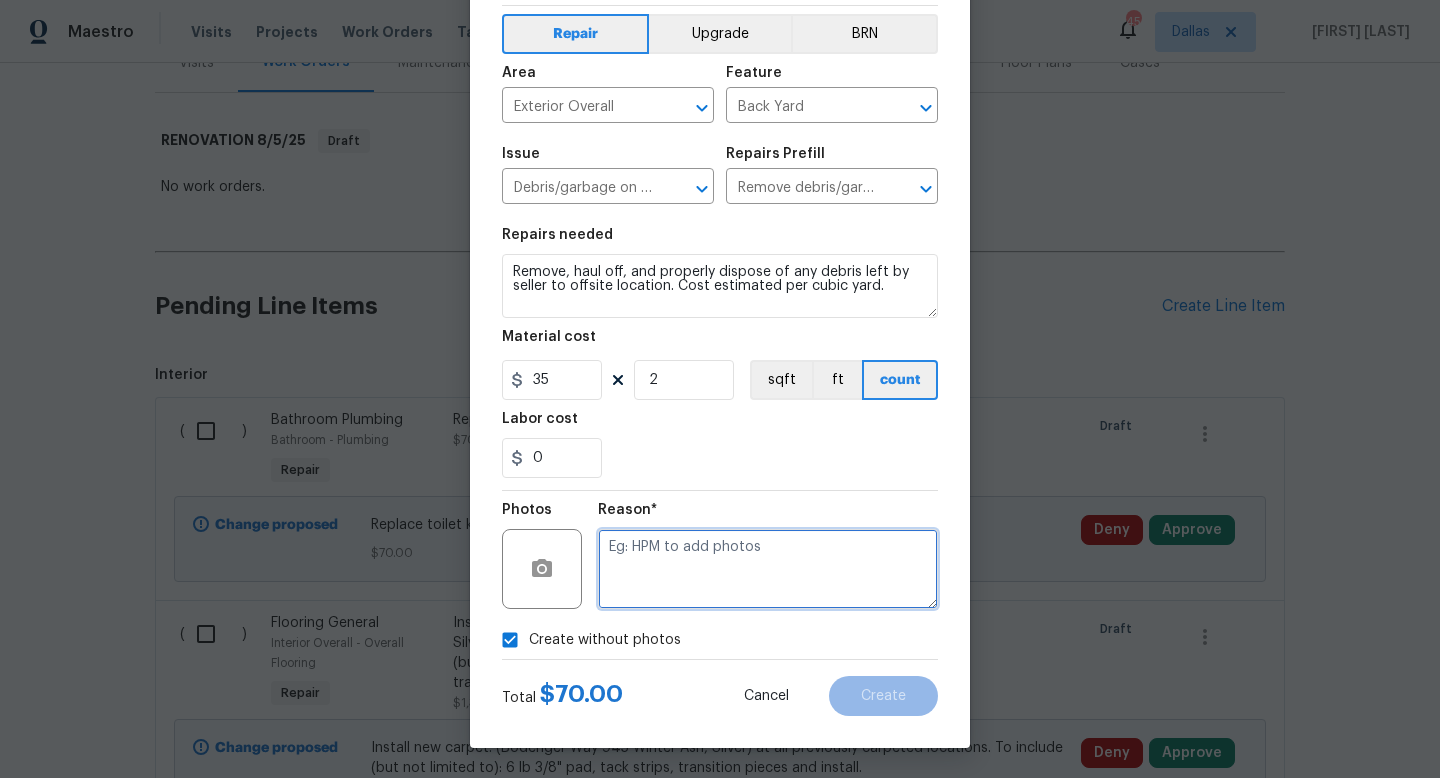 click at bounding box center [768, 569] 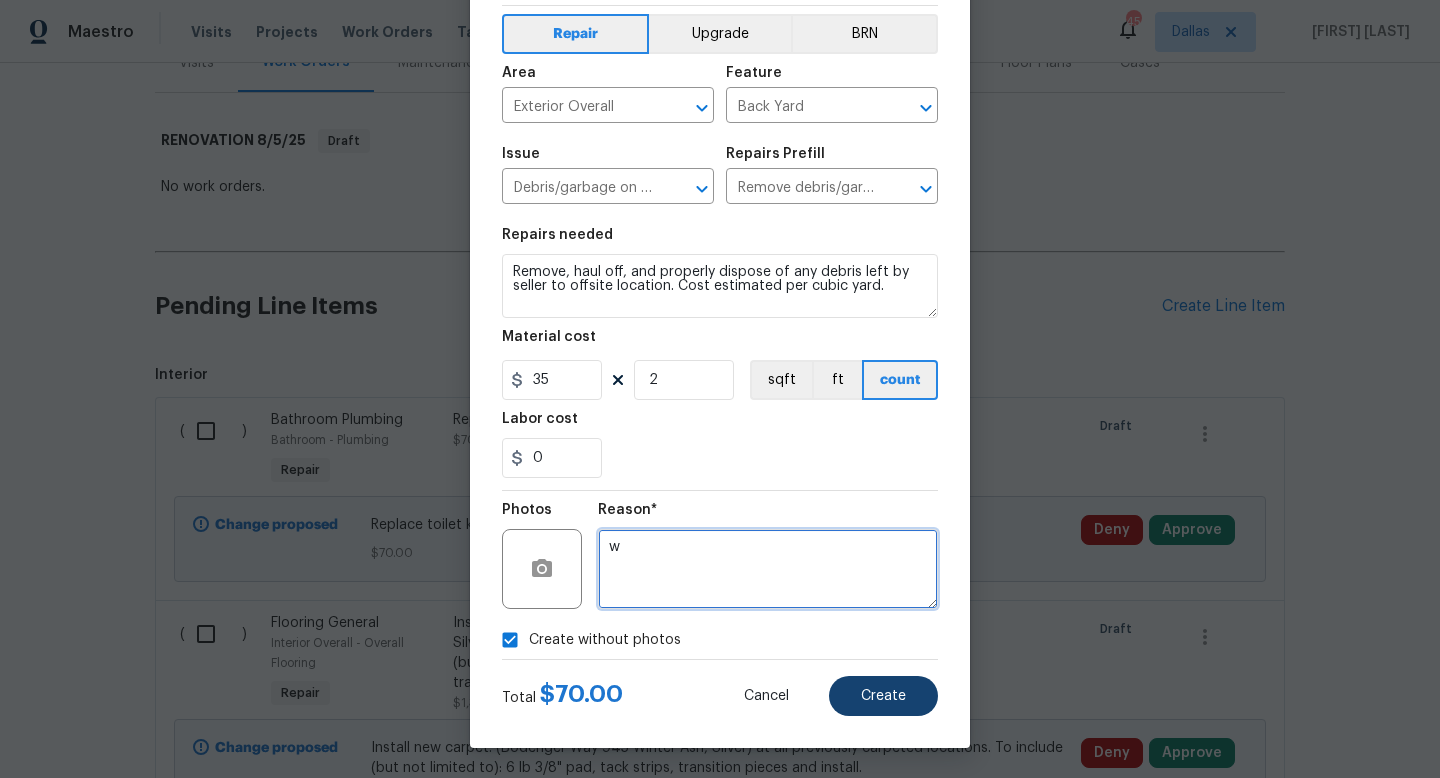 type on "w" 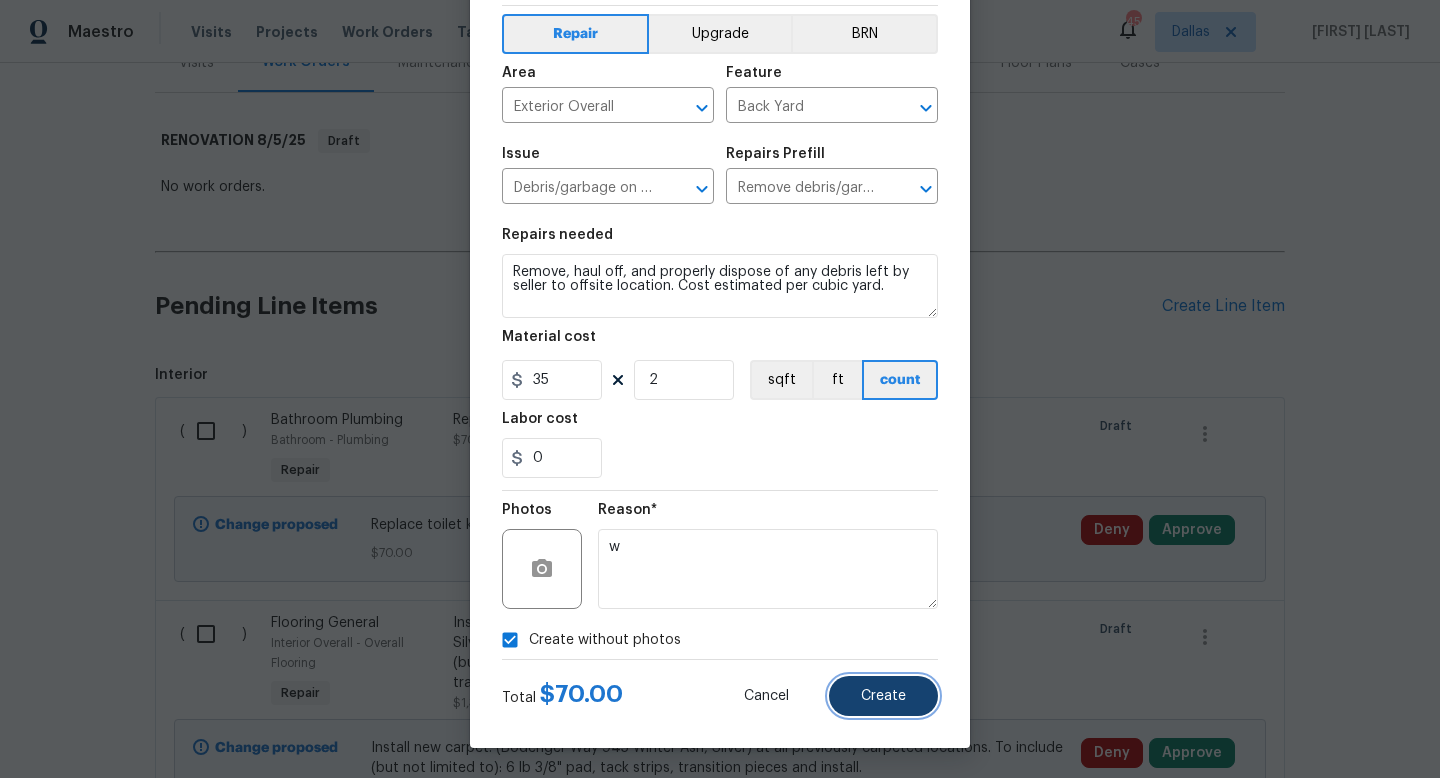 click on "Create" at bounding box center [883, 696] 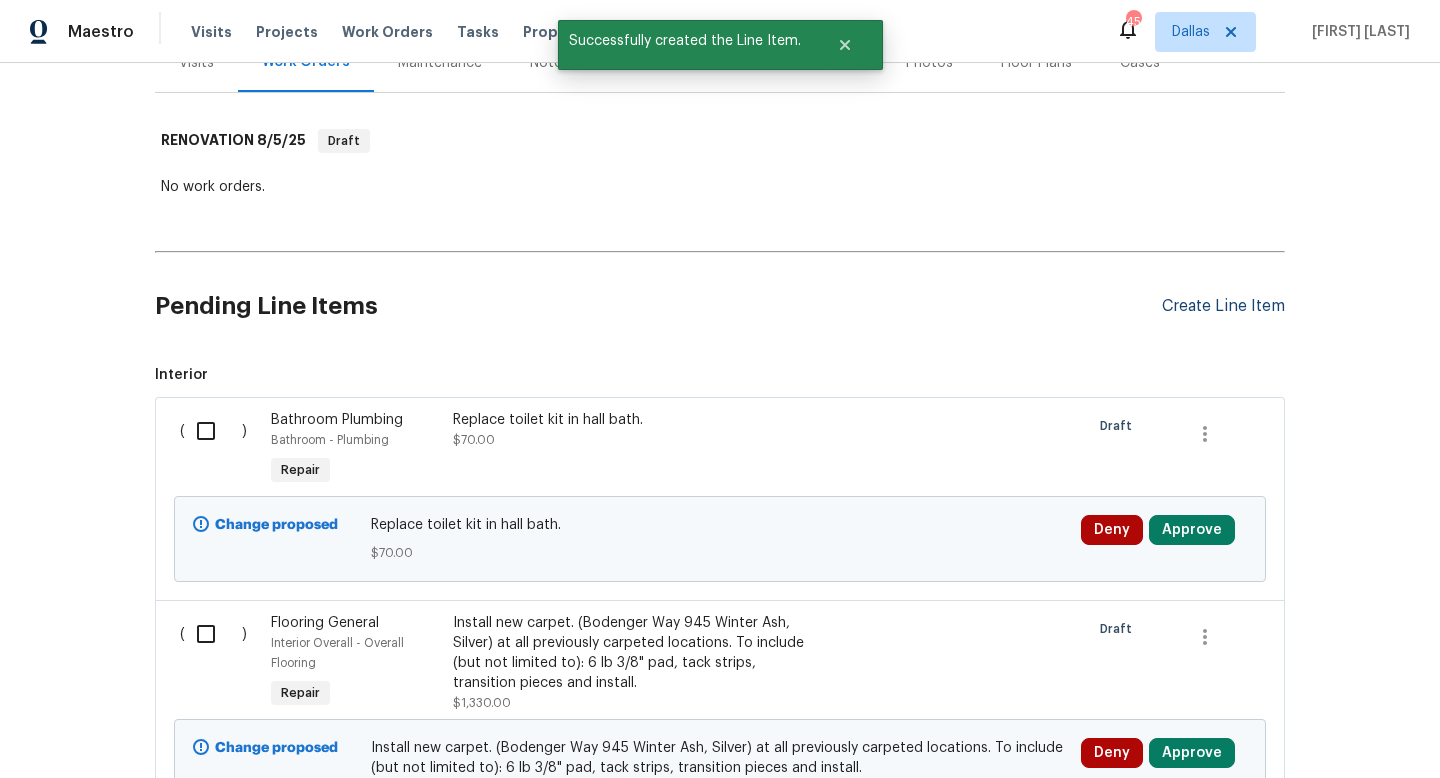 click on "Create Line Item" at bounding box center (1223, 306) 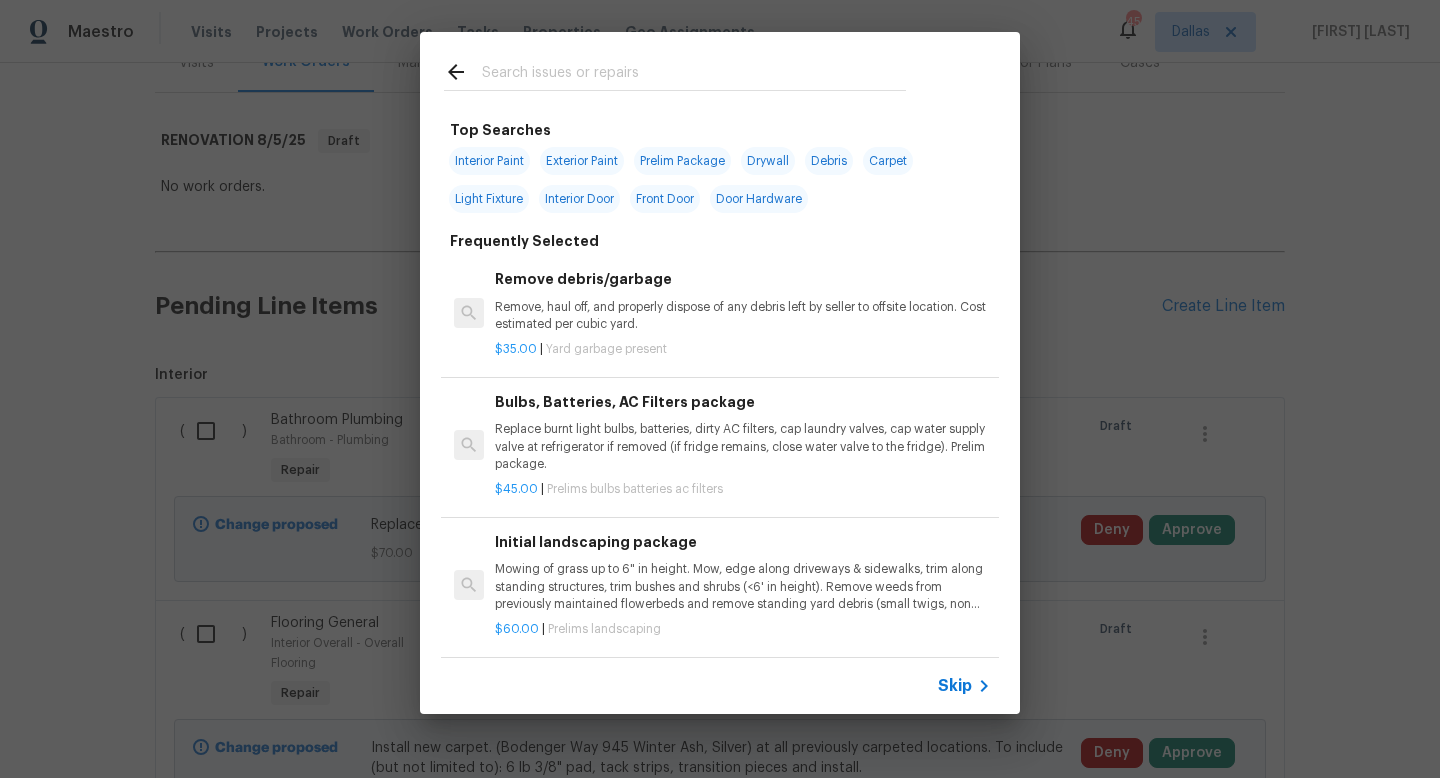 click on "Skip" at bounding box center [955, 686] 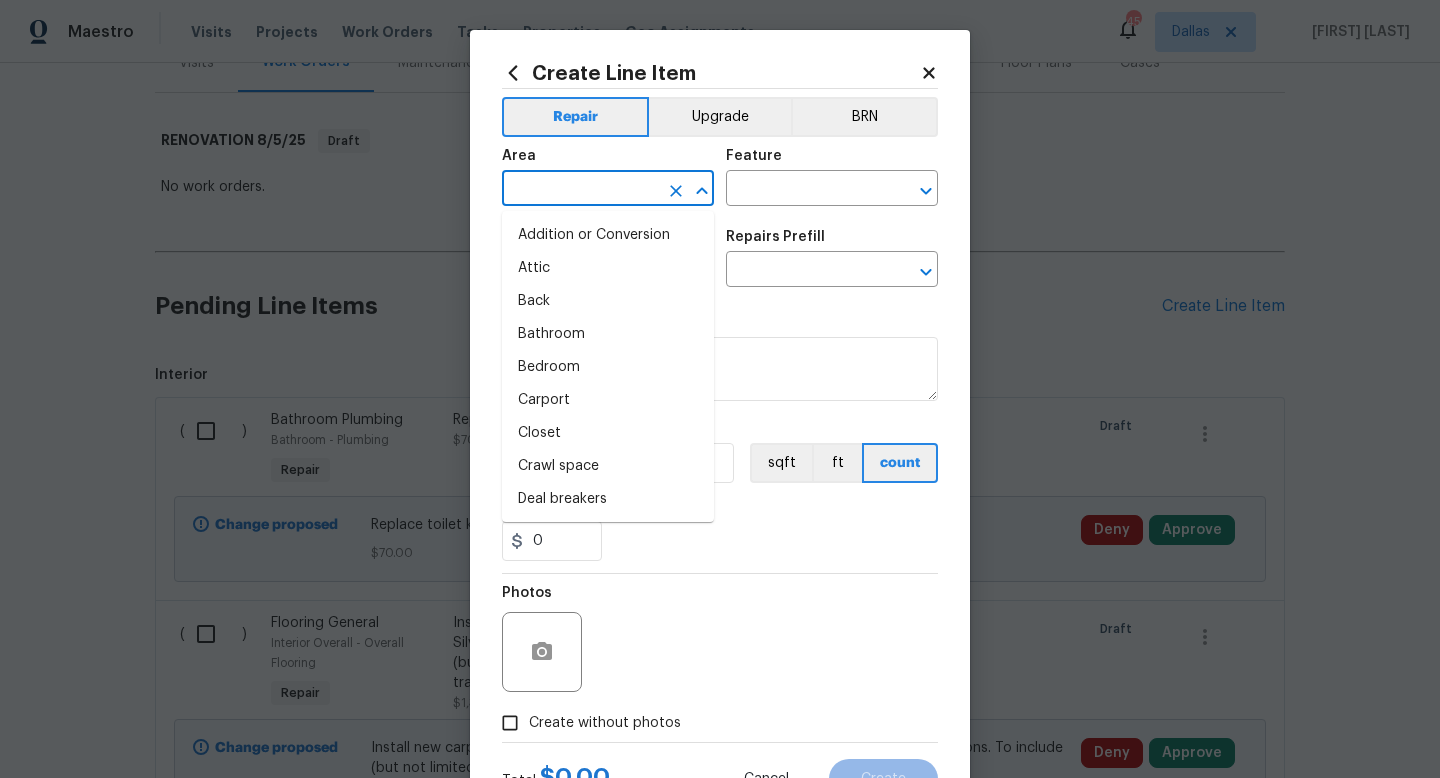 click at bounding box center (580, 190) 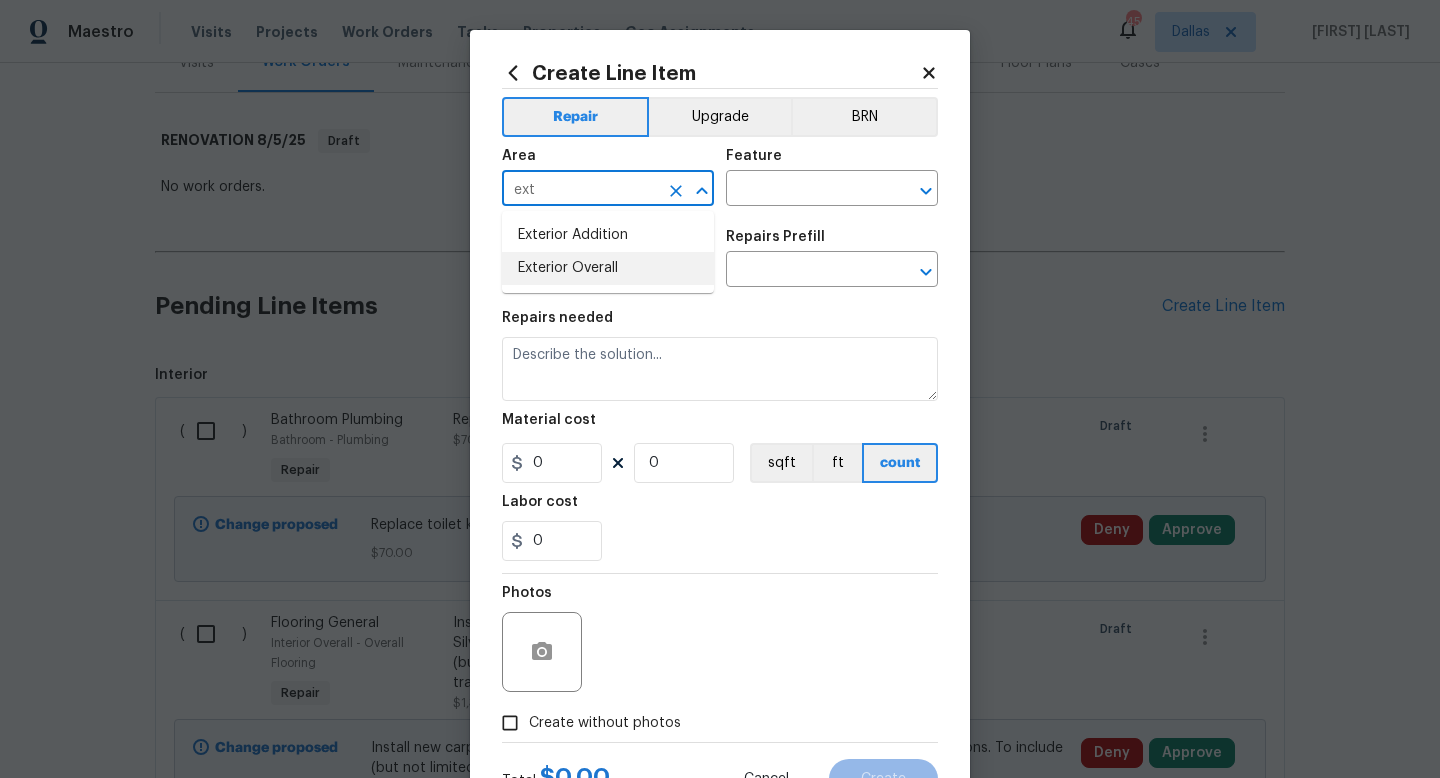 click on "Exterior Overall" at bounding box center (608, 268) 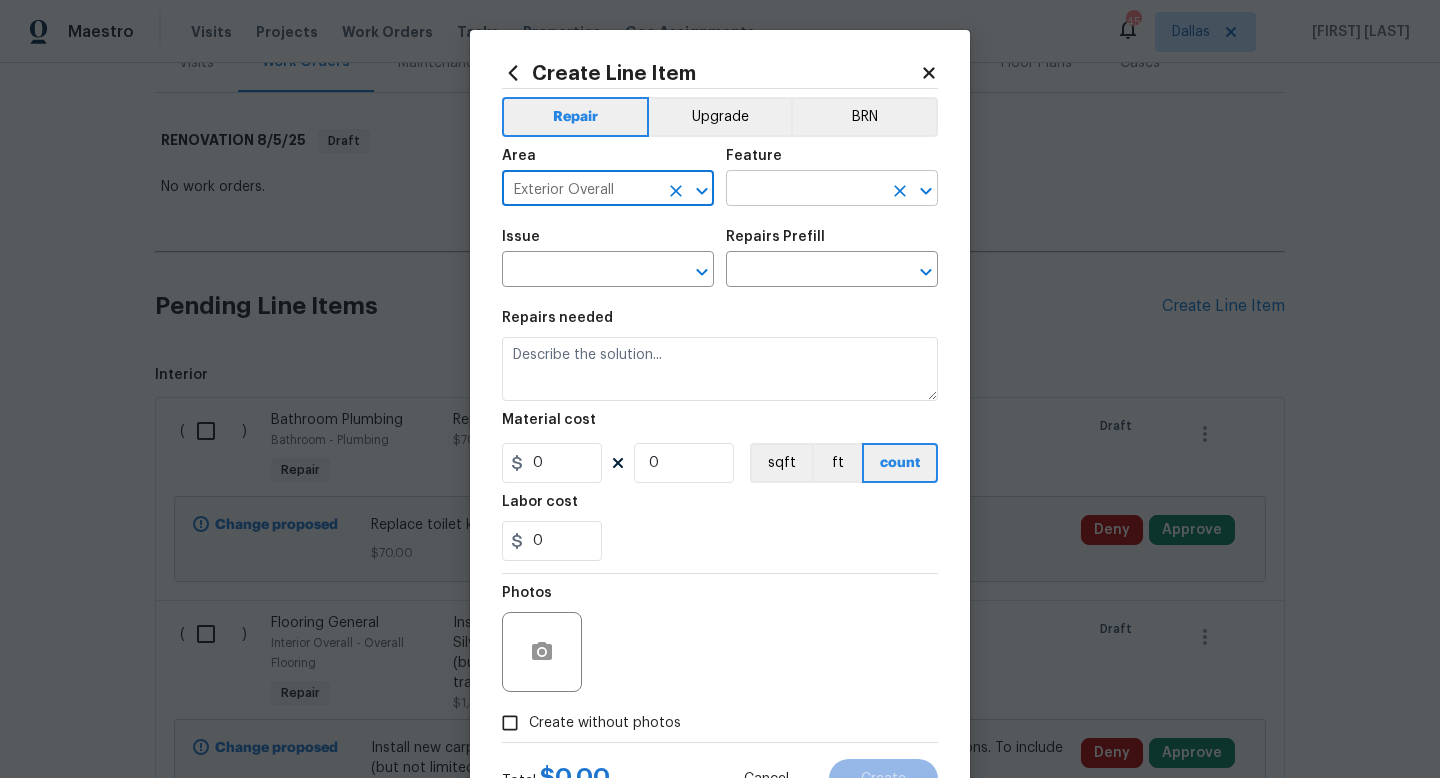 type on "Exterior Overall" 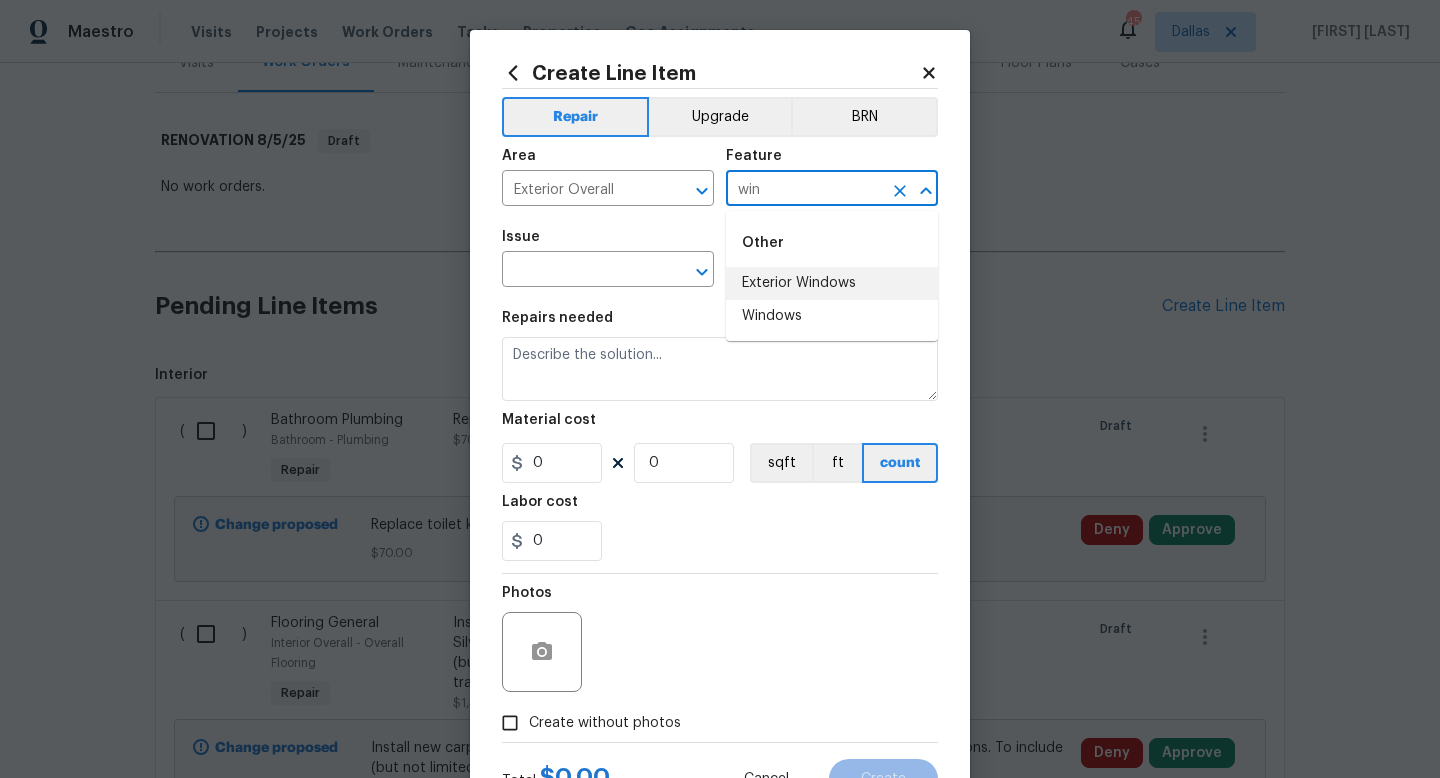 click on "Exterior Windows" at bounding box center (832, 283) 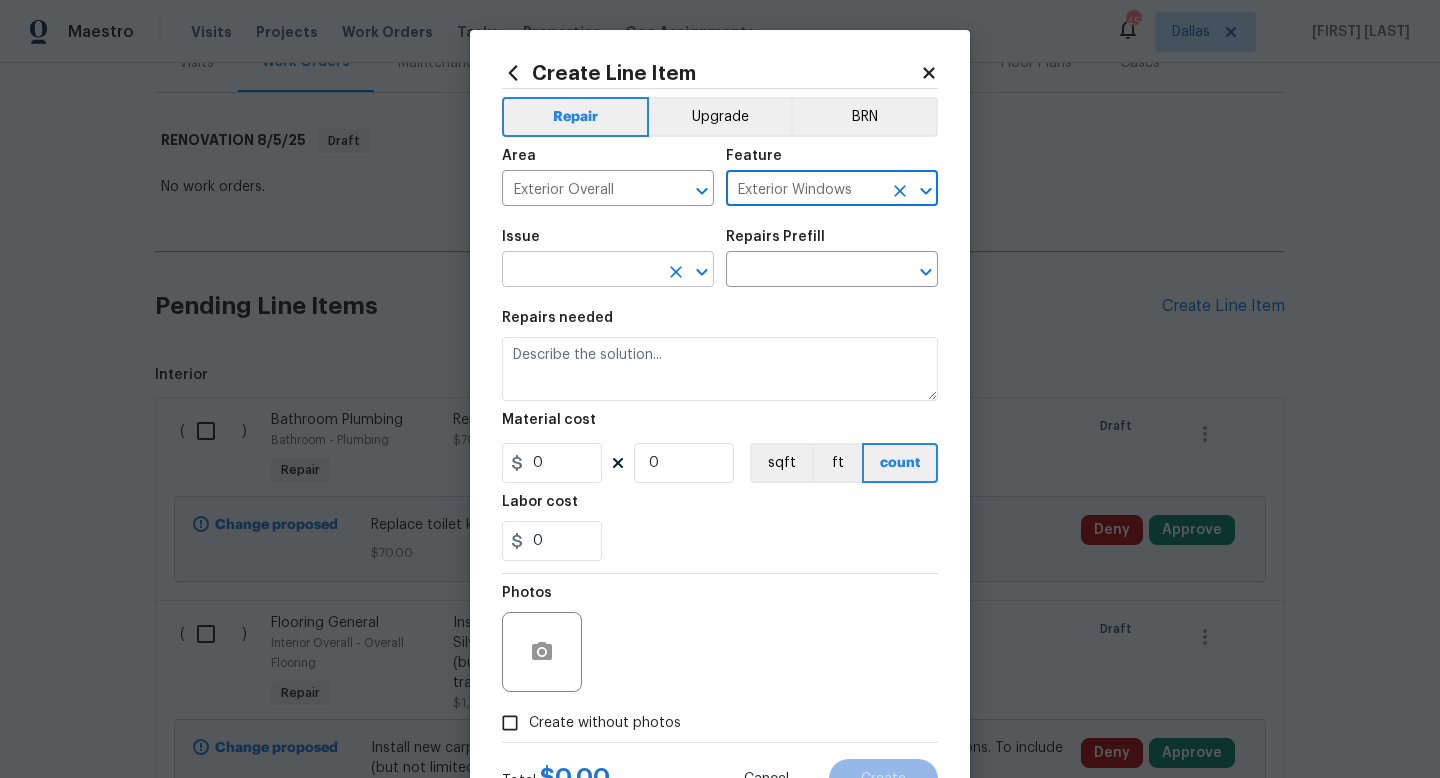 type on "Exterior Windows" 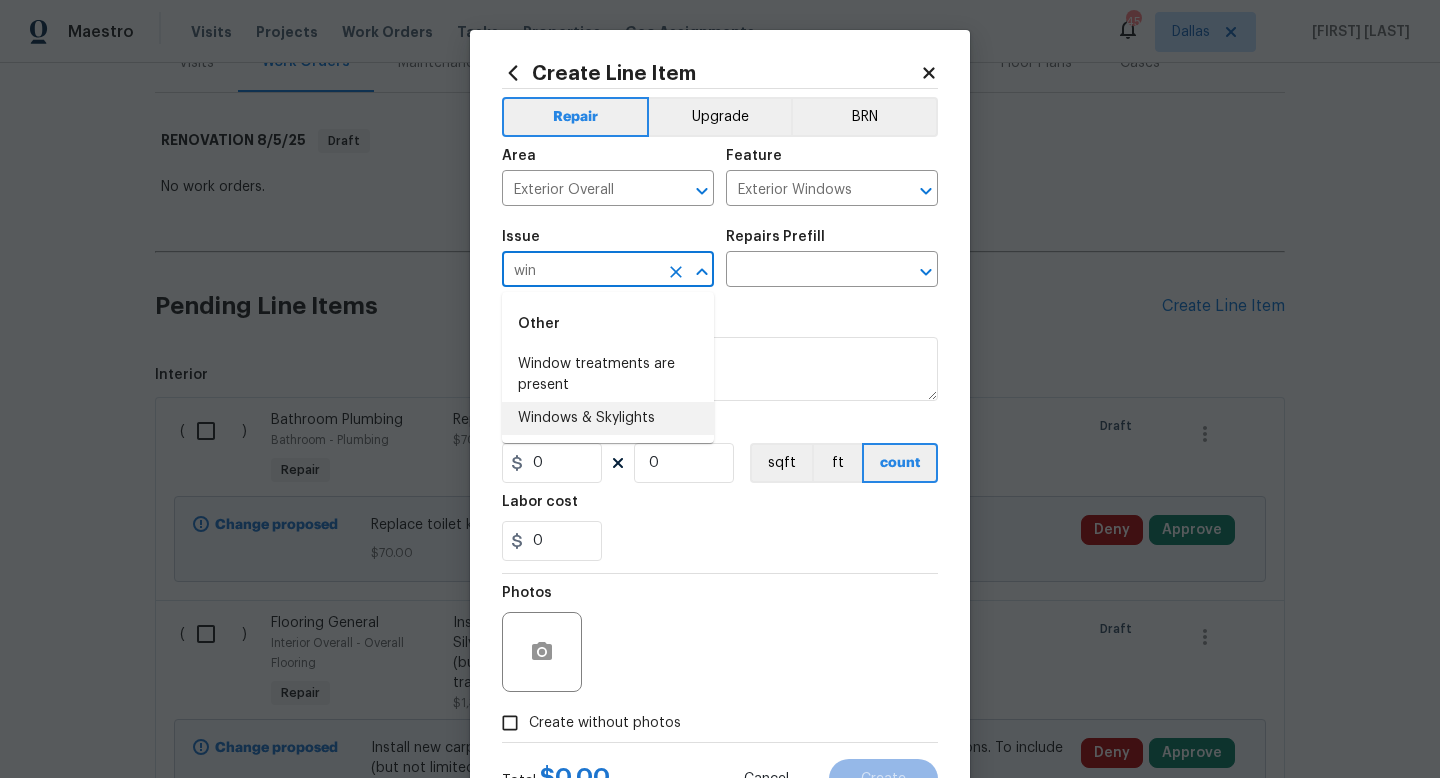 click on "Windows & Skylights" at bounding box center [608, 418] 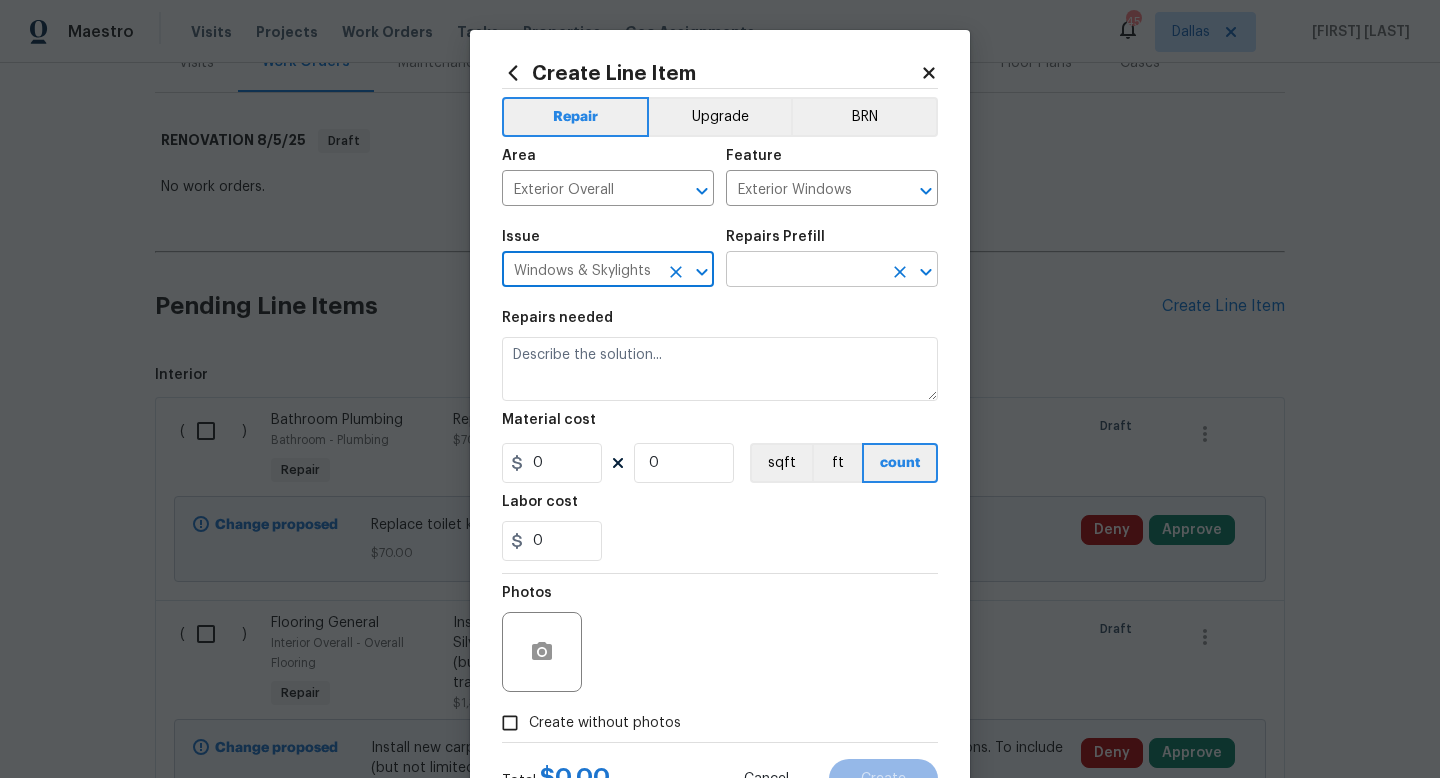 type on "Windows & Skylights" 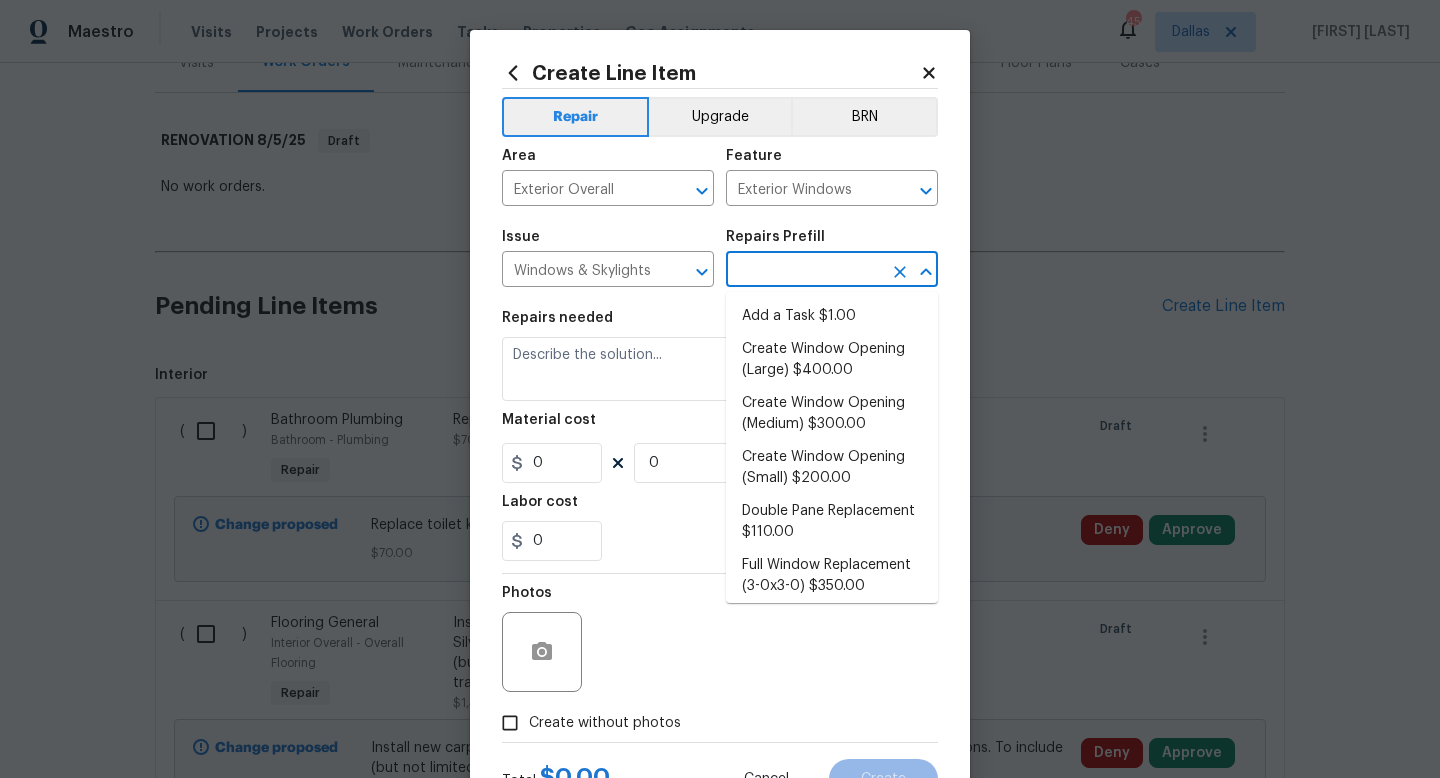 click at bounding box center [804, 271] 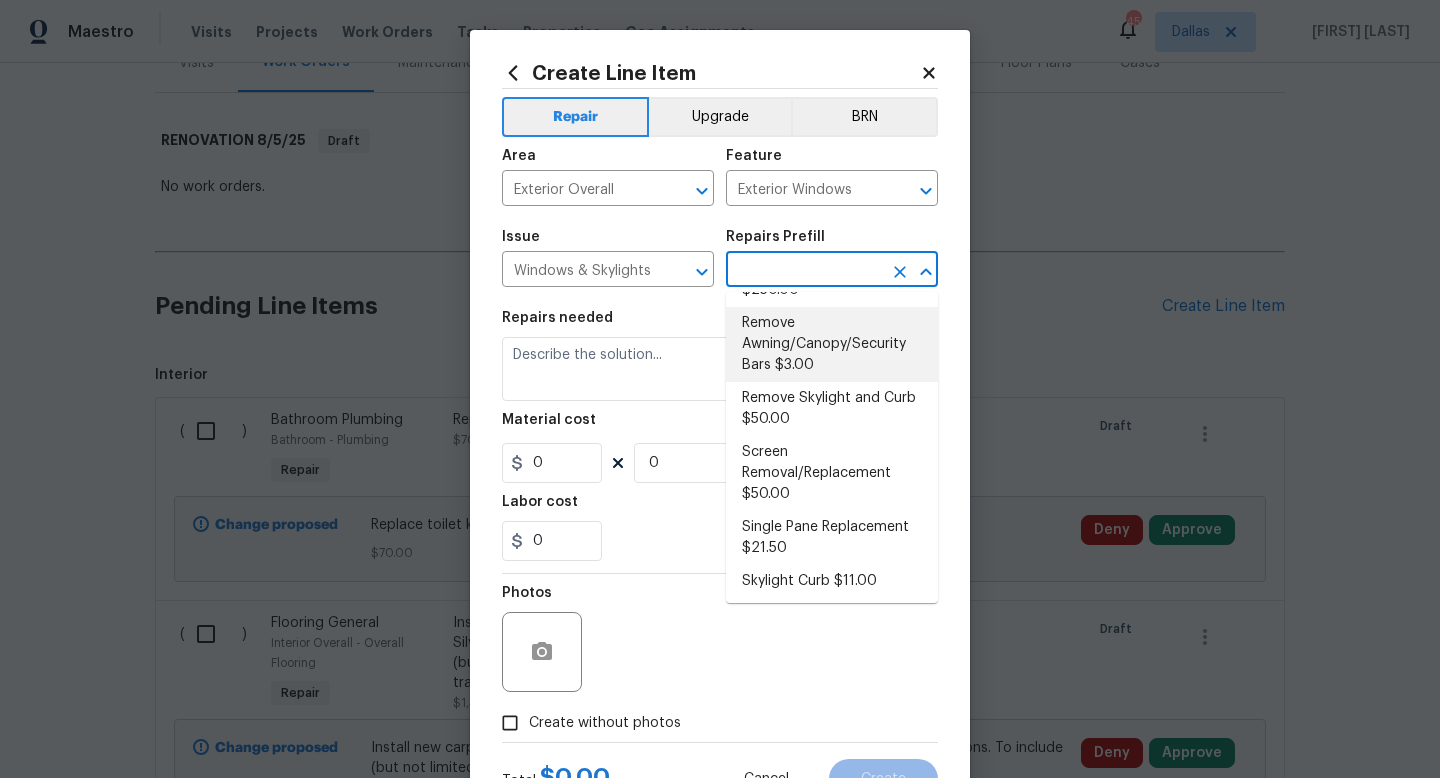 scroll, scrollTop: 407, scrollLeft: 0, axis: vertical 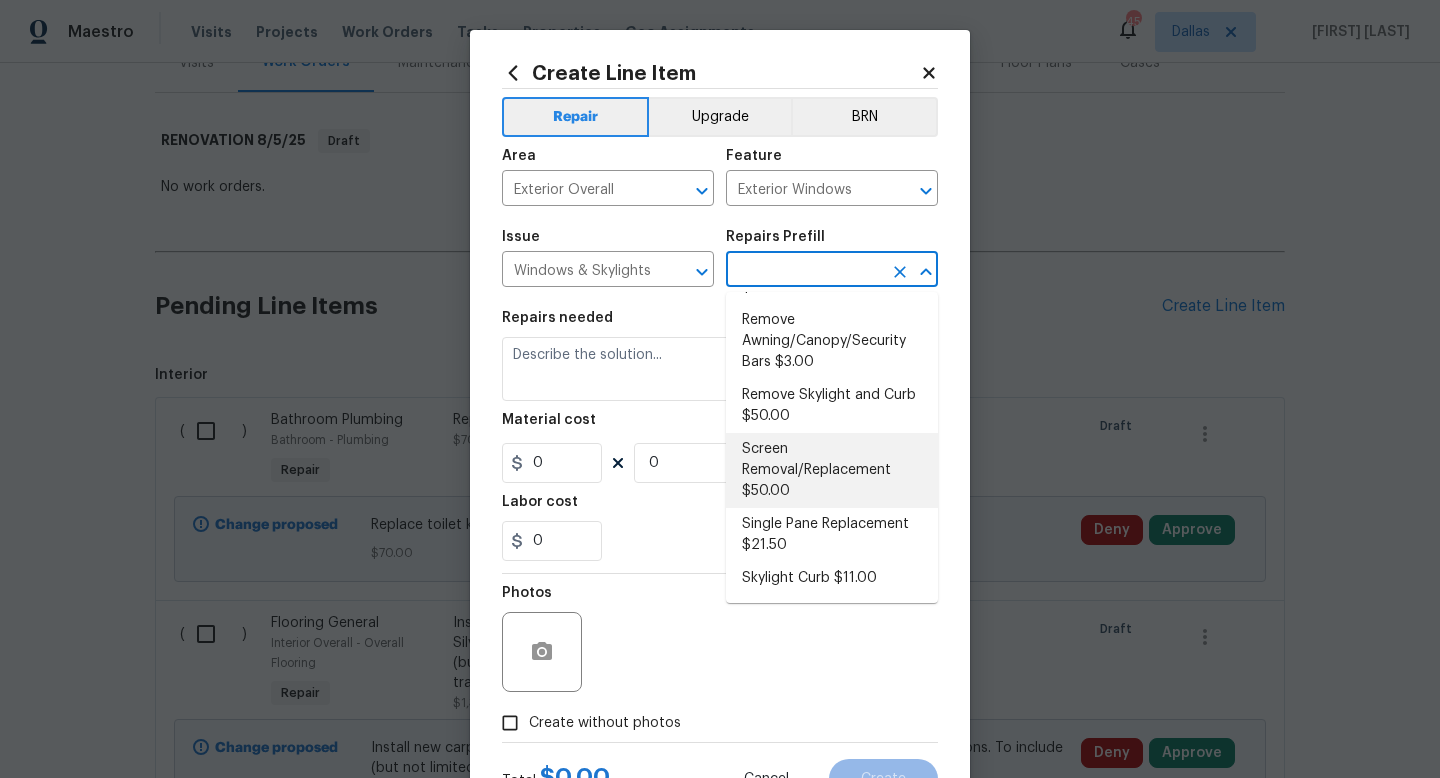 click on "Screen Removal/Replacement $50.00" at bounding box center (832, 470) 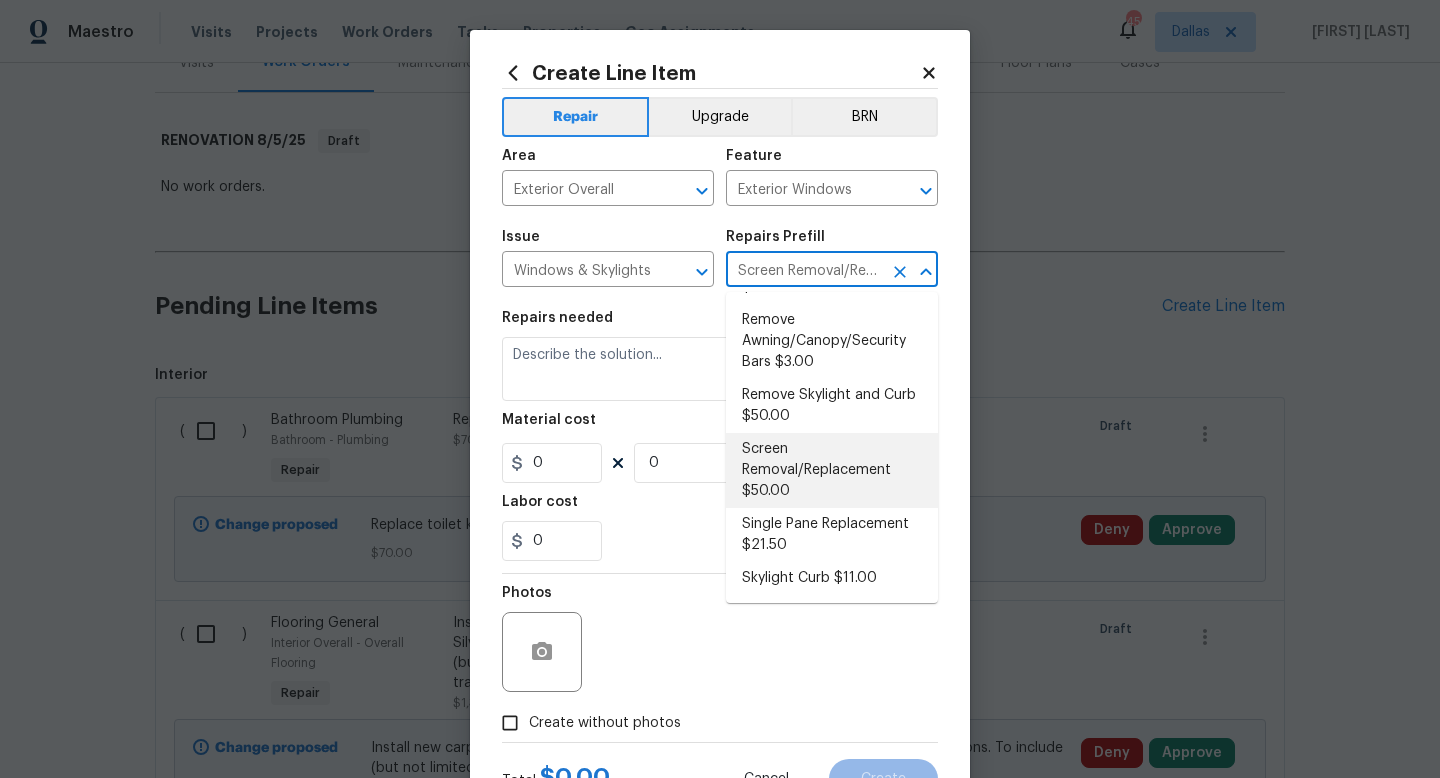 type on "Remove the insect screens from all of the windows on the home. Neatly stack the screens in discrete location in the garage." 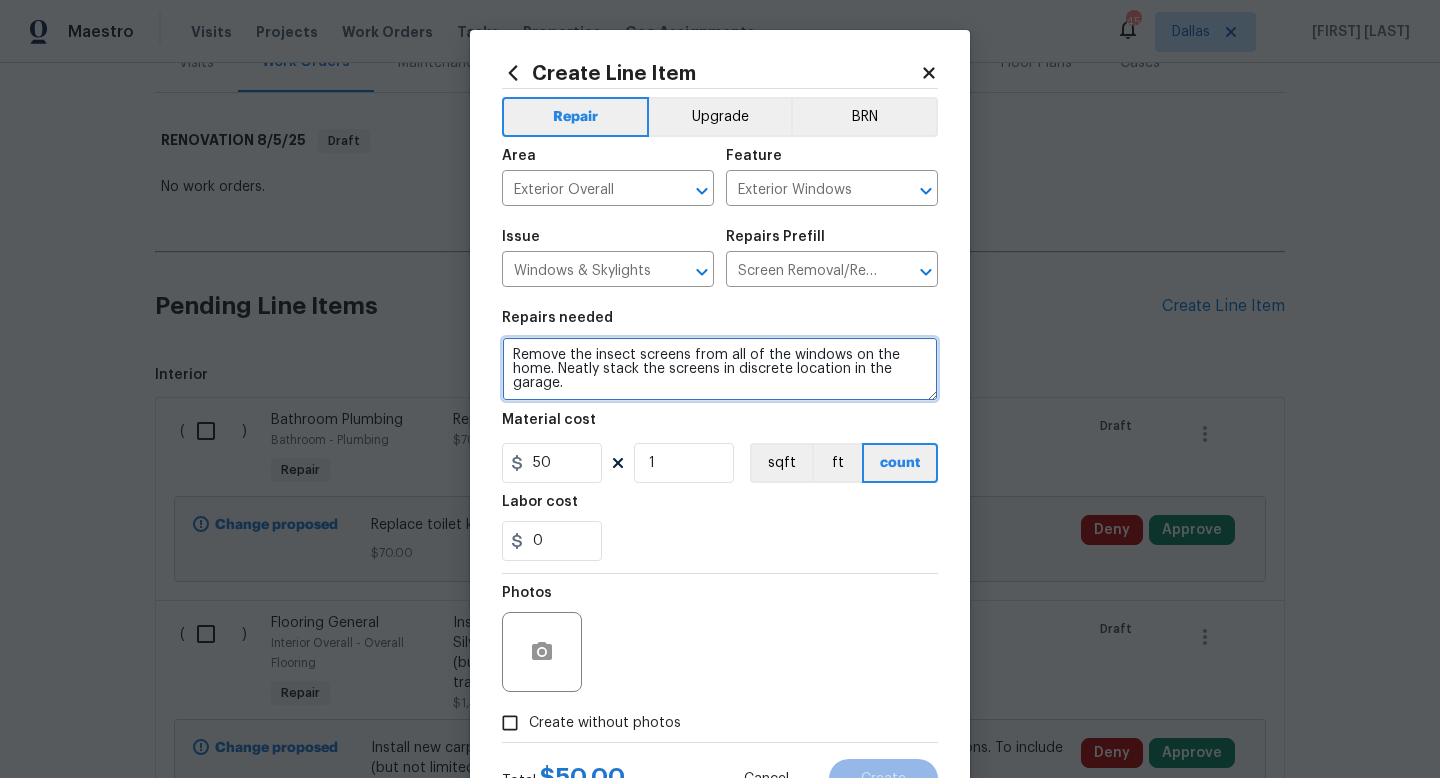 click on "Remove the insect screens from all of the windows on the home. Neatly stack the screens in discrete location in the garage." at bounding box center [720, 369] 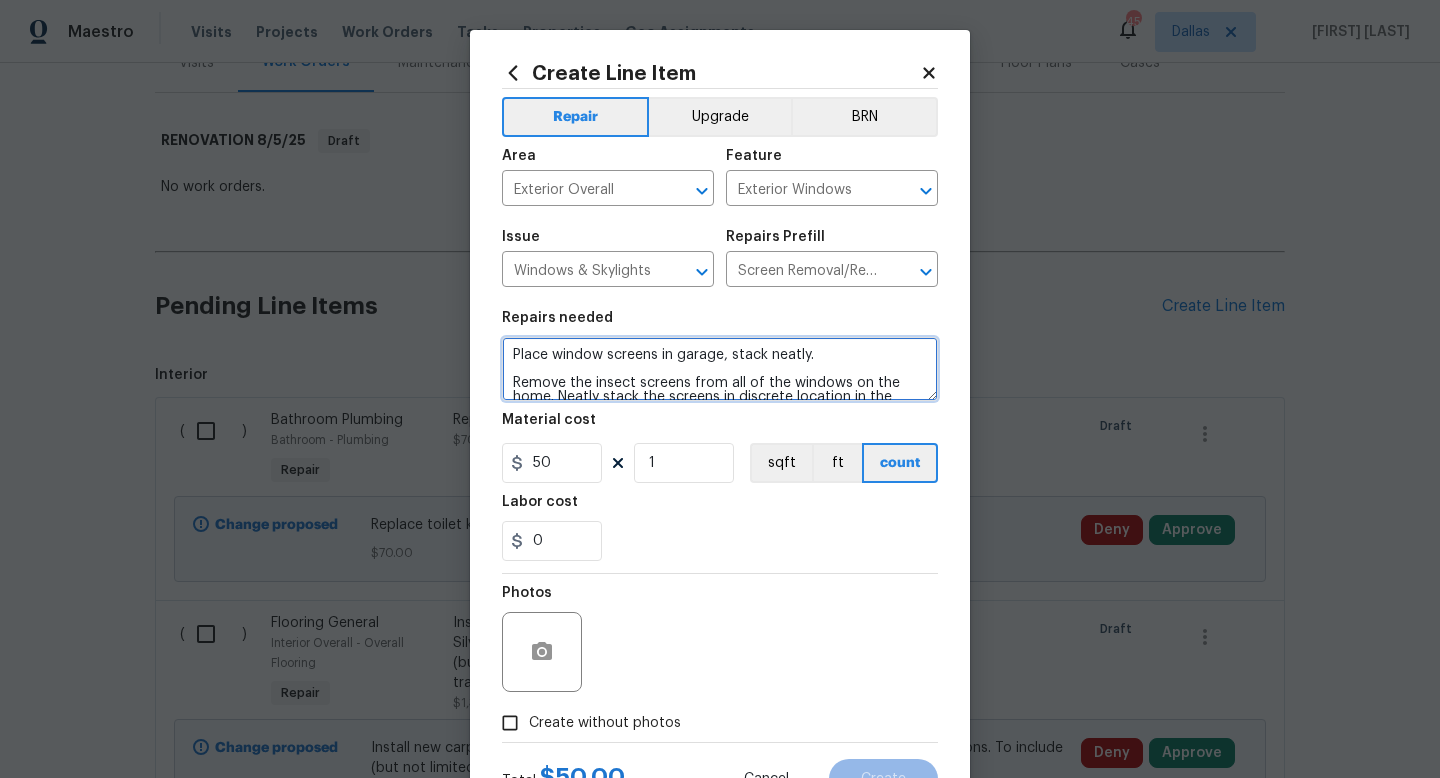 scroll, scrollTop: 84, scrollLeft: 0, axis: vertical 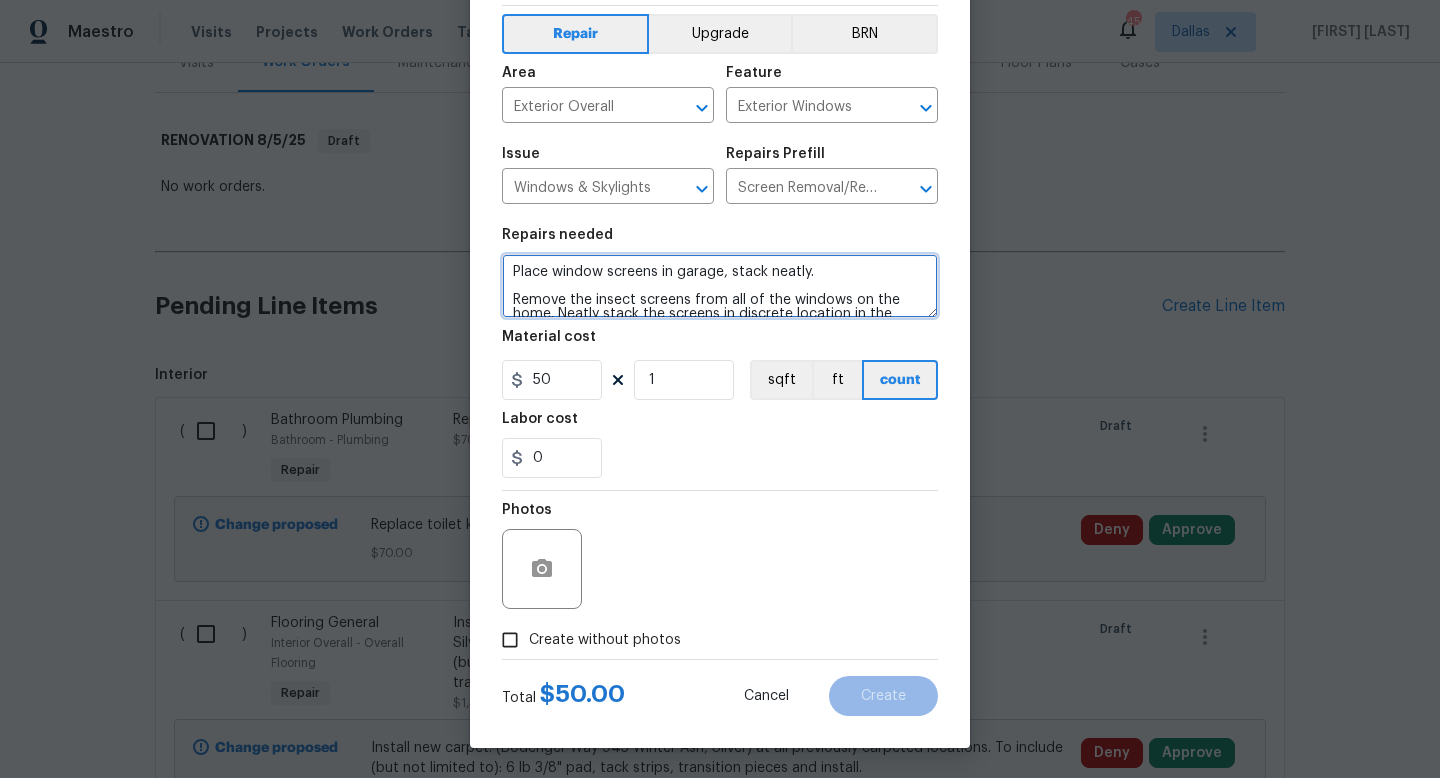 type on "Place window screens in garage, stack neatly.
Remove the insect screens from all of the windows on the home. Neatly stack the screens in discrete location in the garage." 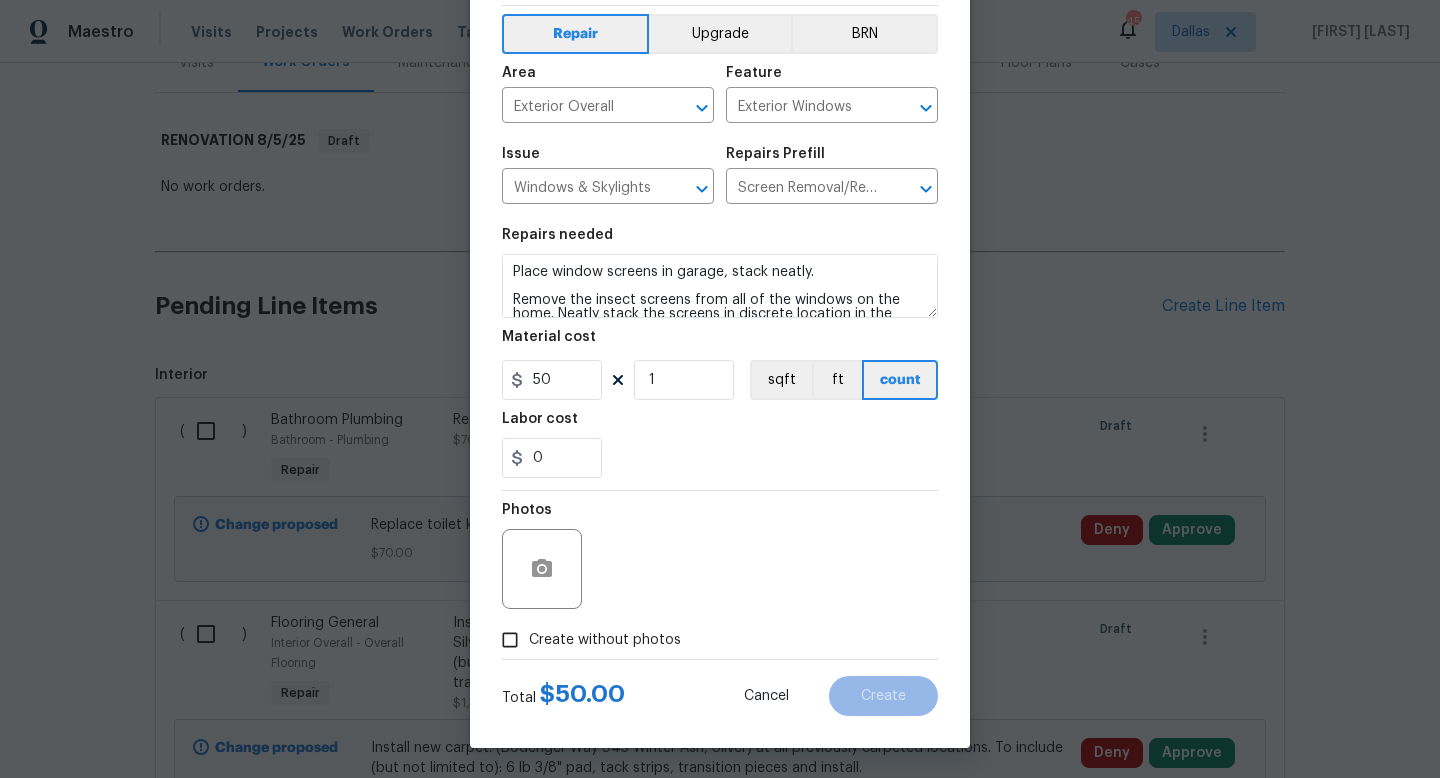 click on "Create without photos" at bounding box center (605, 640) 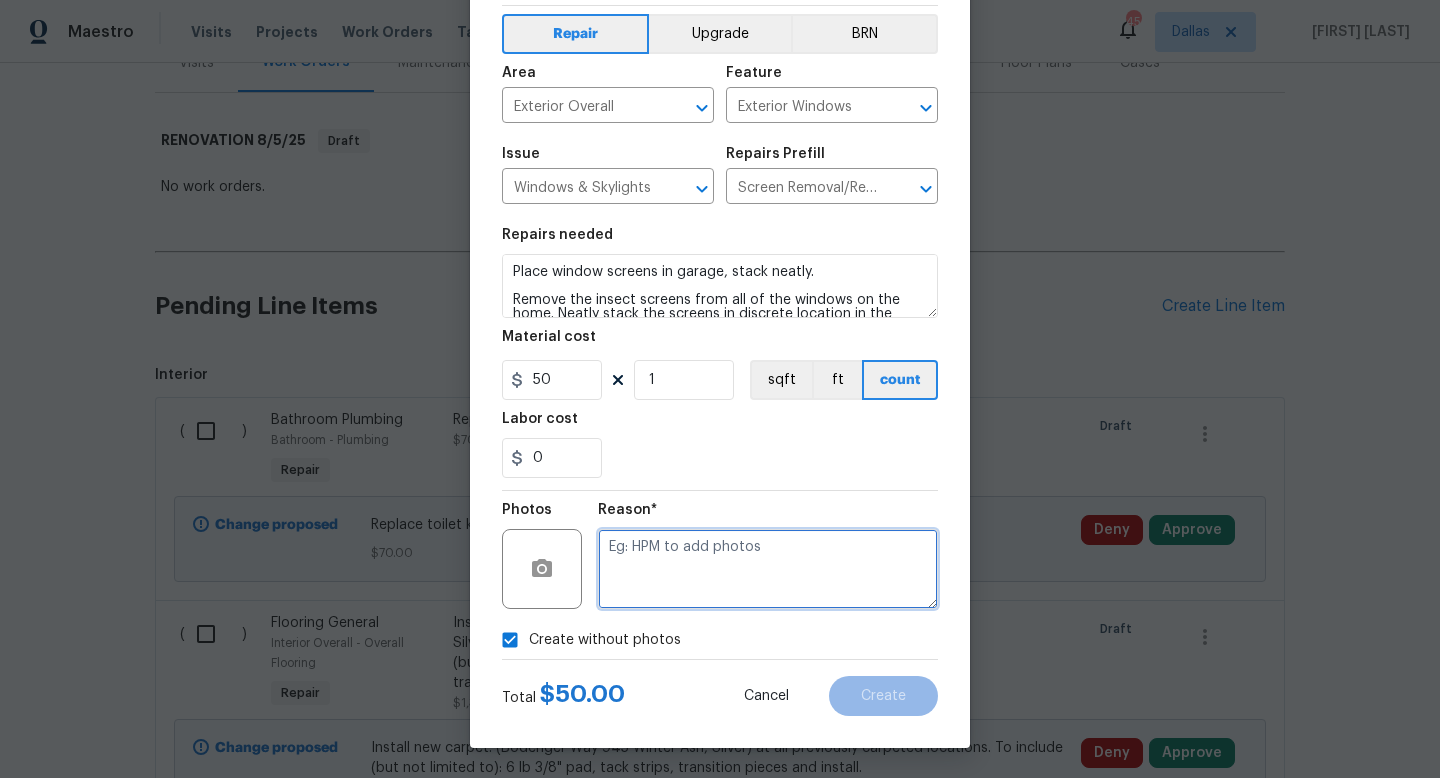 click at bounding box center (768, 569) 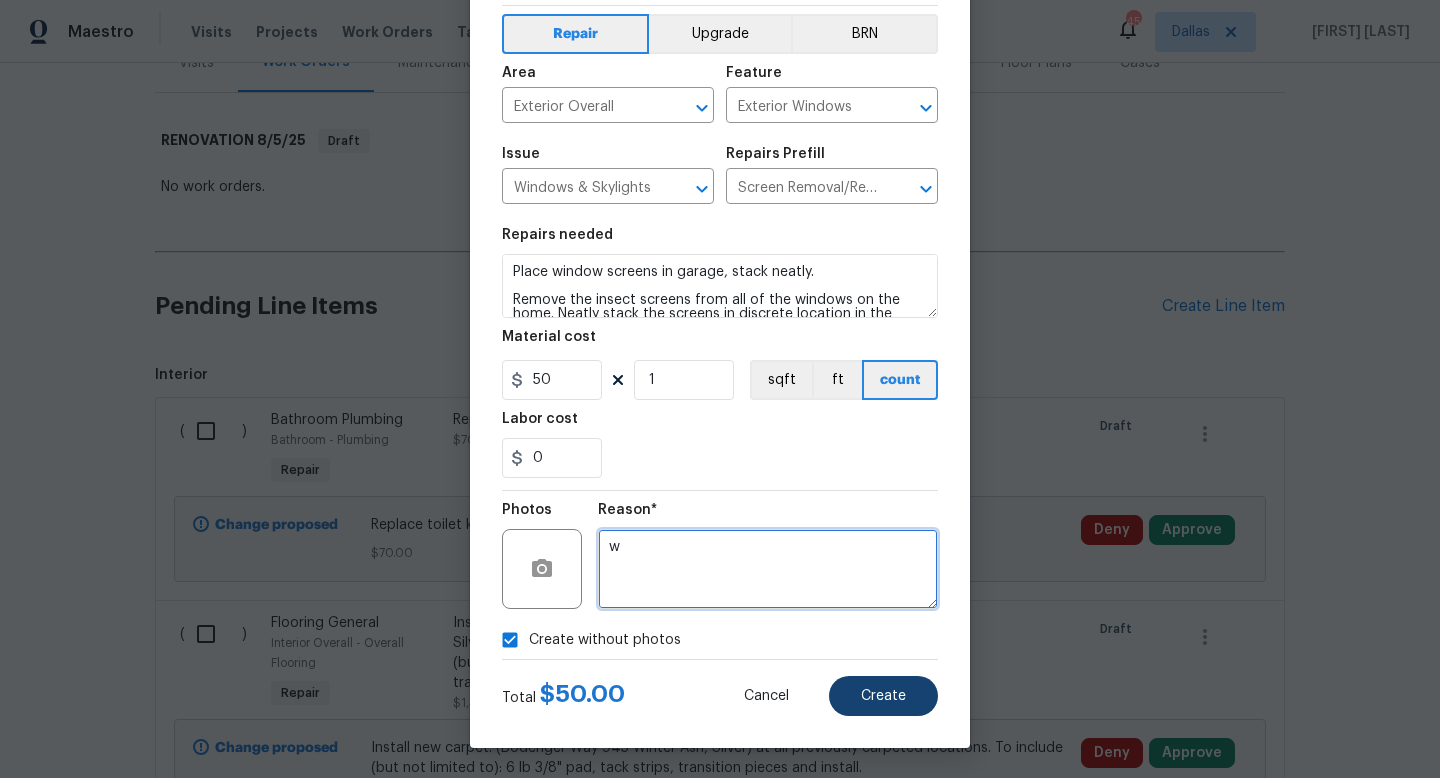 type on "w" 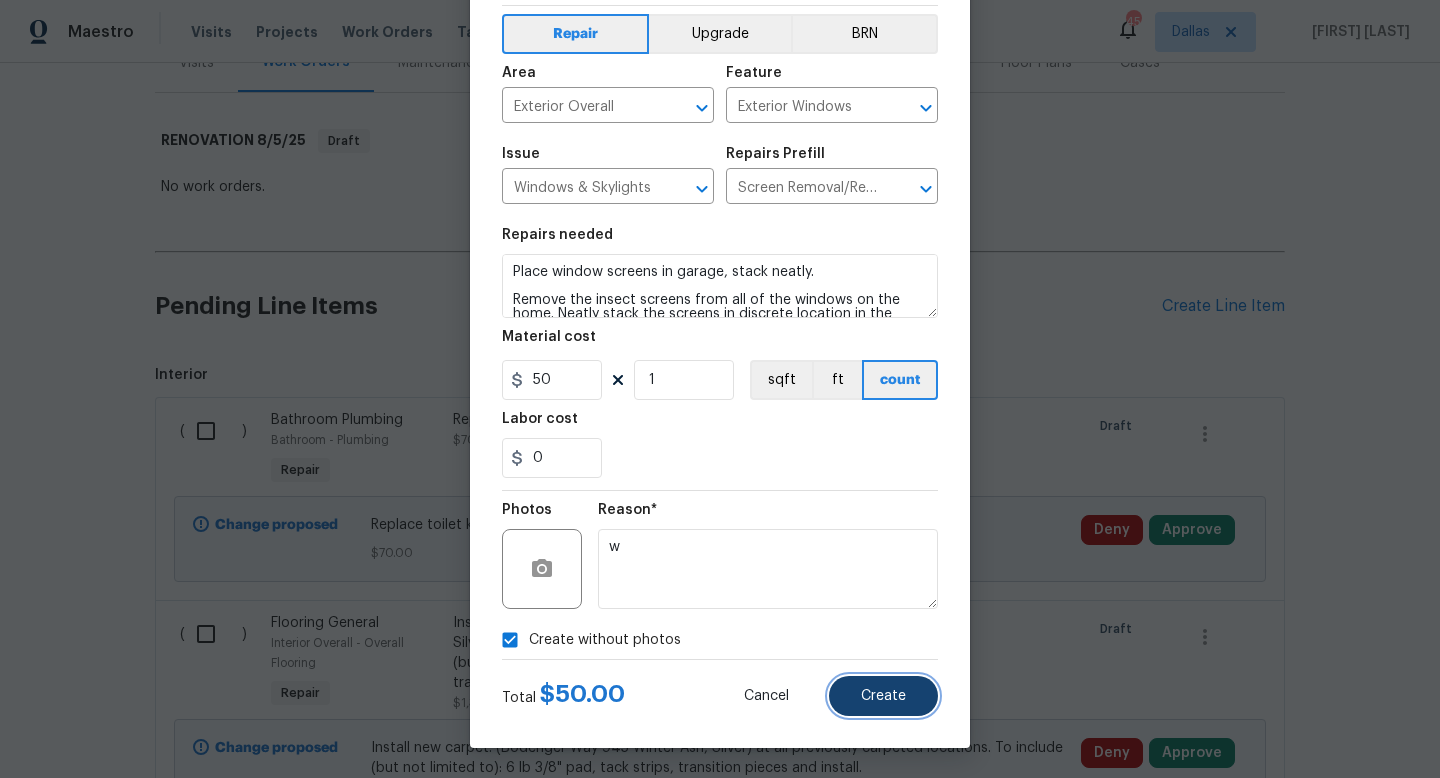 click on "Create" at bounding box center (883, 696) 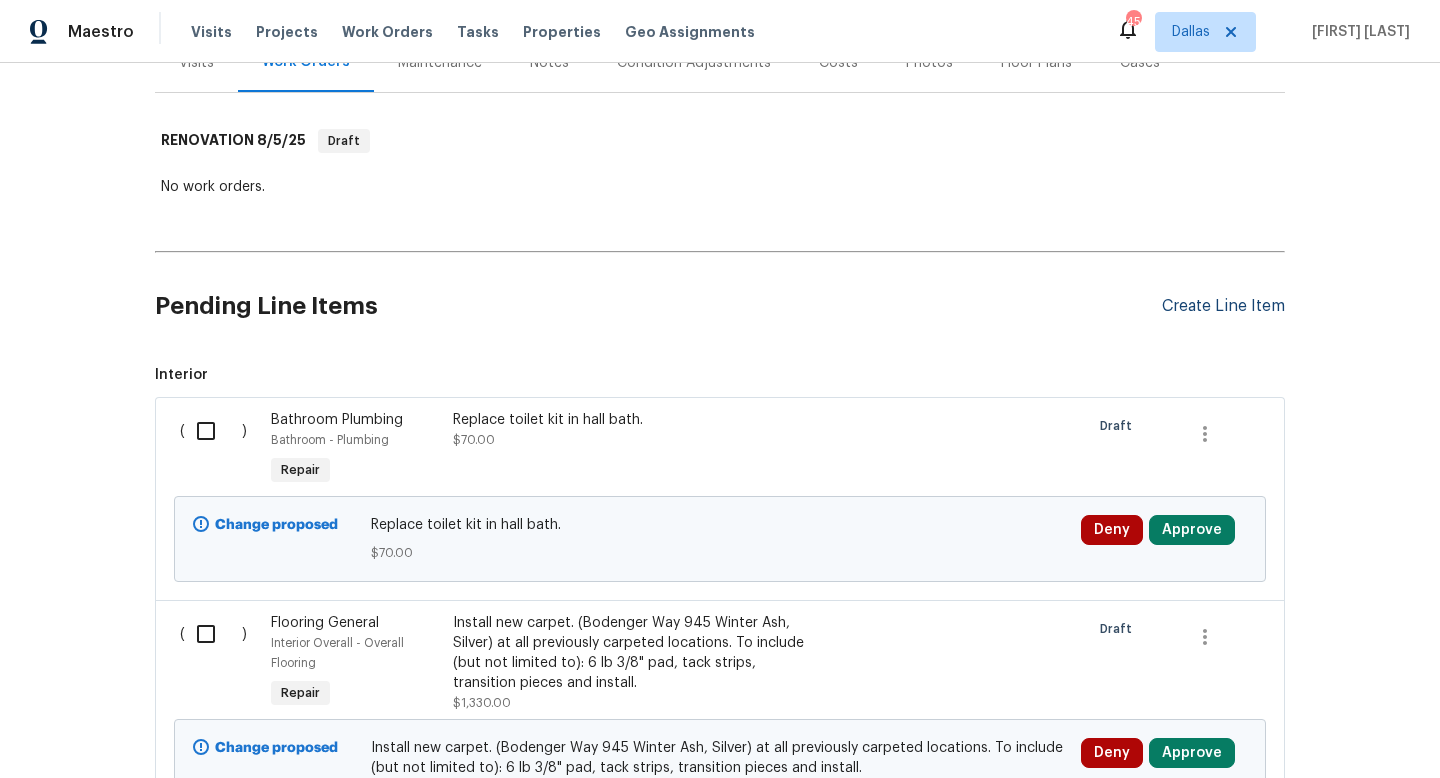 click on "Create Line Item" at bounding box center (1223, 306) 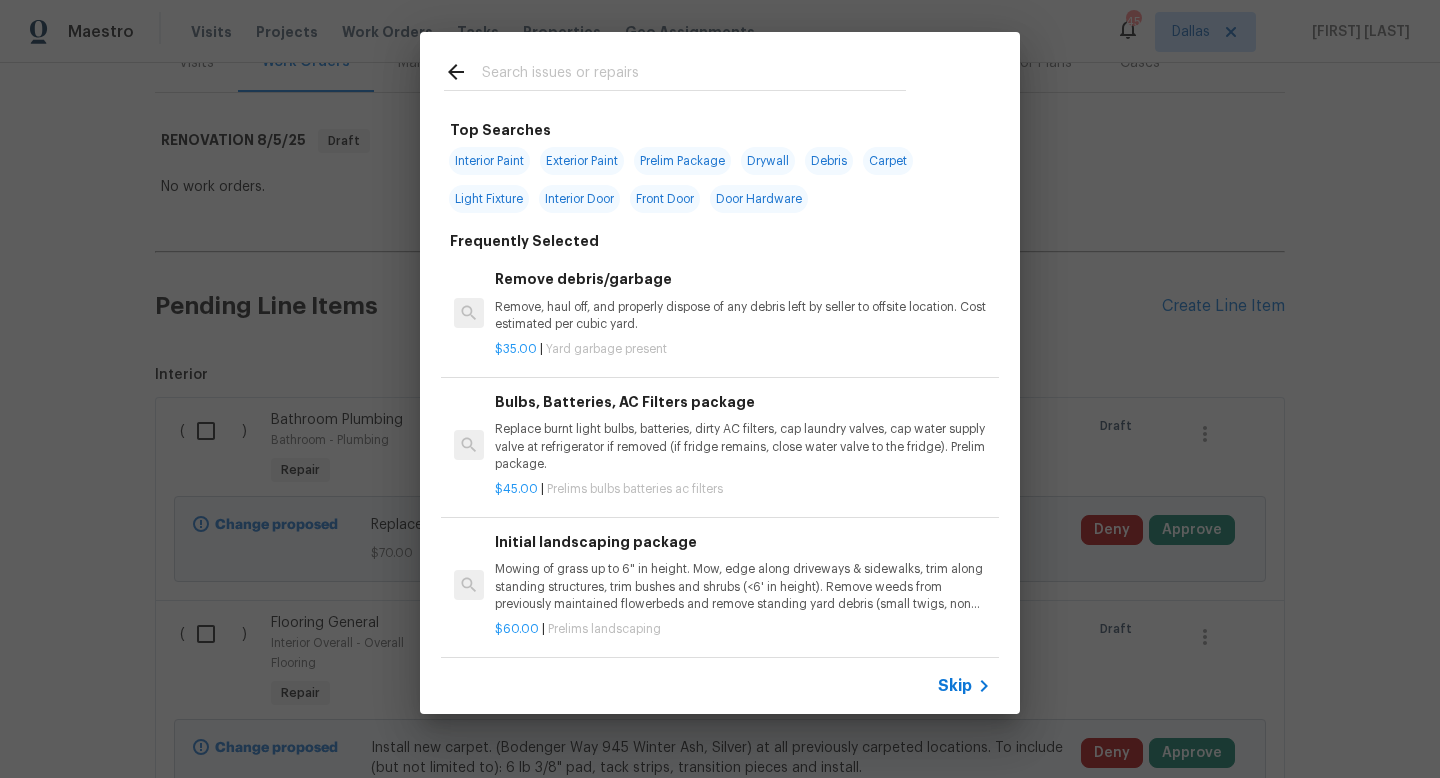 click on "Skip" at bounding box center (955, 686) 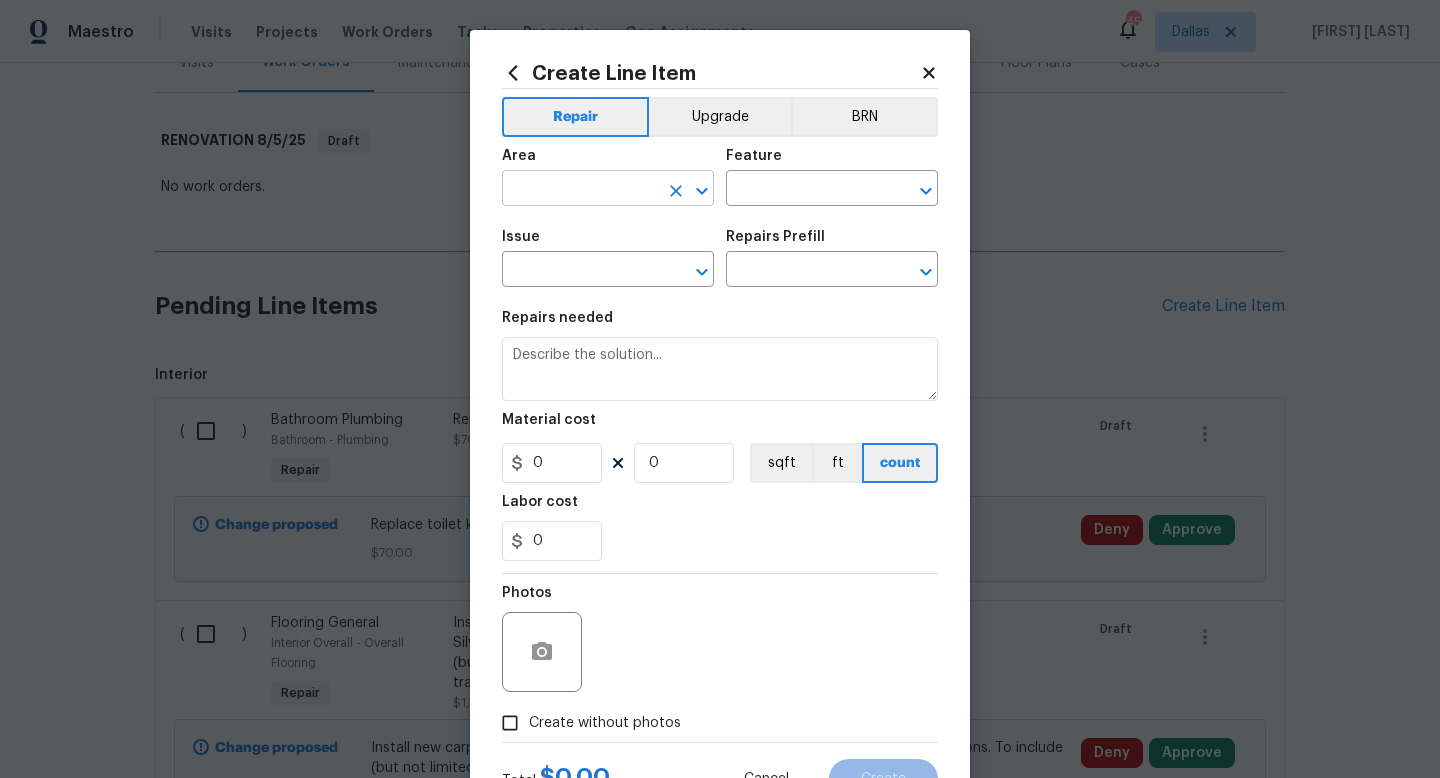 click at bounding box center [580, 190] 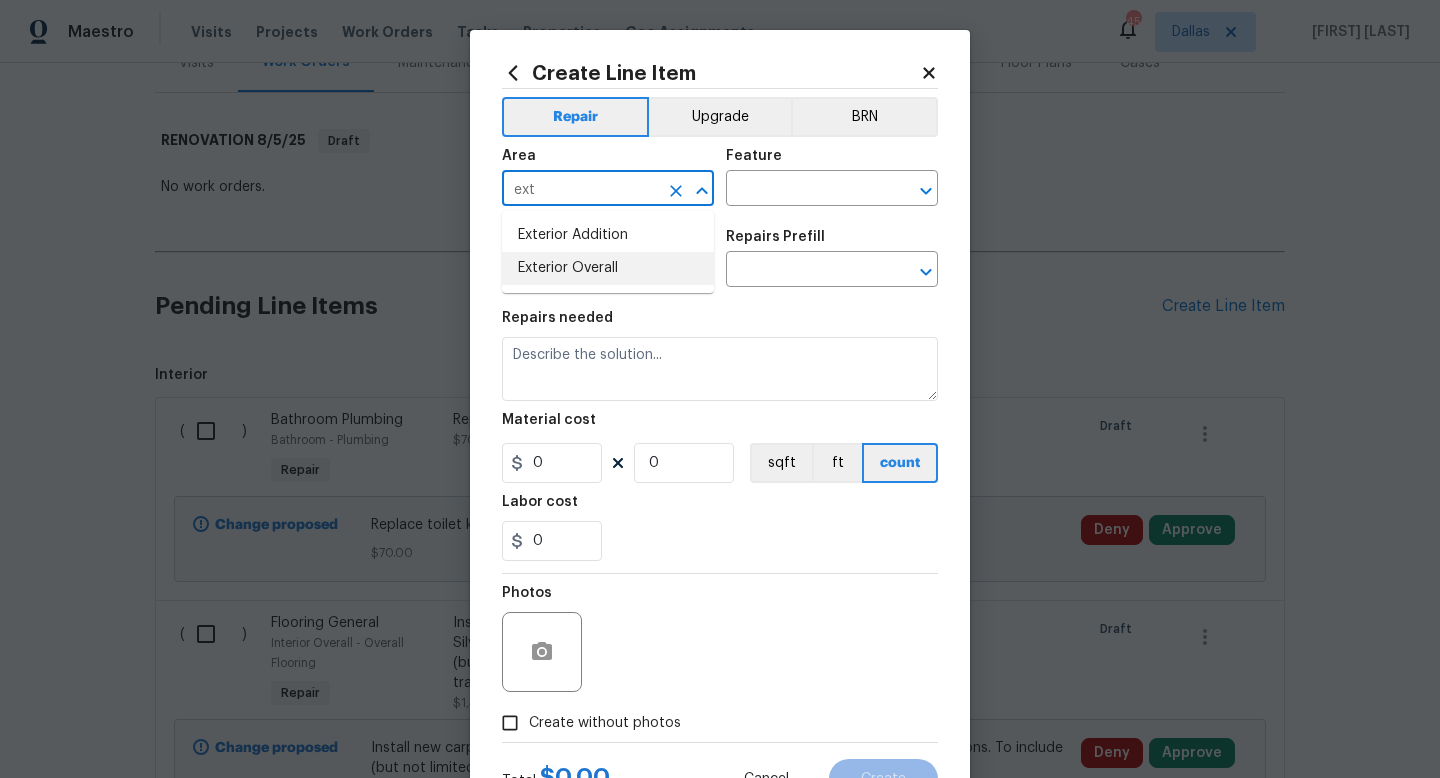 click on "Exterior Overall" at bounding box center (608, 268) 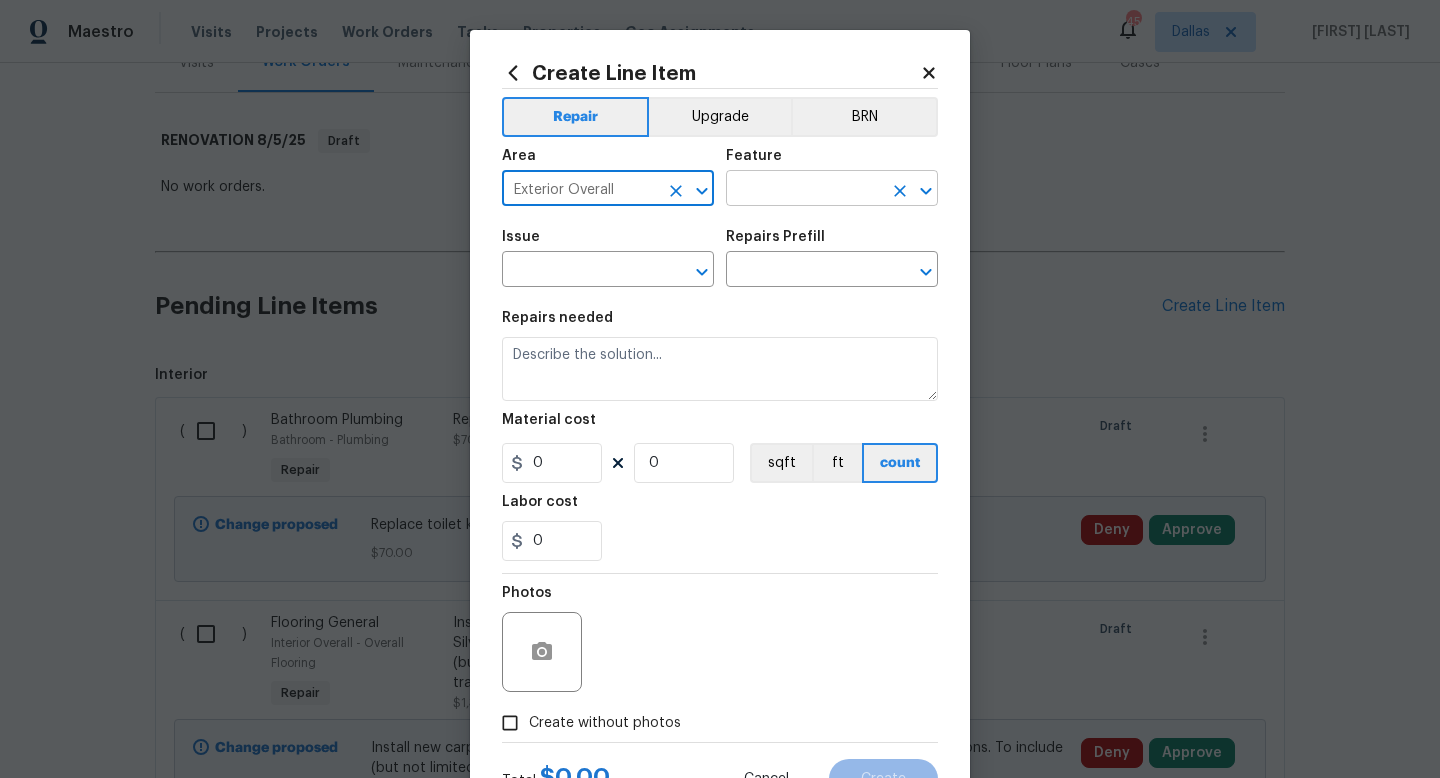 type on "Exterior Overall" 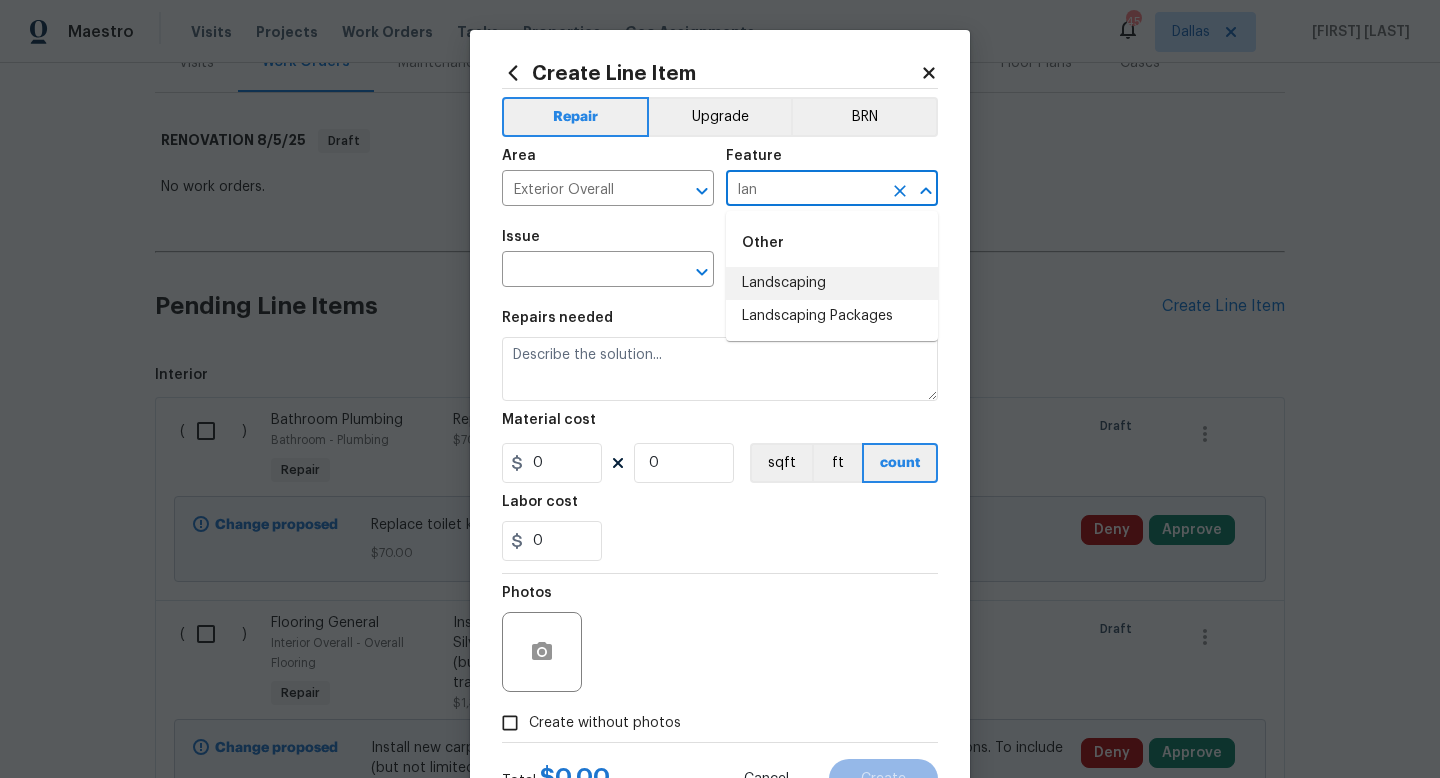 click on "Landscaping" at bounding box center [832, 283] 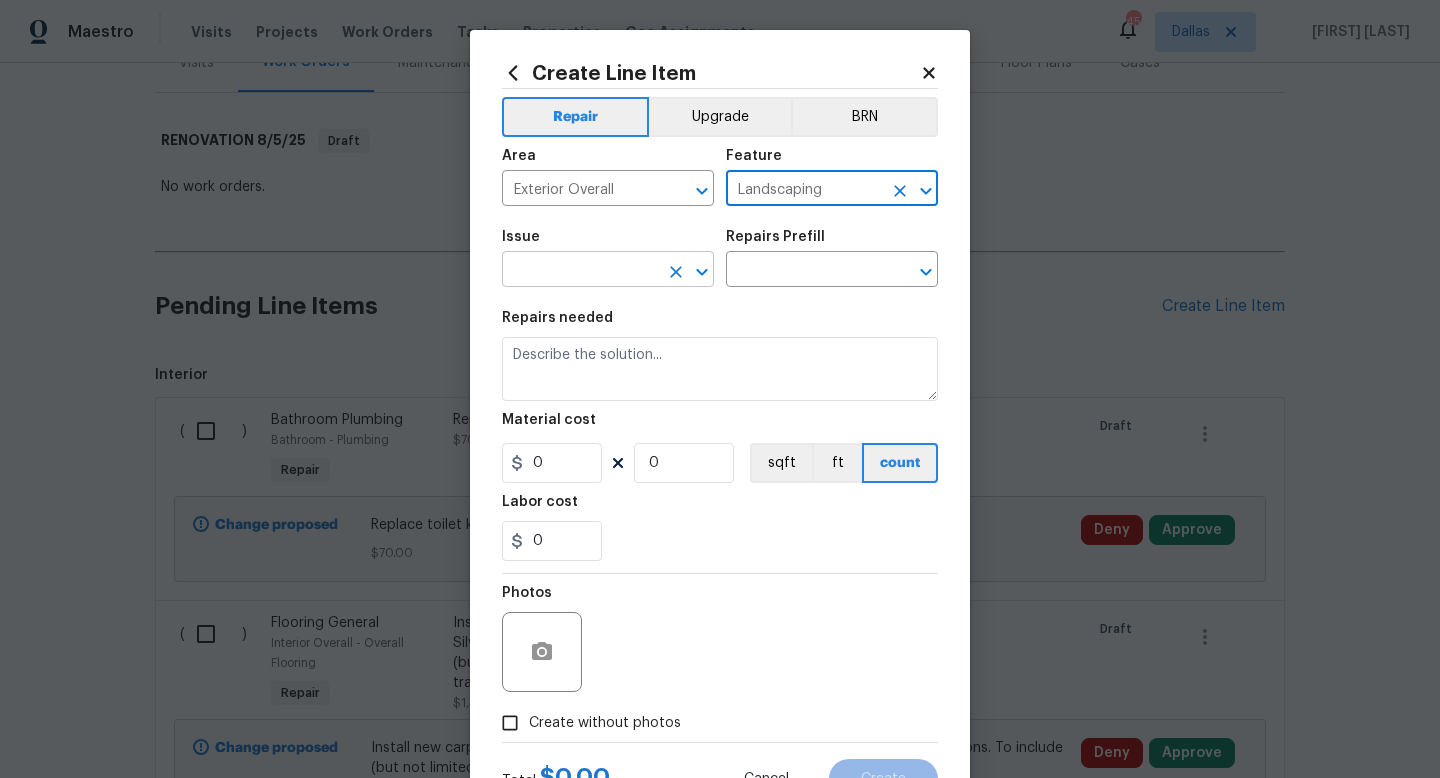 type on "Landscaping" 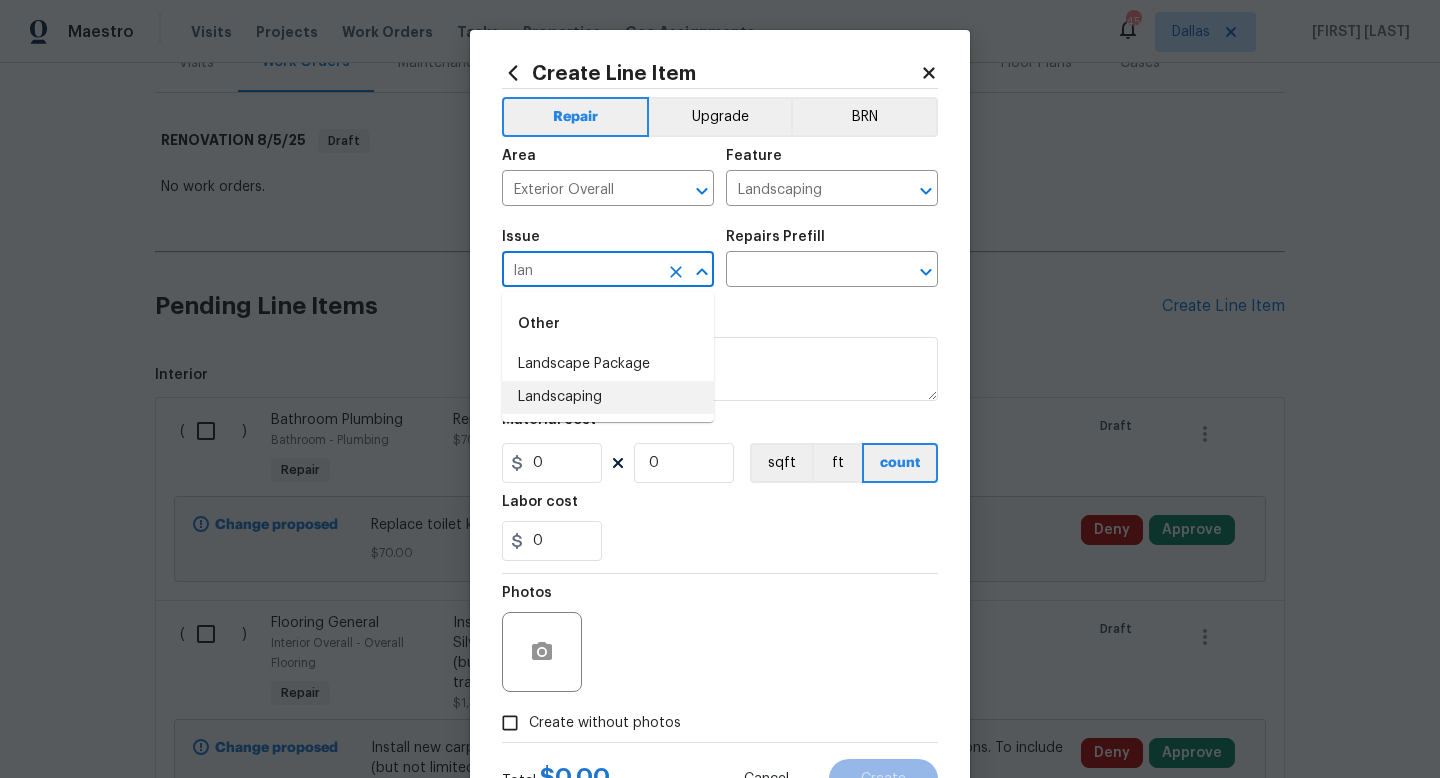 click on "Landscaping" at bounding box center [608, 397] 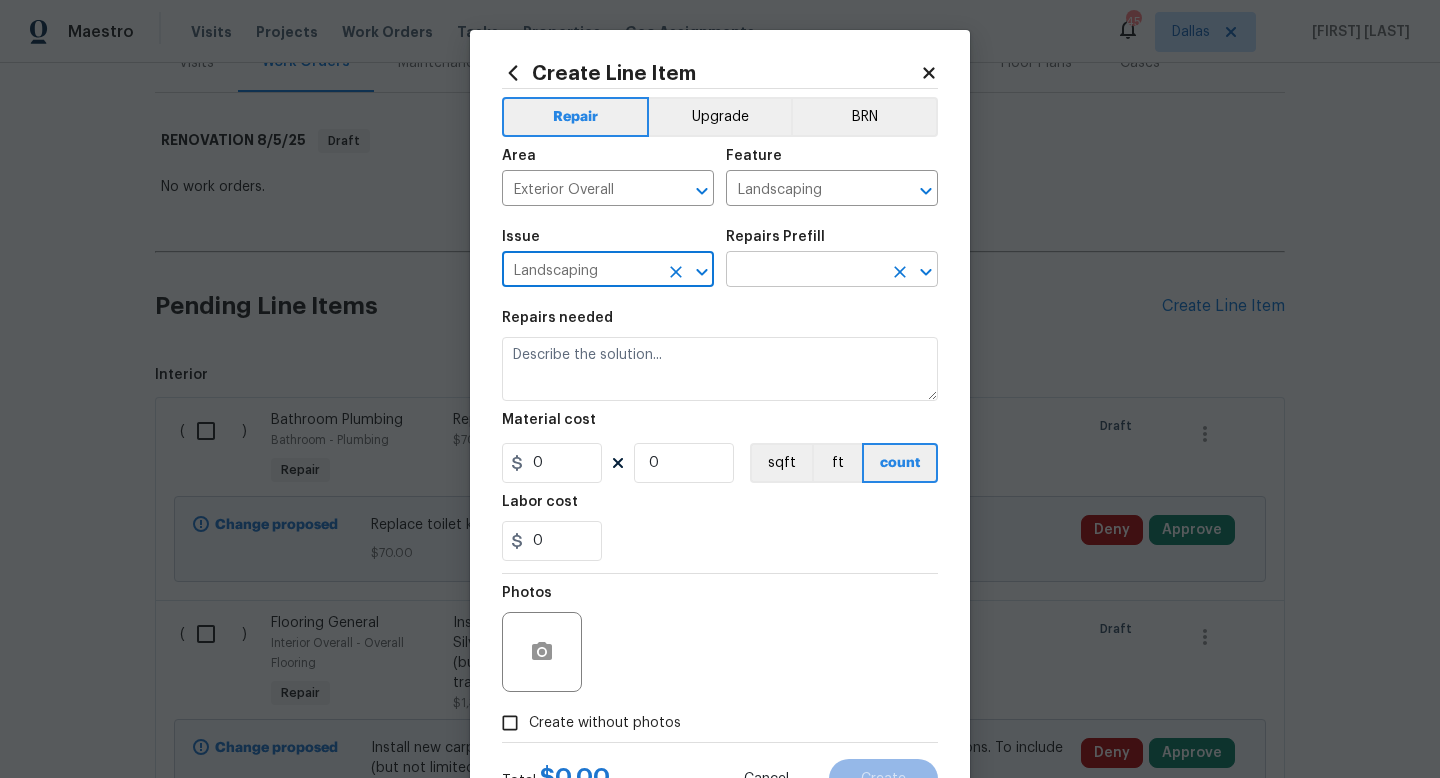 type on "Landscaping" 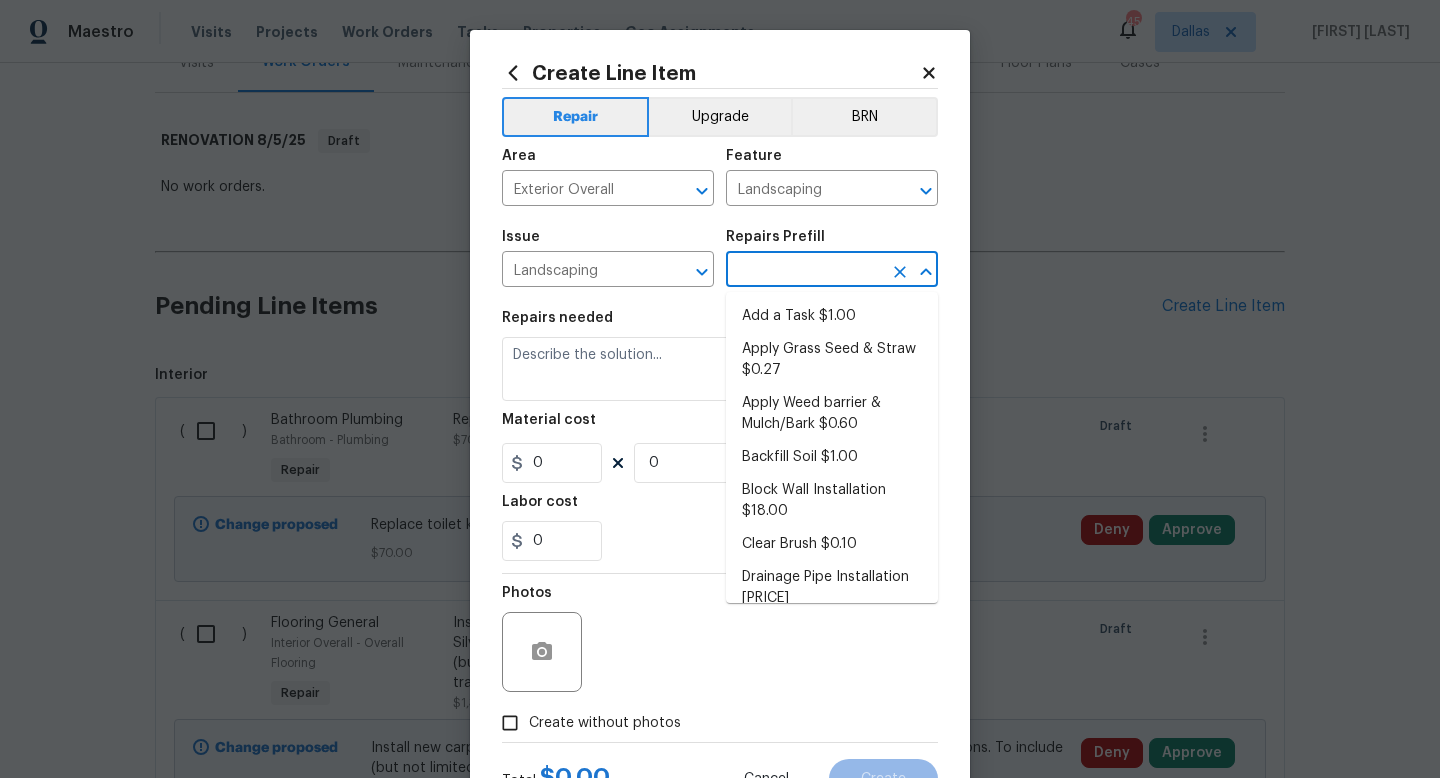 click at bounding box center [804, 271] 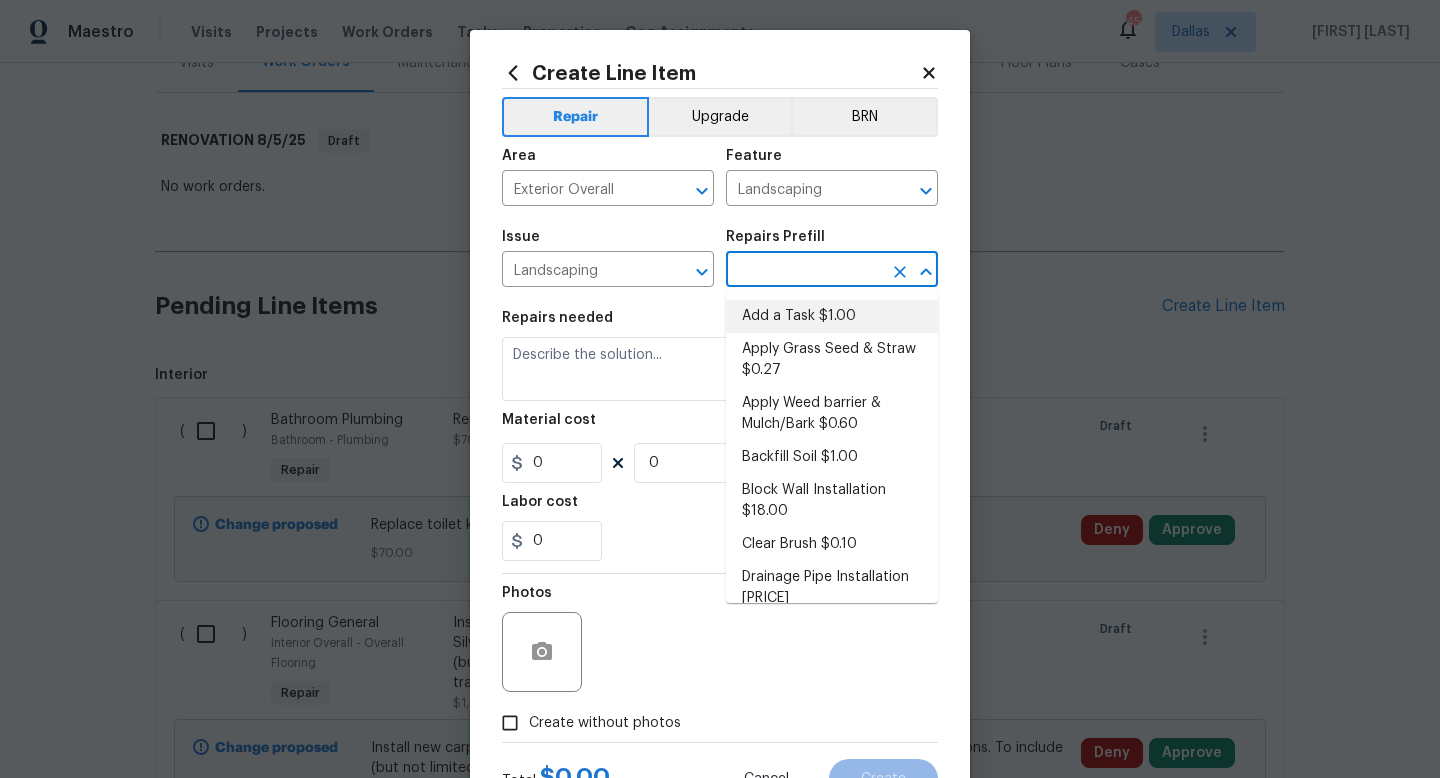 click on "Add a Task $1.00" at bounding box center (832, 316) 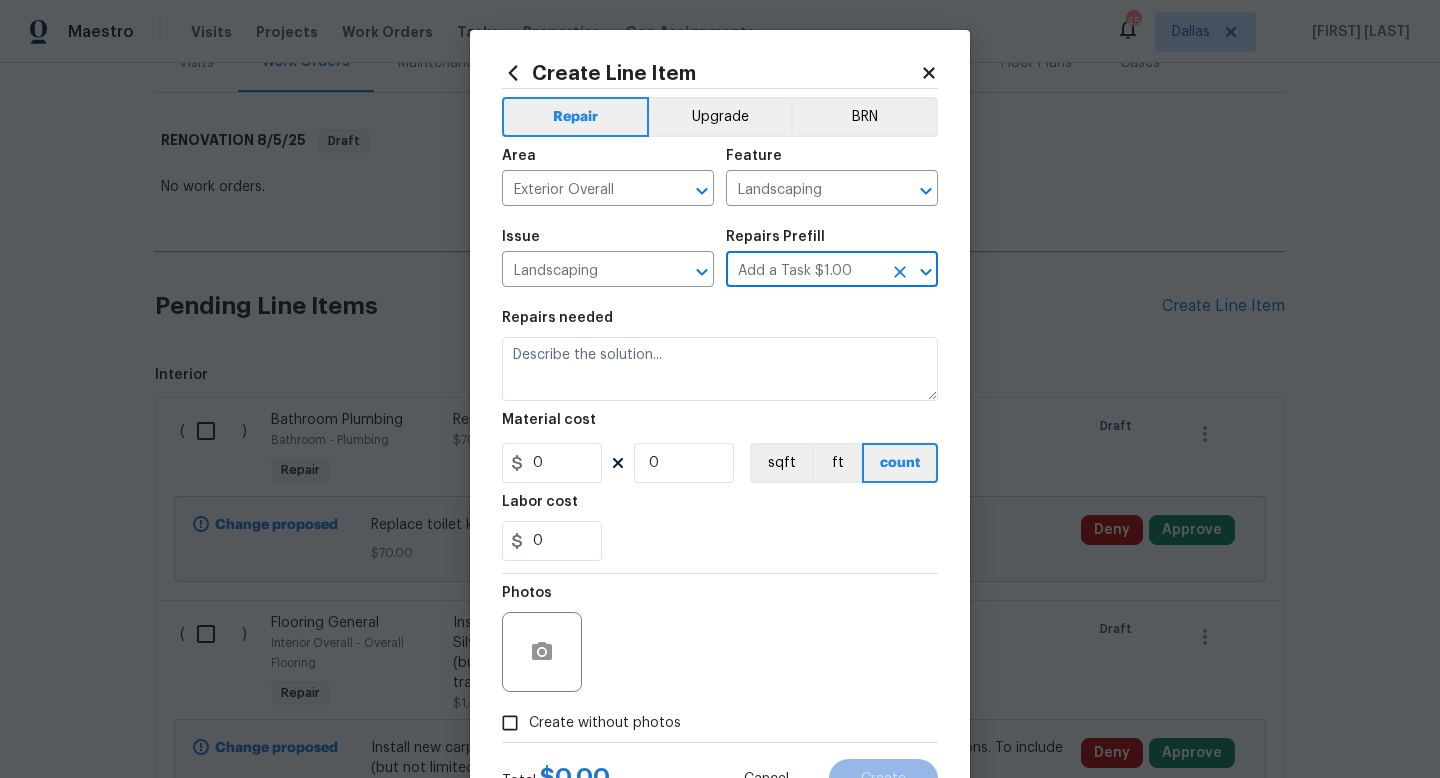 type on "HPM to detail" 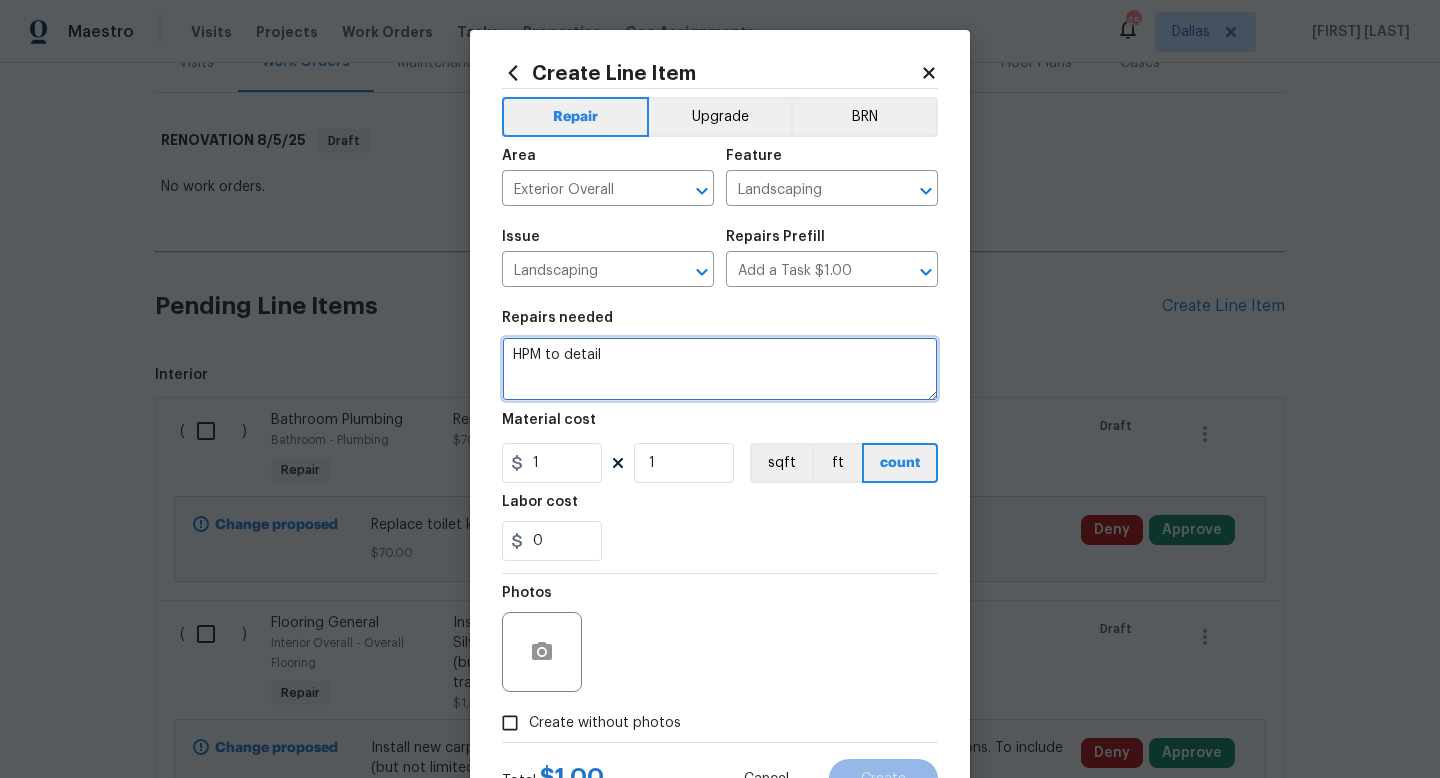 click on "HPM to detail" at bounding box center [720, 369] 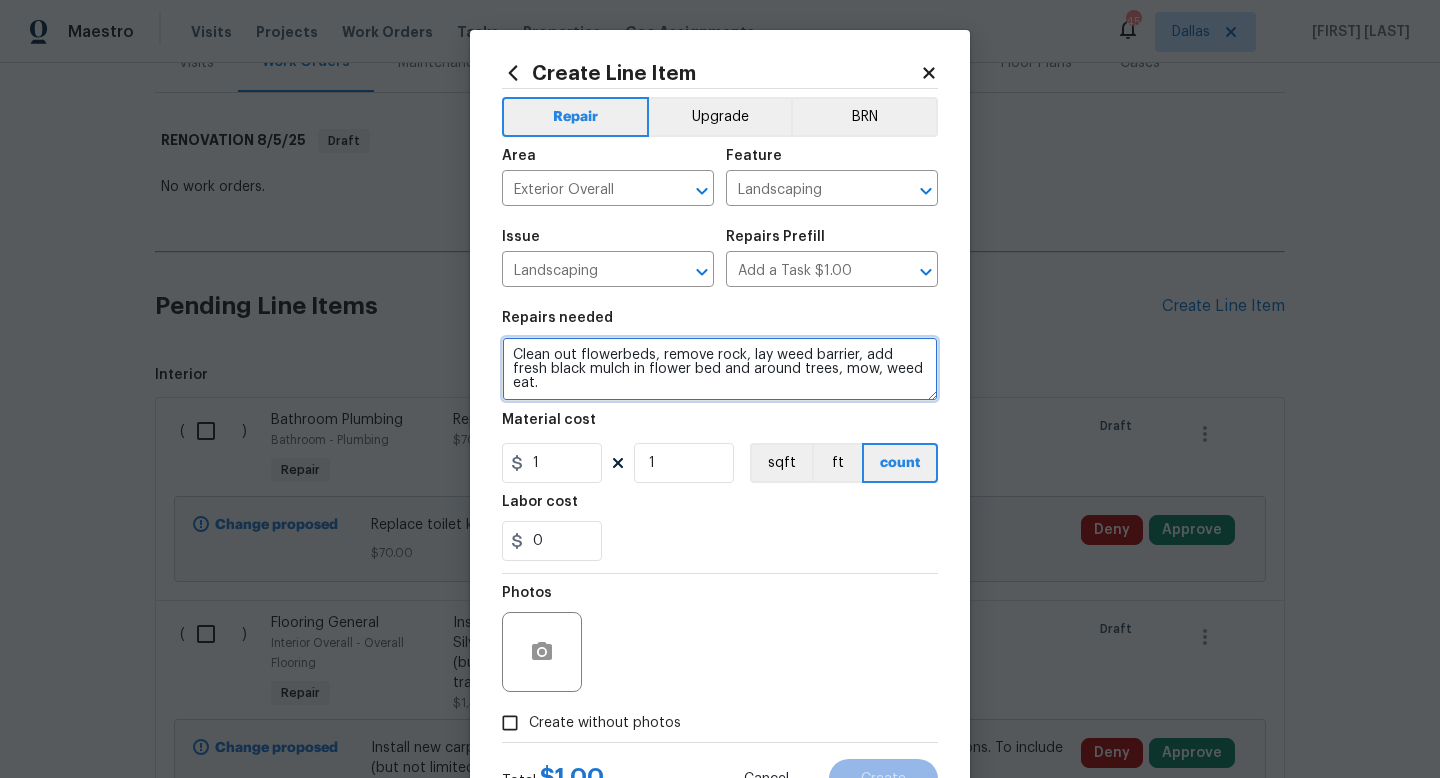 type on "Clean out flowerbeds, remove rock, lay weed barrier, add fresh black mulch in flower bed and around trees, mow, weed eat." 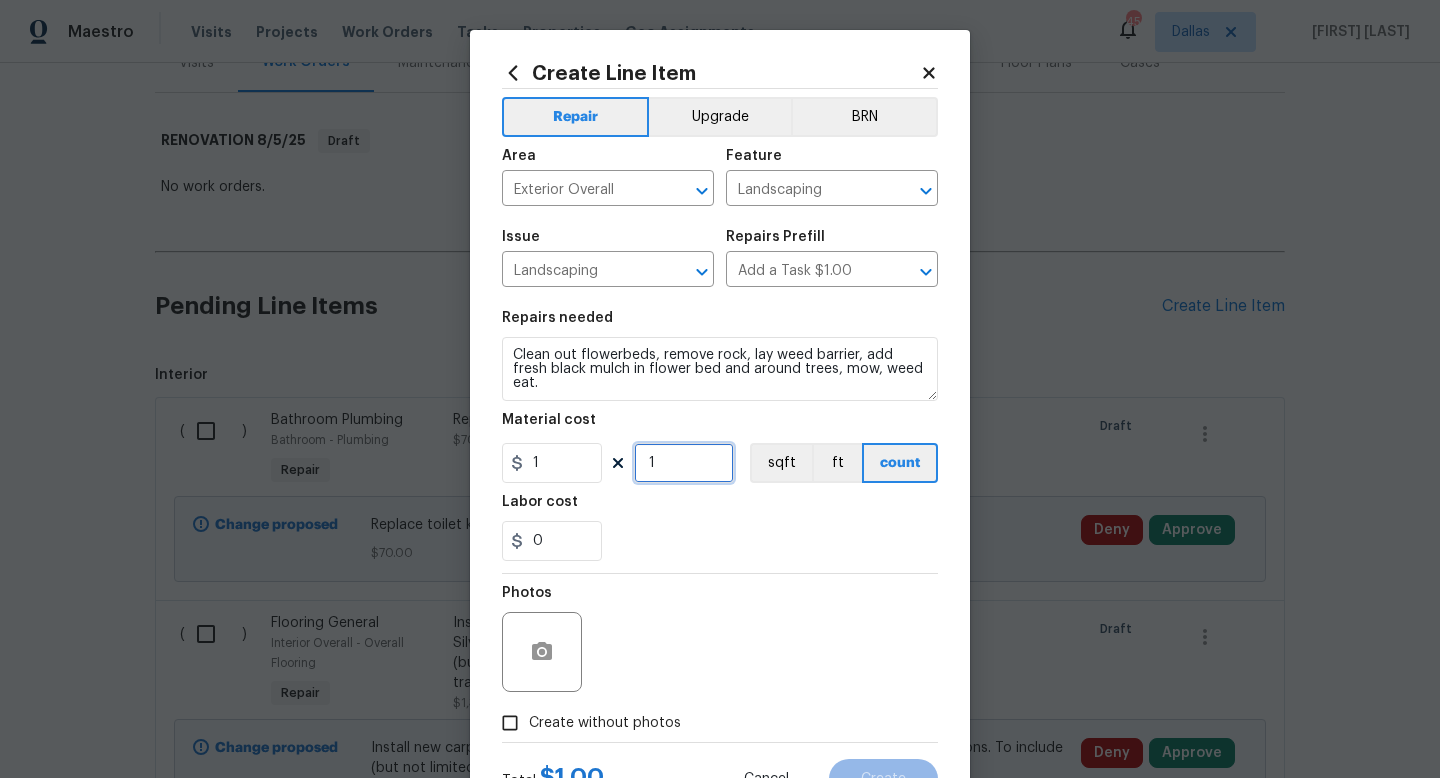 click on "1" at bounding box center [684, 463] 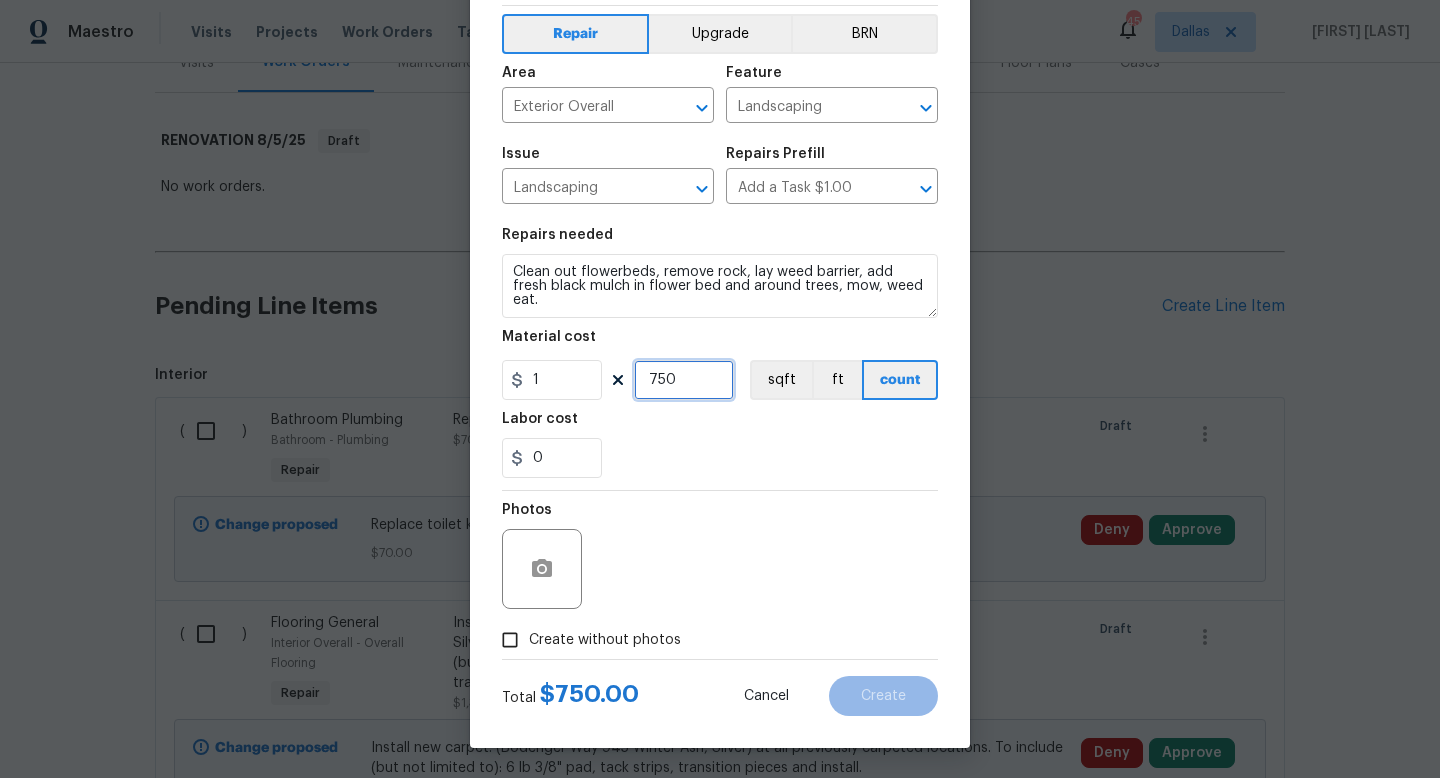 scroll, scrollTop: 84, scrollLeft: 0, axis: vertical 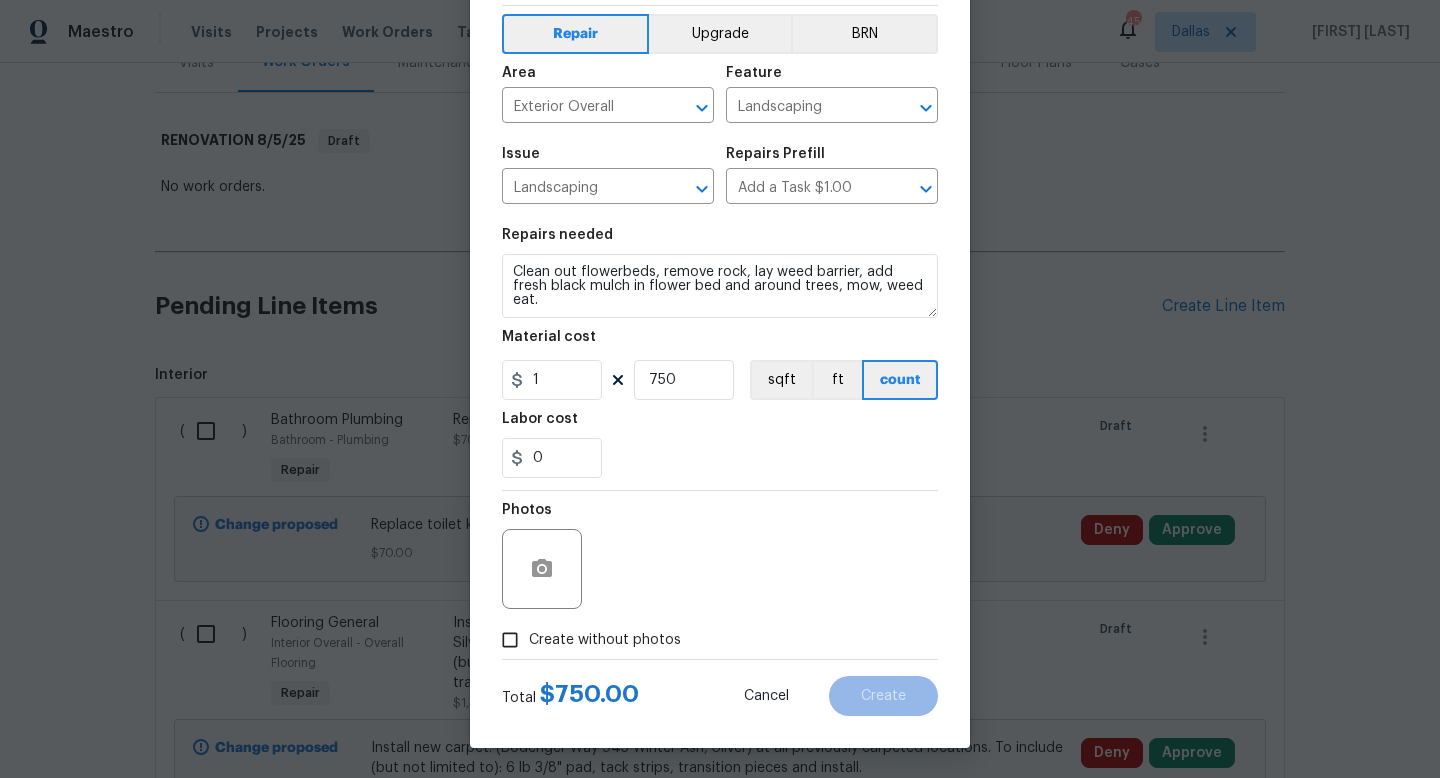 click on "Create without photos" at bounding box center (605, 640) 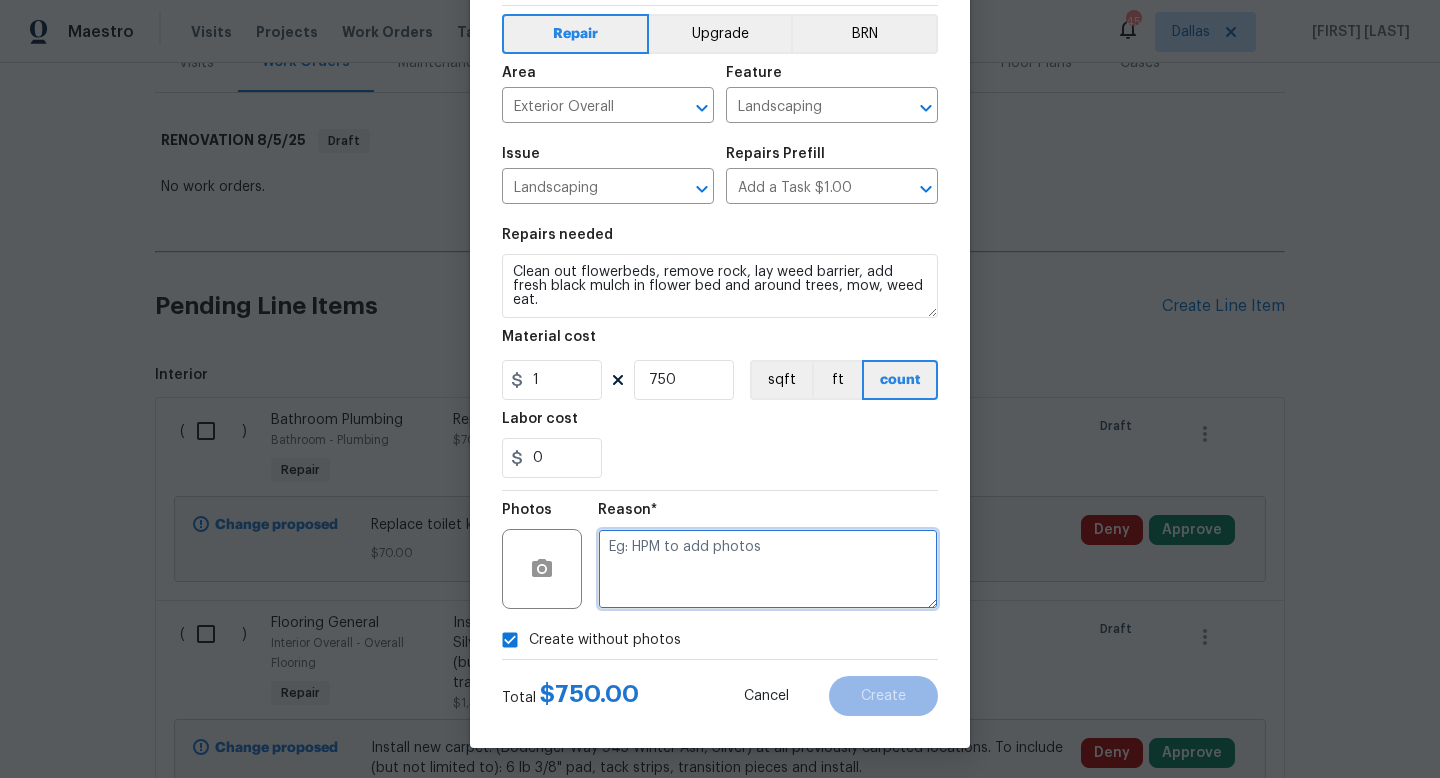 click at bounding box center (768, 569) 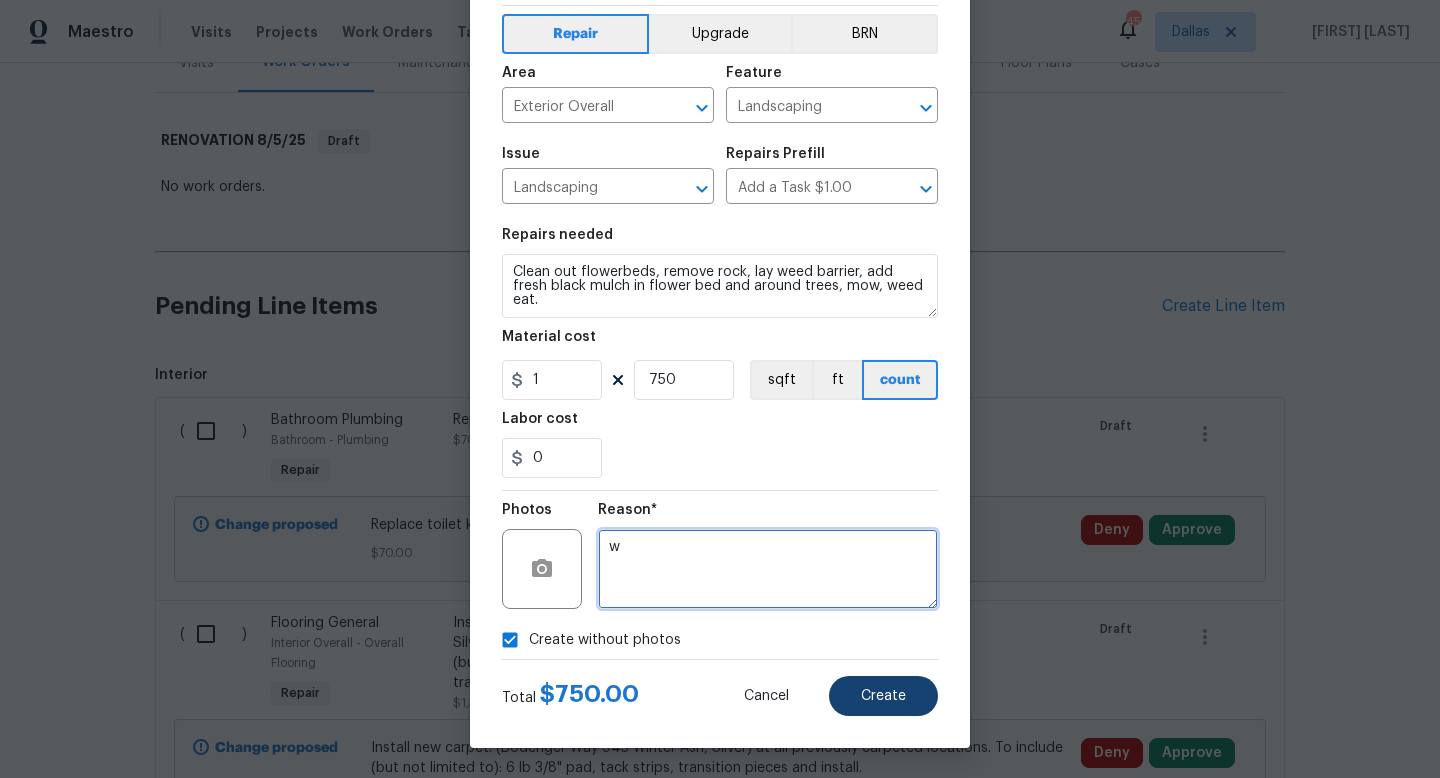 type on "w" 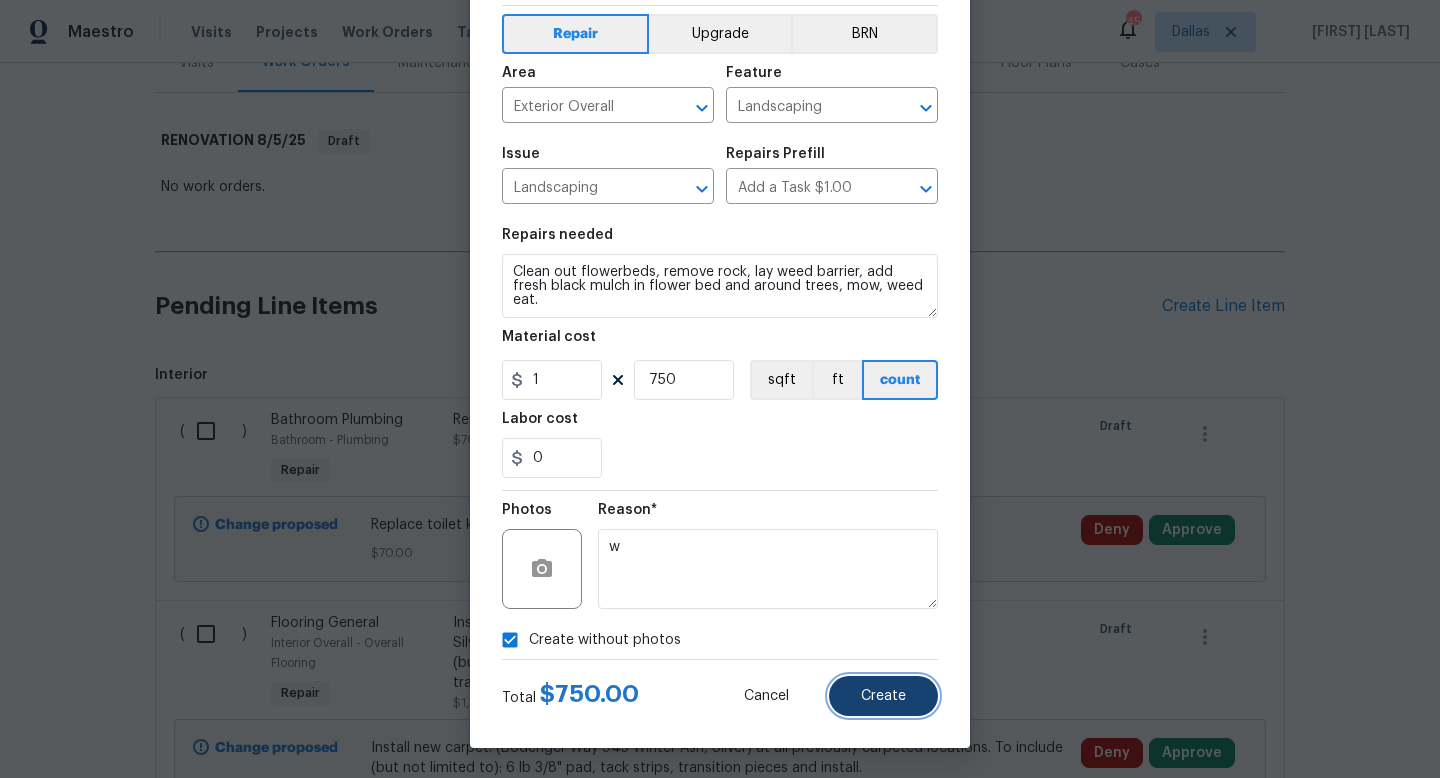 click on "Create" at bounding box center (883, 696) 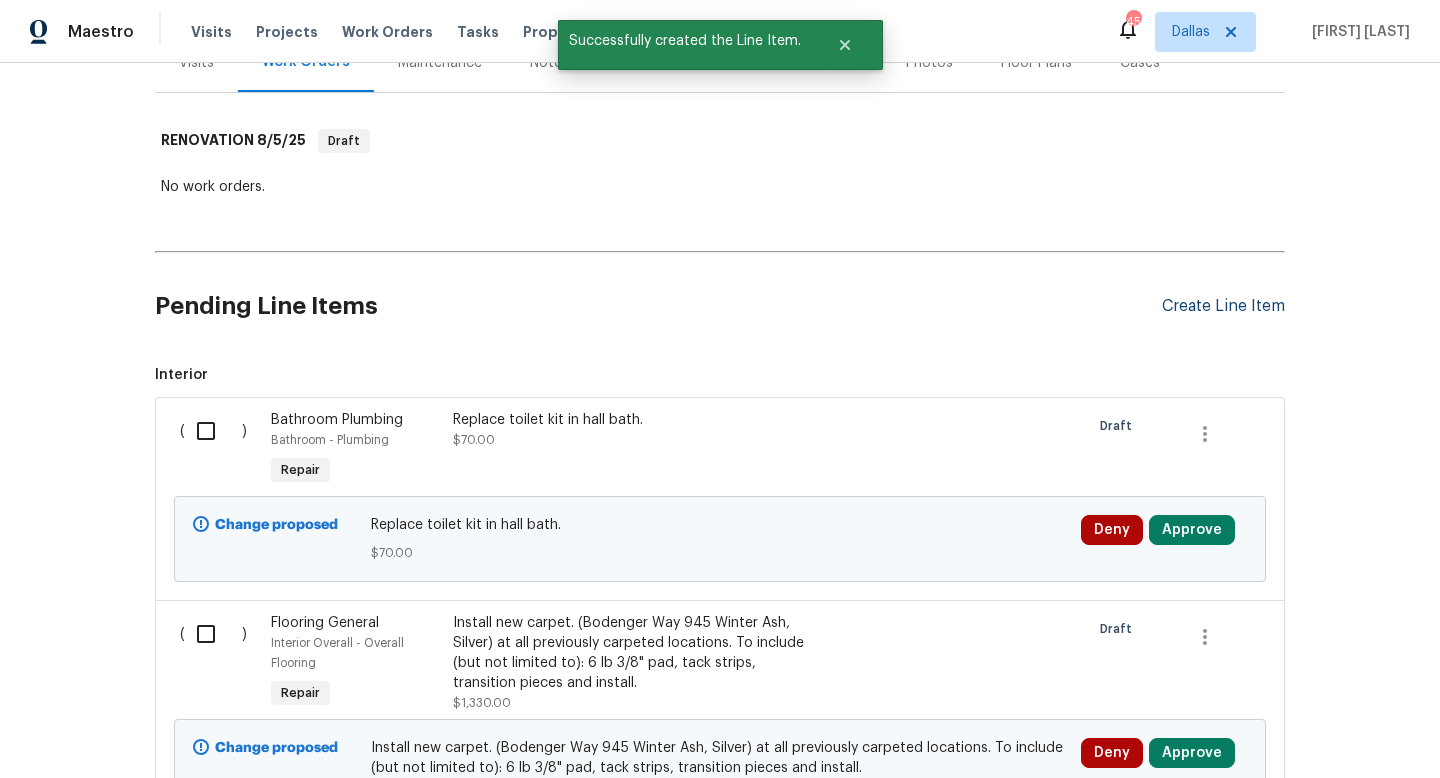 click on "Create Line Item" at bounding box center (1223, 306) 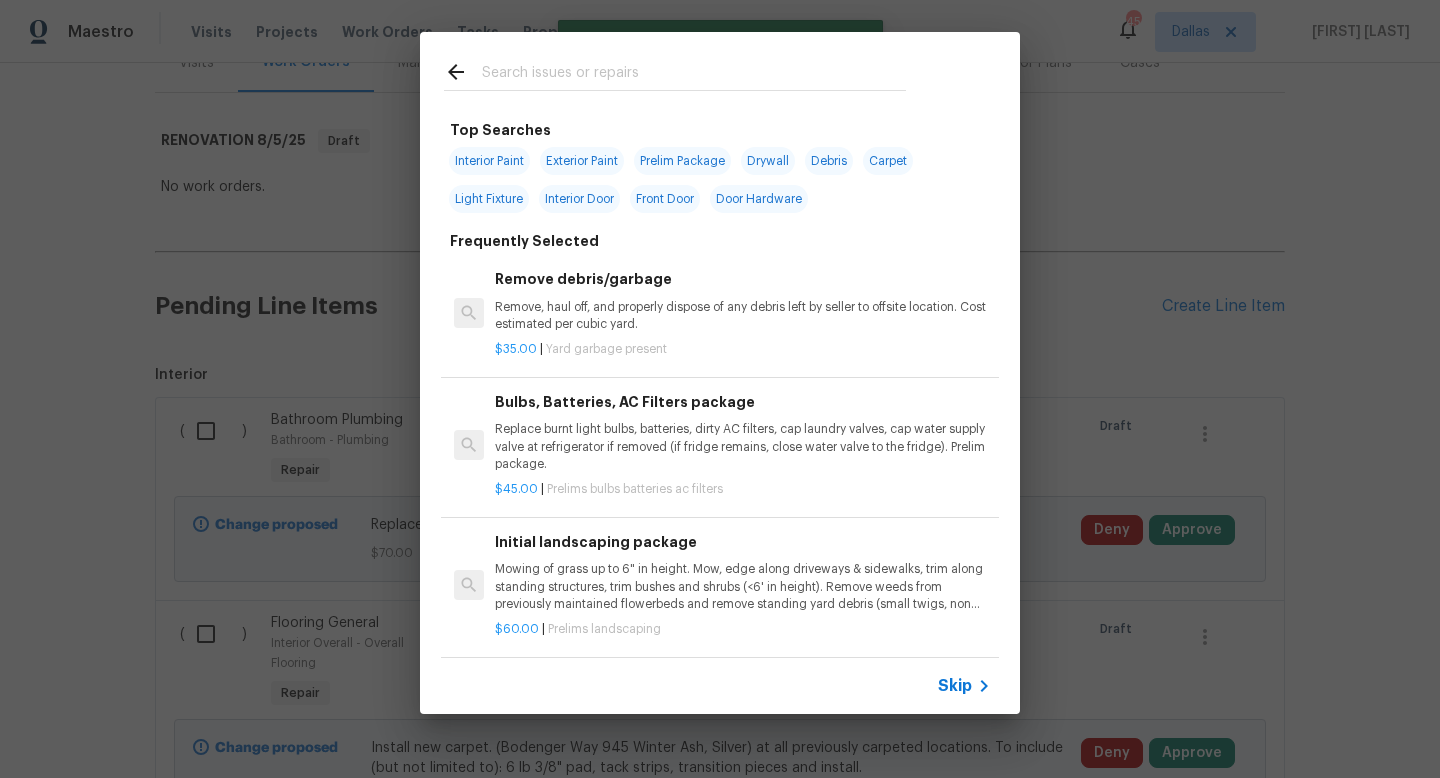 click on "Skip" at bounding box center (955, 686) 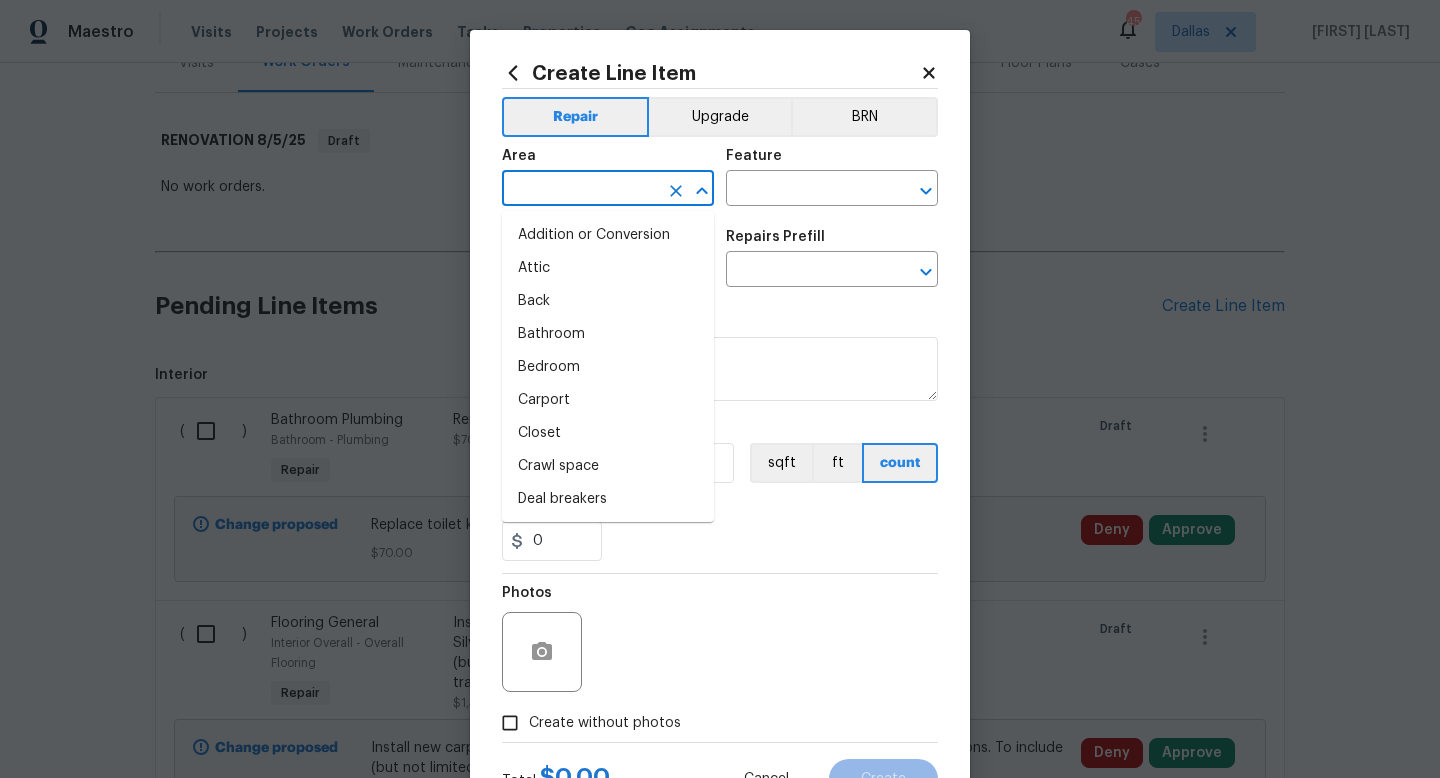 click at bounding box center (580, 190) 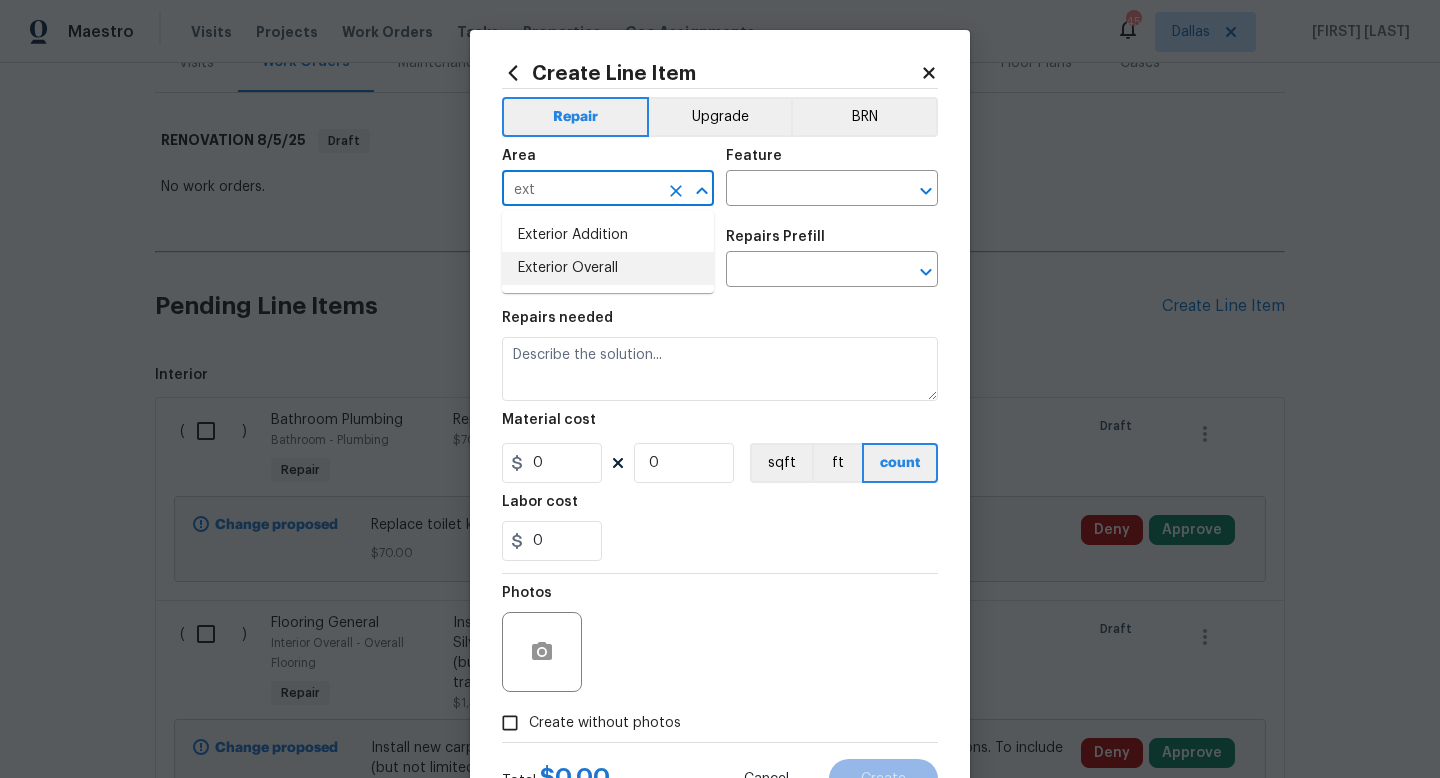 click on "Exterior Overall" at bounding box center [608, 268] 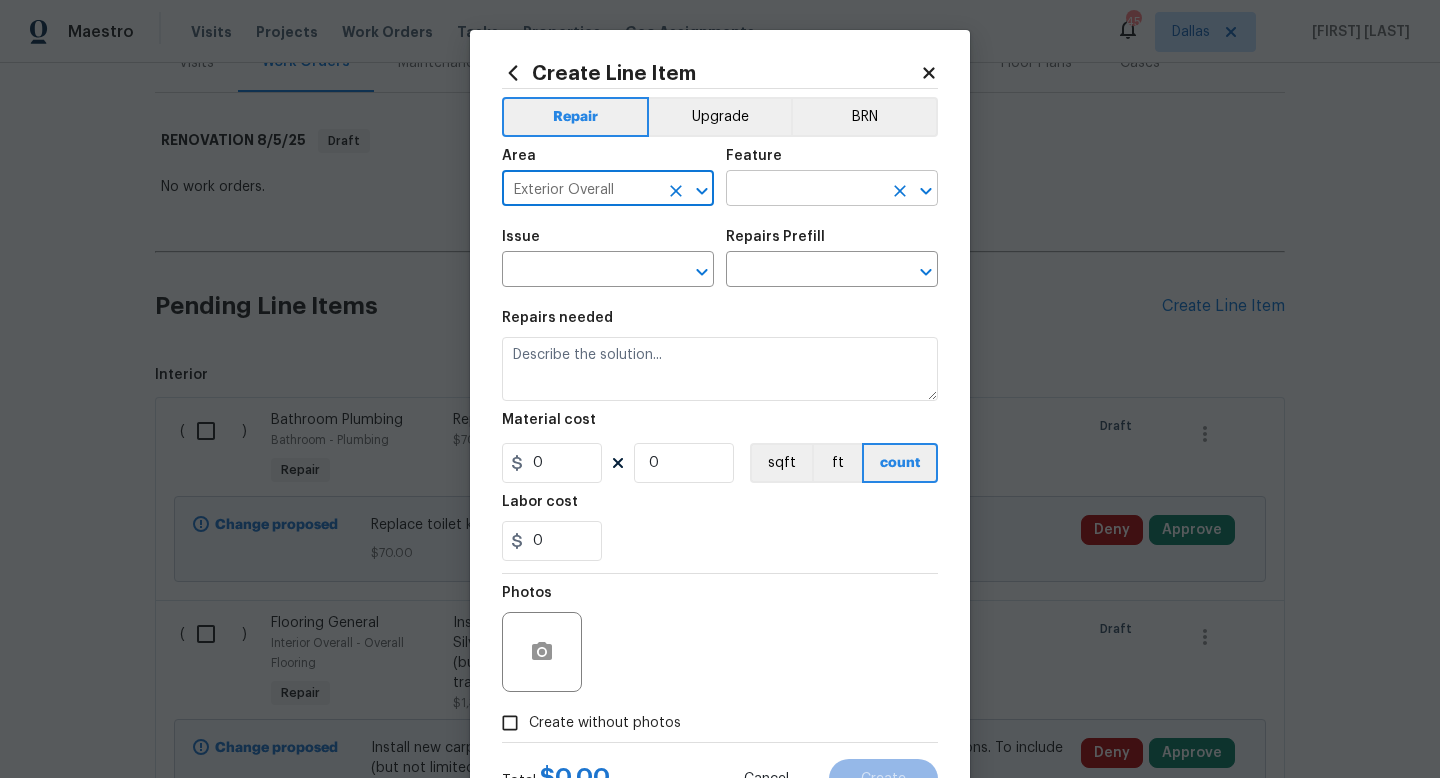 type on "Exterior Overall" 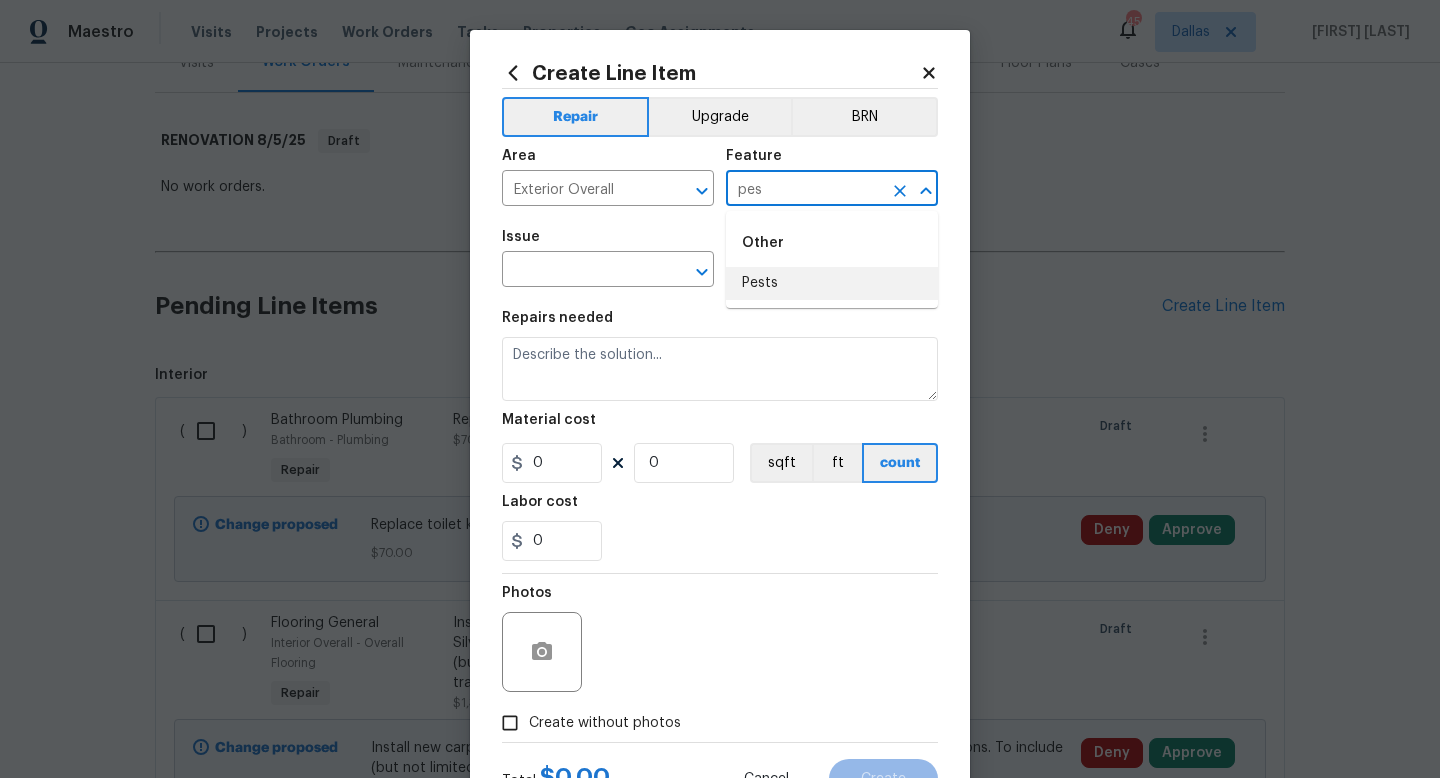 click on "Pests" at bounding box center (832, 283) 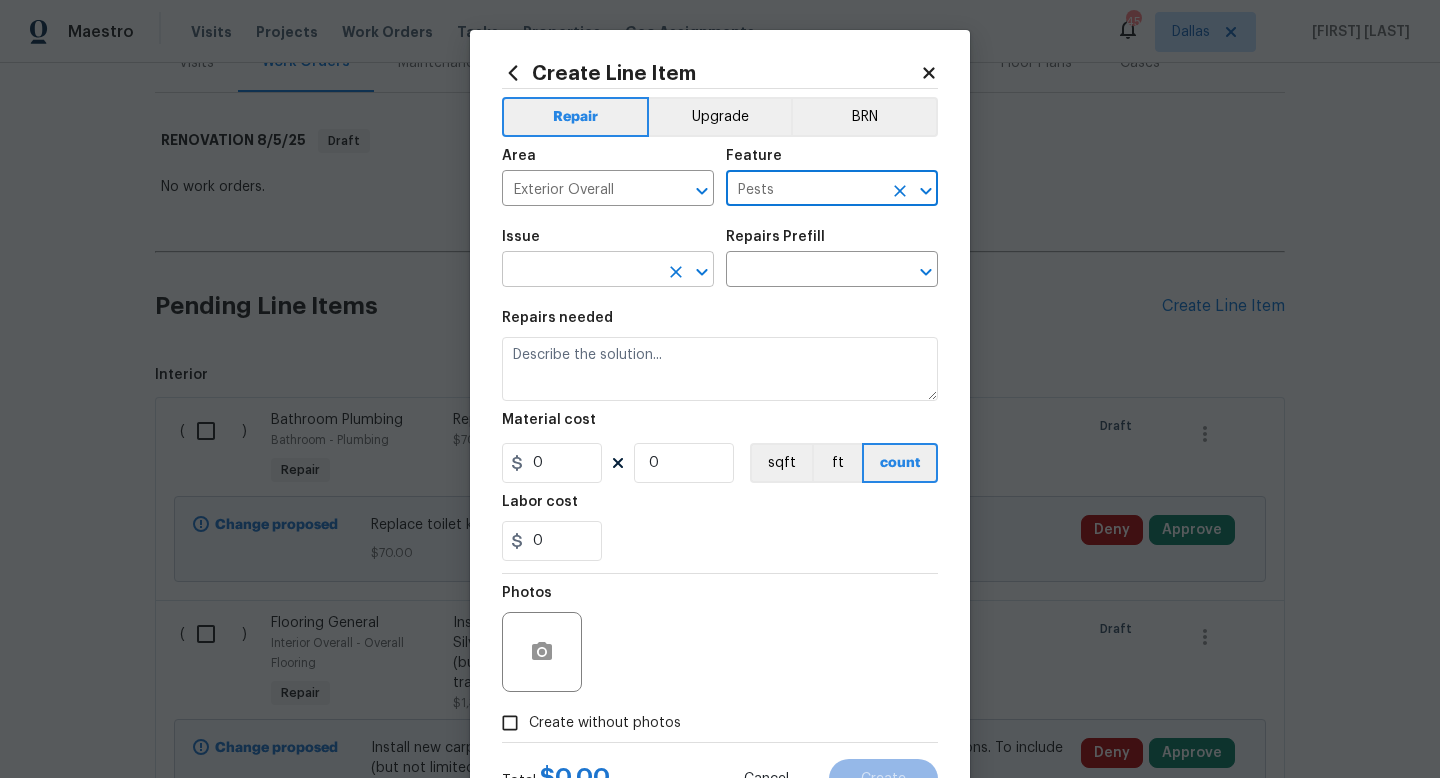 type on "Pests" 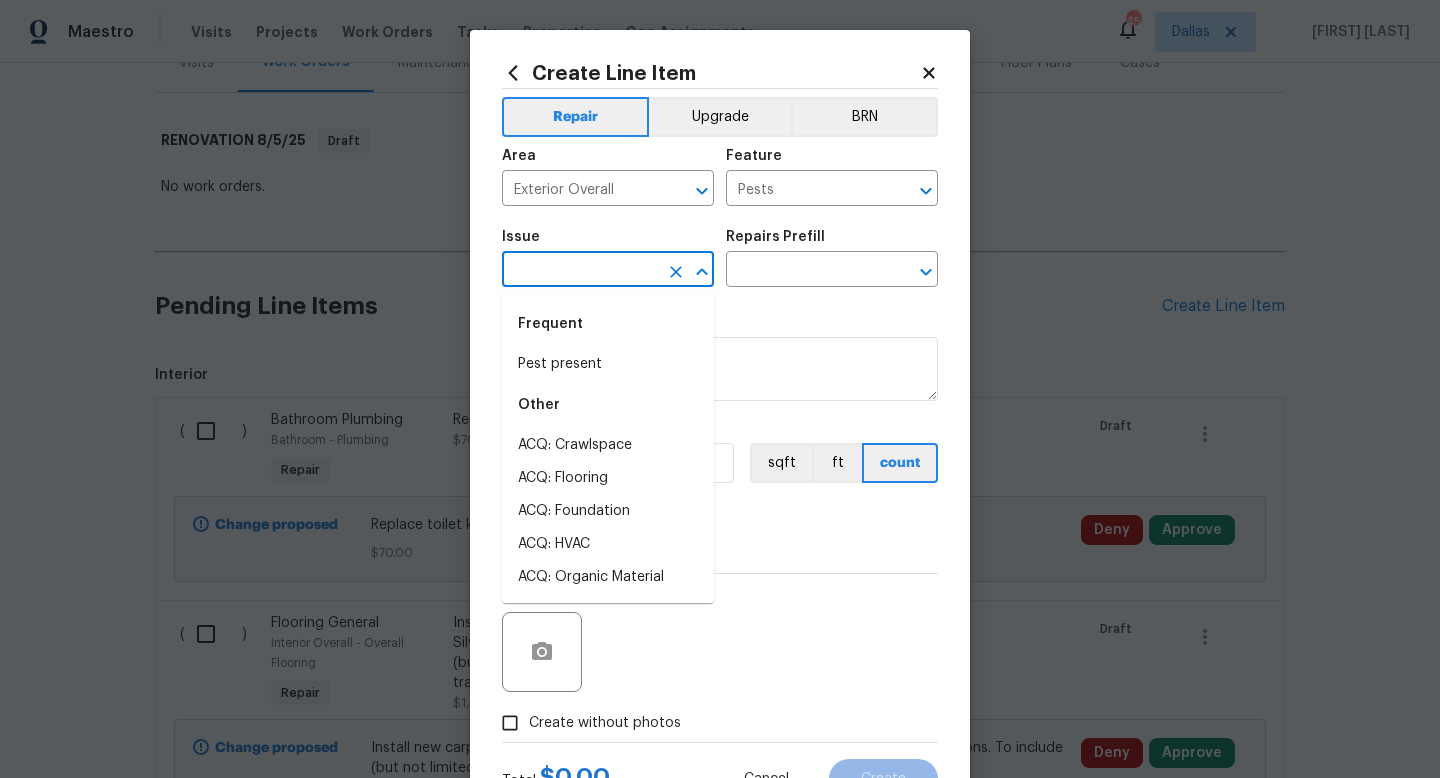 click at bounding box center (580, 271) 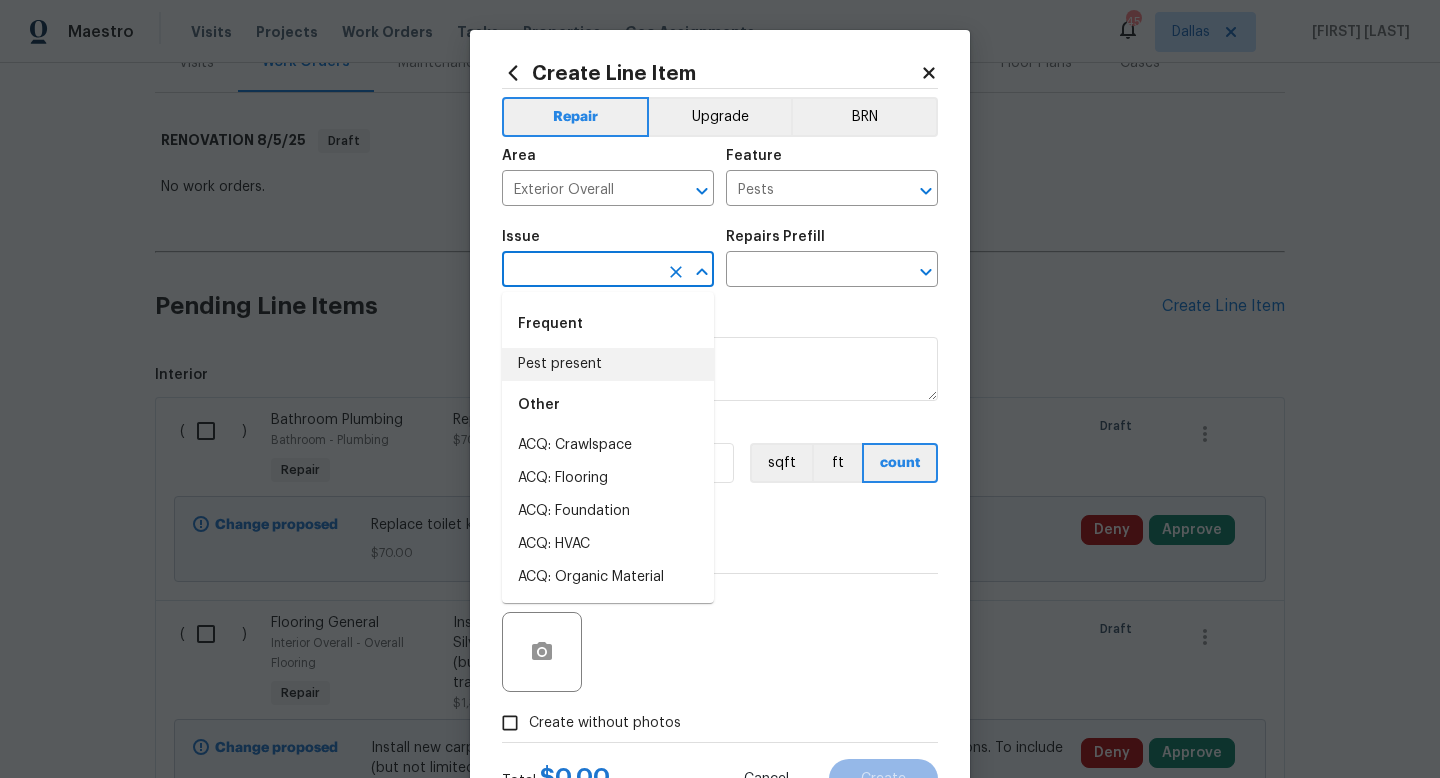click on "Pest present" at bounding box center [608, 364] 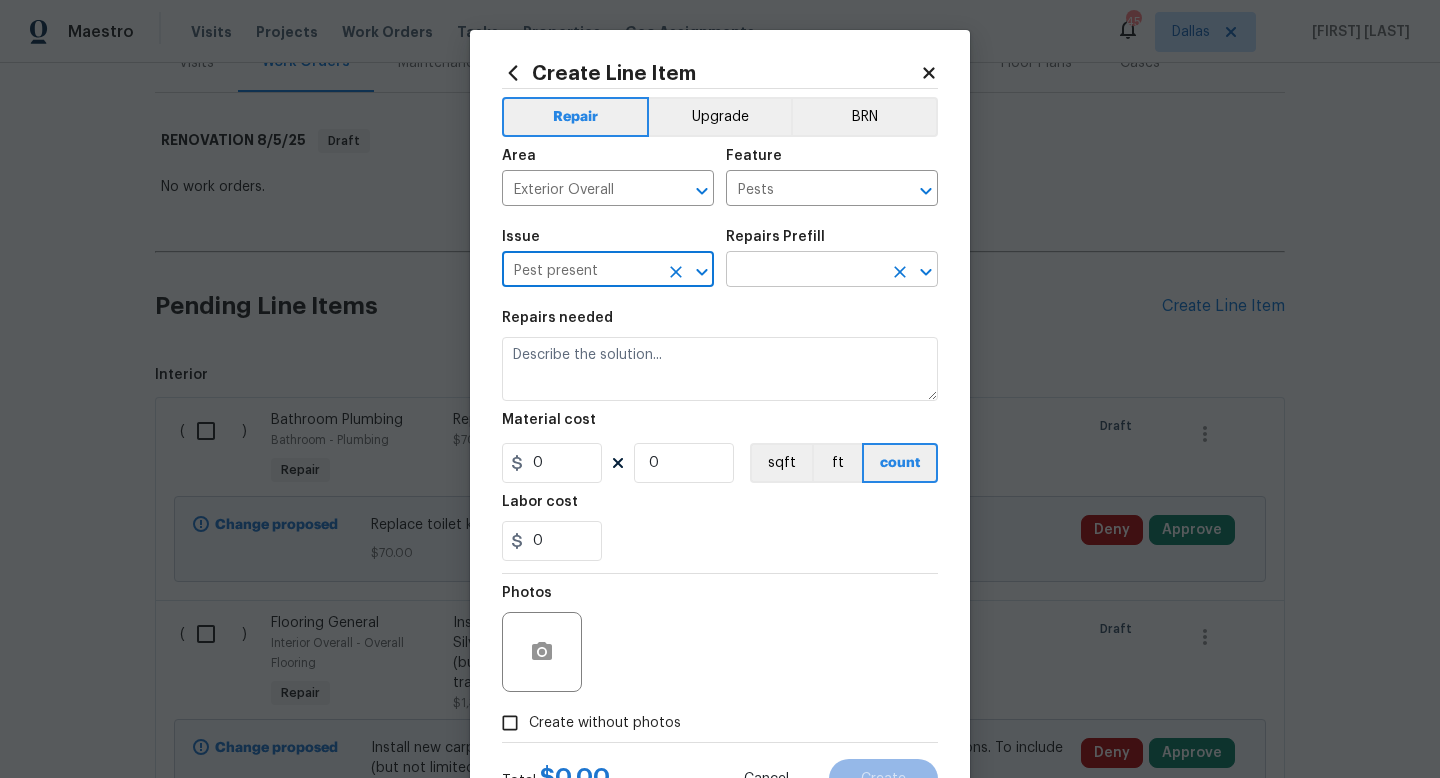 click at bounding box center (804, 271) 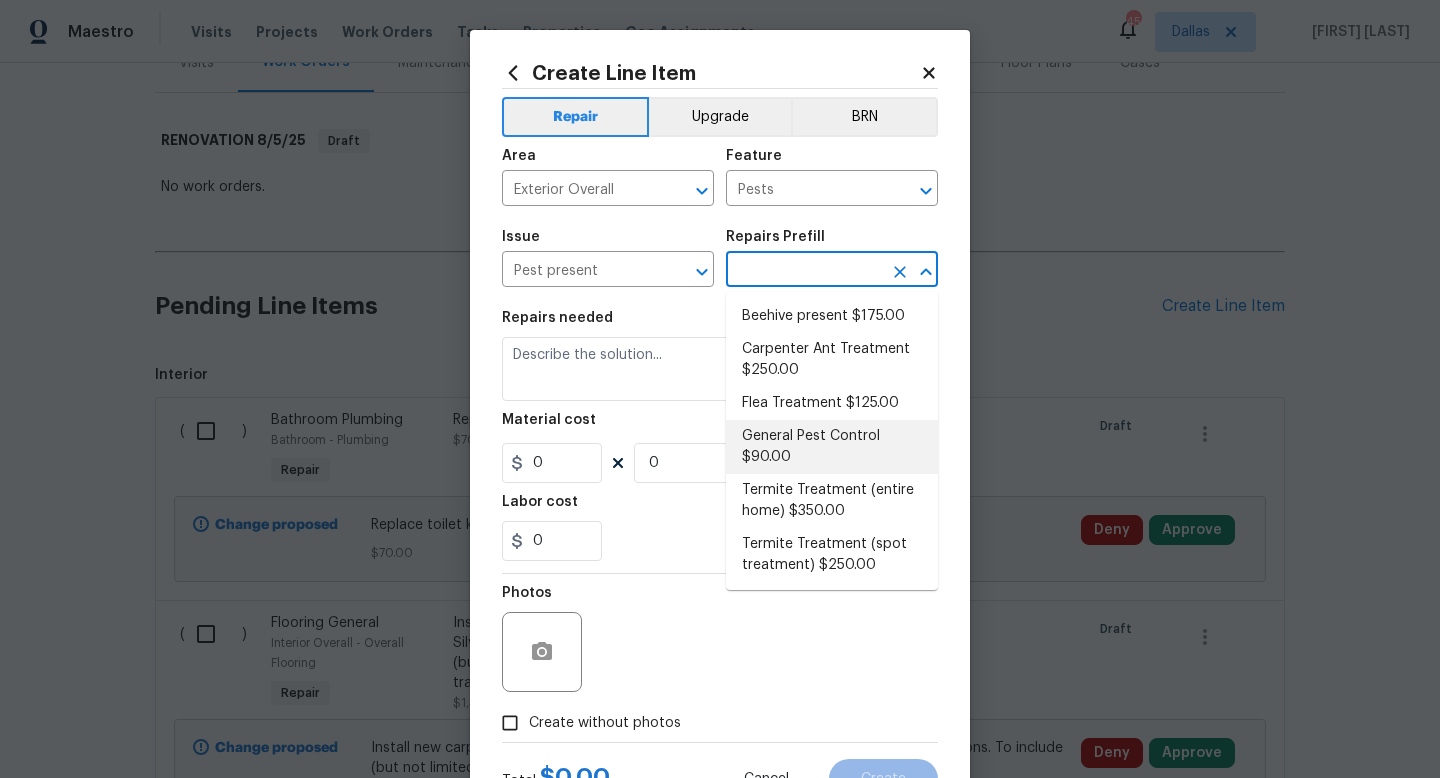 click on "General Pest Control $90.00" at bounding box center [832, 447] 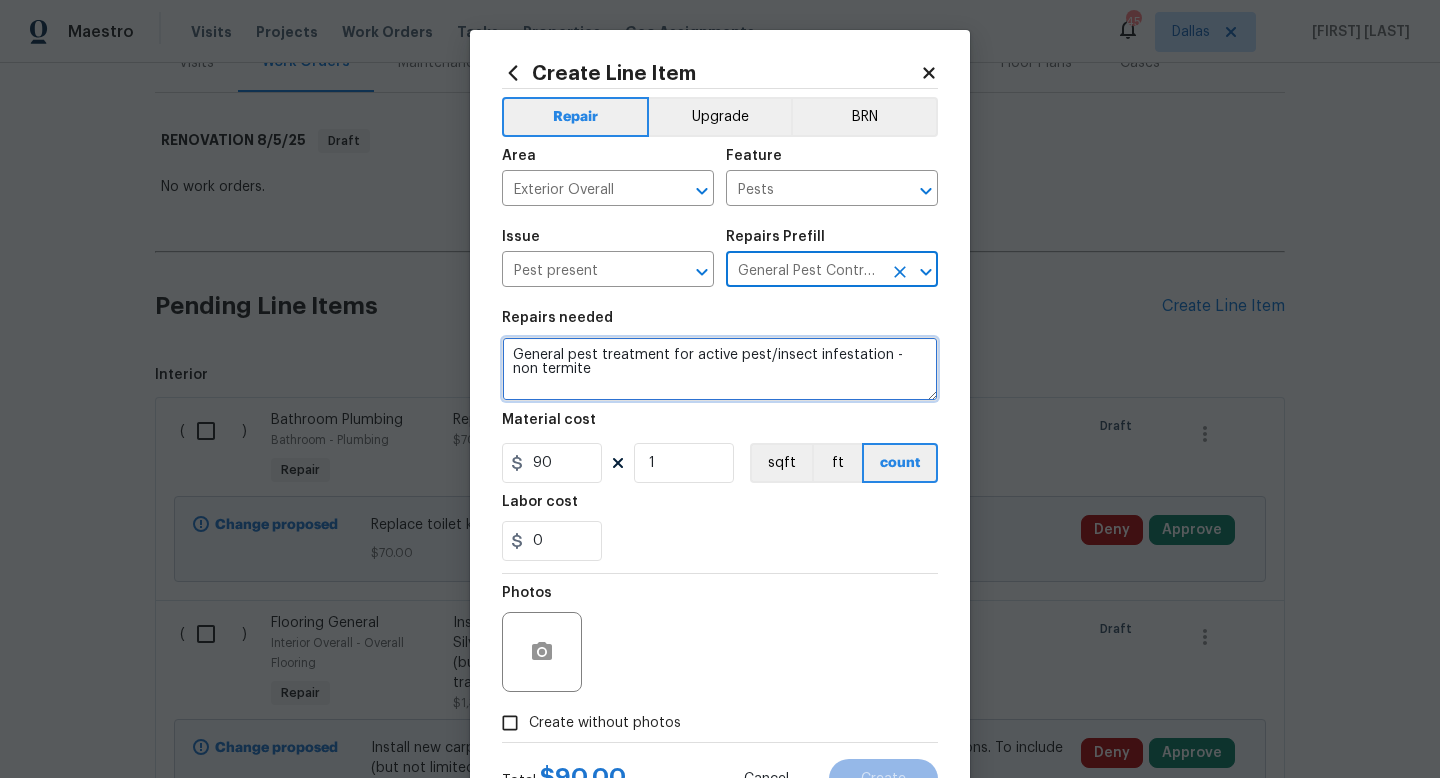 click on "General pest treatment for active pest/insect infestation - non termite" at bounding box center (720, 369) 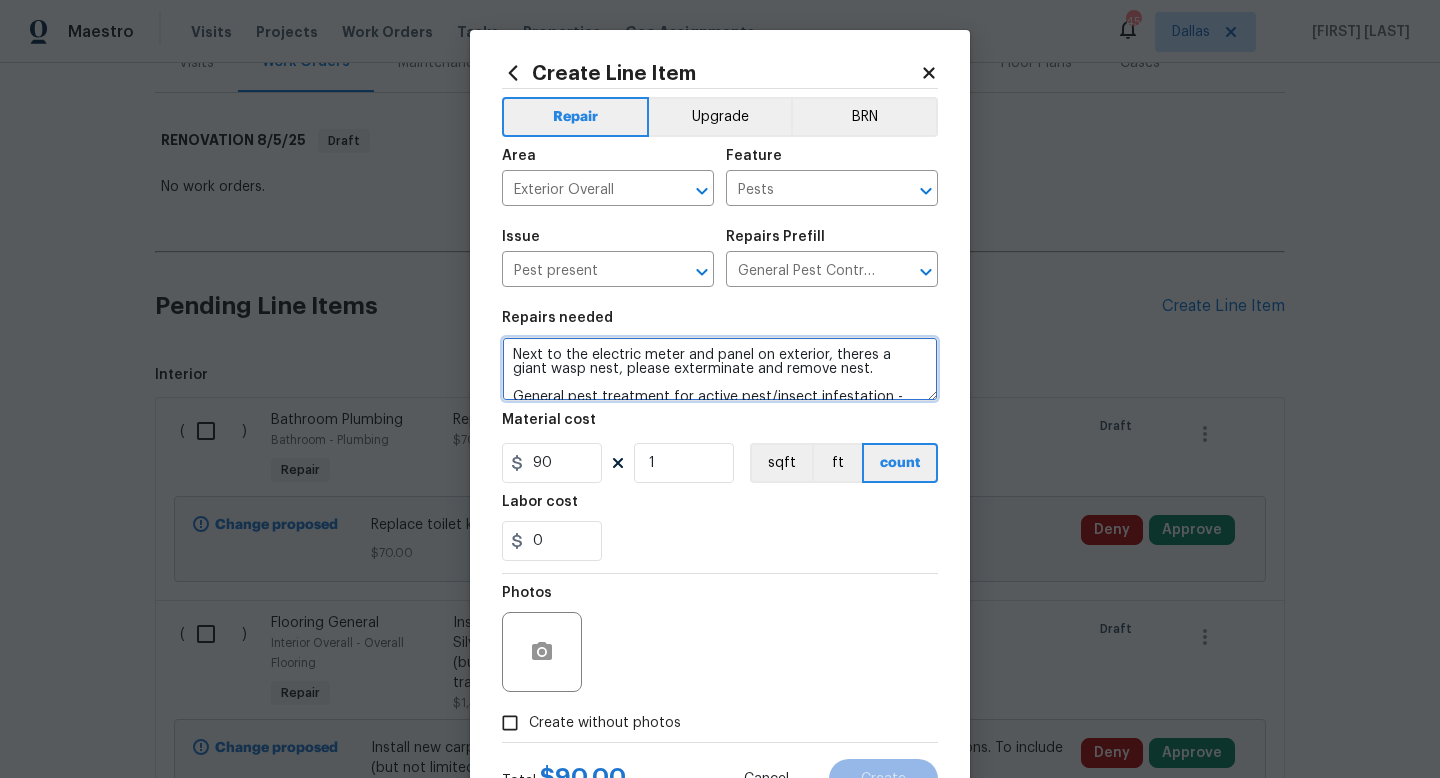 scroll, scrollTop: 84, scrollLeft: 0, axis: vertical 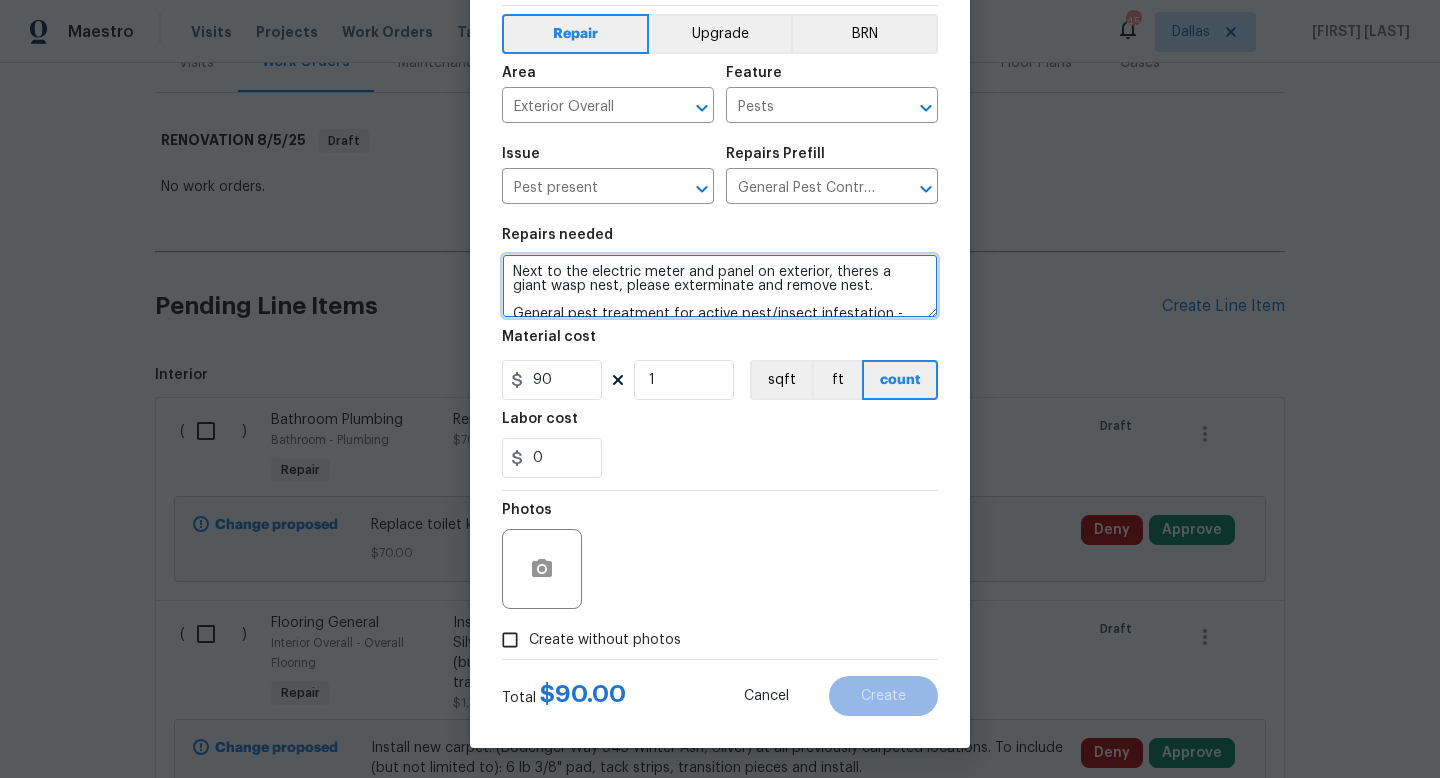 type on "Next to the electric meter and panel on exterior, theres a giant wasp nest, please exterminate and remove nest.
General pest treatment for active pest/insect infestation - non termite" 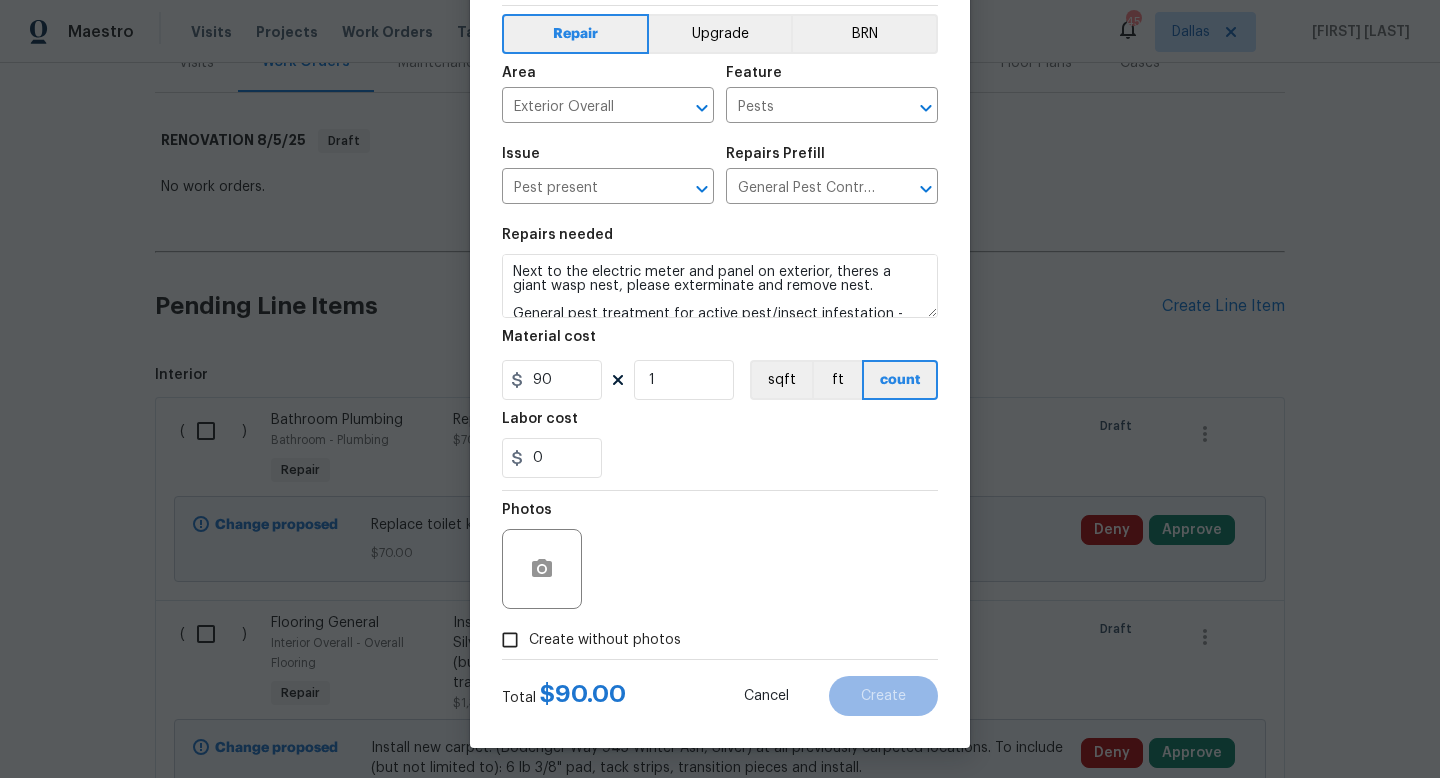 click on "Create without photos" at bounding box center (605, 640) 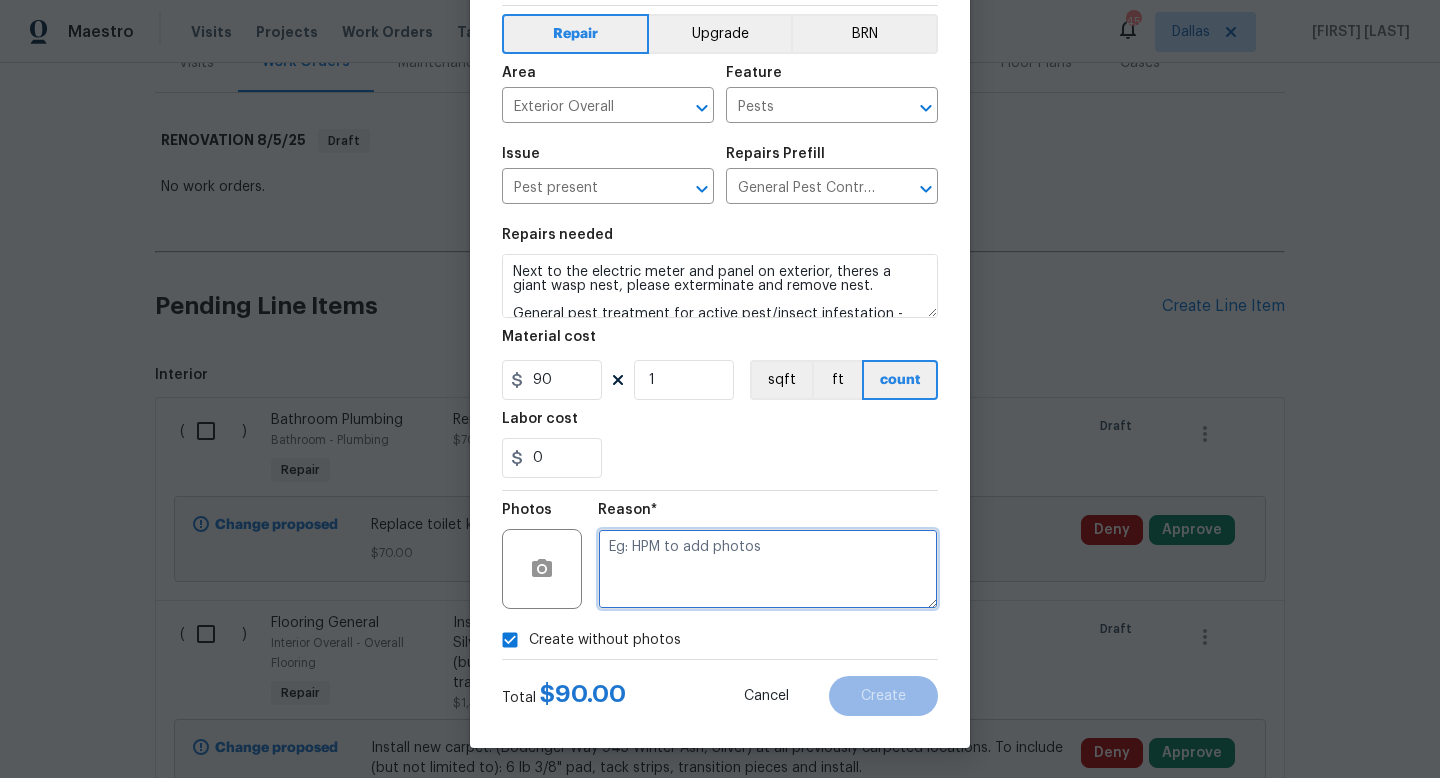 click at bounding box center [768, 569] 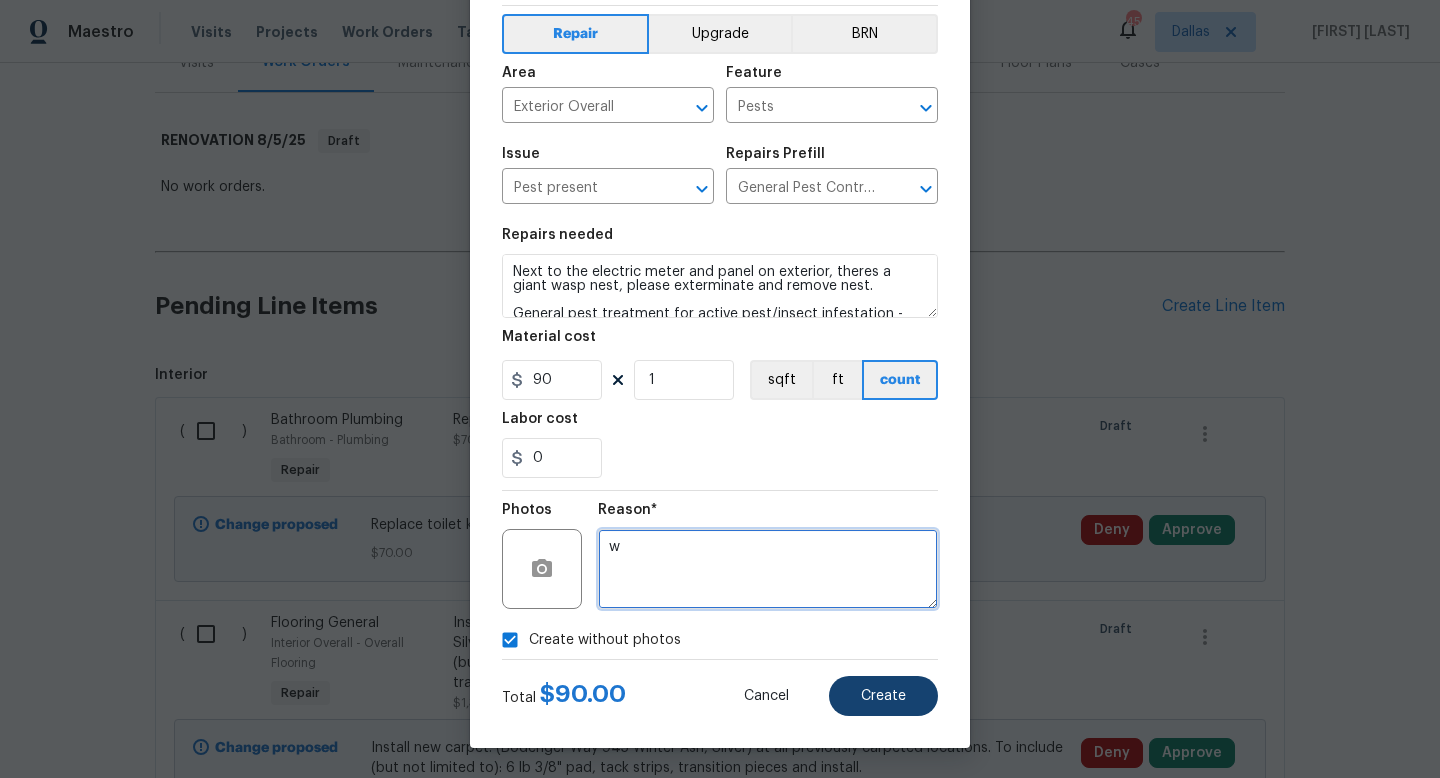 type on "w" 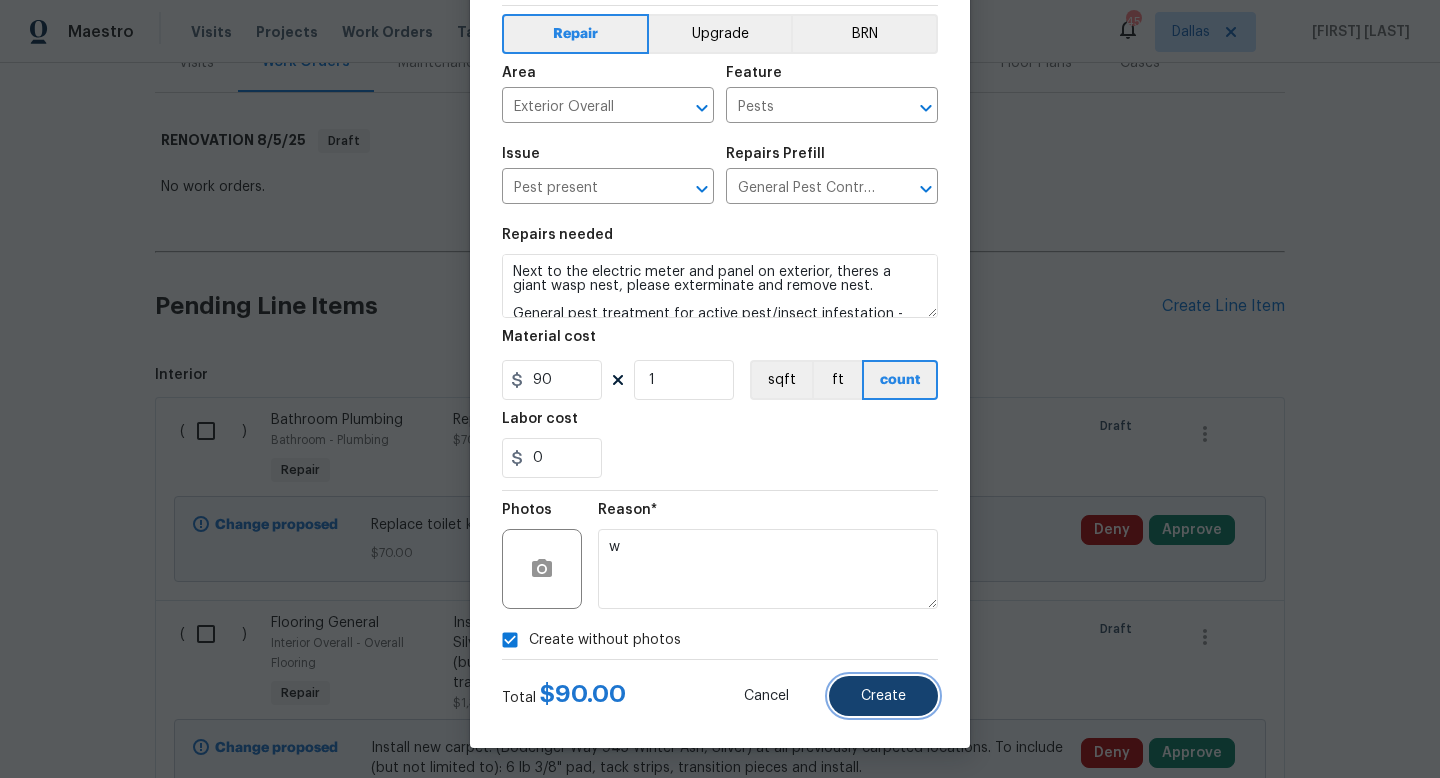 click on "Create" at bounding box center [883, 696] 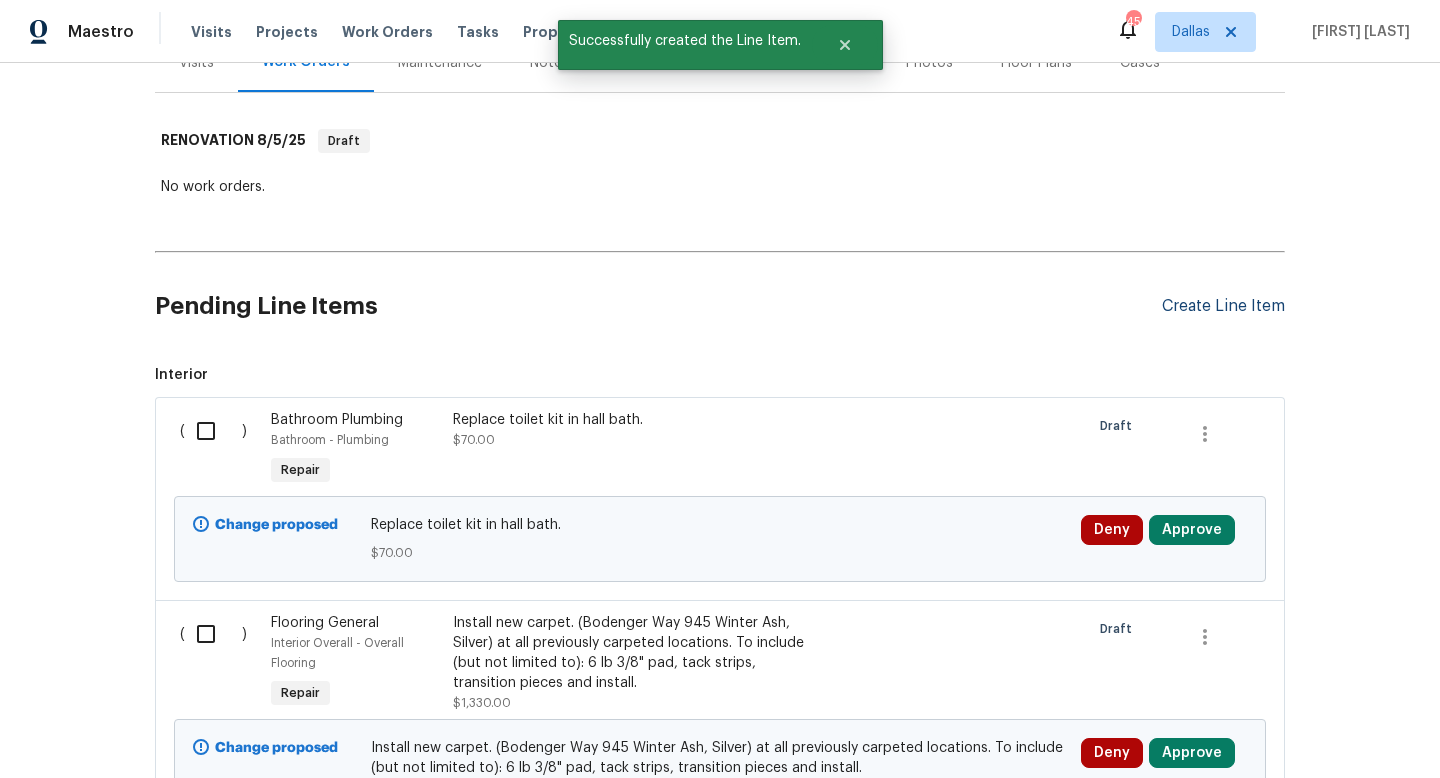 click on "Create Line Item" at bounding box center (1223, 306) 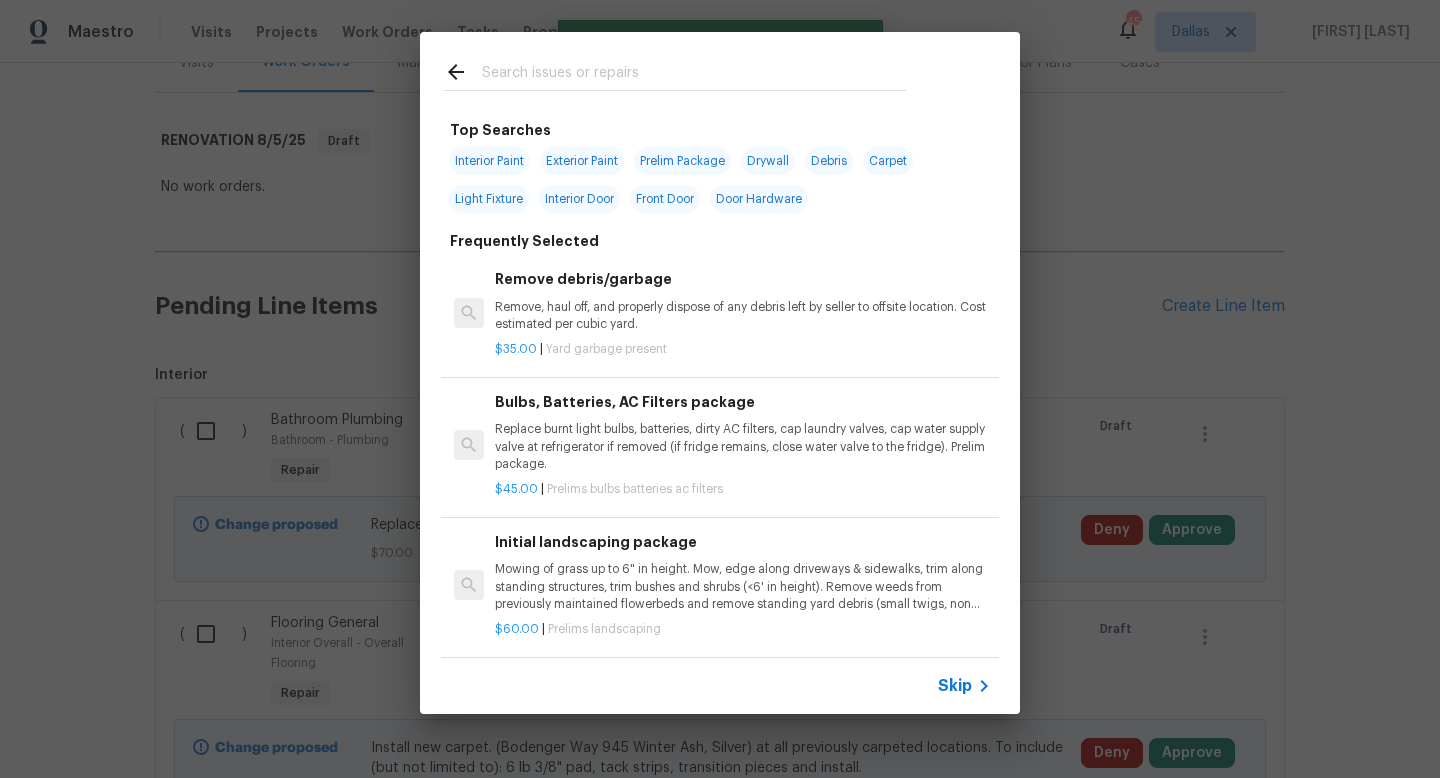 click 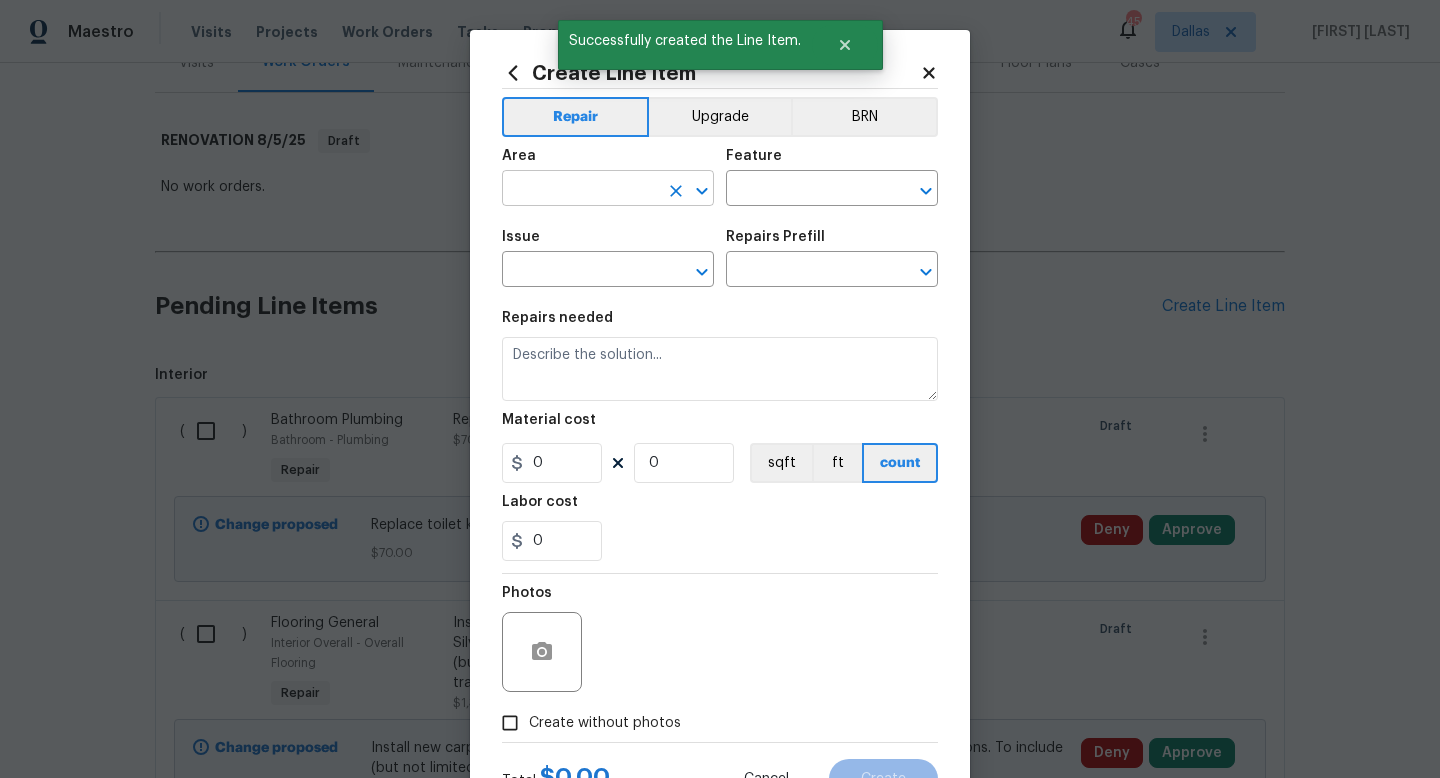 click at bounding box center (580, 190) 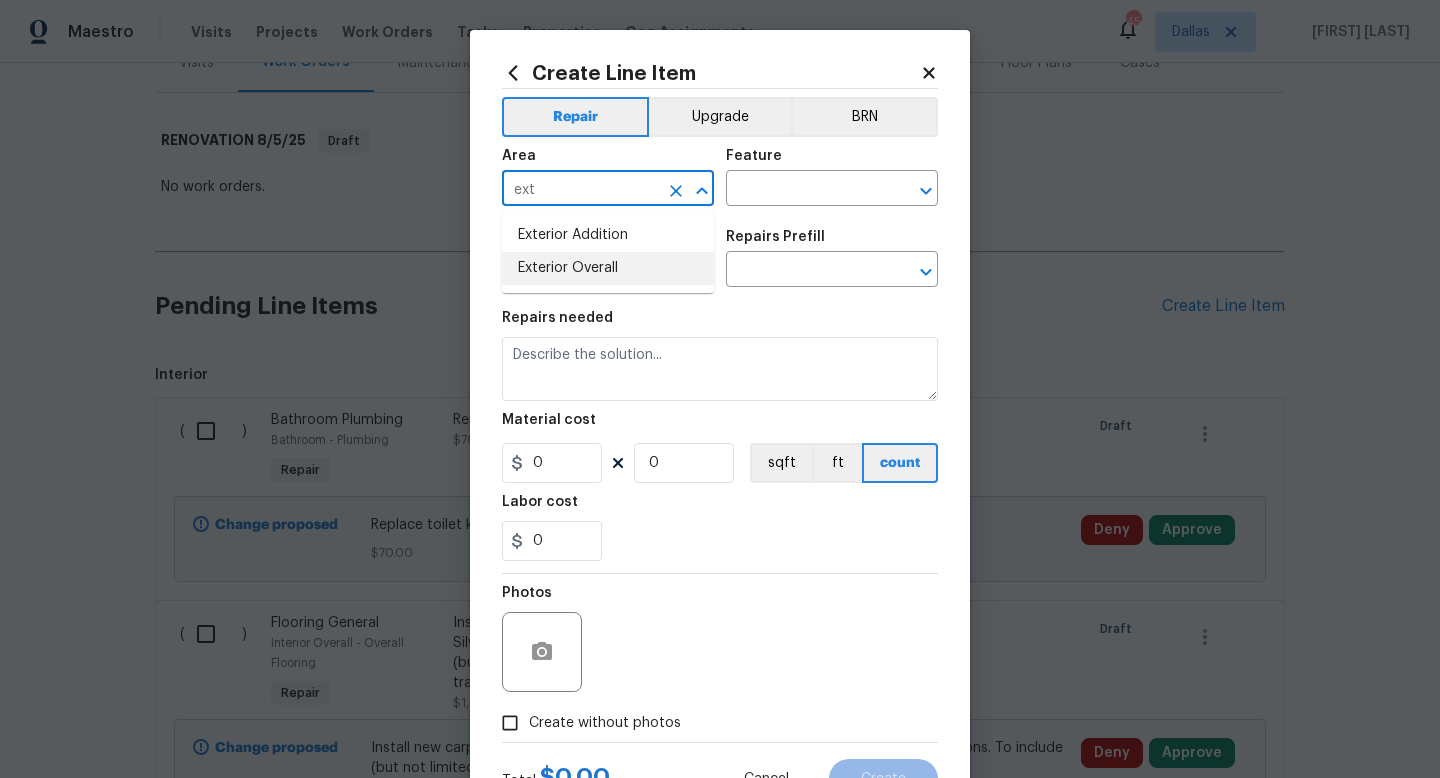 click on "Exterior Overall" at bounding box center (608, 268) 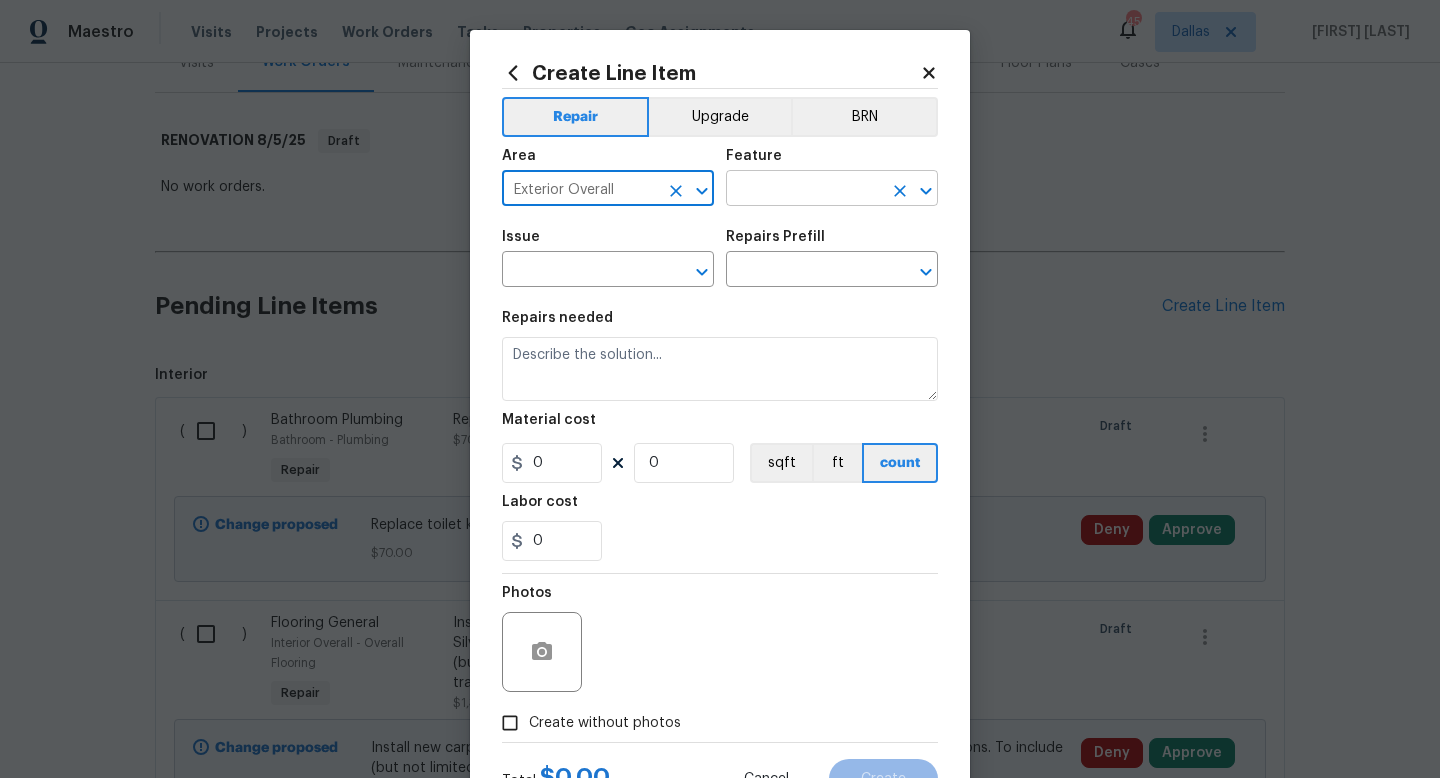 type on "Exterior Overall" 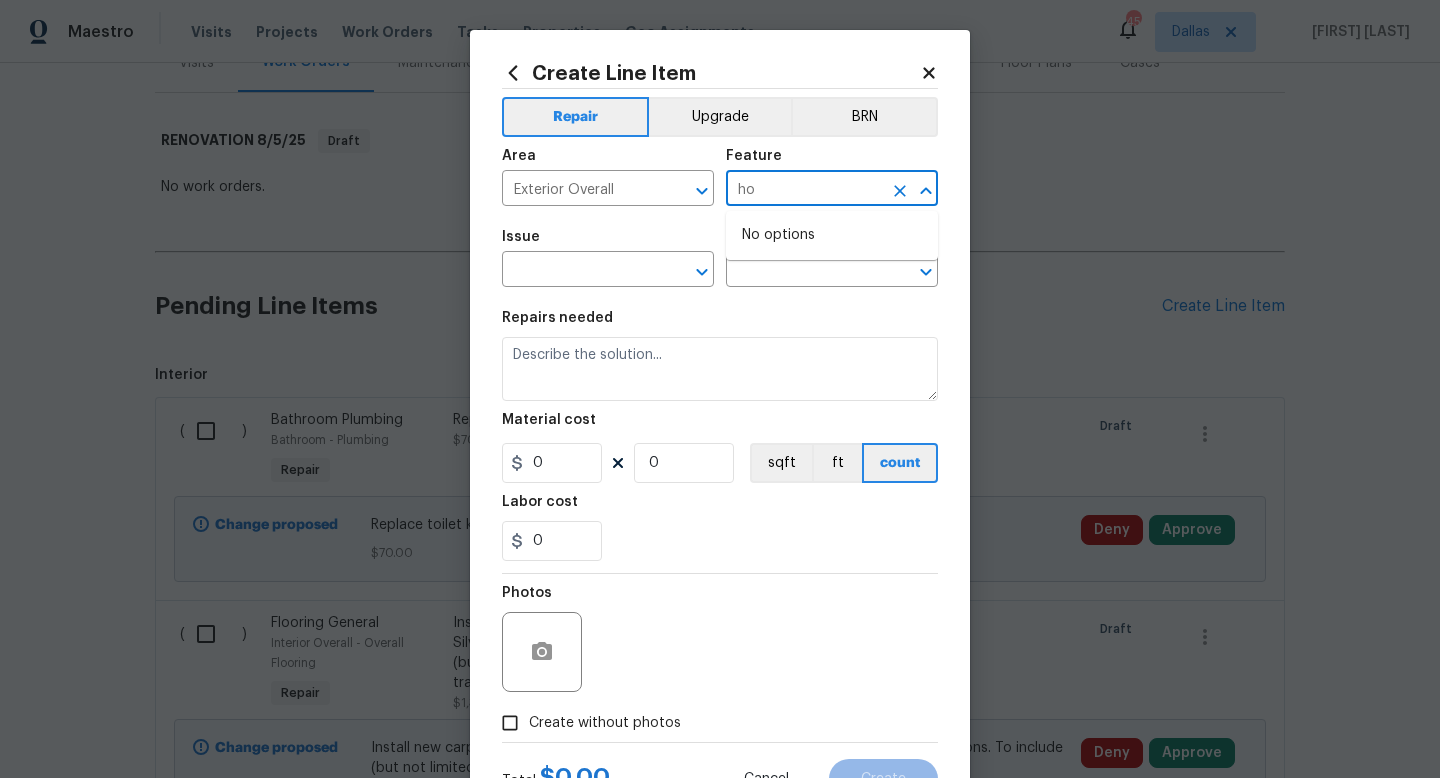 type on "h" 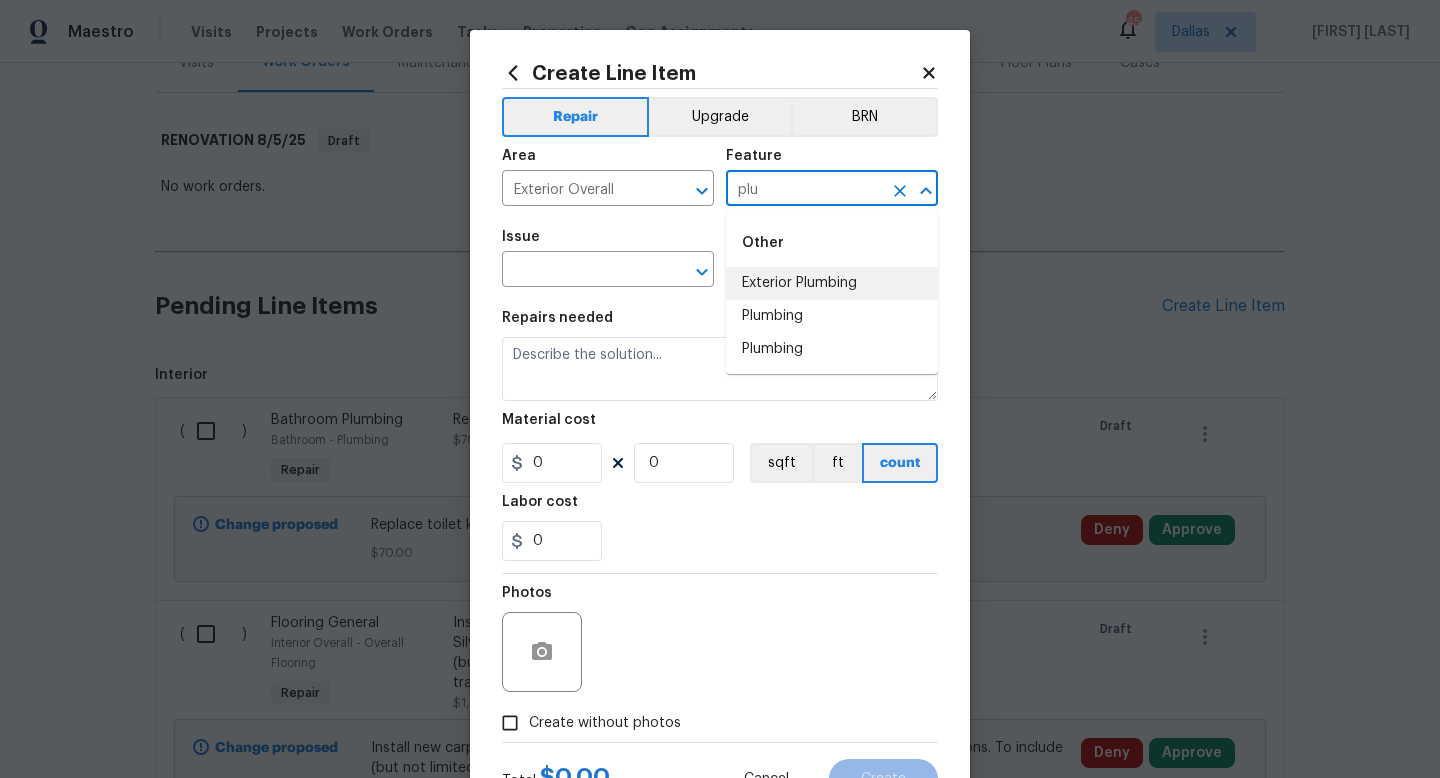click on "Exterior Plumbing" at bounding box center (832, 283) 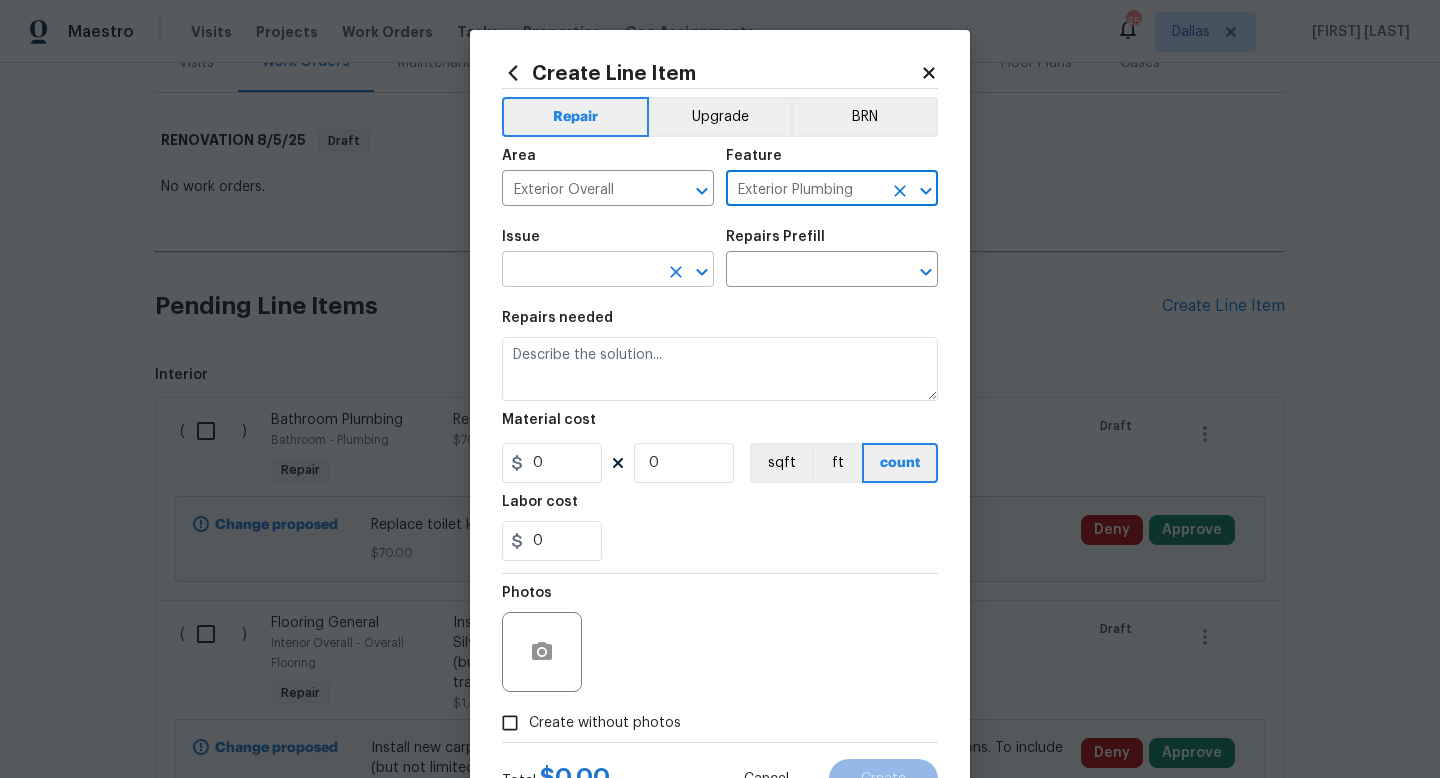 type on "Exterior Plumbing" 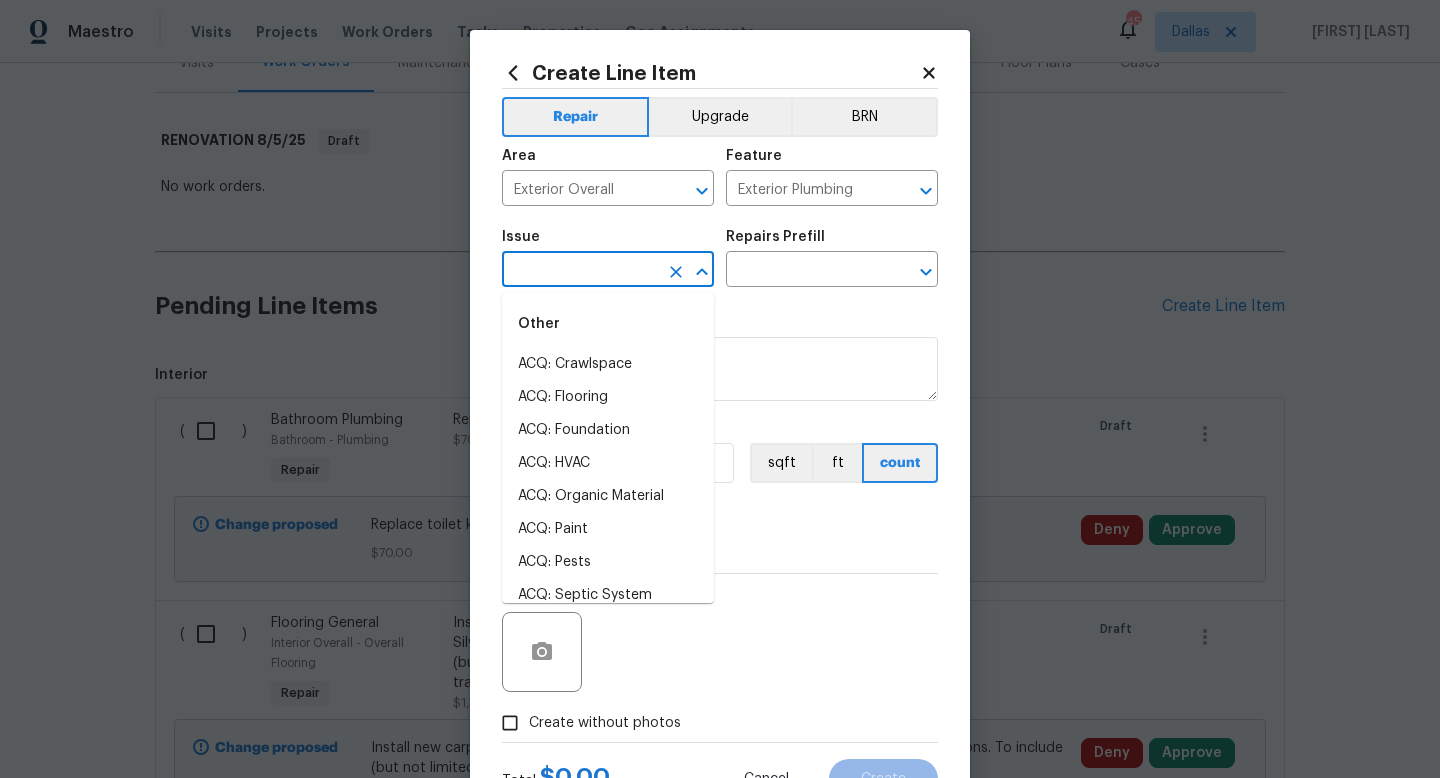 click at bounding box center (580, 271) 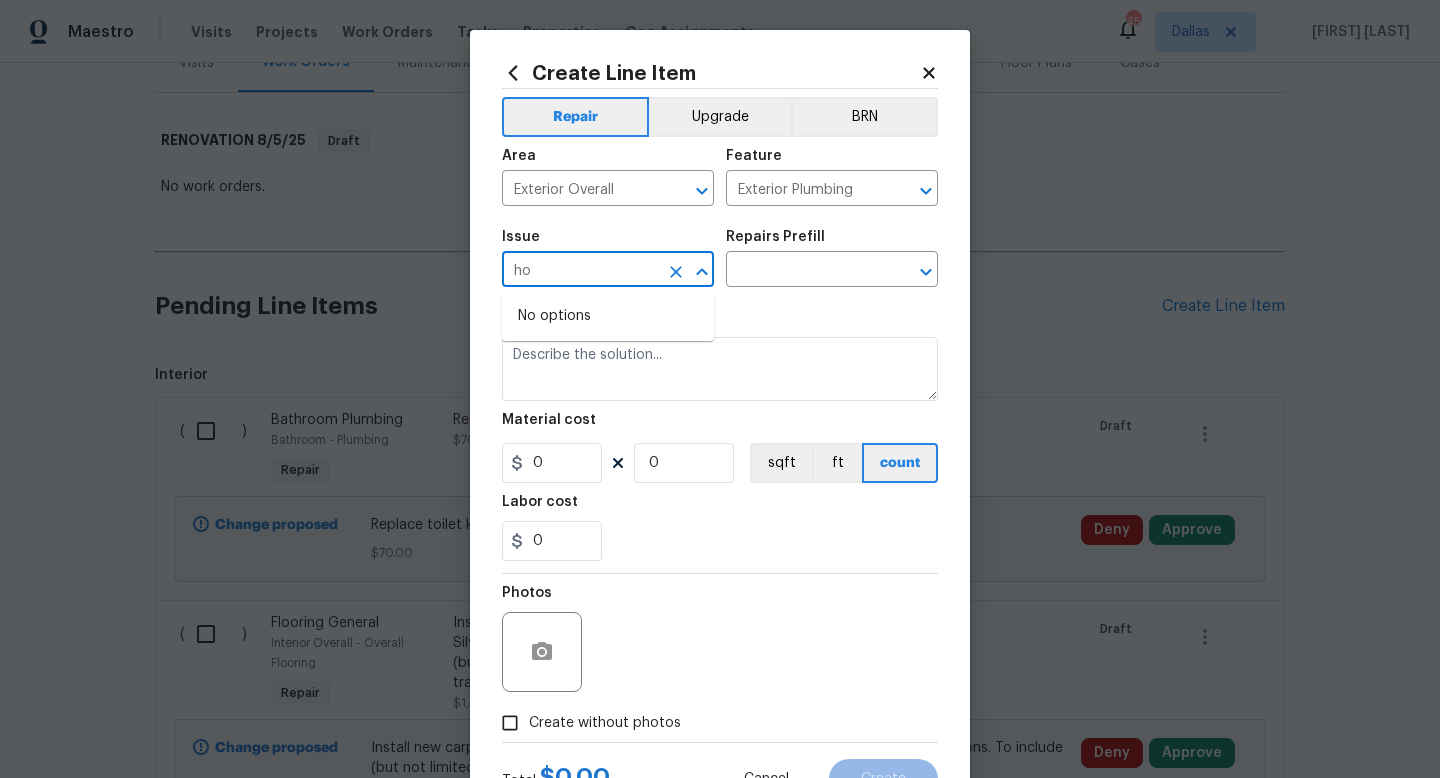 type on "h" 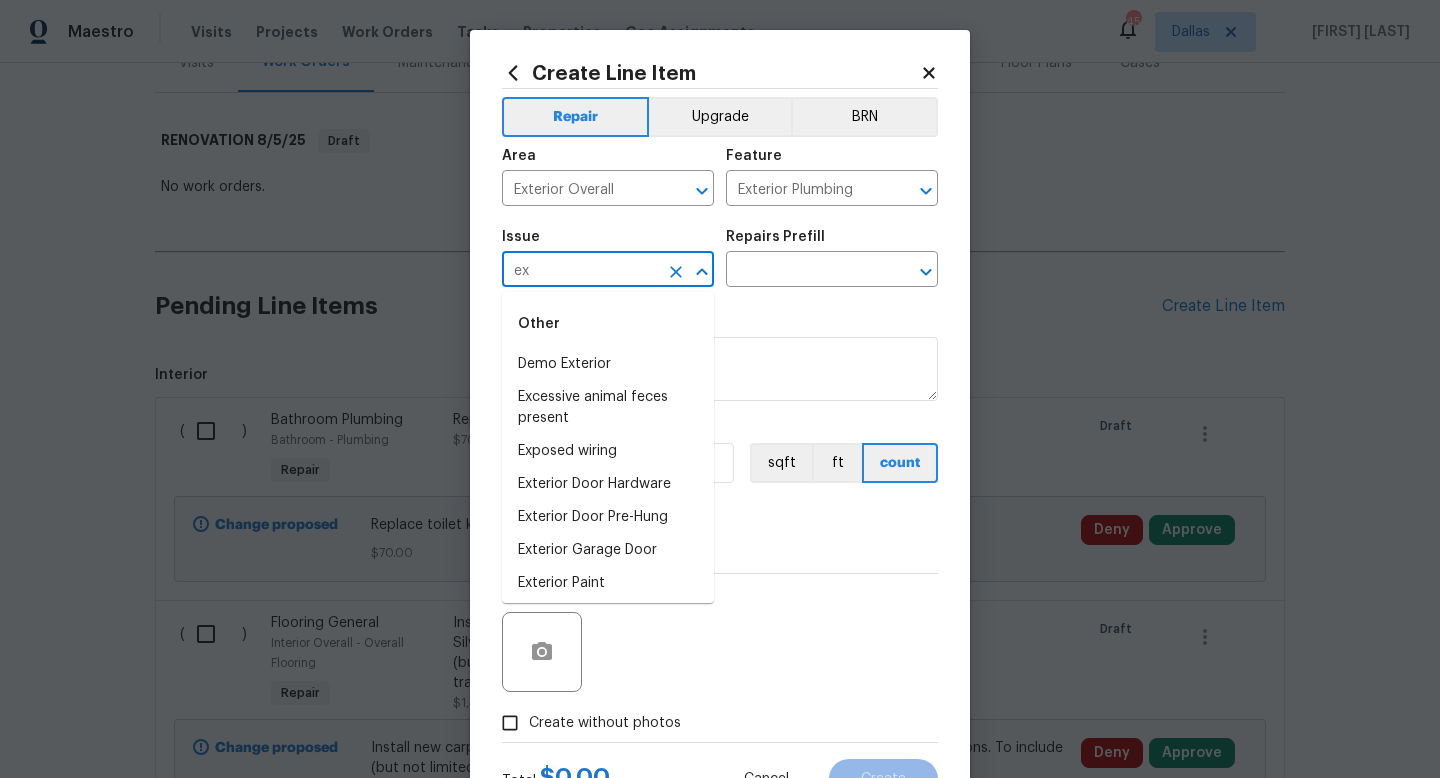 type on "e" 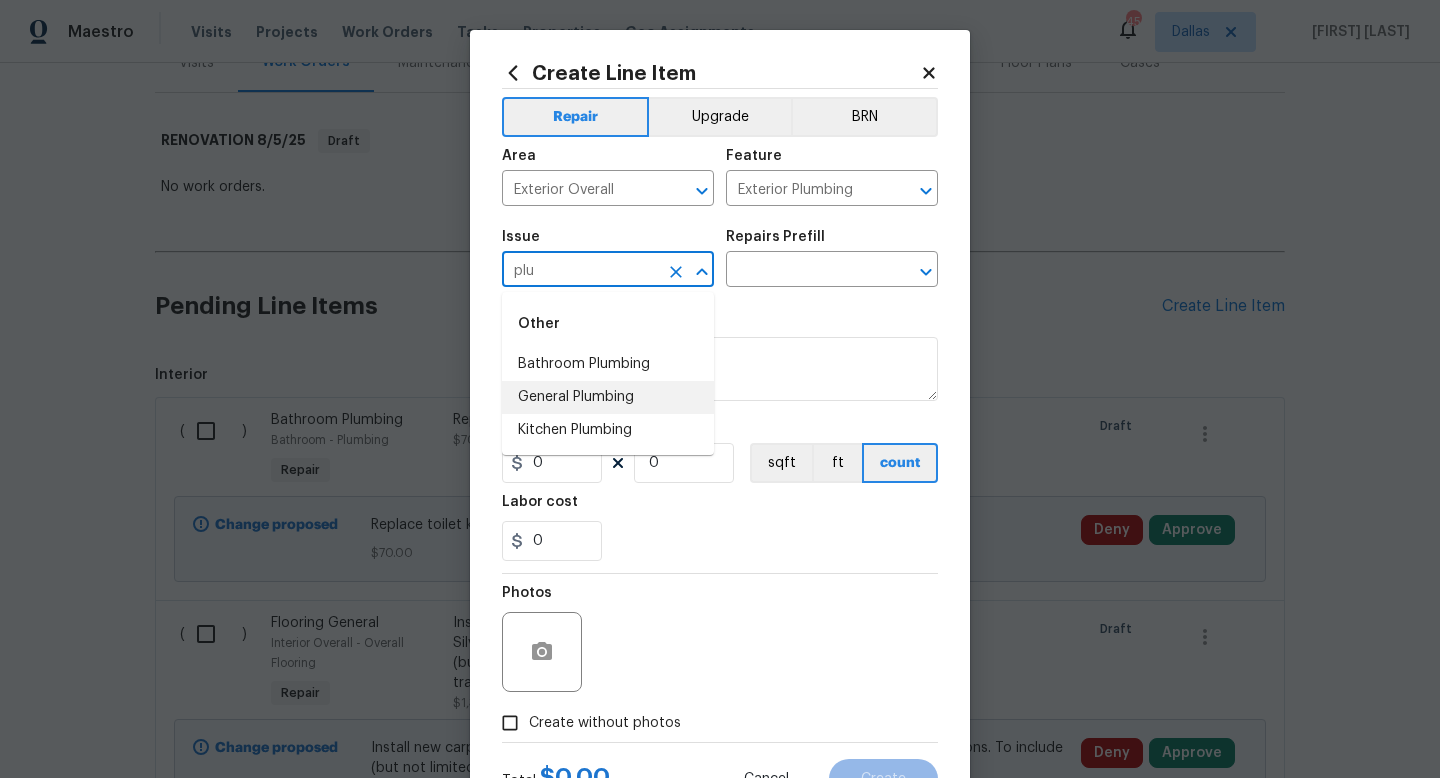 click on "General Plumbing" at bounding box center [608, 397] 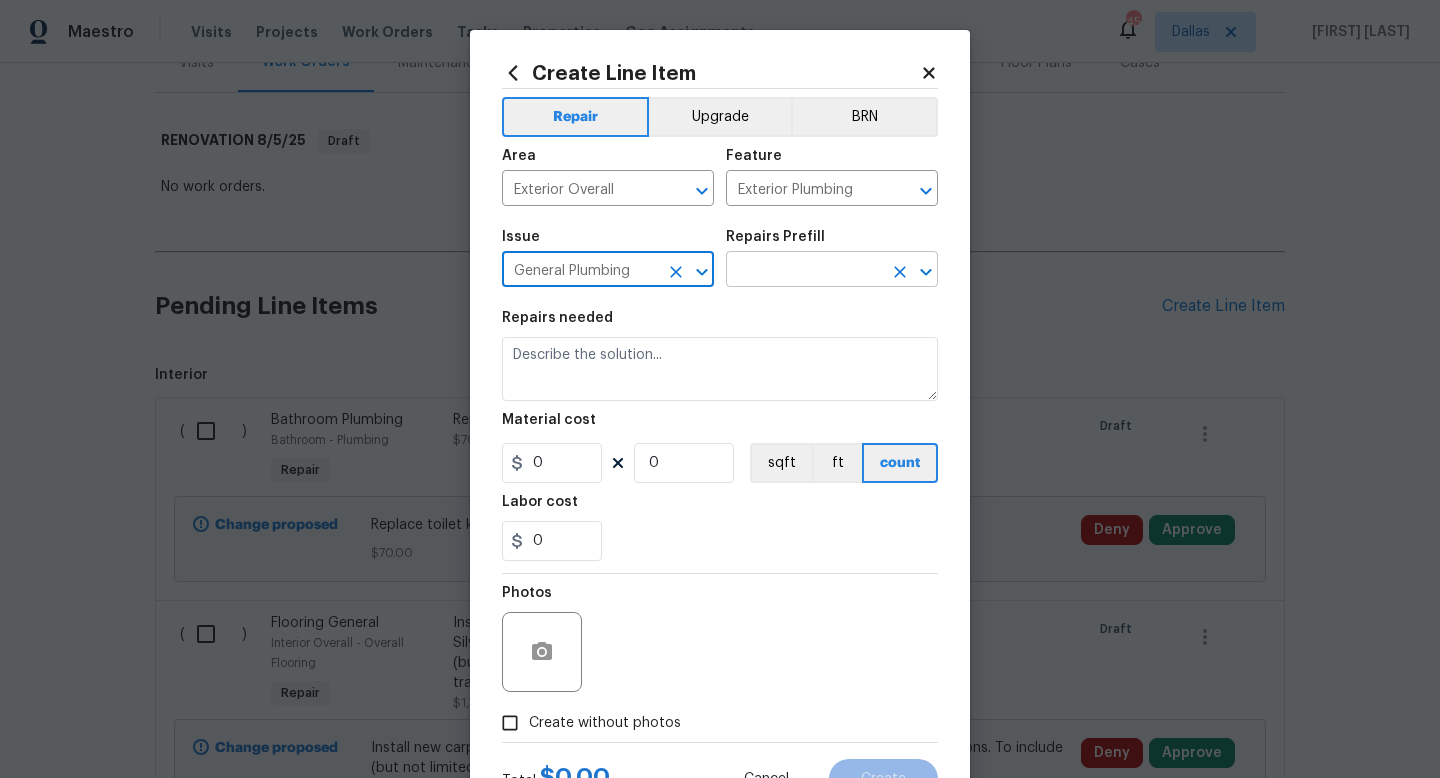 type on "General Plumbing" 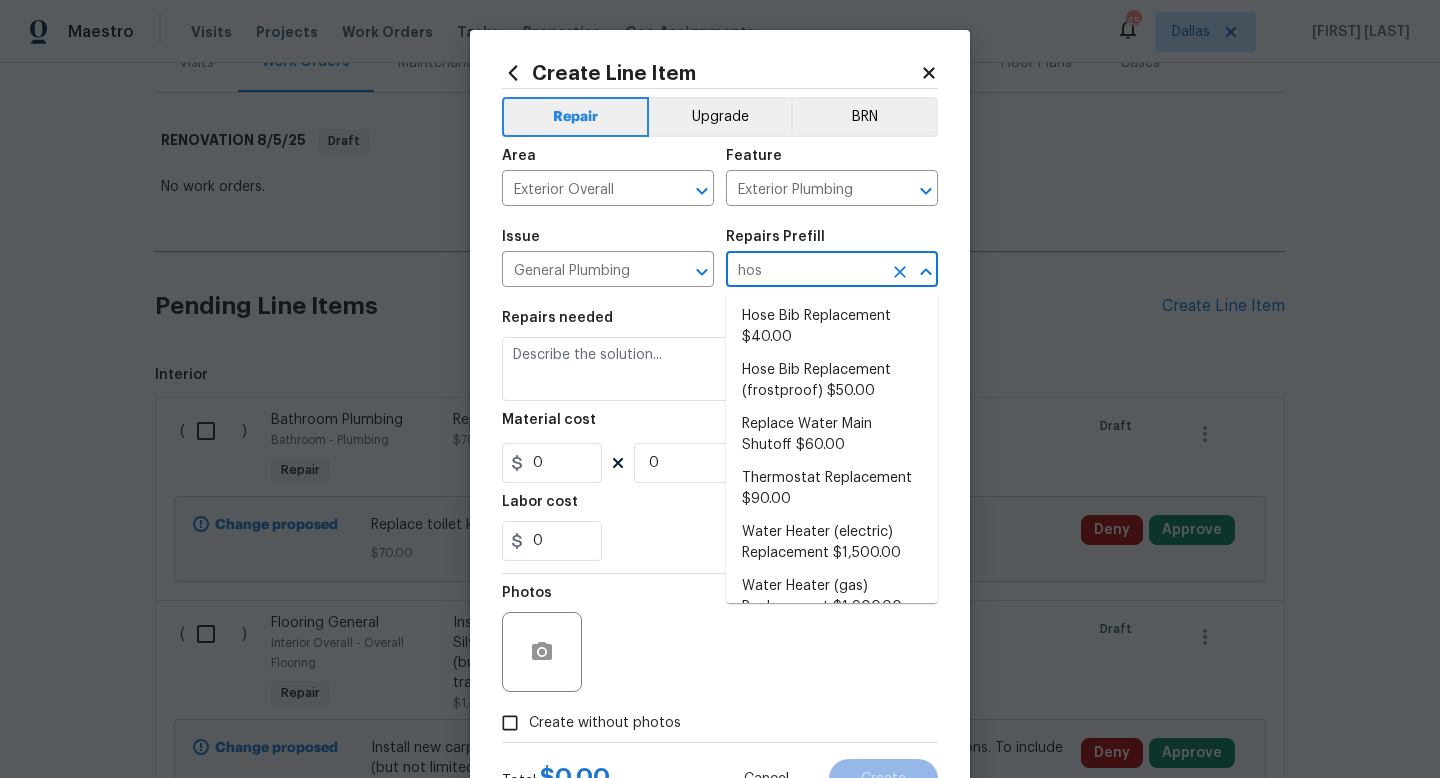 type on "hose" 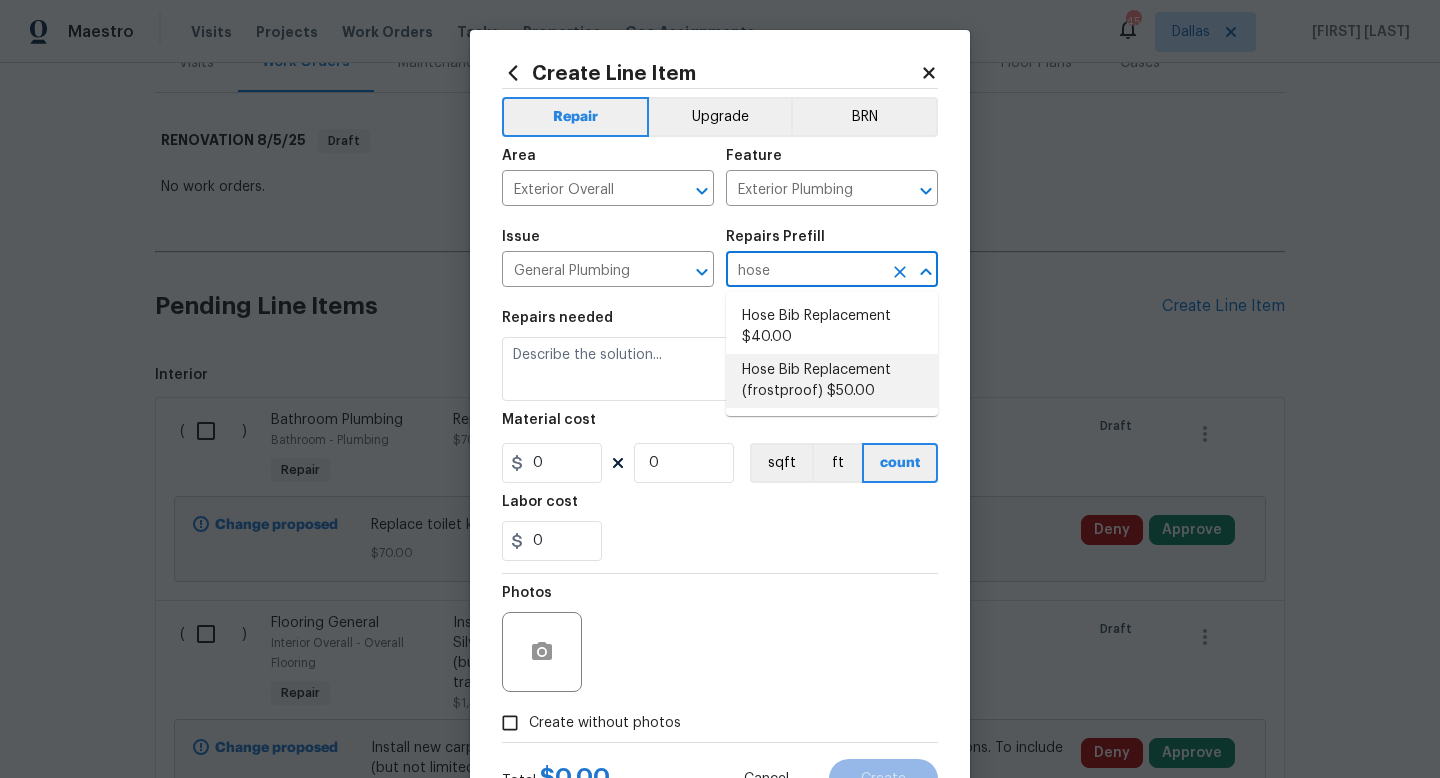 click on "Hose Bib Replacement (frostproof) $50.00" at bounding box center [832, 381] 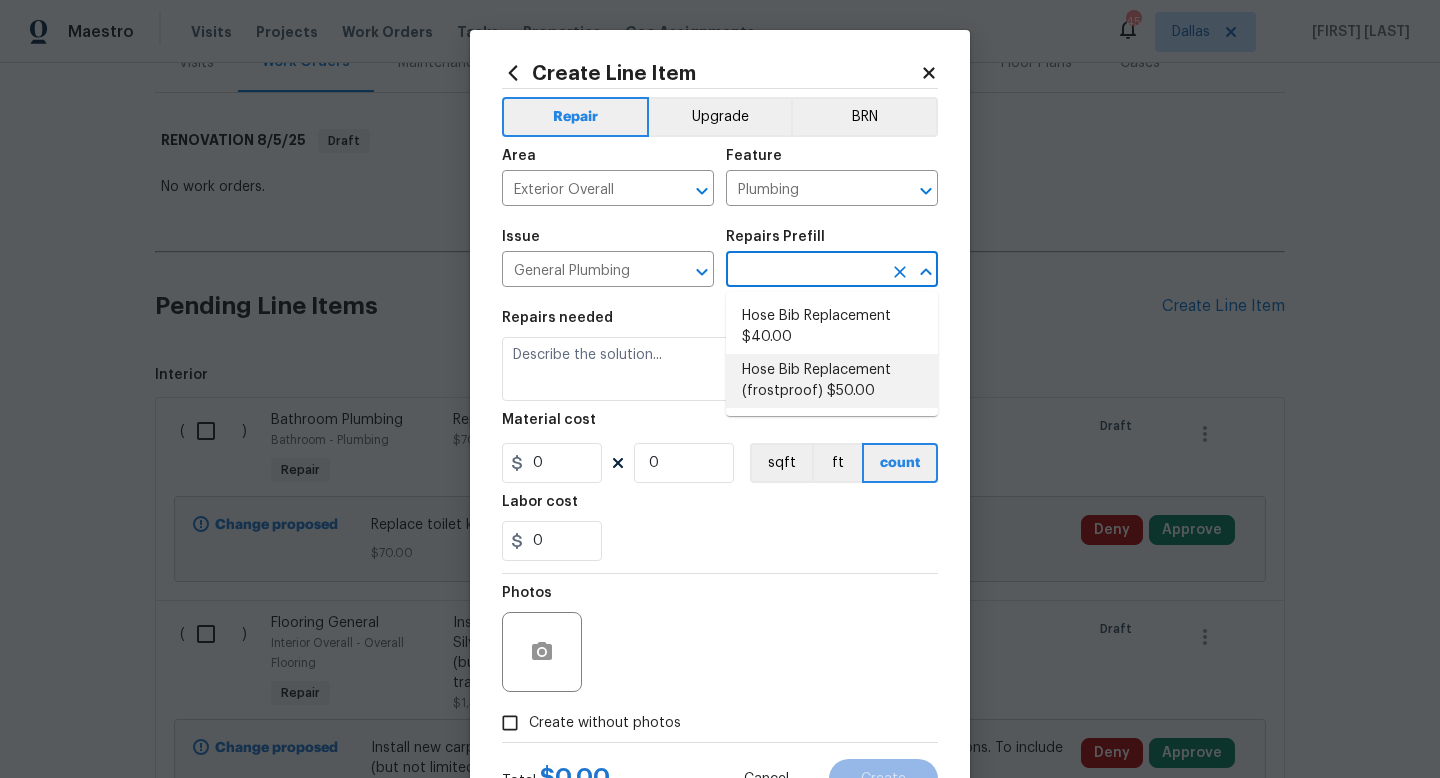 type on "Hose Bib Replacement (frostproof) $50.00" 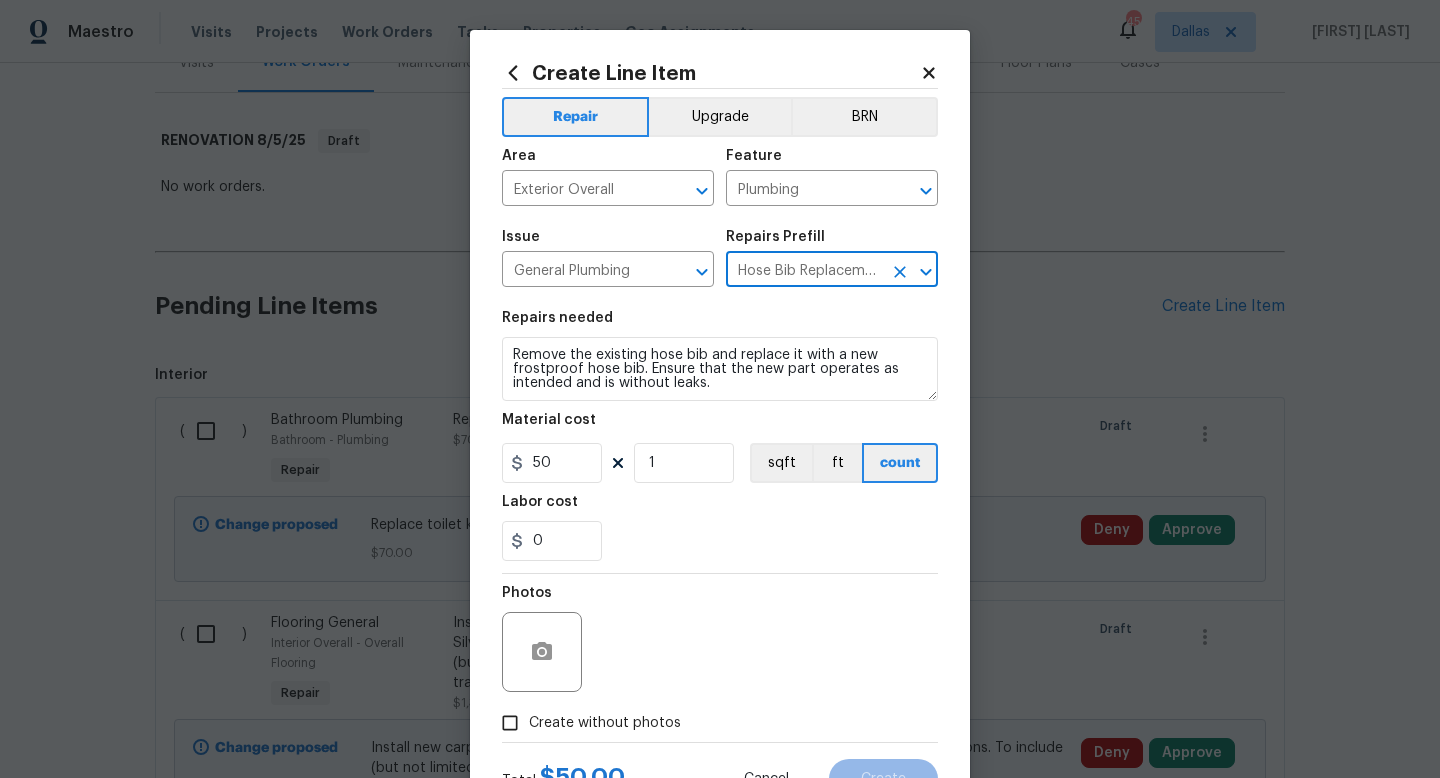 type on "Hose Bib Replacement (frostproof) $50.00" 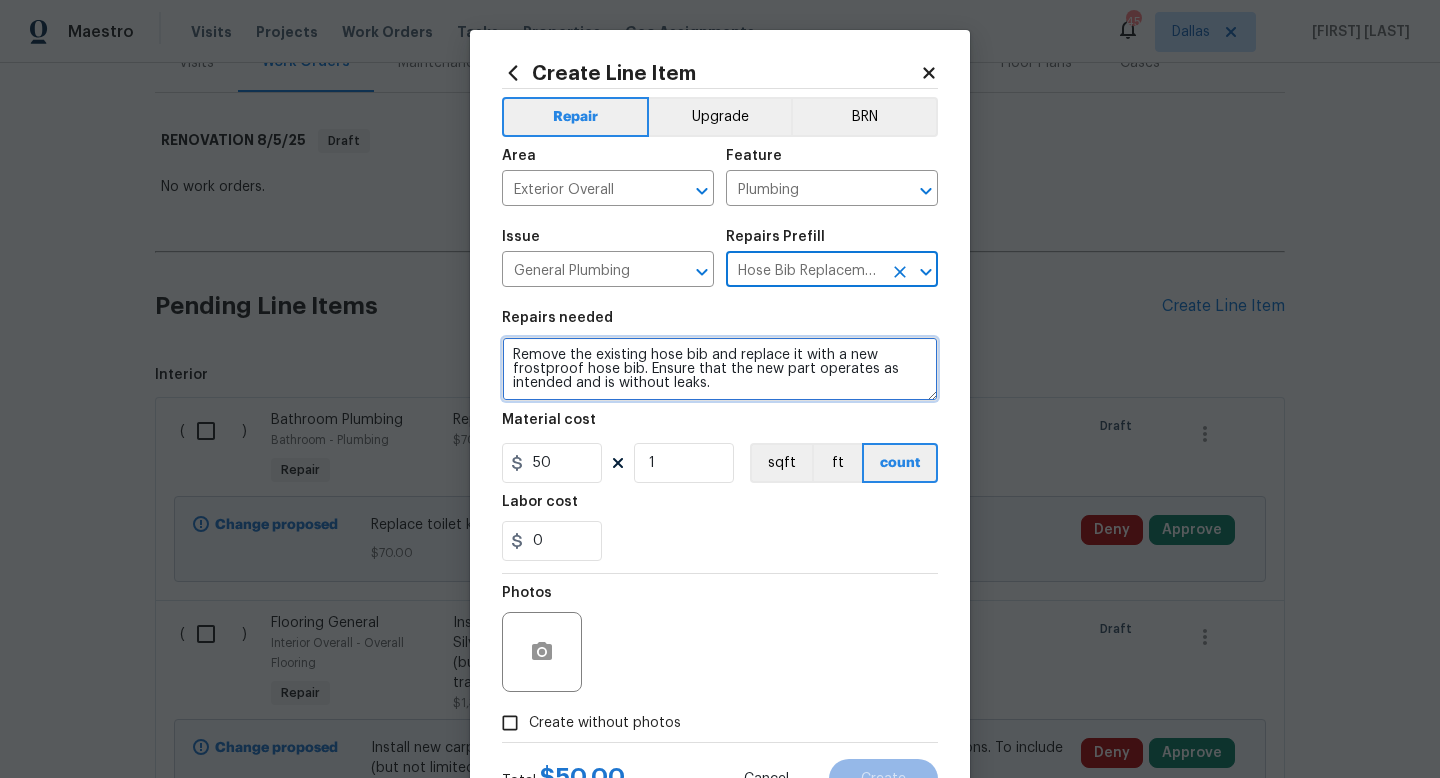 click on "Remove the existing hose bib and replace it with a new frostproof hose bib. Ensure that the new part operates as intended and is without leaks." at bounding box center [720, 369] 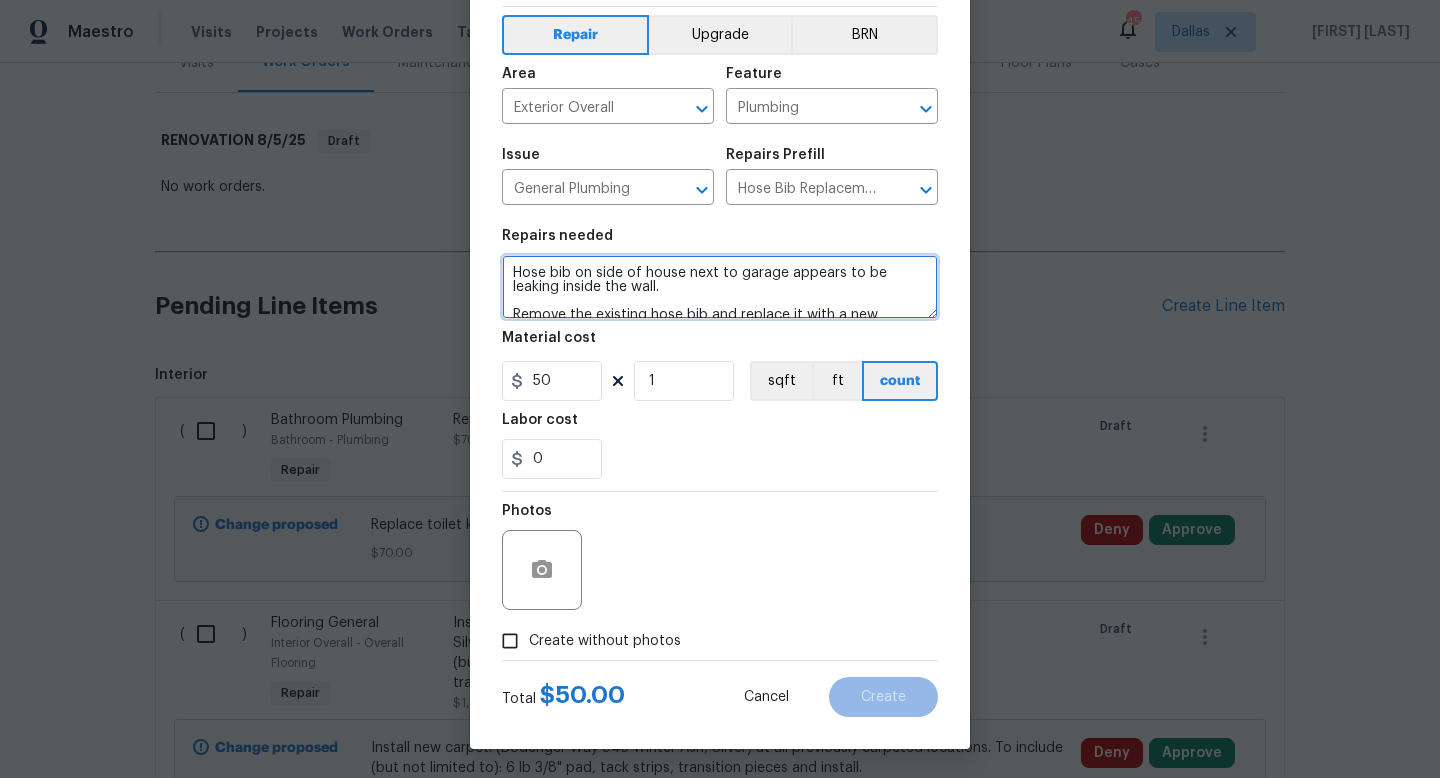 scroll, scrollTop: 84, scrollLeft: 0, axis: vertical 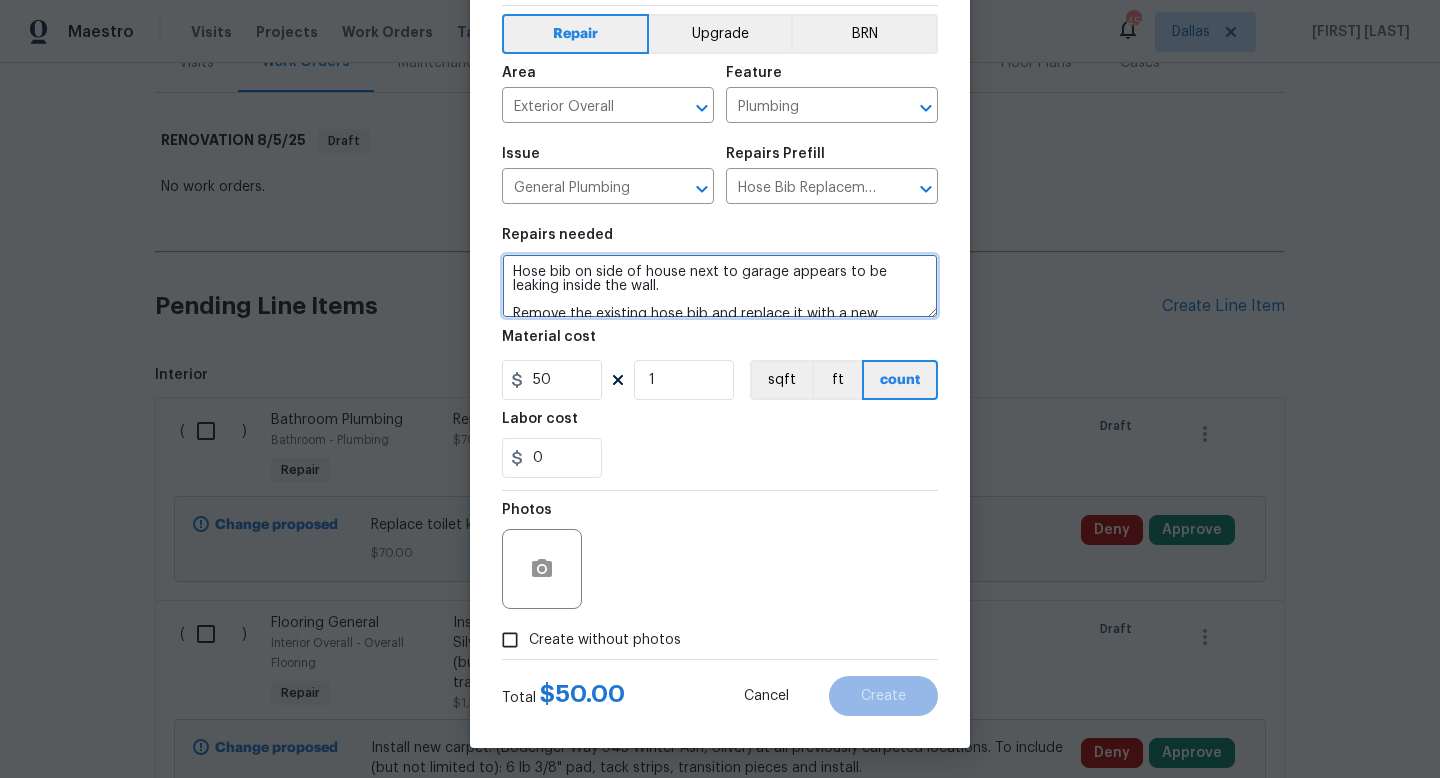 type on "Hose bib on side of house next to garage appears to be leaking inside the wall.
Remove the existing hose bib and replace it with a new frostproof hose bib. Ensure that the new part operates as intended and is without leaks." 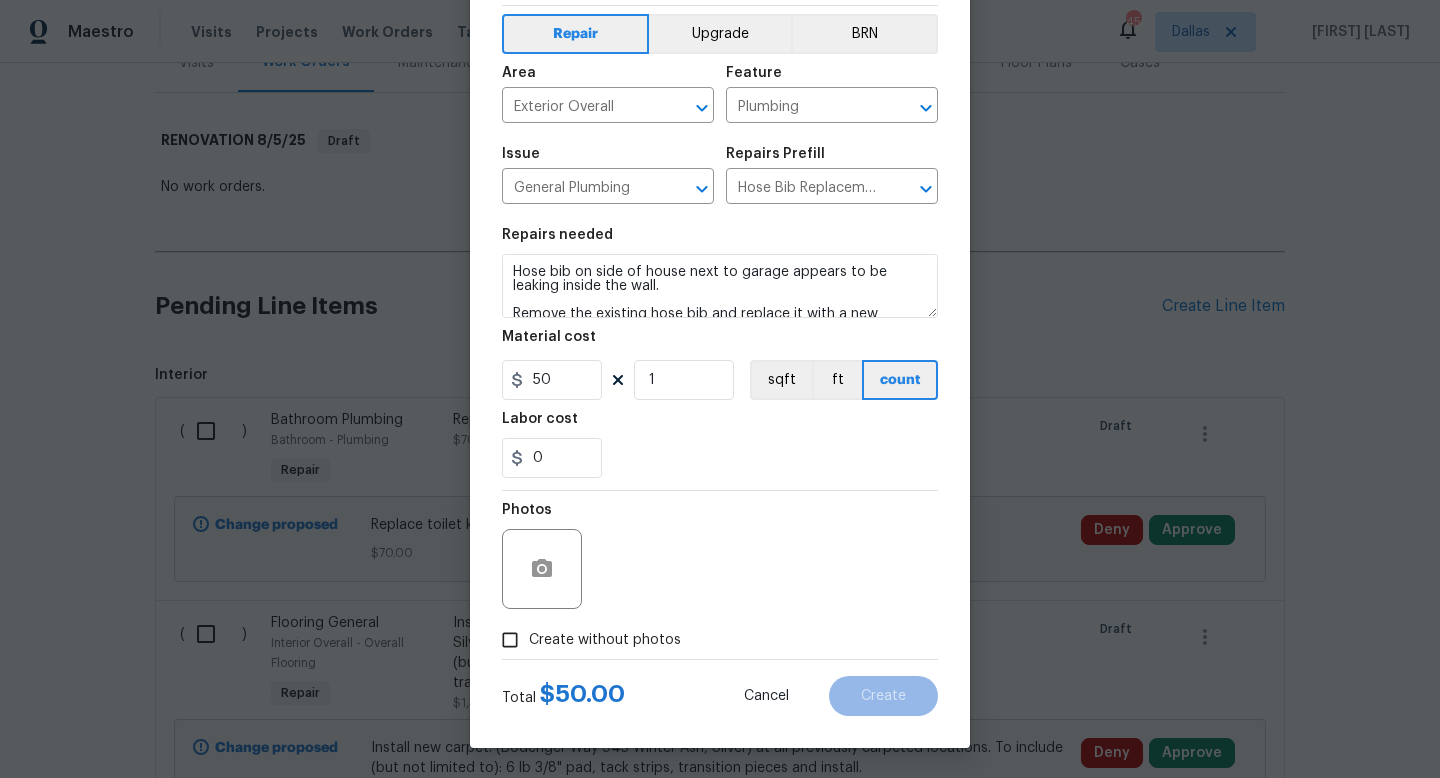 click on "Create without photos" at bounding box center (586, 640) 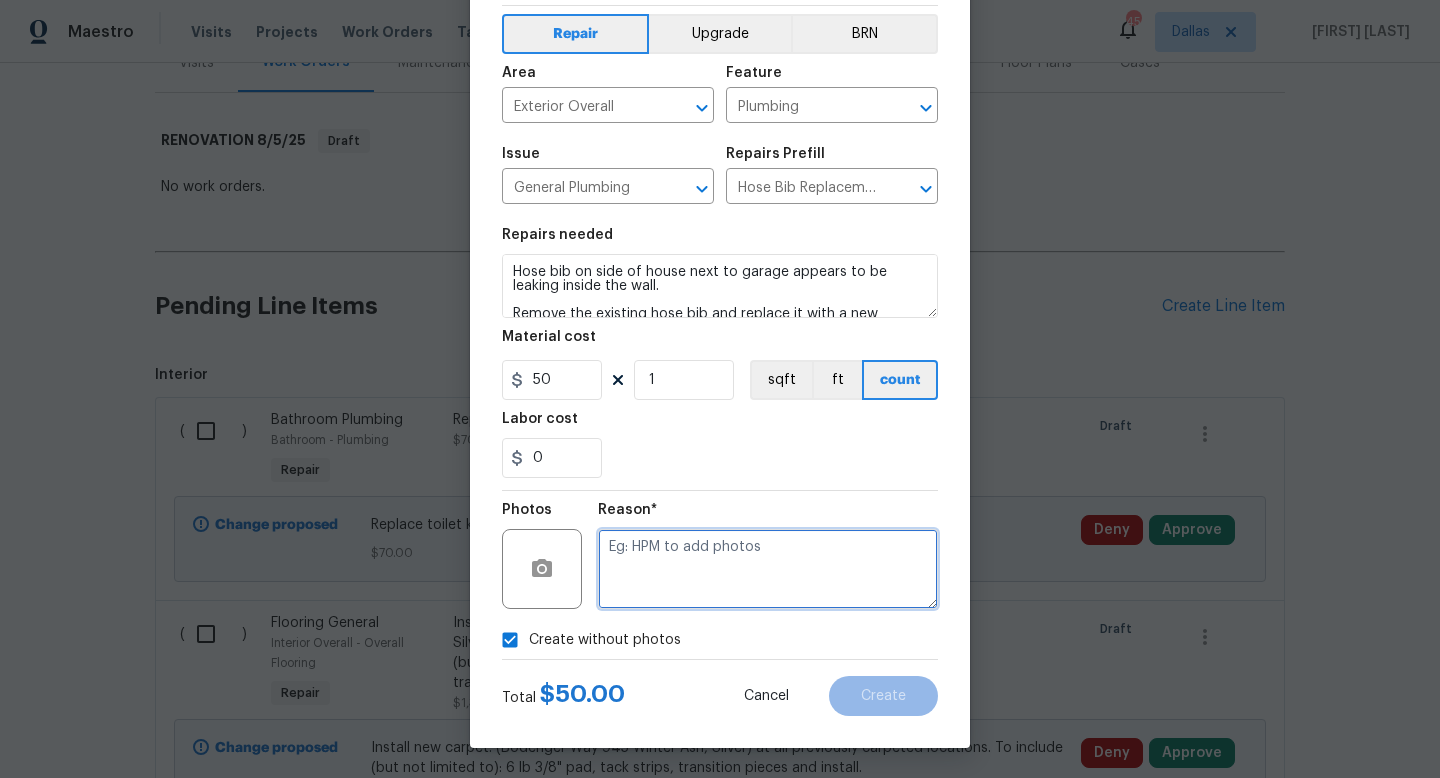 click at bounding box center (768, 569) 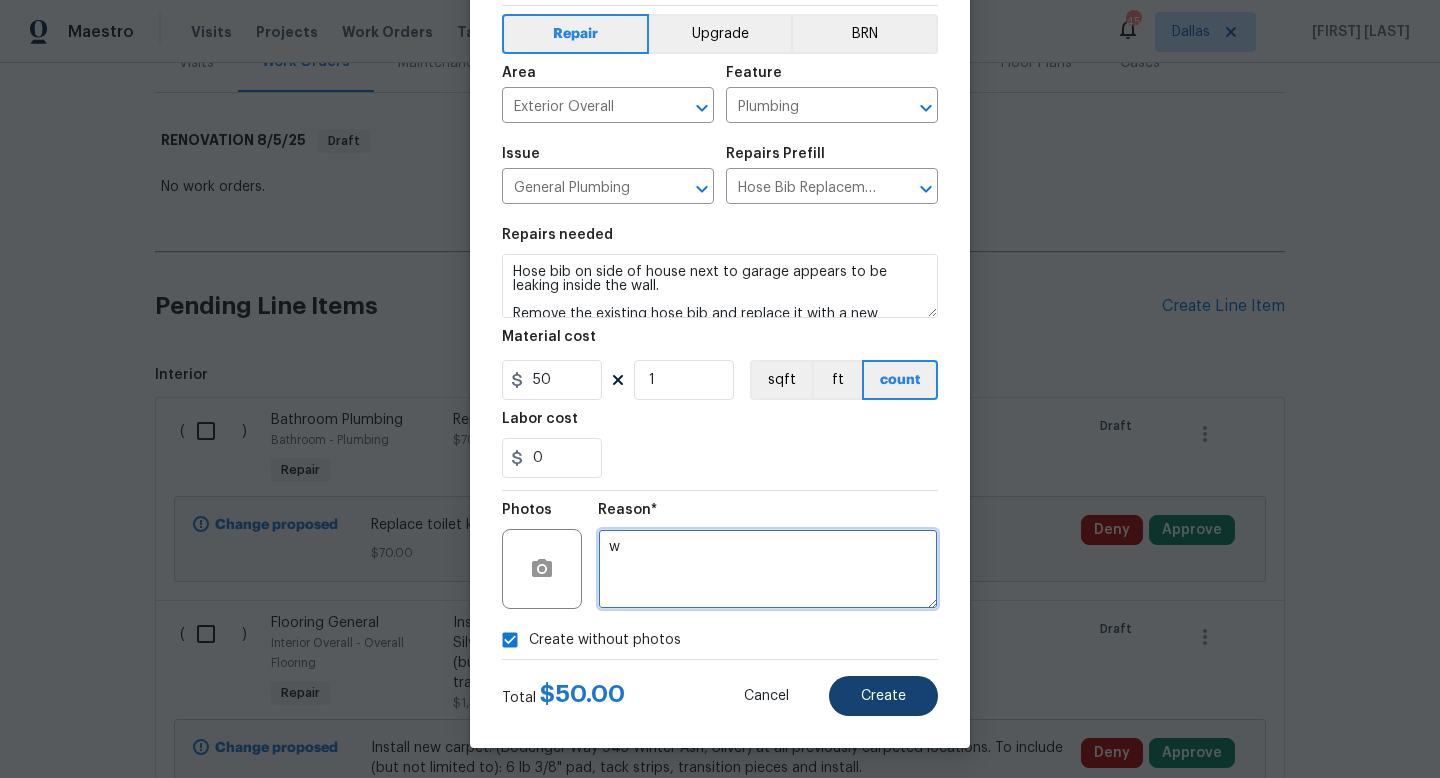 type on "w" 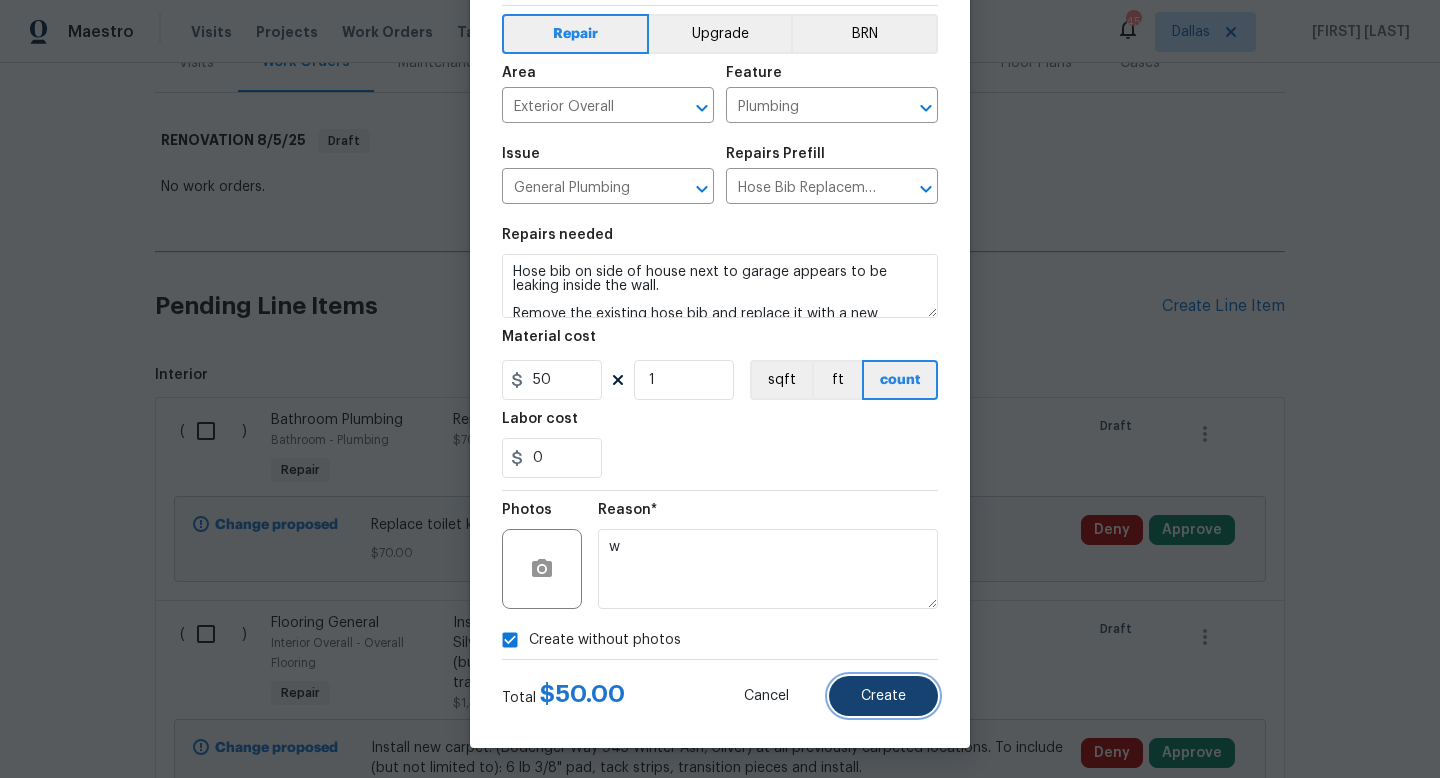click on "Create" at bounding box center [883, 696] 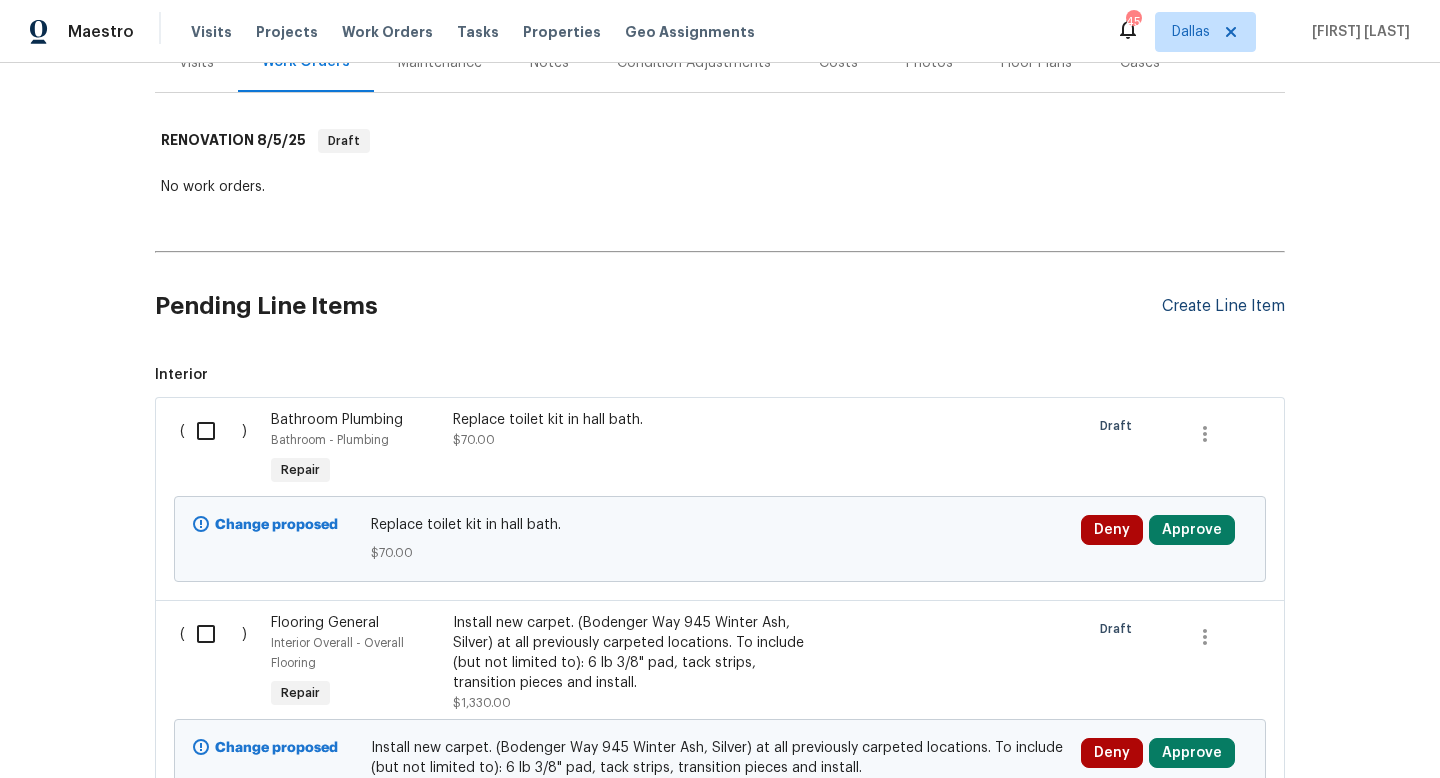 click on "Create Line Item" at bounding box center [1223, 306] 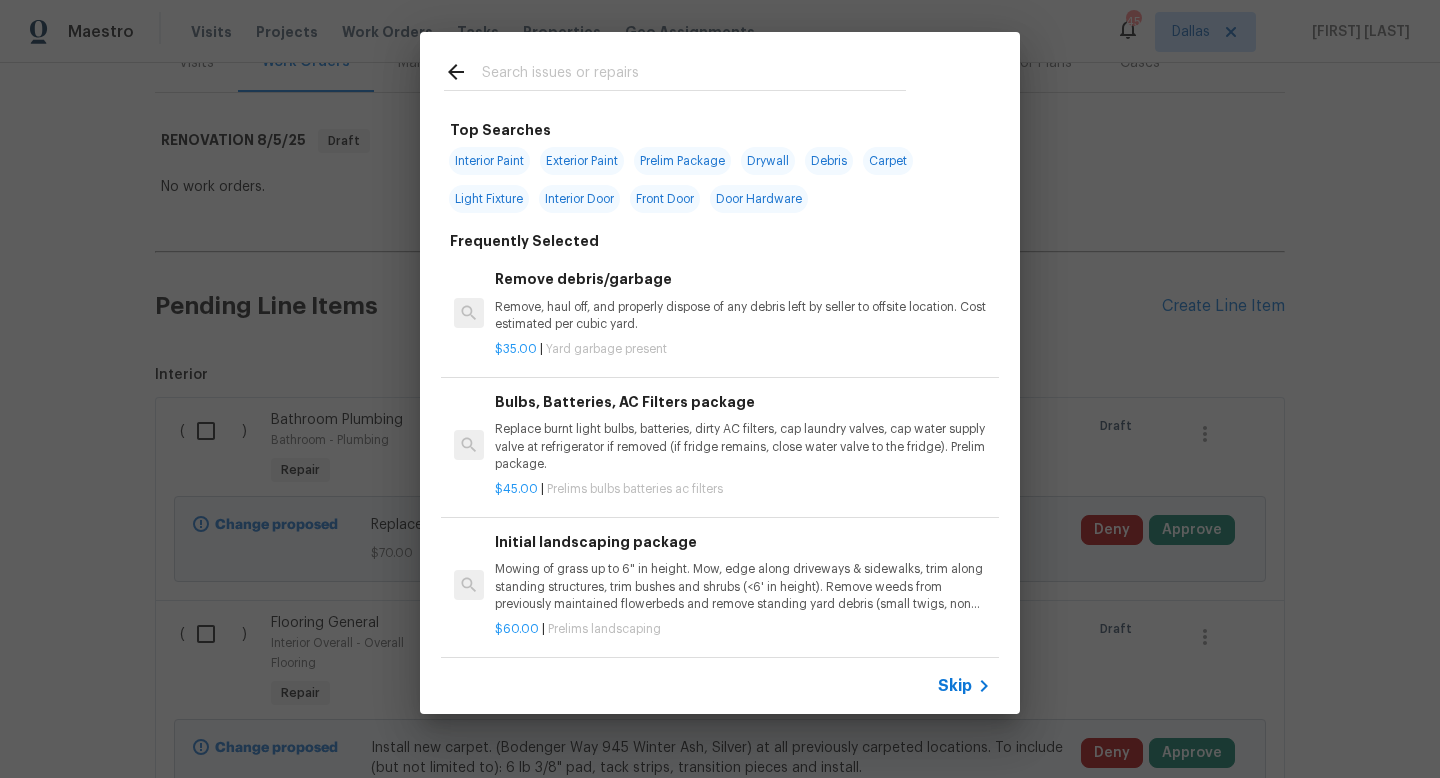 click on "Skip" at bounding box center [955, 686] 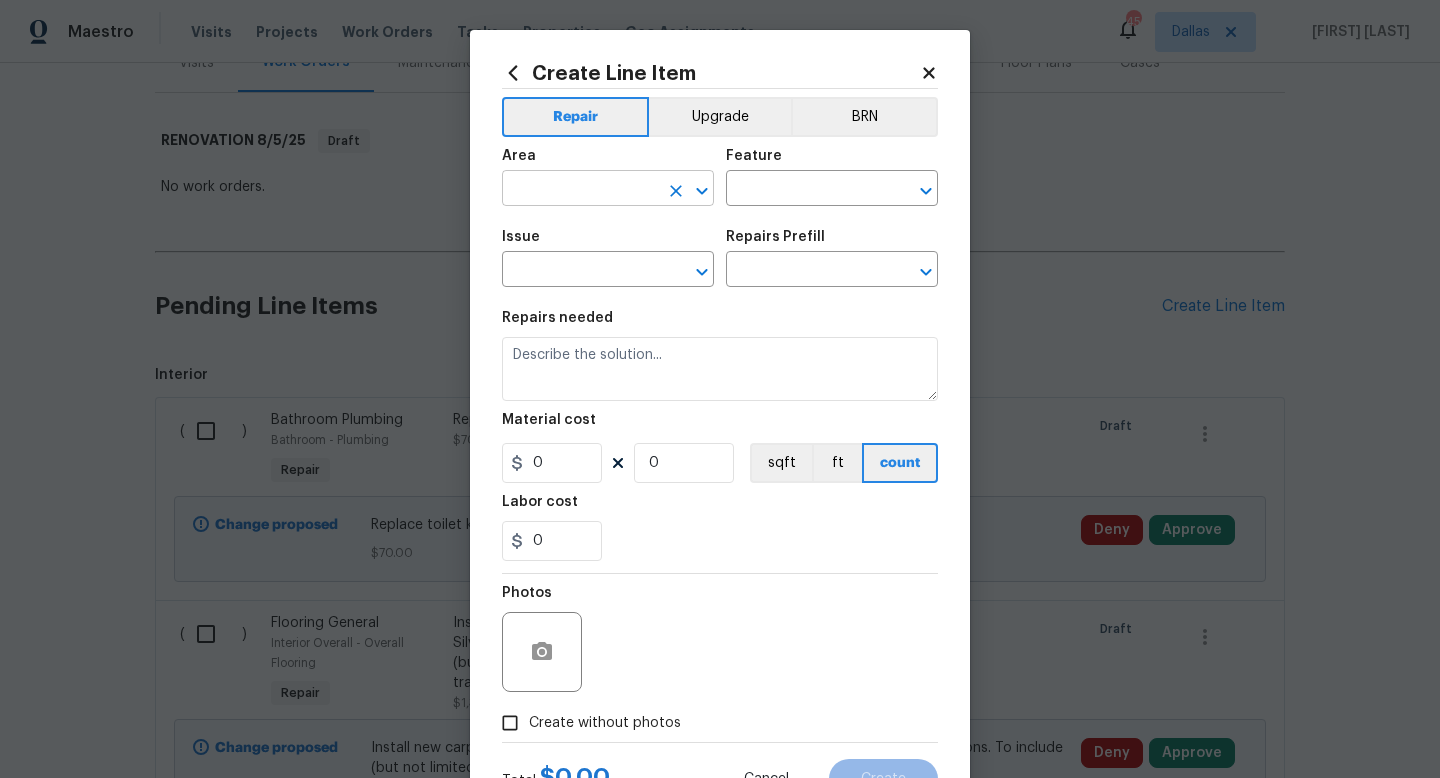 click at bounding box center [580, 190] 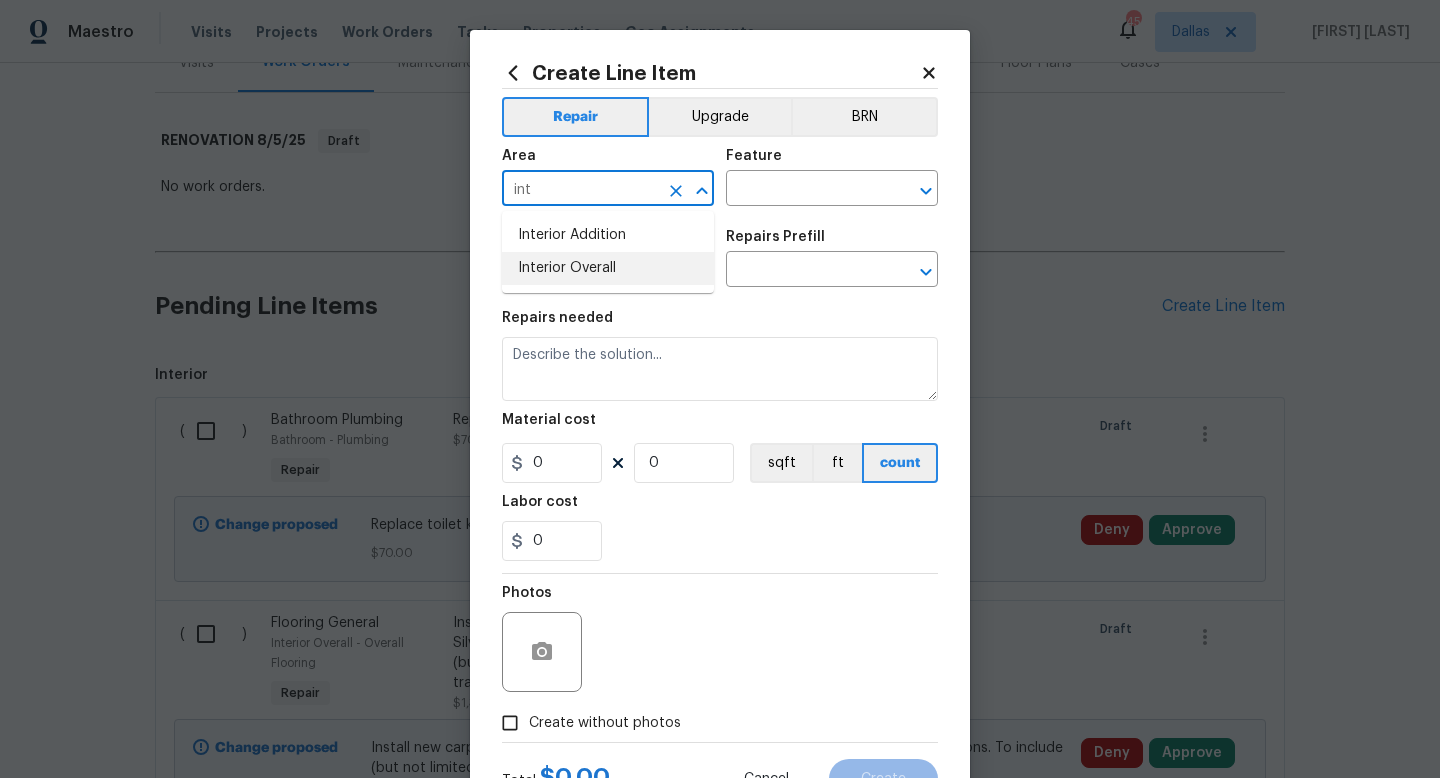 click on "Interior Overall" at bounding box center [608, 268] 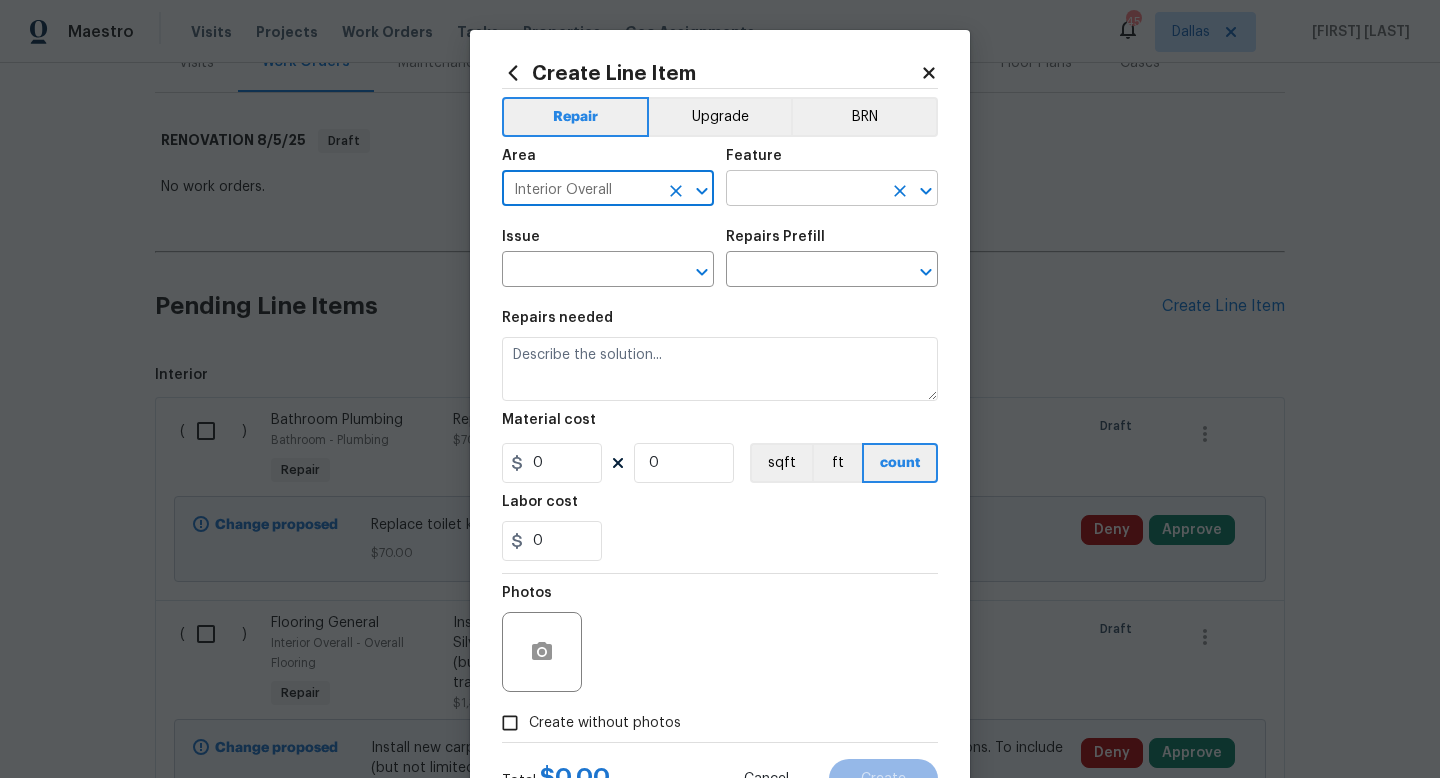 type on "Interior Overall" 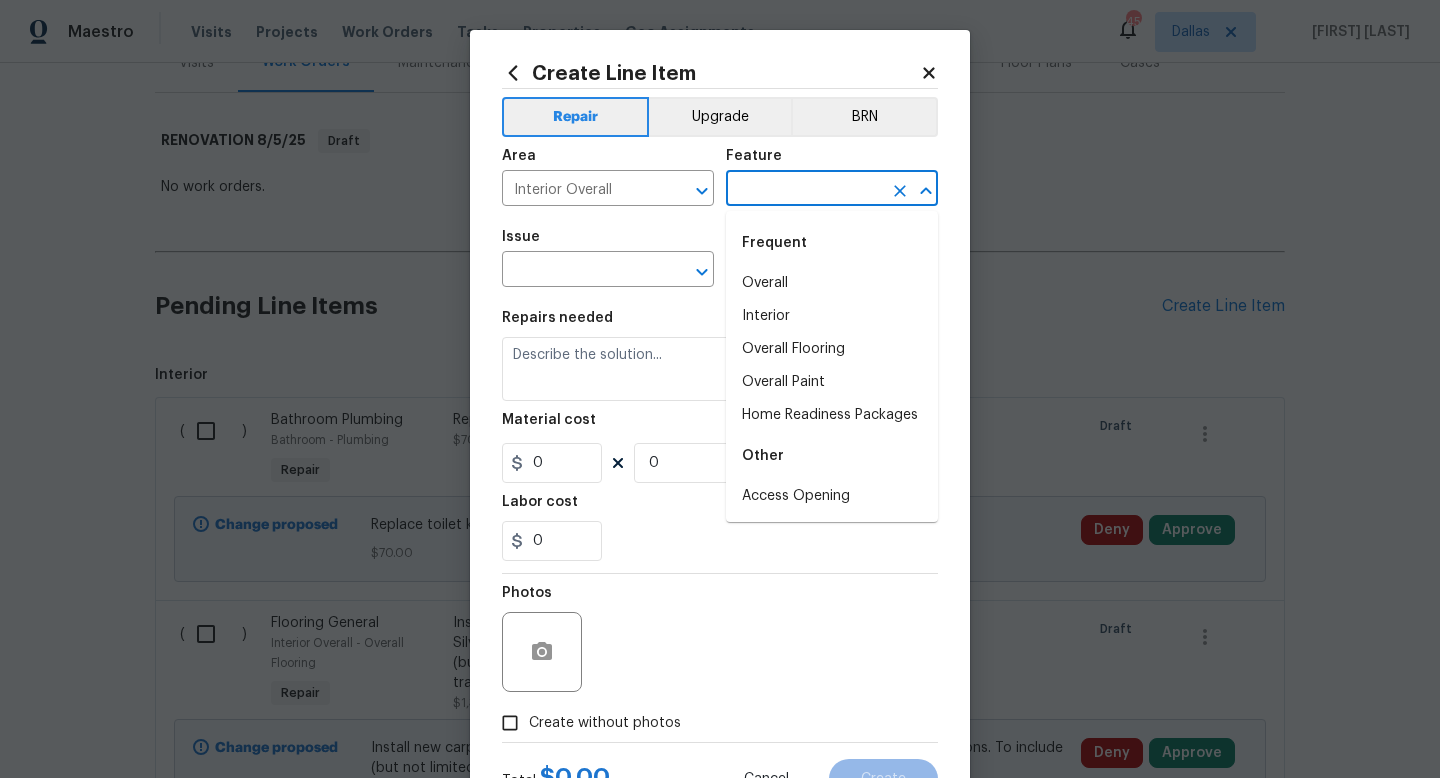 click at bounding box center (804, 190) 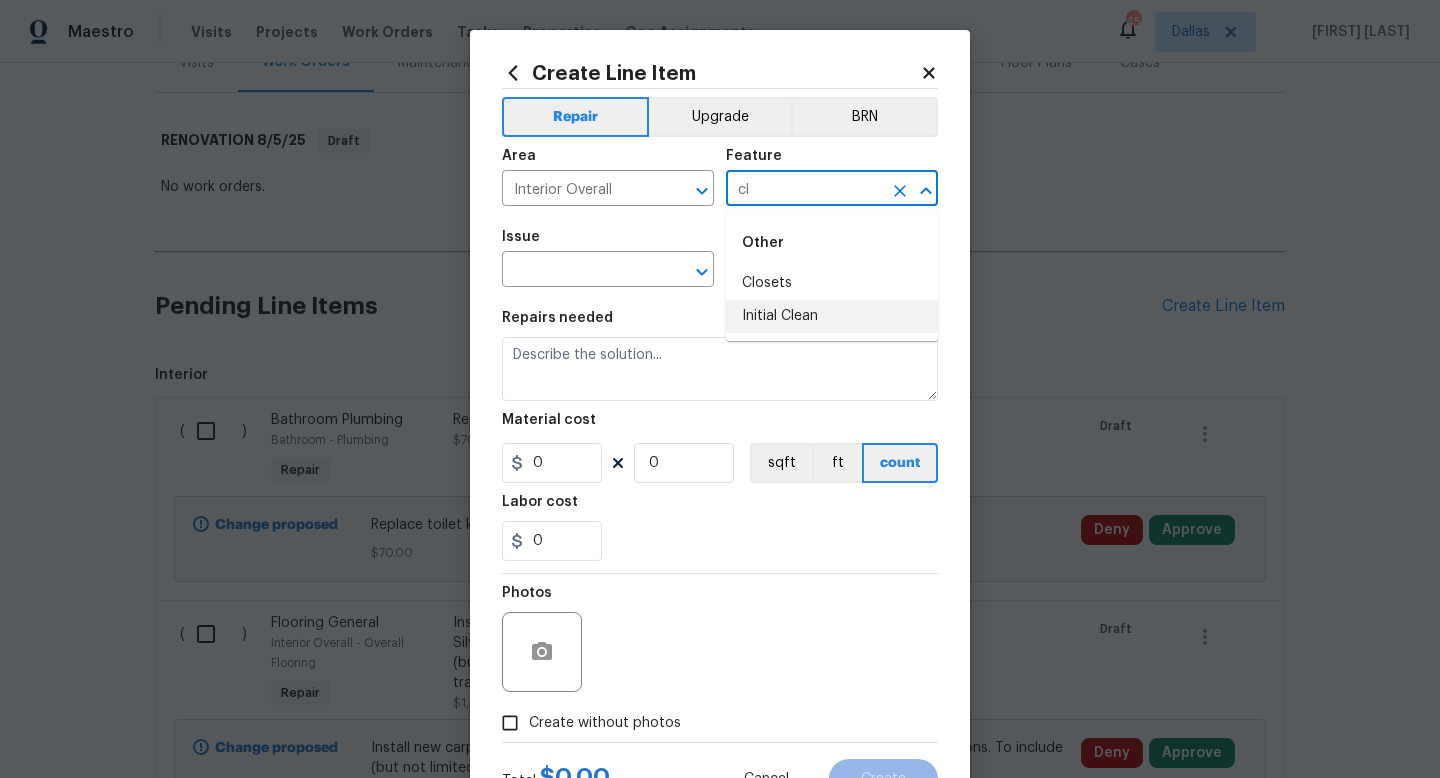 click on "Initial Clean" at bounding box center (832, 316) 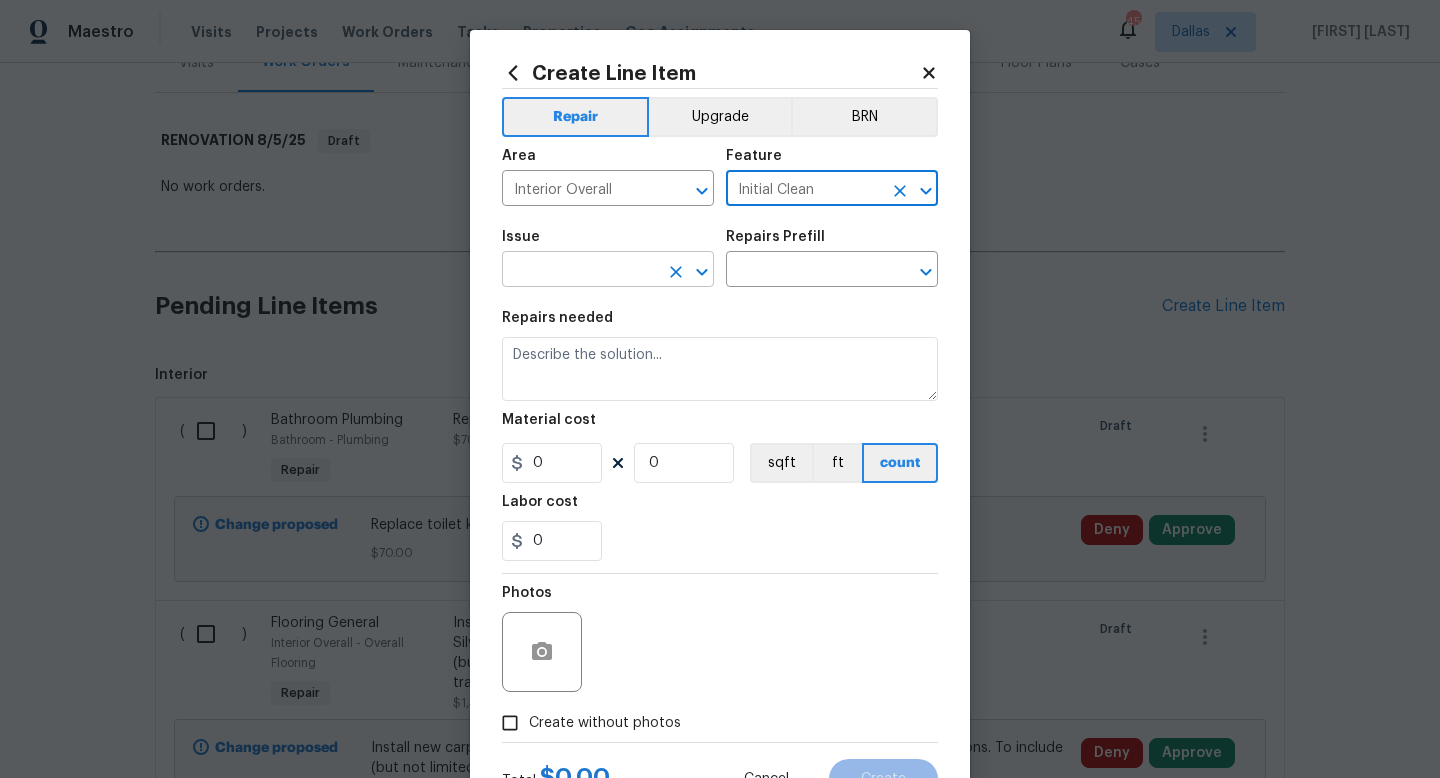 type on "Initial Clean" 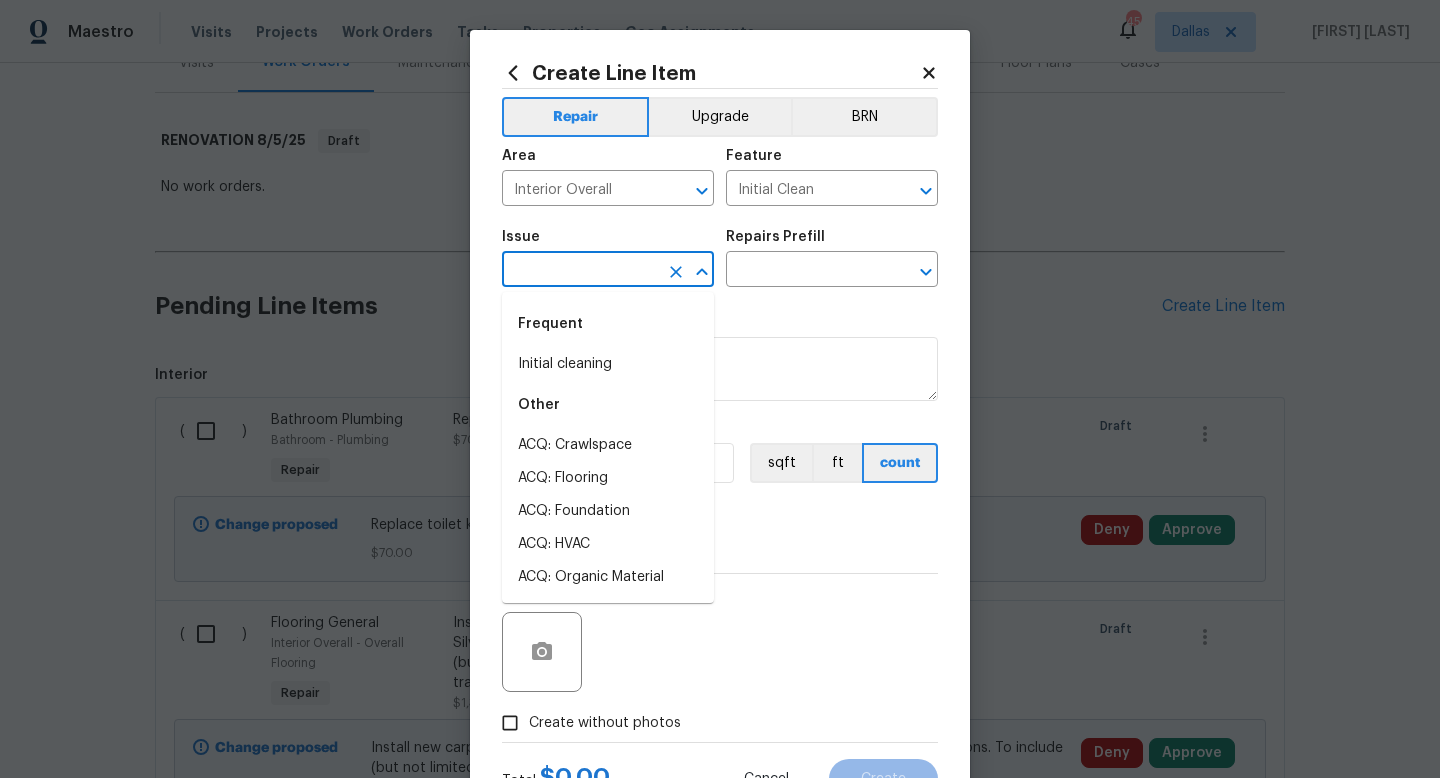 click at bounding box center (580, 271) 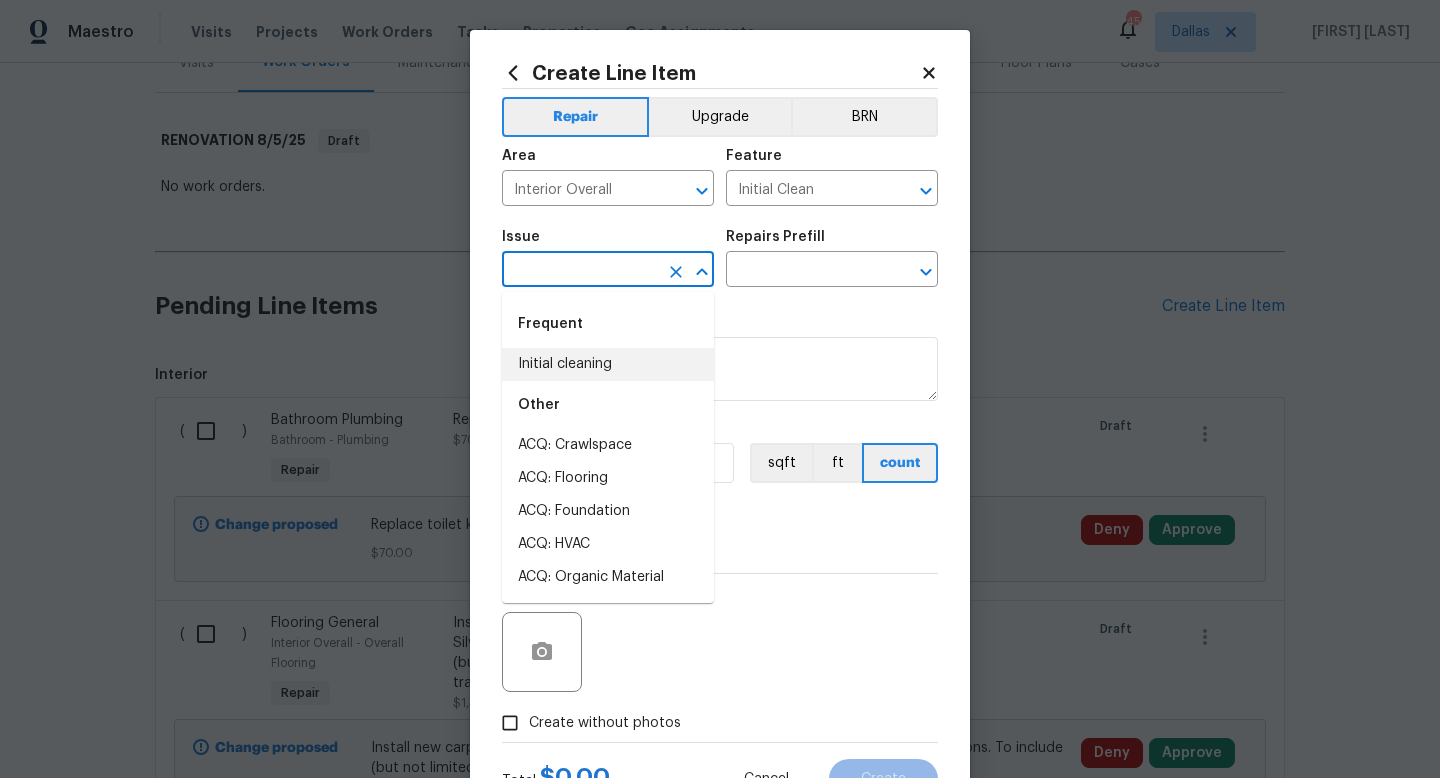 click on "Initial cleaning" at bounding box center [608, 364] 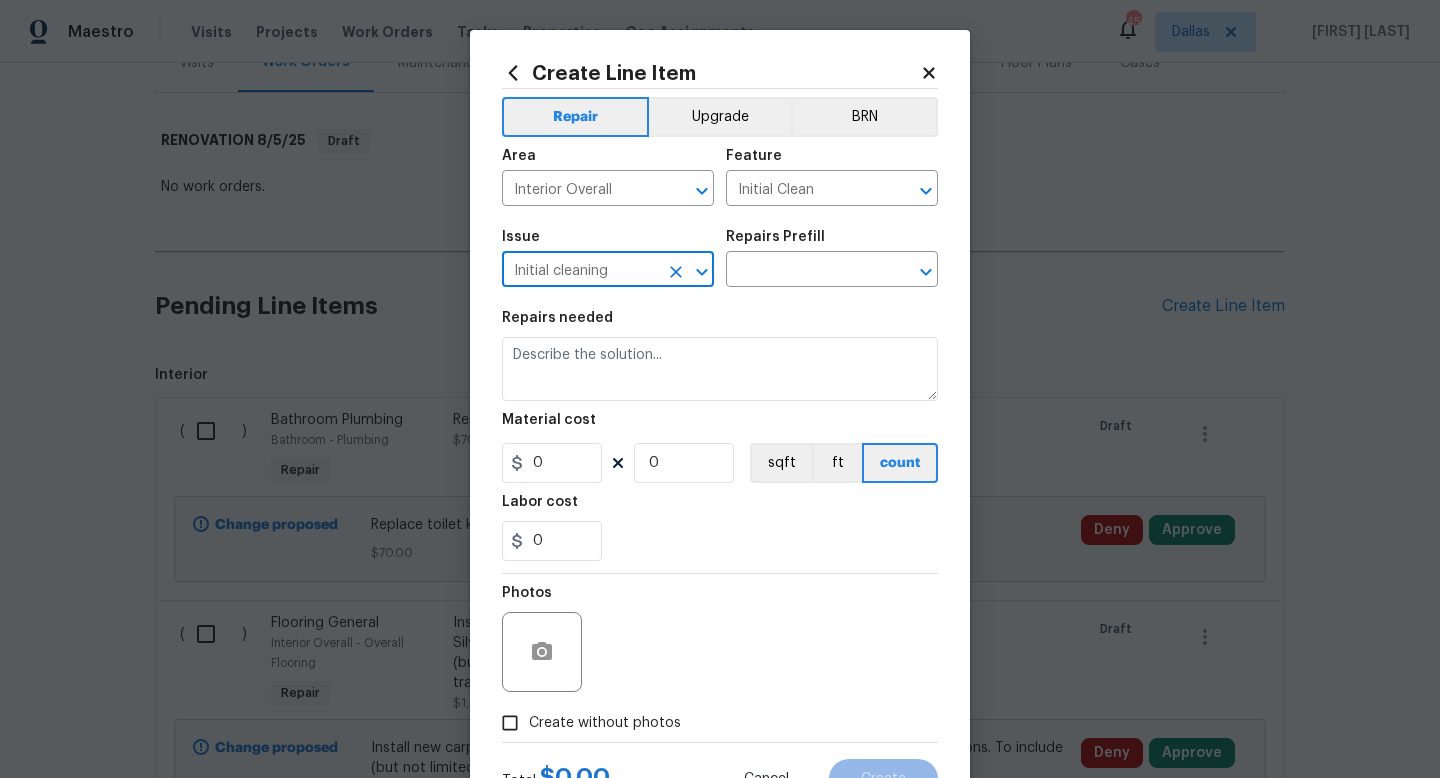 click on "Repairs Prefill" at bounding box center [832, 243] 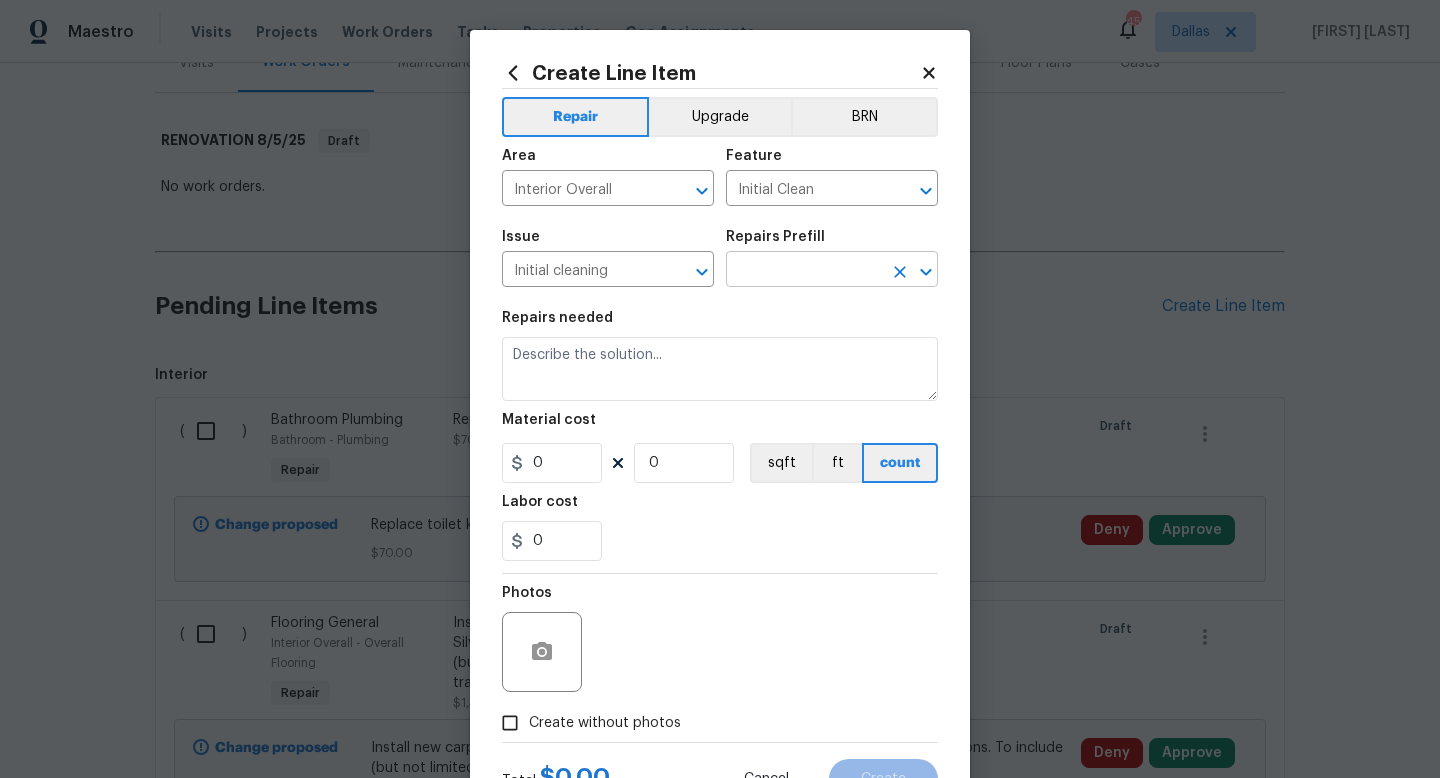 click at bounding box center (804, 271) 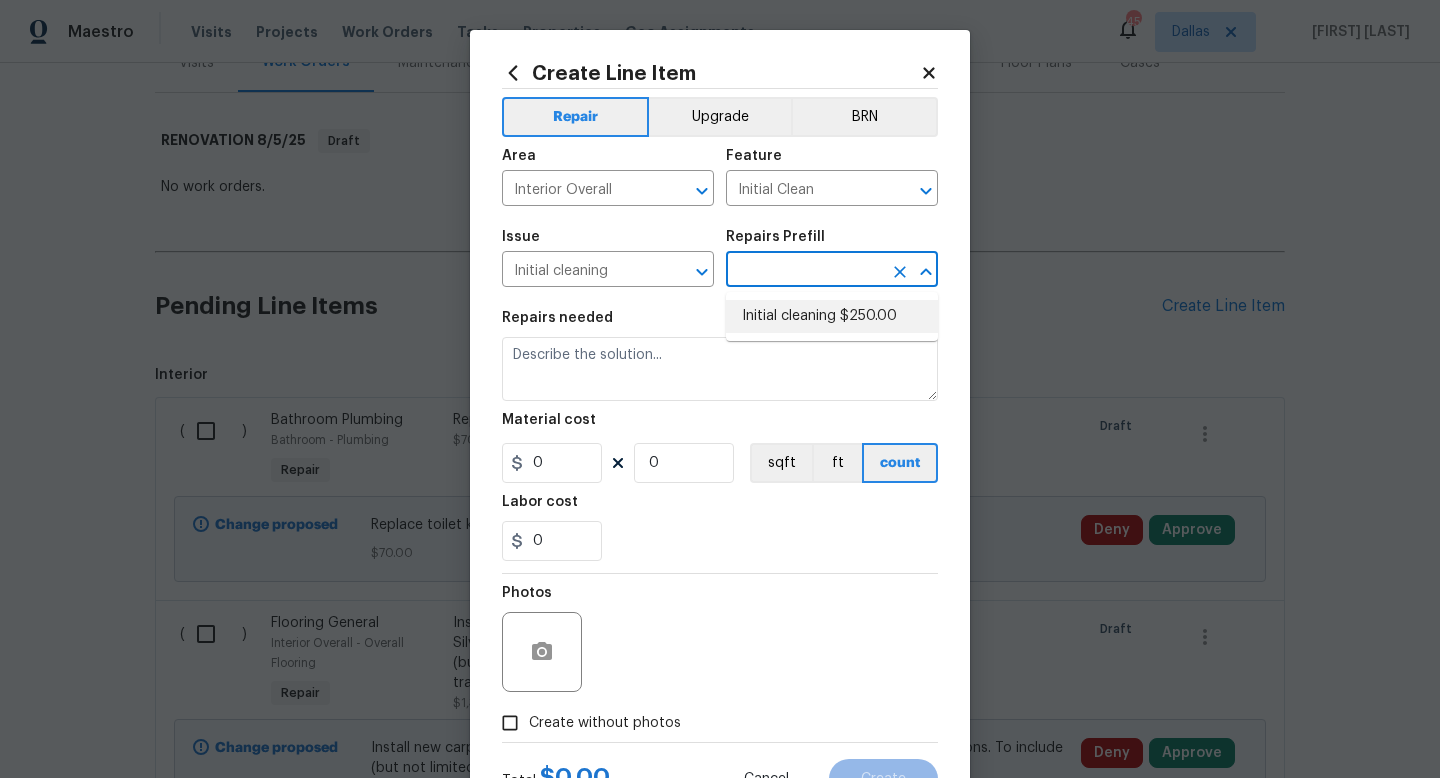 click on "Initial cleaning $250.00" at bounding box center [832, 316] 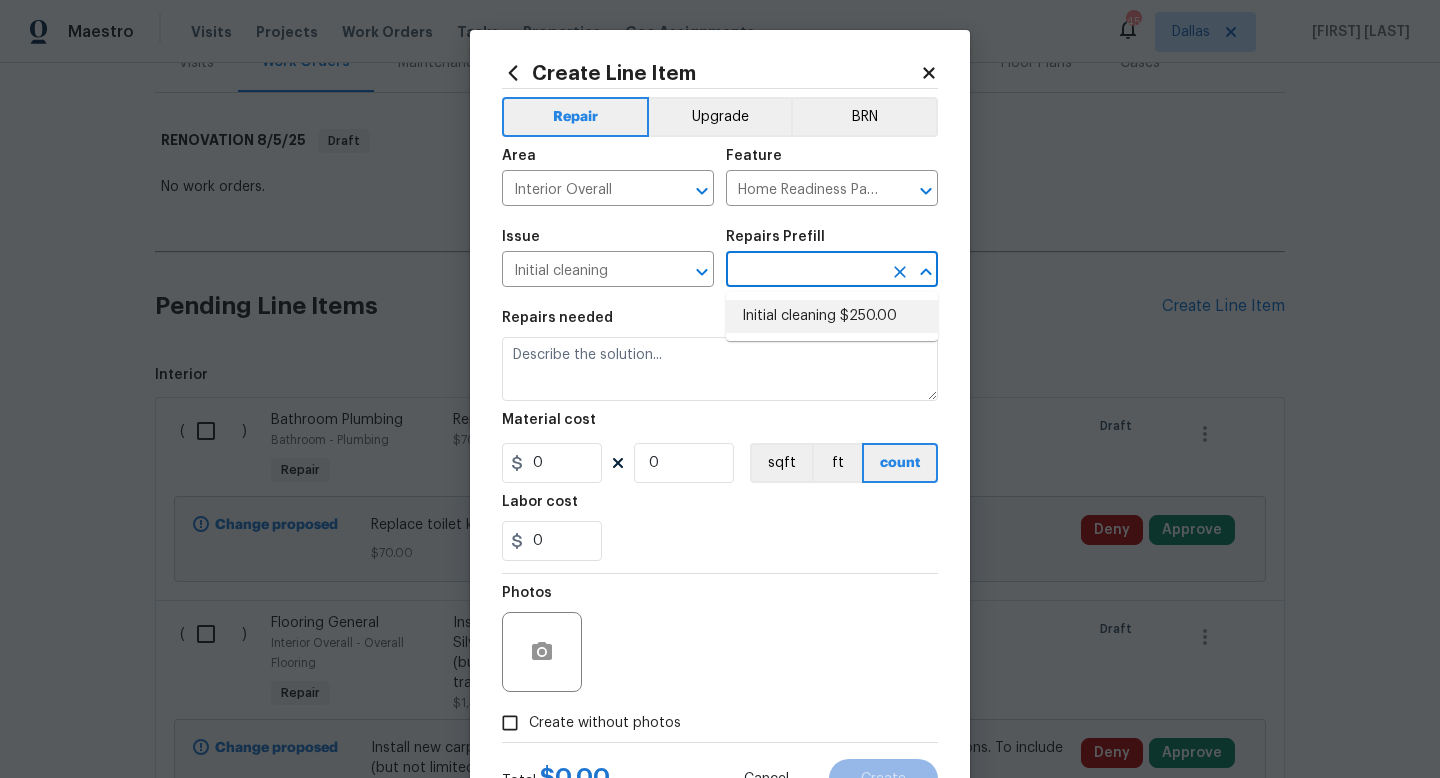 type on "Initial cleaning $250.00" 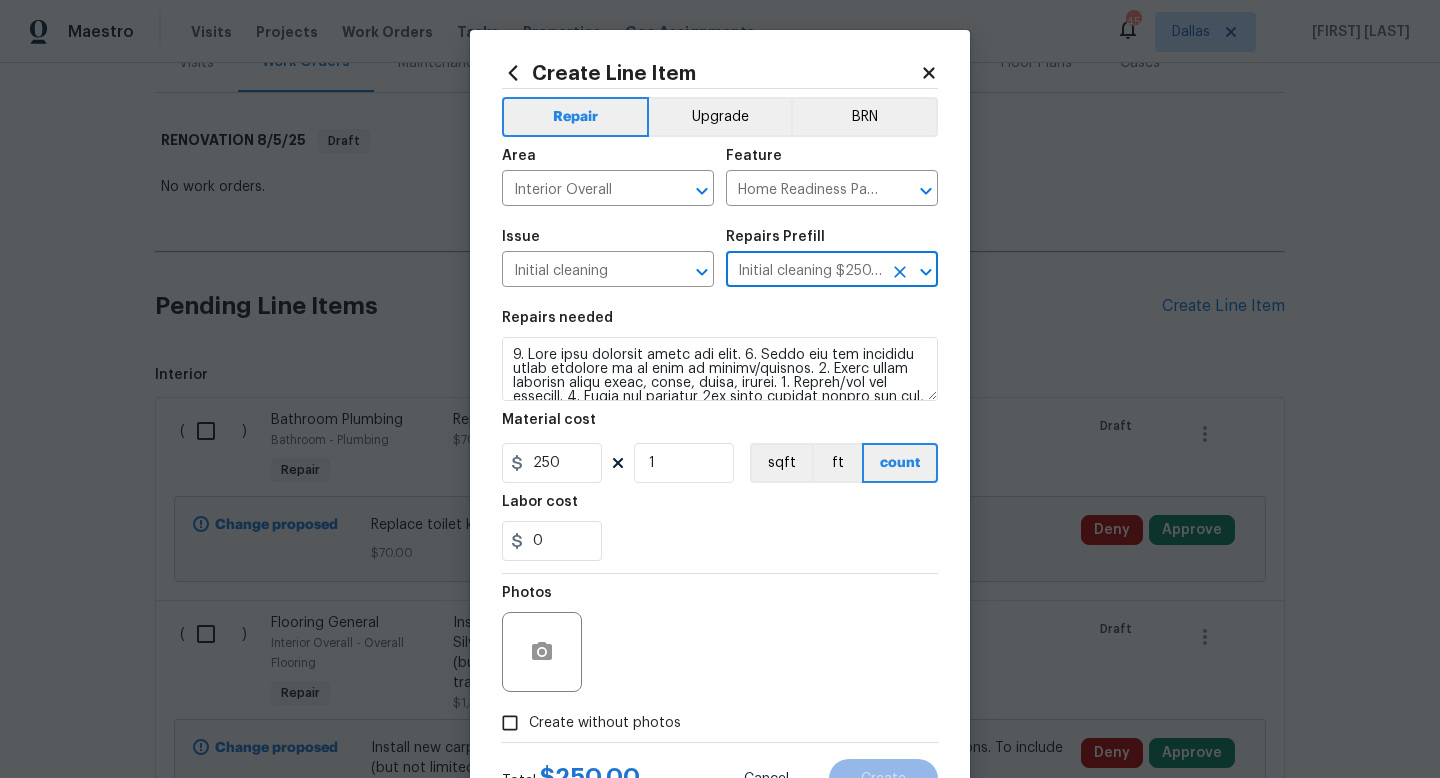 scroll, scrollTop: 84, scrollLeft: 0, axis: vertical 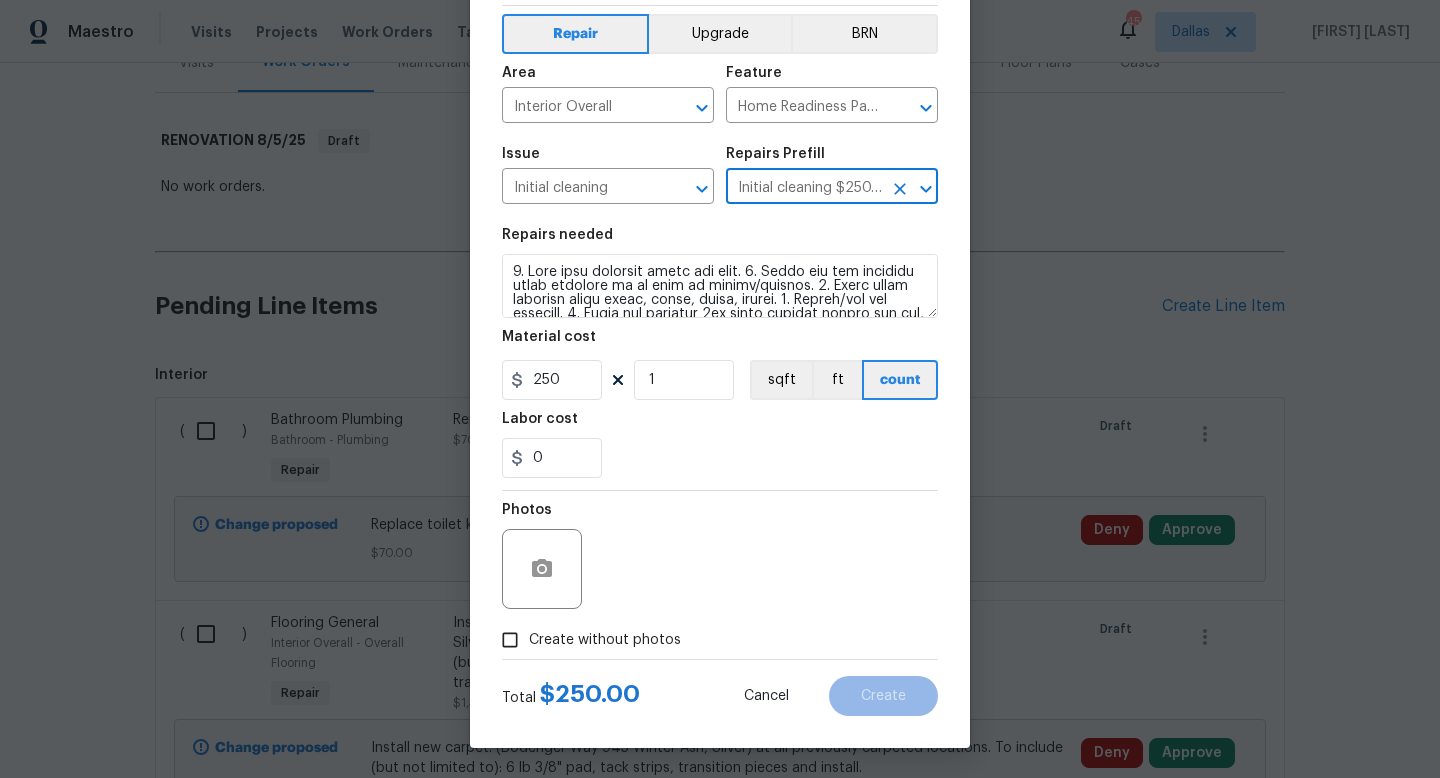 click on "Create without photos" at bounding box center (605, 640) 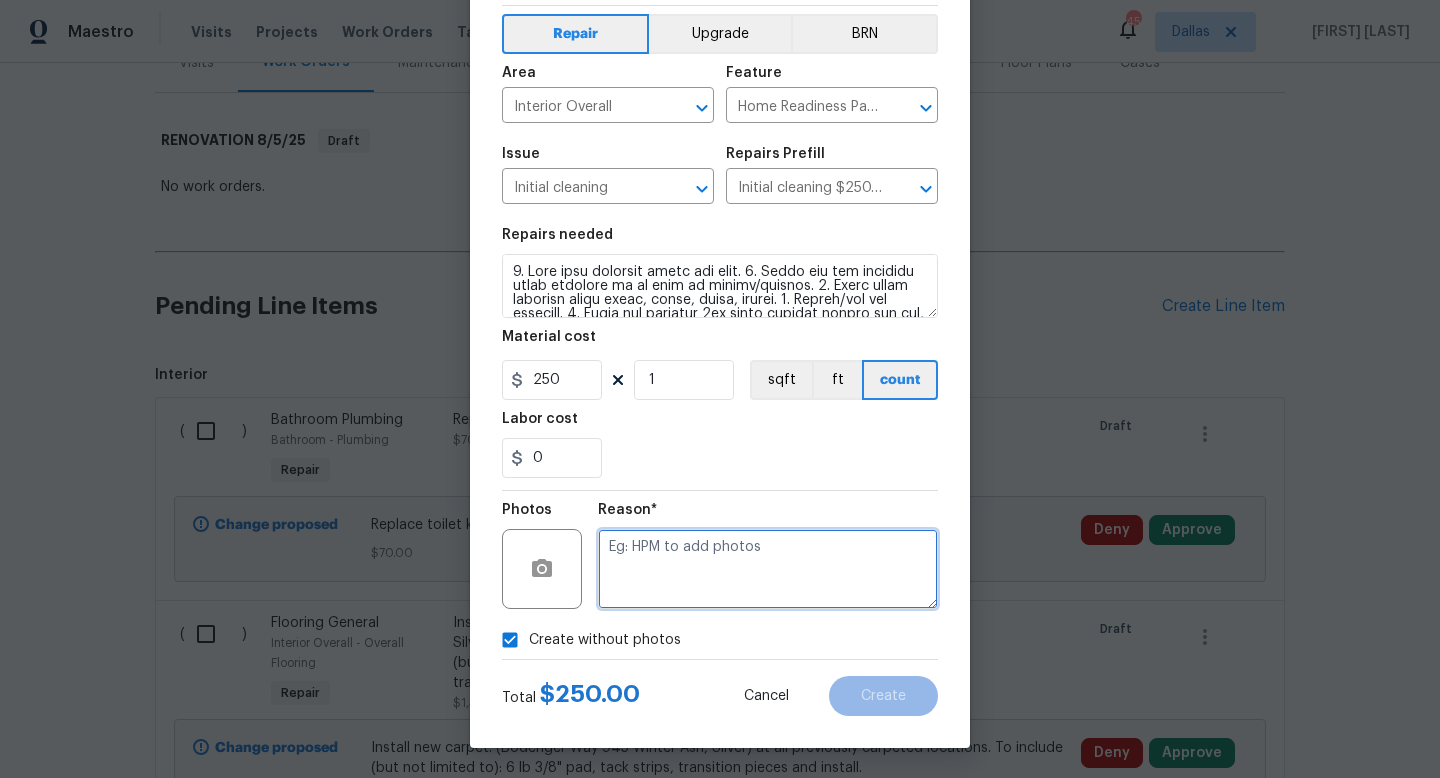 click at bounding box center [768, 569] 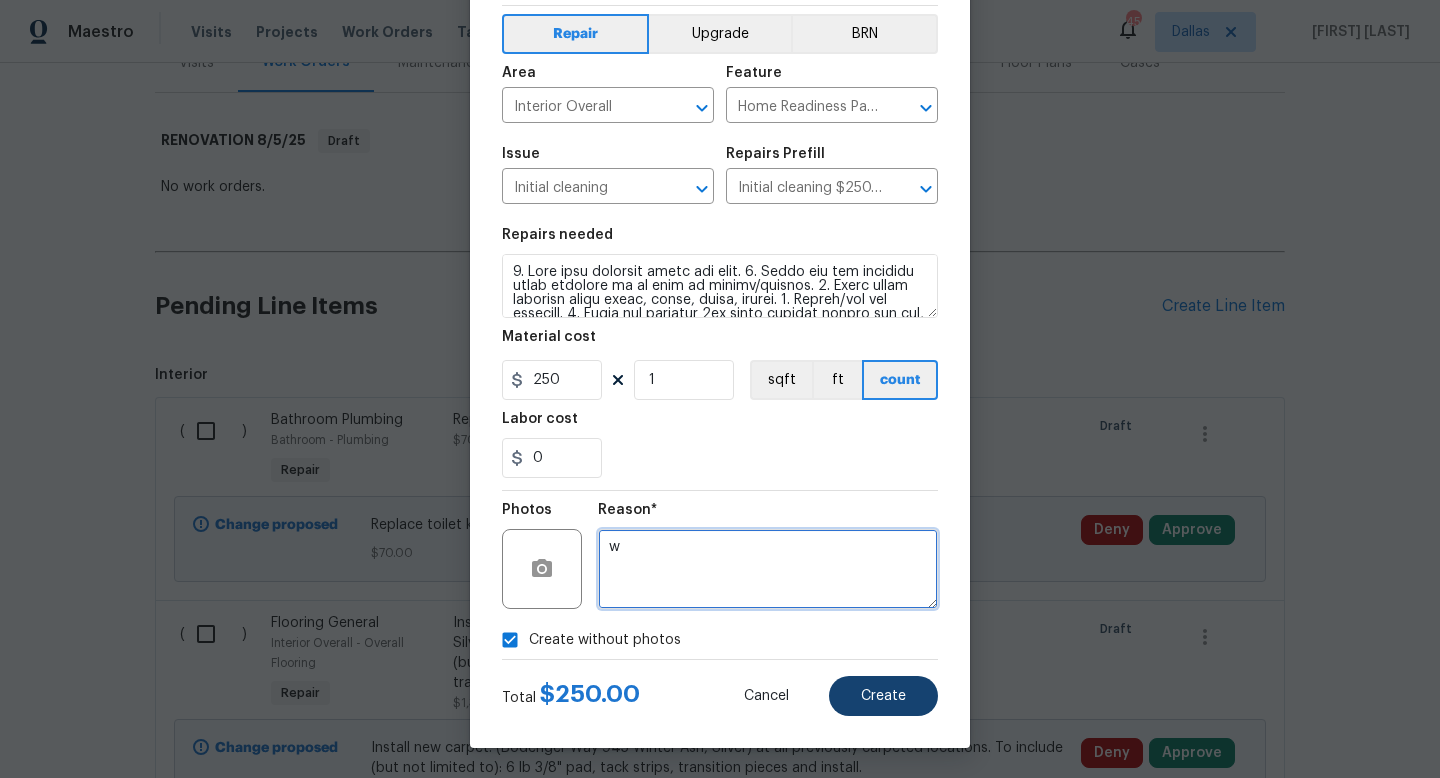 type on "w" 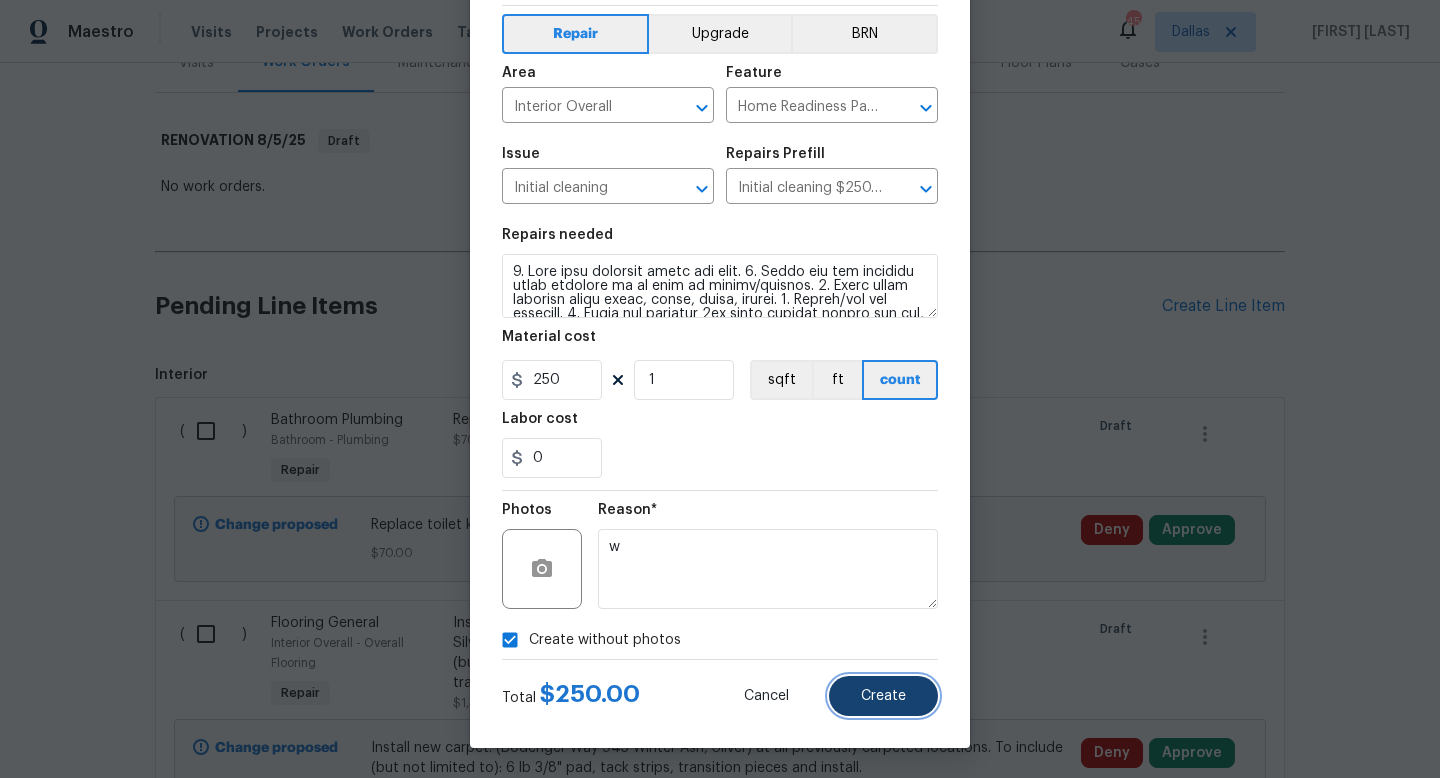 click on "Create" at bounding box center [883, 696] 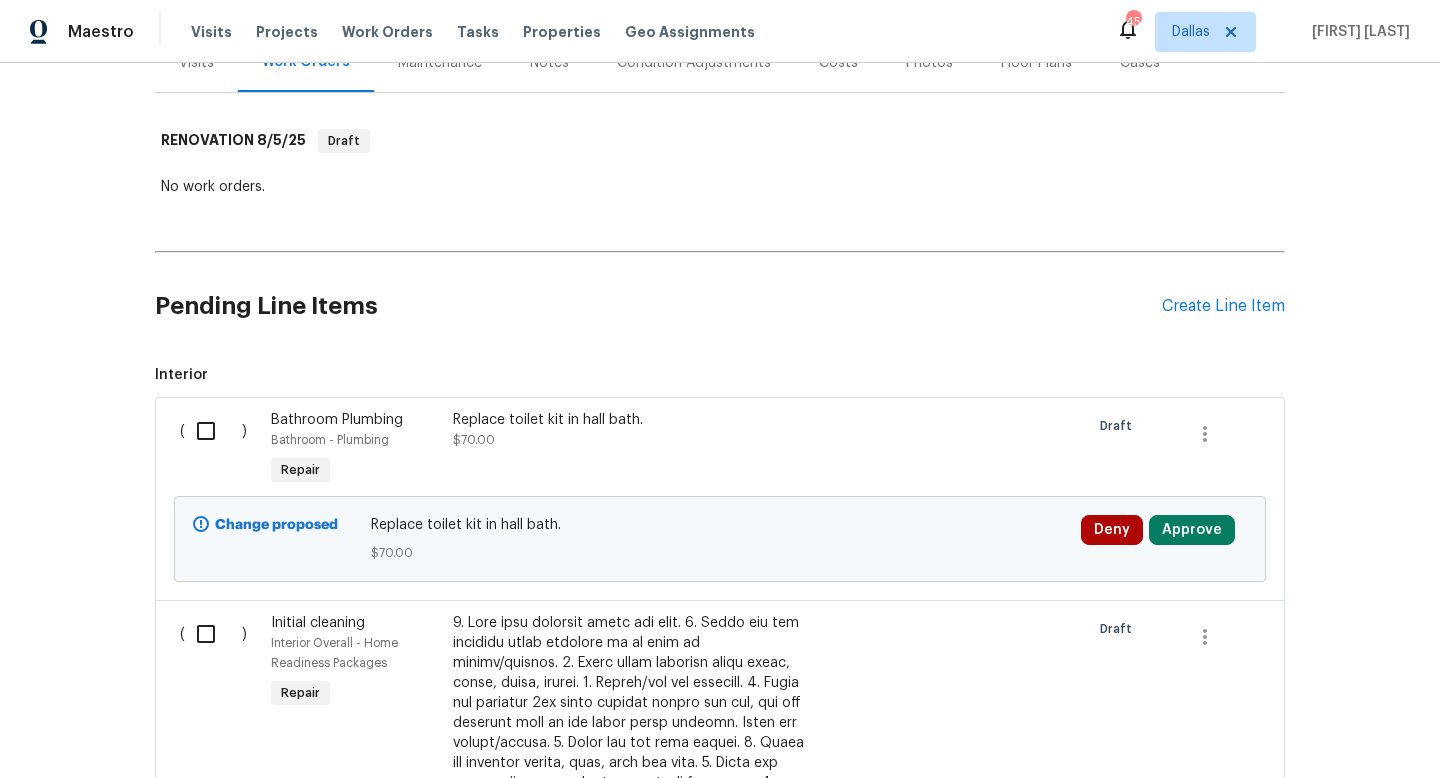 click at bounding box center (213, 431) 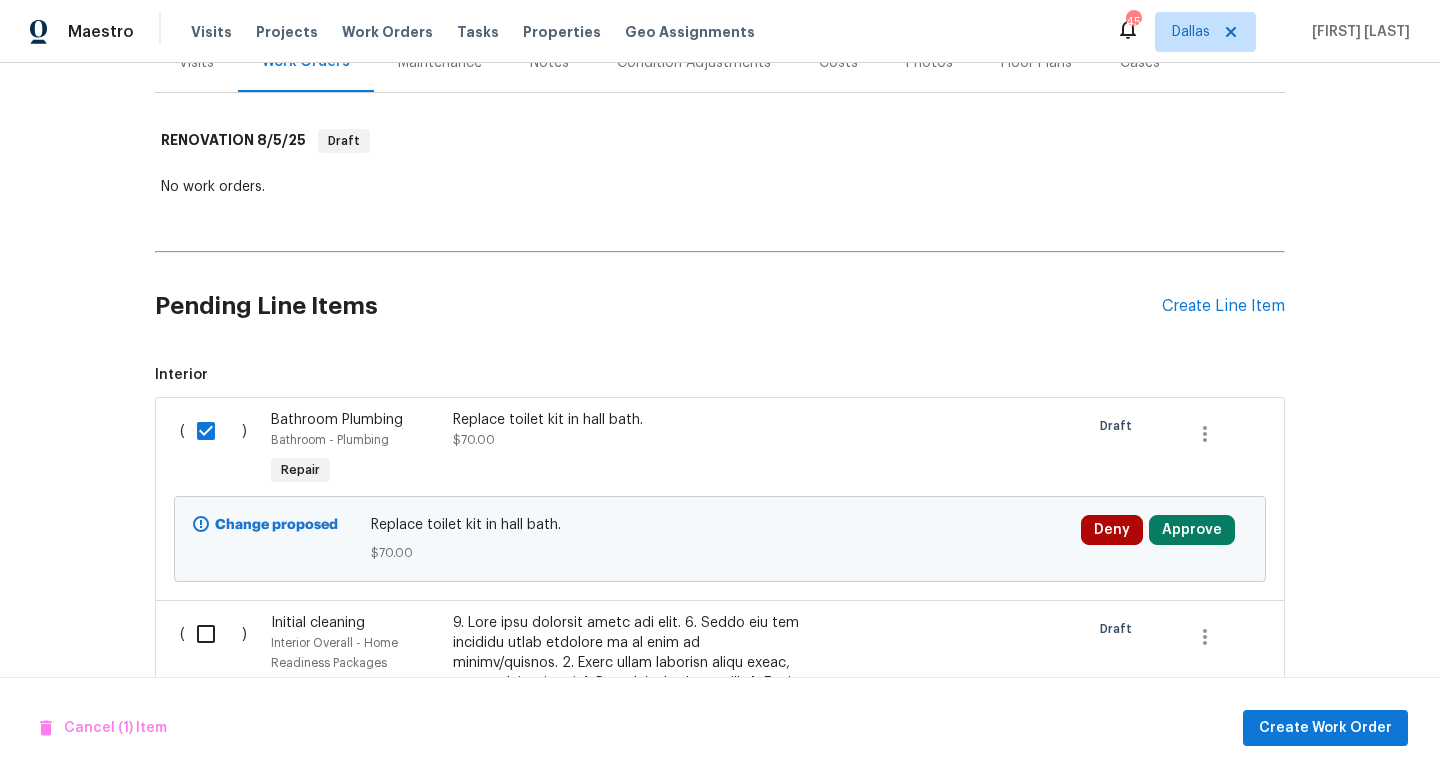 click at bounding box center [213, 634] 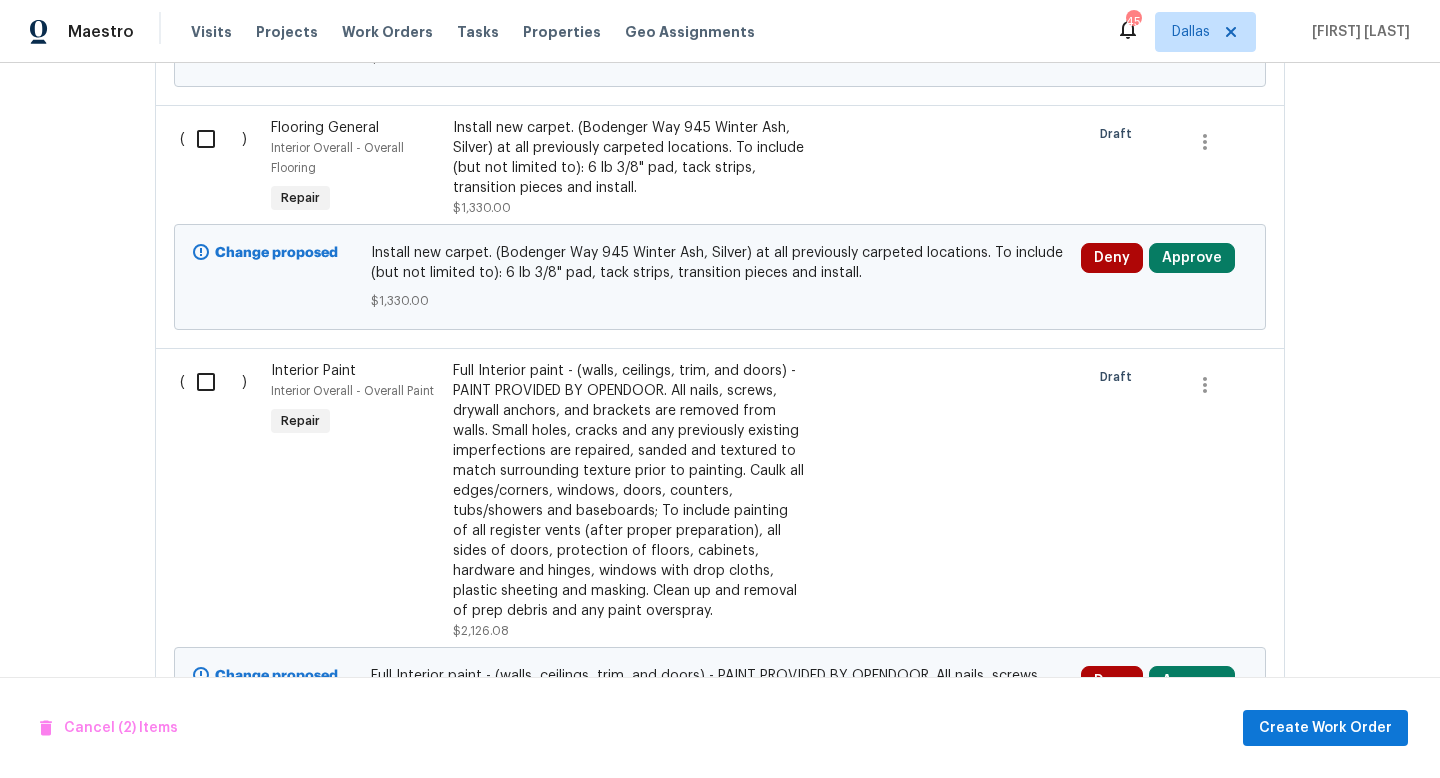 scroll, scrollTop: 1686, scrollLeft: 0, axis: vertical 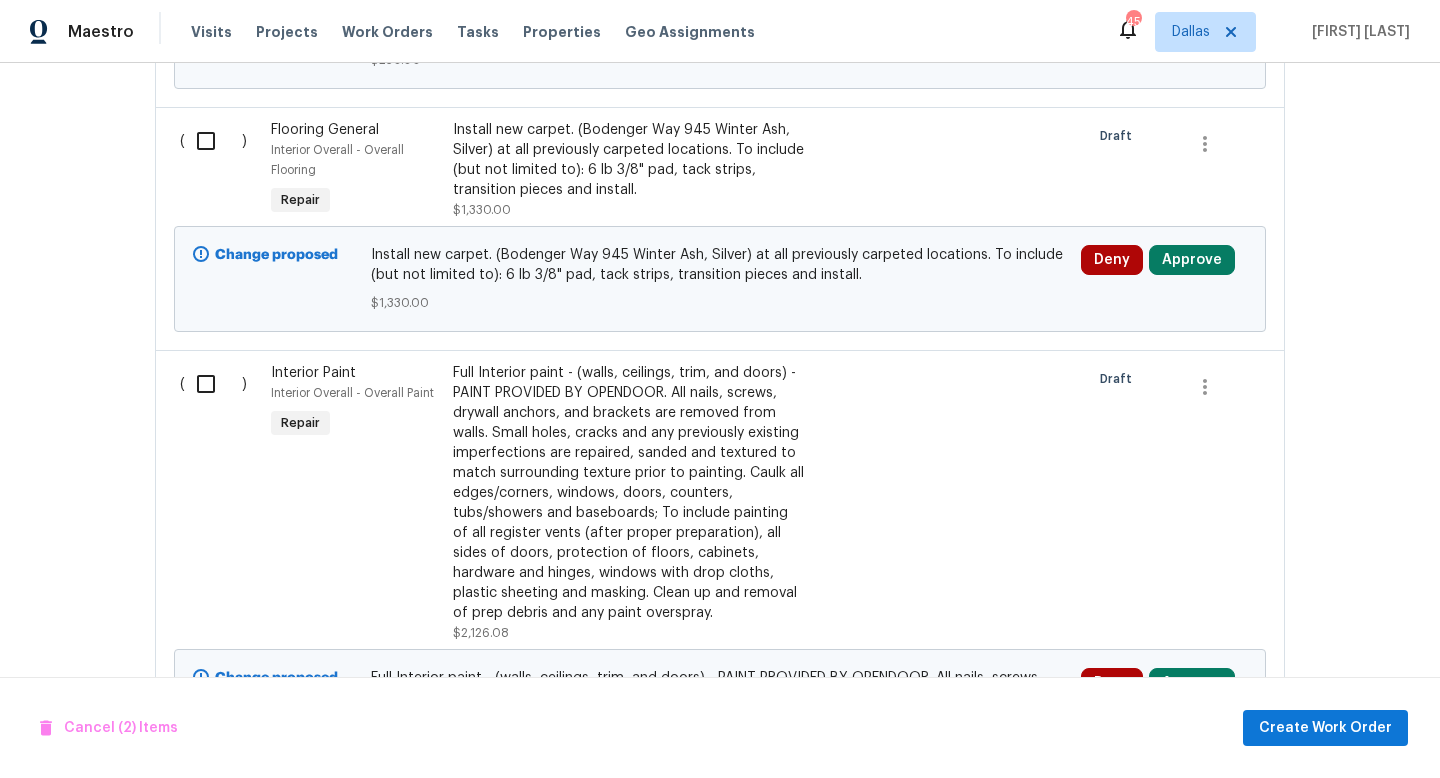 click at bounding box center [213, 141] 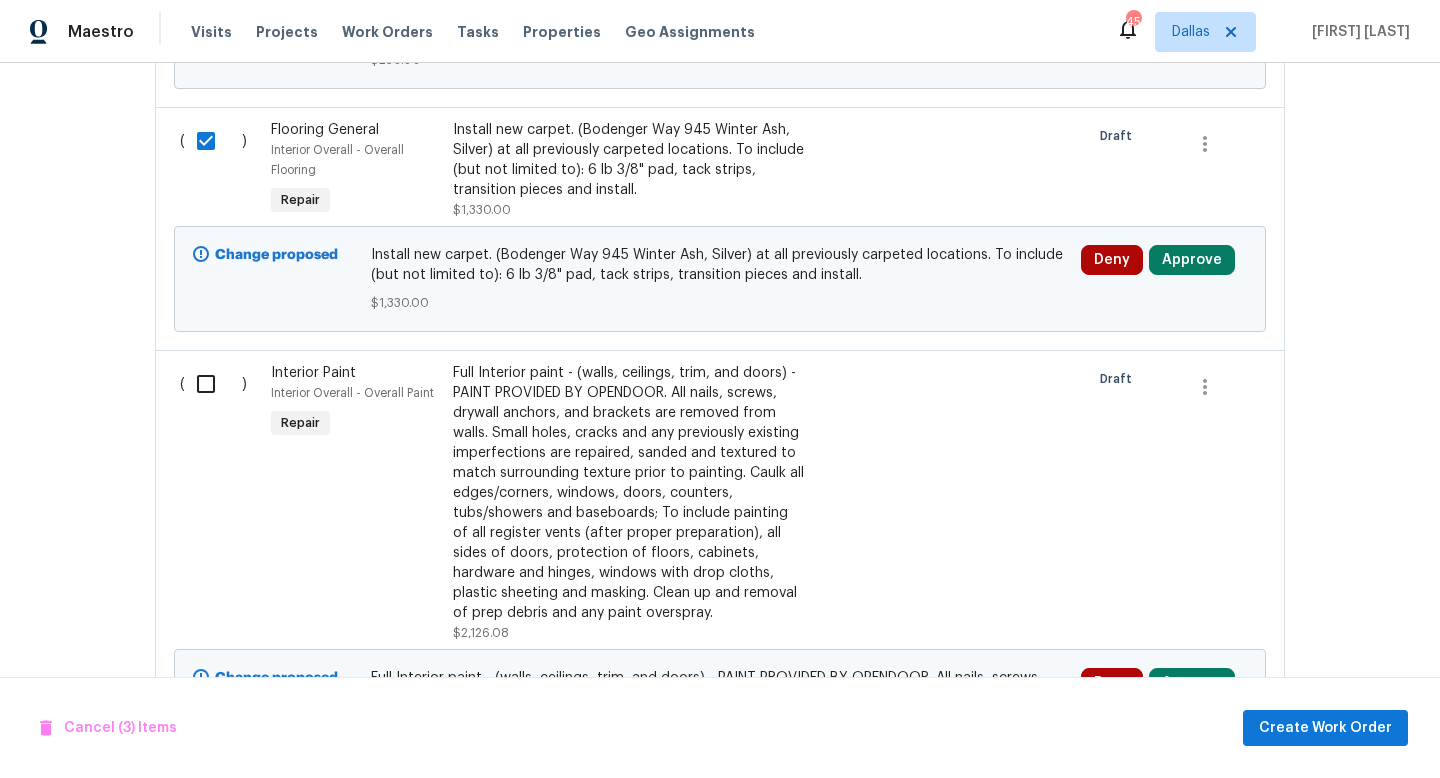 click at bounding box center (213, 384) 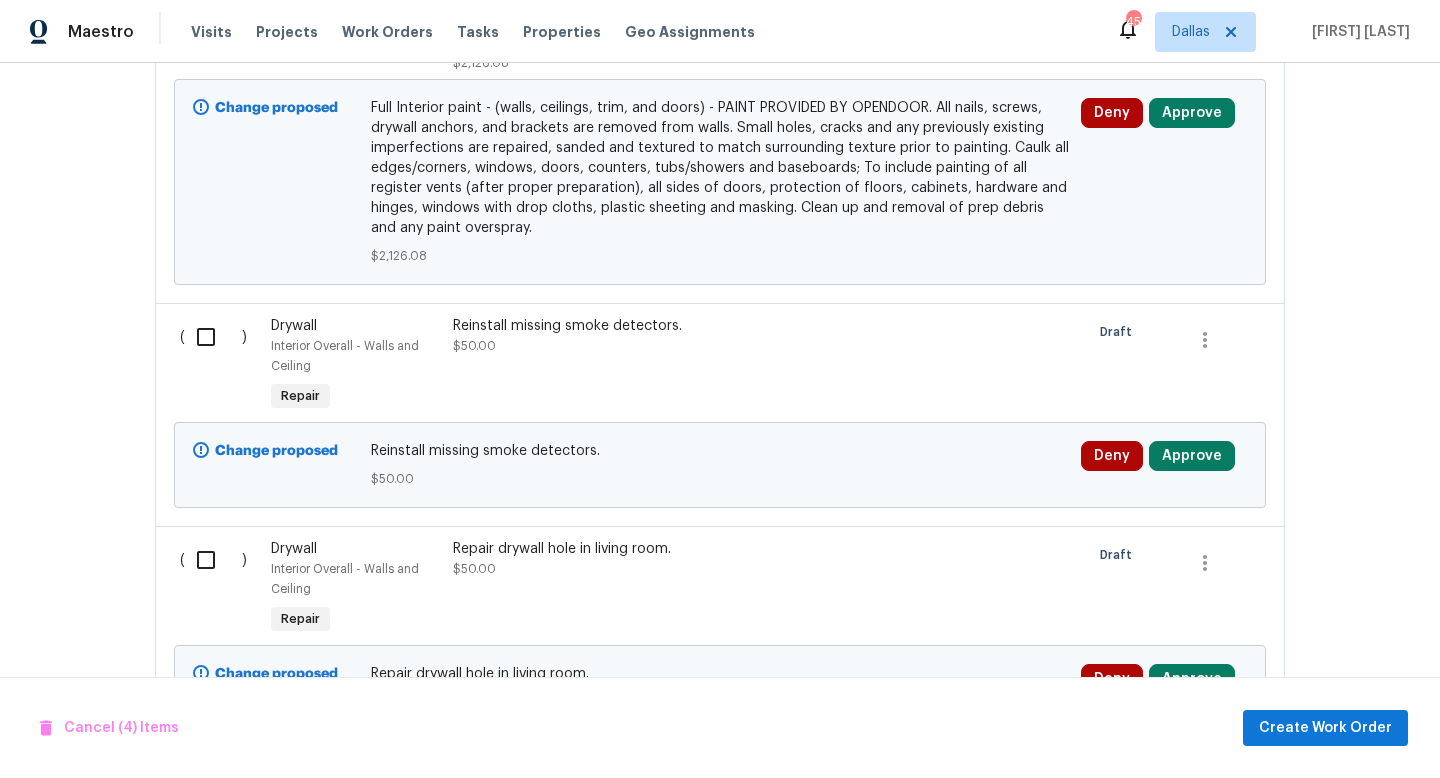 scroll, scrollTop: 2268, scrollLeft: 0, axis: vertical 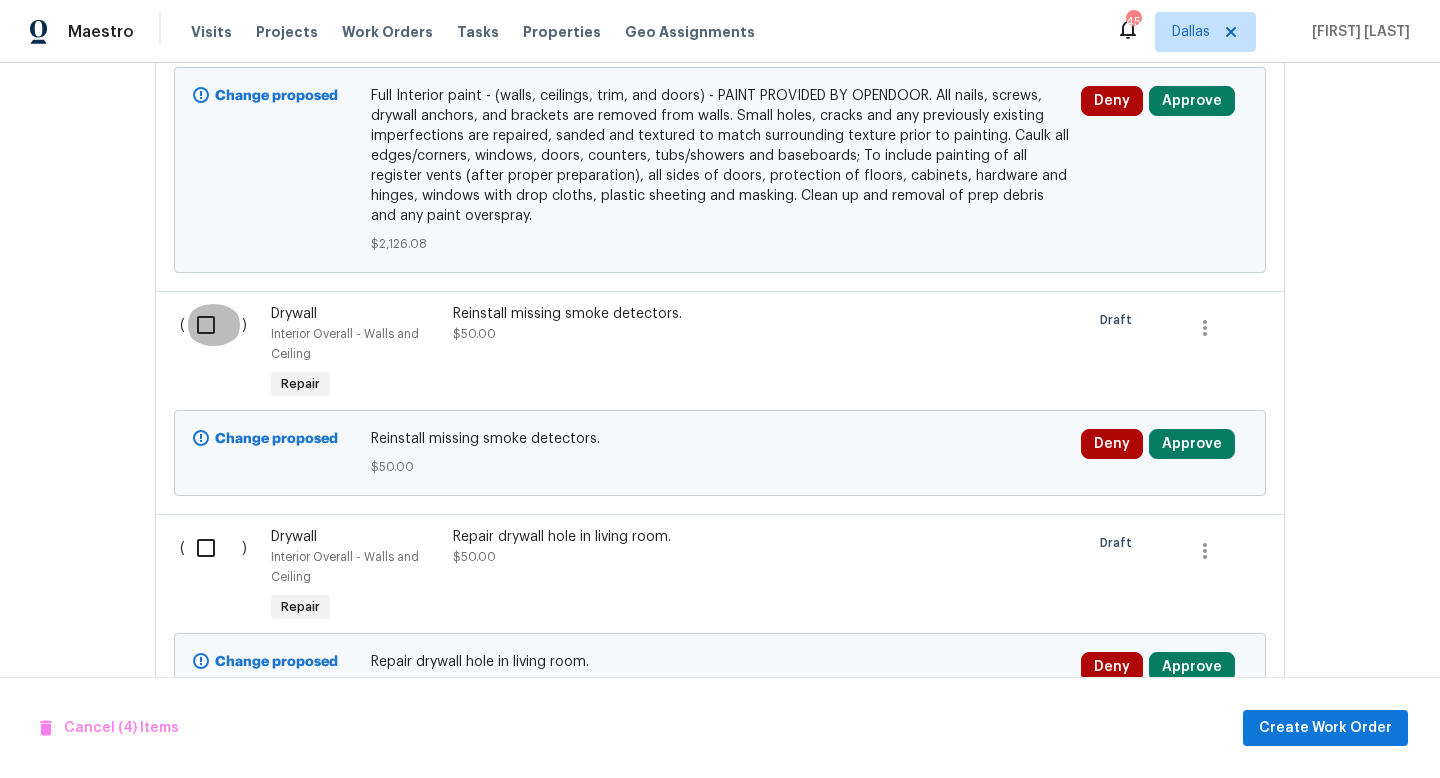 click at bounding box center [213, 325] 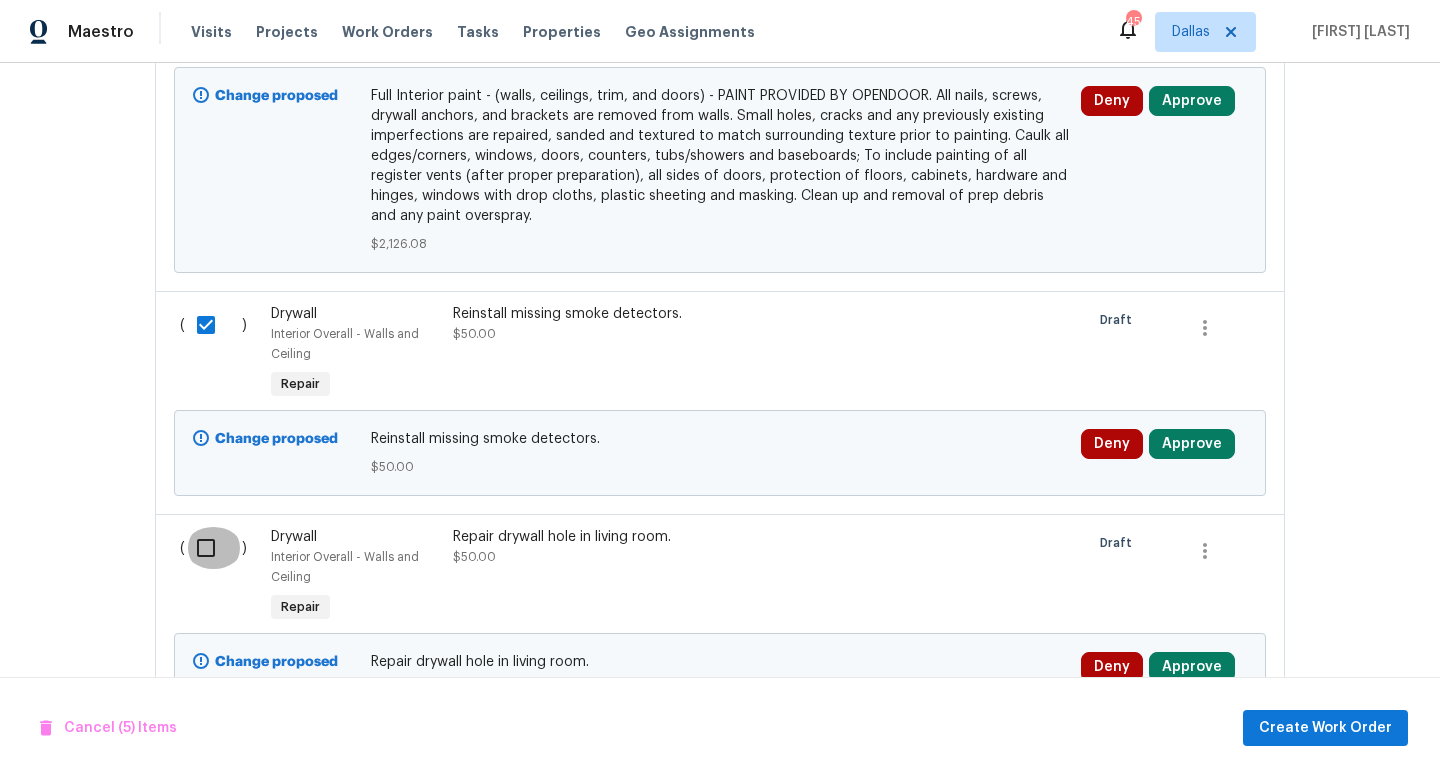 click at bounding box center [213, 548] 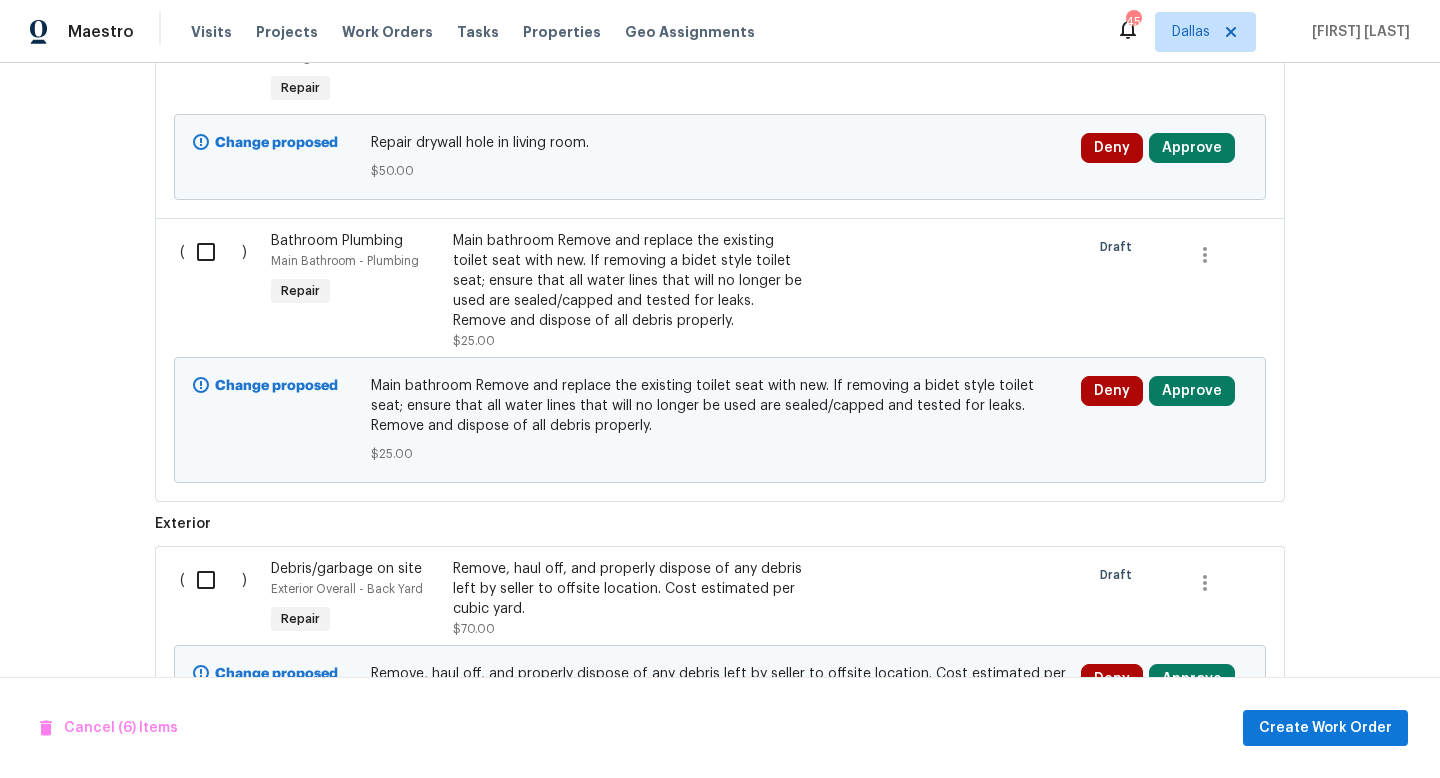 scroll, scrollTop: 2802, scrollLeft: 0, axis: vertical 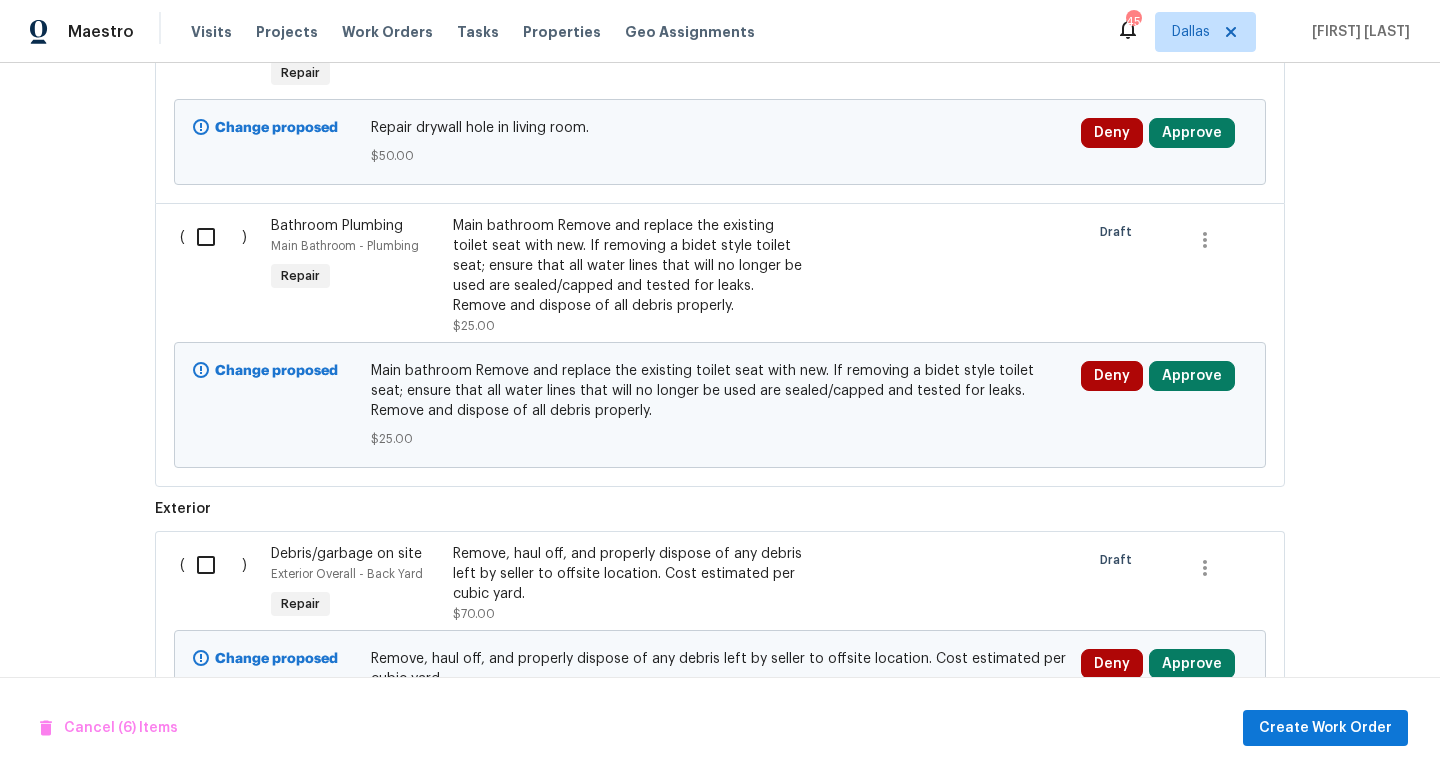click at bounding box center (213, 237) 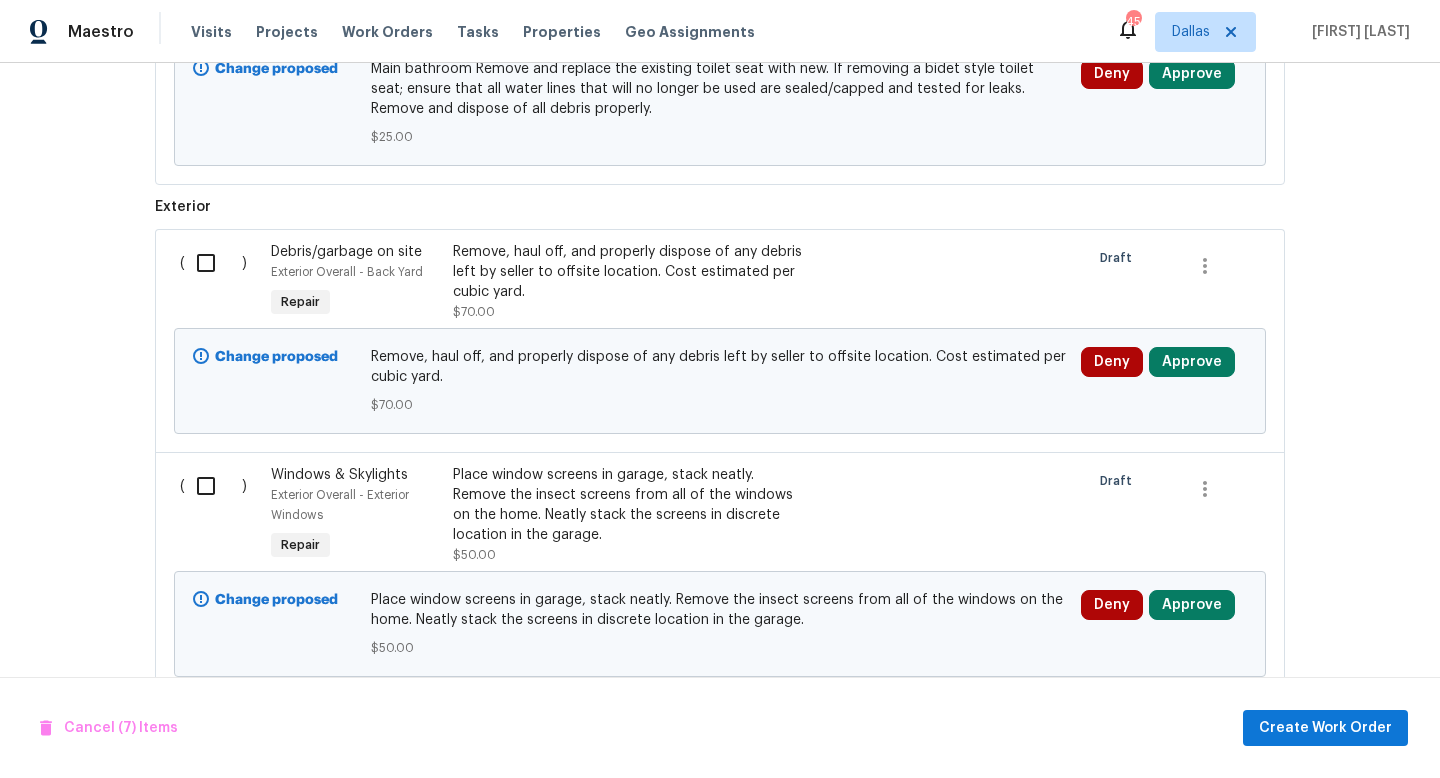 scroll, scrollTop: 3159, scrollLeft: 0, axis: vertical 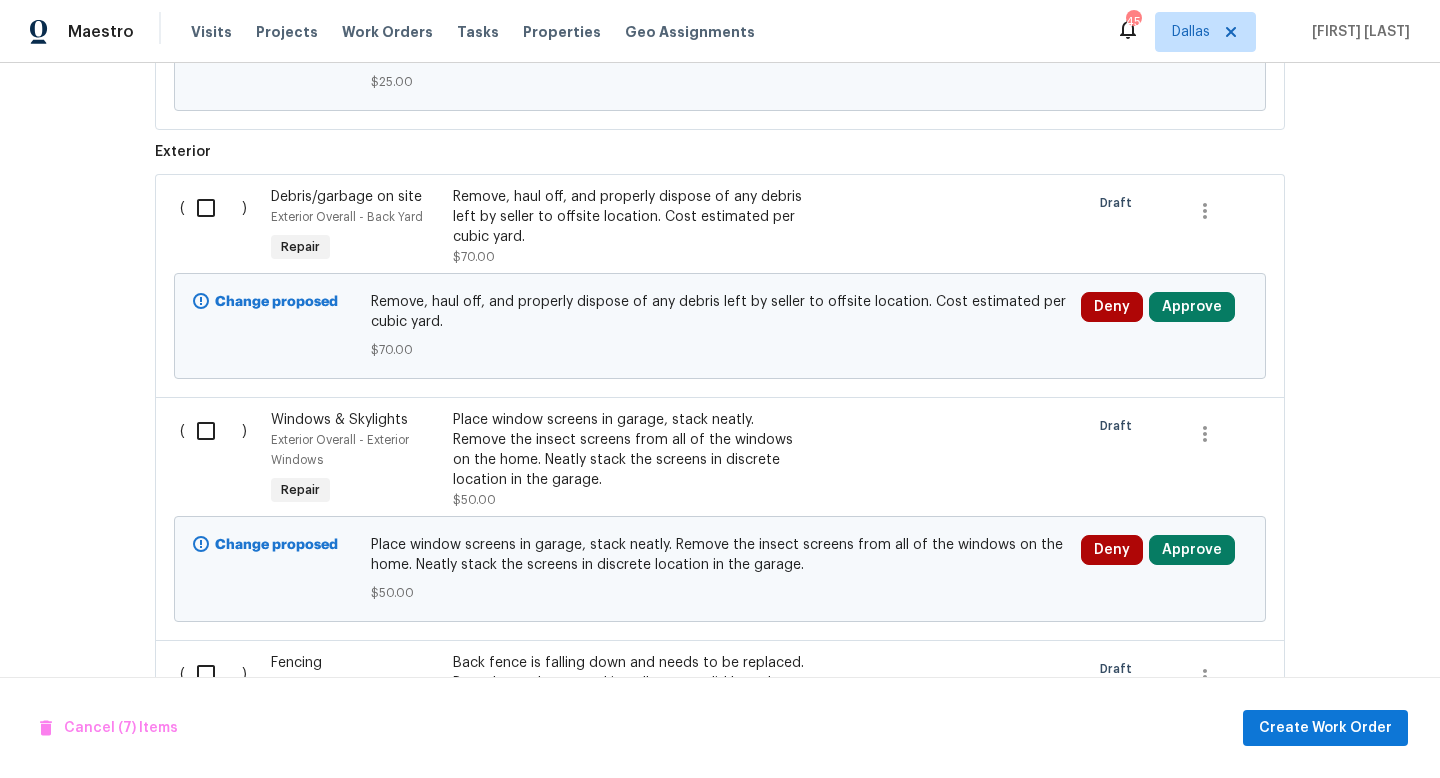 click at bounding box center (213, 208) 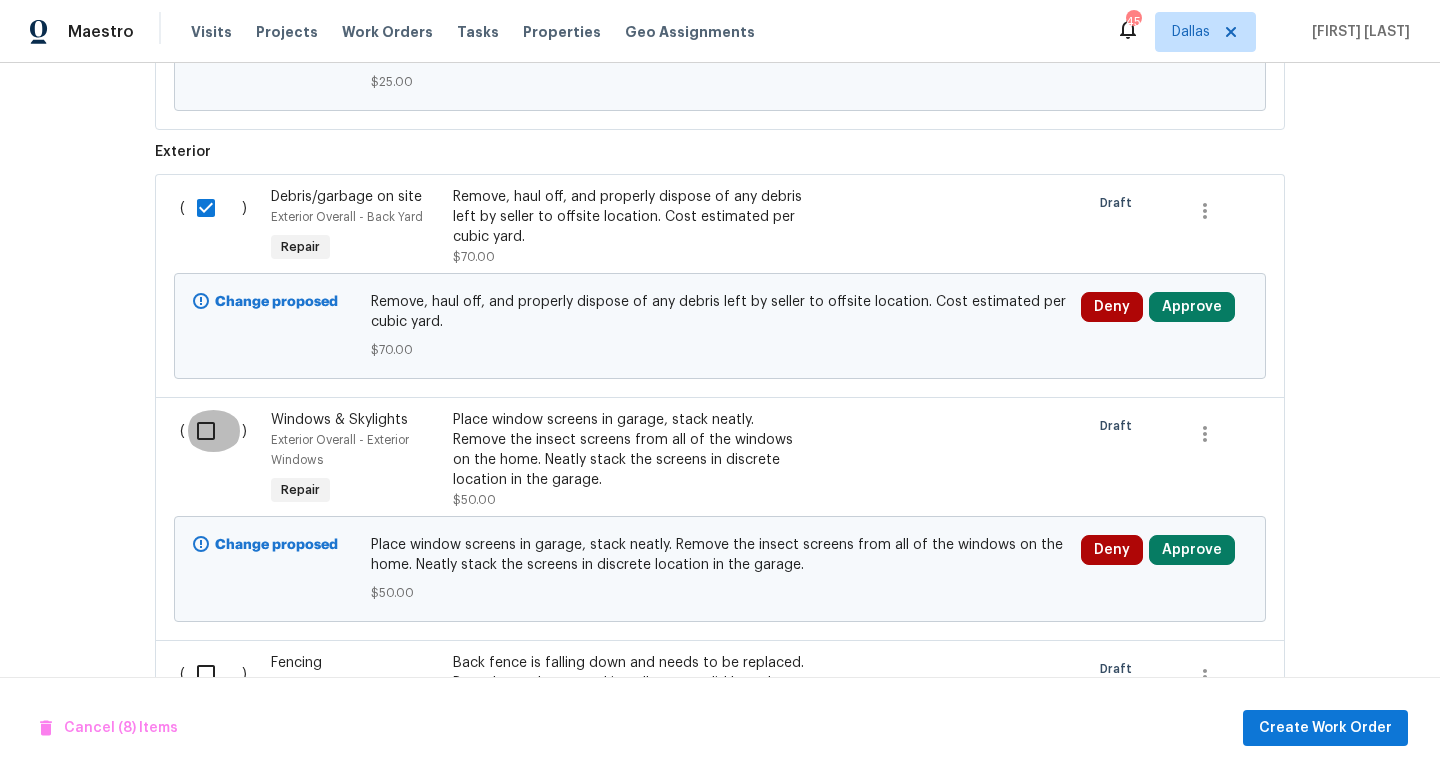 click at bounding box center [213, 431] 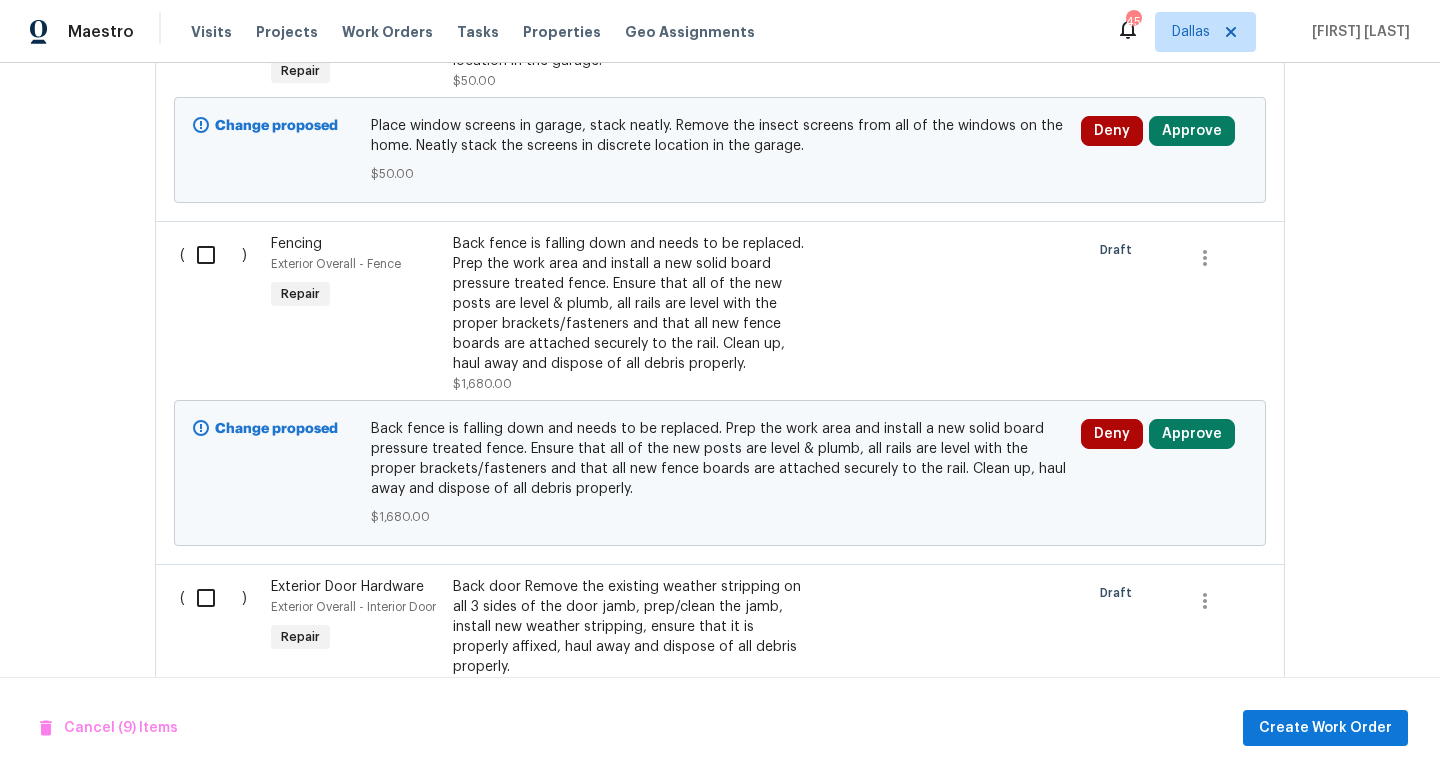 scroll, scrollTop: 3622, scrollLeft: 0, axis: vertical 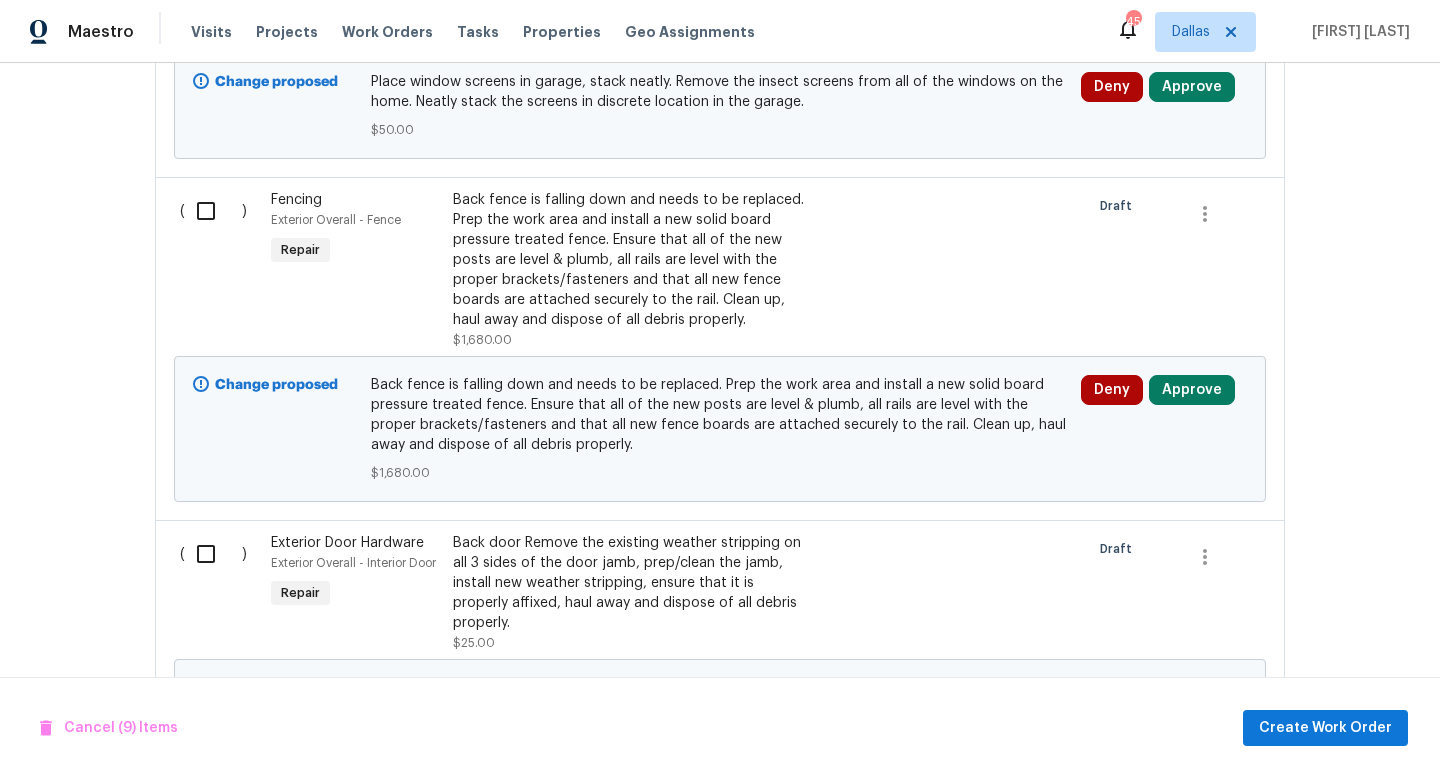 click at bounding box center [213, 211] 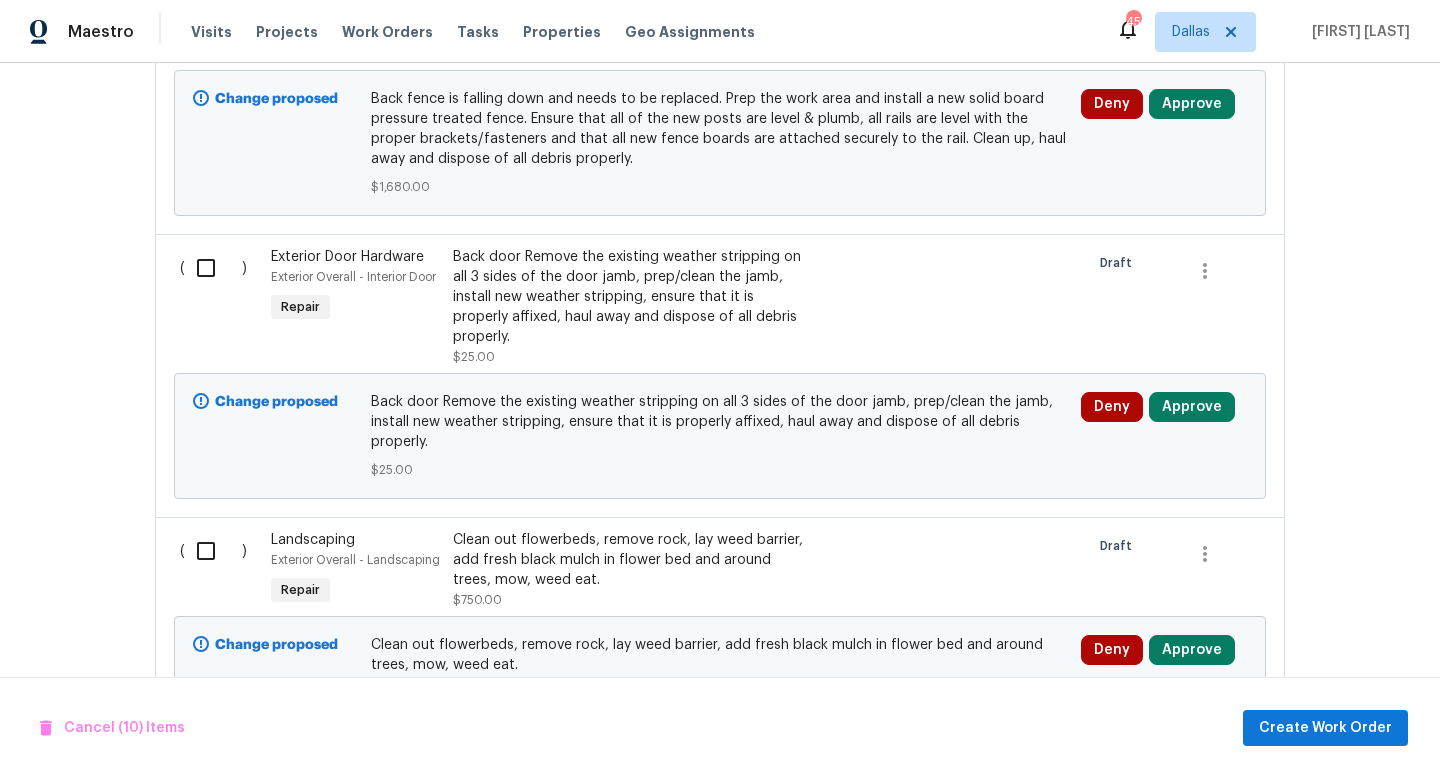 scroll, scrollTop: 3969, scrollLeft: 0, axis: vertical 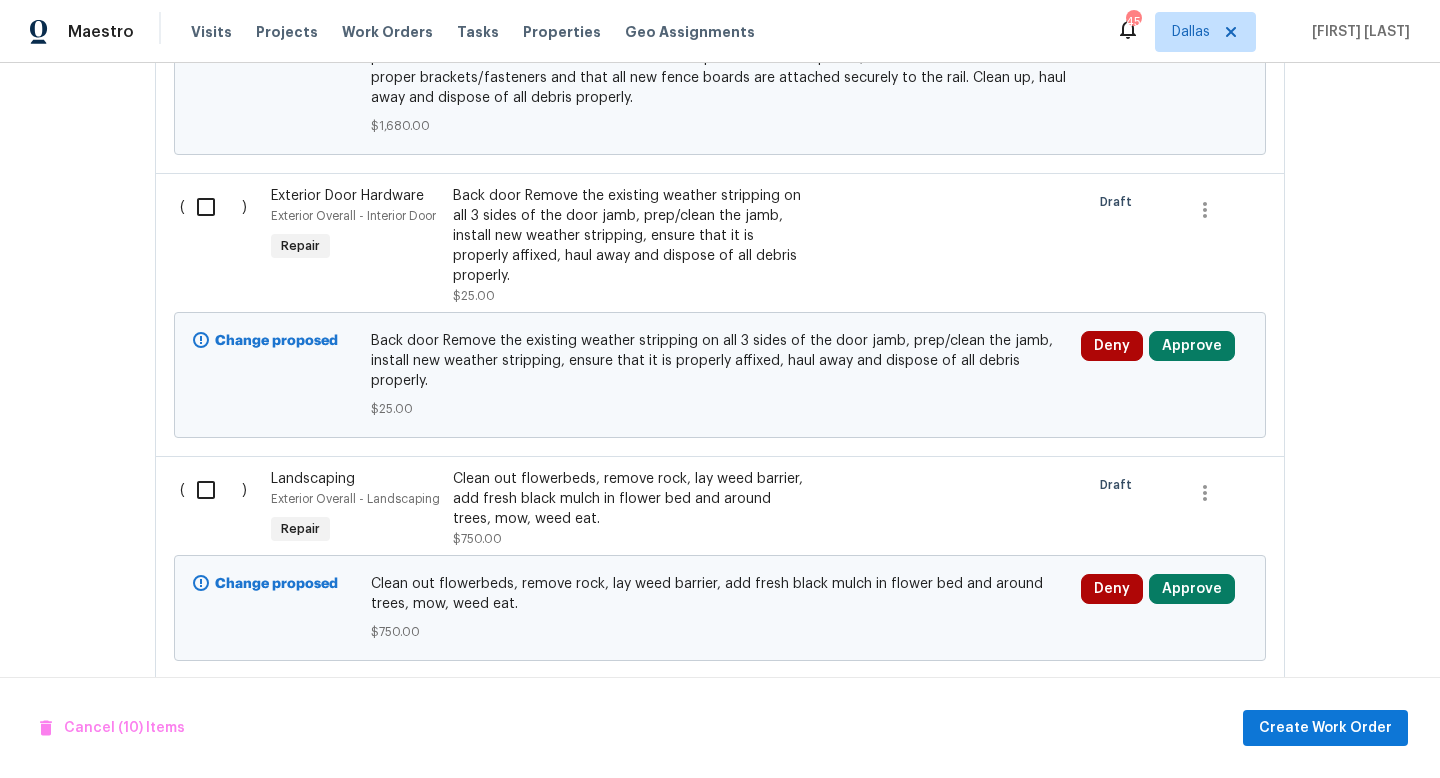 click at bounding box center (213, 207) 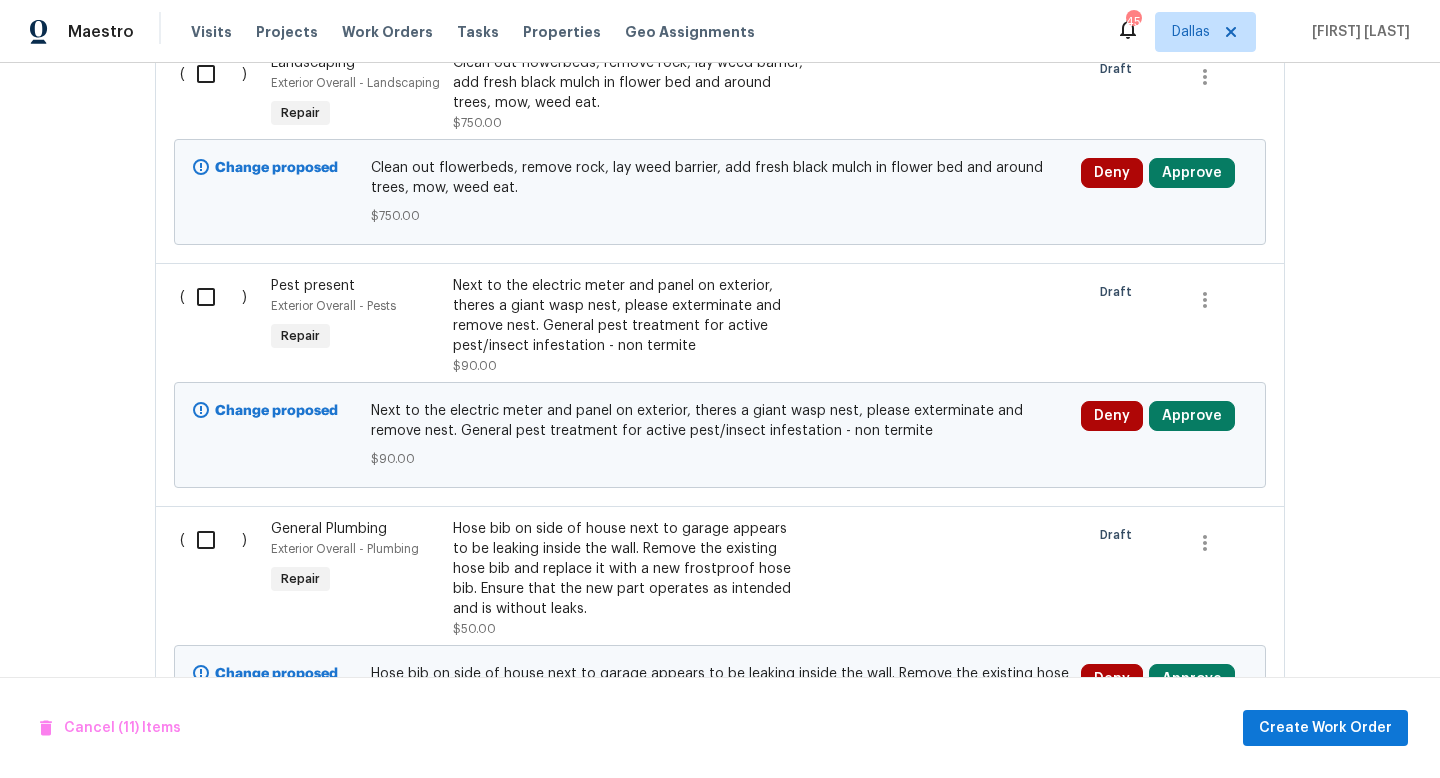 scroll, scrollTop: 4422, scrollLeft: 0, axis: vertical 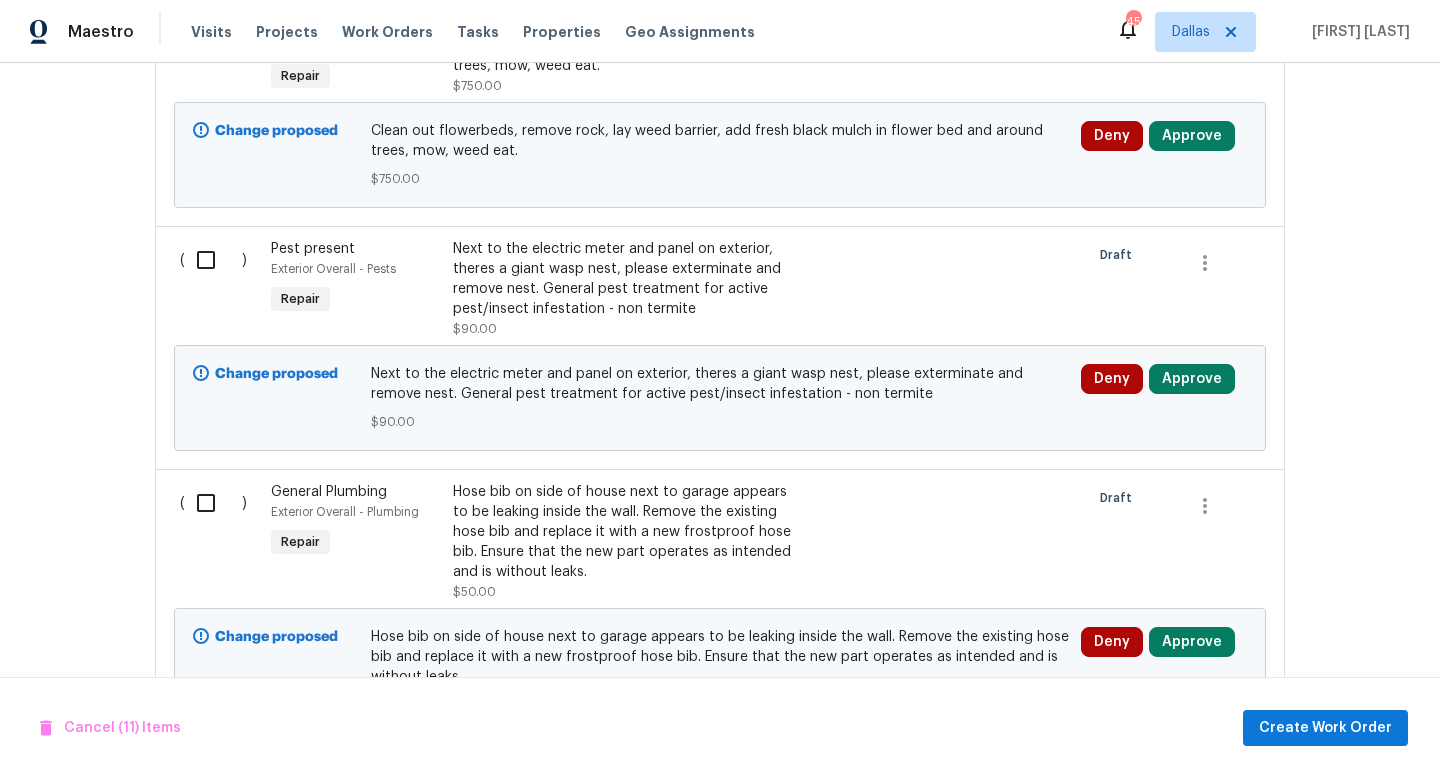 click at bounding box center [213, 260] 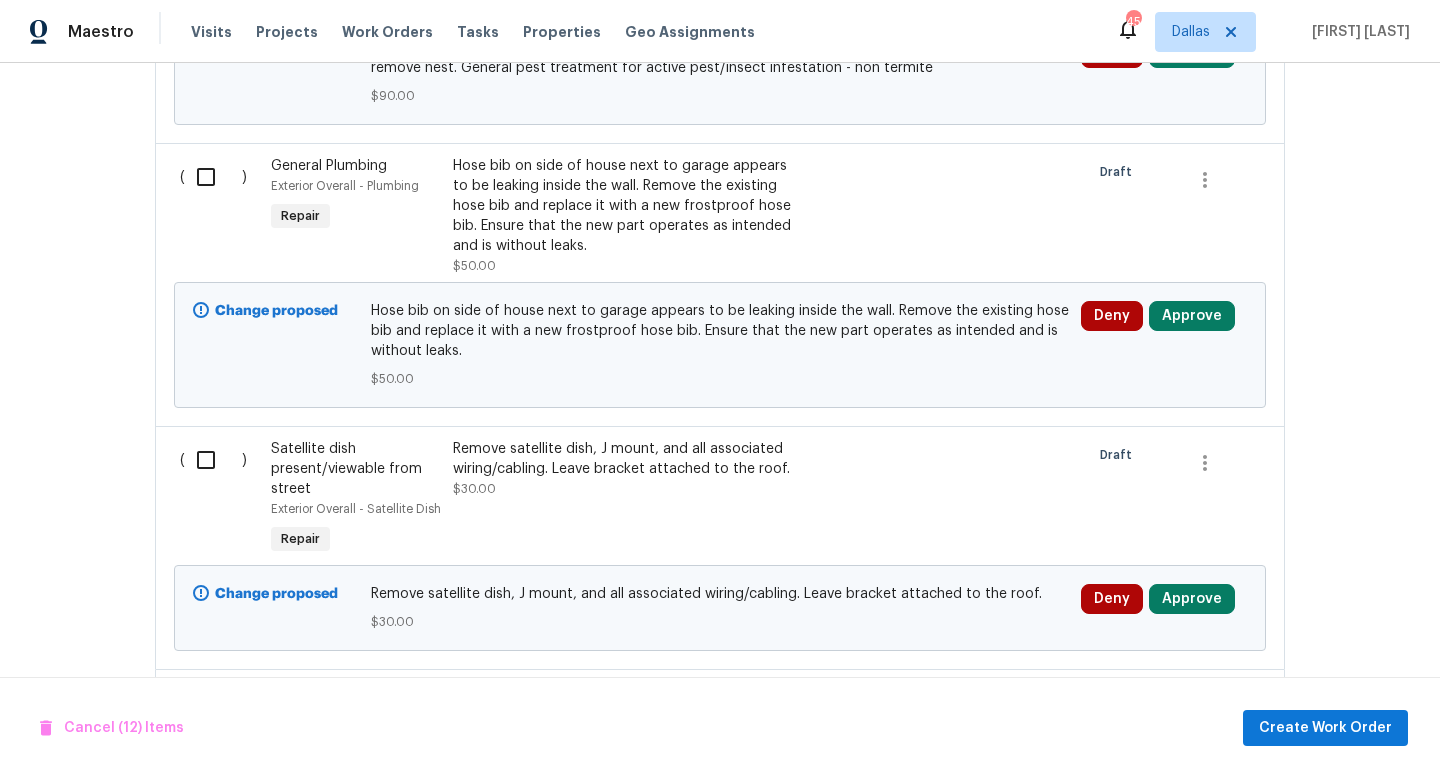 scroll, scrollTop: 4808, scrollLeft: 0, axis: vertical 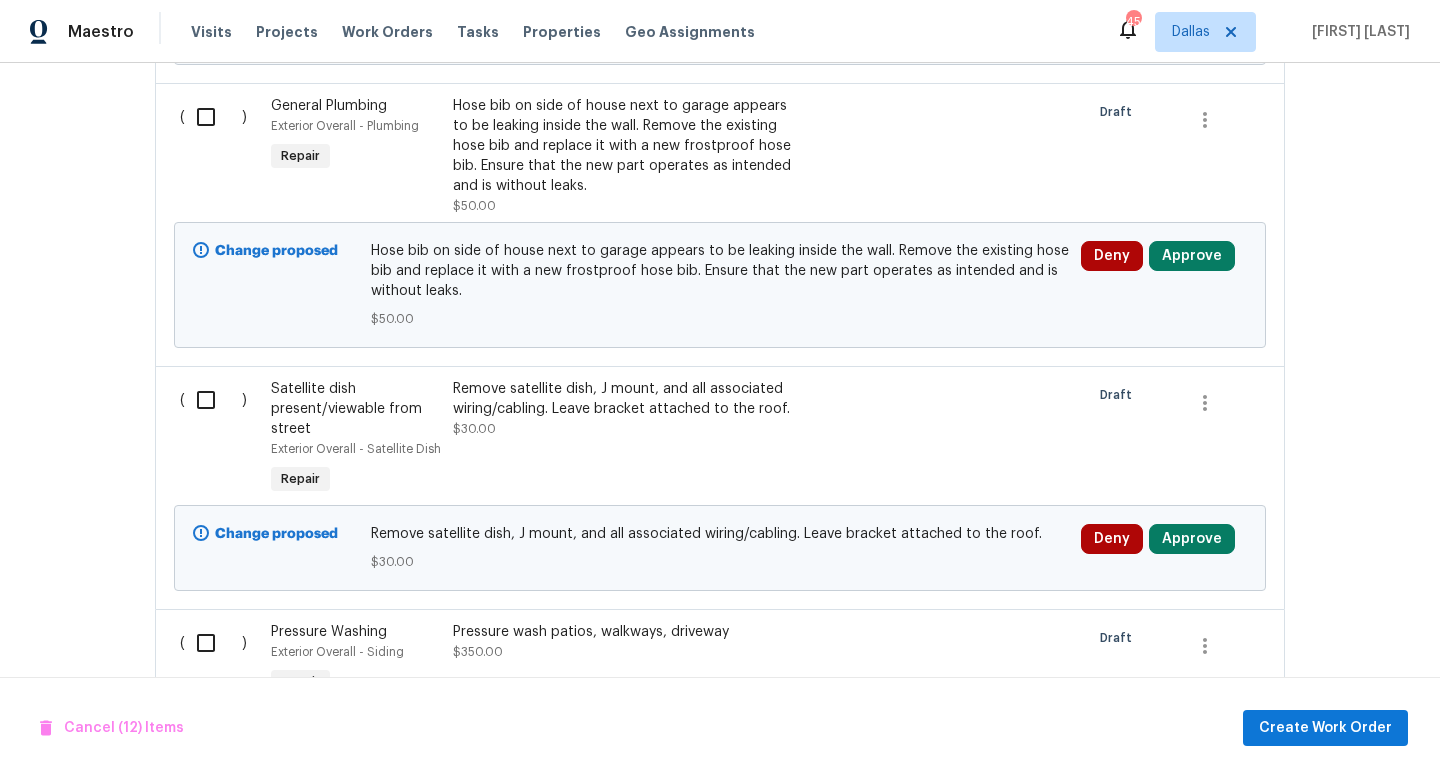 click at bounding box center (213, 117) 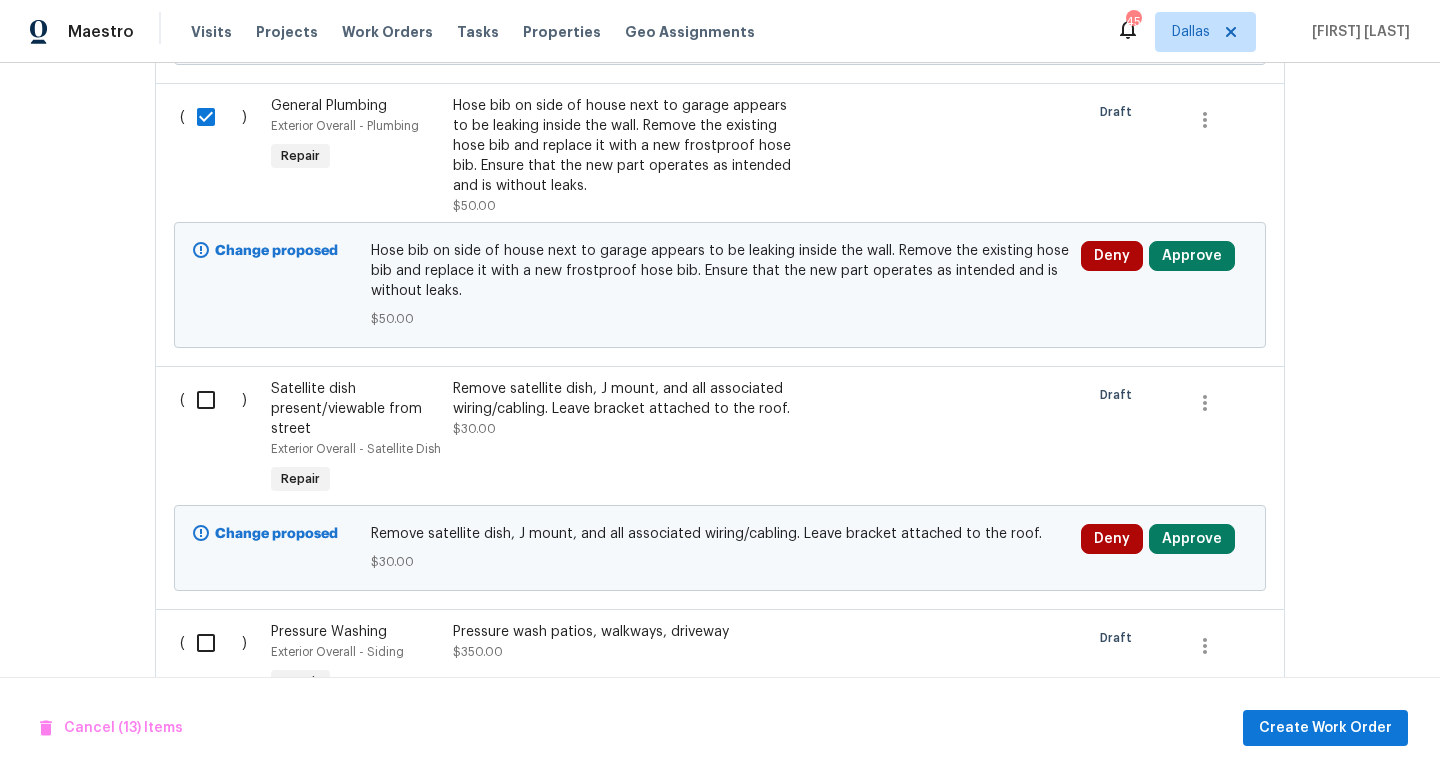 click at bounding box center [213, 400] 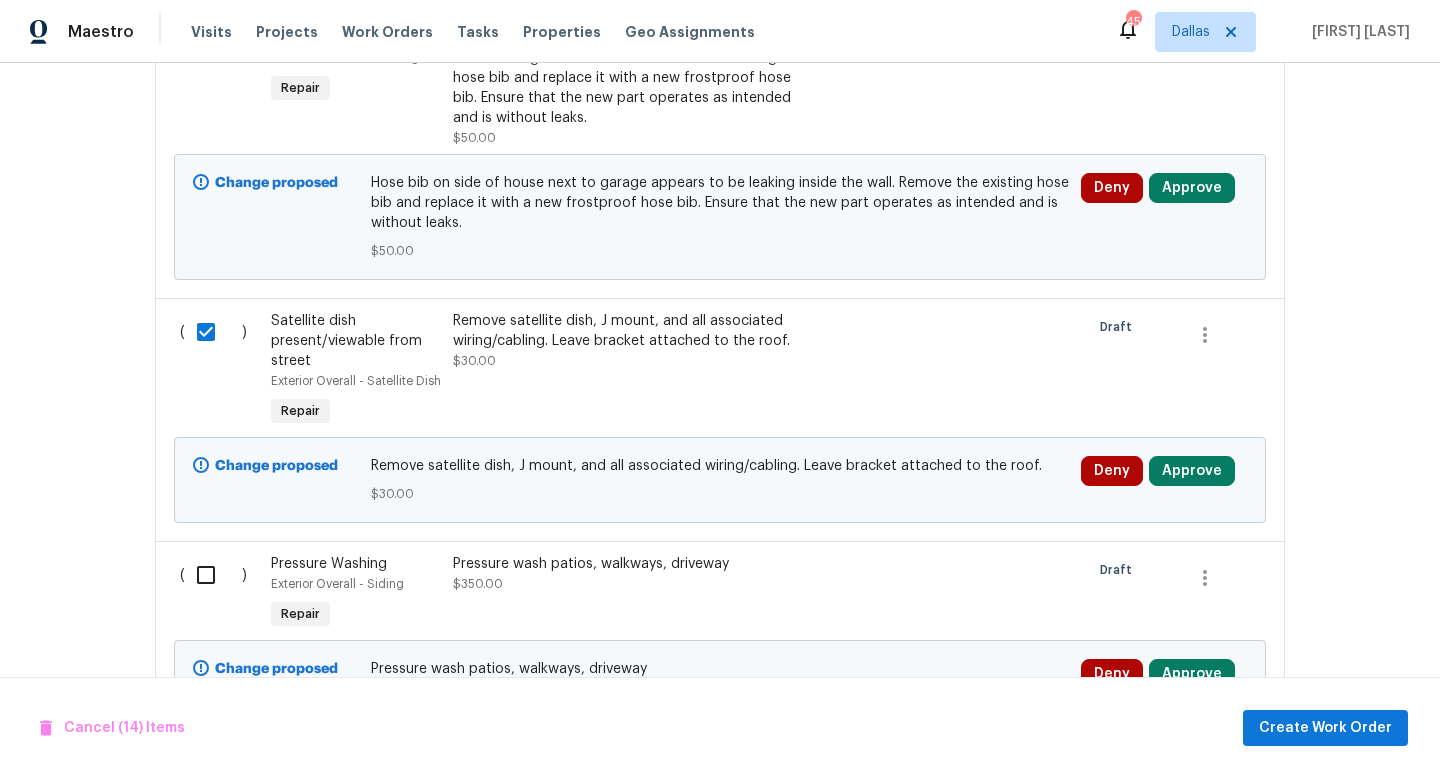 scroll, scrollTop: 4969, scrollLeft: 0, axis: vertical 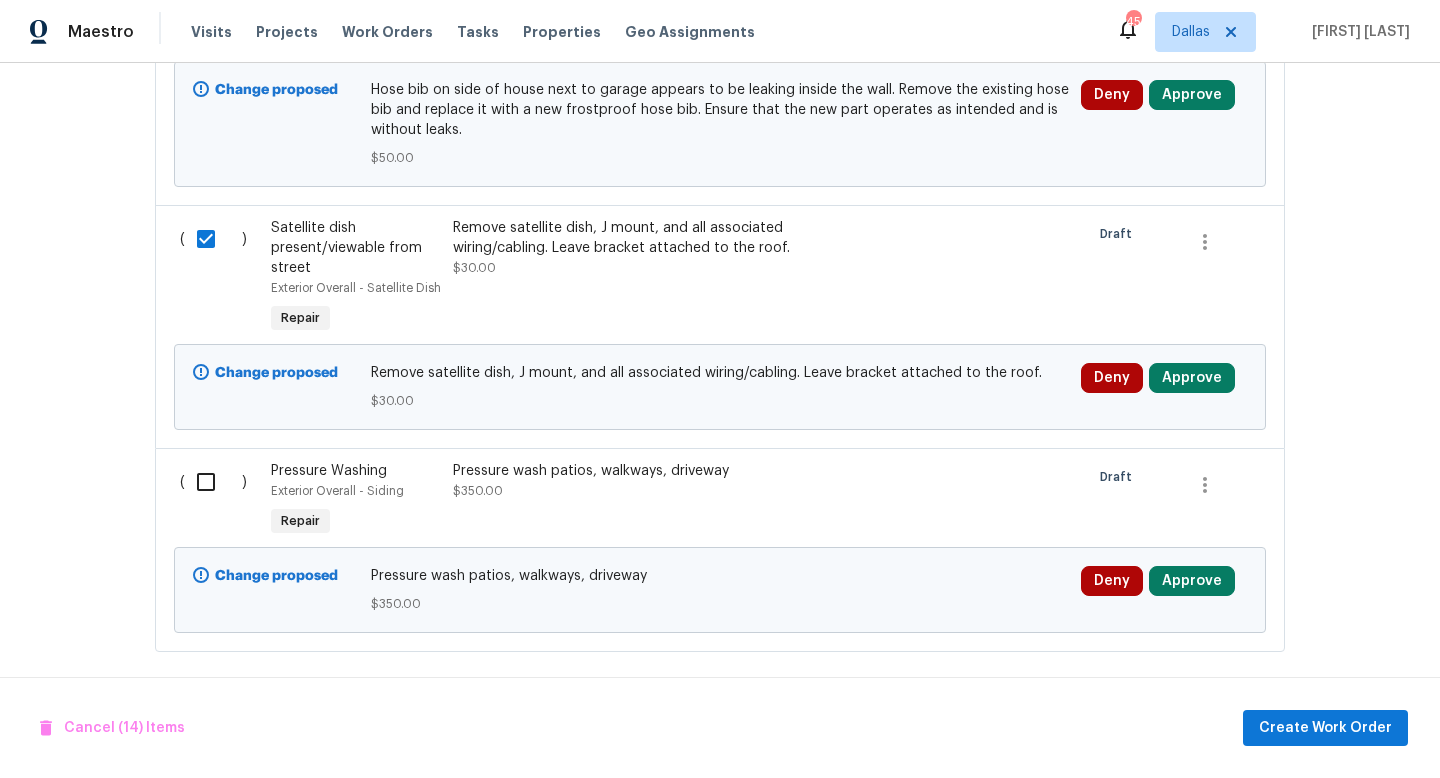 click at bounding box center [213, 482] 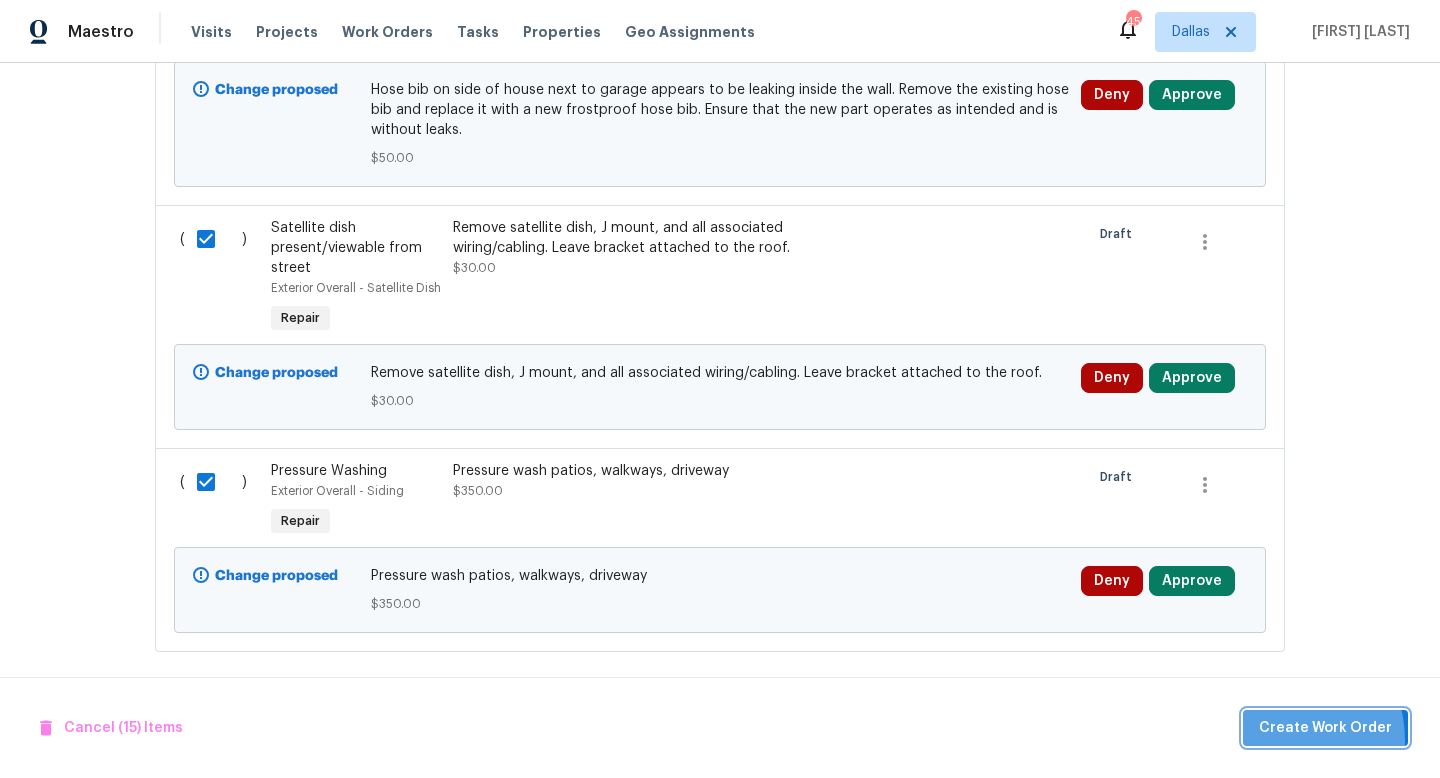 click on "Create Work Order" at bounding box center (1325, 728) 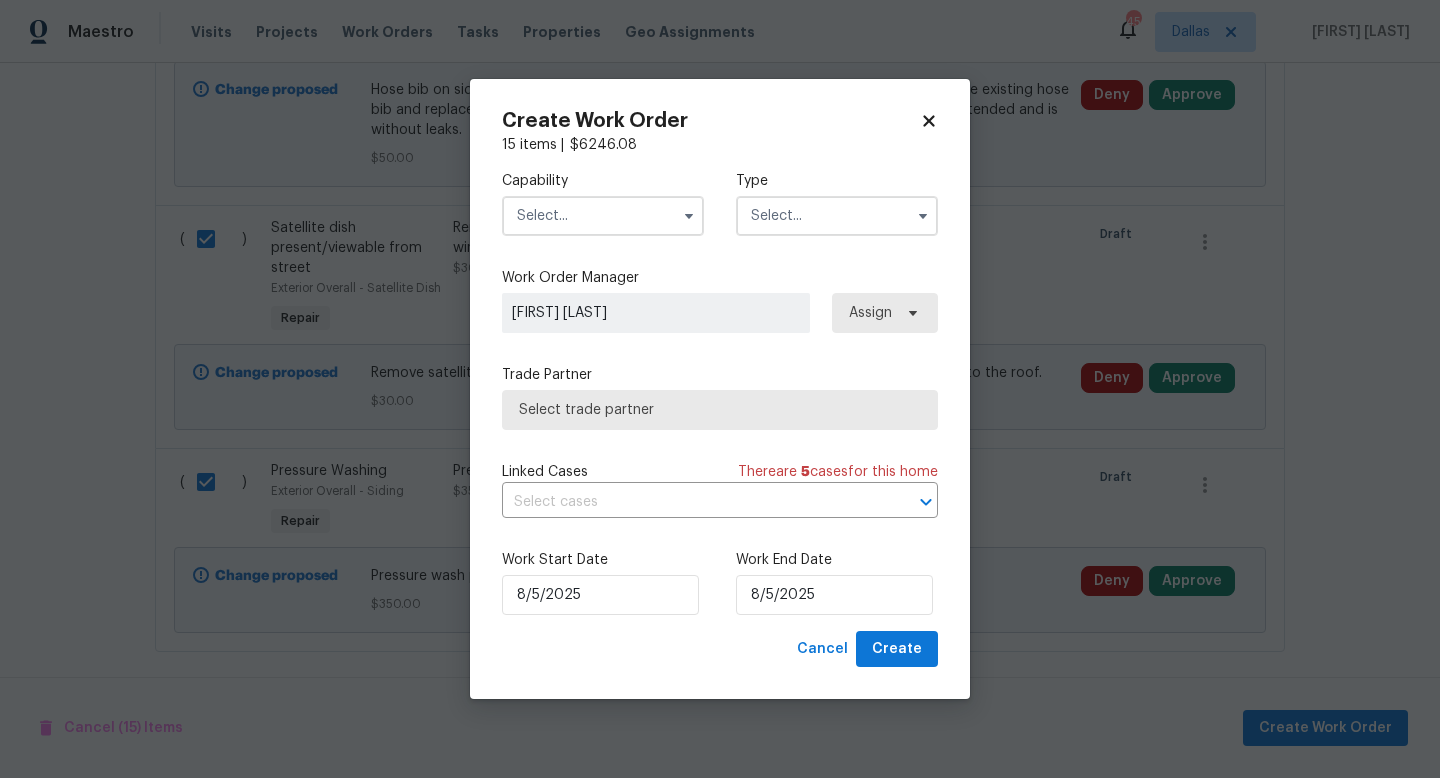 click at bounding box center (603, 216) 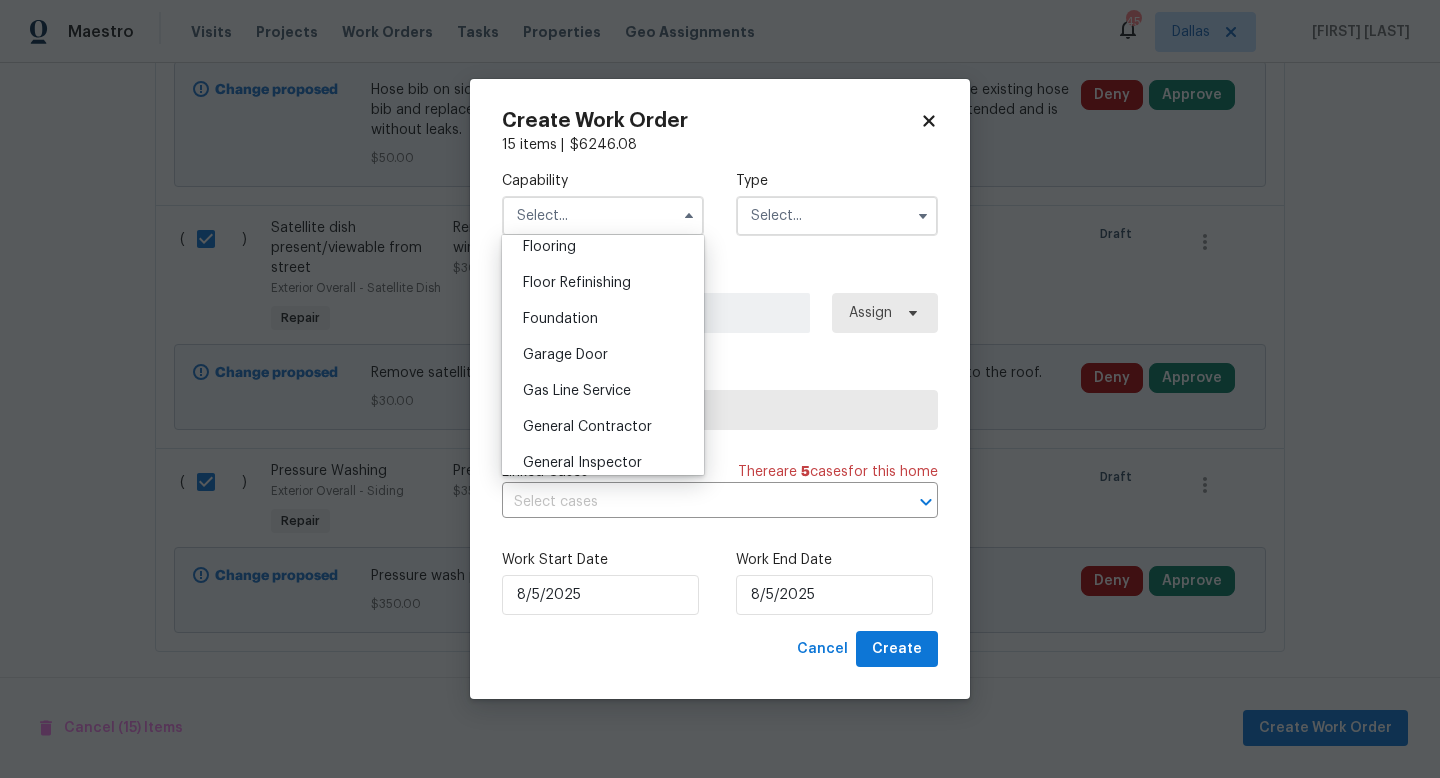 scroll, scrollTop: 801, scrollLeft: 0, axis: vertical 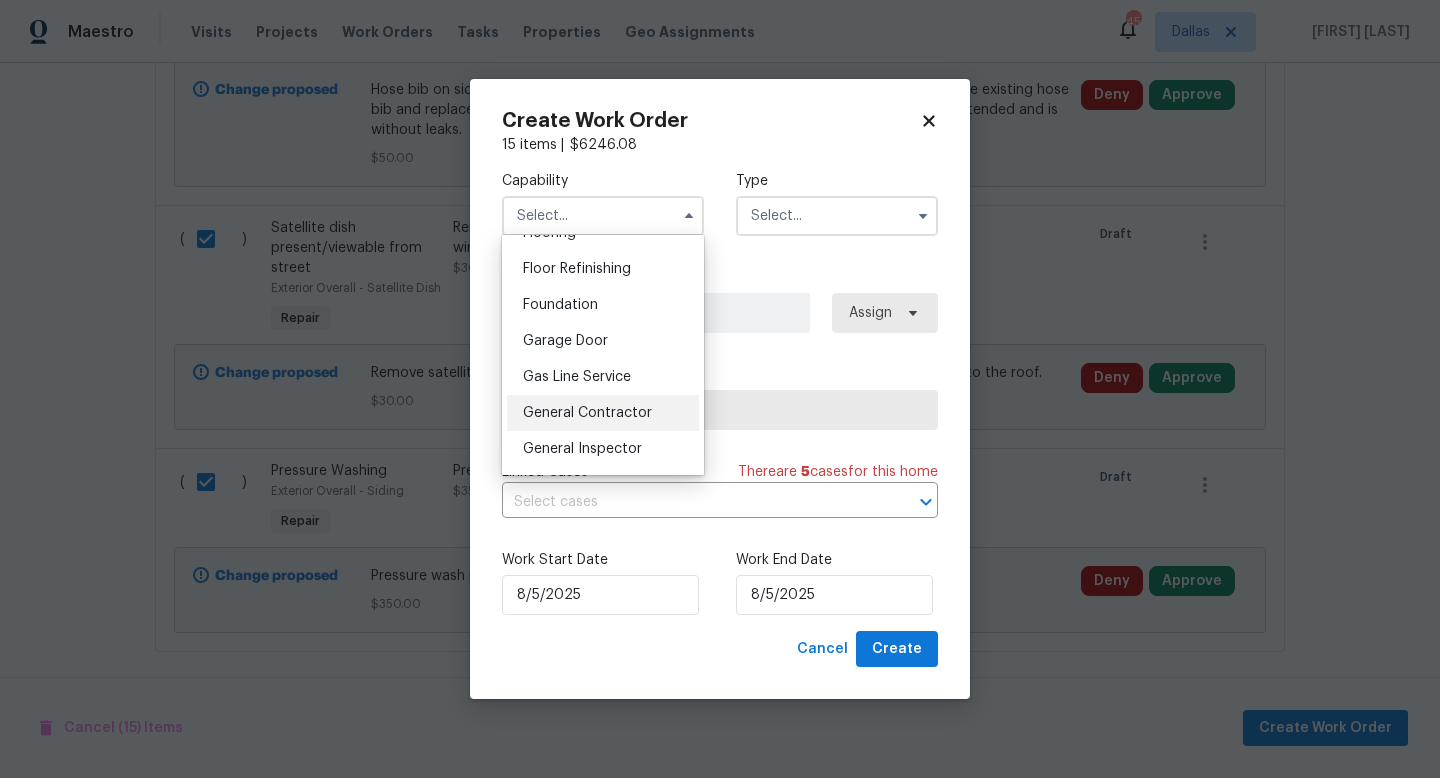 click on "General Contractor" at bounding box center (587, 413) 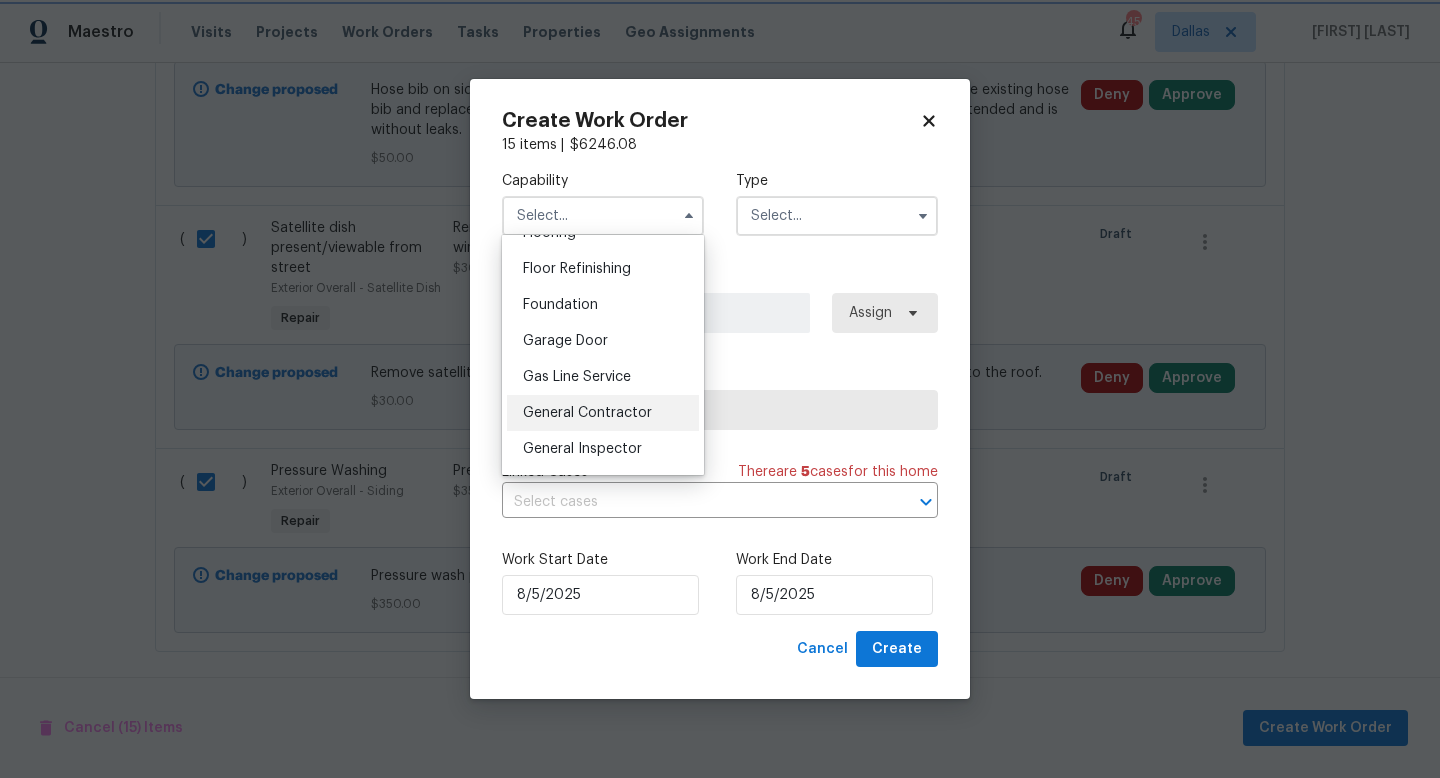 type on "General Contractor" 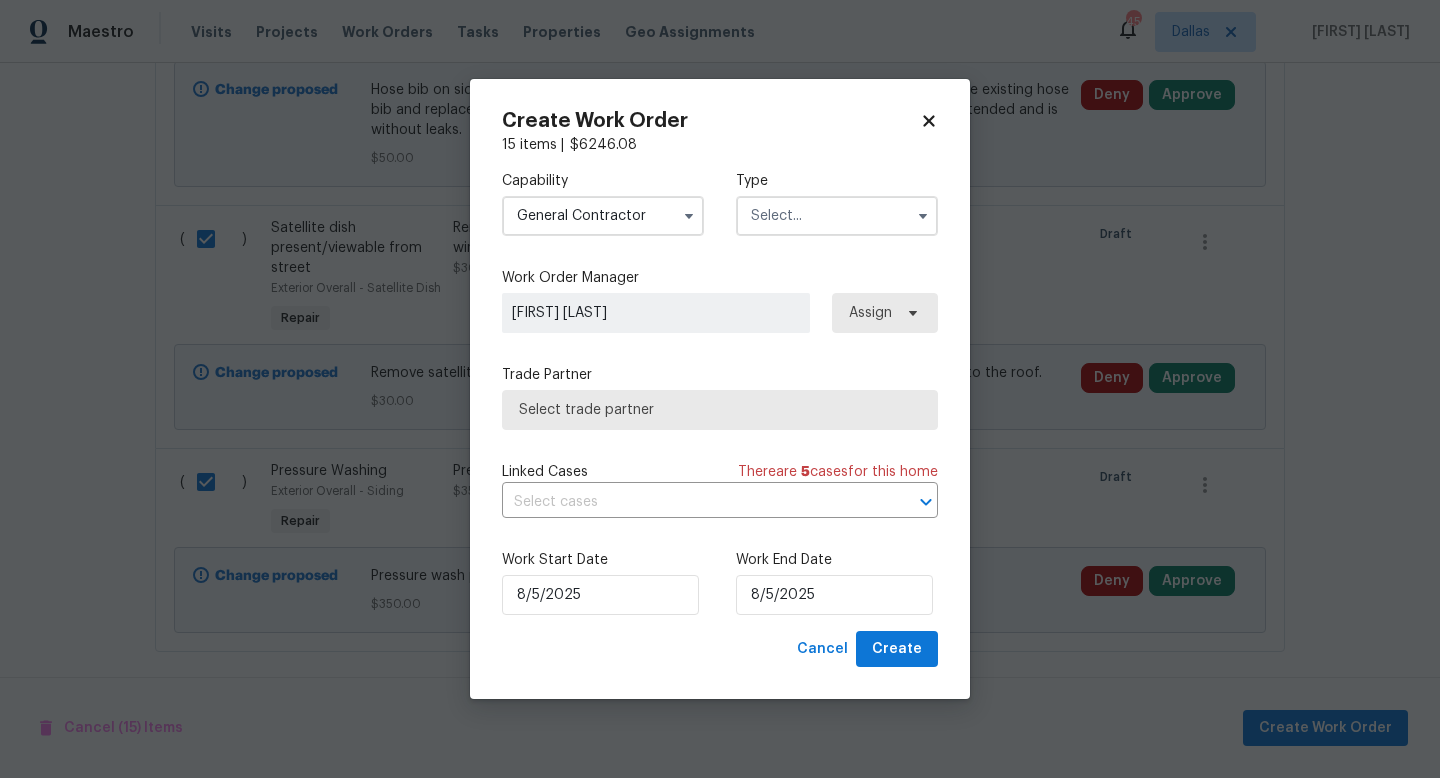 click at bounding box center [837, 216] 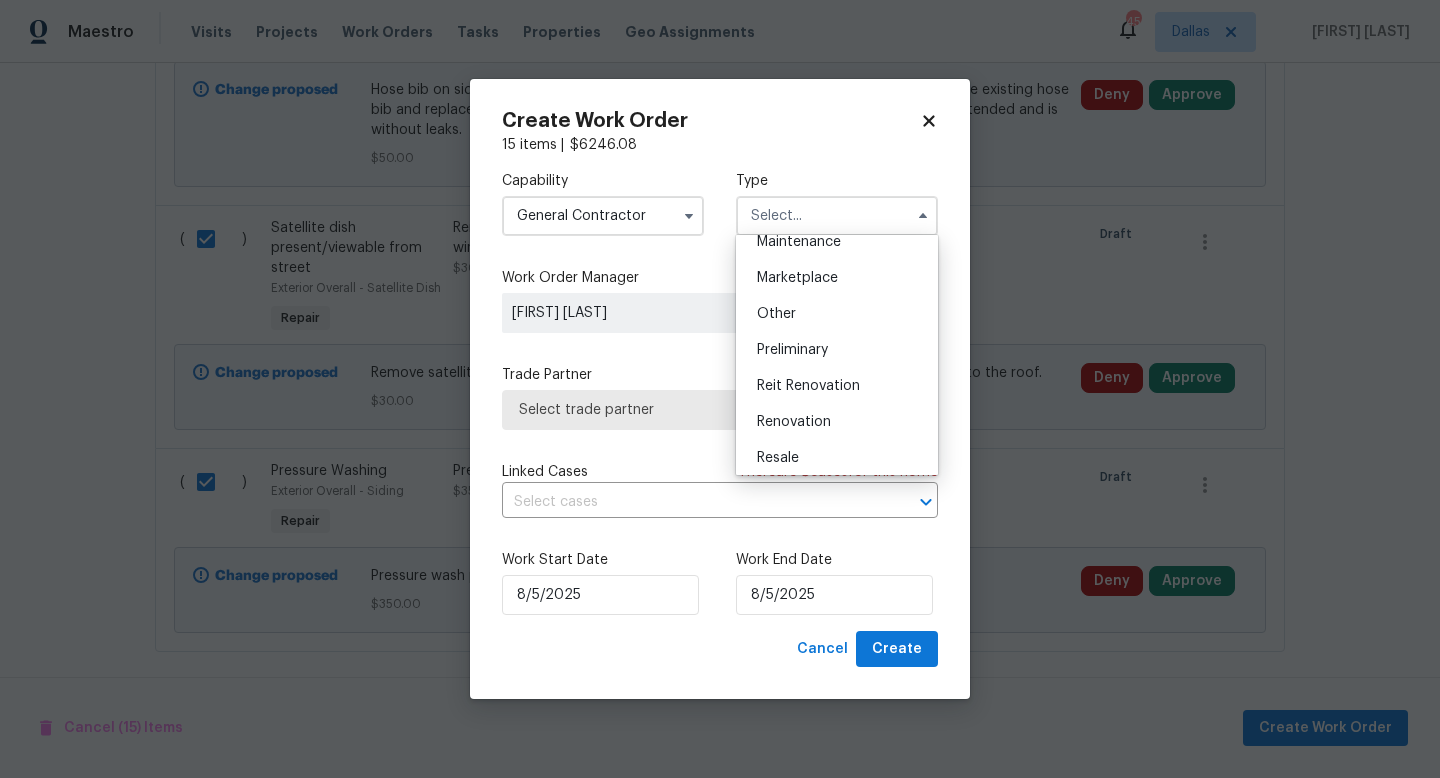 scroll, scrollTop: 347, scrollLeft: 0, axis: vertical 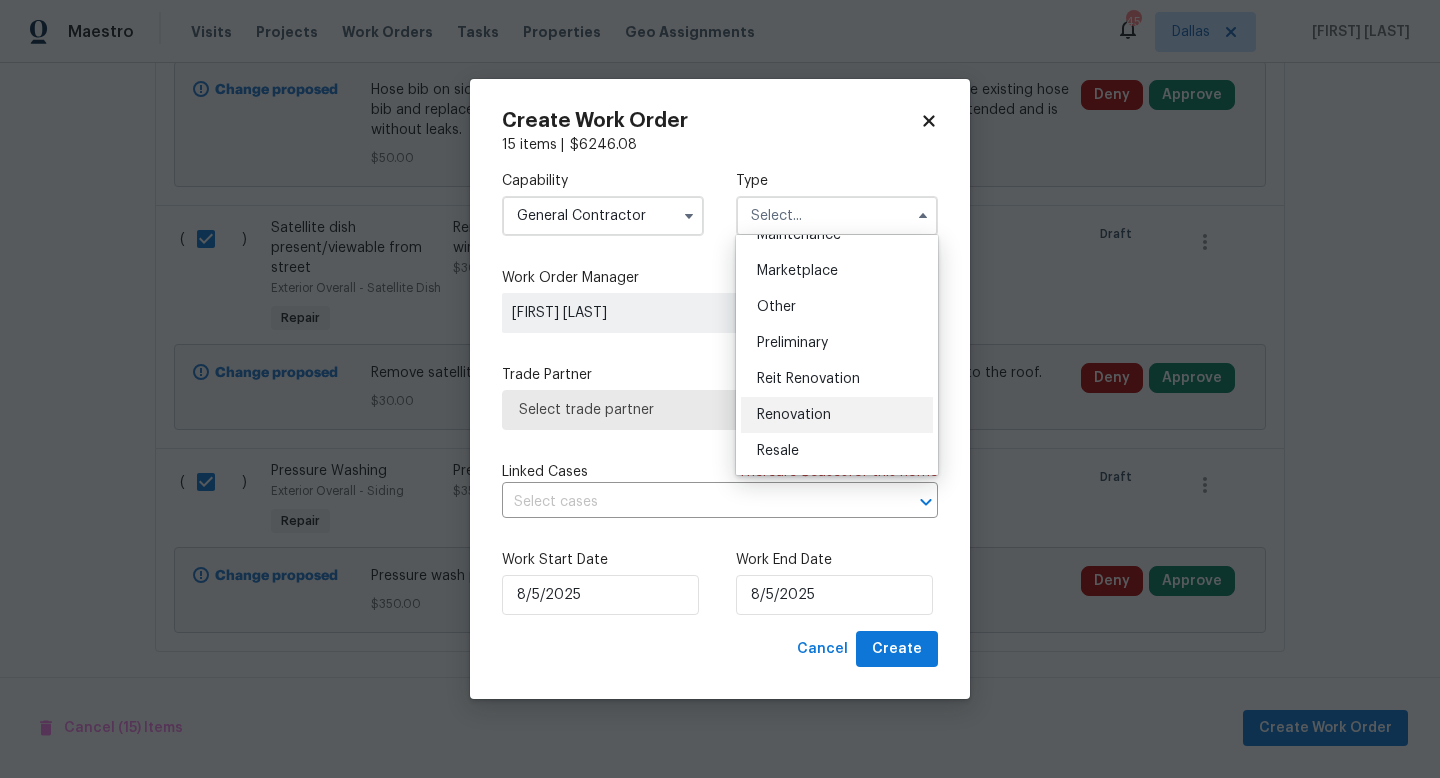 click on "Renovation" at bounding box center (794, 415) 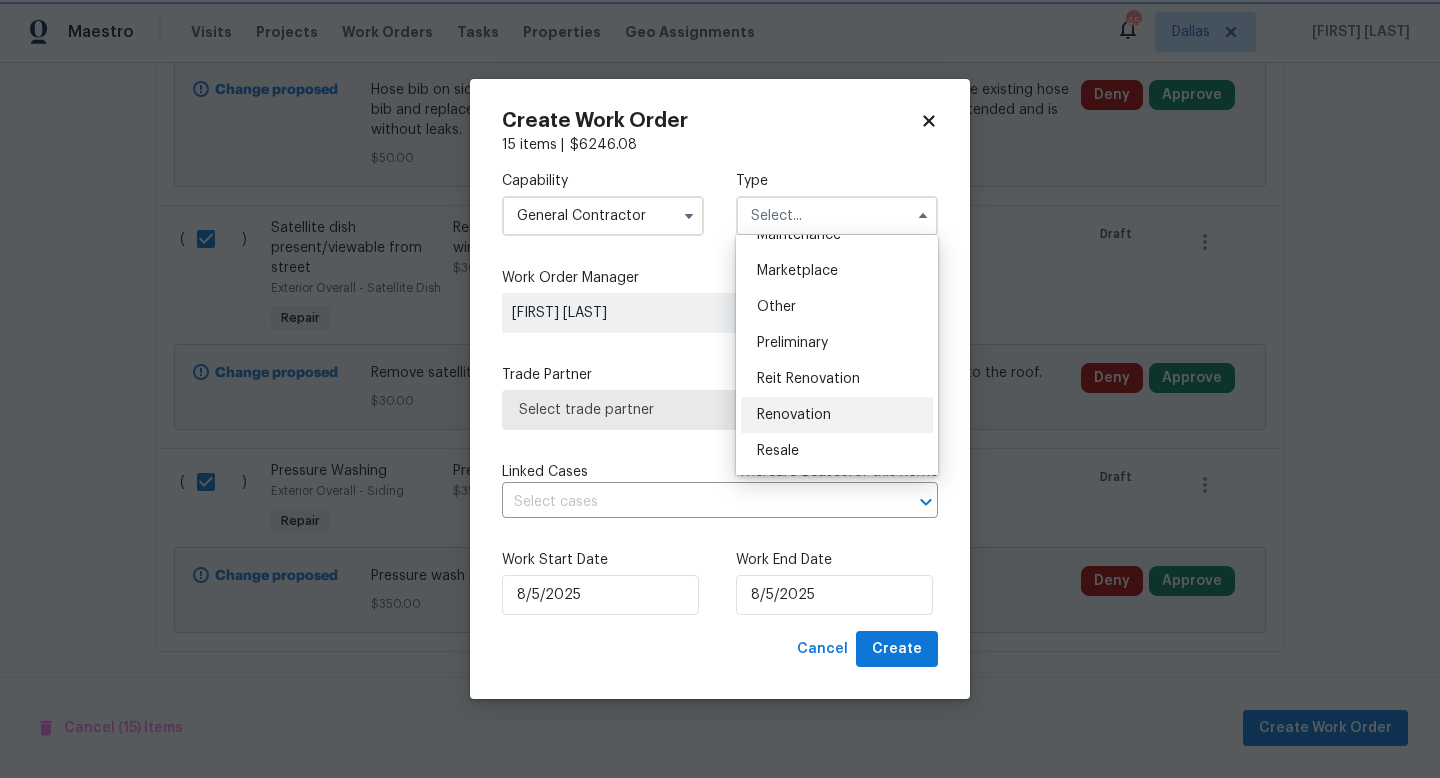 type on "Renovation" 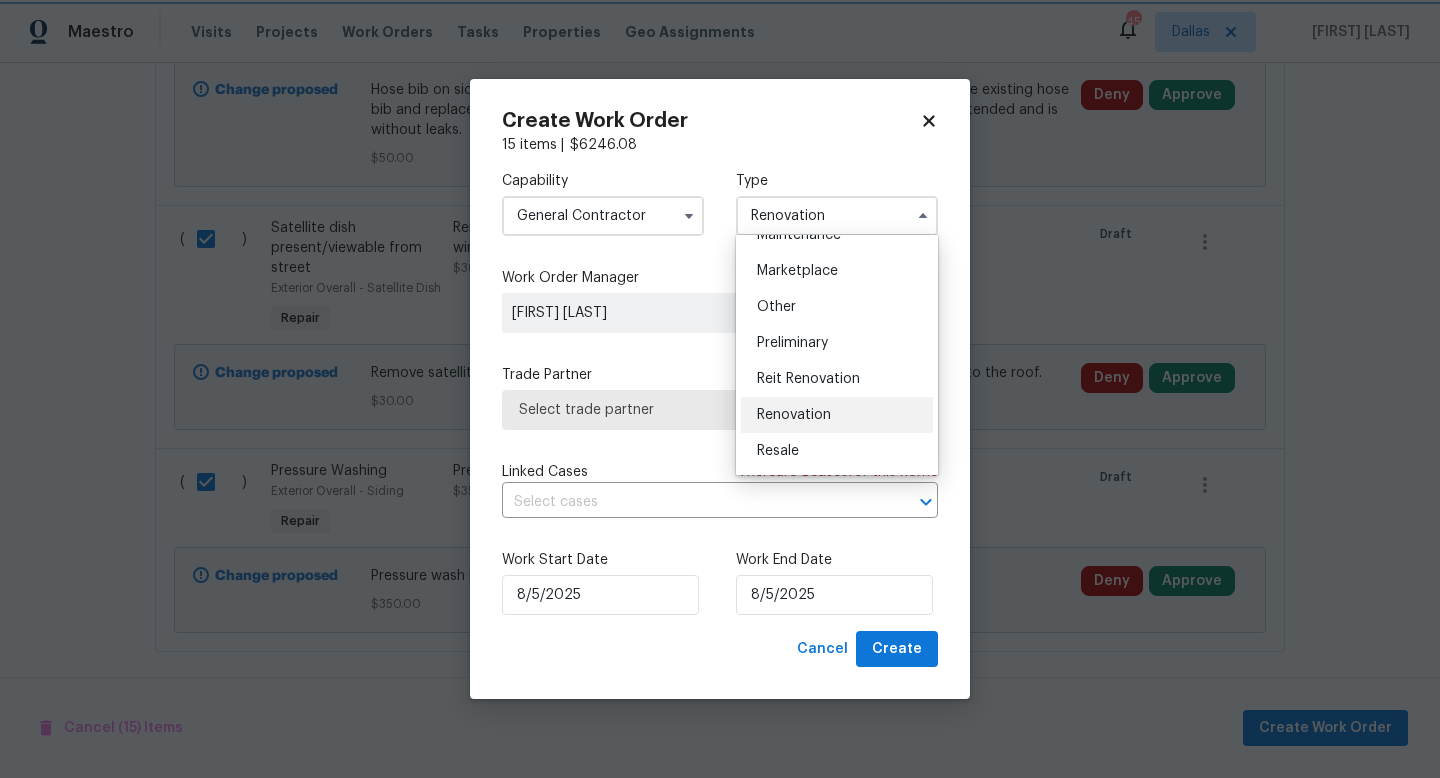 scroll, scrollTop: 0, scrollLeft: 0, axis: both 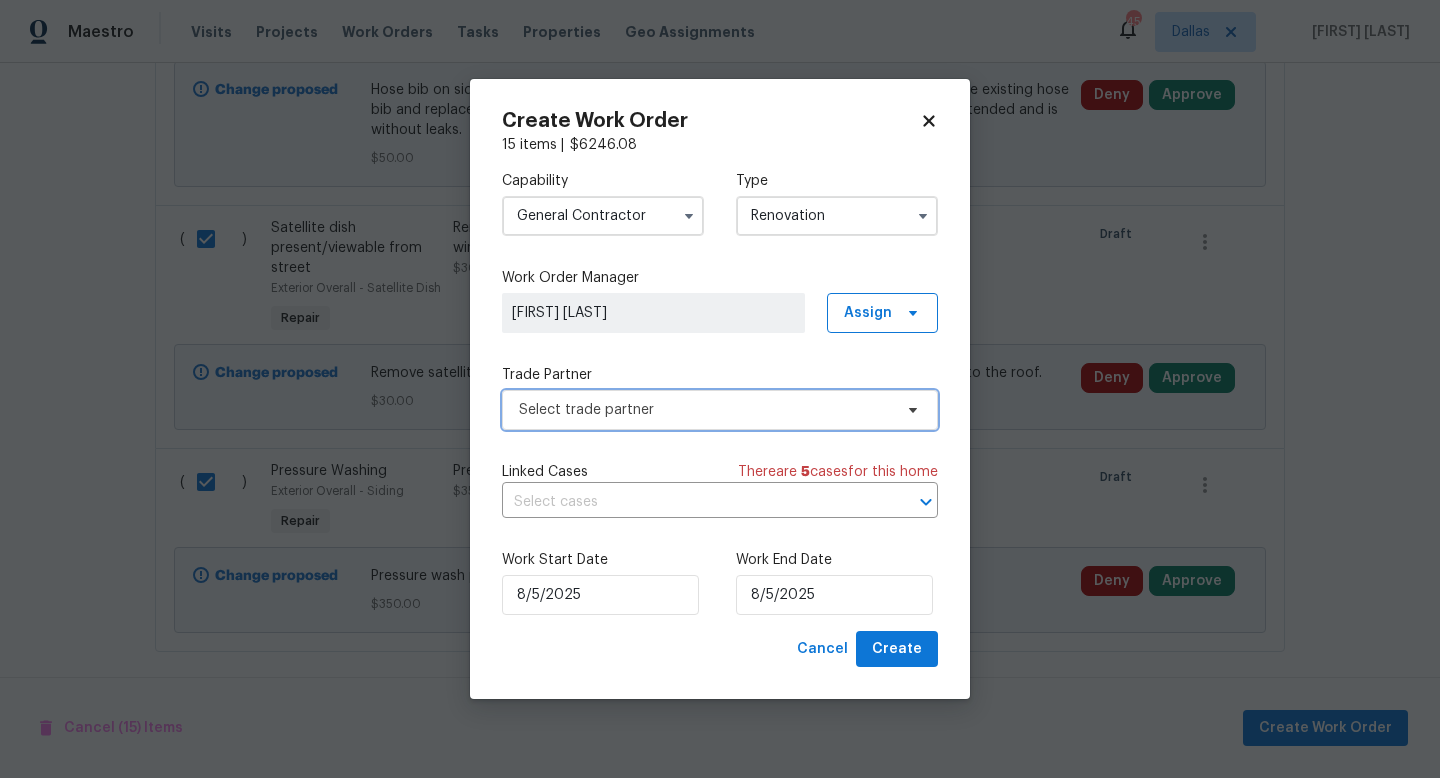 click on "Select trade partner" at bounding box center [705, 410] 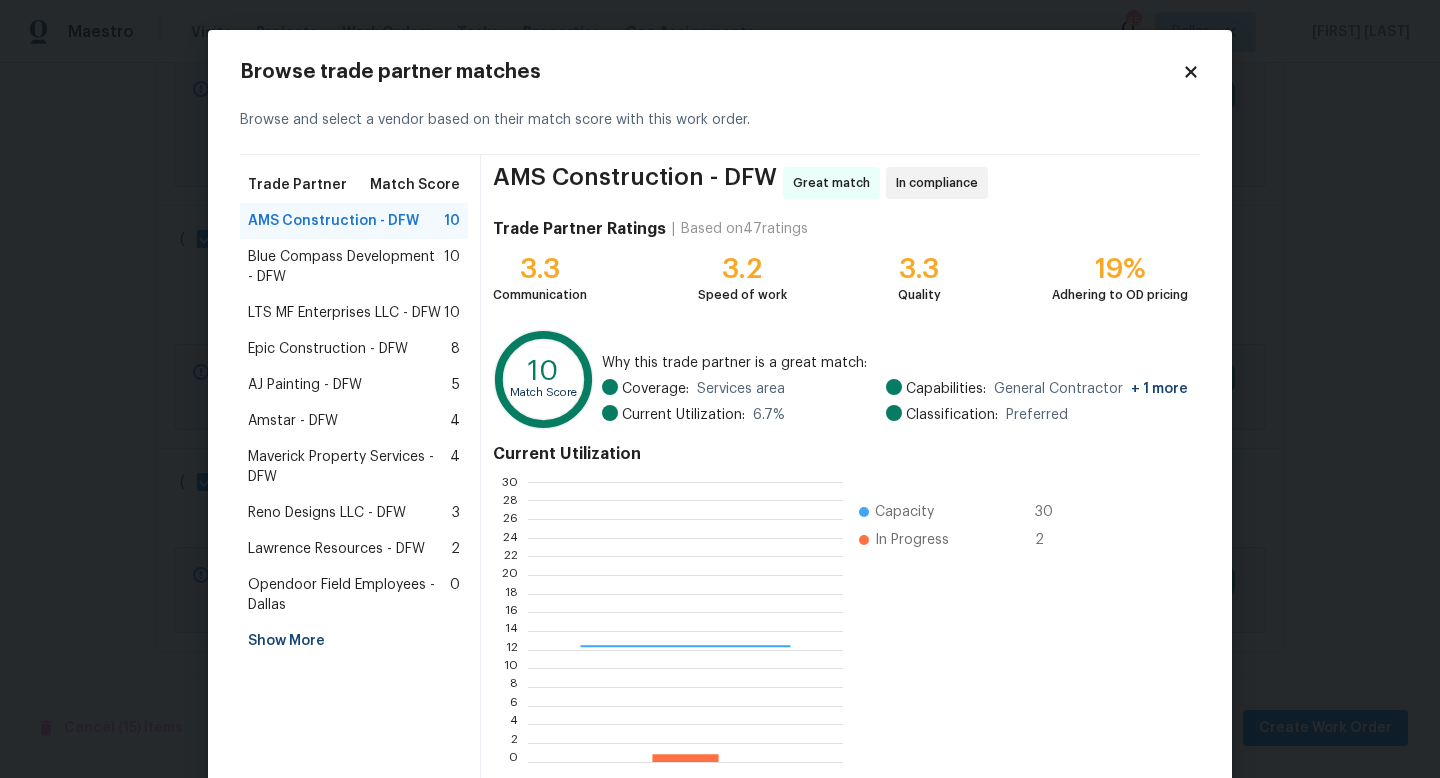 scroll, scrollTop: 2, scrollLeft: 2, axis: both 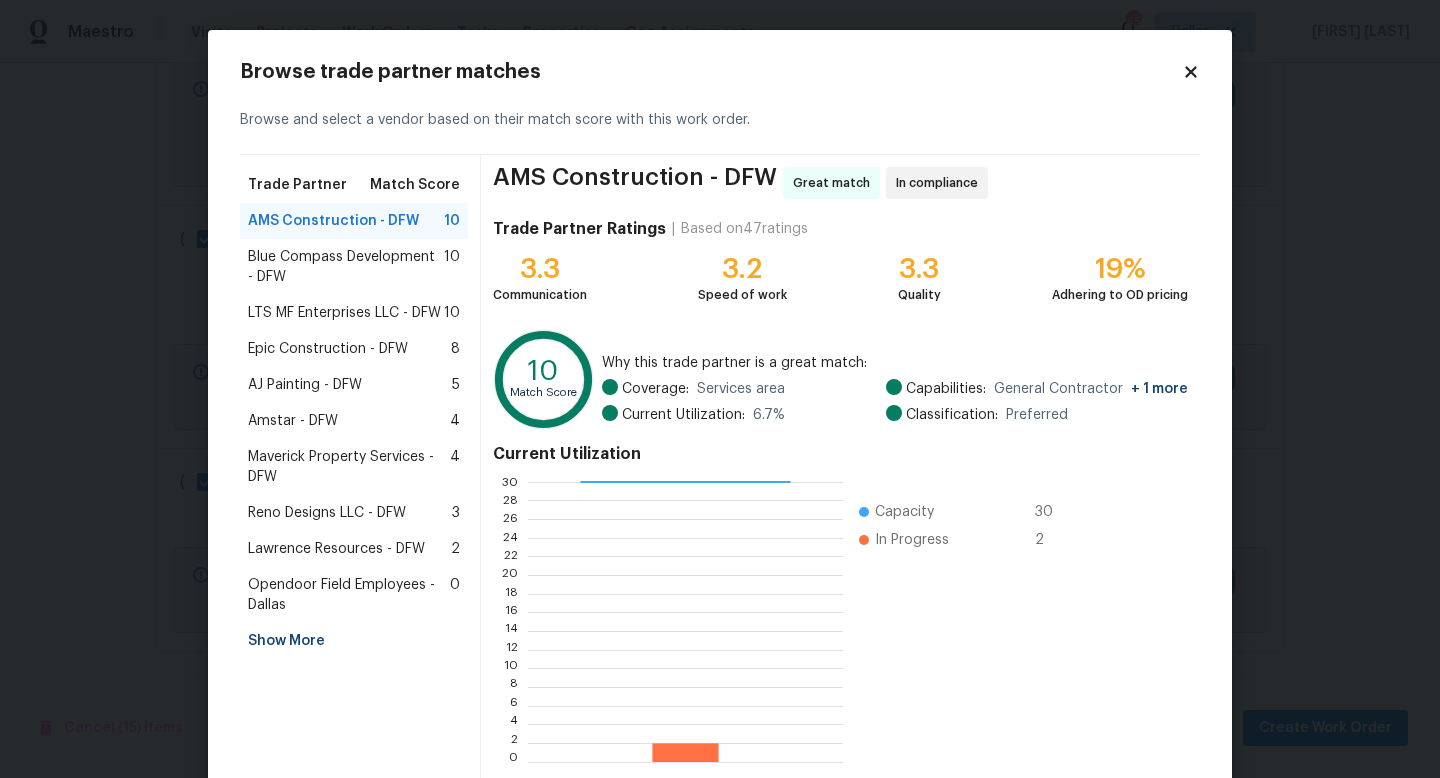 click on "LTS MF Enterprises LLC - DFW" at bounding box center (344, 313) 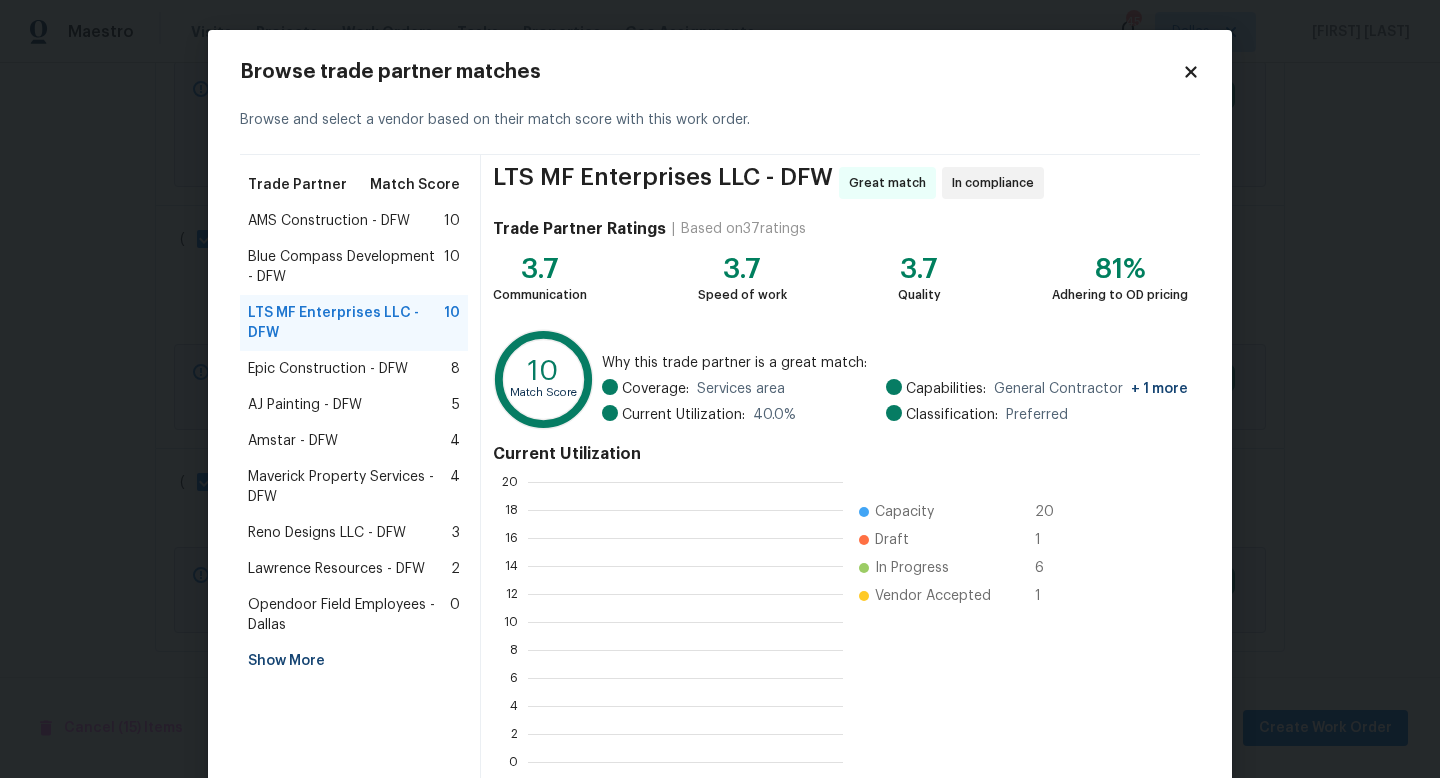 scroll, scrollTop: 2, scrollLeft: 2, axis: both 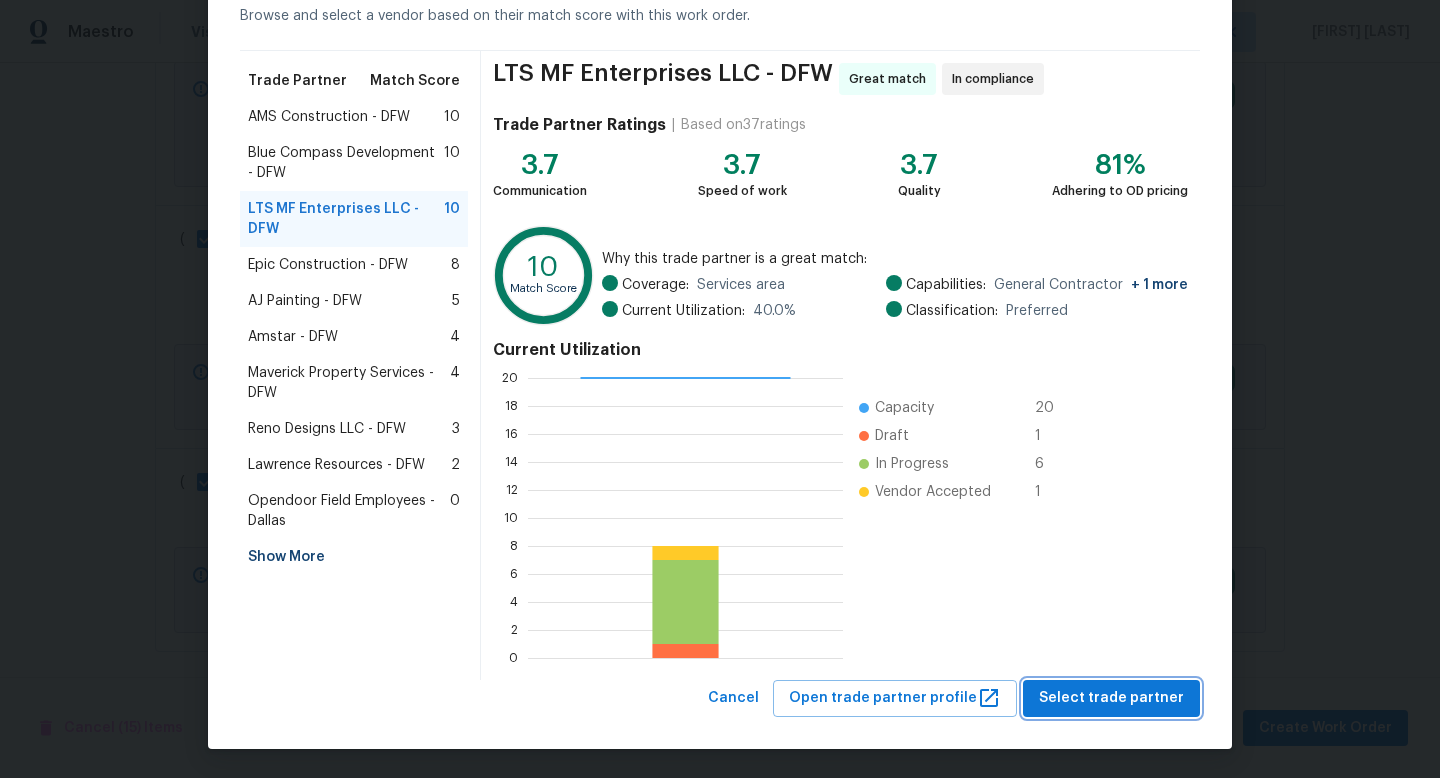 click on "Select trade partner" at bounding box center [1111, 698] 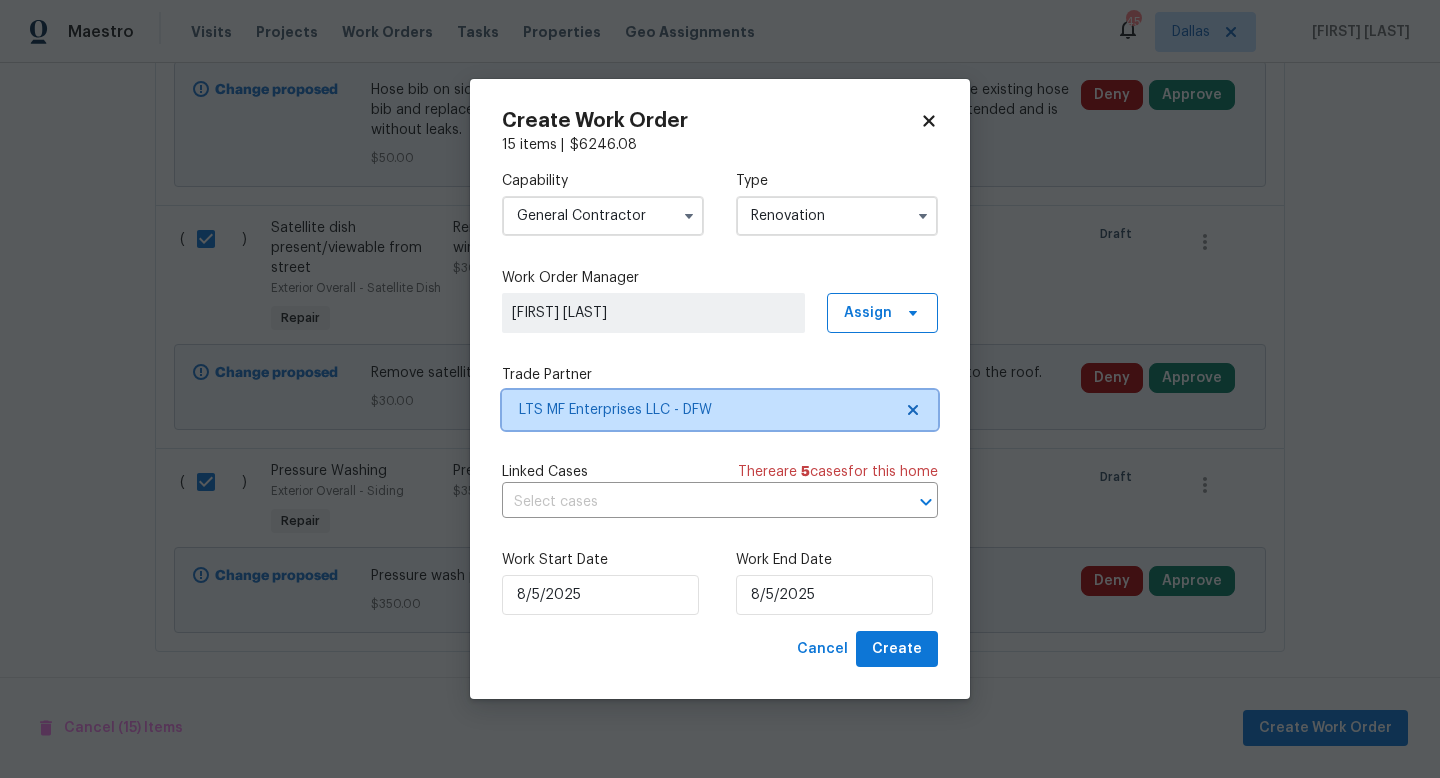 scroll, scrollTop: 0, scrollLeft: 0, axis: both 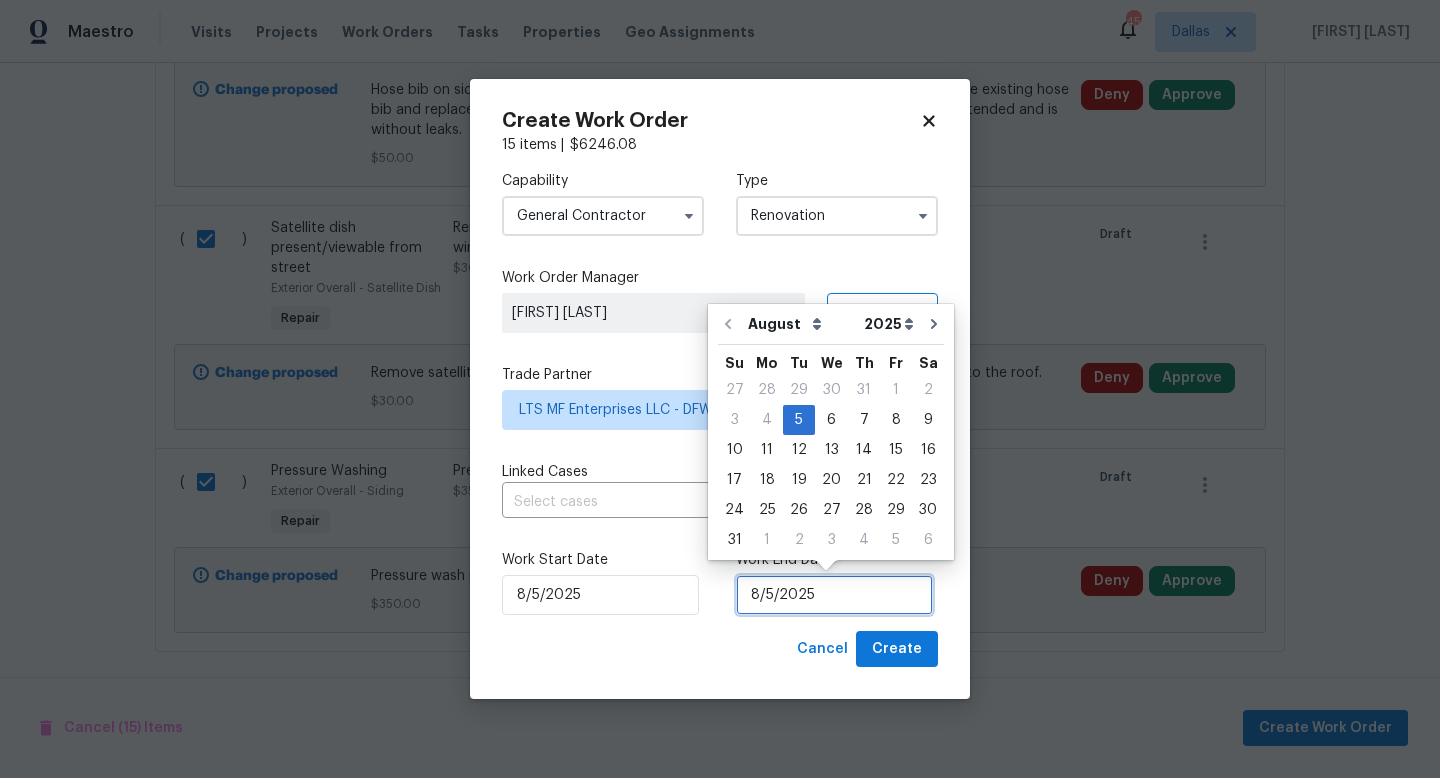 click on "8/5/2025" at bounding box center [834, 595] 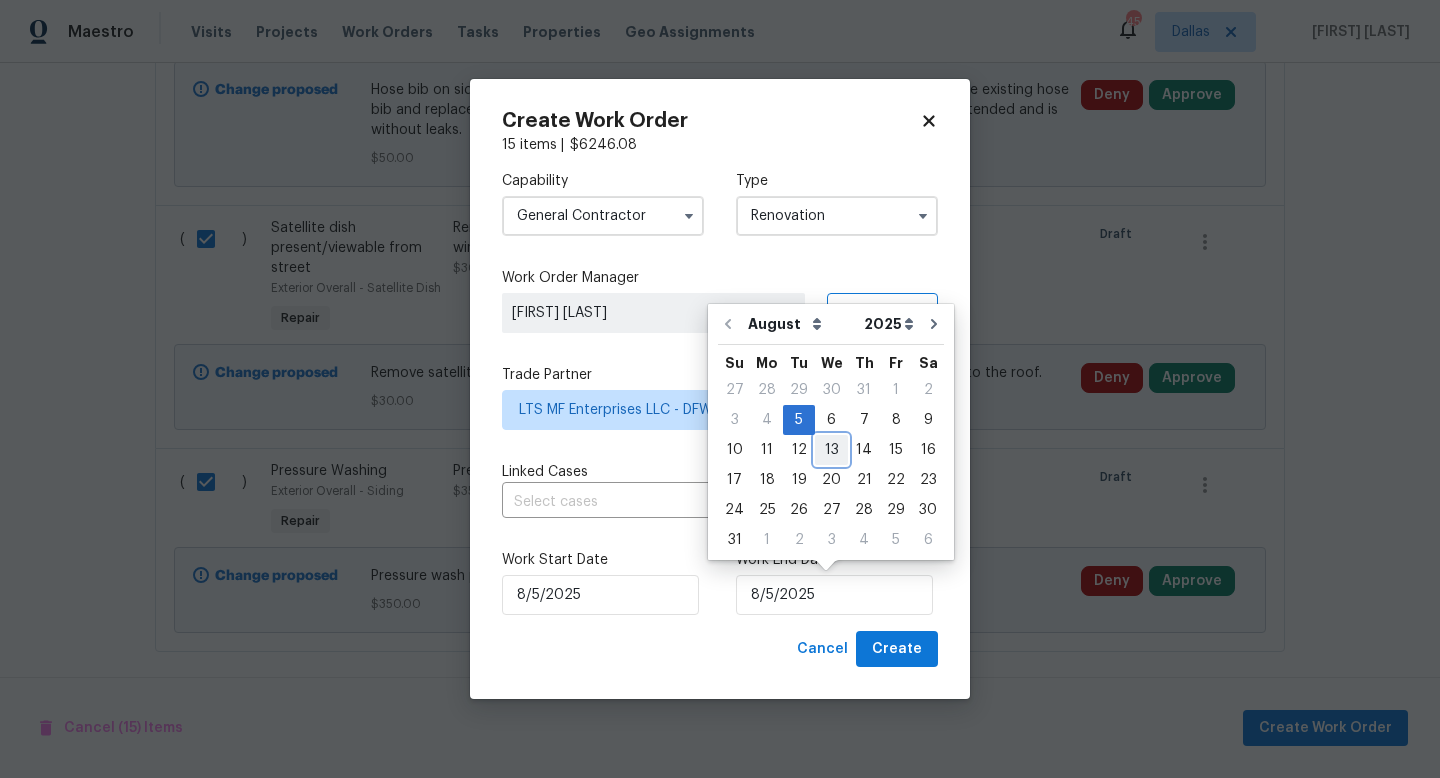 click on "13" at bounding box center [831, 450] 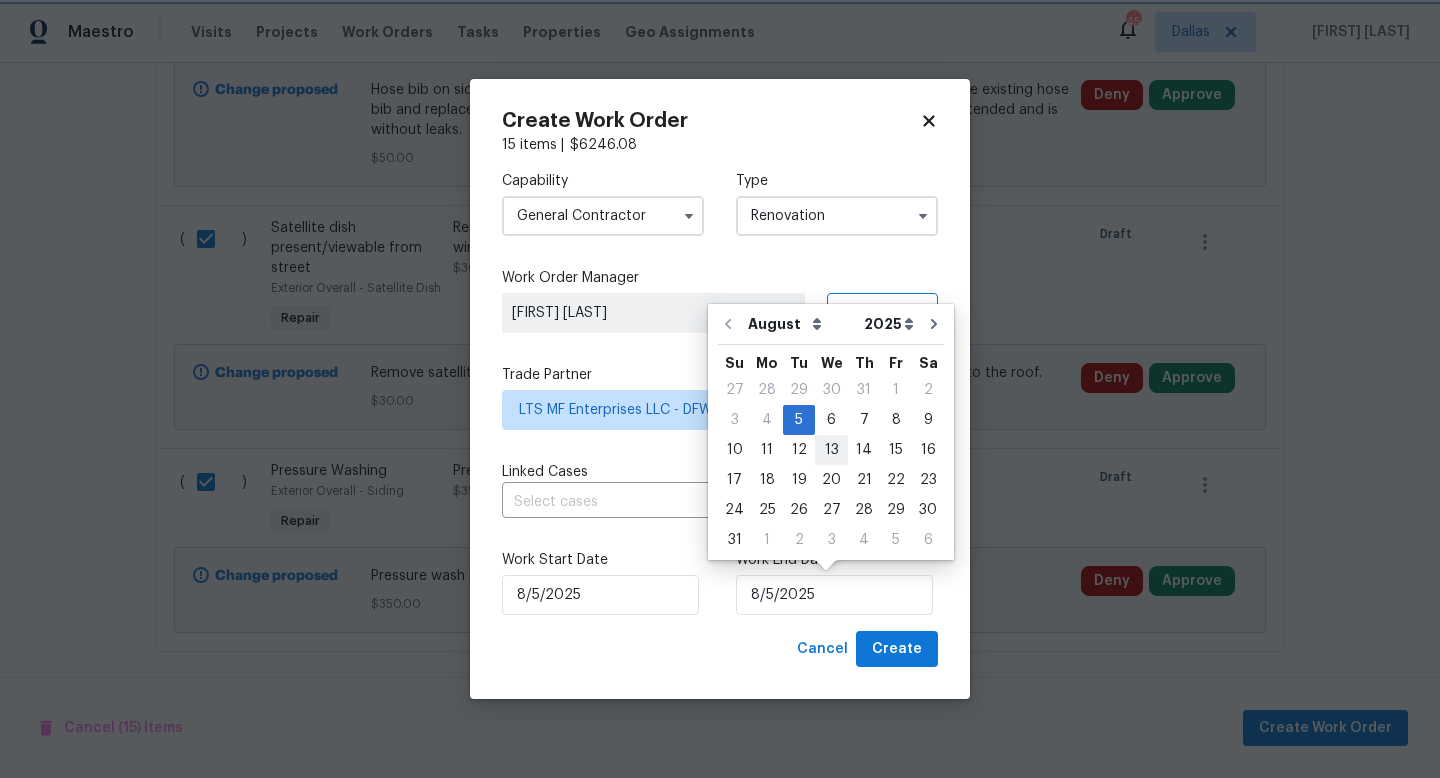 type 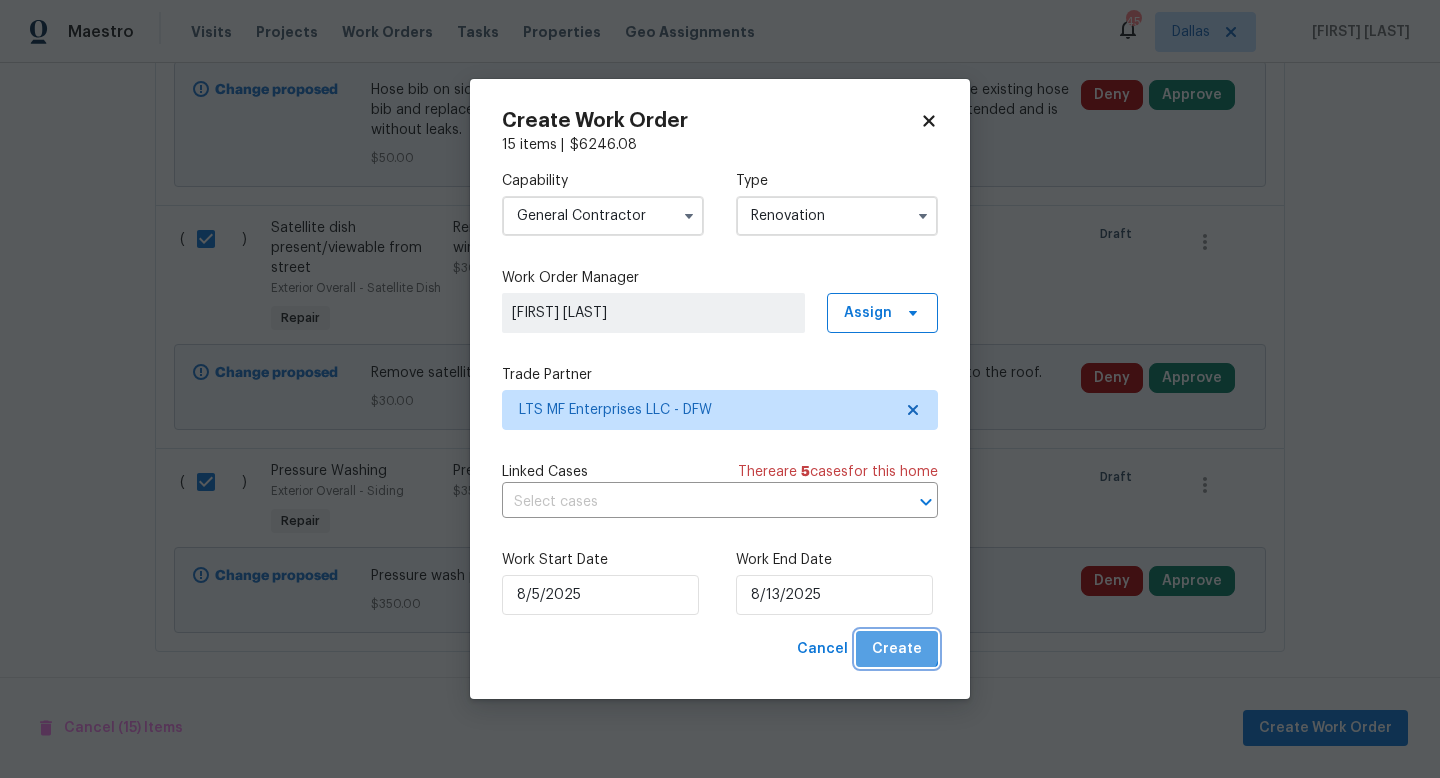 click on "Create" at bounding box center [897, 649] 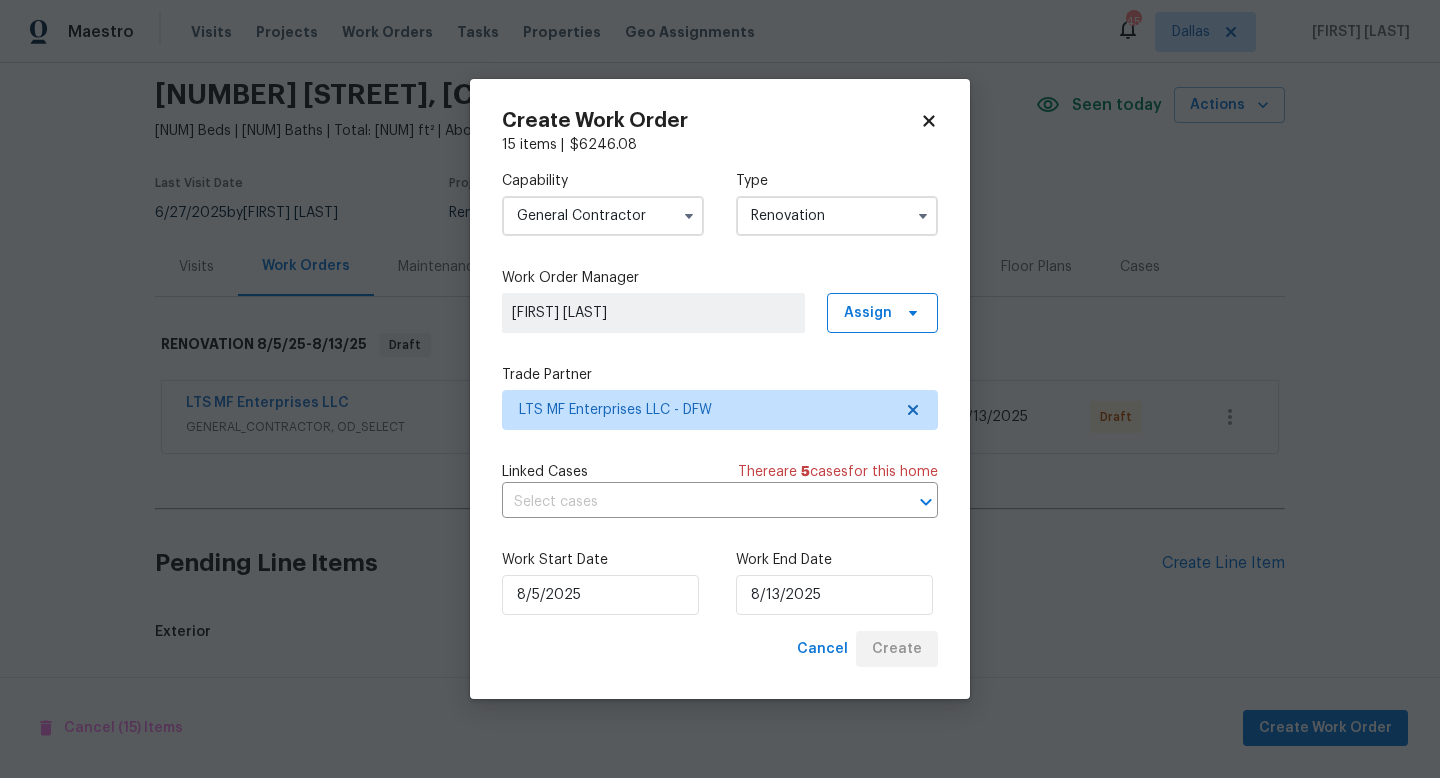 scroll, scrollTop: 302, scrollLeft: 0, axis: vertical 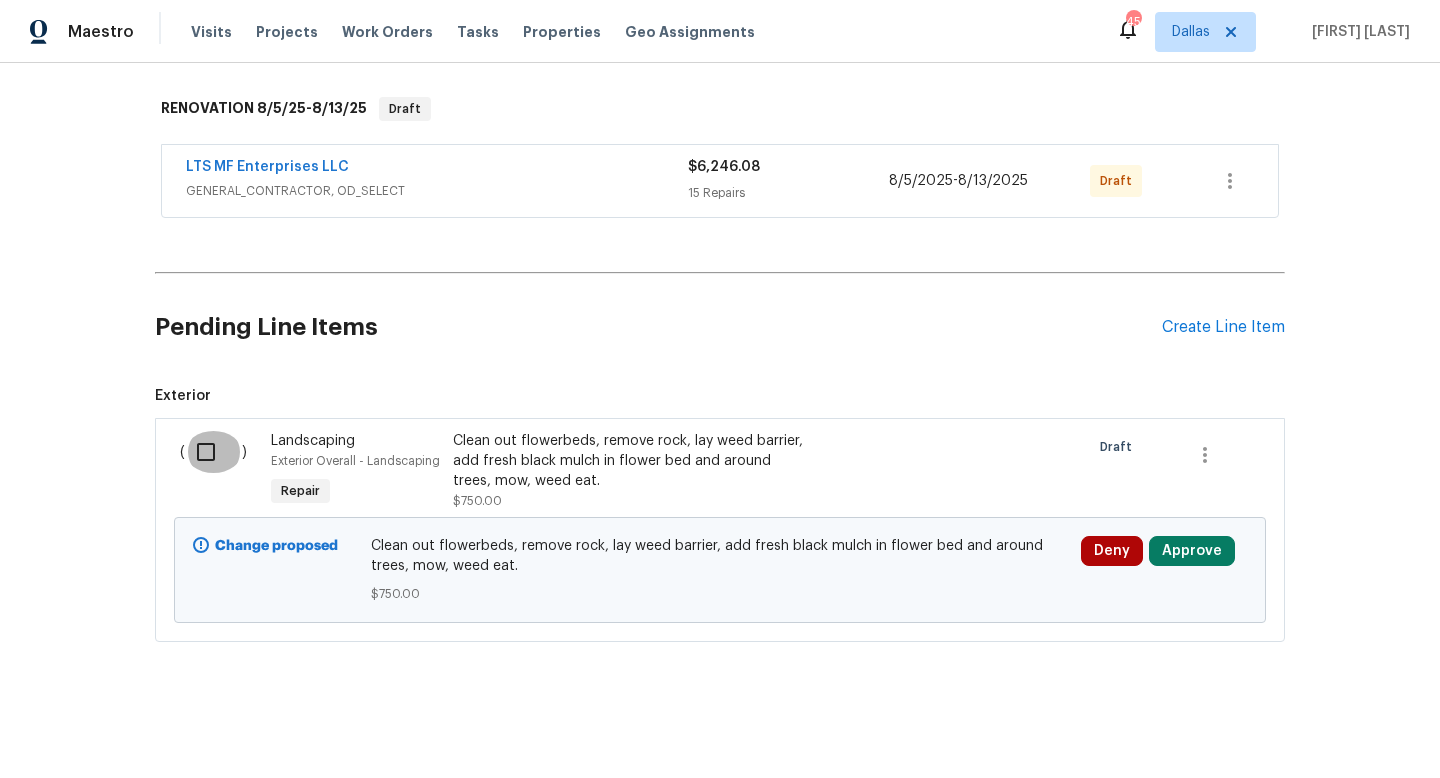 click at bounding box center [213, 452] 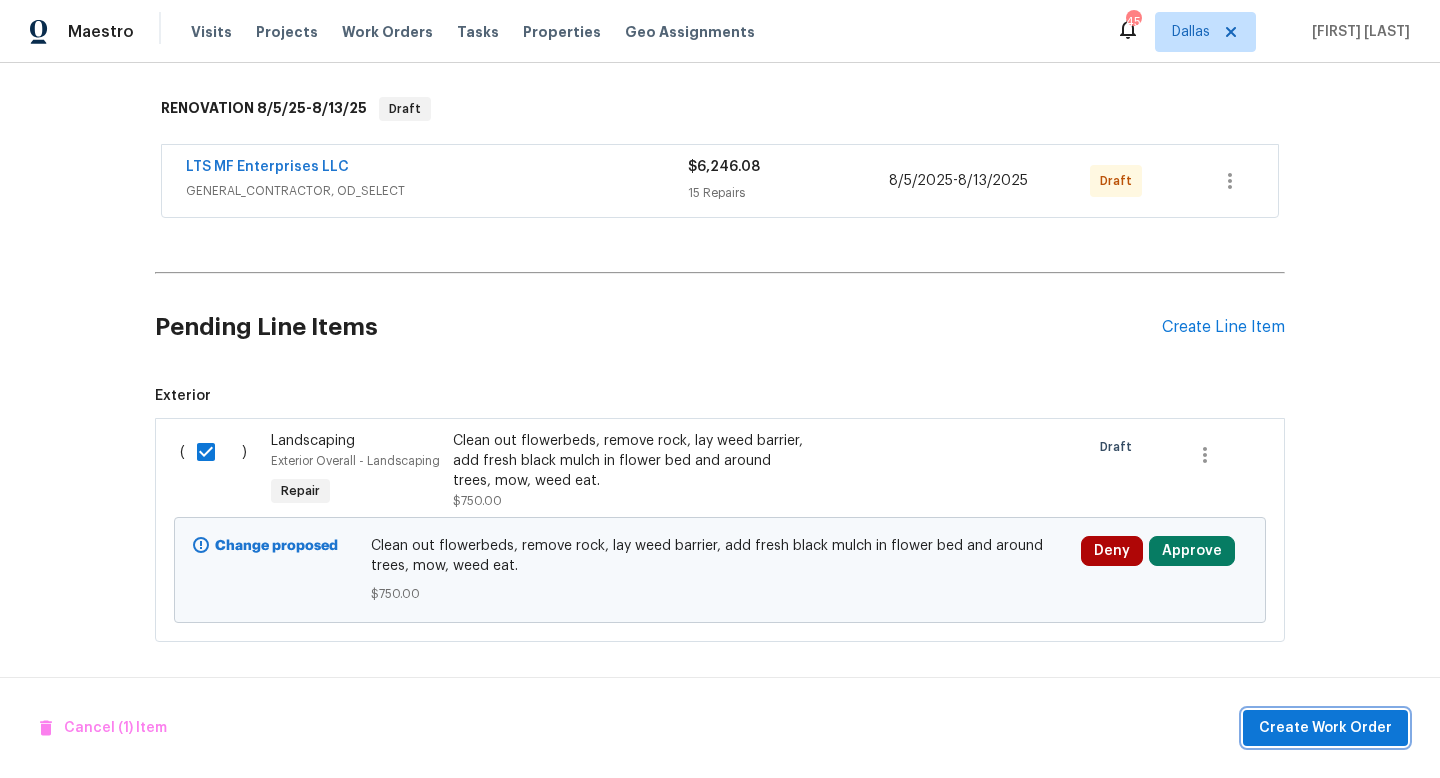 click on "Create Work Order" at bounding box center (1325, 728) 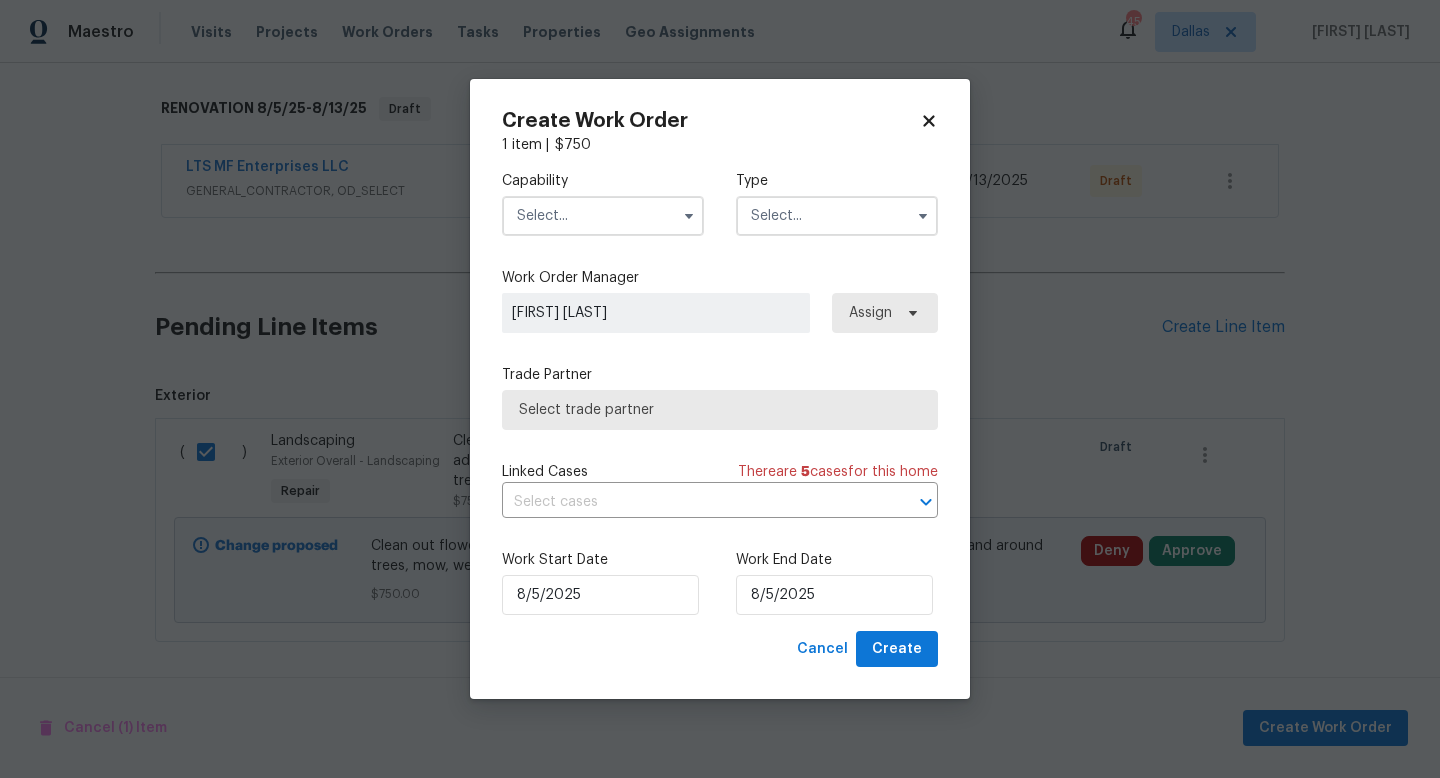 click at bounding box center (603, 216) 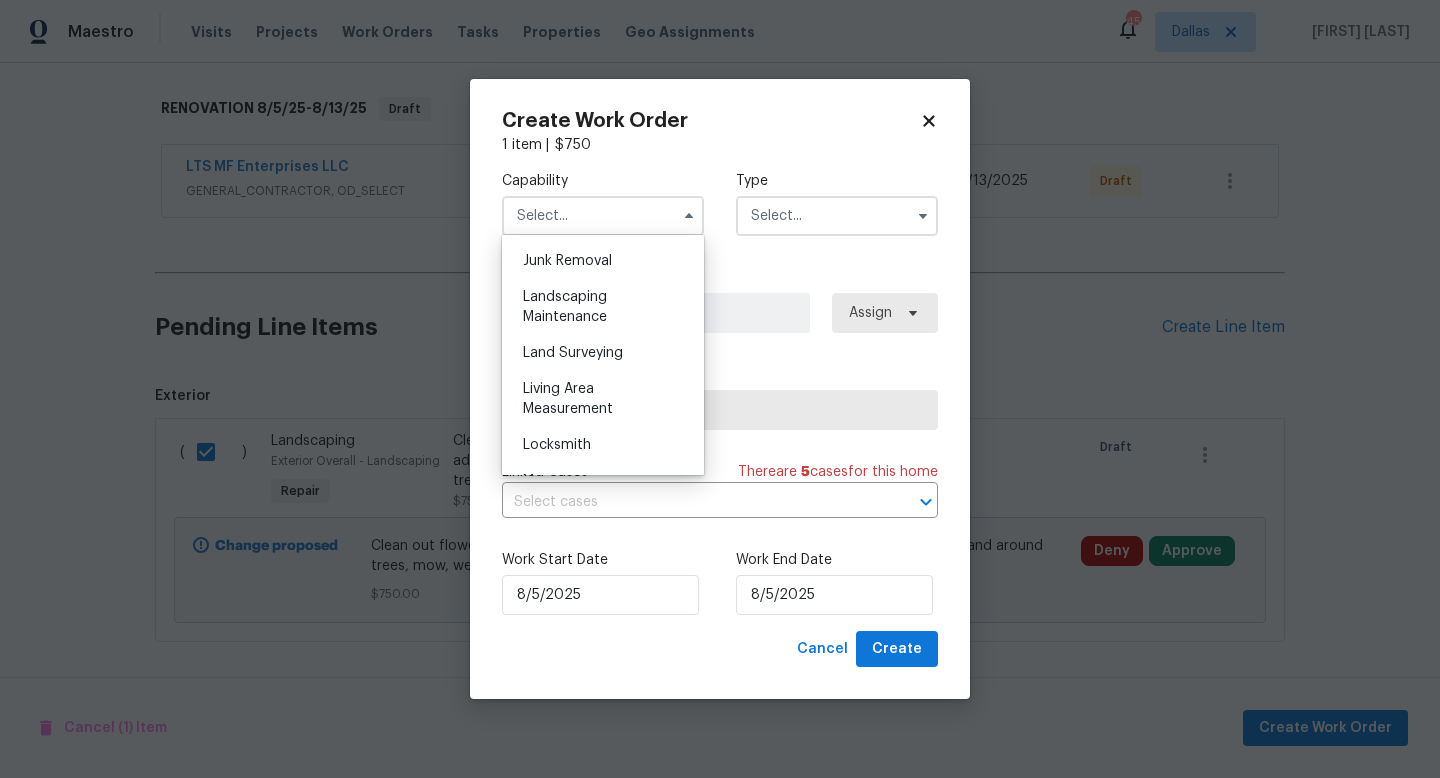 scroll, scrollTop: 1284, scrollLeft: 0, axis: vertical 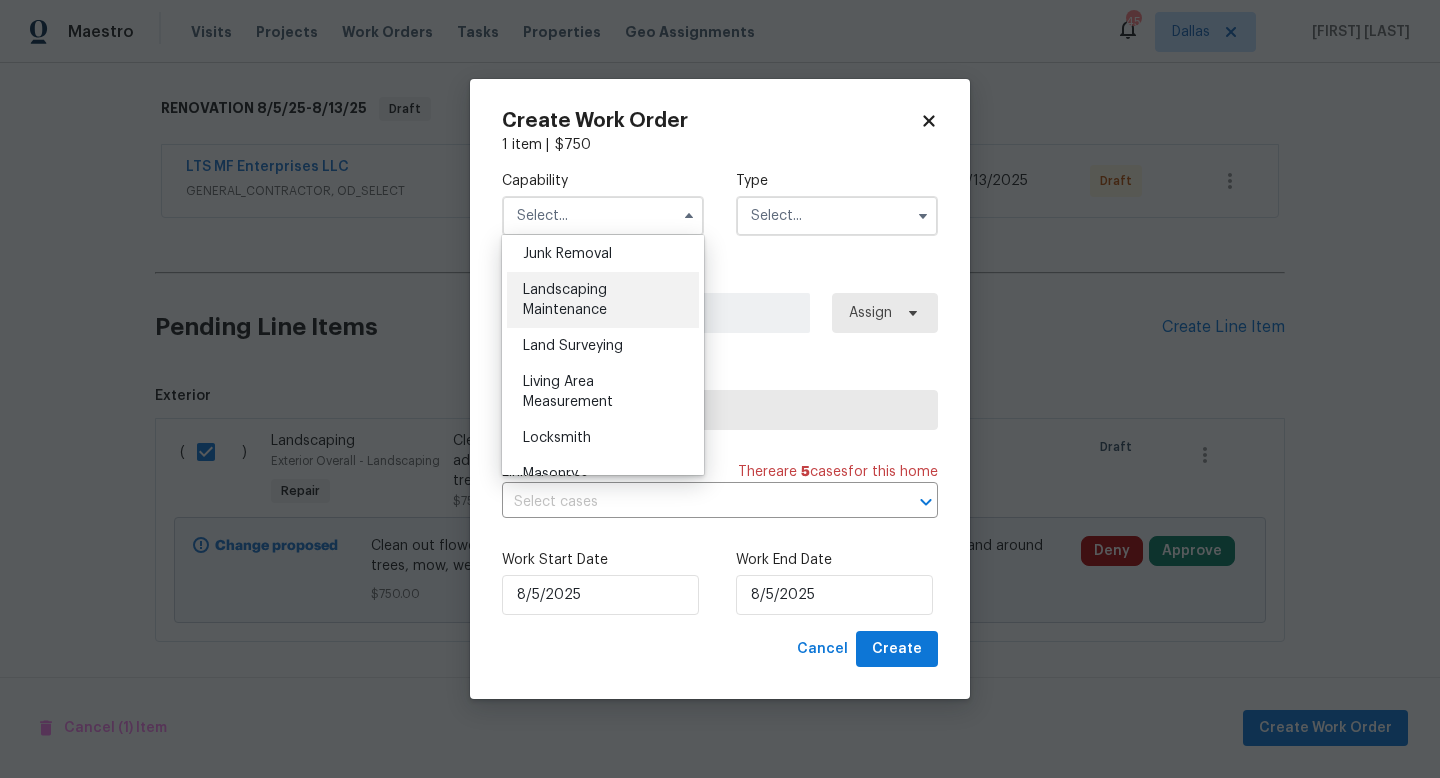 click on "Landscaping Maintenance" at bounding box center (565, 300) 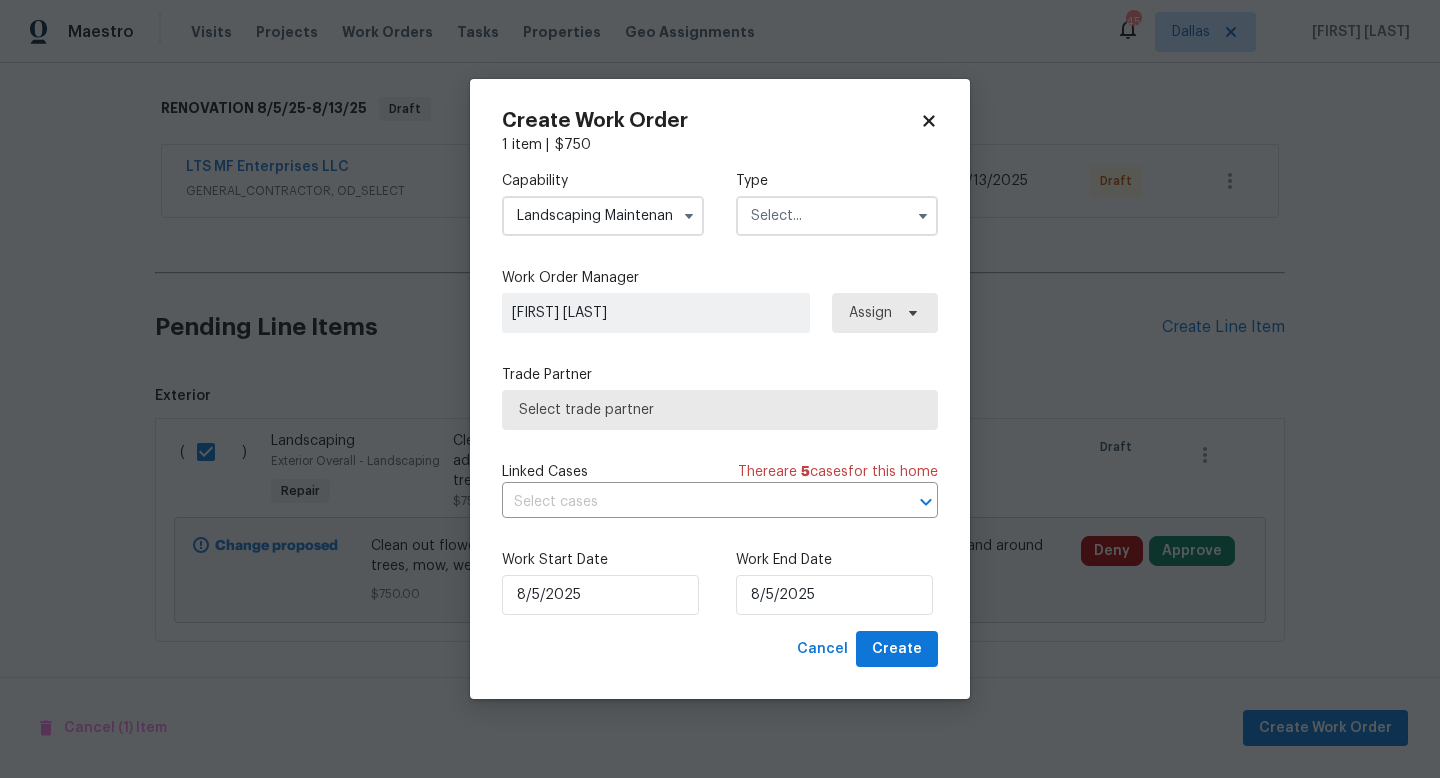 click at bounding box center (837, 216) 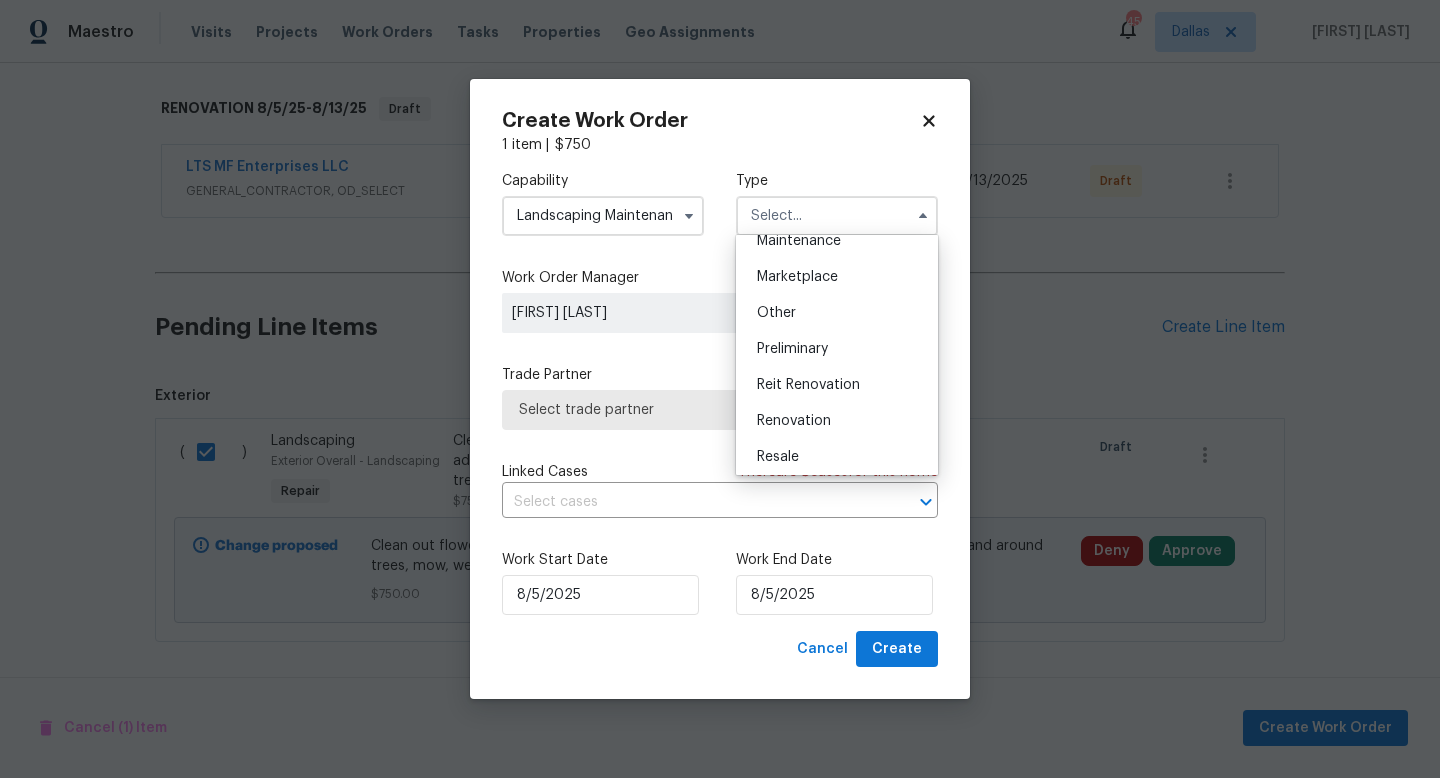 scroll, scrollTop: 454, scrollLeft: 0, axis: vertical 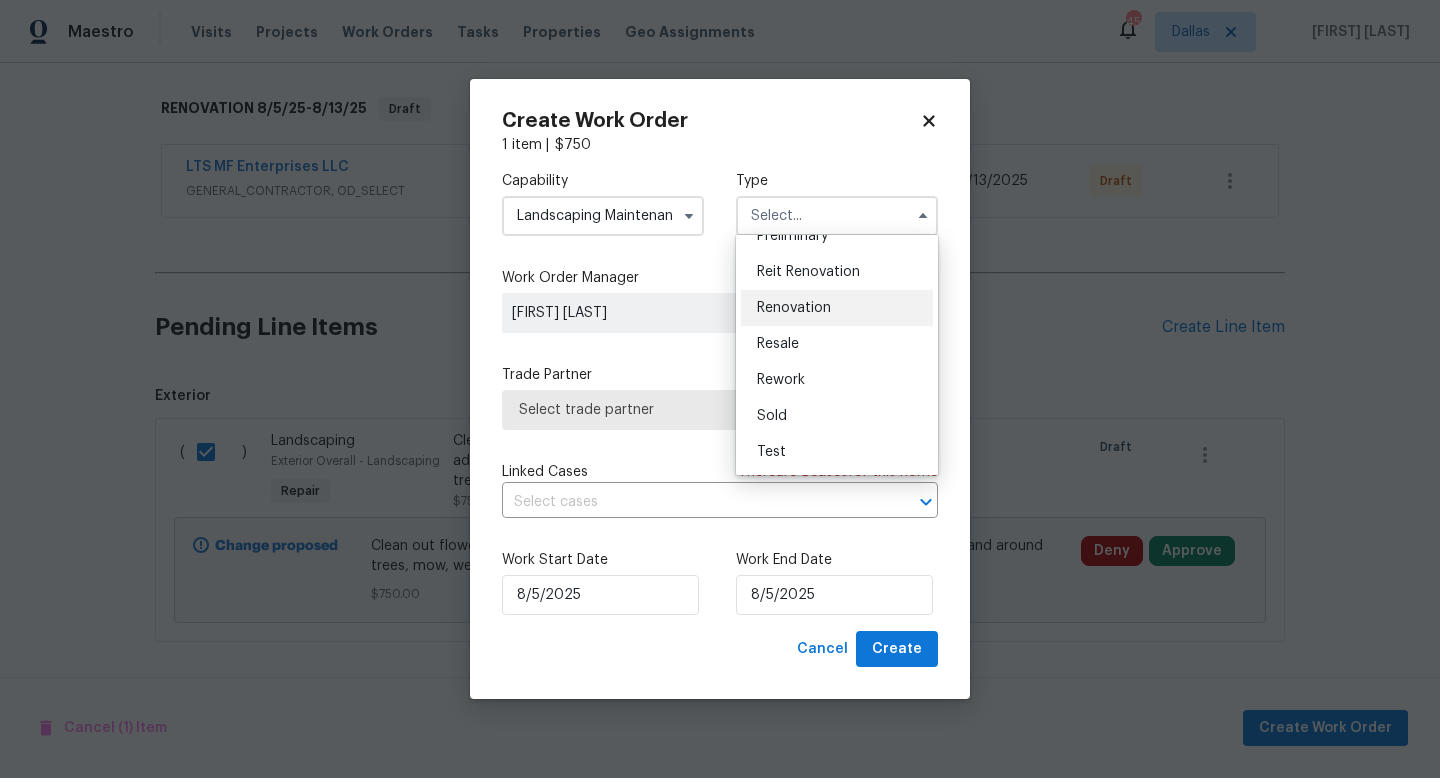 click on "Renovation" at bounding box center [837, 308] 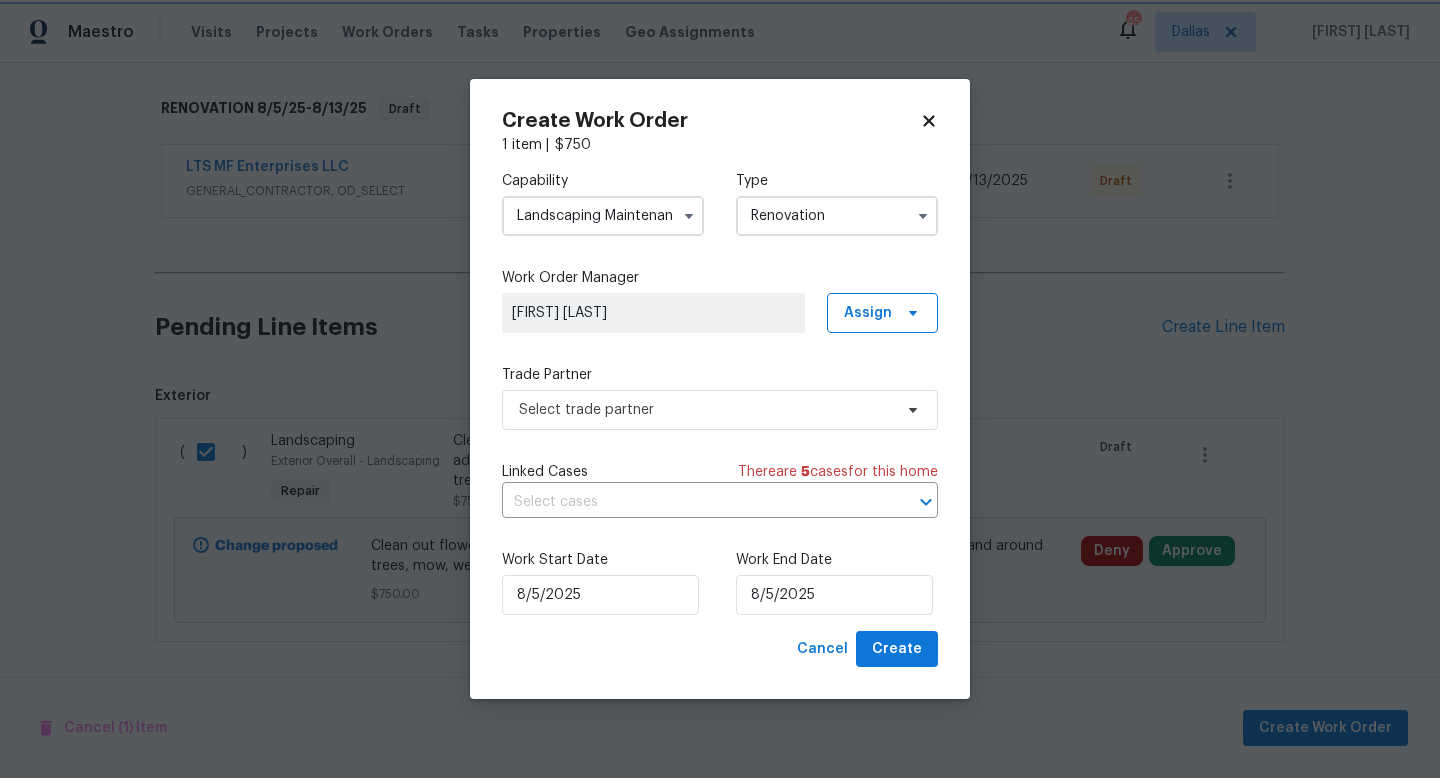 scroll, scrollTop: 0, scrollLeft: 0, axis: both 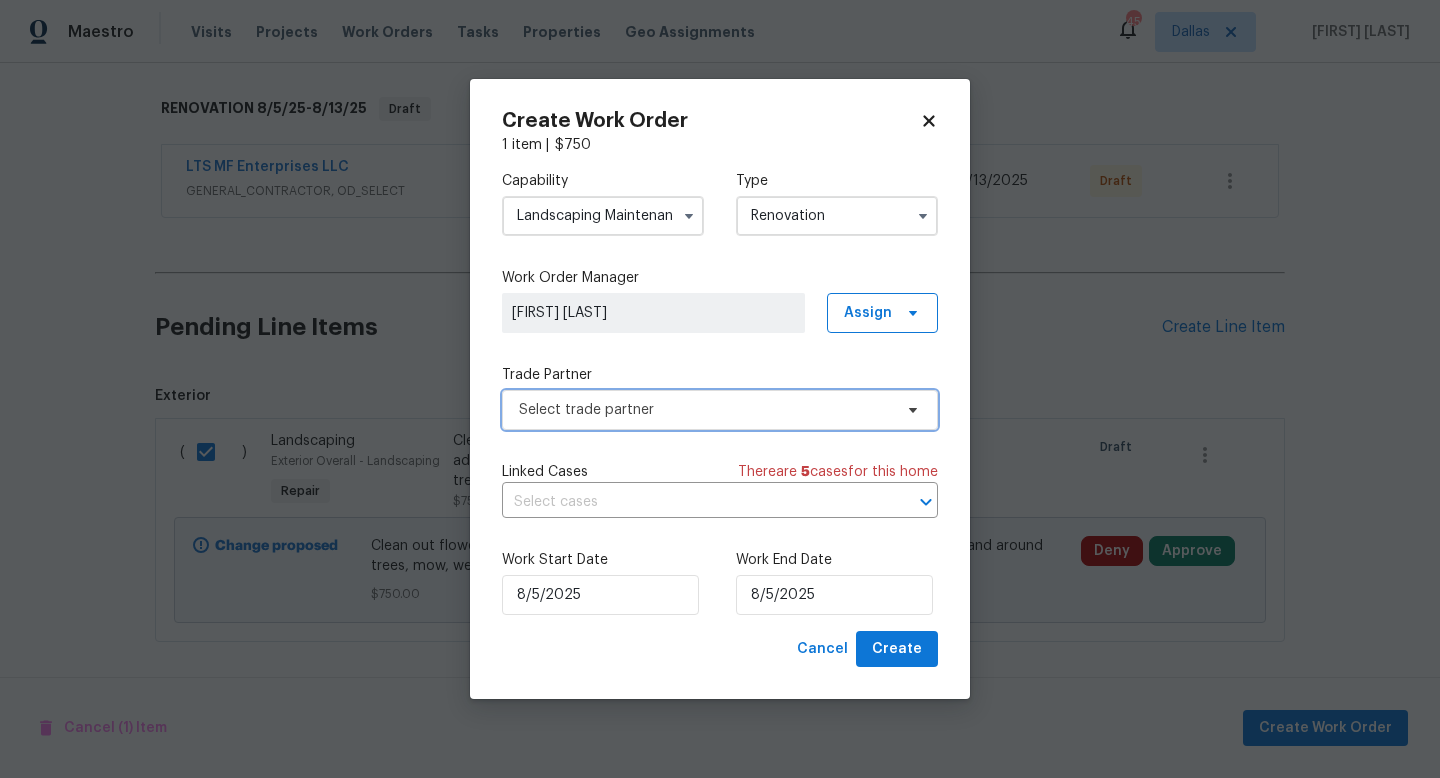 click on "Select trade partner" at bounding box center (720, 410) 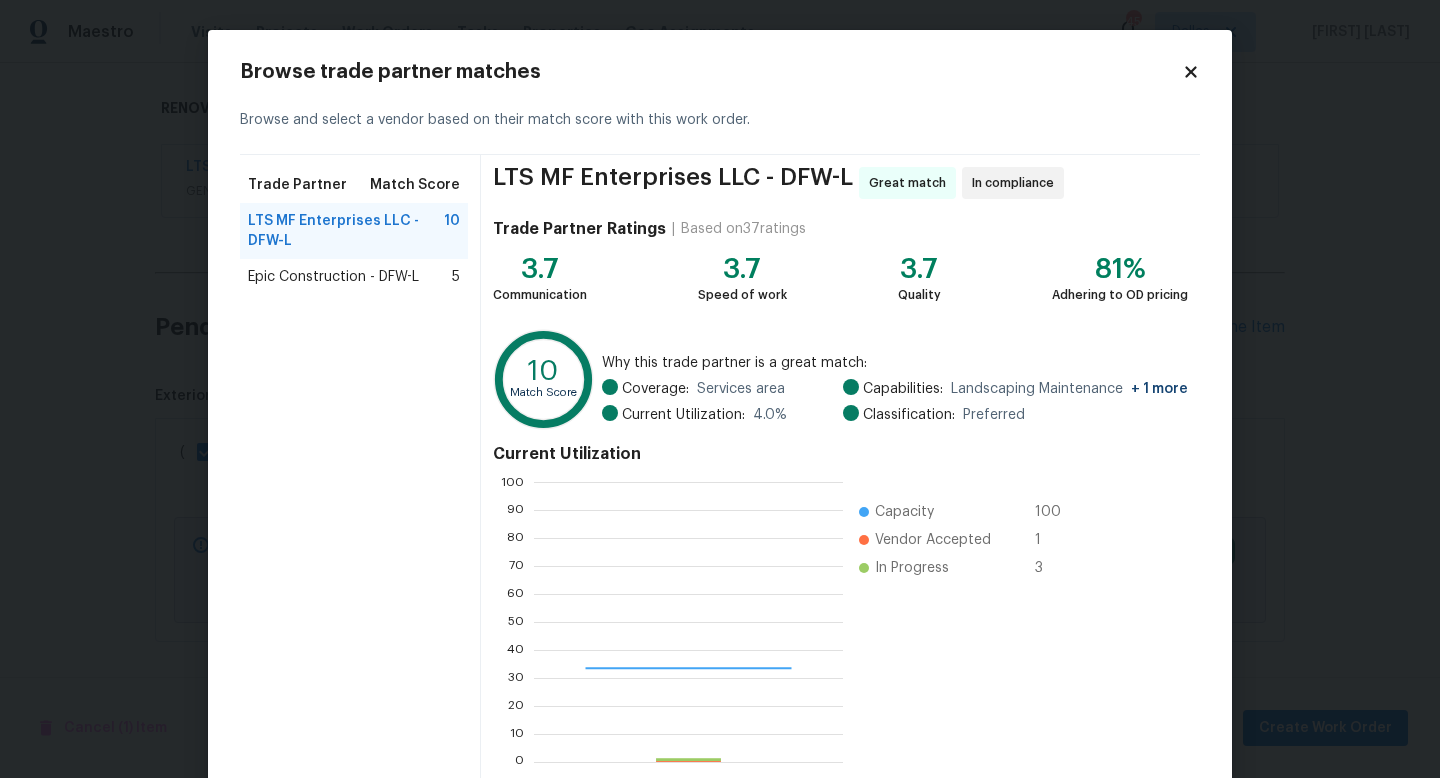scroll, scrollTop: 2, scrollLeft: 2, axis: both 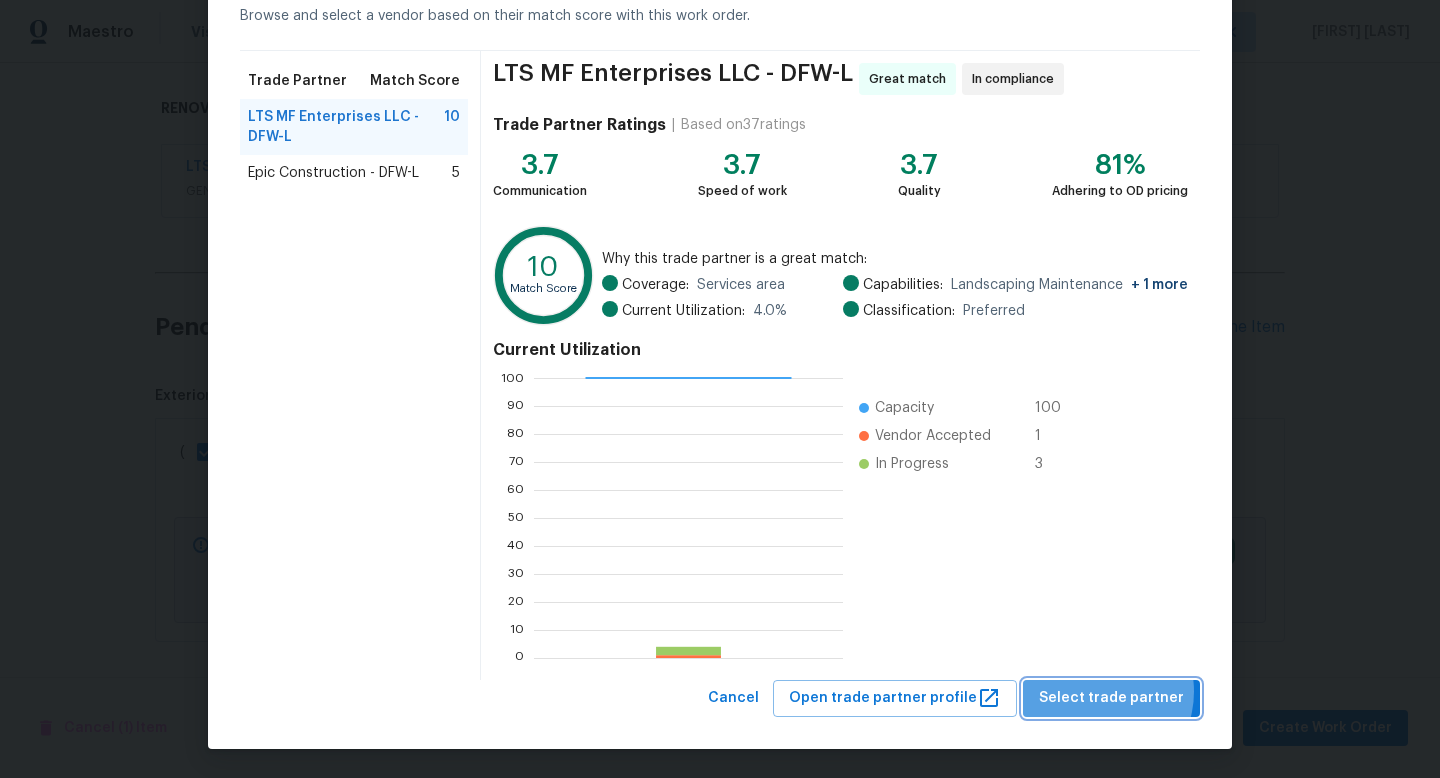click on "Select trade partner" at bounding box center [1111, 698] 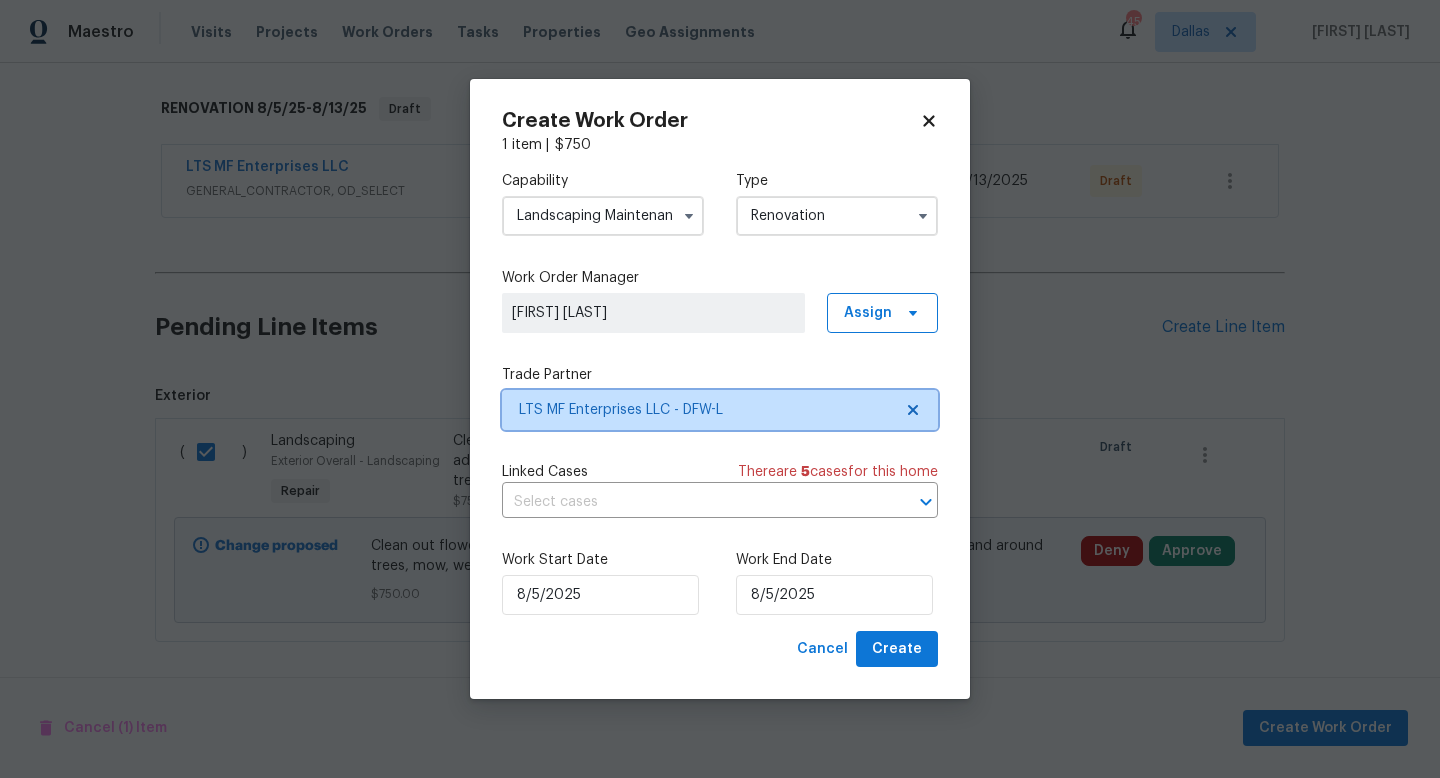 scroll, scrollTop: 0, scrollLeft: 0, axis: both 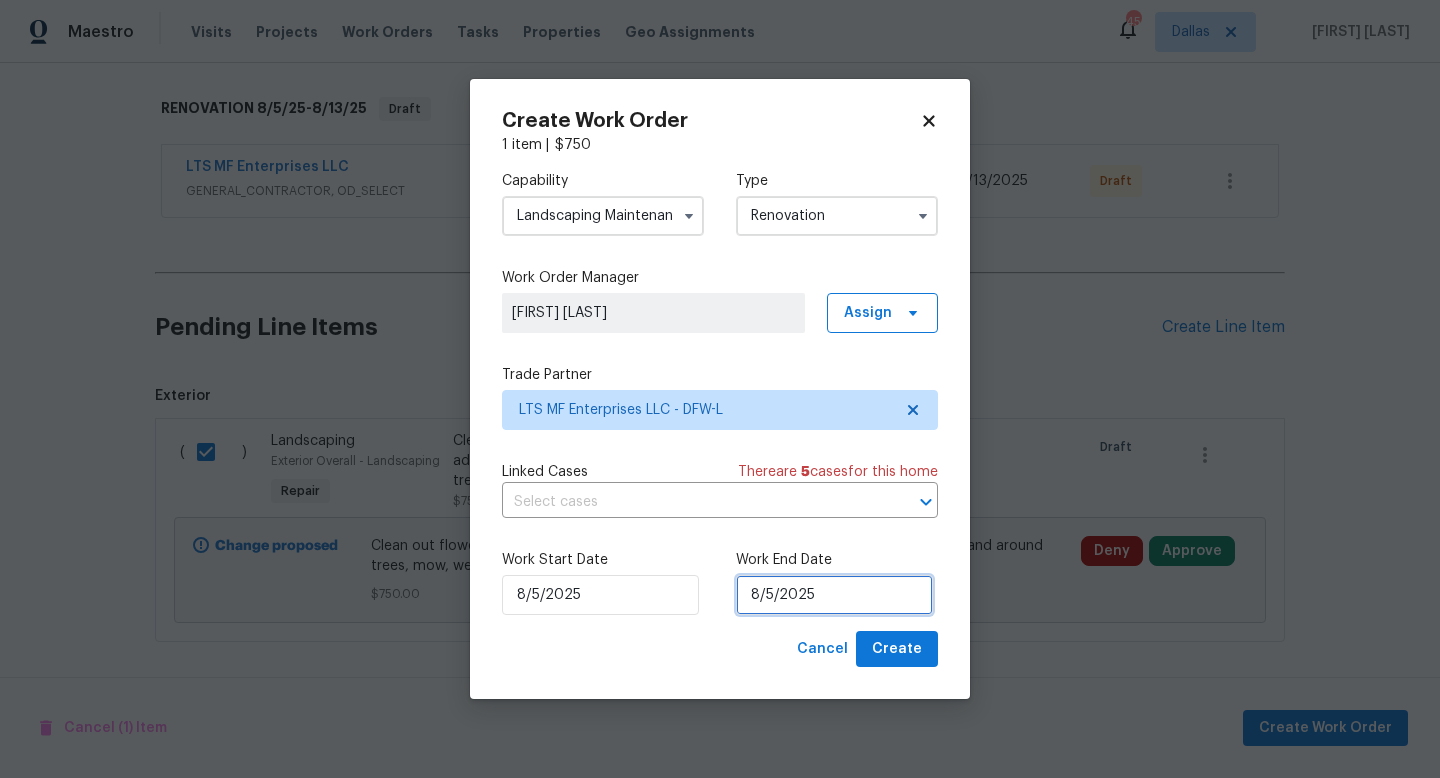 click on "8/5/2025" at bounding box center (834, 595) 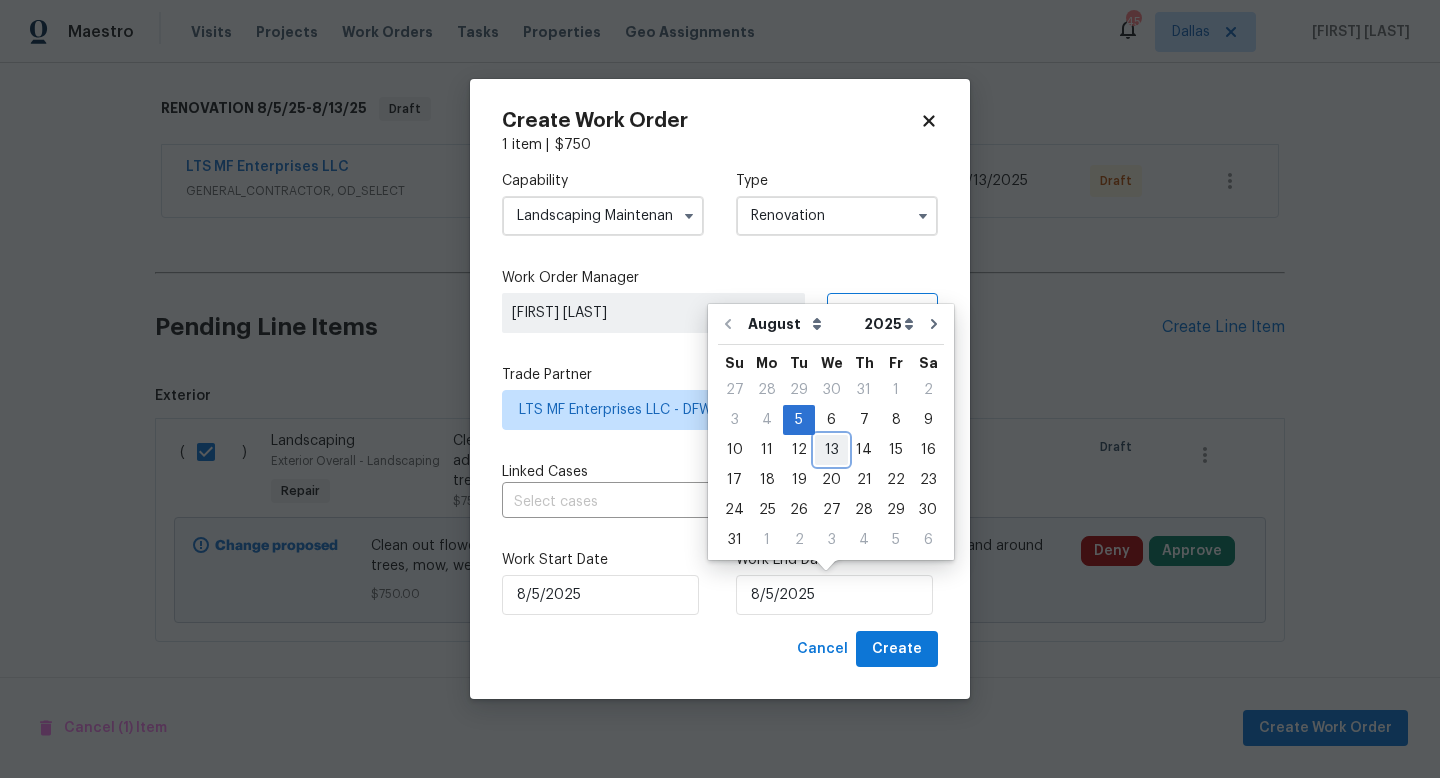click on "13" at bounding box center [831, 450] 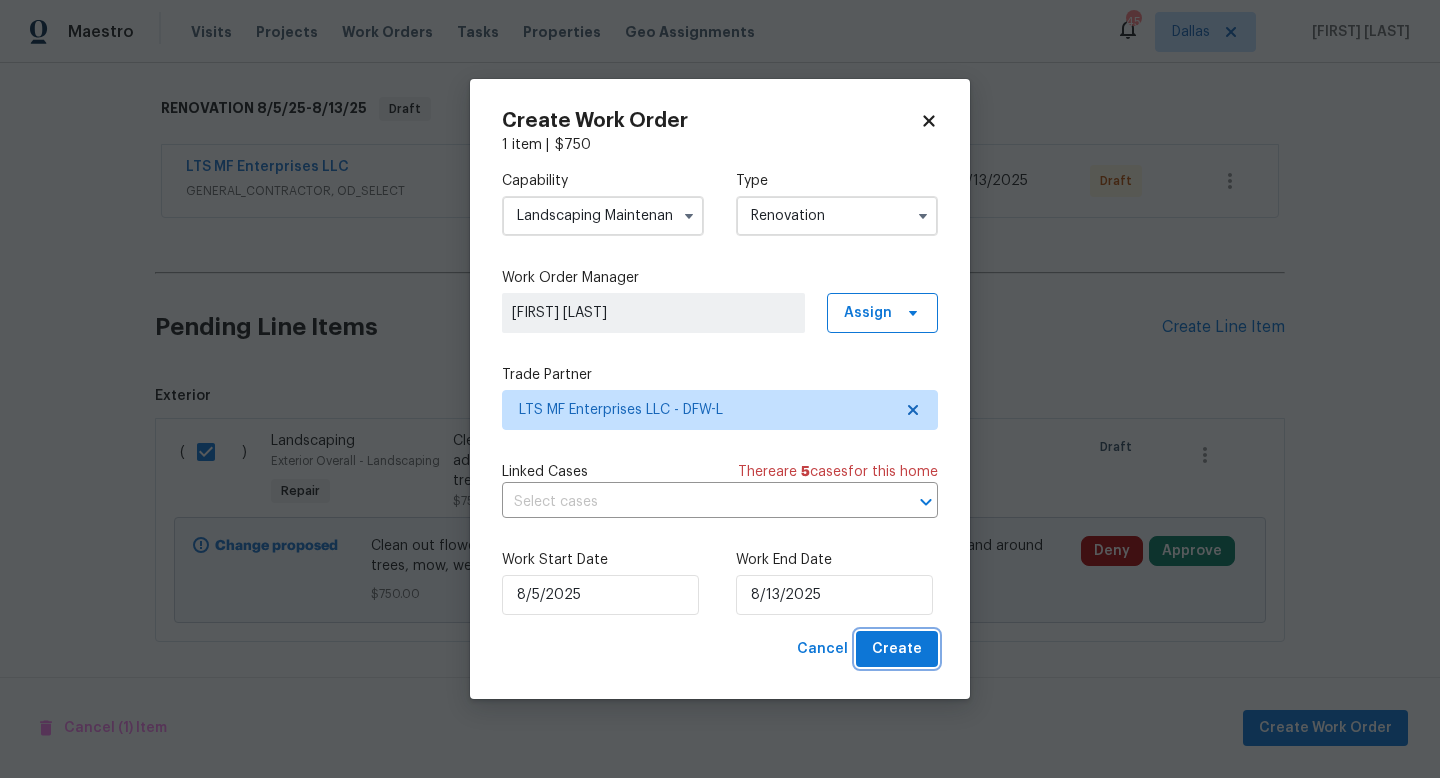 click on "Create" at bounding box center [897, 649] 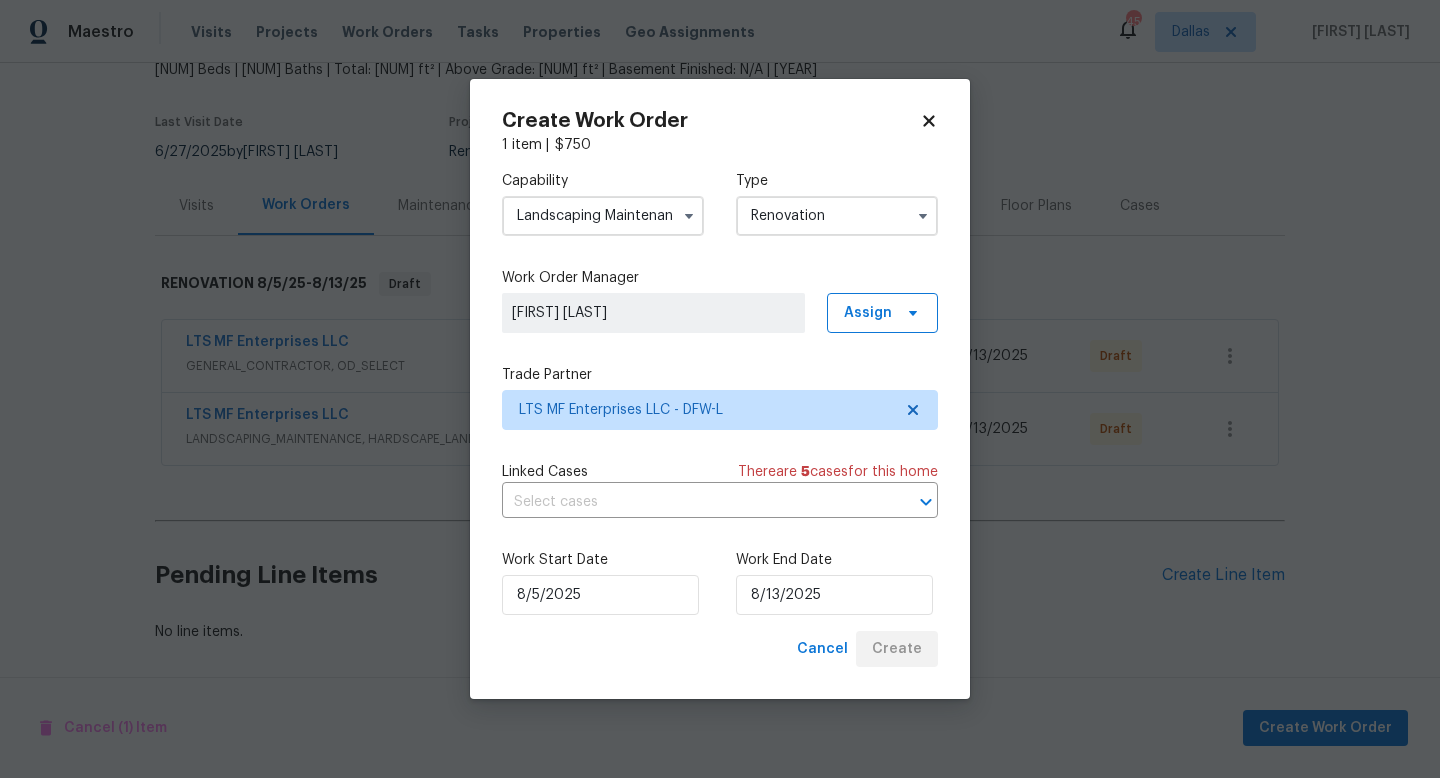 scroll, scrollTop: 127, scrollLeft: 0, axis: vertical 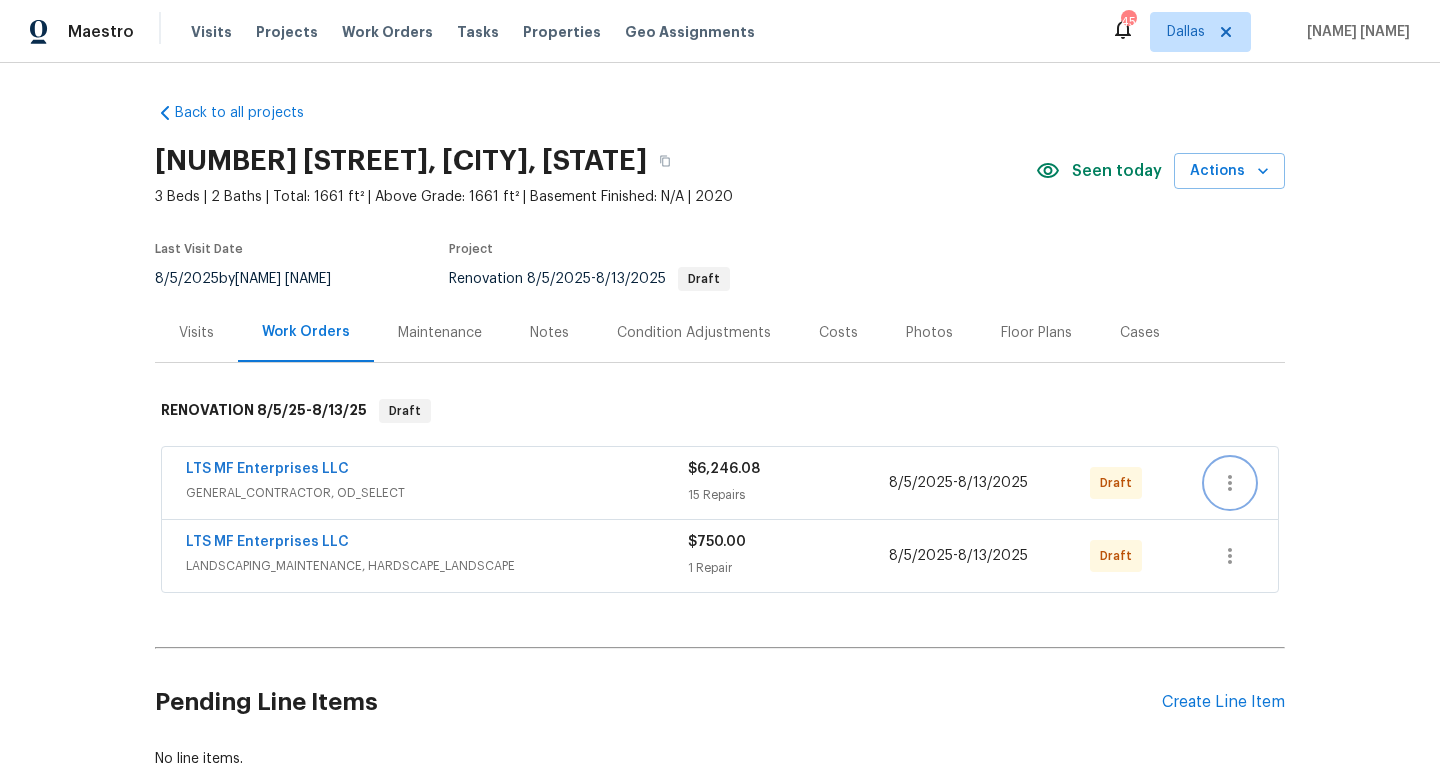 click 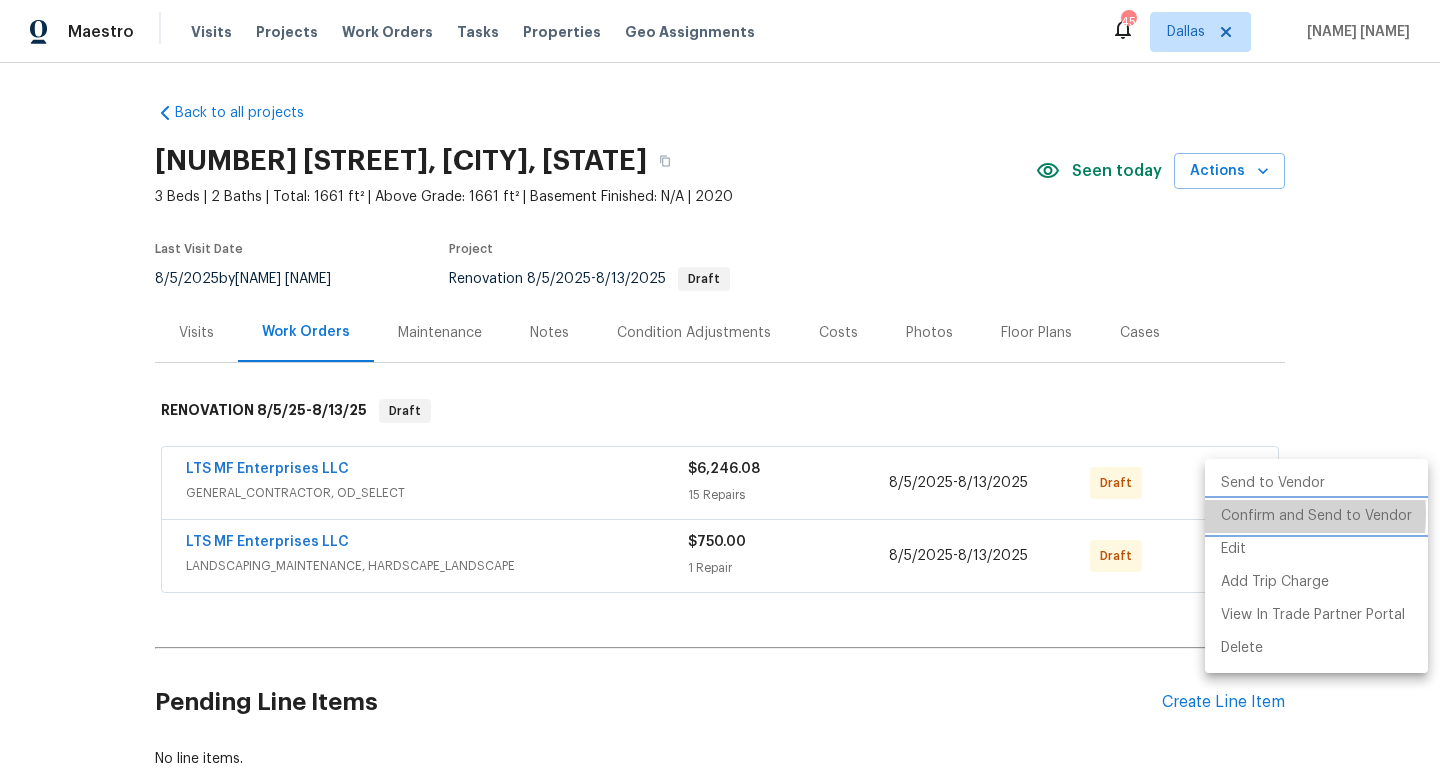 click on "Confirm and Send to Vendor" at bounding box center [1316, 516] 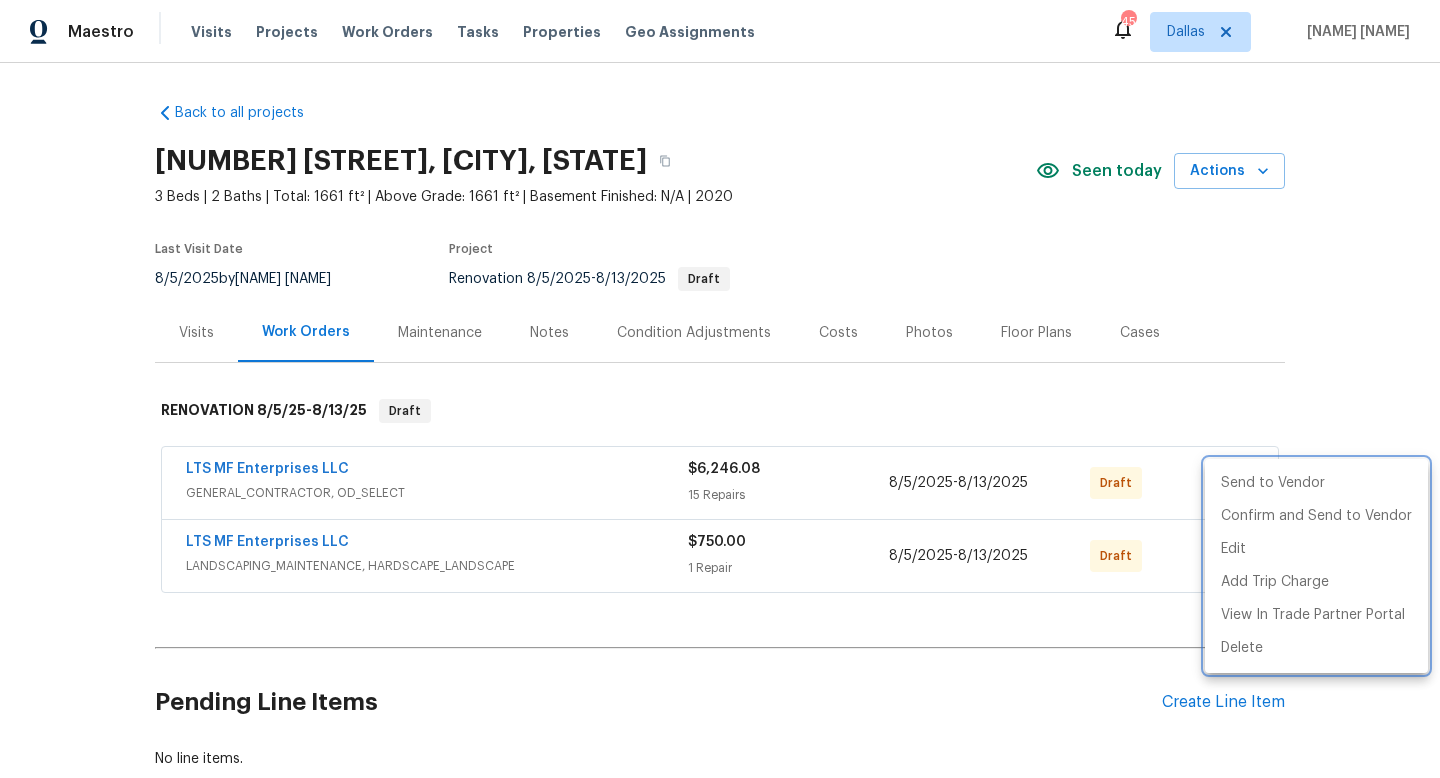 click at bounding box center (720, 389) 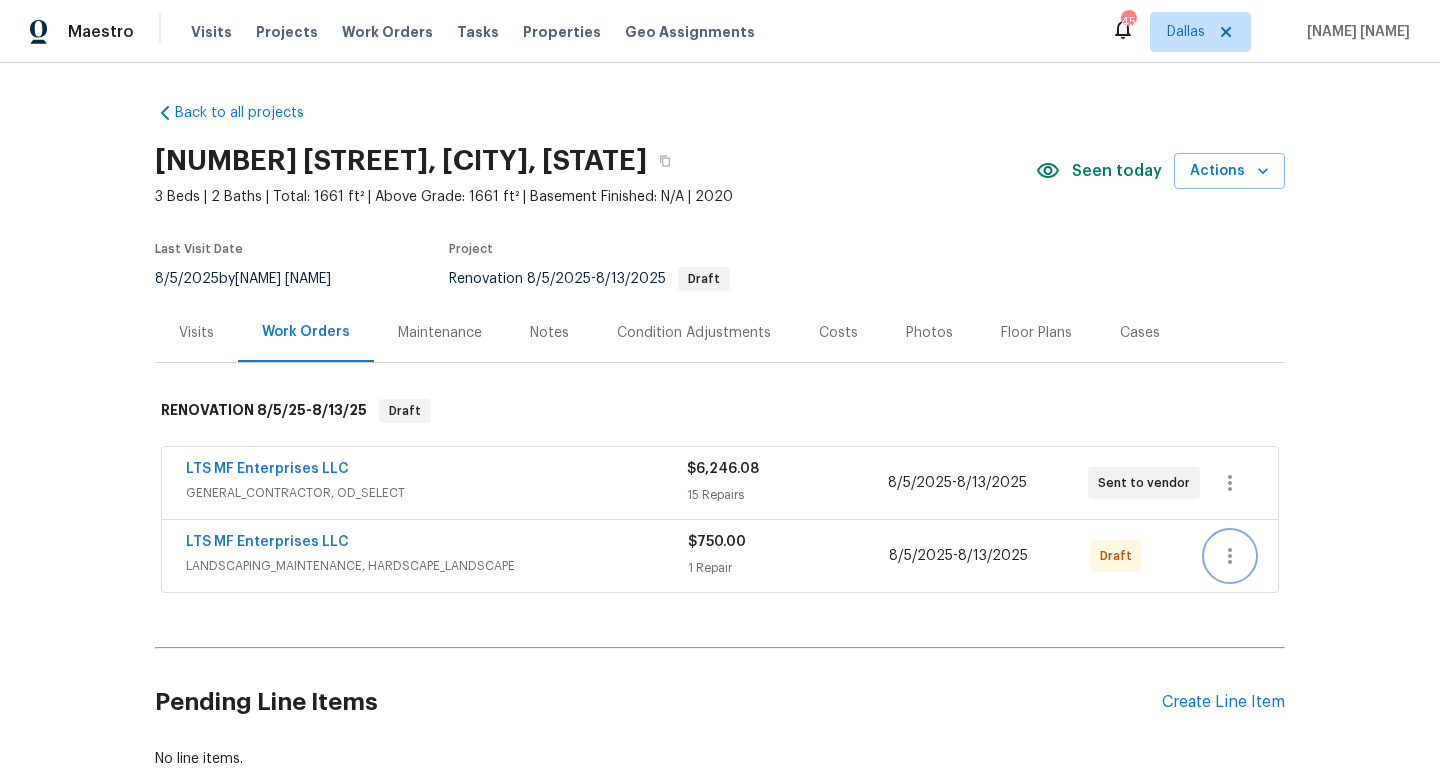 click 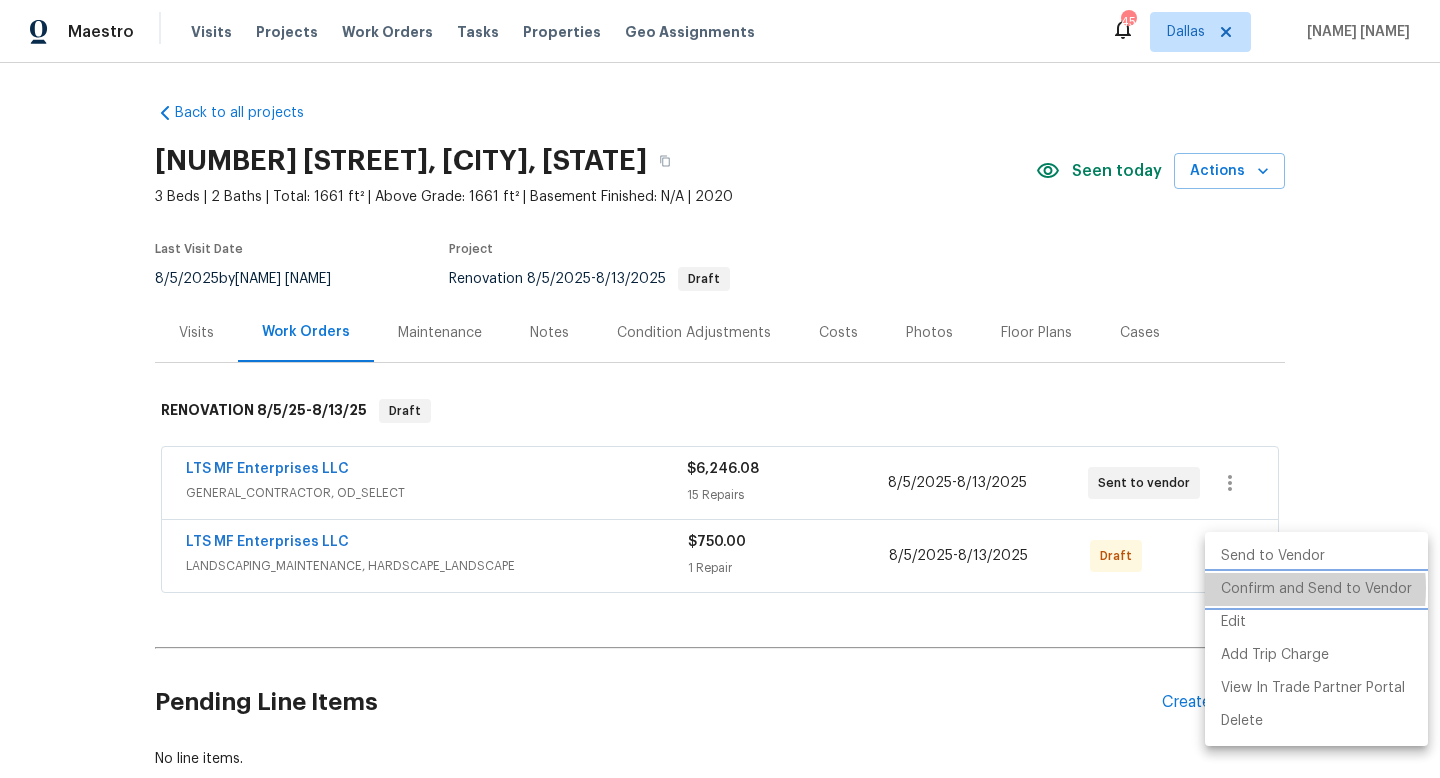 click on "Confirm and Send to Vendor" at bounding box center [1316, 589] 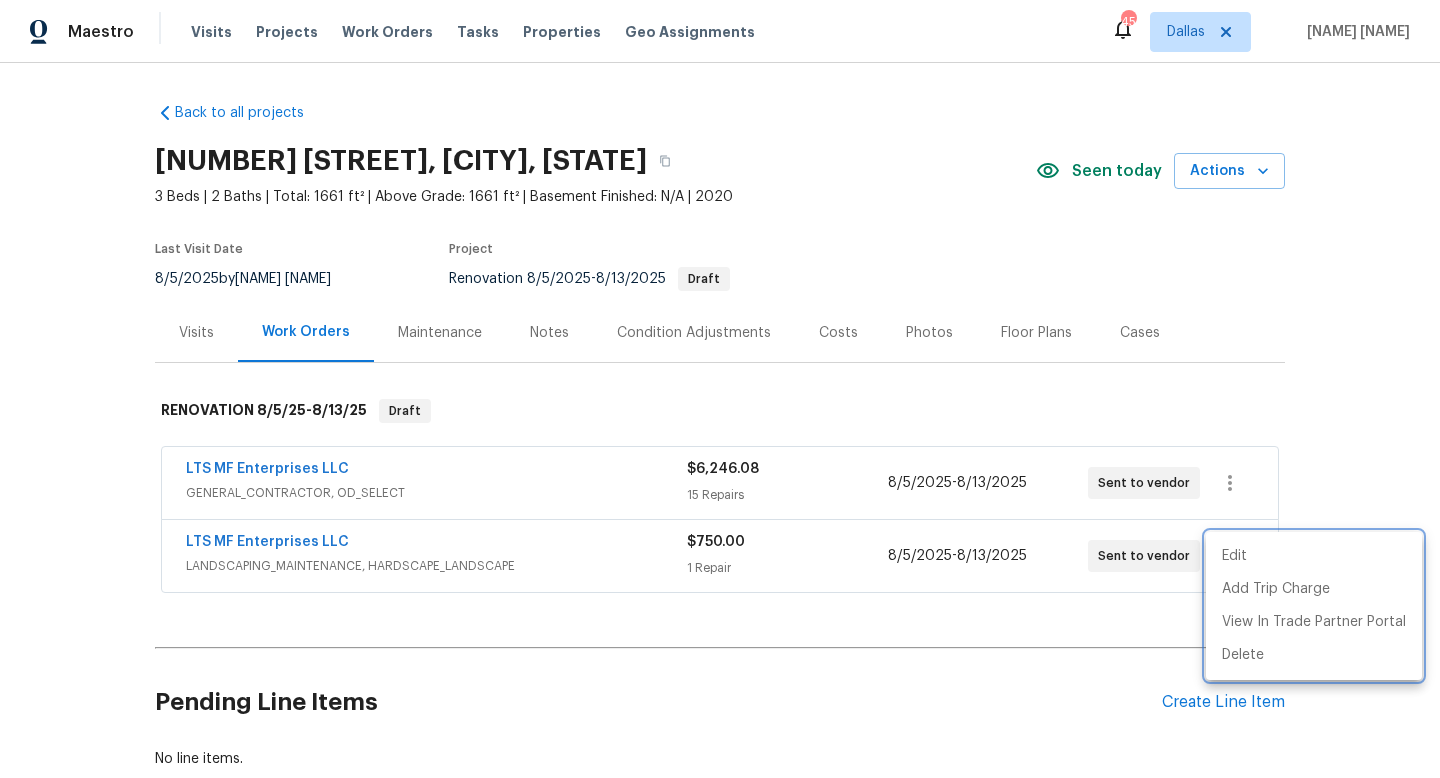 click at bounding box center [720, 389] 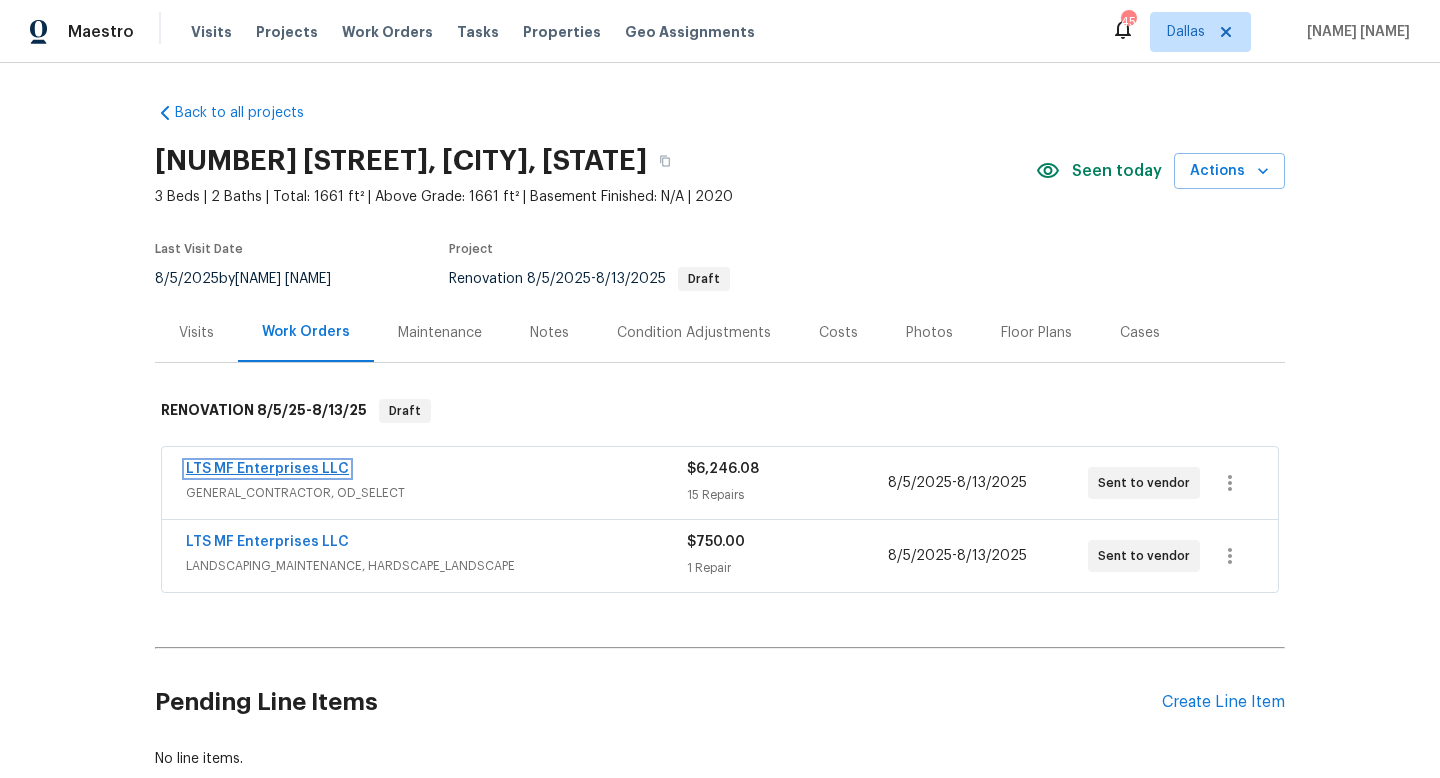 click on "LTS MF Enterprises LLC" at bounding box center (267, 469) 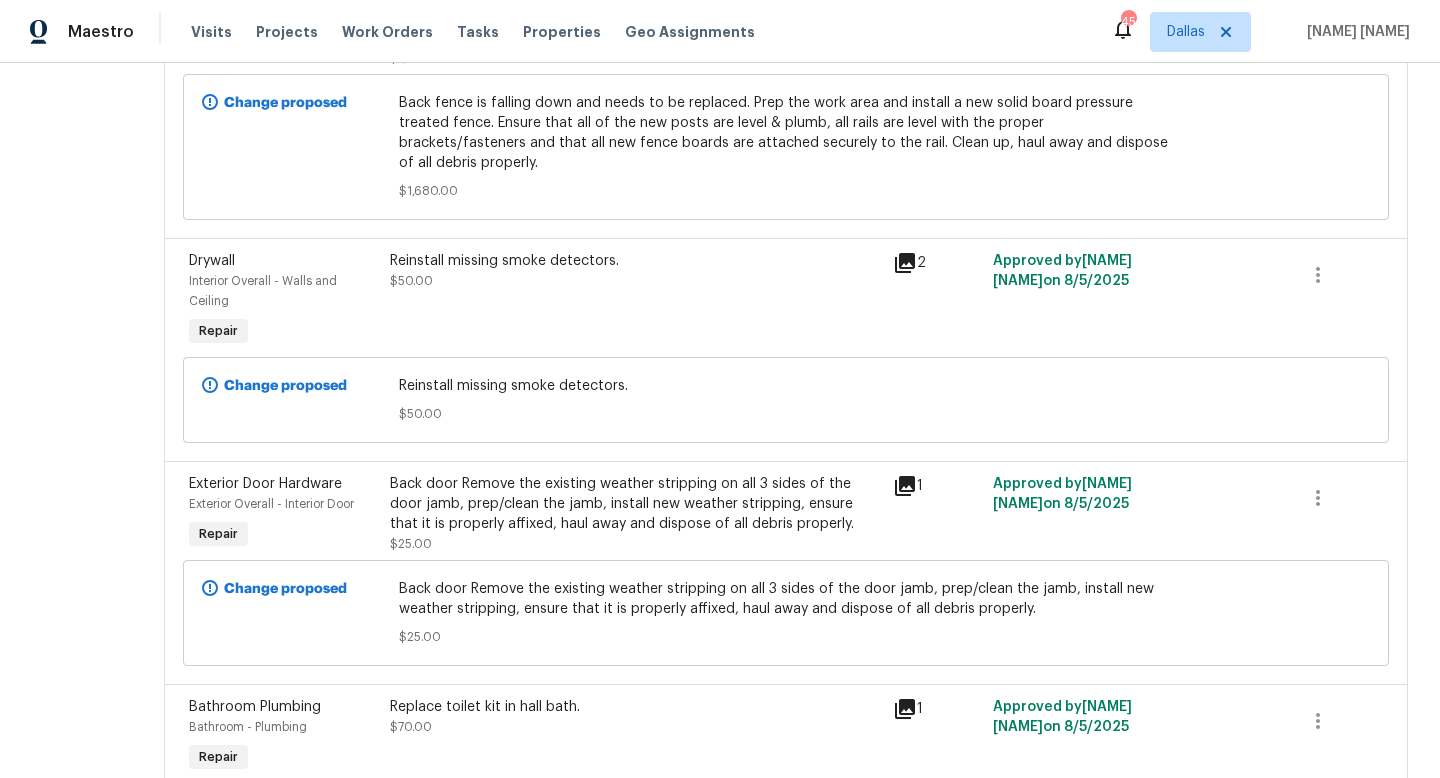 scroll, scrollTop: 0, scrollLeft: 0, axis: both 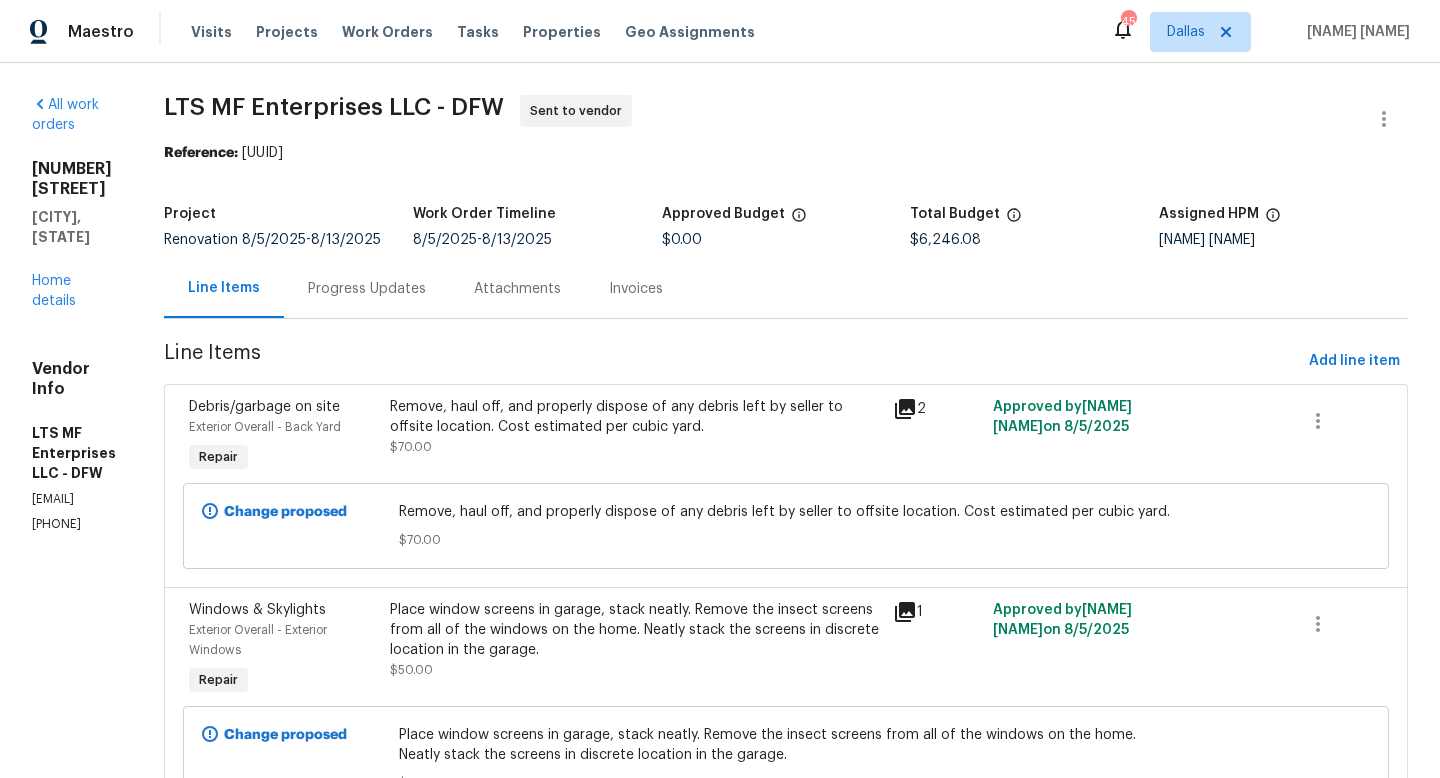 click on "124 Crockett Way Venus, TX 76084 Home details" at bounding box center [74, 235] 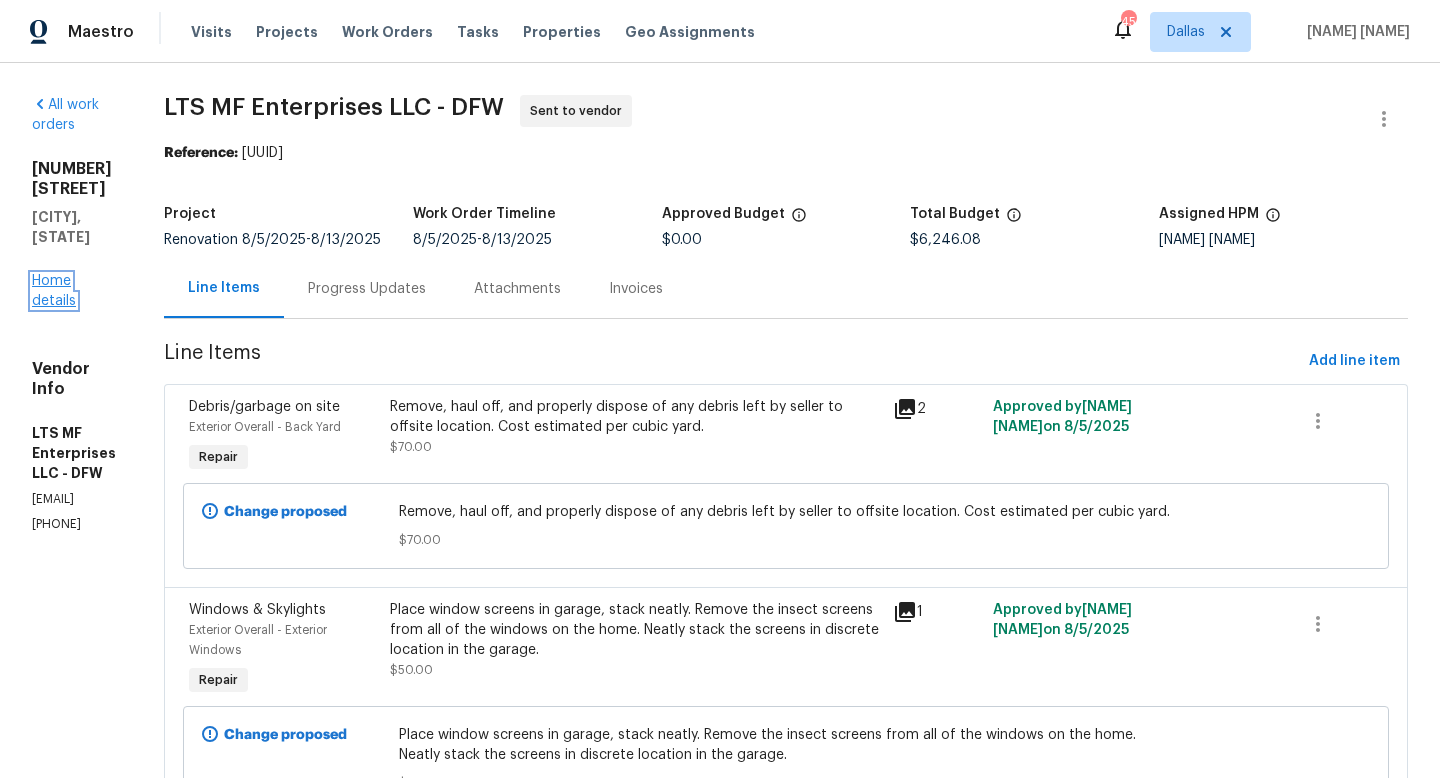 click on "Home details" at bounding box center [54, 291] 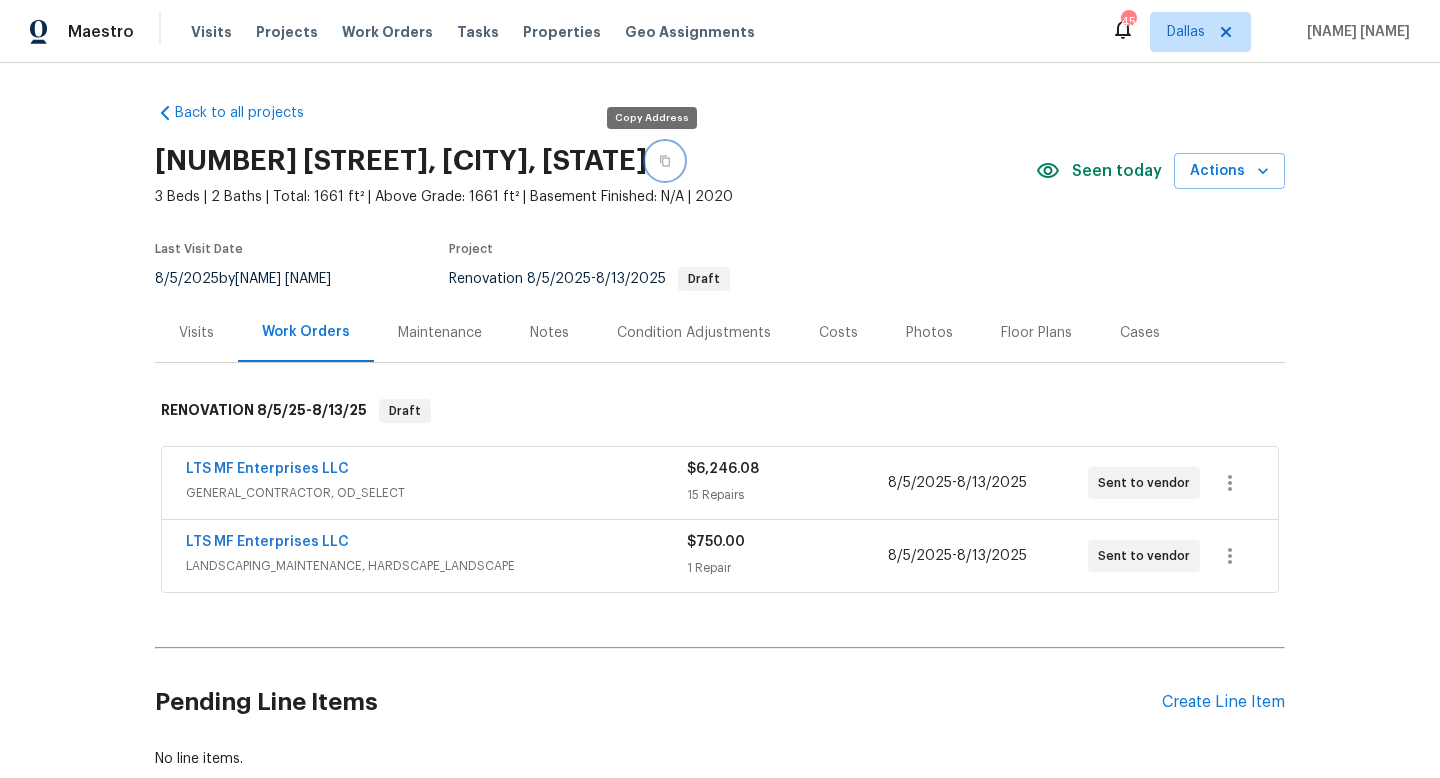 click 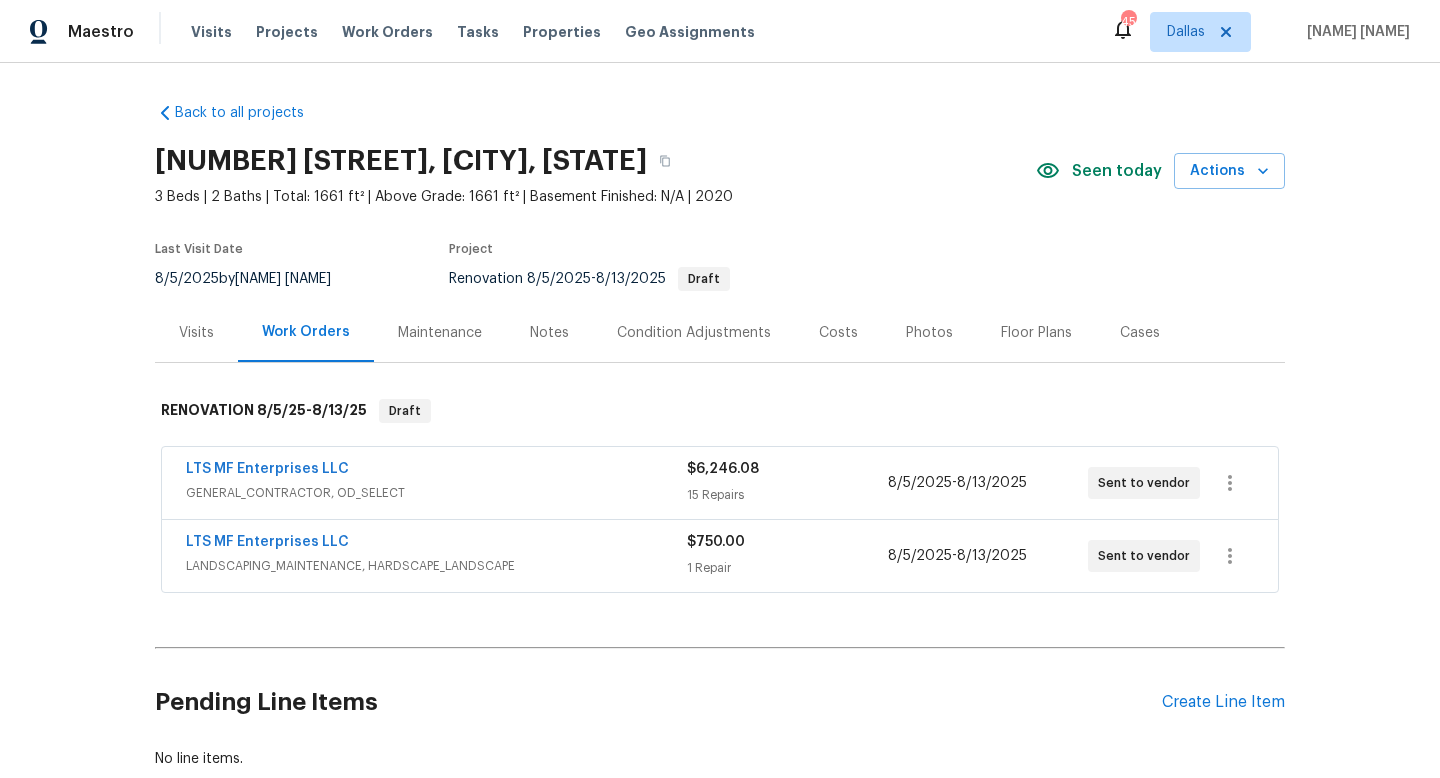 click on "Notes" at bounding box center [549, 333] 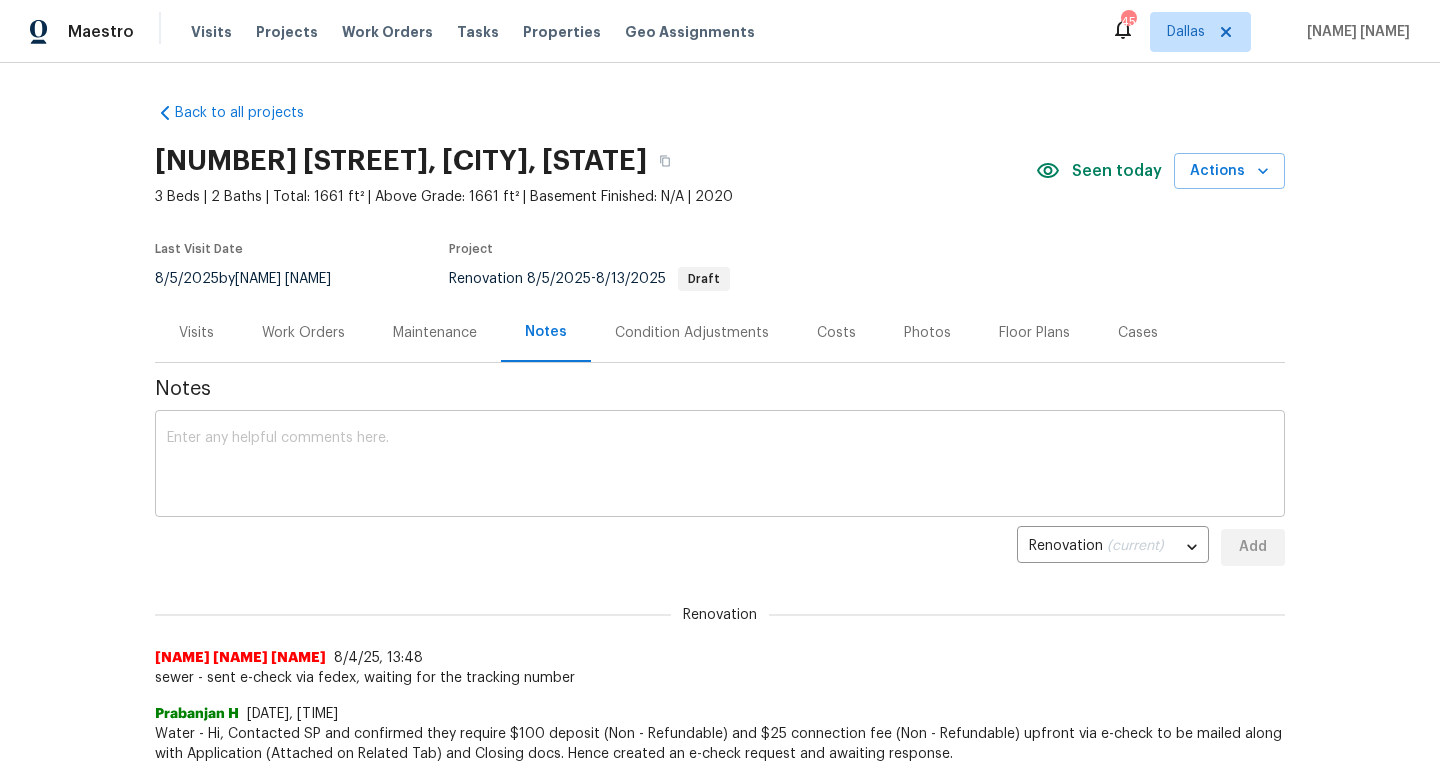 click on "x ​" at bounding box center [720, 466] 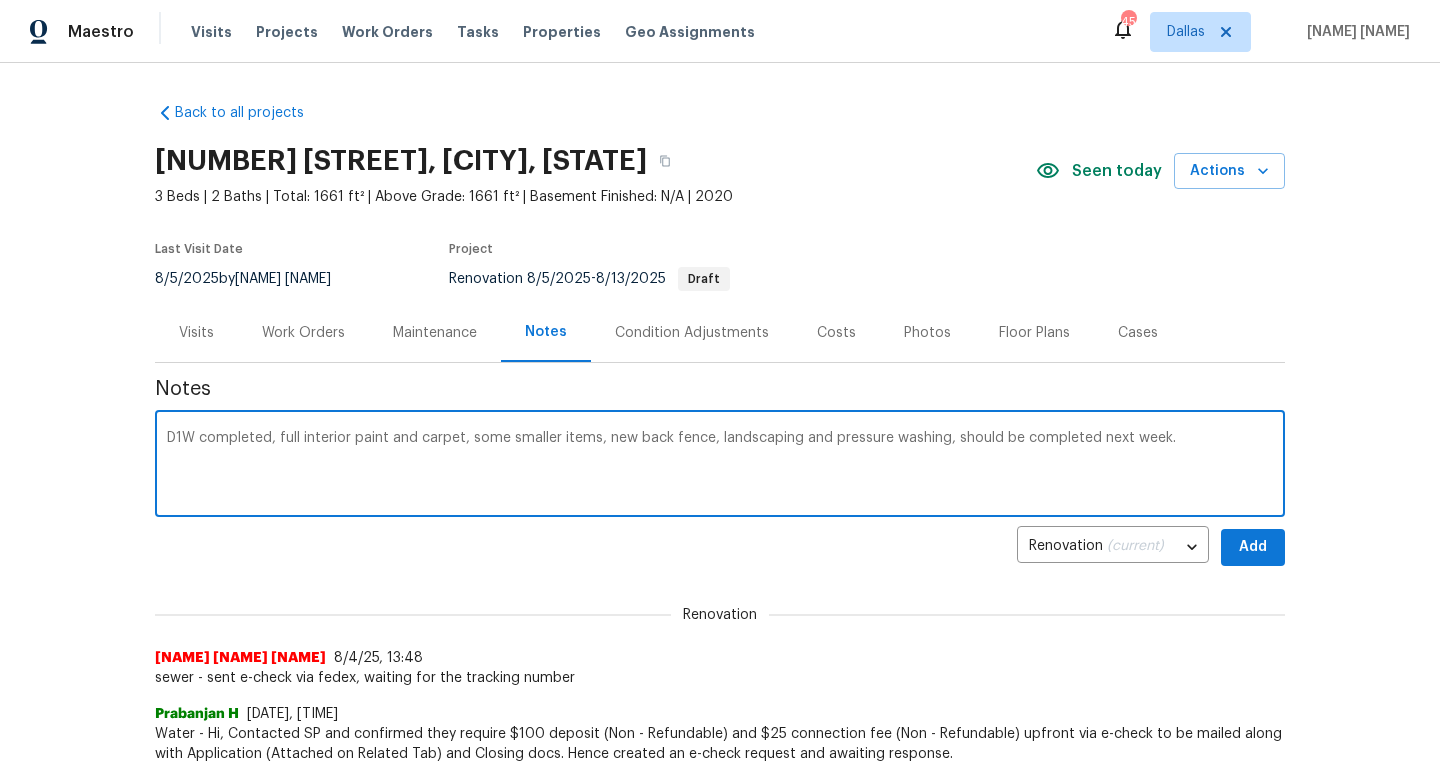 type on "D1W completed, full interior paint and carpet, some smaller items, new back fence, landscaping and pressure washing, should be completed next week." 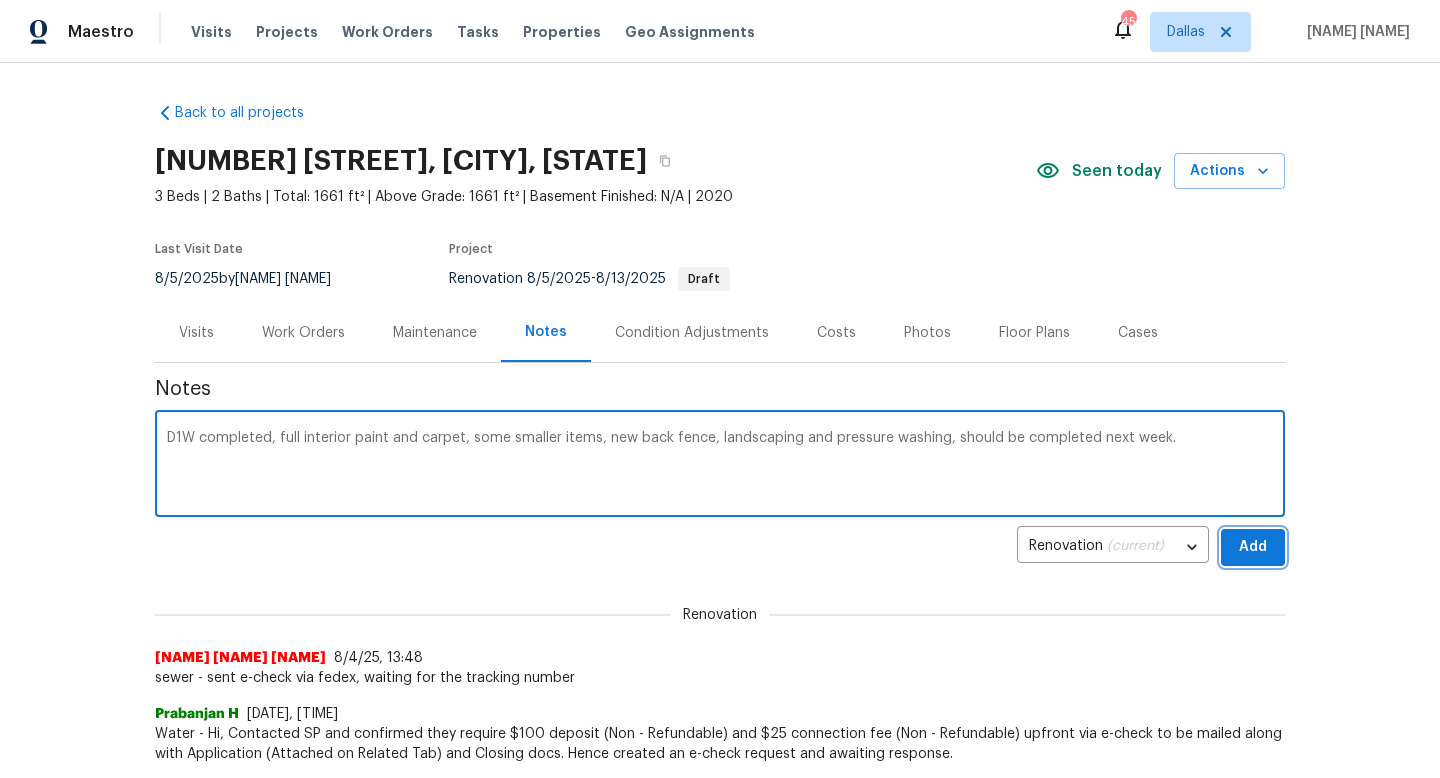 click on "Add" at bounding box center (1253, 547) 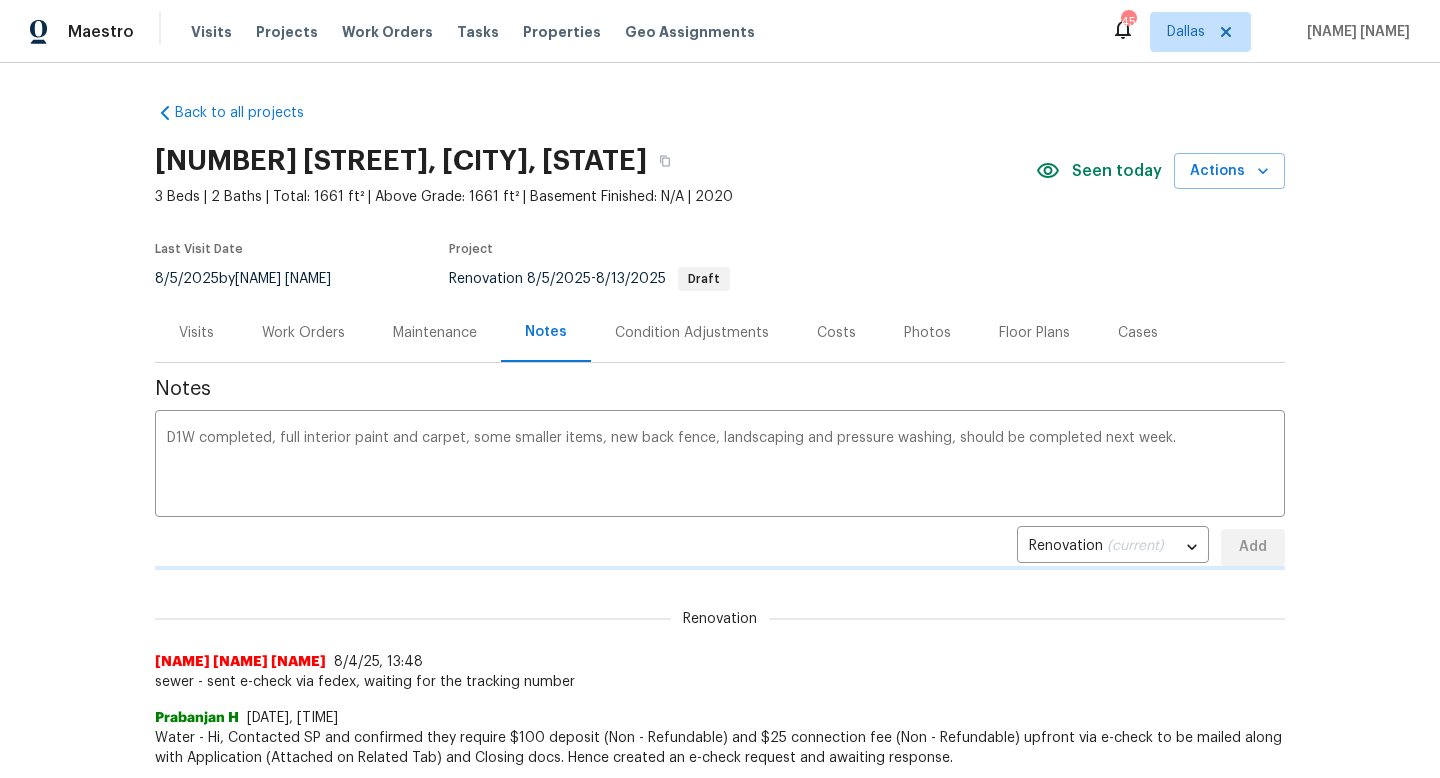 type 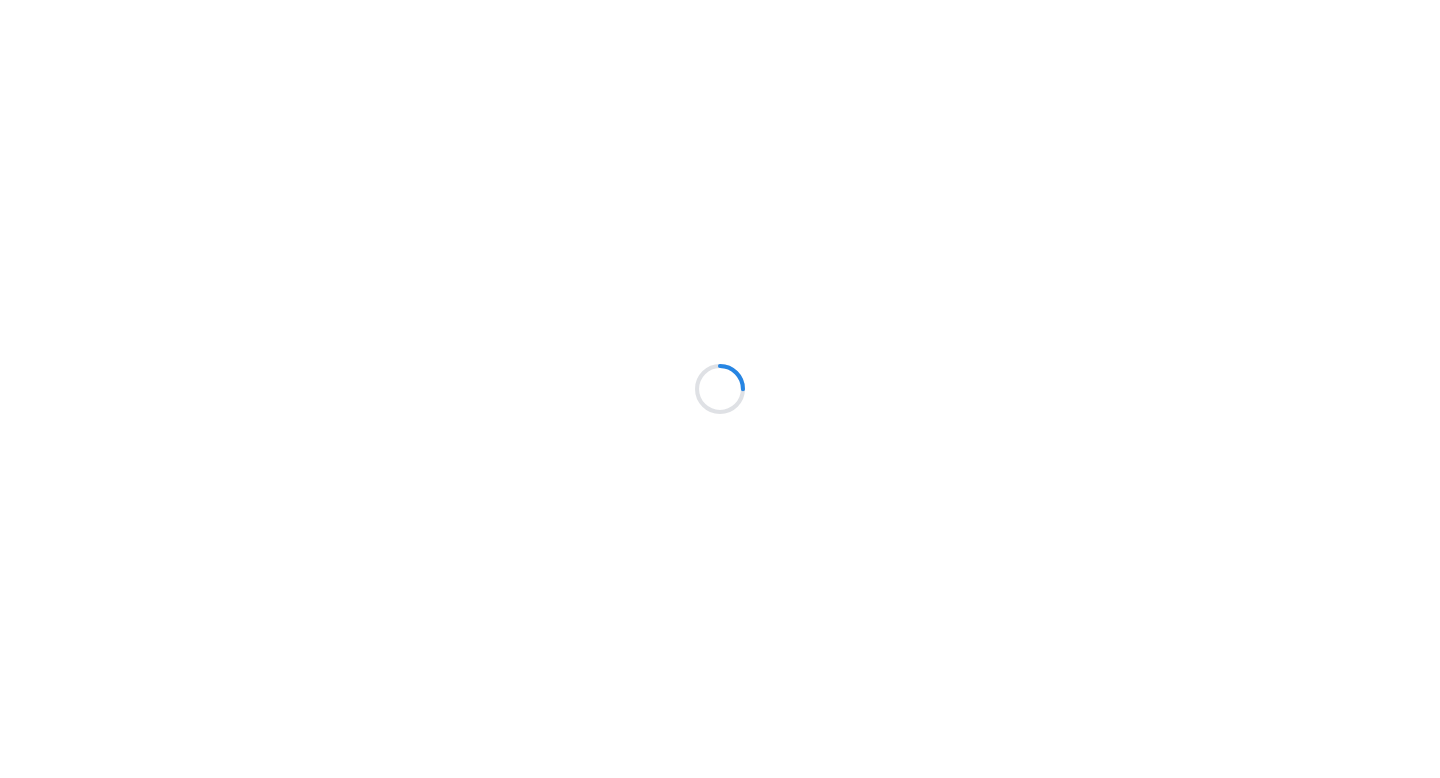 scroll, scrollTop: 0, scrollLeft: 0, axis: both 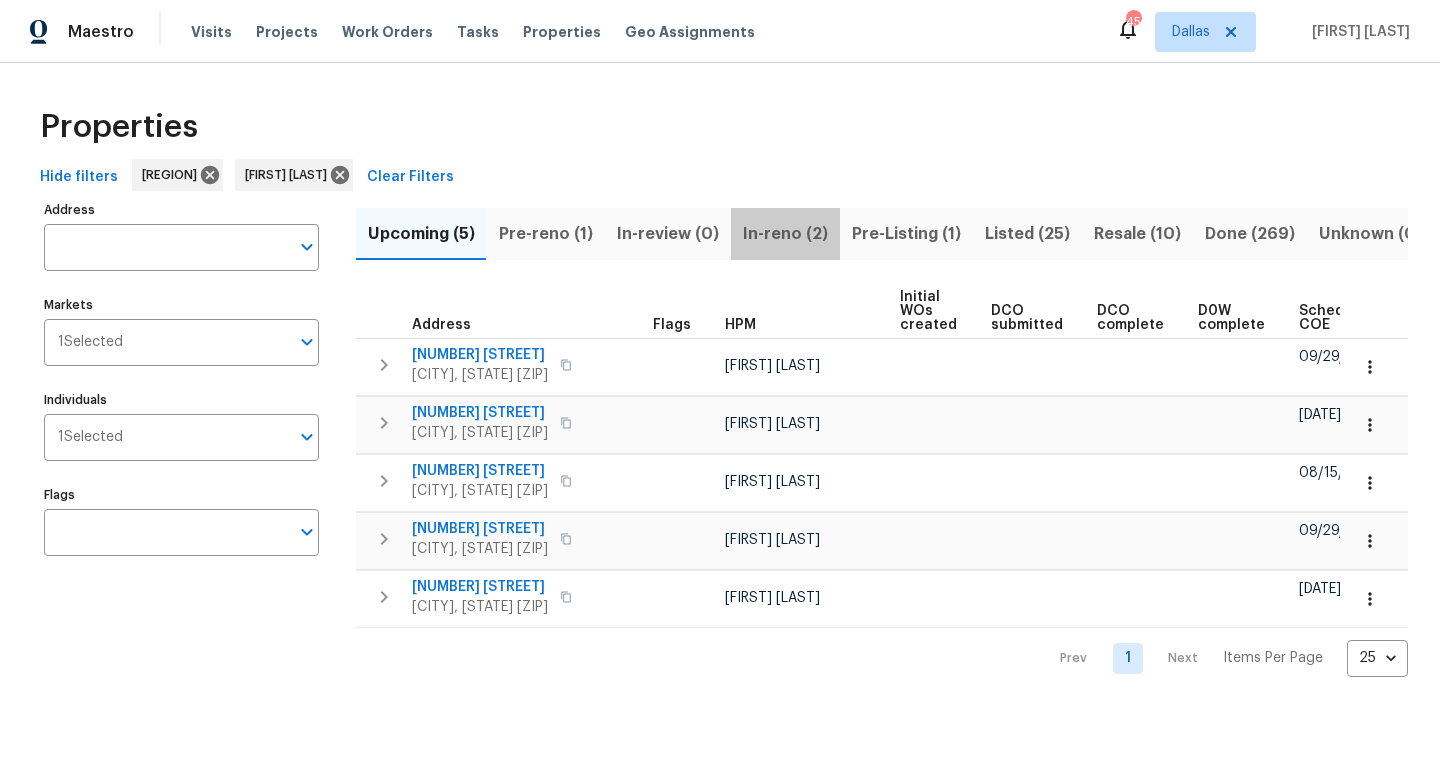 click on "In-reno (2)" at bounding box center [785, 234] 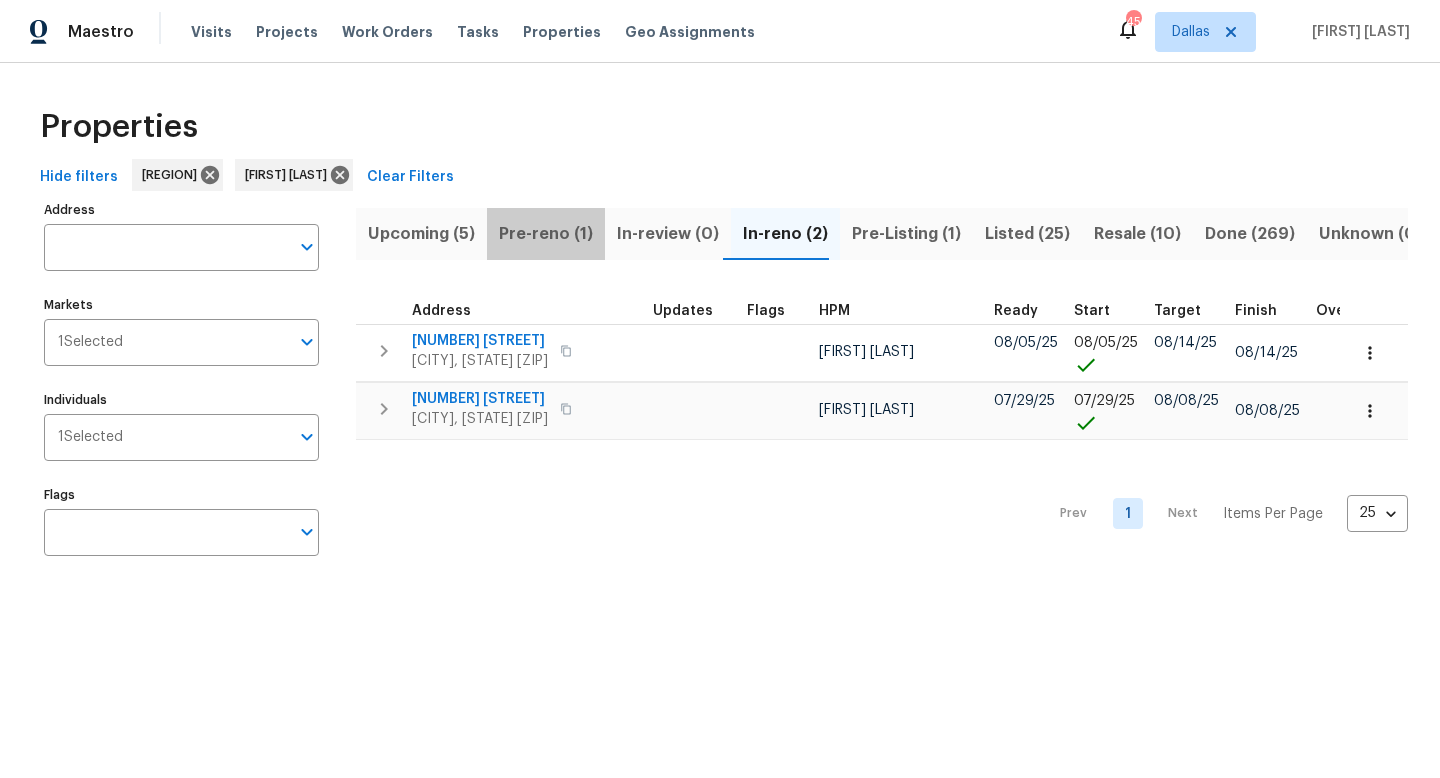 click on "Pre-reno (1)" at bounding box center [546, 234] 